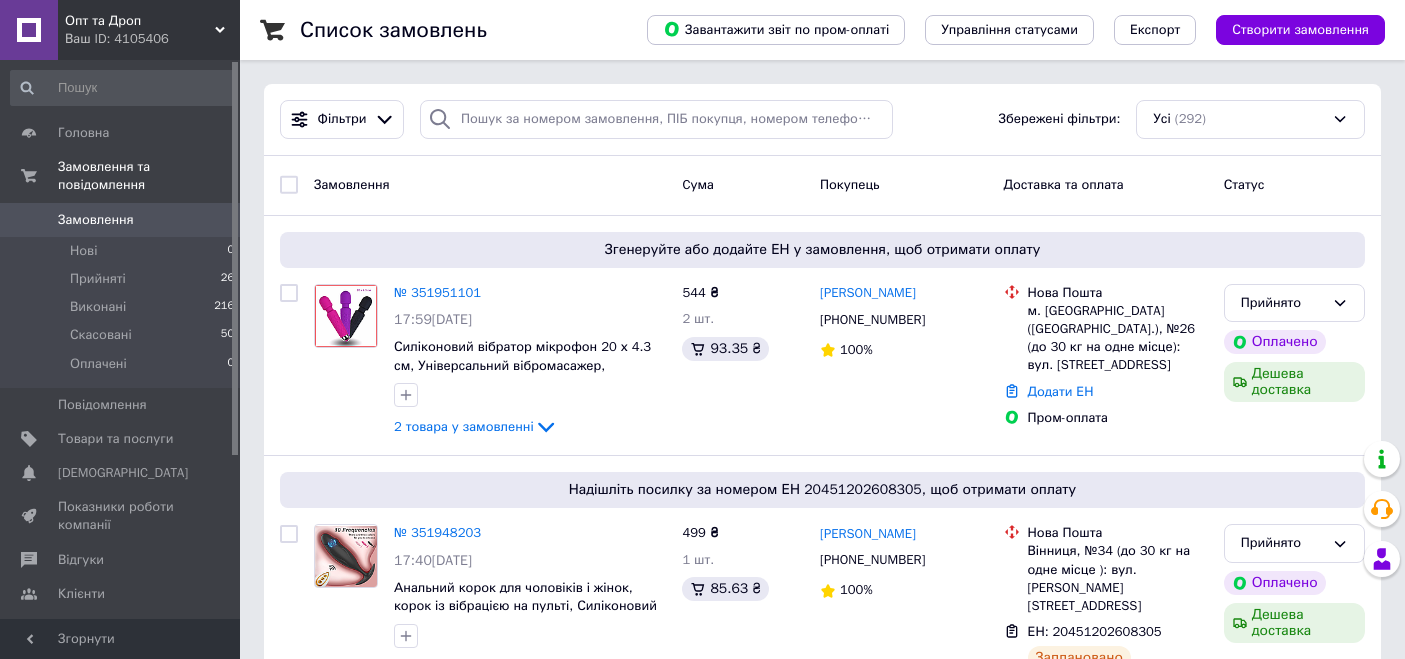 scroll, scrollTop: 0, scrollLeft: 0, axis: both 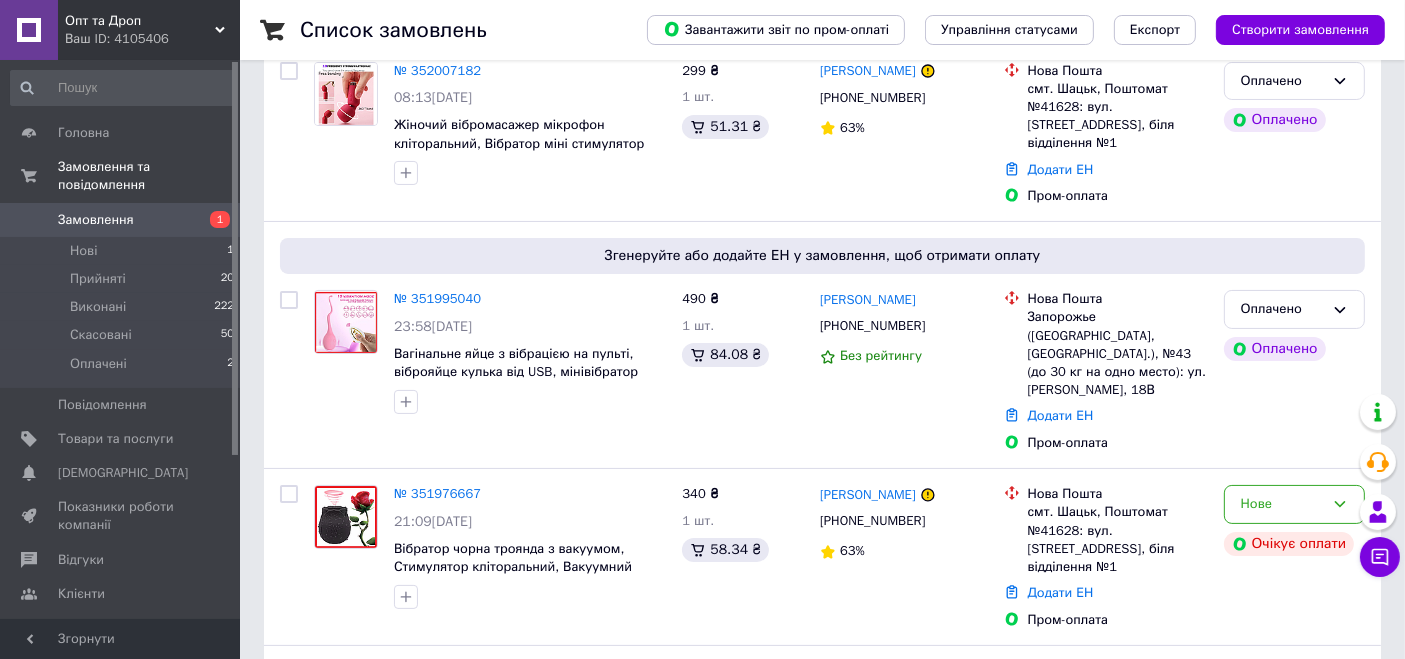 click on "Ваш ID: 4105406" at bounding box center [152, 39] 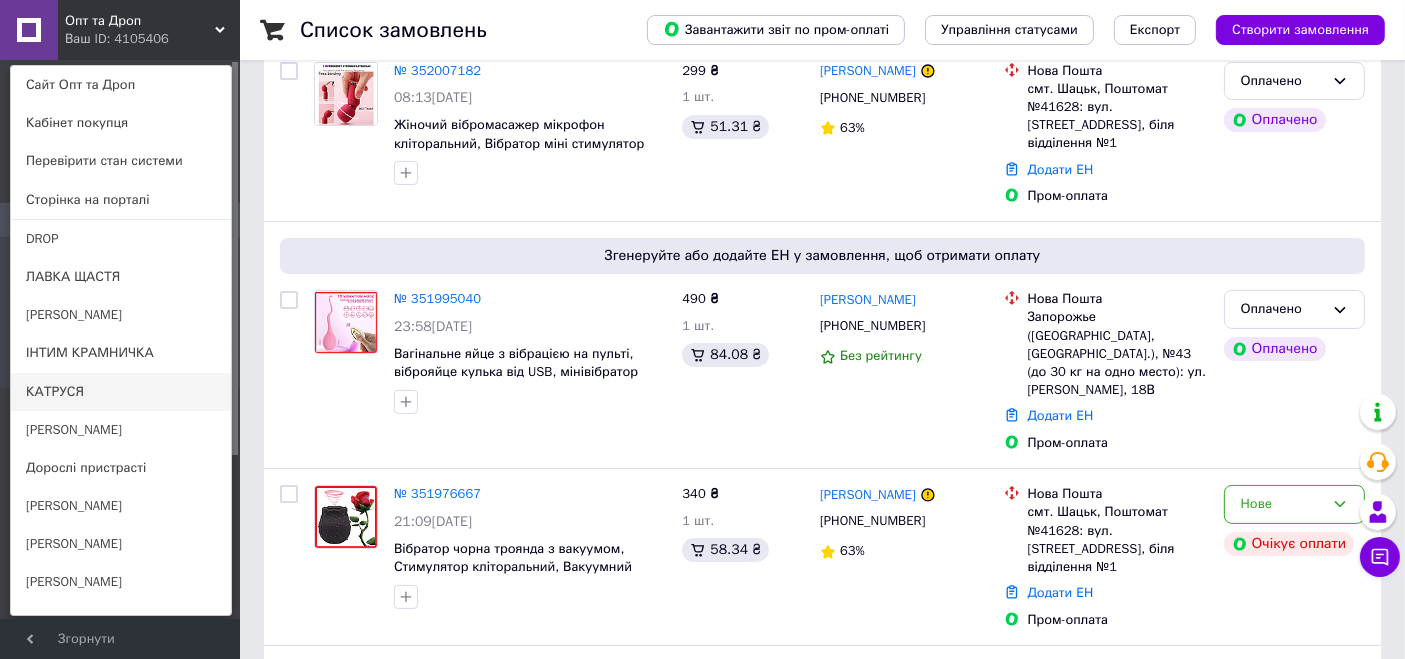 click on "КАТРУСЯ" at bounding box center (121, 392) 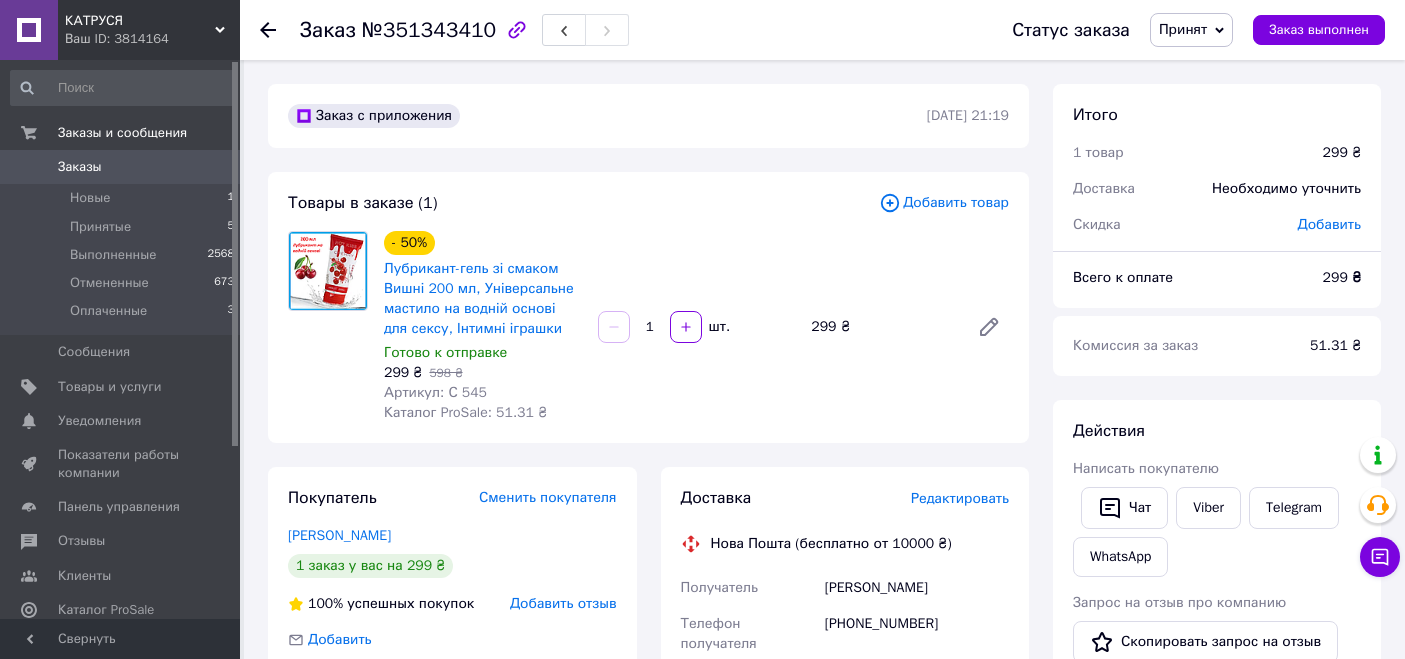 scroll, scrollTop: 0, scrollLeft: 0, axis: both 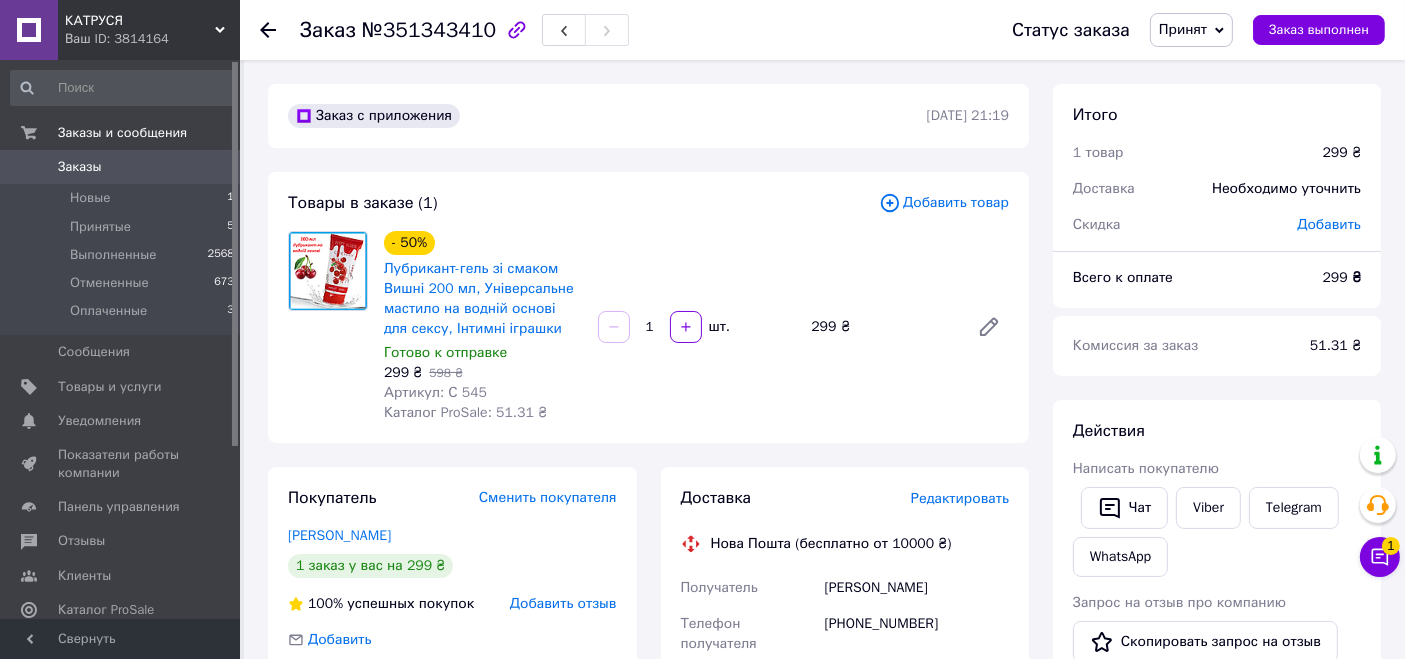 click on "Заказы" at bounding box center [121, 167] 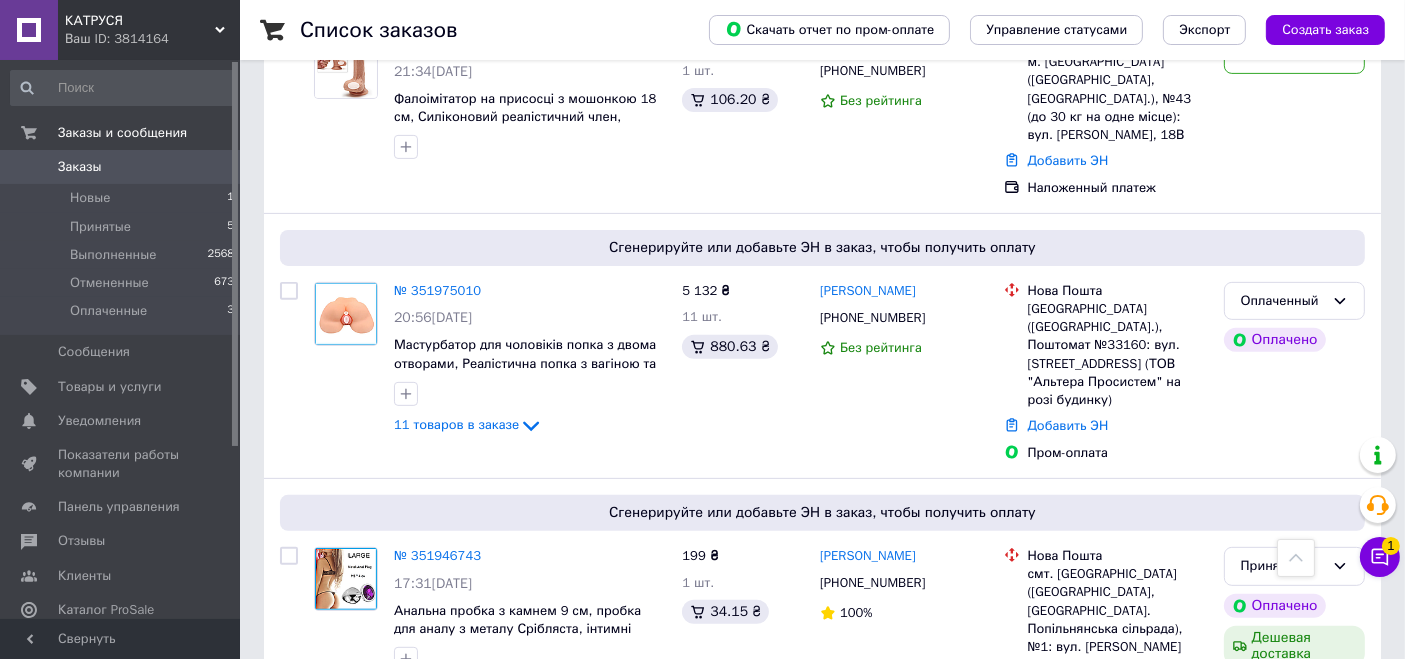 scroll, scrollTop: 888, scrollLeft: 0, axis: vertical 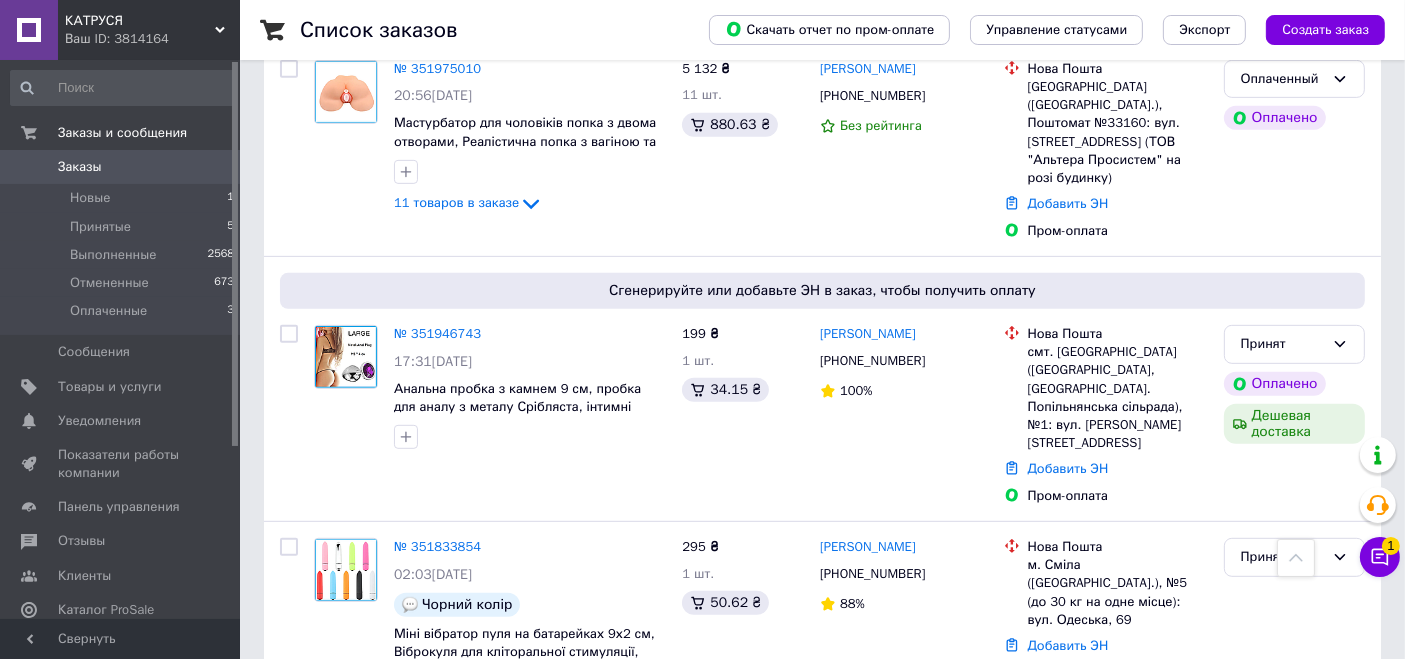 click on "КАТРУСЯ Ваш ID: 3814164" at bounding box center (149, 30) 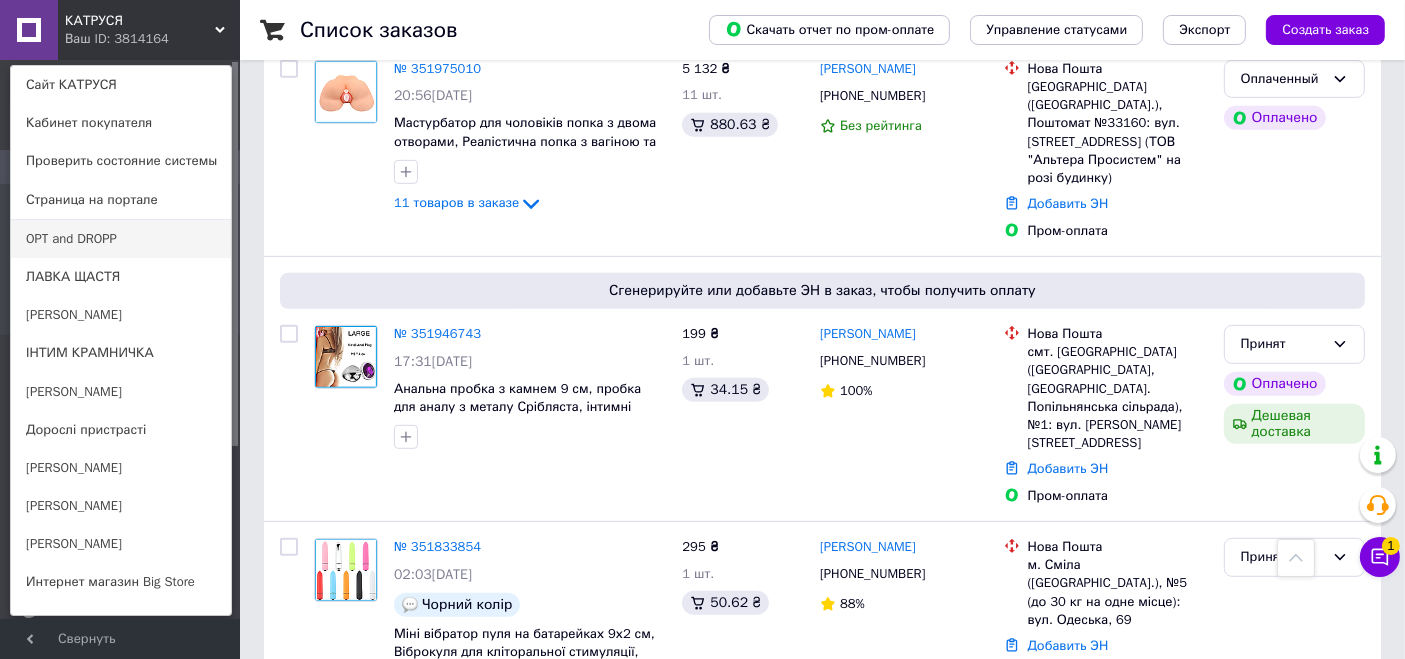 click on "OPT and DROPP" at bounding box center (121, 239) 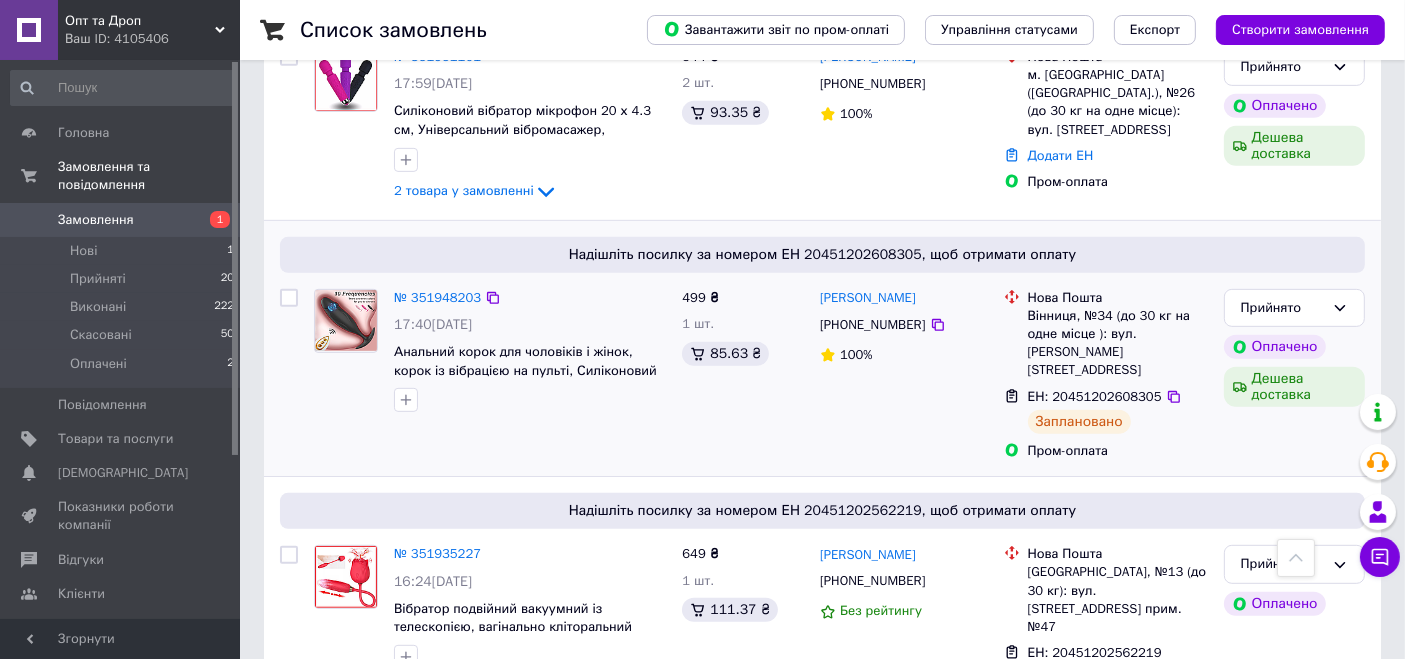 scroll, scrollTop: 666, scrollLeft: 0, axis: vertical 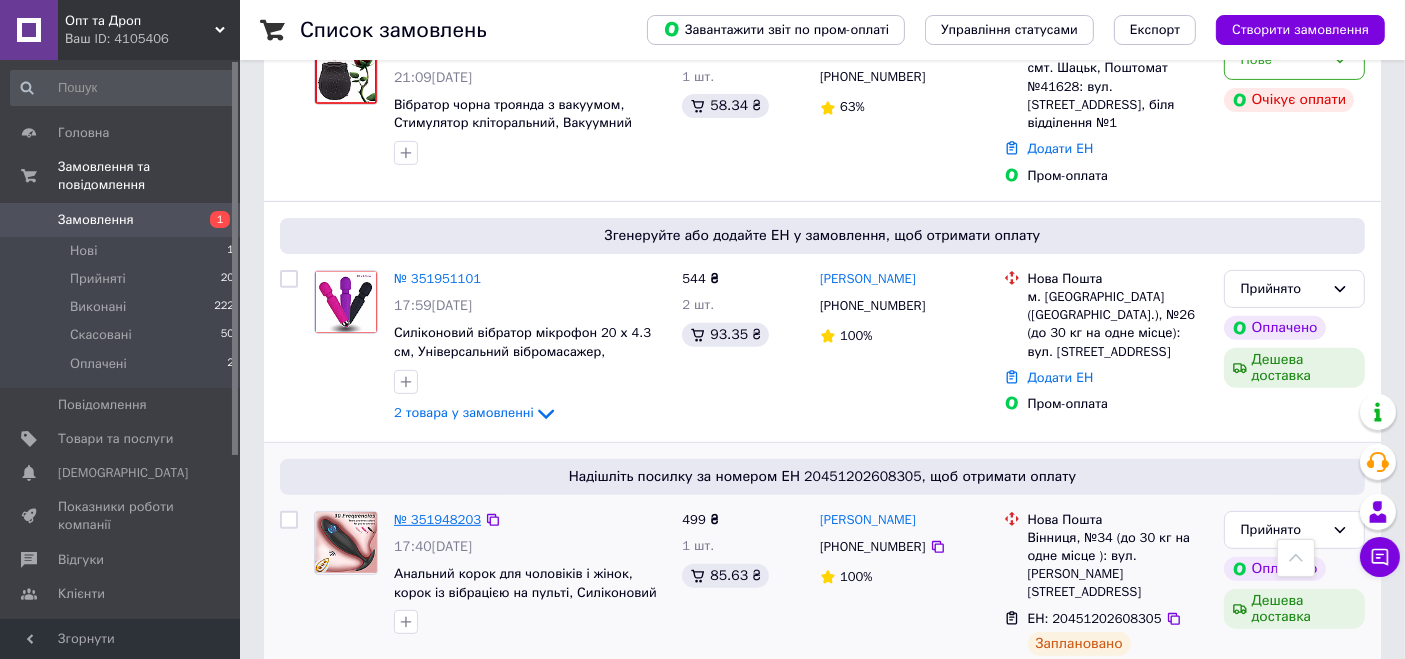 click on "№ 351948203" at bounding box center (437, 519) 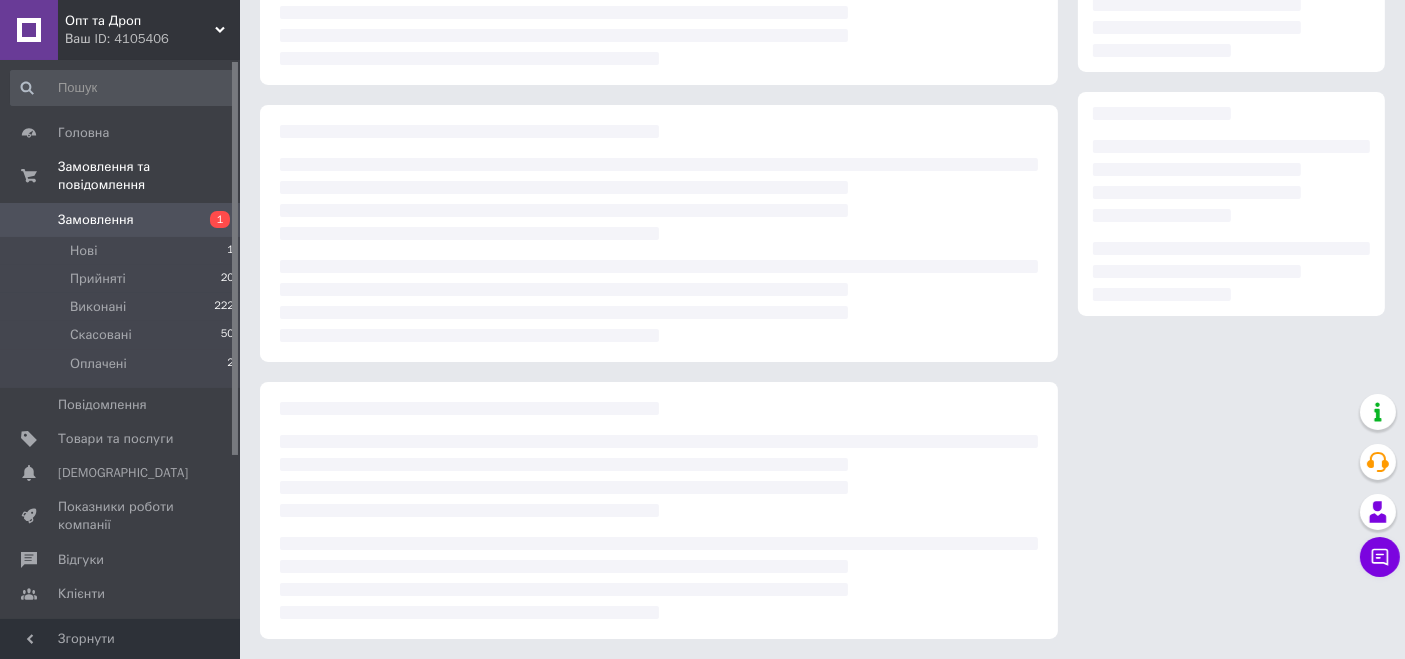 scroll, scrollTop: 0, scrollLeft: 0, axis: both 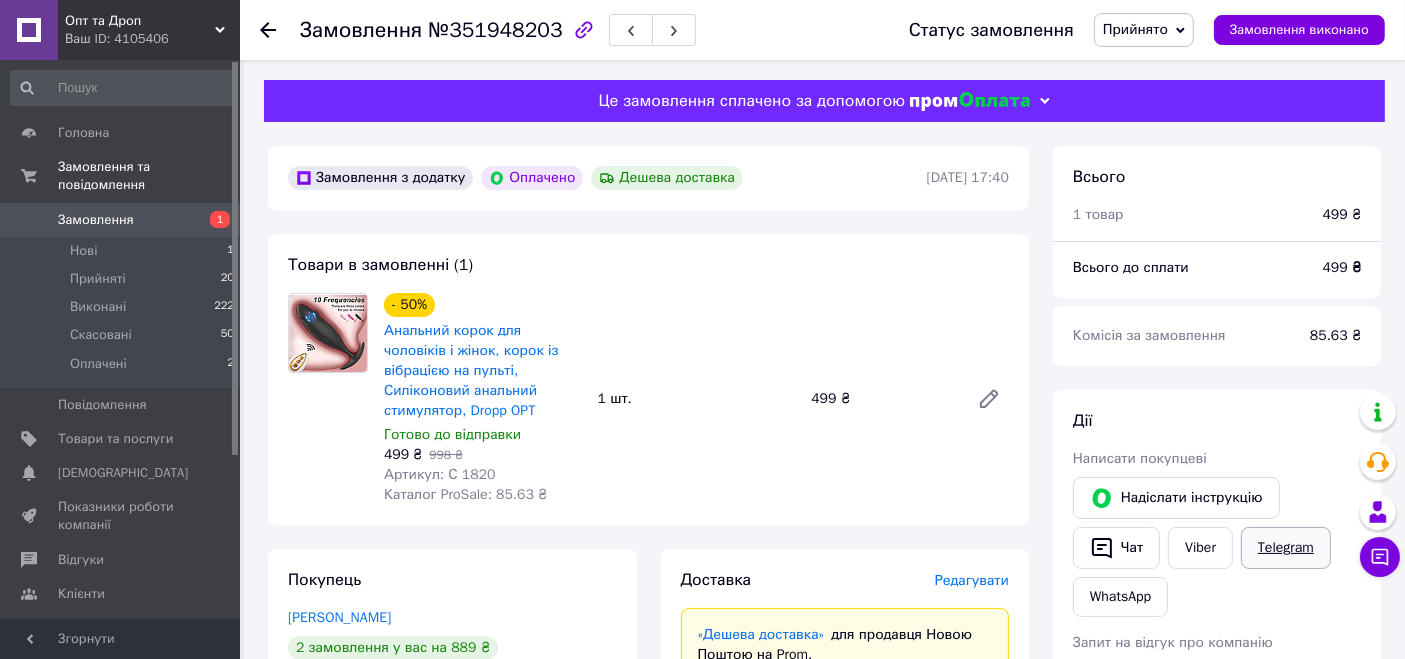 click on "Telegram" at bounding box center (1286, 548) 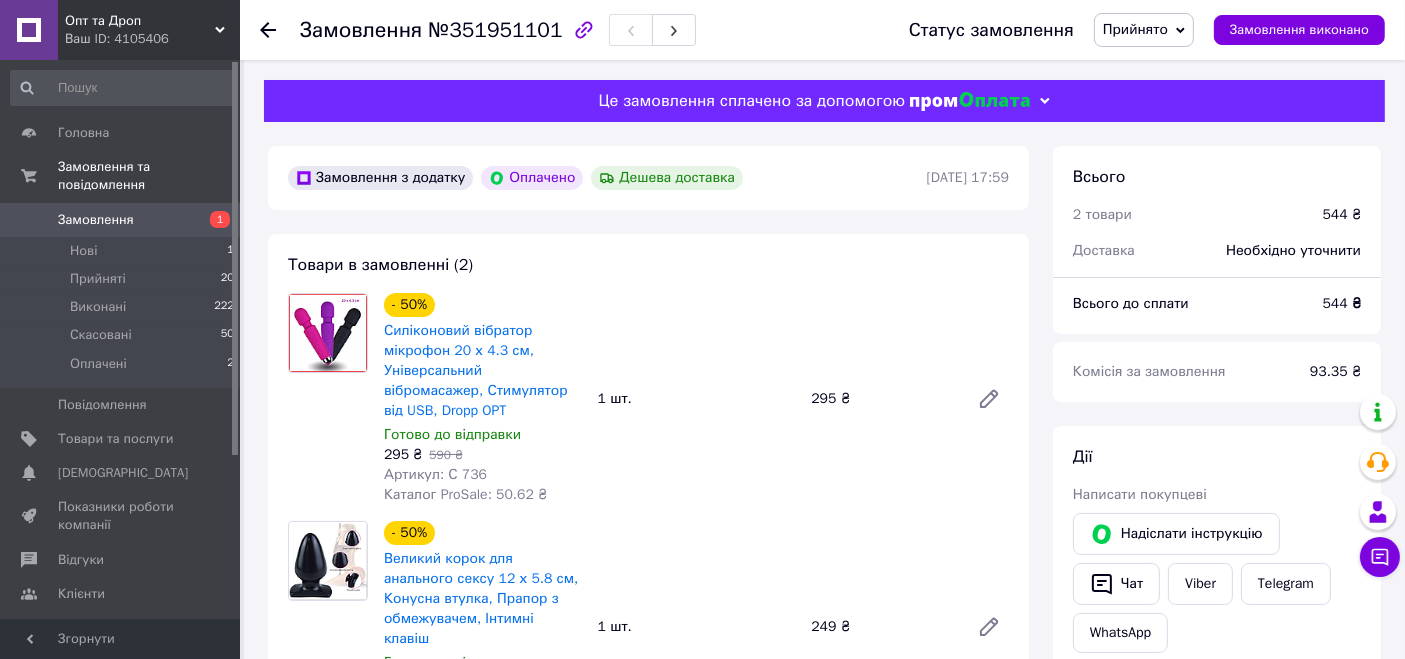 scroll, scrollTop: 444, scrollLeft: 0, axis: vertical 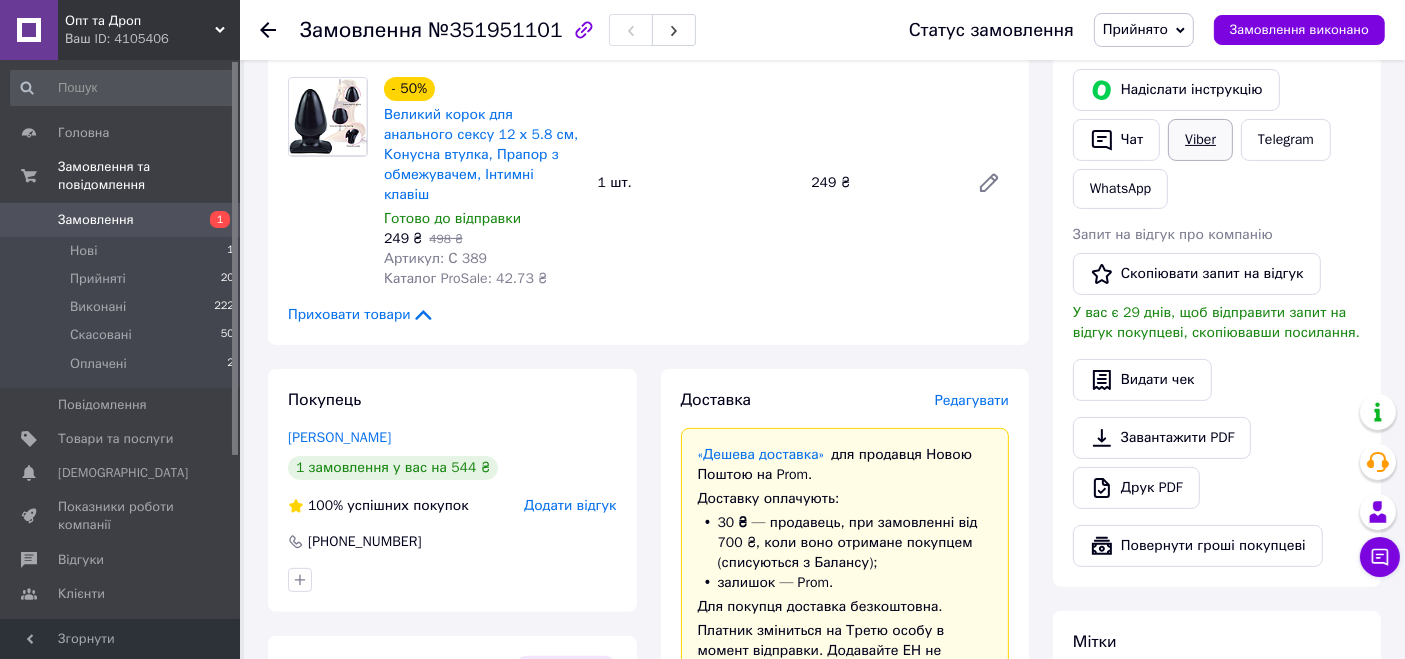 click on "Viber" at bounding box center (1200, 140) 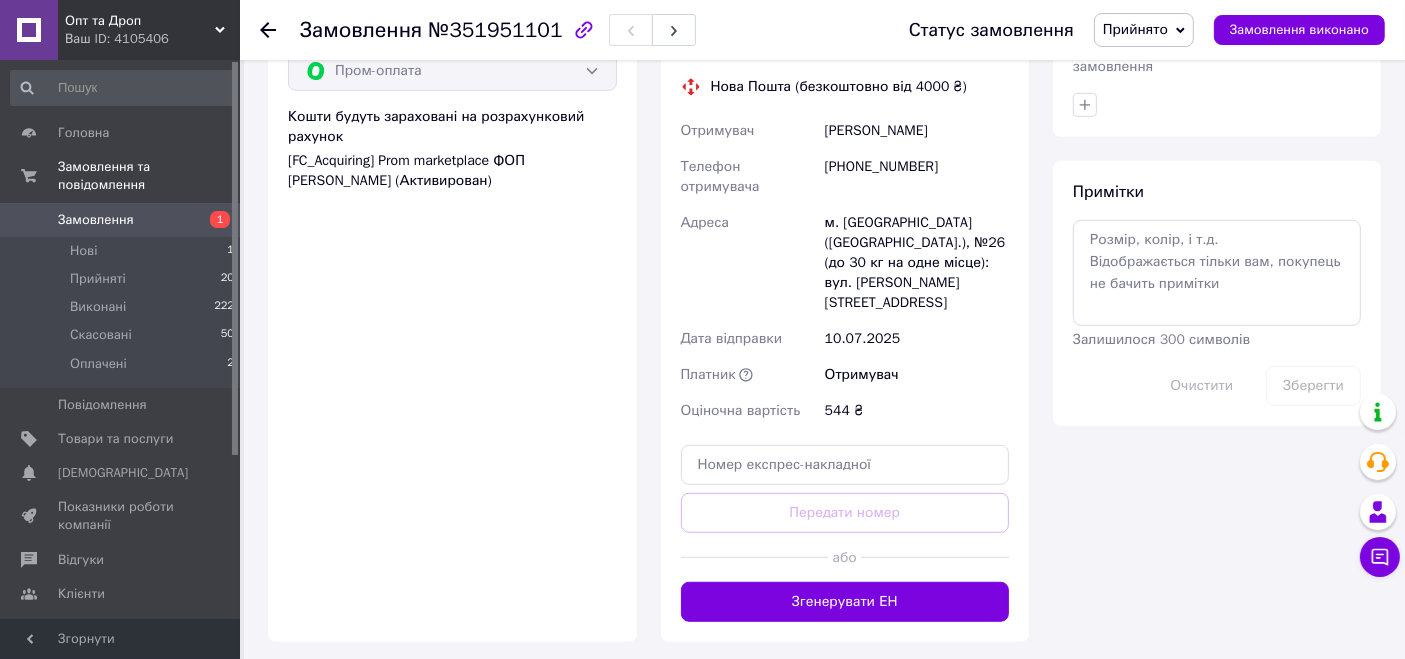 scroll, scrollTop: 1111, scrollLeft: 0, axis: vertical 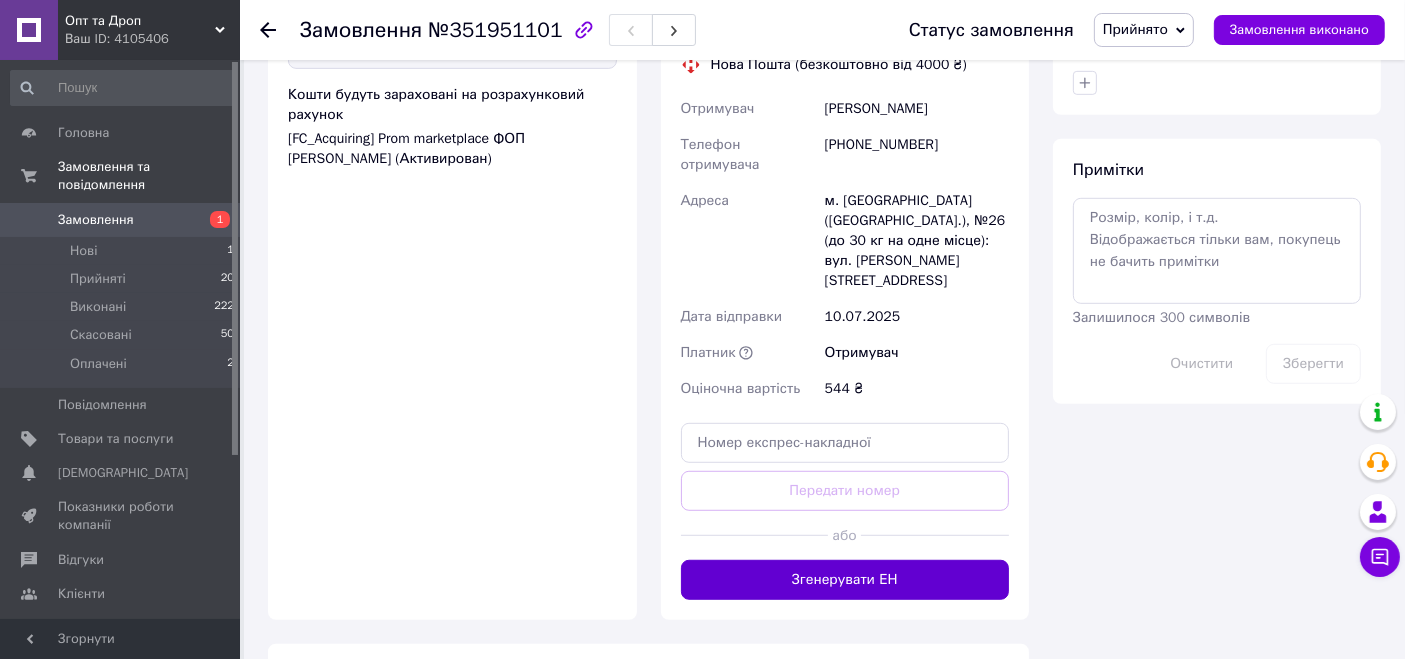 click on "Згенерувати ЕН" at bounding box center [845, 580] 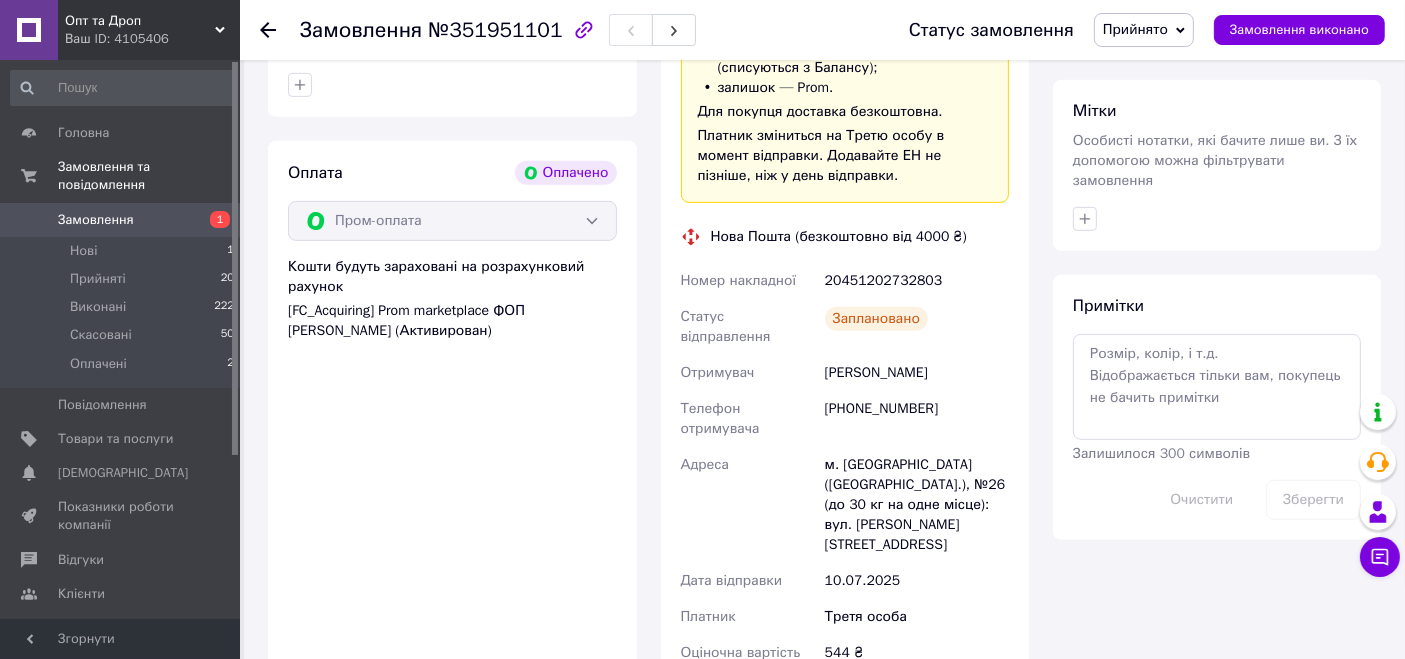 scroll, scrollTop: 888, scrollLeft: 0, axis: vertical 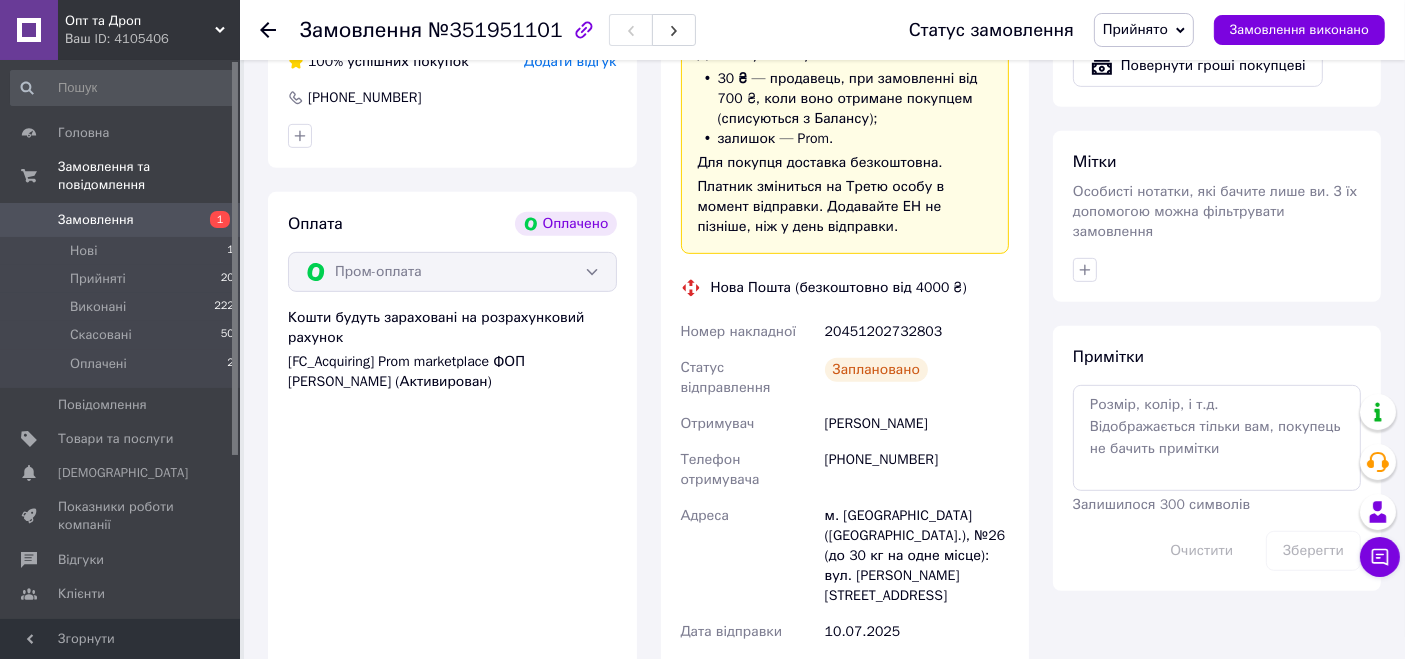 click on "20451202732803" at bounding box center [917, 332] 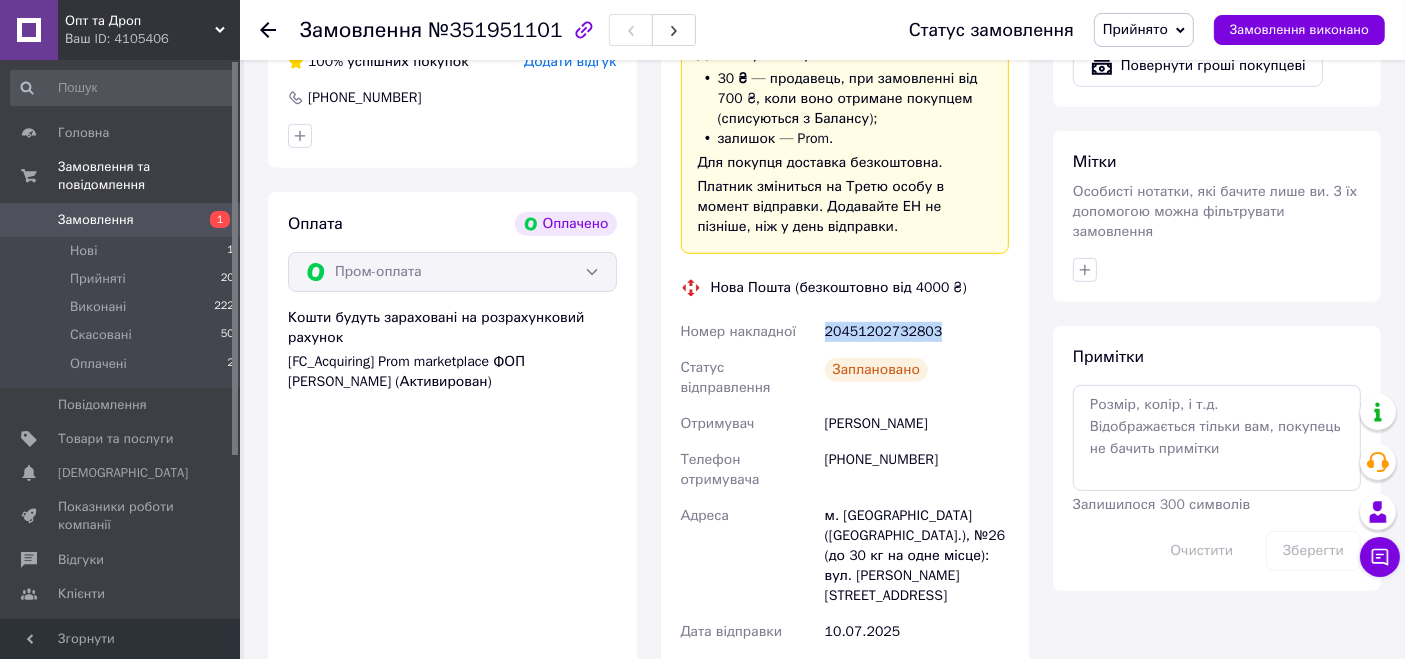 click on "20451202732803" at bounding box center (917, 332) 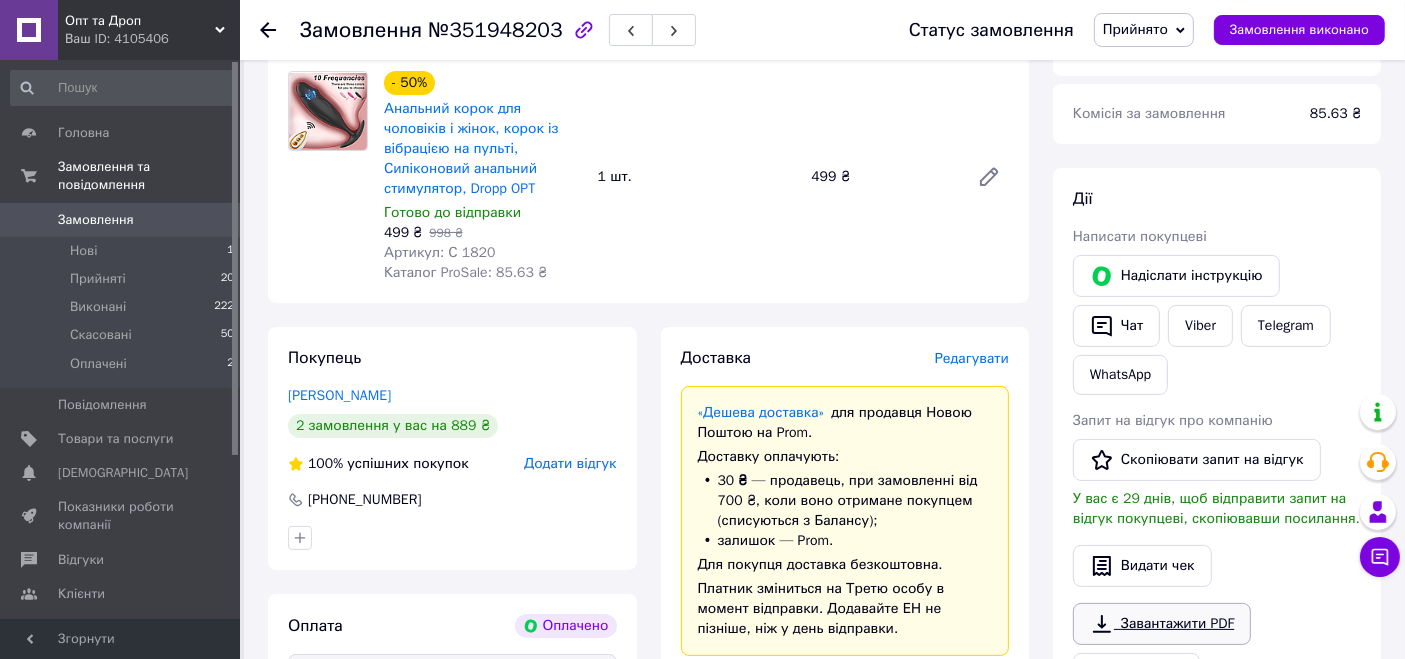 scroll, scrollTop: 444, scrollLeft: 0, axis: vertical 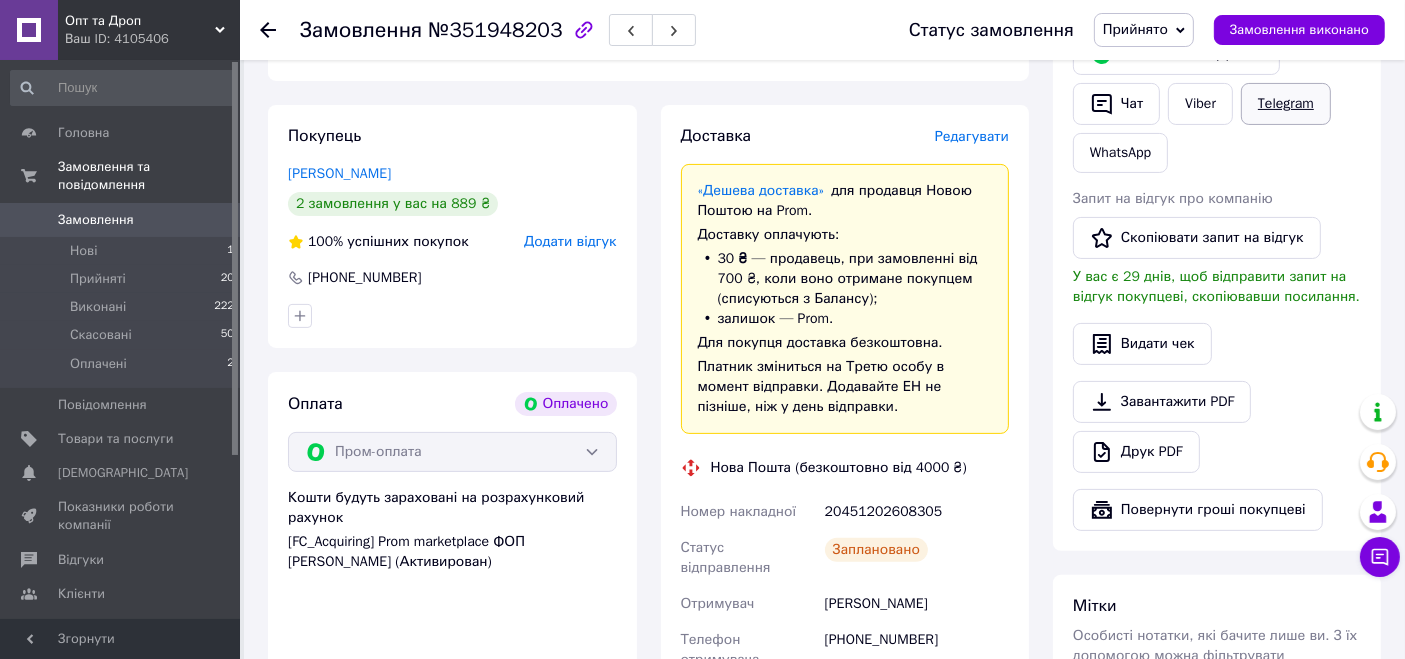 click on "Telegram" at bounding box center (1286, 104) 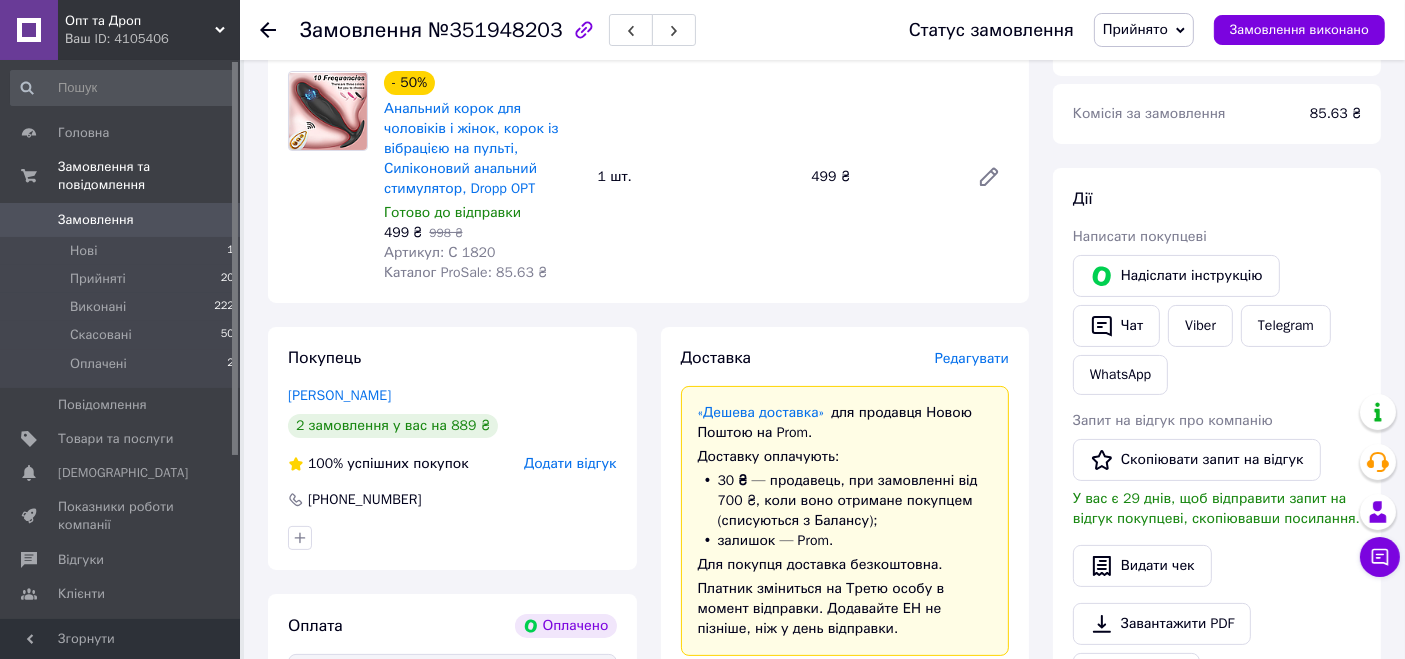 scroll, scrollTop: 444, scrollLeft: 0, axis: vertical 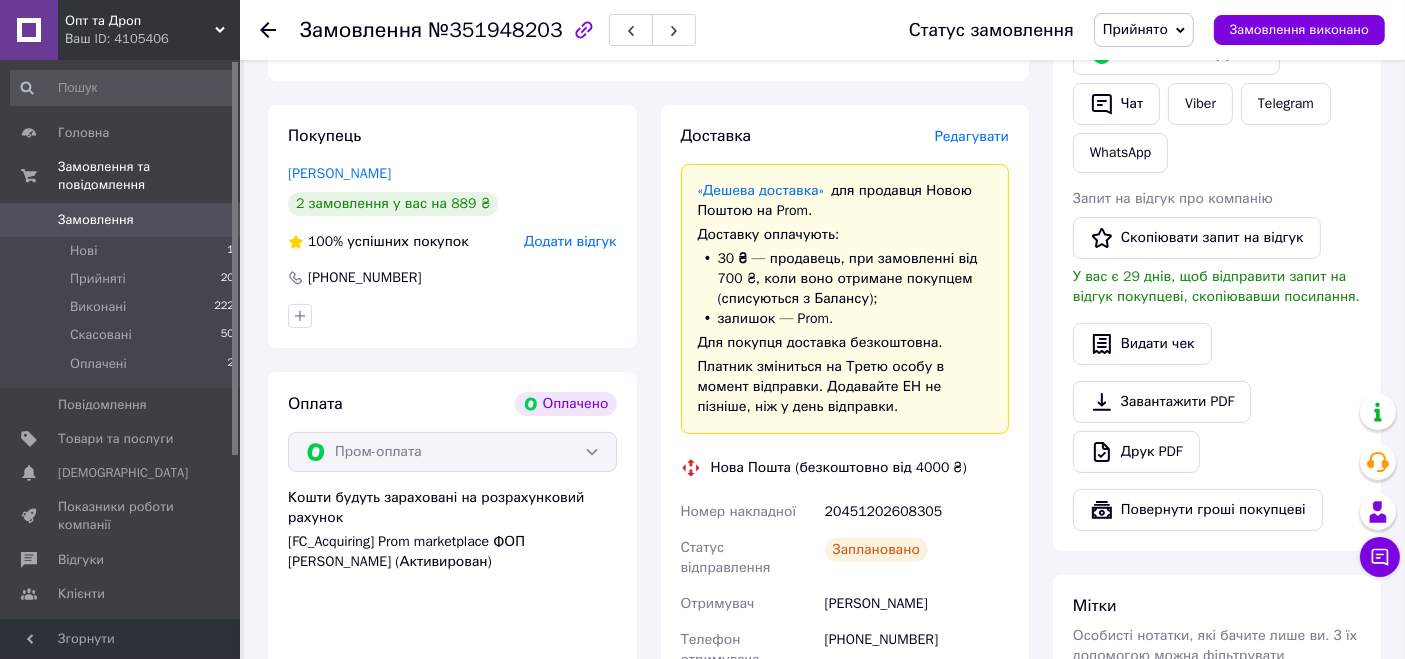 click on "Ваш ID: 4105406" at bounding box center [152, 39] 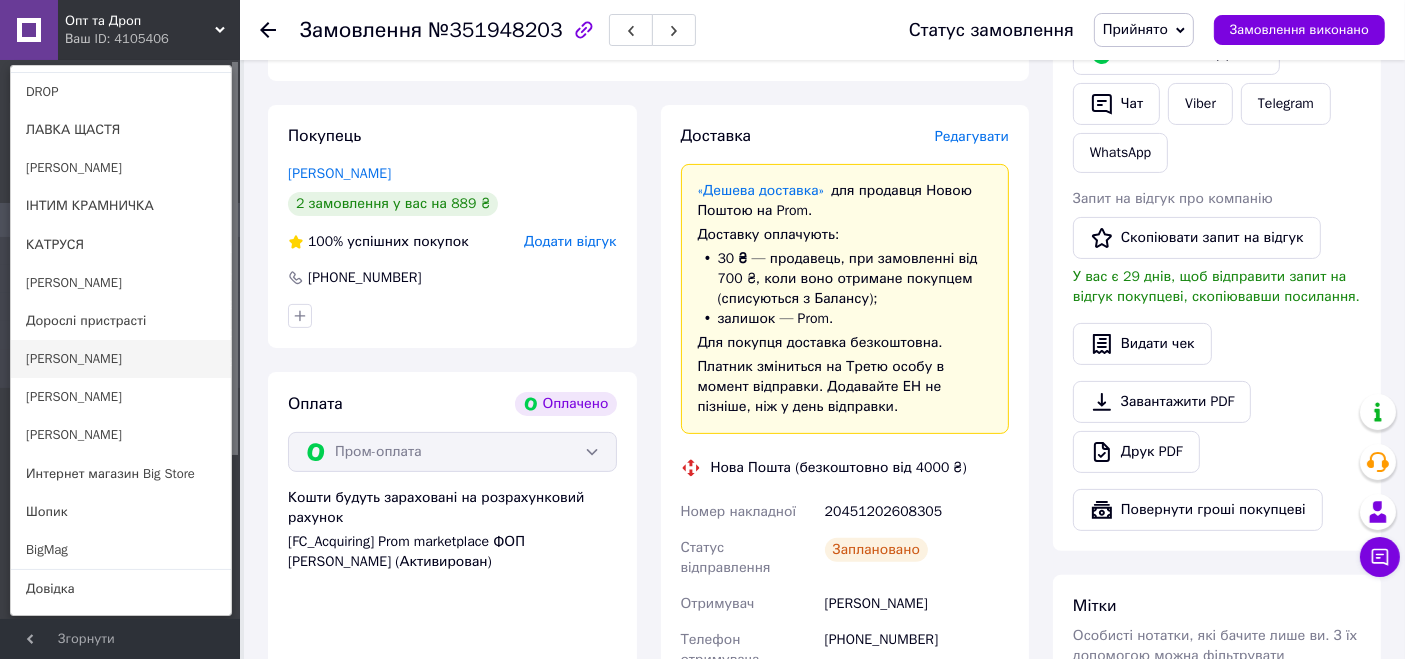 scroll, scrollTop: 177, scrollLeft: 0, axis: vertical 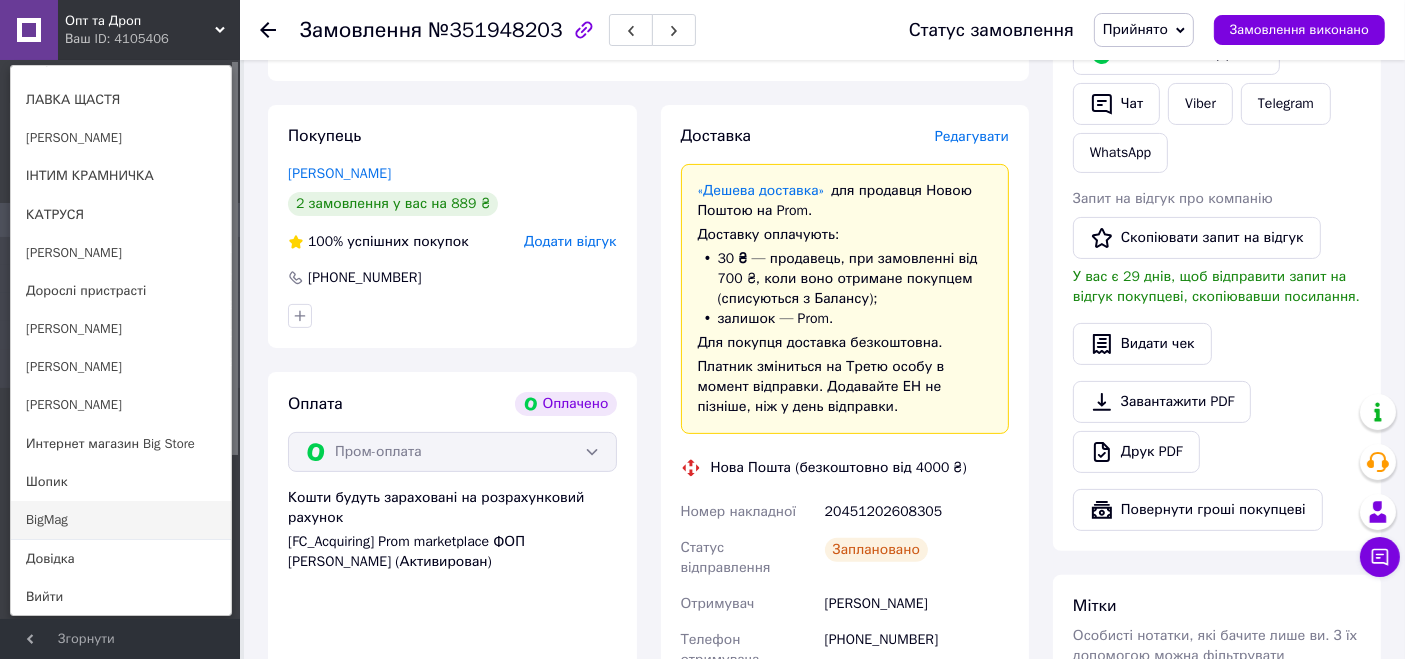 click on "BigMag" at bounding box center [121, 520] 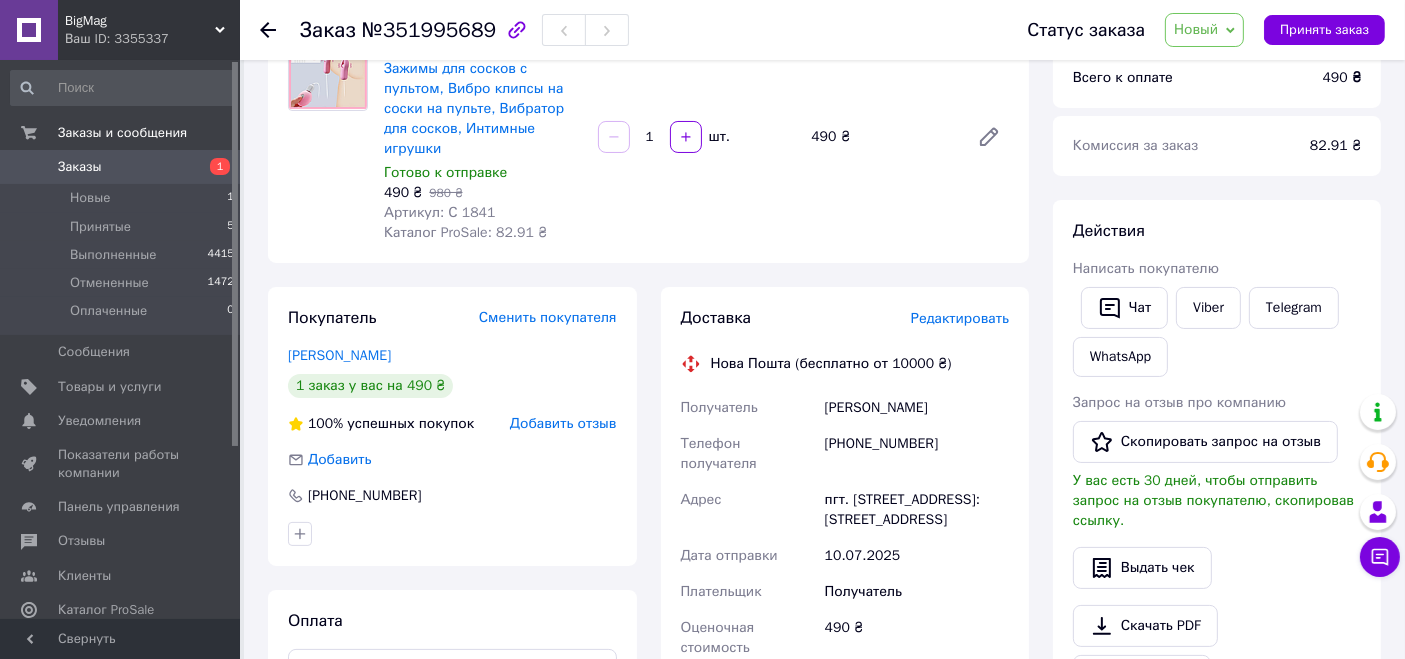 scroll, scrollTop: 222, scrollLeft: 0, axis: vertical 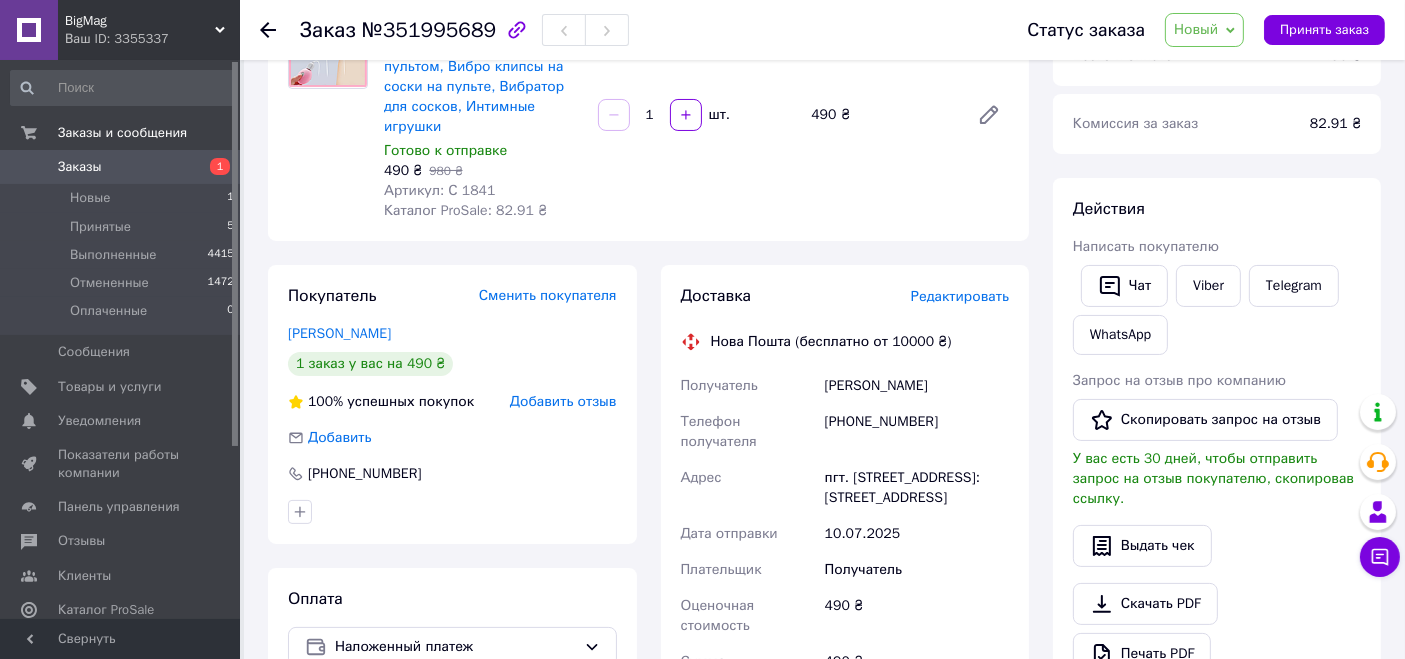 click on "[PERSON_NAME]" at bounding box center (917, 386) 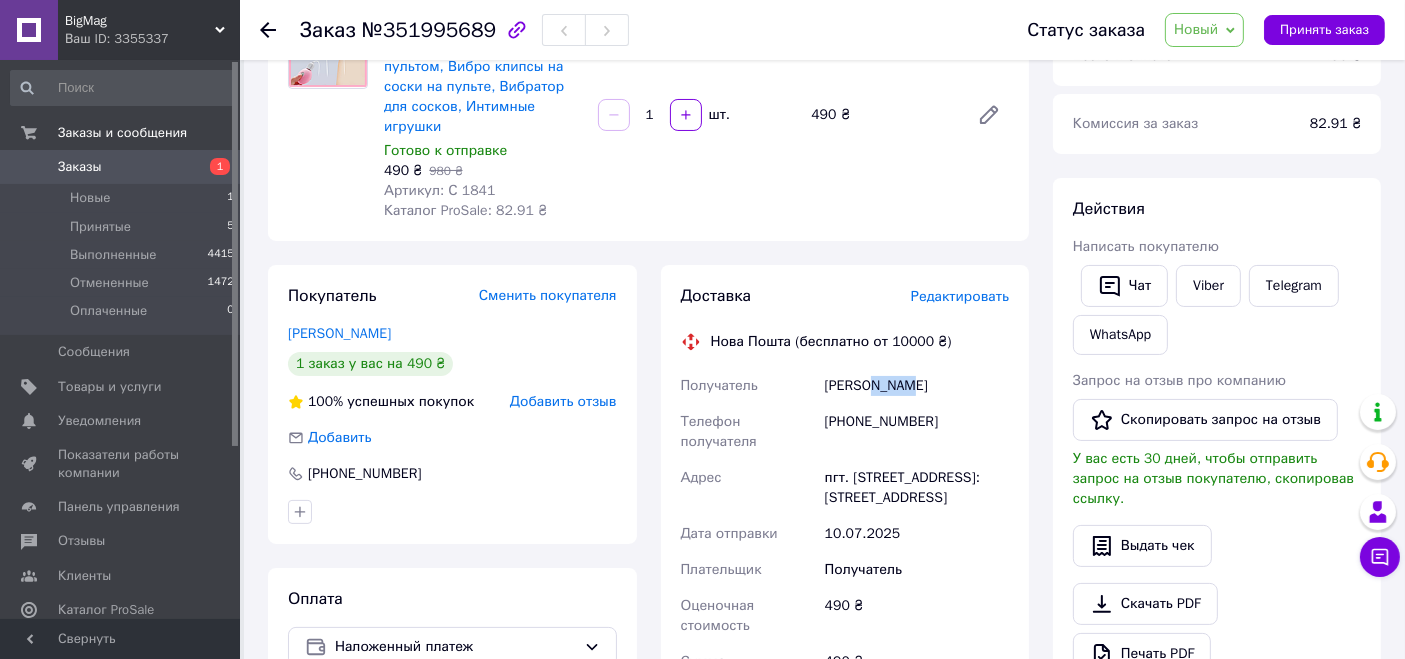 click on "[PERSON_NAME]" at bounding box center (917, 386) 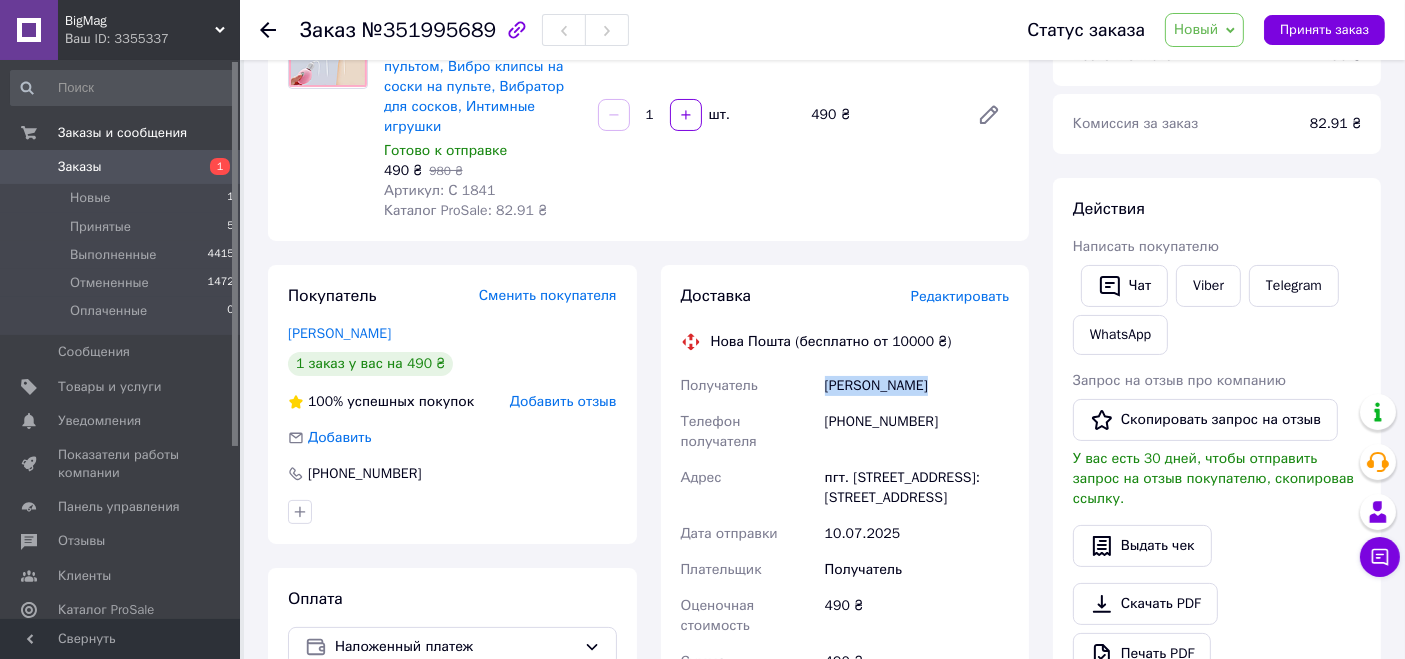 click on "[PERSON_NAME]" at bounding box center (917, 386) 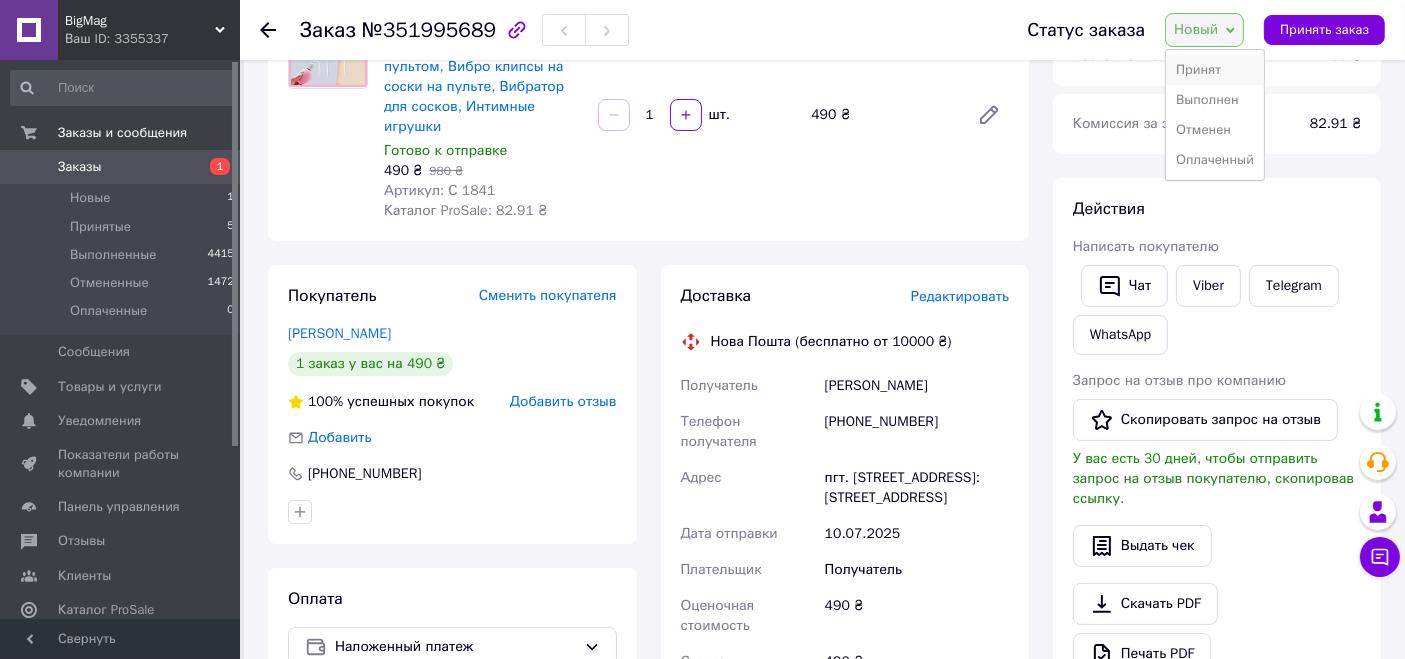 click on "Принят" at bounding box center (1215, 70) 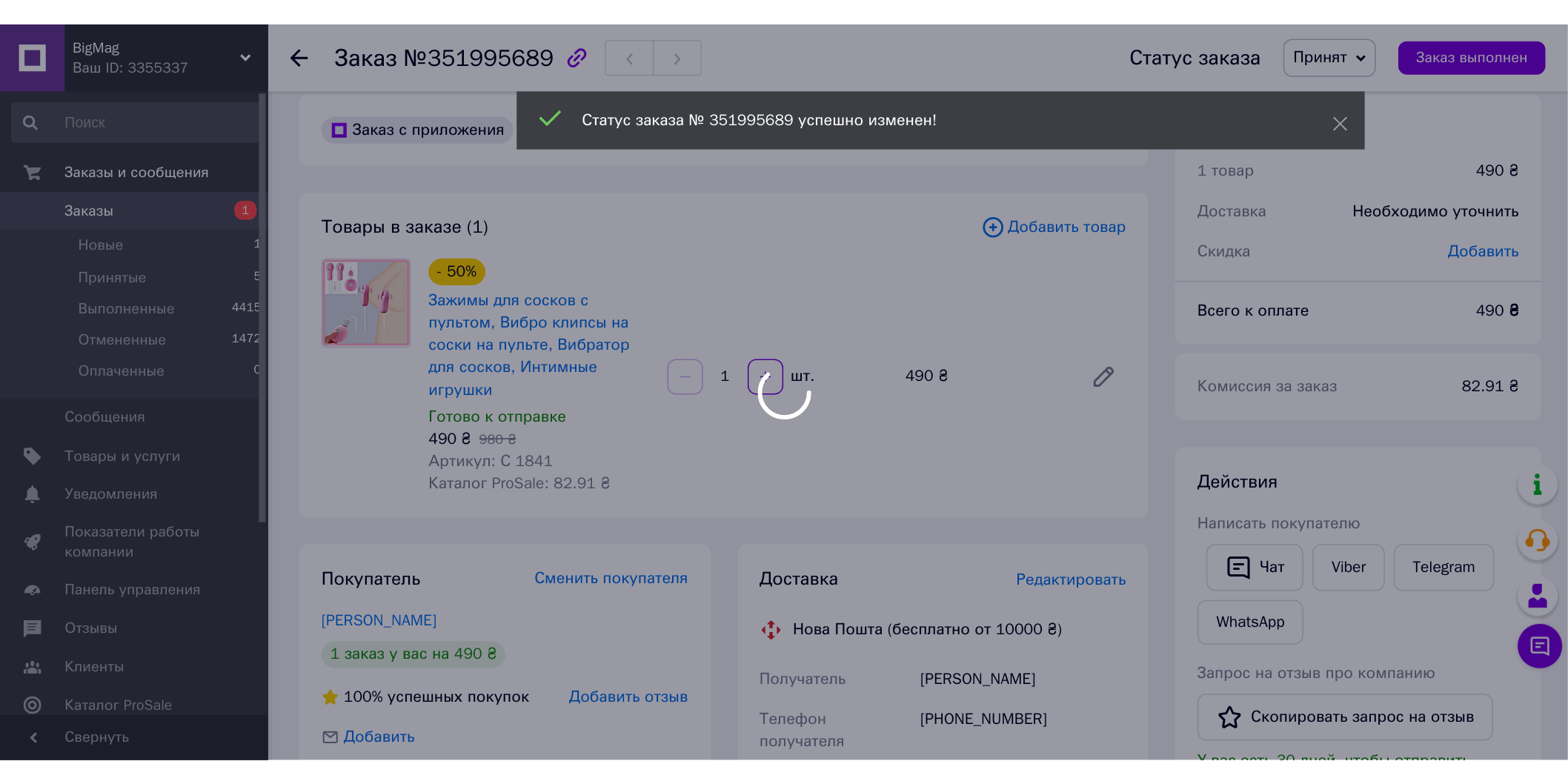 scroll, scrollTop: 0, scrollLeft: 0, axis: both 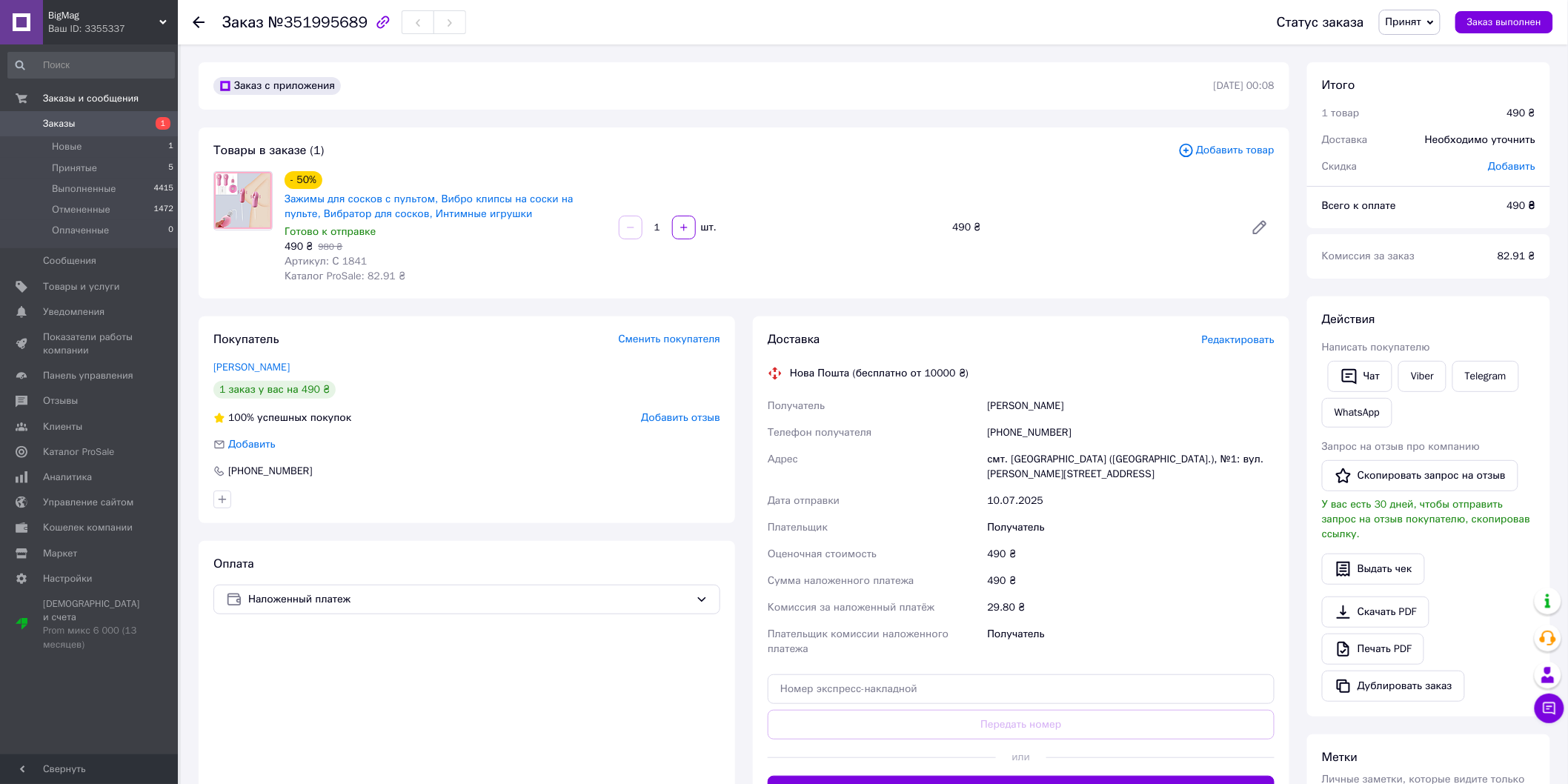 click on "+380669083495" at bounding box center [1131, 433] 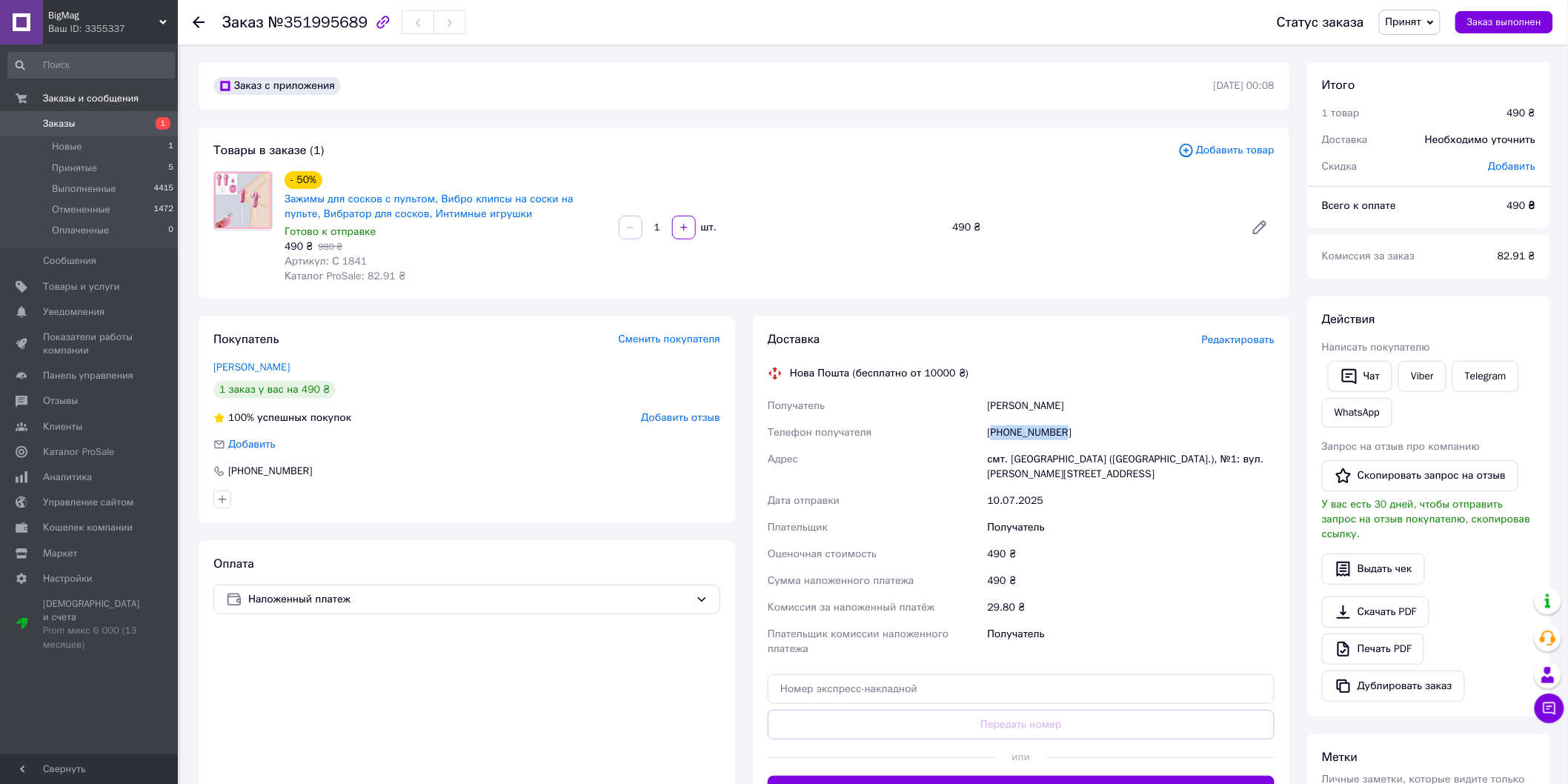 click on "+380669083495" at bounding box center (1131, 433) 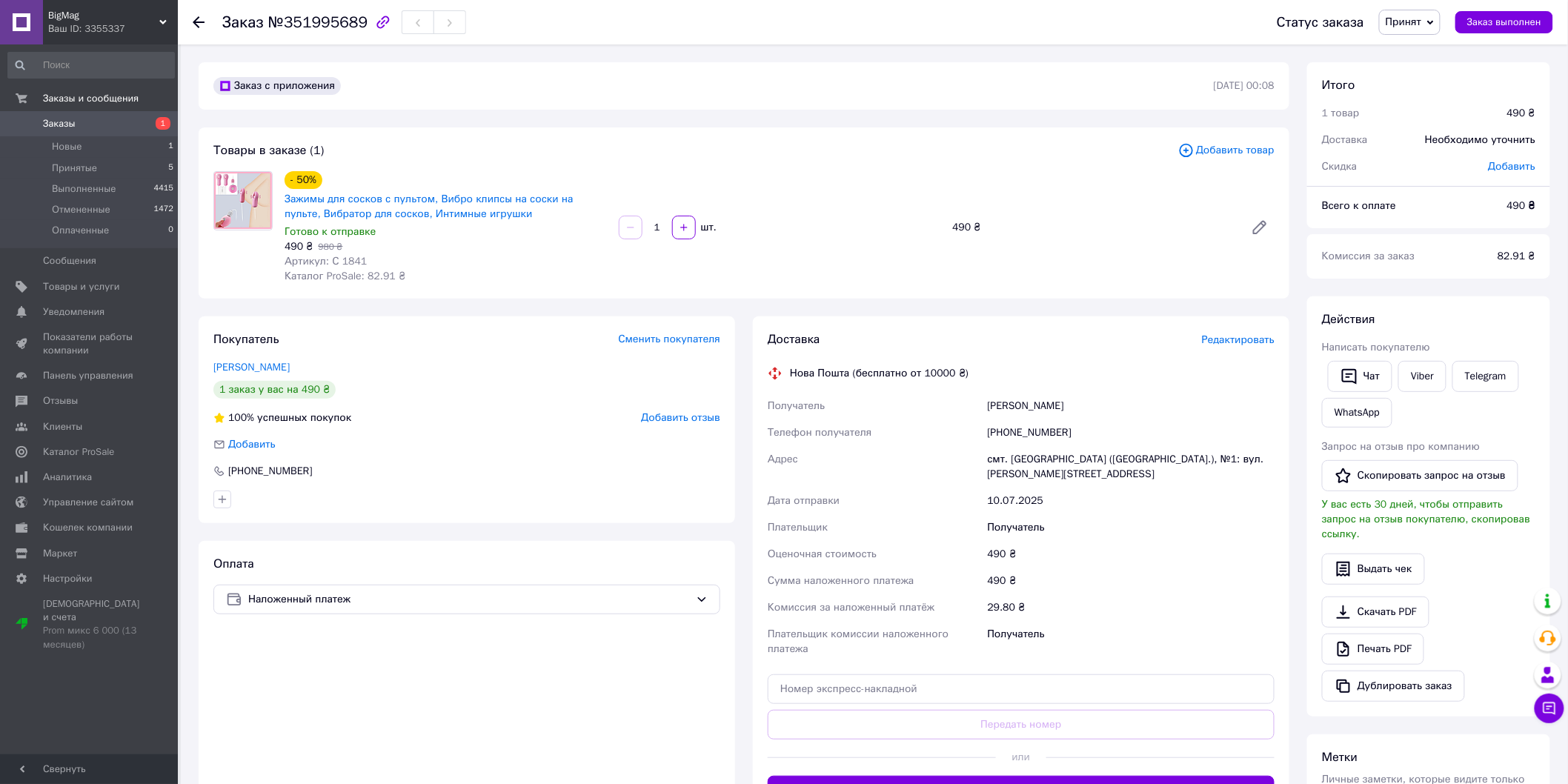 click on "Руссу Назар" at bounding box center [1131, 406] 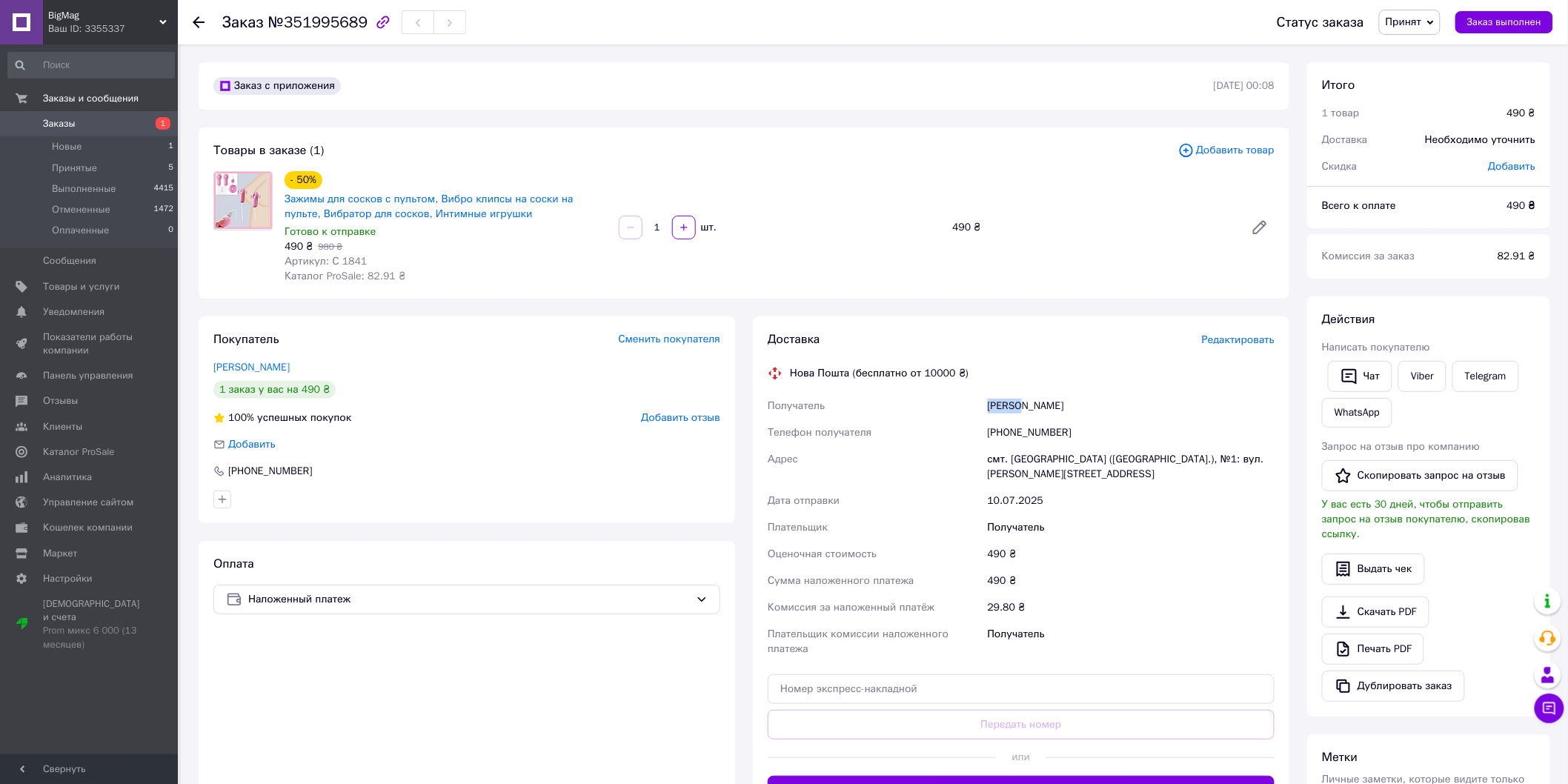 click on "Руссу Назар" at bounding box center [1131, 406] 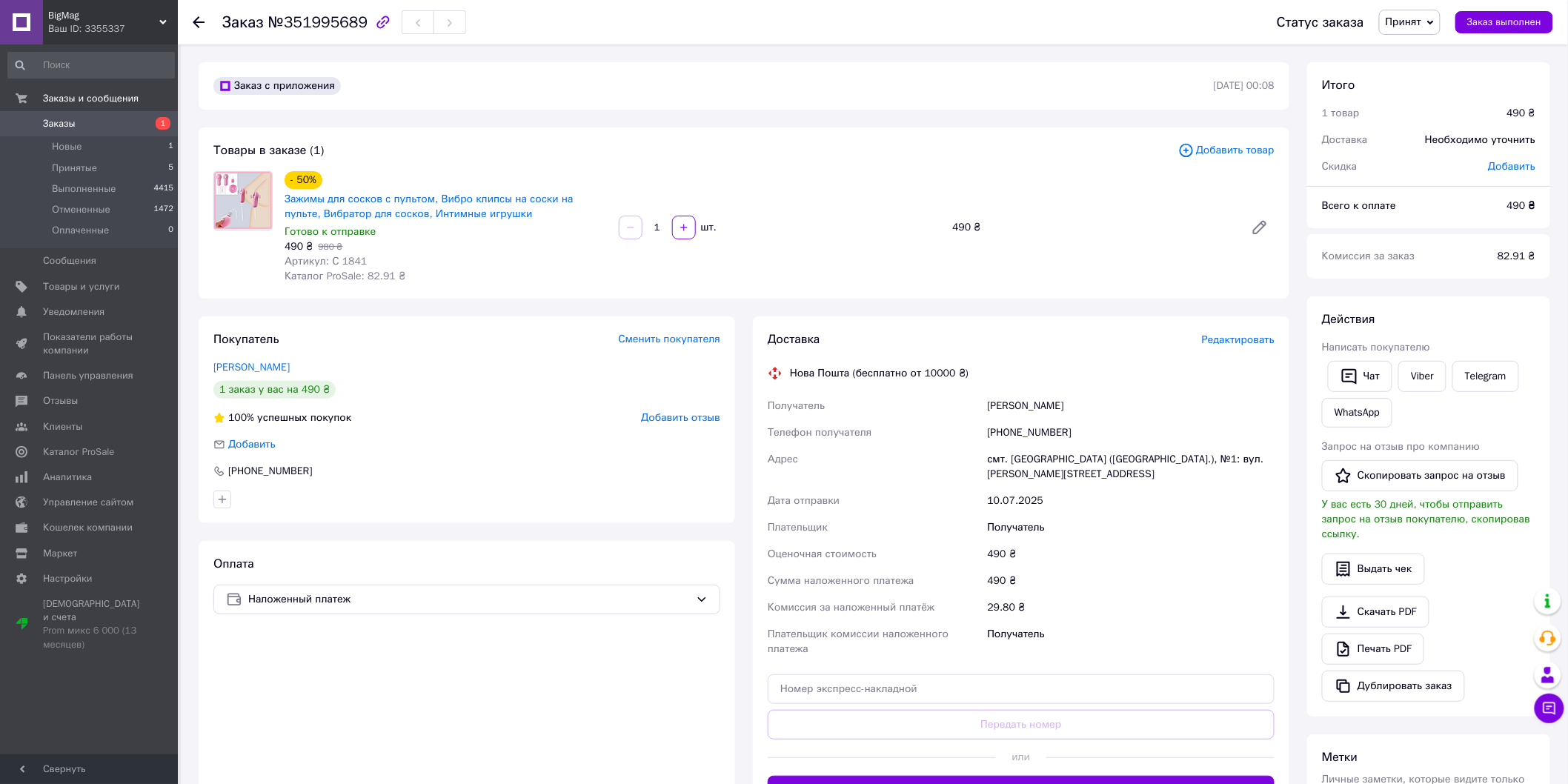 click on "Руссу Назар" at bounding box center (1131, 406) 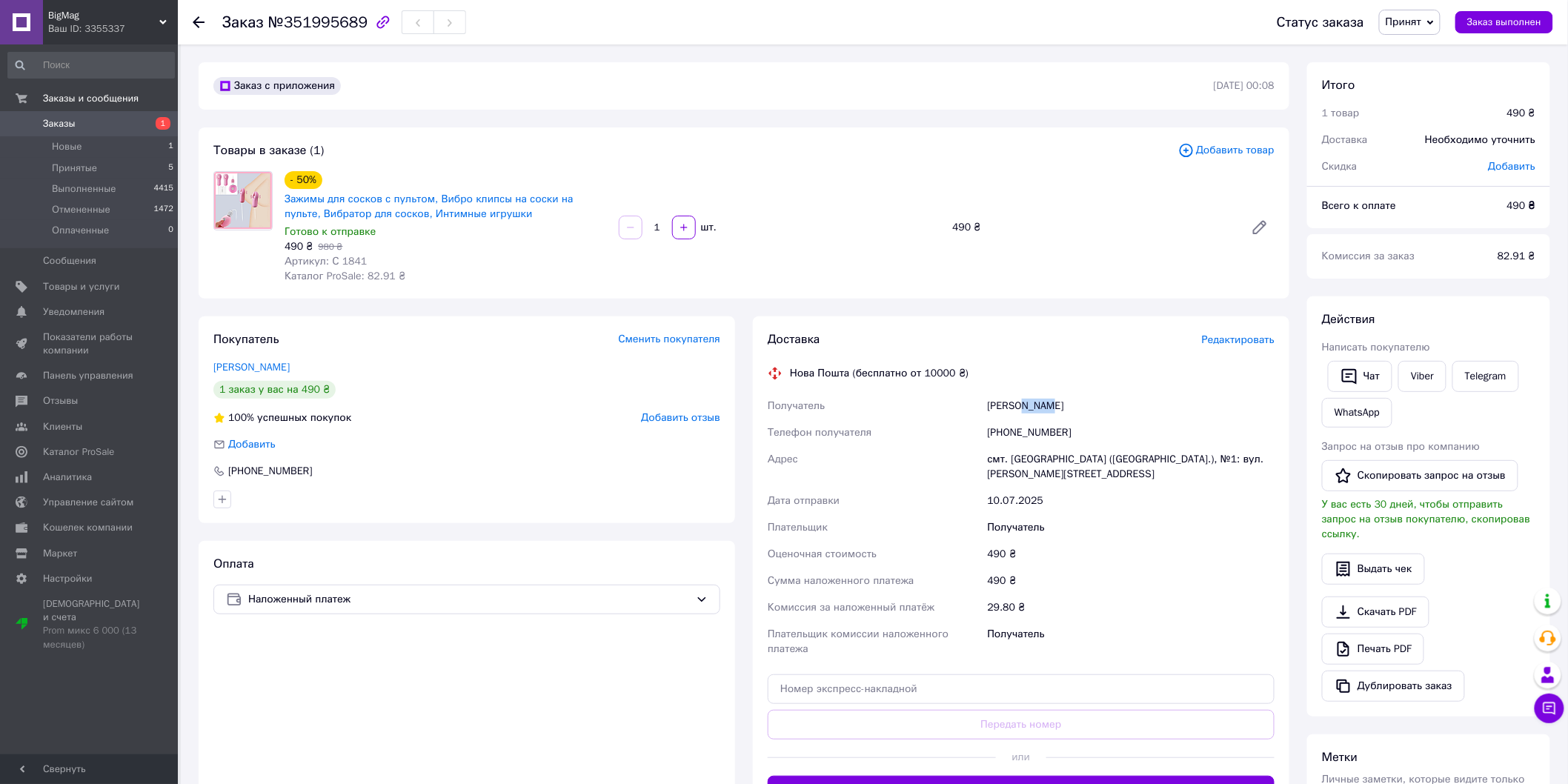 click on "Руссу Назар" at bounding box center [1131, 406] 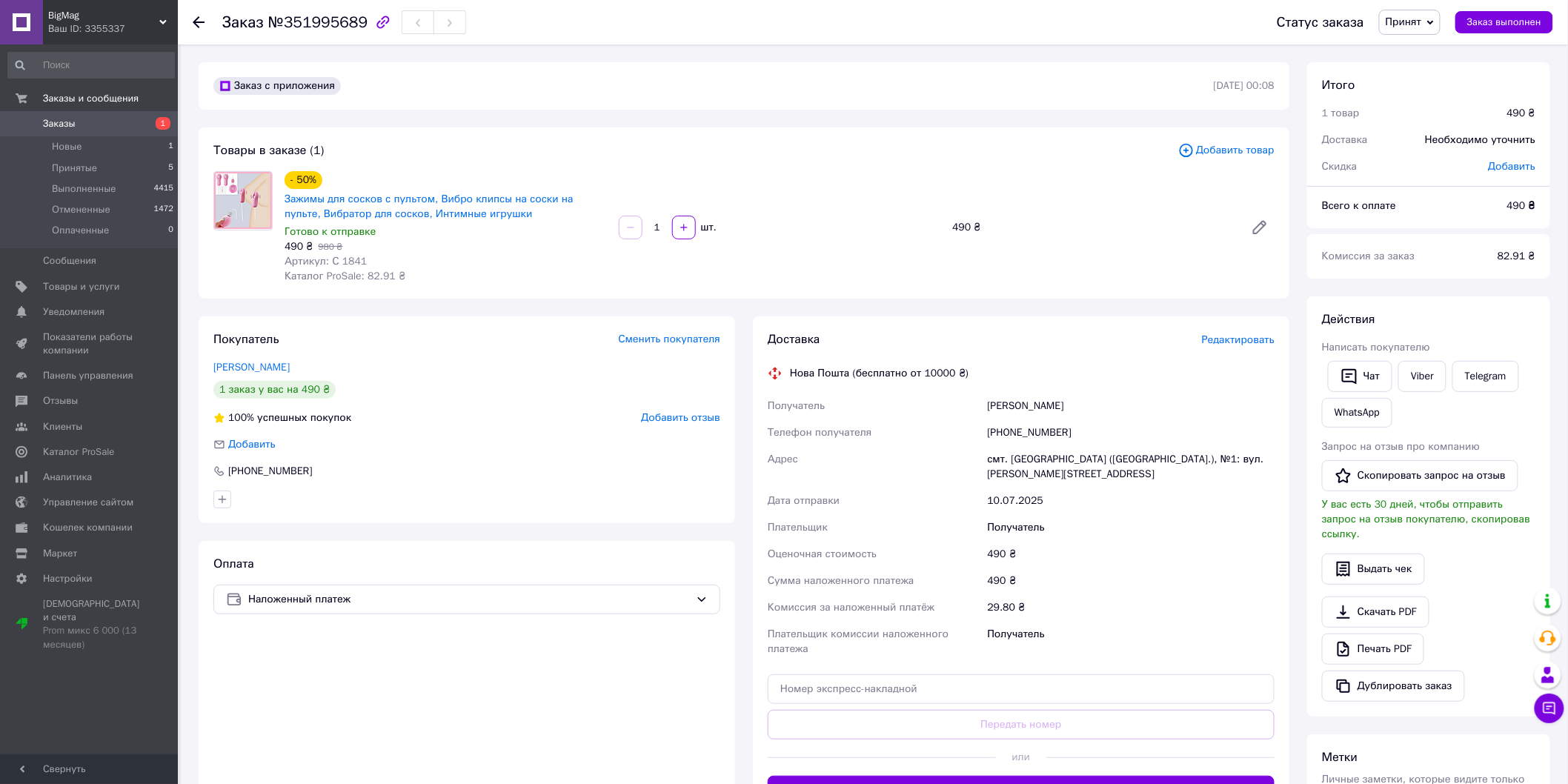 click on "смт. [GEOGRAPHIC_DATA] ([GEOGRAPHIC_DATA].), №1: вул. [PERSON_NAME][STREET_ADDRESS]" at bounding box center [1131, 467] 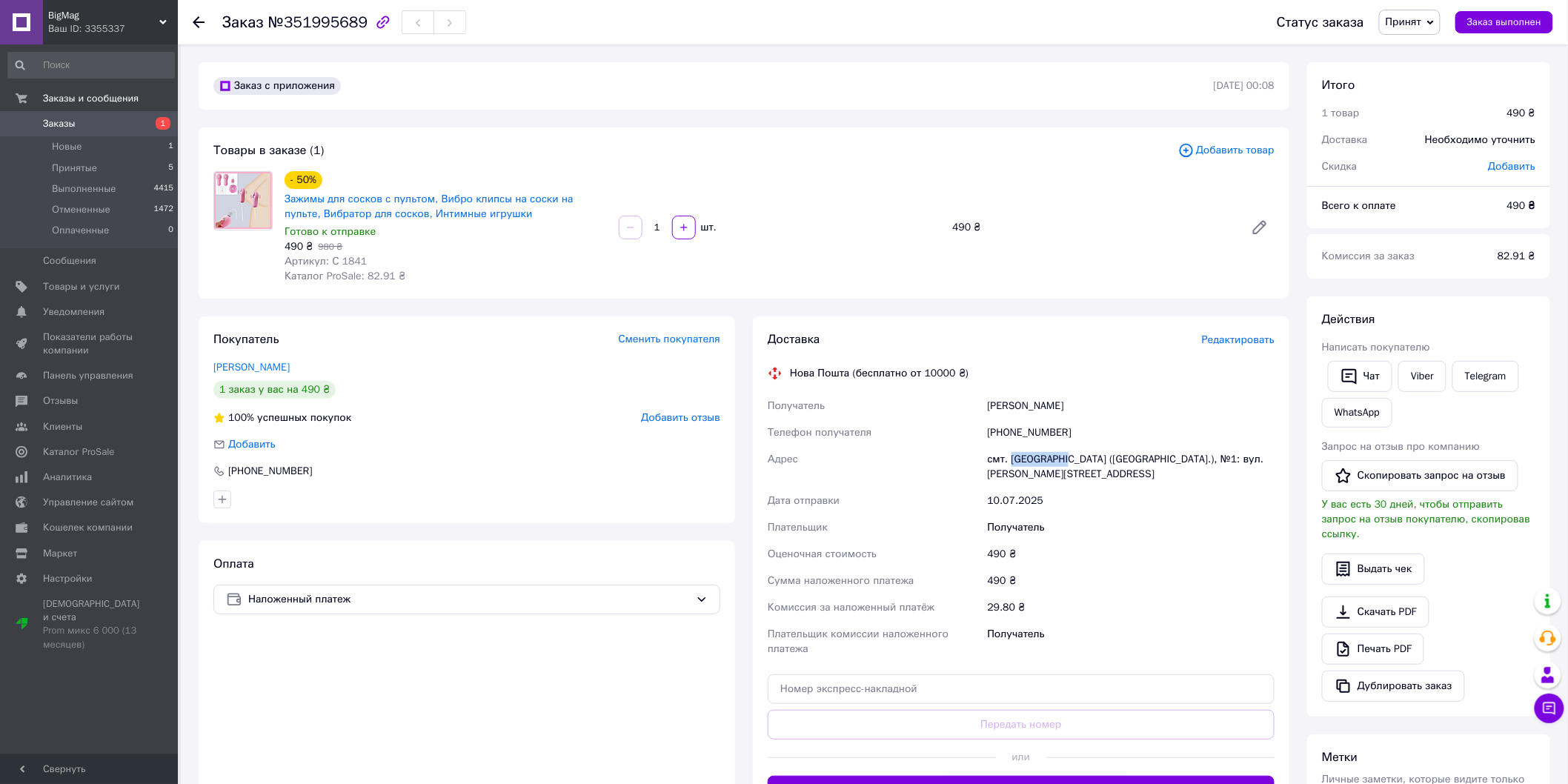 click on "смт. [GEOGRAPHIC_DATA] ([GEOGRAPHIC_DATA].), №1: вул. [PERSON_NAME][STREET_ADDRESS]" at bounding box center (1131, 467) 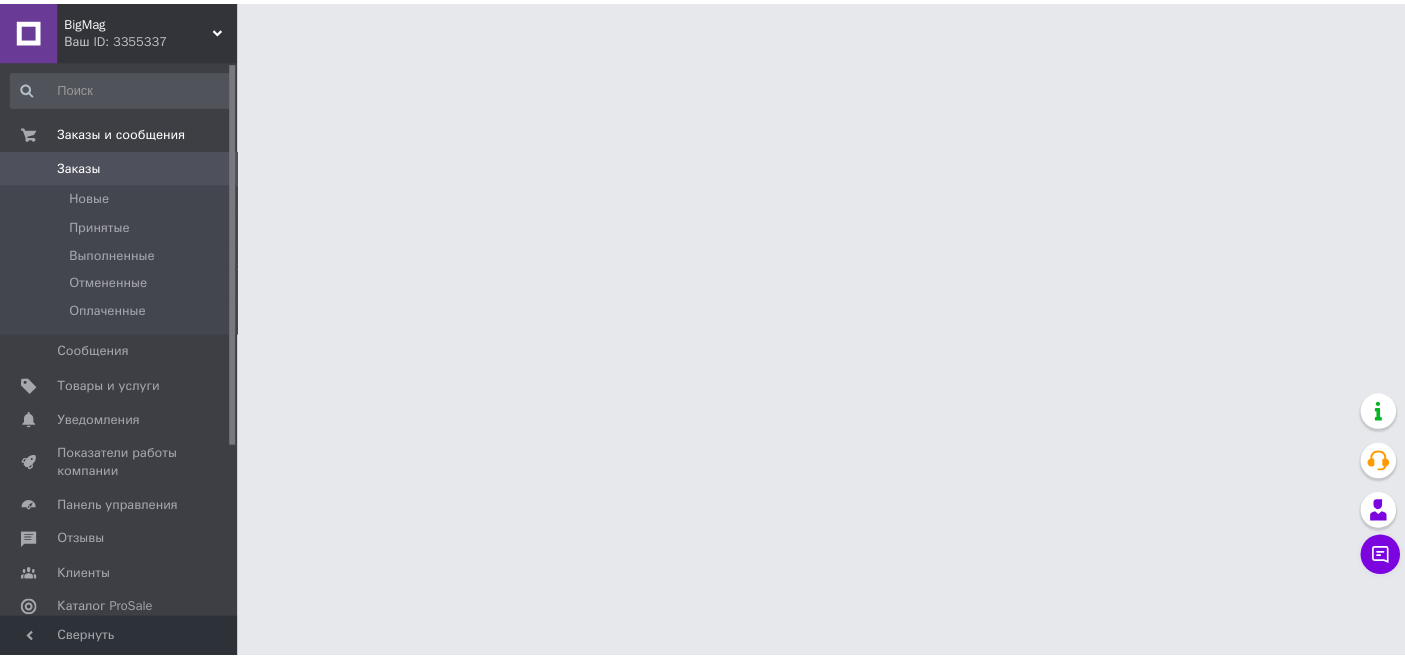 scroll, scrollTop: 0, scrollLeft: 0, axis: both 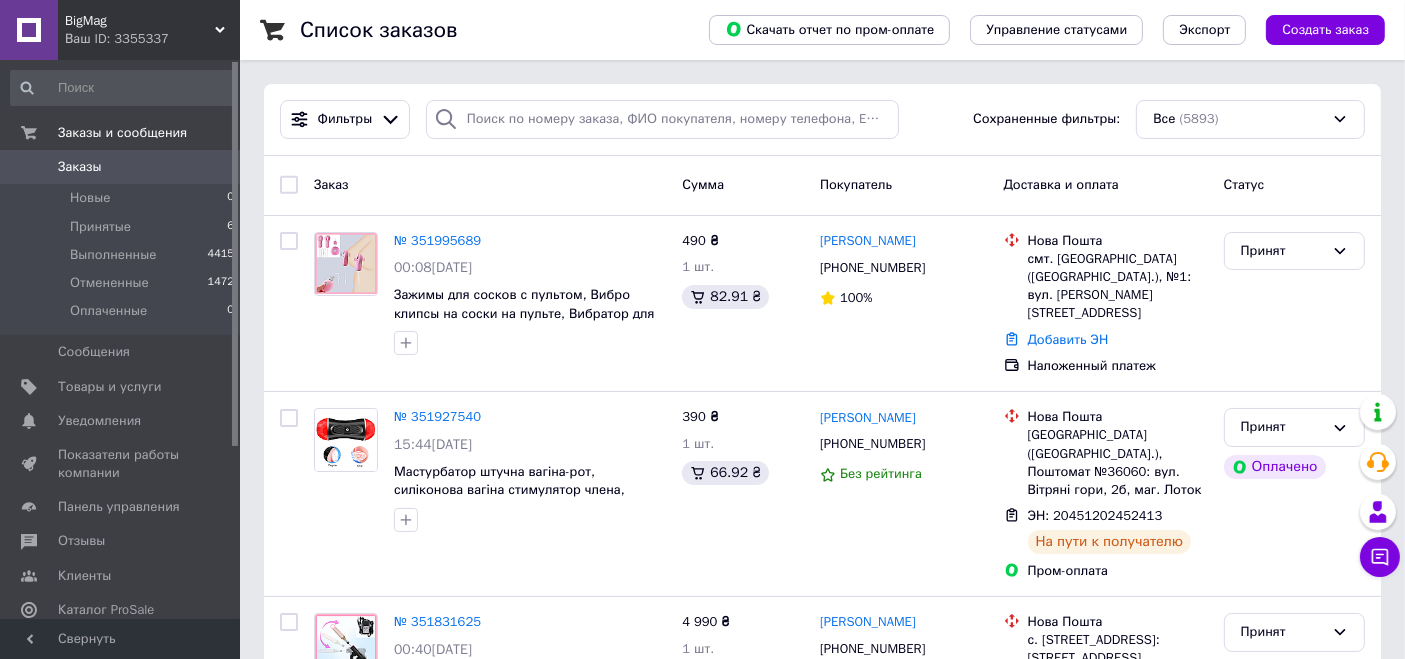 click on "BigMag" at bounding box center (140, 21) 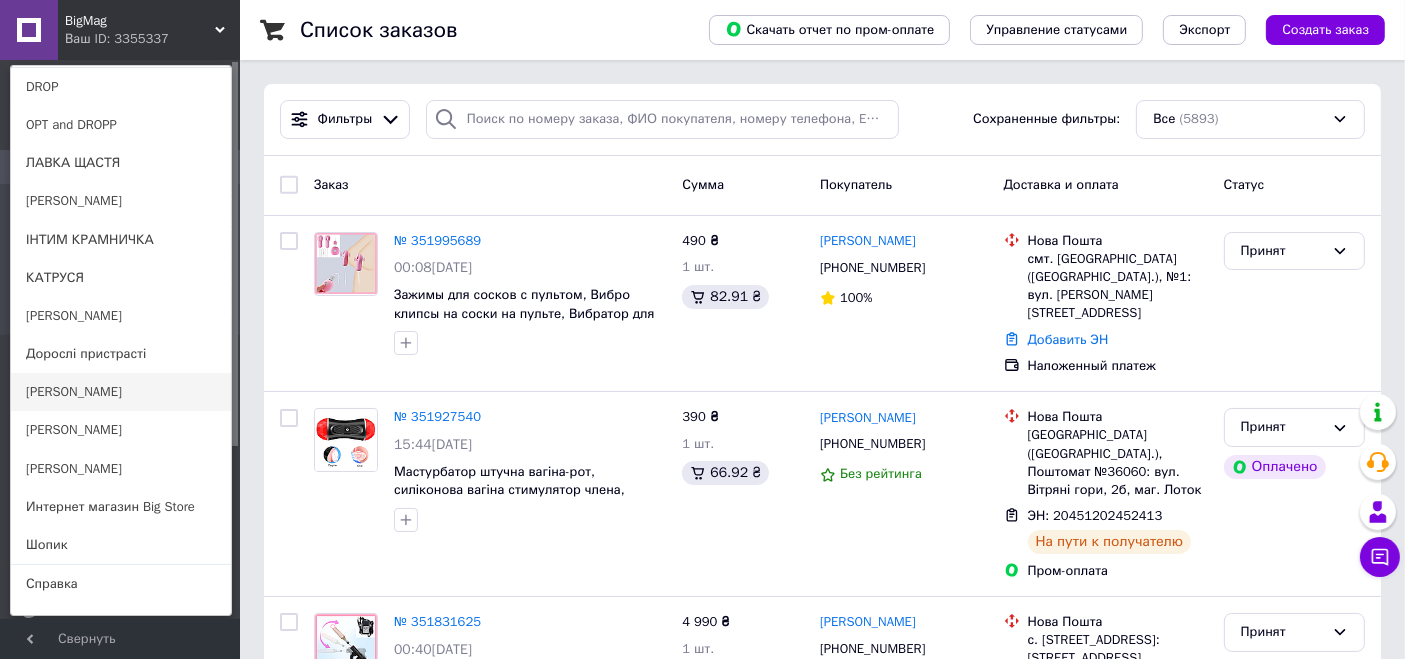 scroll, scrollTop: 177, scrollLeft: 0, axis: vertical 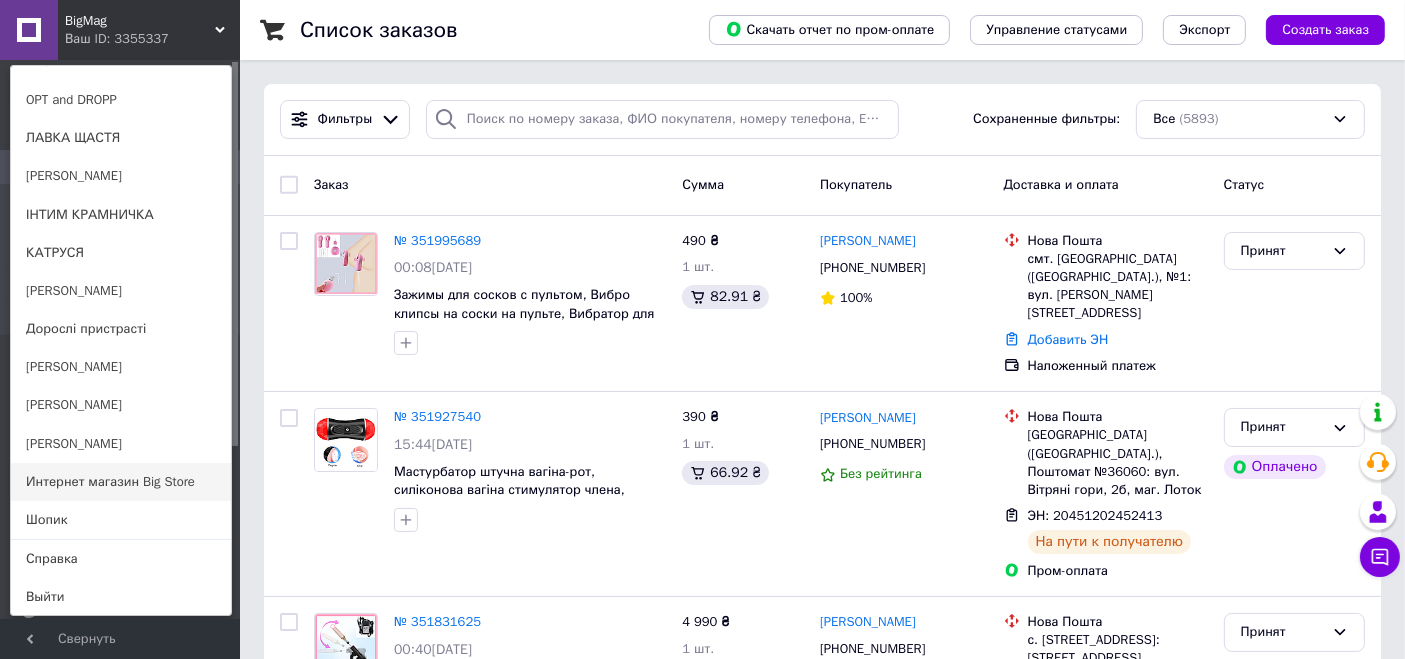 click on "Интернет магазин Big Store" at bounding box center [121, 482] 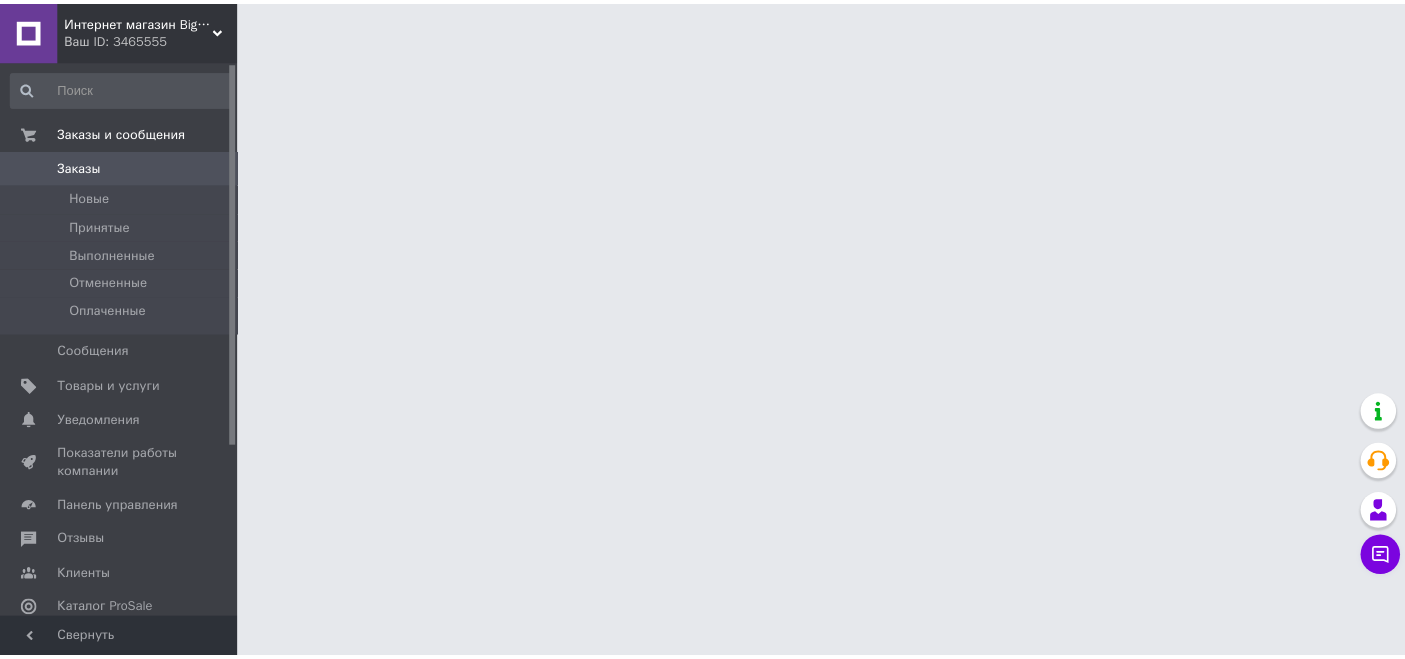 scroll, scrollTop: 0, scrollLeft: 0, axis: both 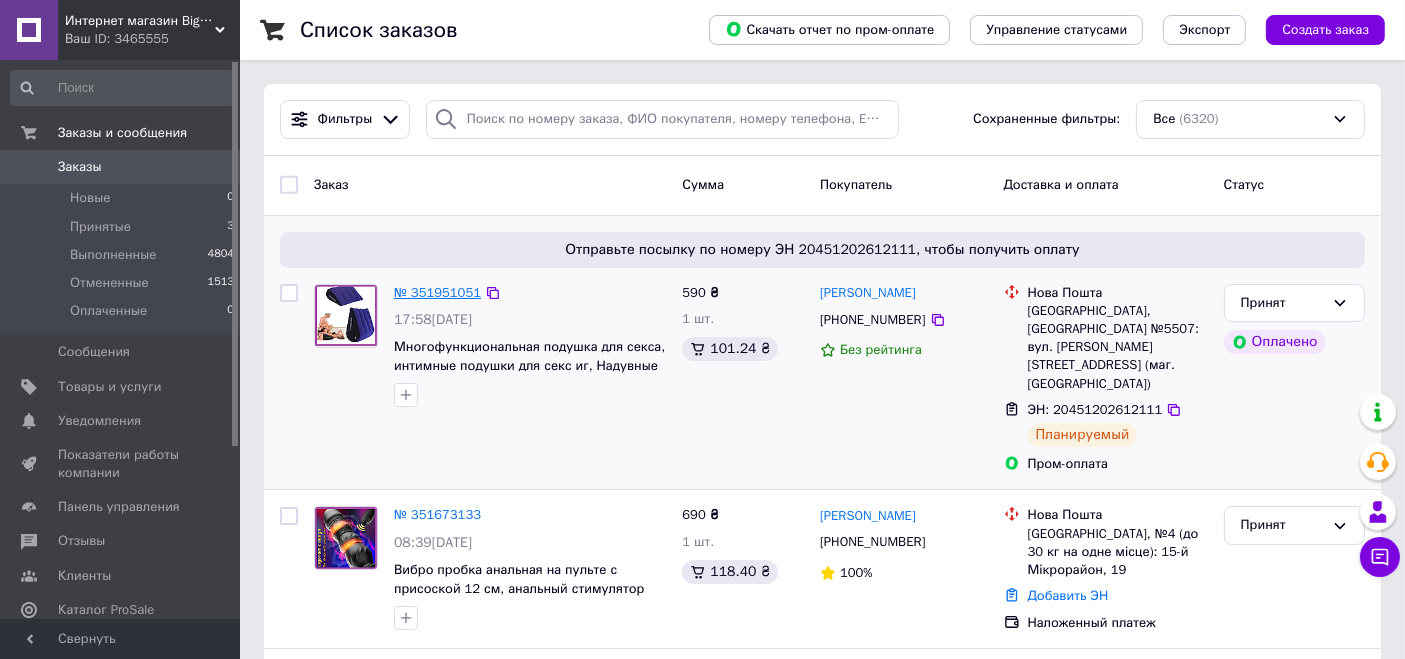 click on "№ 351951051" at bounding box center [437, 292] 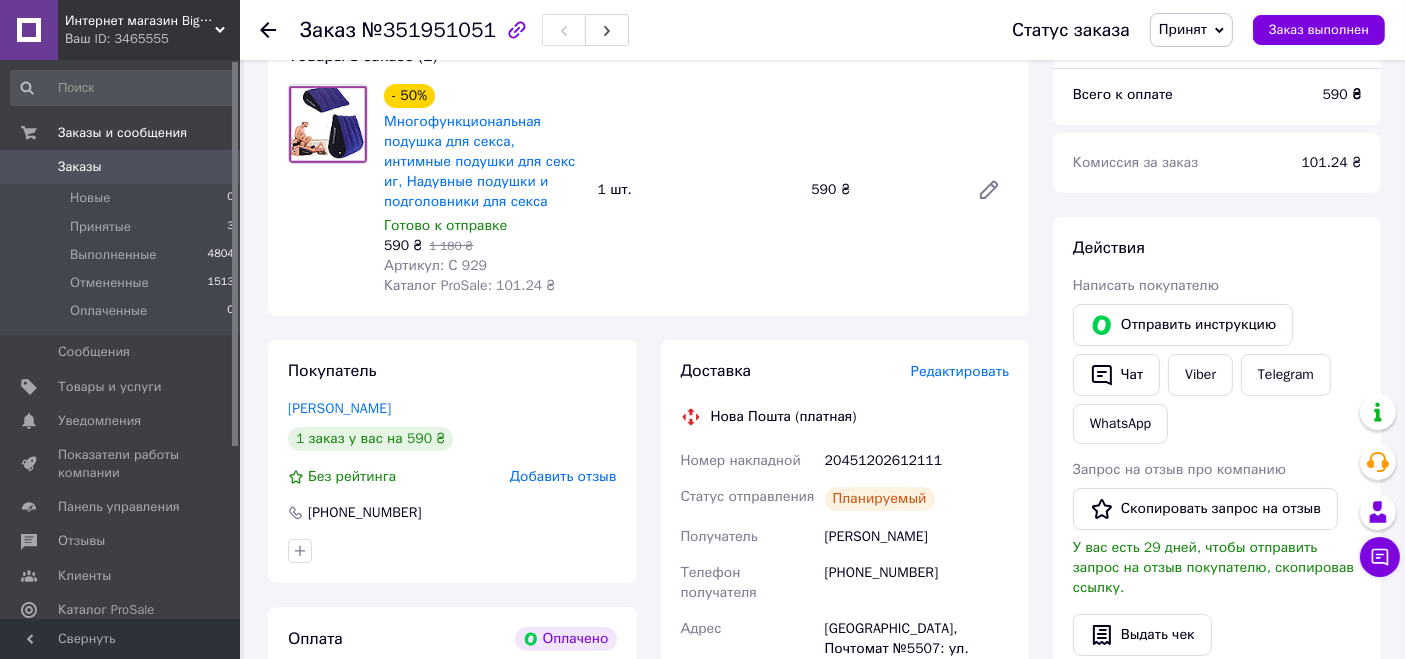 scroll, scrollTop: 222, scrollLeft: 0, axis: vertical 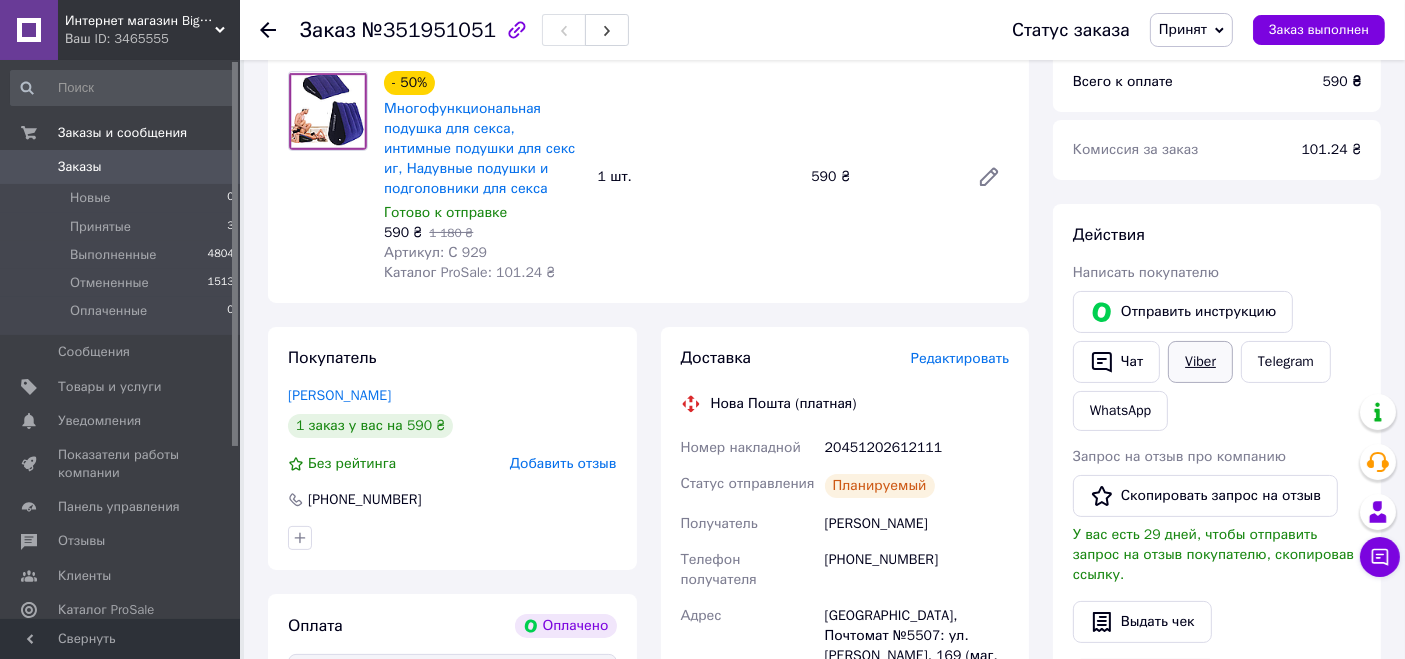 click on "Viber" at bounding box center [1200, 362] 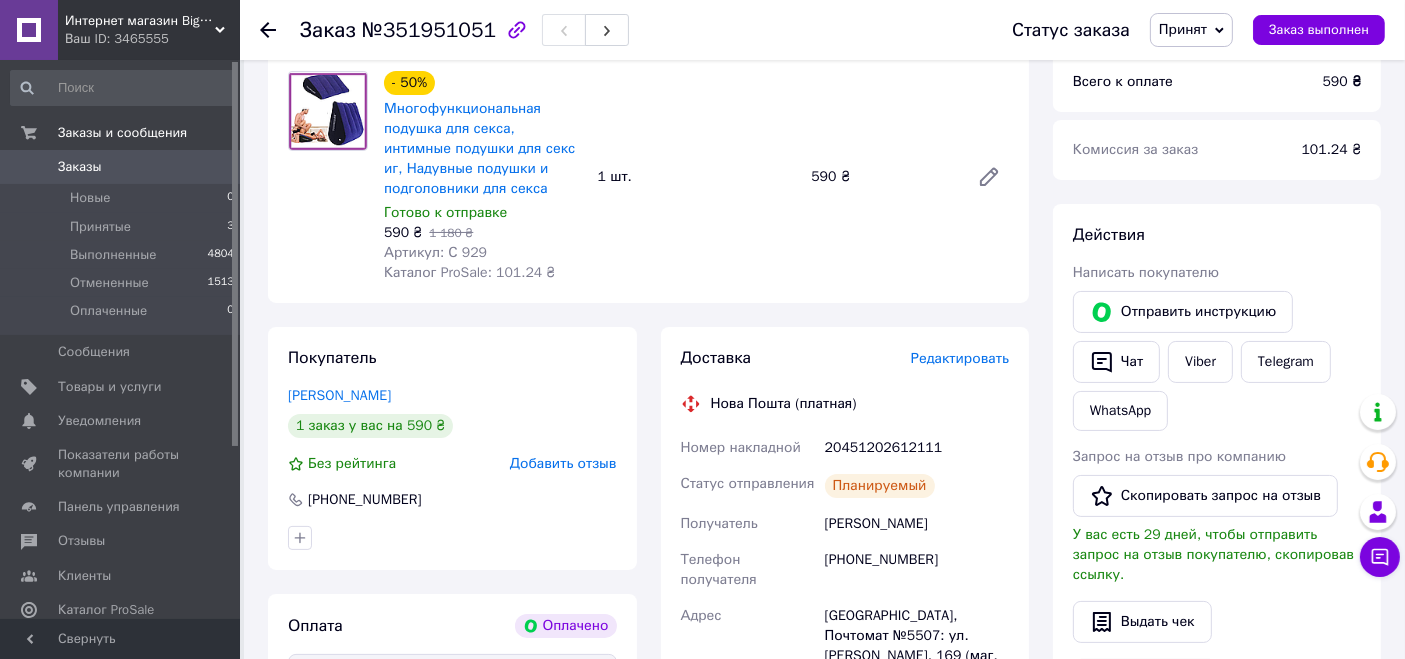 click on "Заказы" at bounding box center (121, 167) 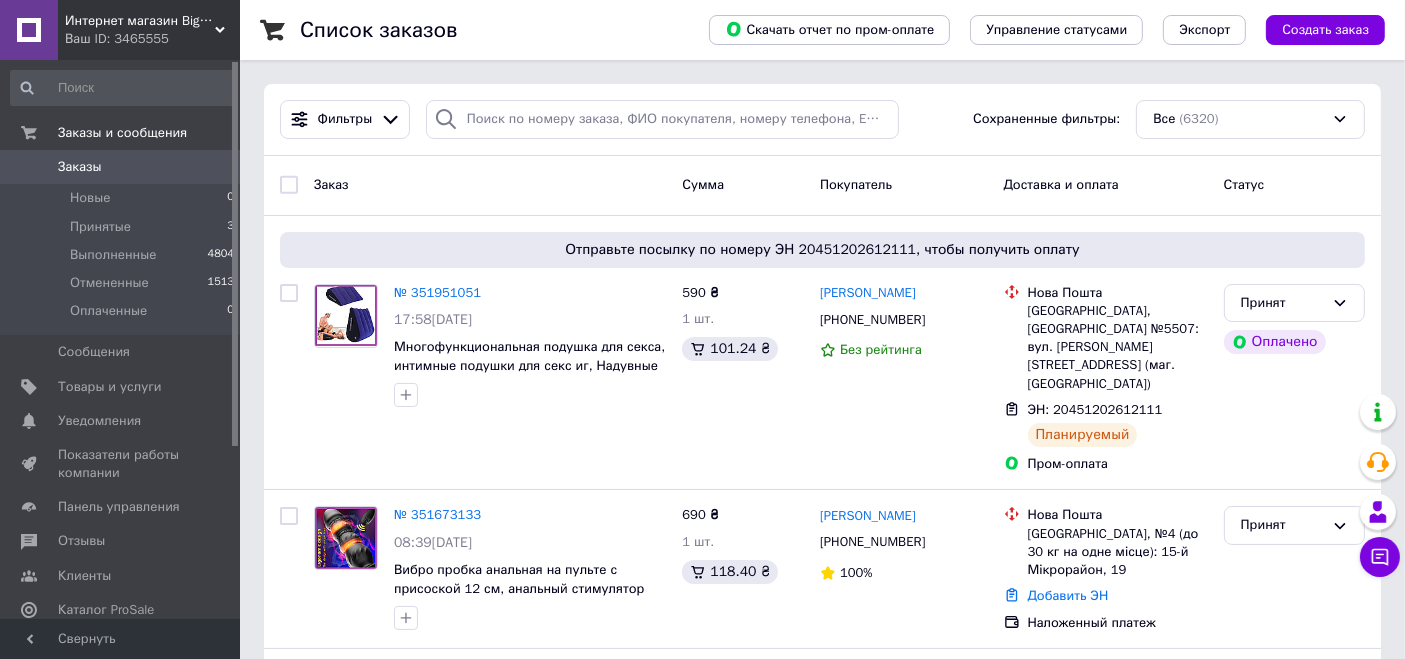 click on "Интернет магазин Big Store" at bounding box center (140, 21) 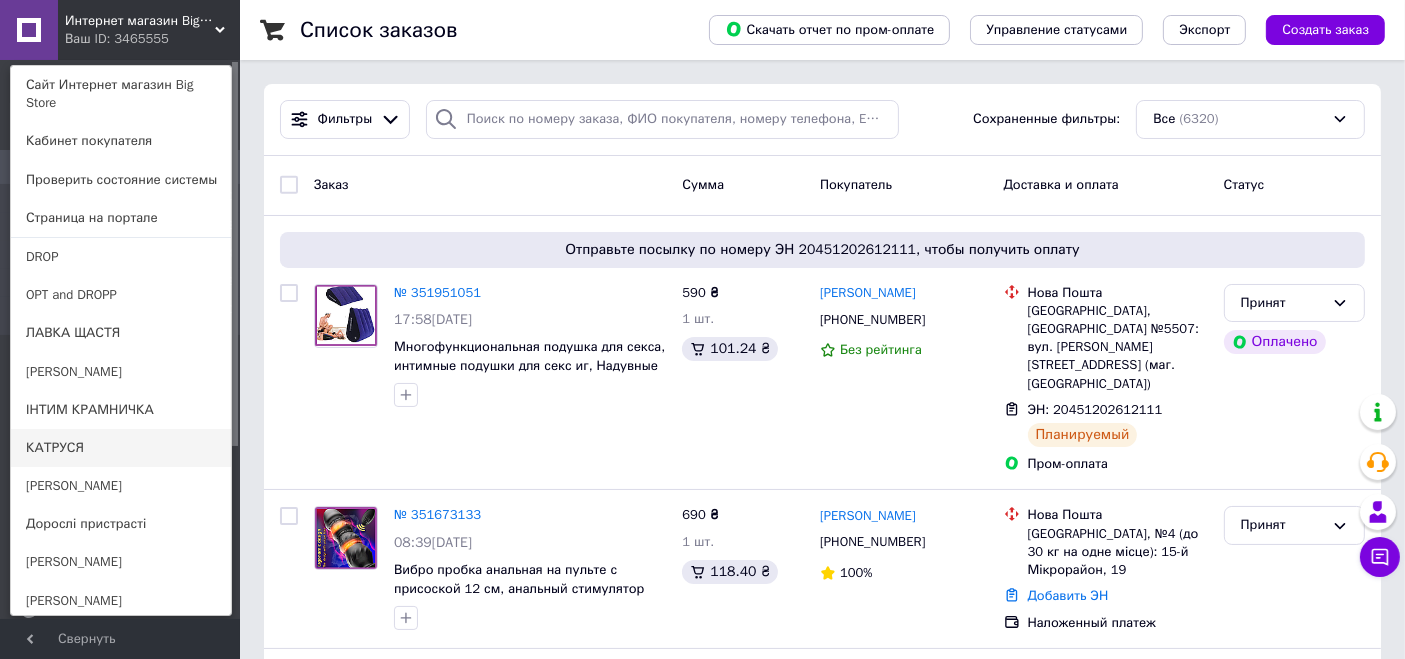 click on "КАТРУСЯ" at bounding box center [121, 448] 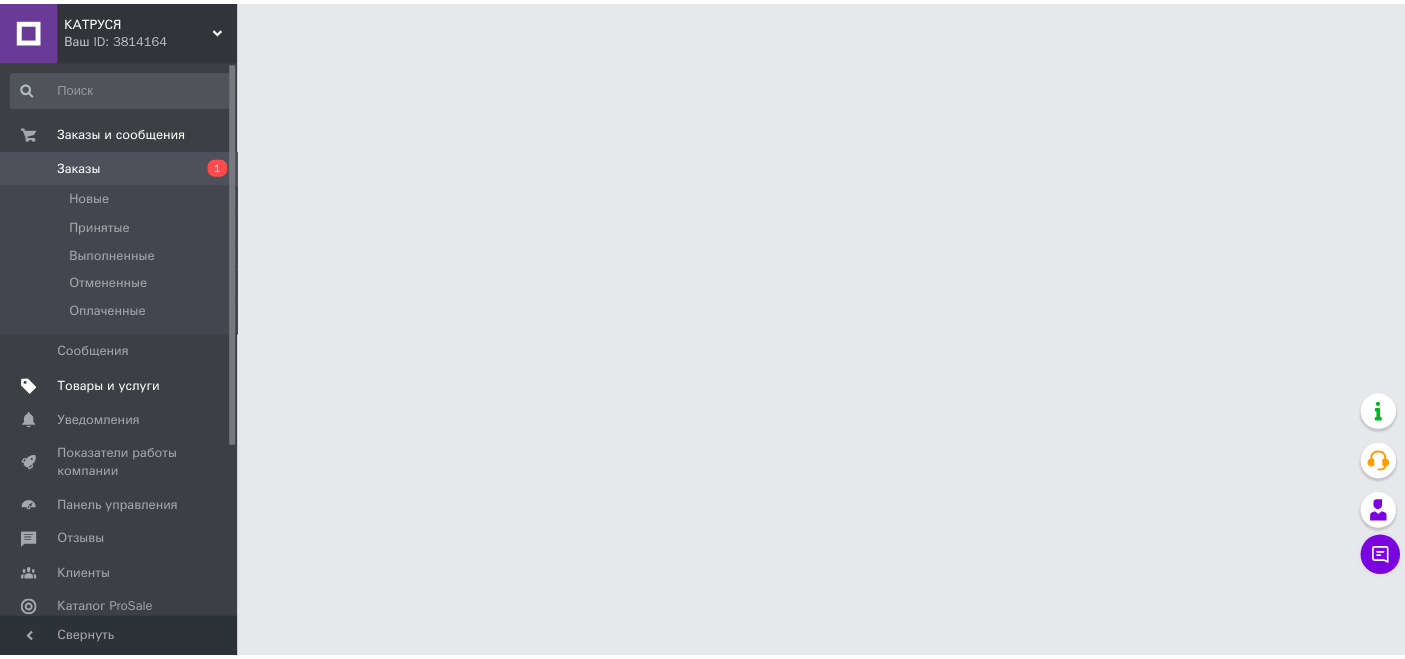 scroll, scrollTop: 0, scrollLeft: 0, axis: both 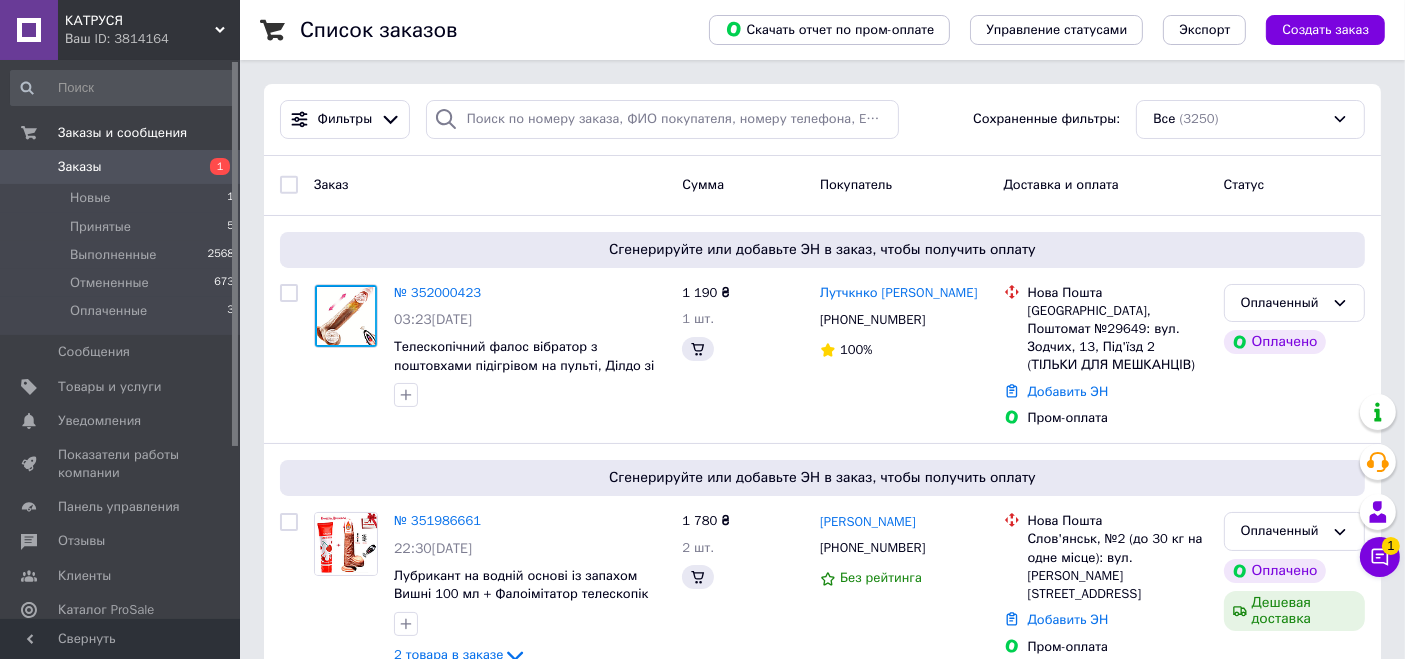 click on "Заказы" at bounding box center [121, 167] 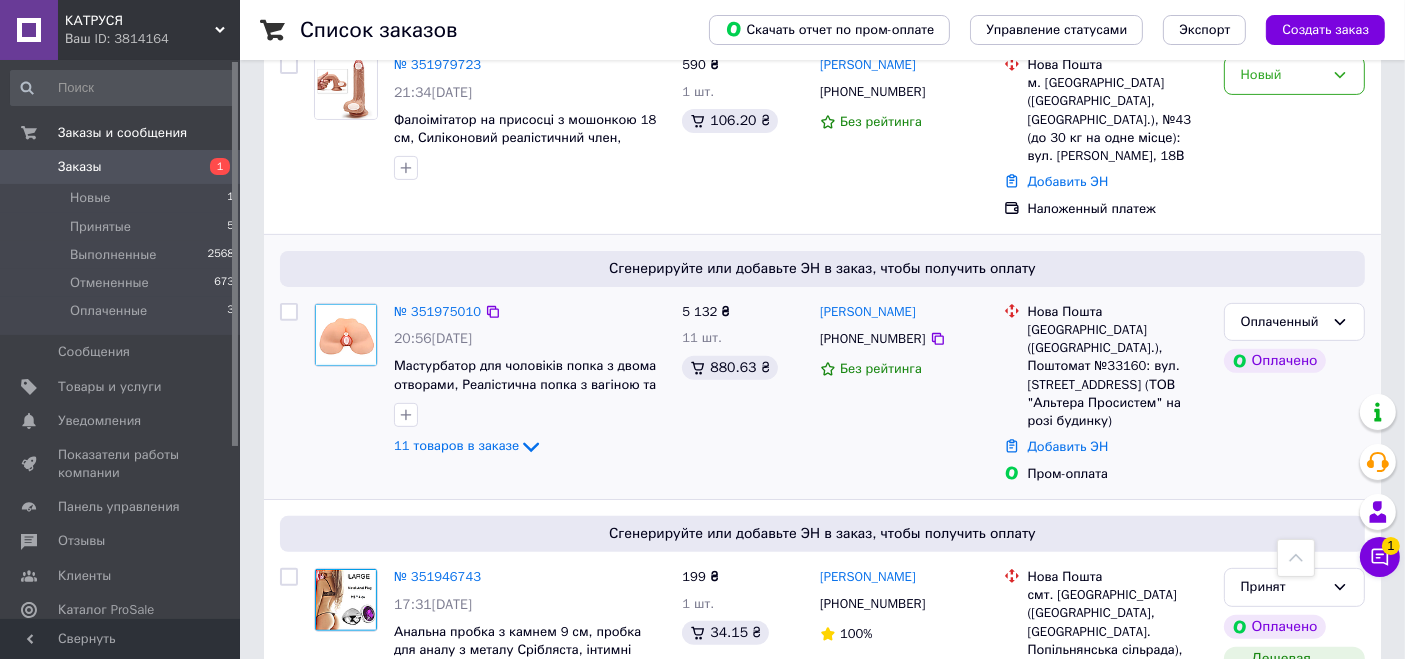scroll, scrollTop: 666, scrollLeft: 0, axis: vertical 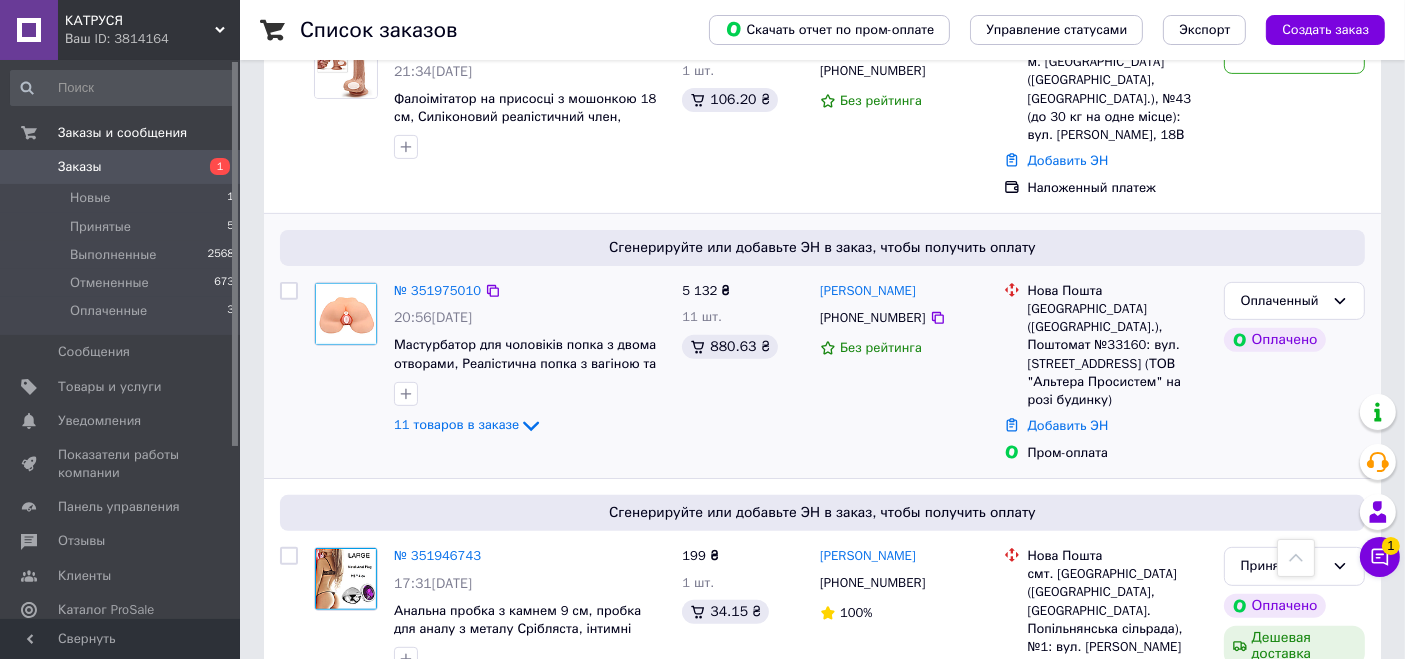 click on "11 товаров в заказе" 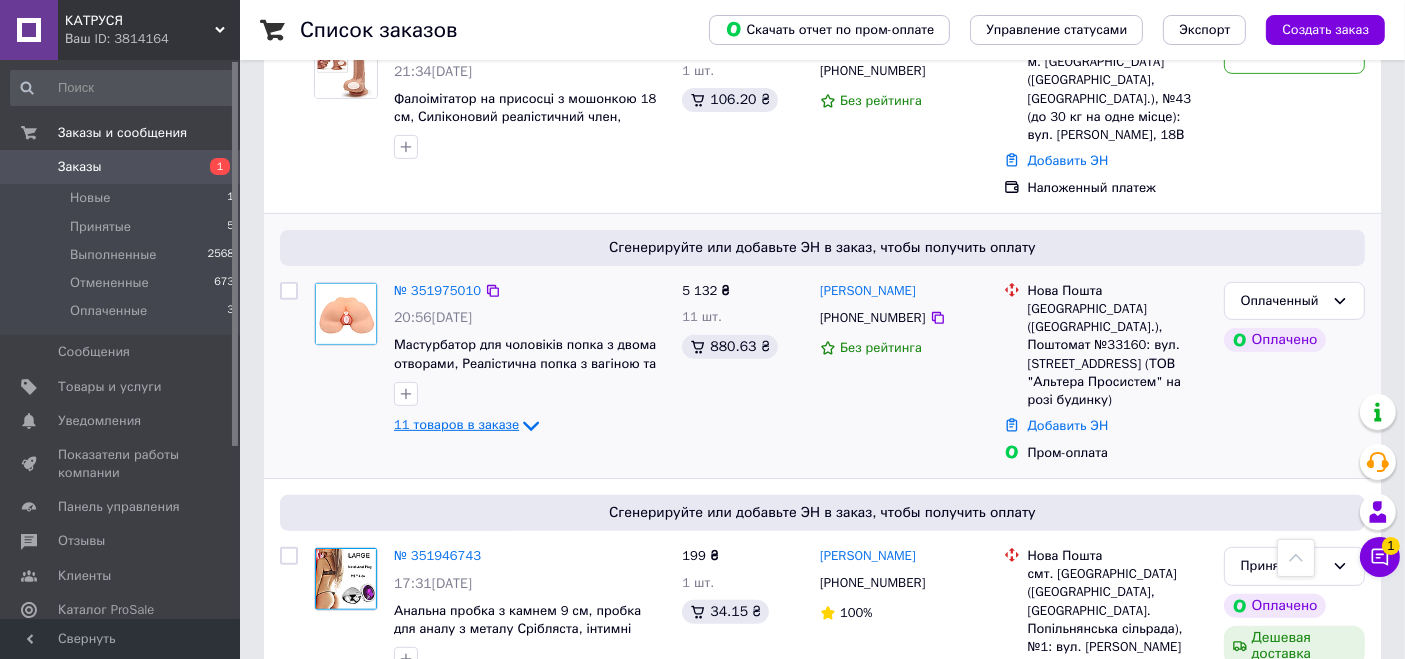 click on "11 товаров в заказе" at bounding box center (456, 424) 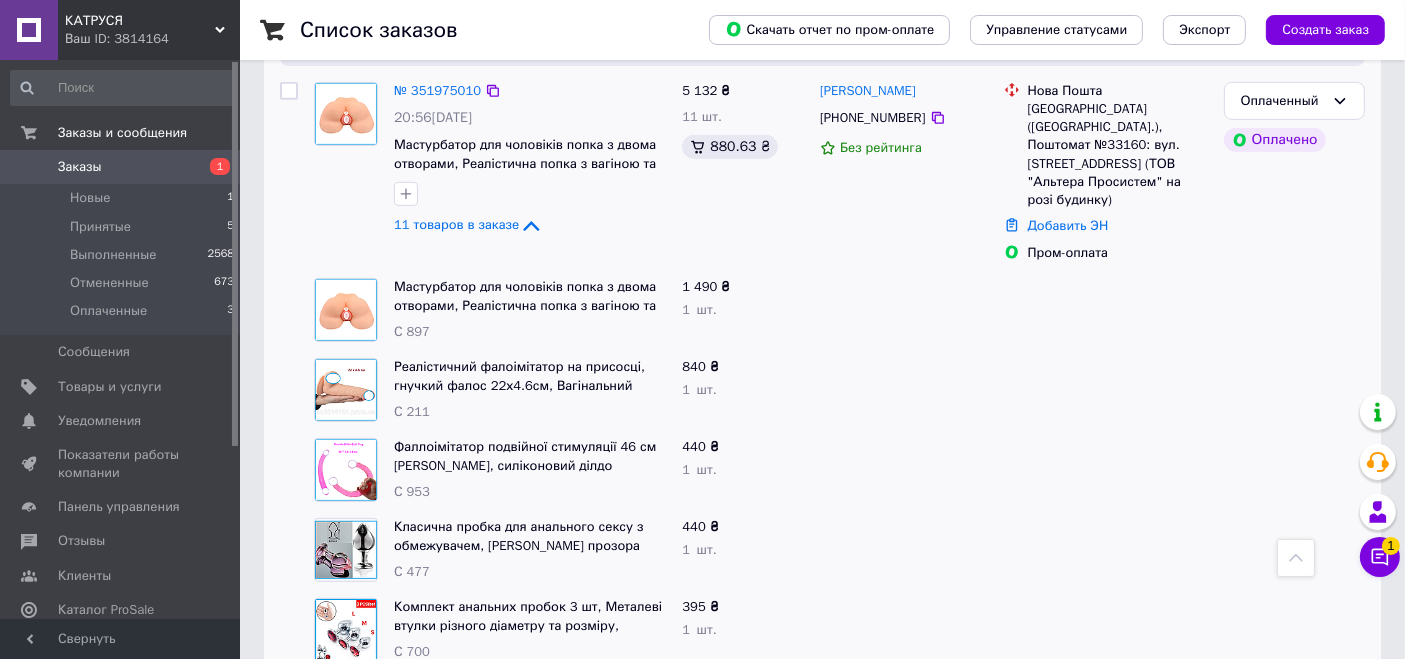 scroll, scrollTop: 888, scrollLeft: 0, axis: vertical 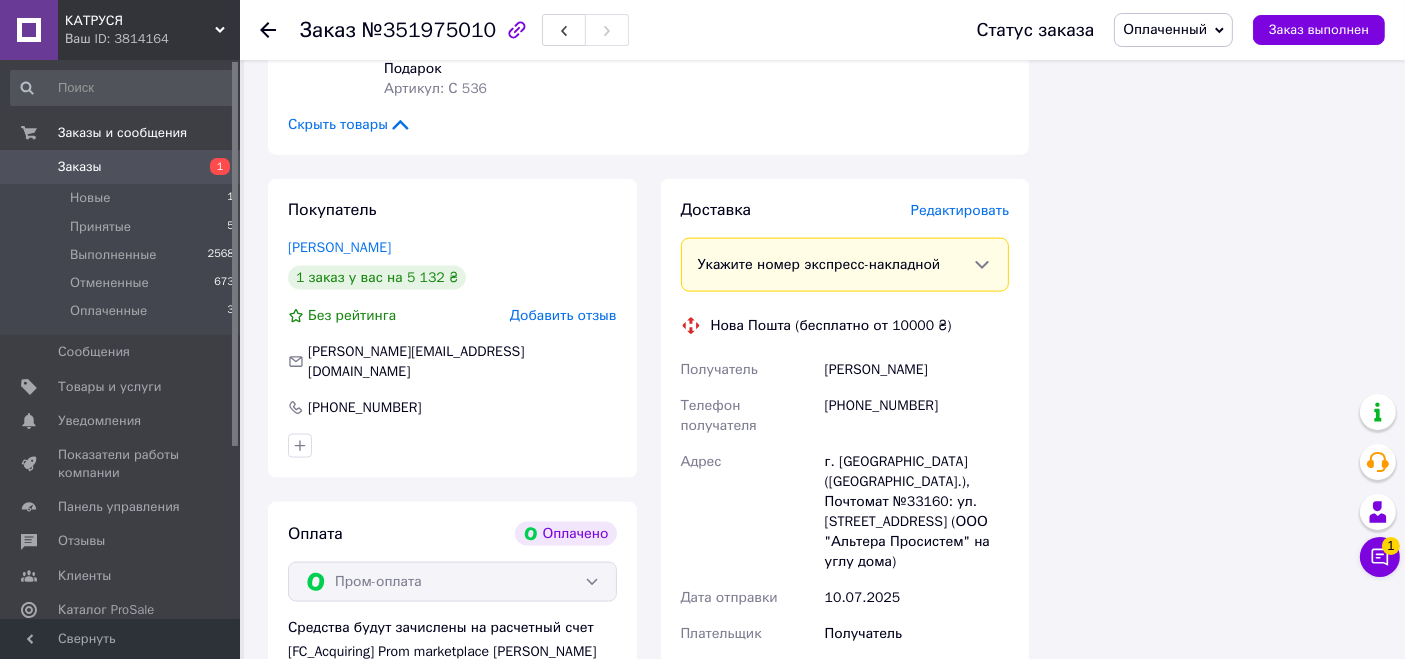 click on "[PERSON_NAME]" at bounding box center (917, 370) 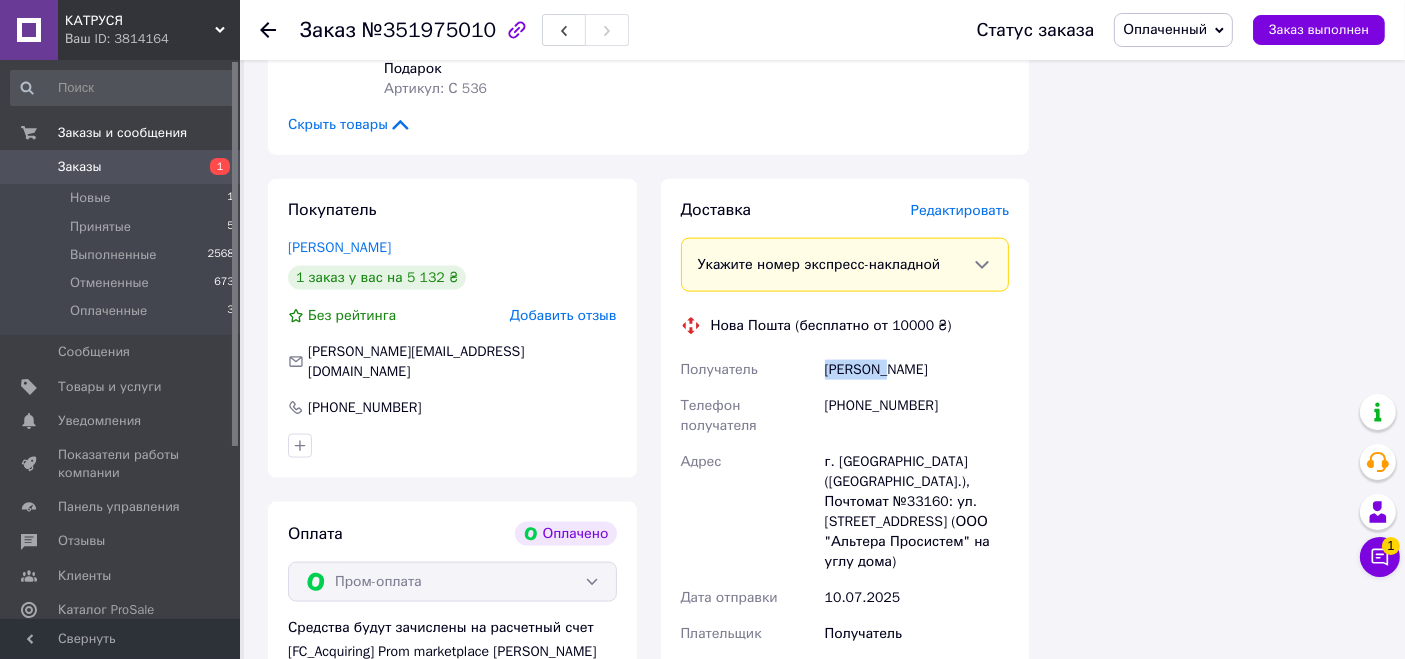 click on "[PERSON_NAME]" at bounding box center [917, 370] 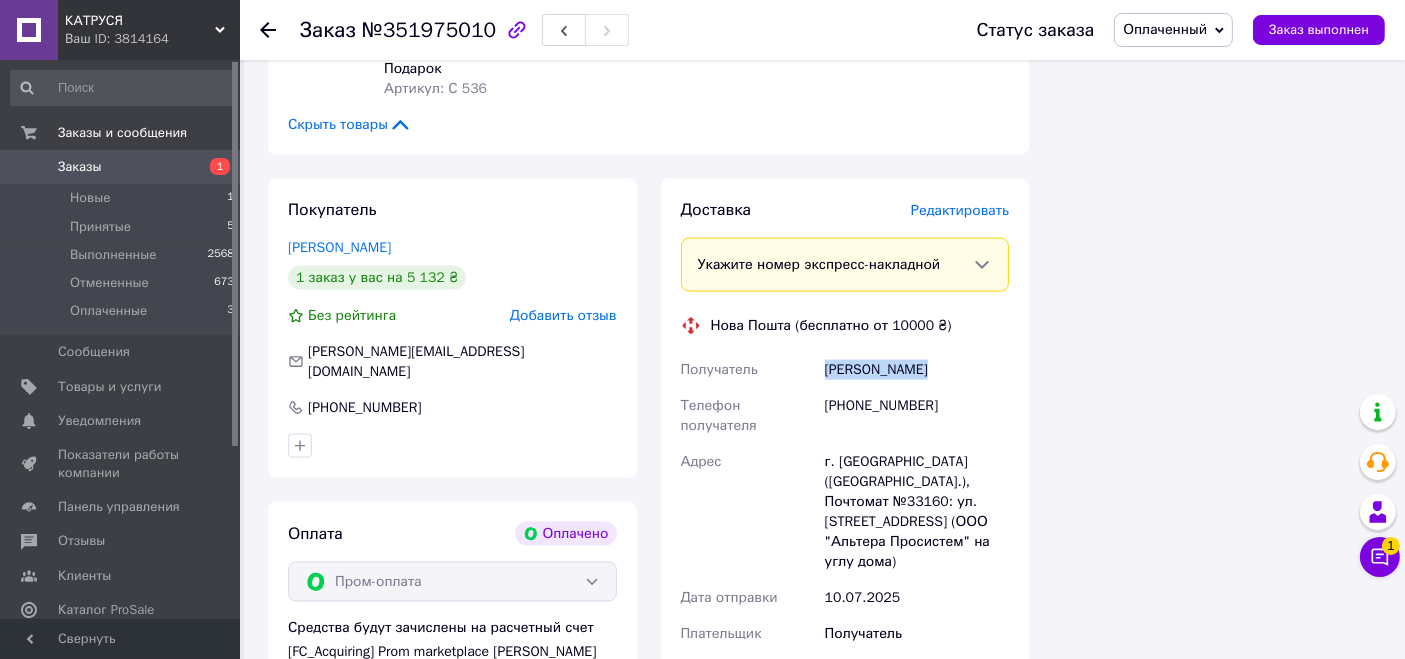 click on "Берещак Роман" at bounding box center [917, 370] 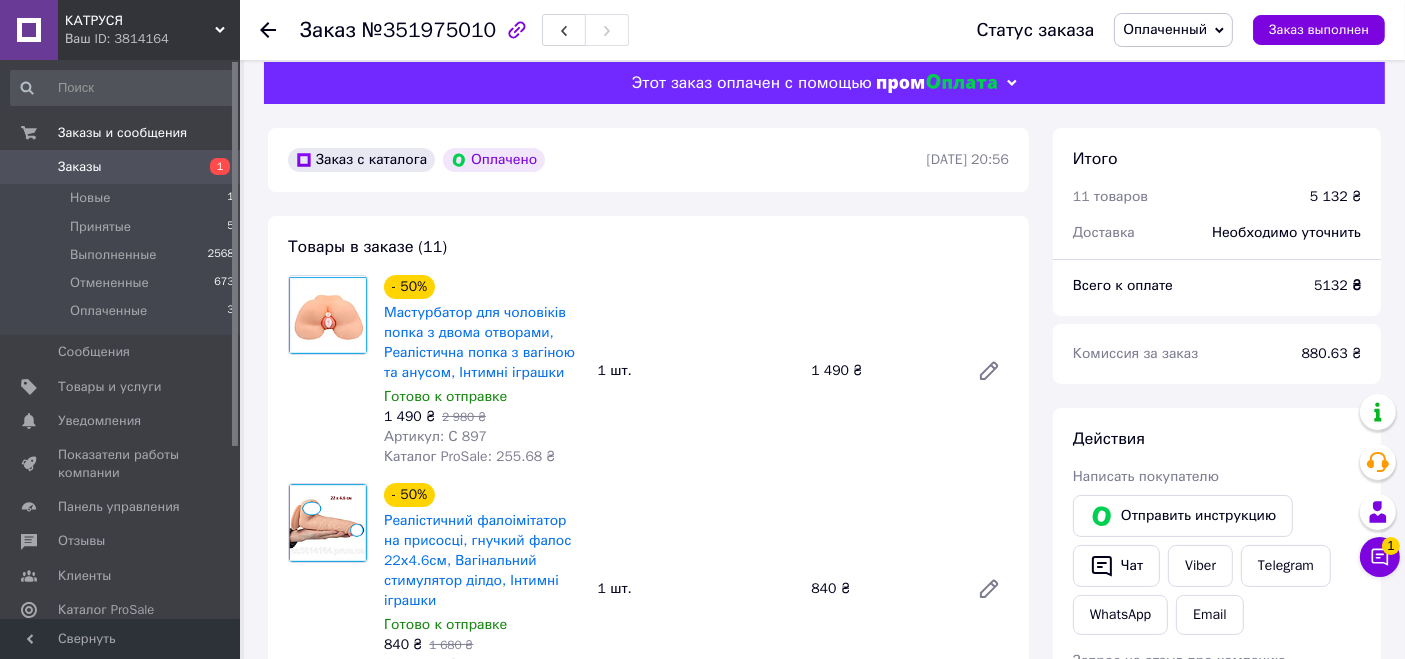 scroll, scrollTop: 0, scrollLeft: 0, axis: both 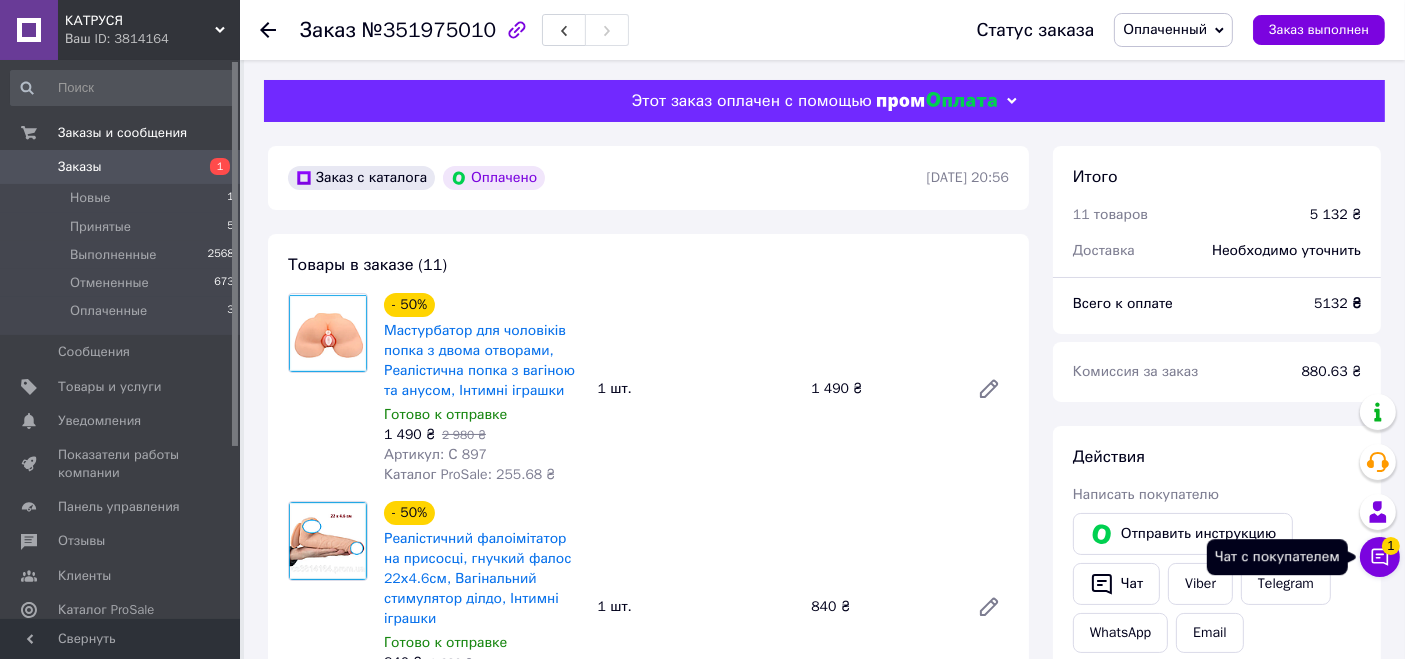 click 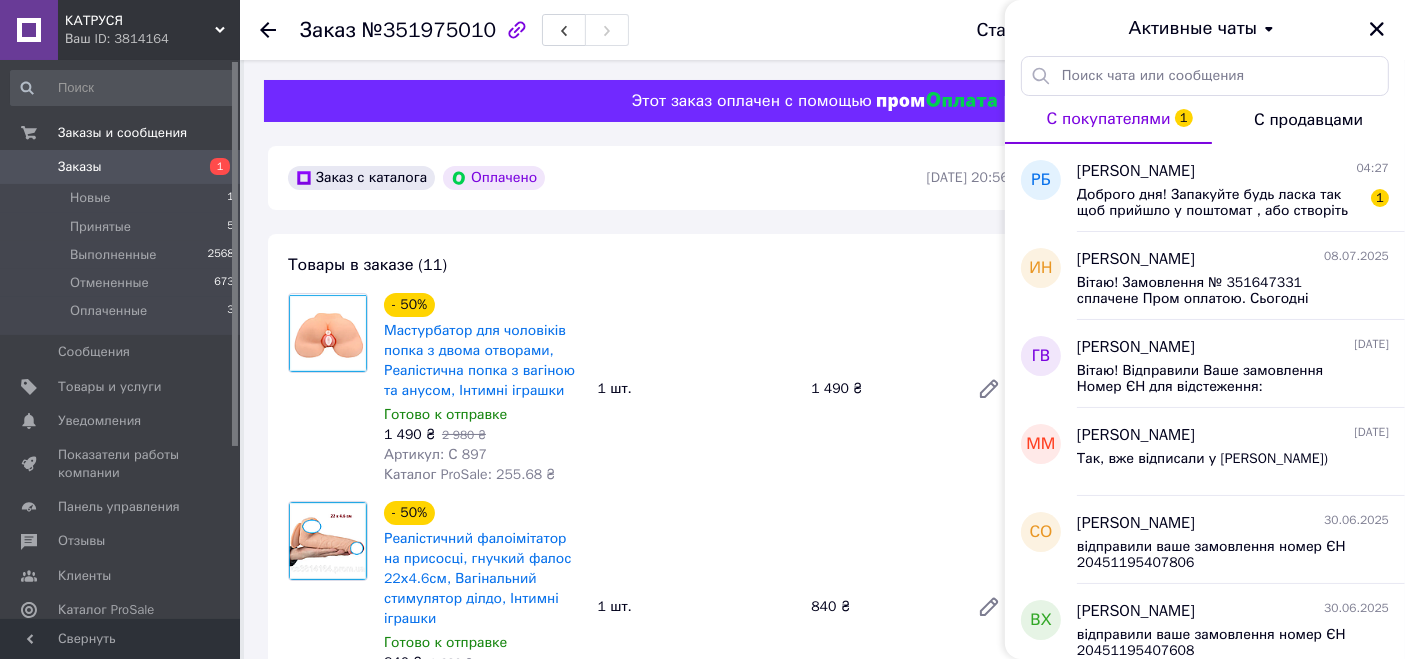 click on "Заказ с каталога Оплачено 09.07.2025 | 20:56 Товары в заказе (11) - 50% Мастурбатор для чоловіків попка з двома отворами, Реалістична попка з вагіною та анусом, Інтимні іграшки Готово к отправке 1 490 ₴   2 980 ₴ Артикул: С 897 Каталог ProSale: 255.68 ₴  1 шт. 1 490 ₴ - 50% Реалістичний фалоімітатор на присосці, гнучкий фалос 22х4.6см, Вагінальний стимулятор ділдо, Інтимні іграшки Готово к отправке 840 ₴   1 680 ₴ Артикул: С 211 Каталог ProSale: 144.14 ₴  1 шт. 840 ₴ - 50% Фаллоімітатор подвійної стимуляції 46 см Рожевий, силіконовий ділдо вагінально-анальний, Інтимні іграшки Готово к отправке 440 ₴   - 50%" at bounding box center [648, 1986] 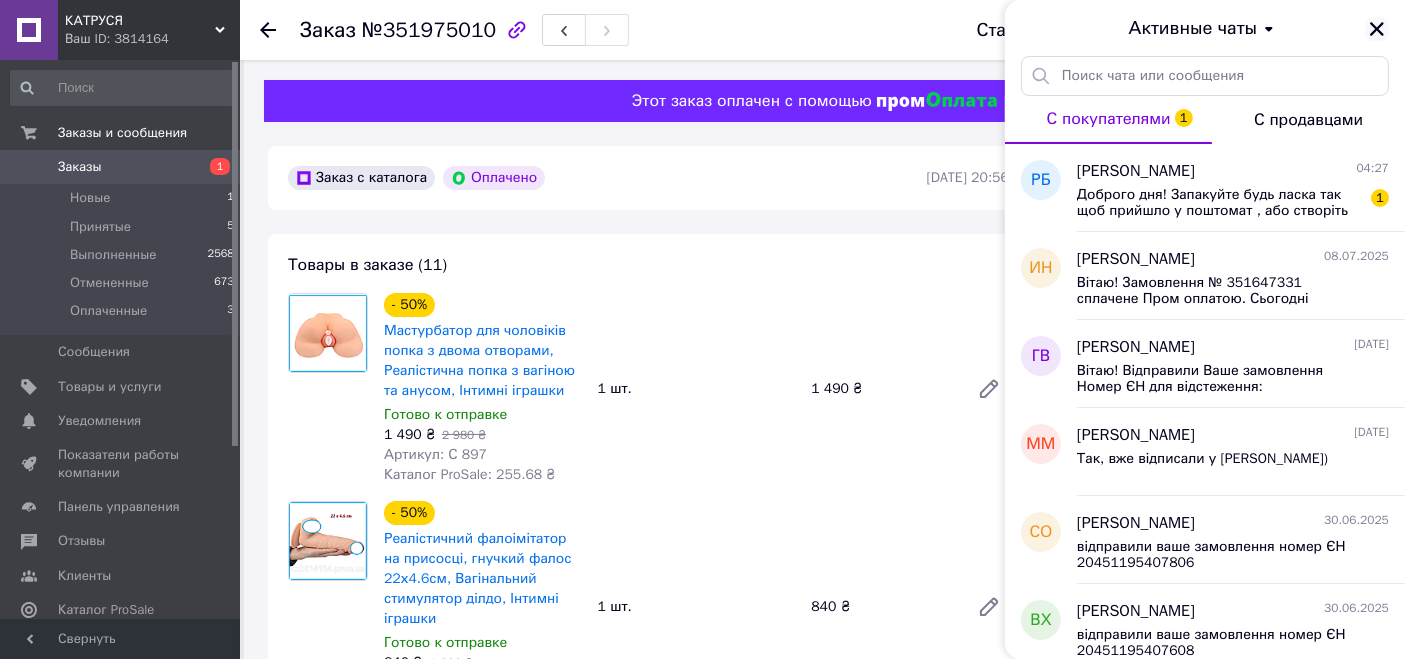 click 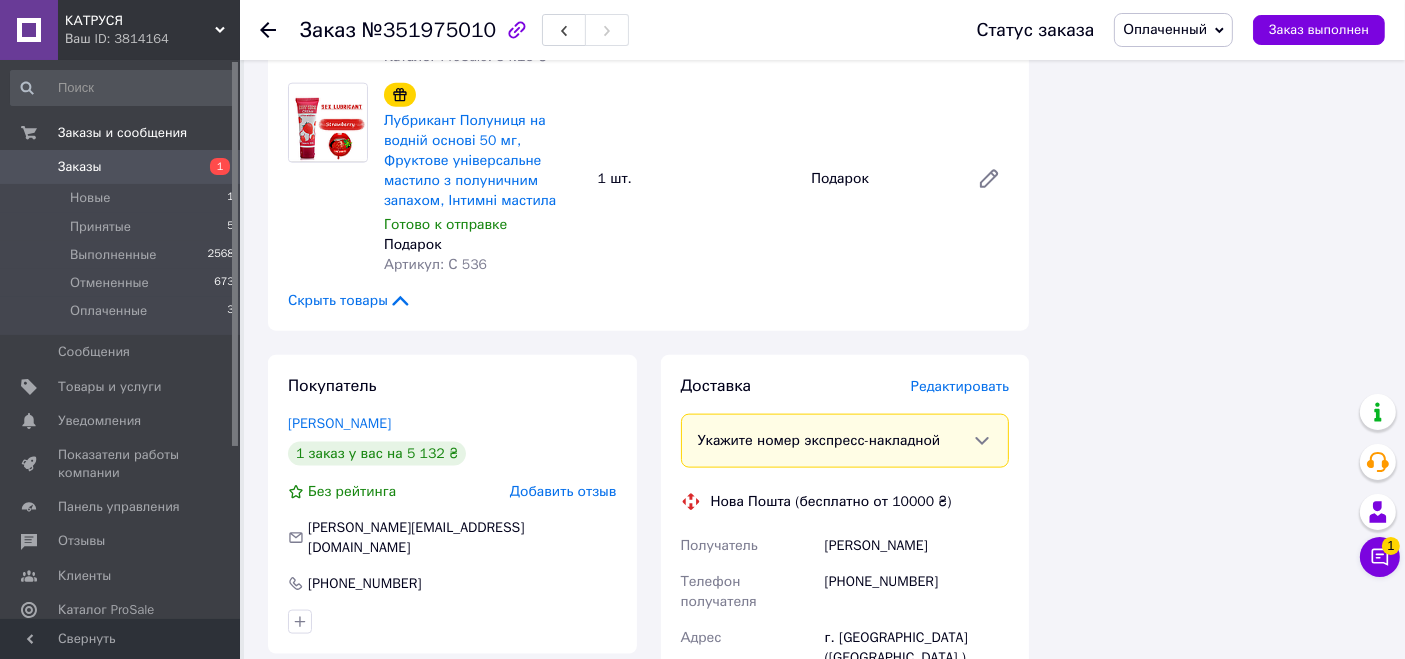 scroll, scrollTop: 2666, scrollLeft: 0, axis: vertical 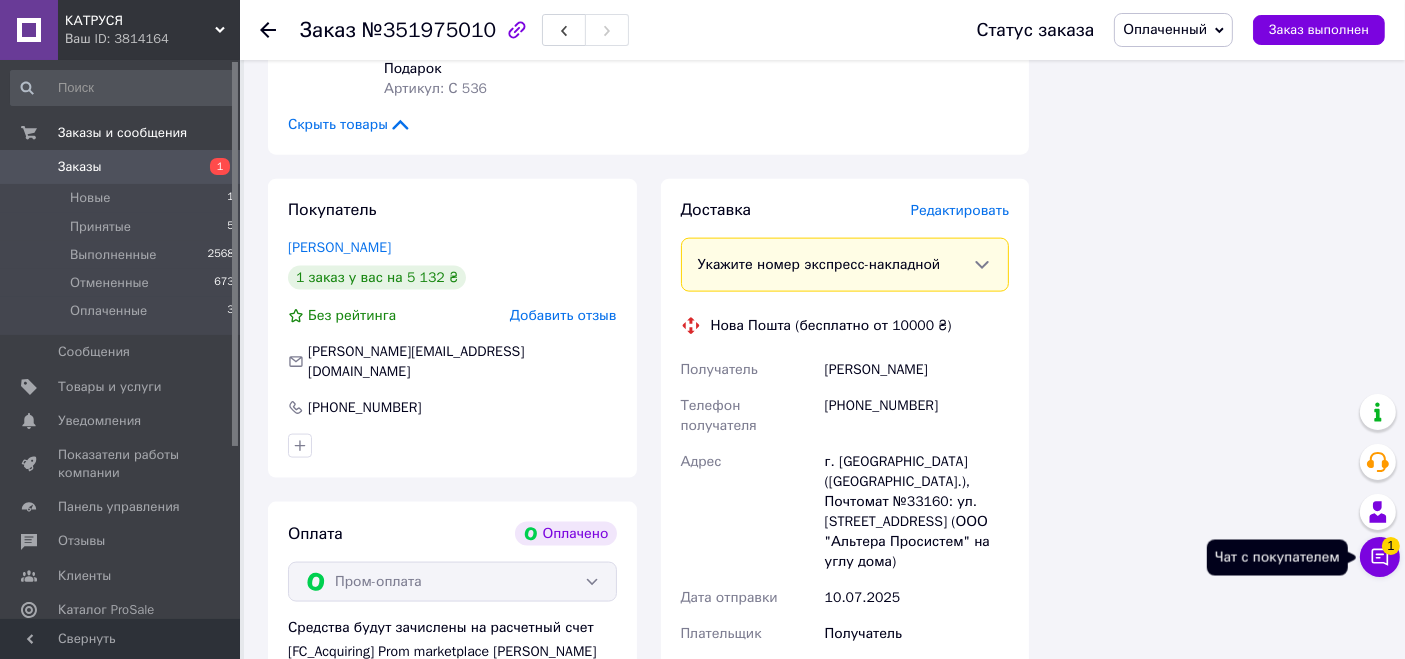 click on "1" at bounding box center (1391, 546) 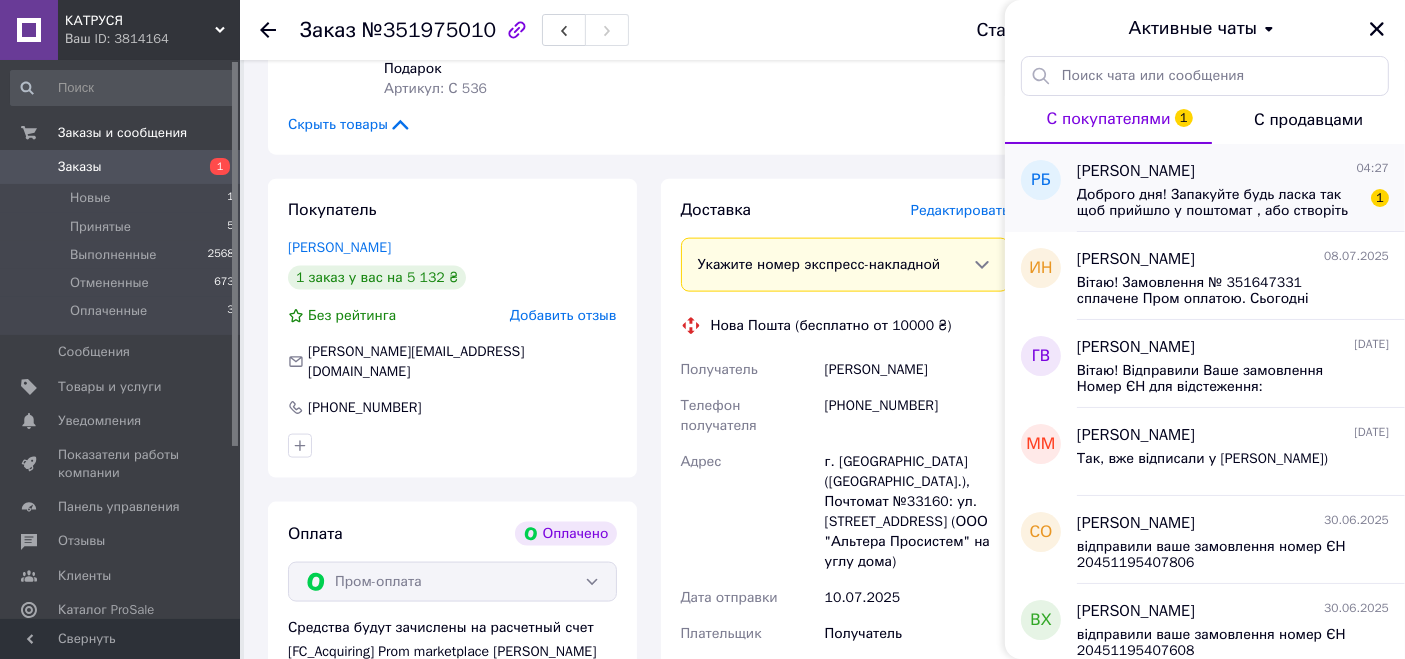 click on "Доброго дня!
Запакуйте будь ласка так щоб прийшло у поштомат , або створіть декілька місць!
В невидиму упаковку!
Дякую!" at bounding box center (1219, 203) 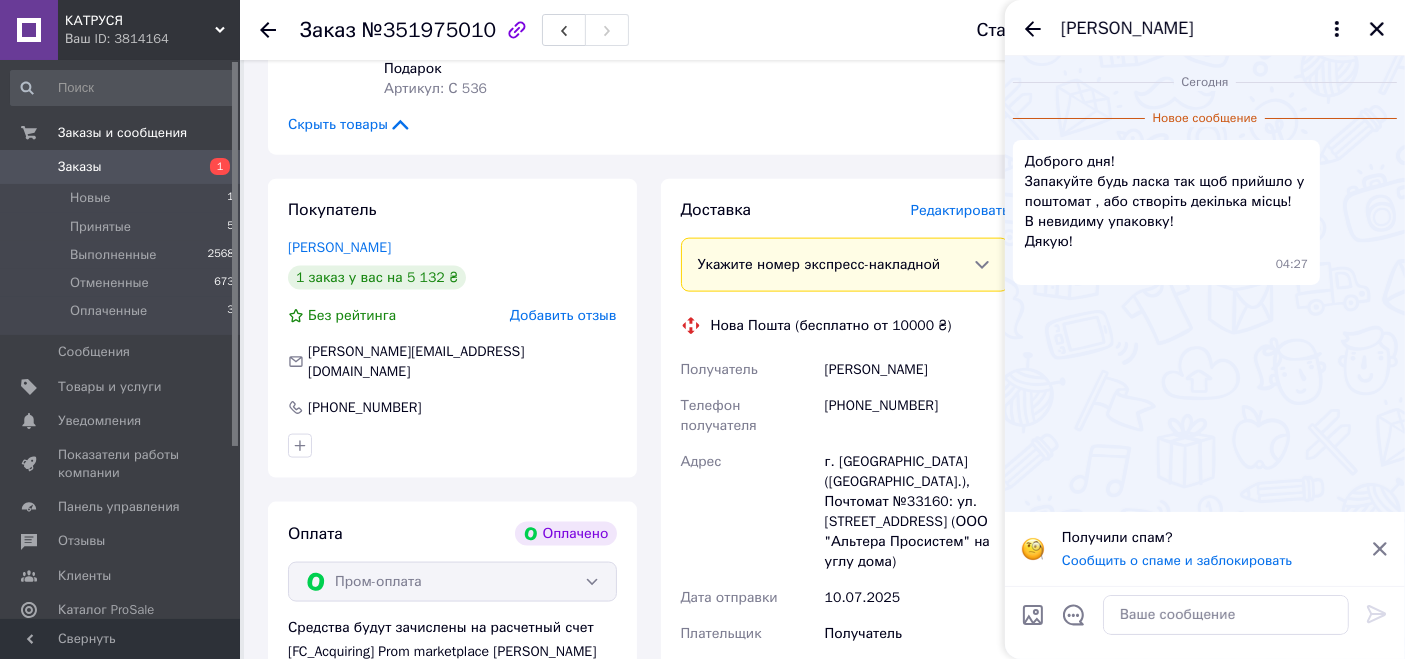 click 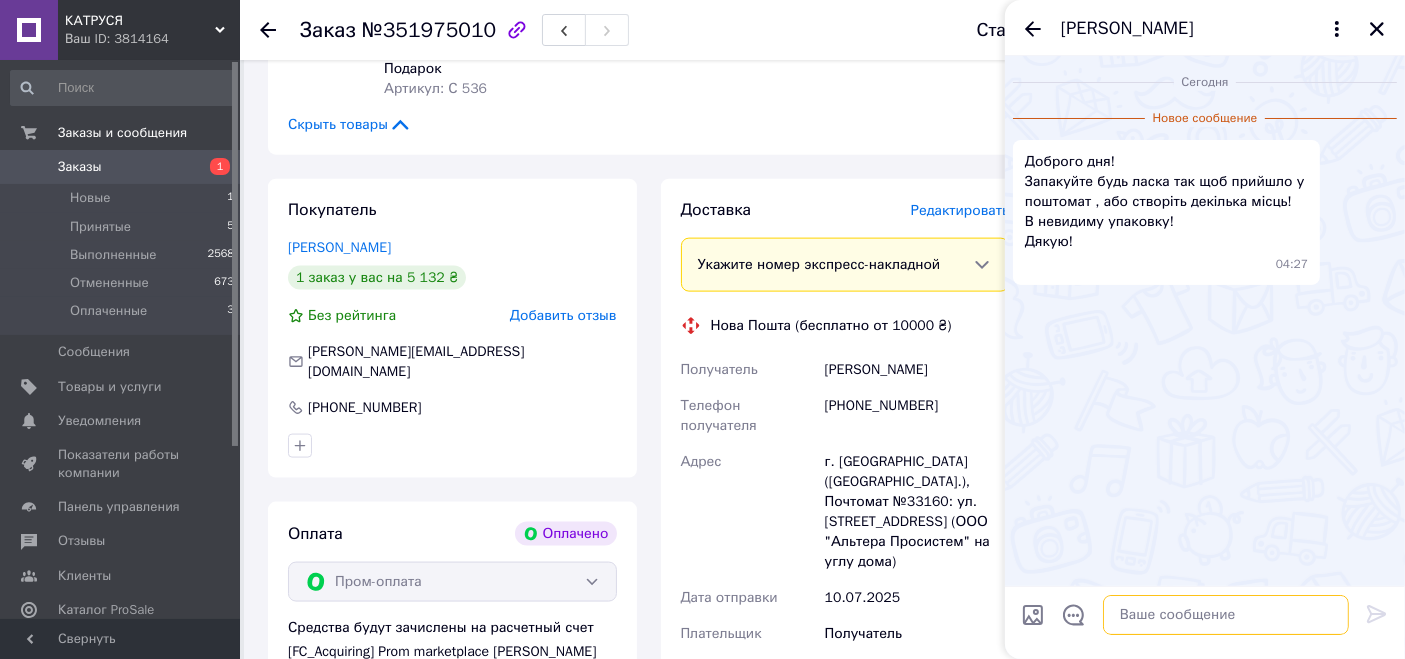 click at bounding box center (1226, 615) 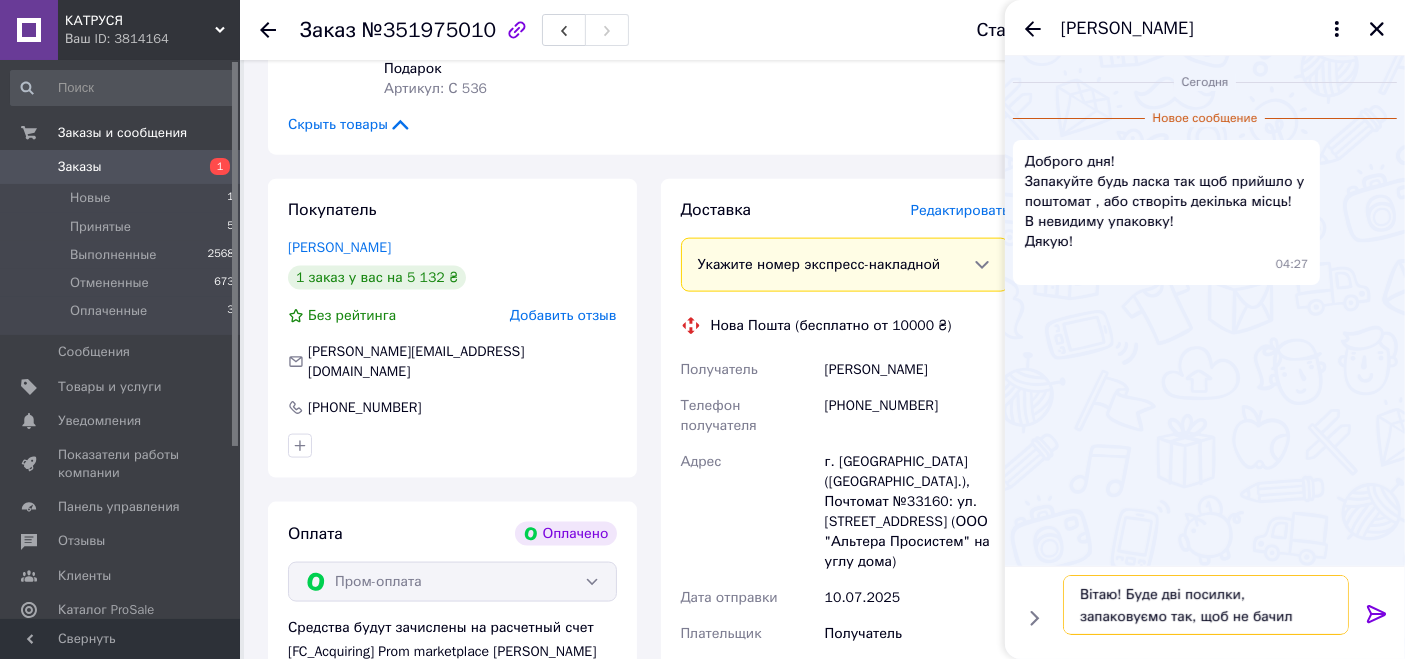 type on "Вітаю! Буде дві посилки, запаковуємо так, щоб не бачили" 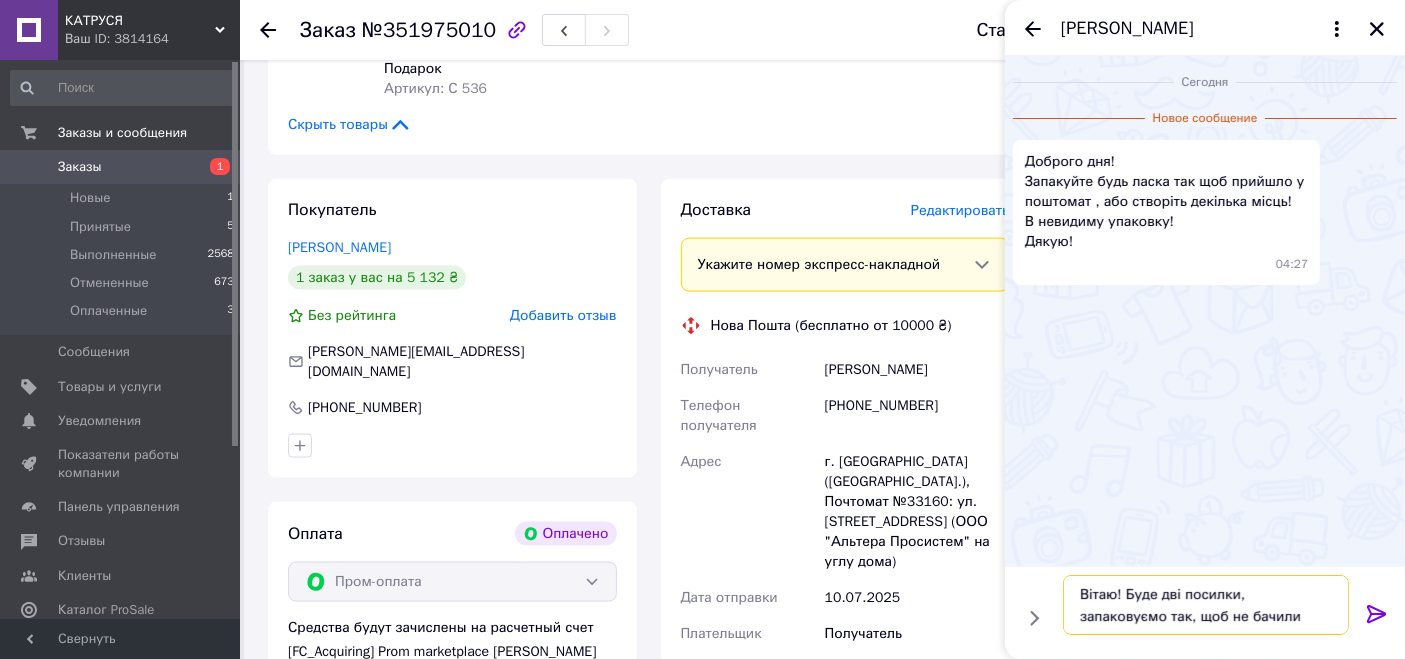 type 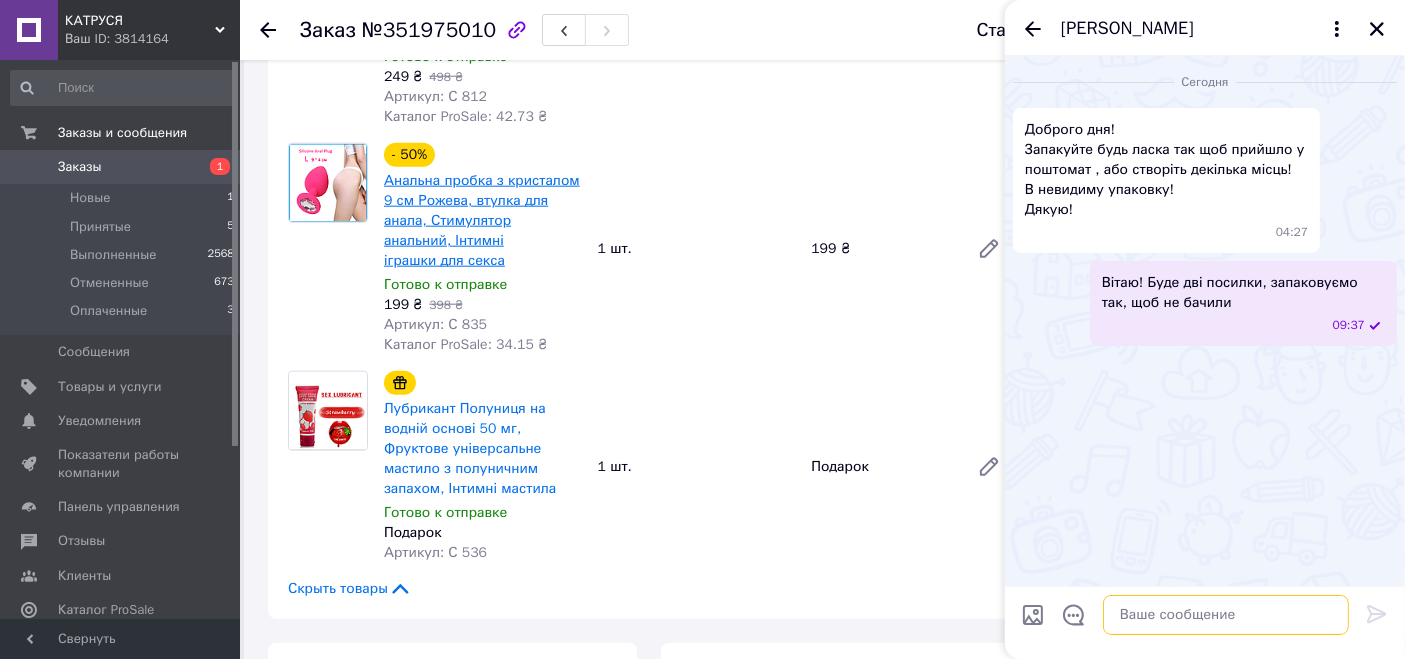 scroll, scrollTop: 2000, scrollLeft: 0, axis: vertical 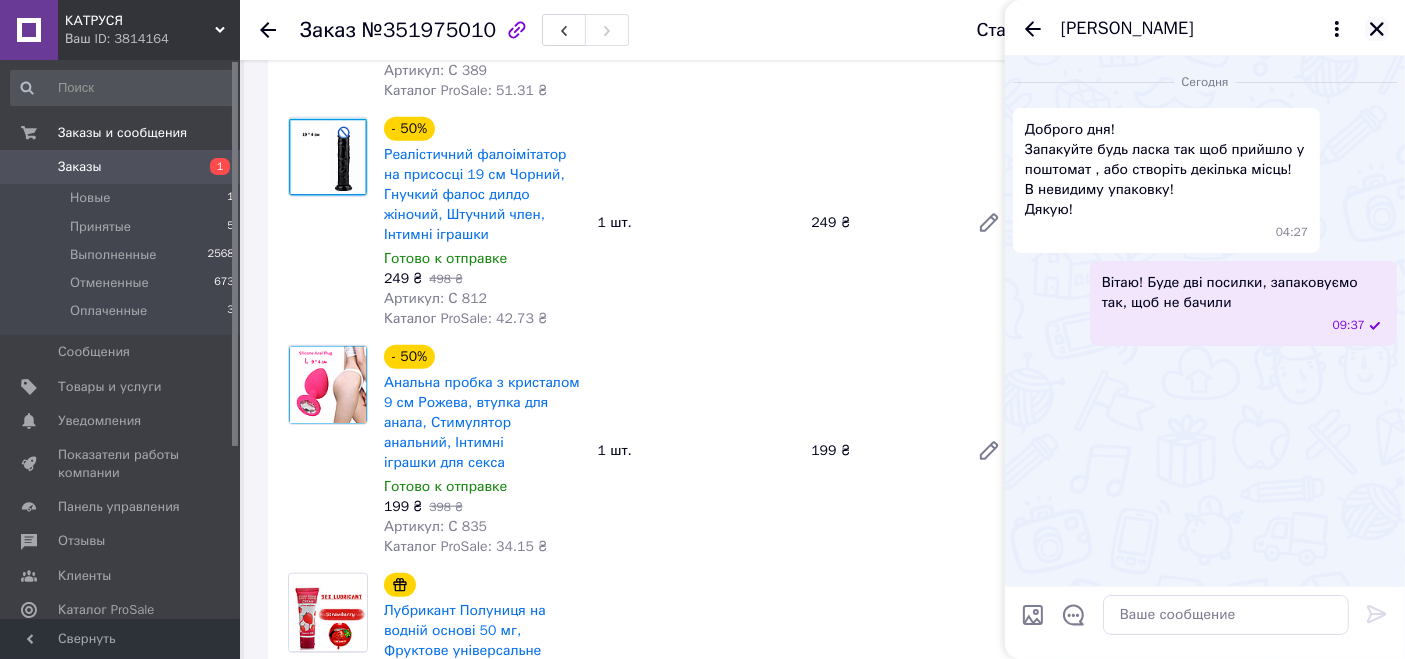 click 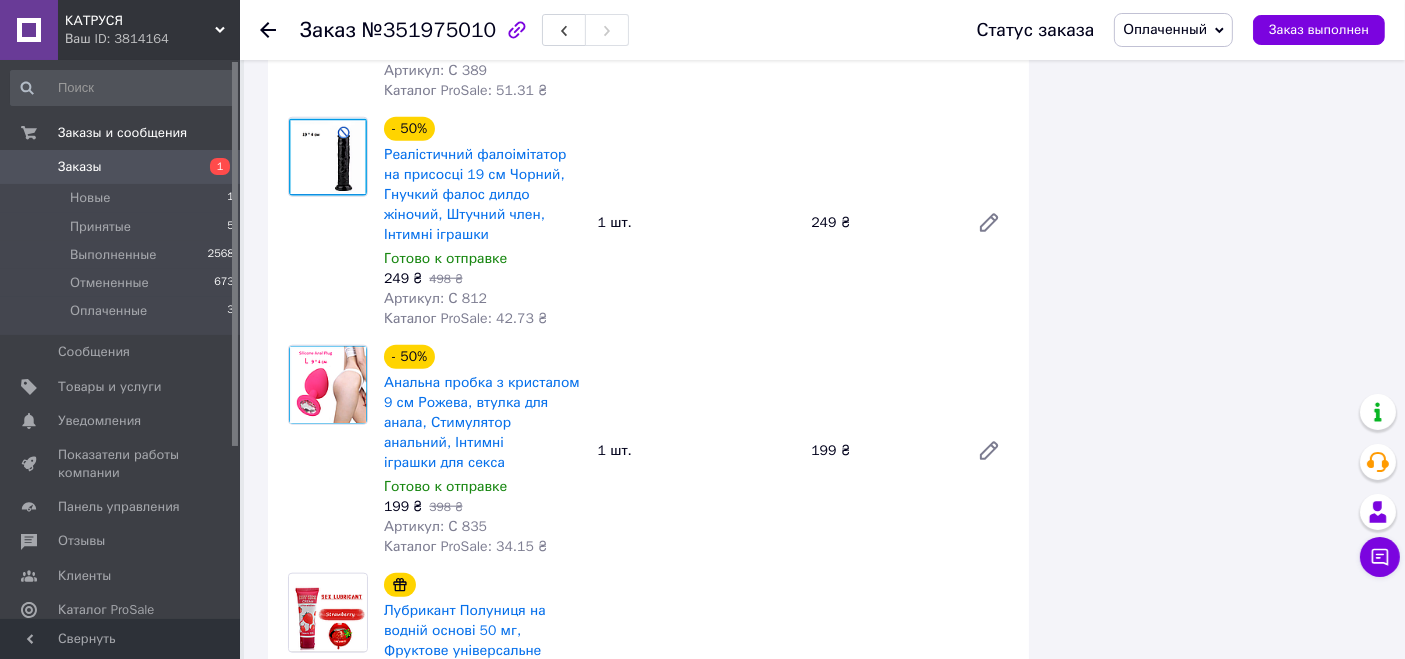 scroll, scrollTop: 2666, scrollLeft: 0, axis: vertical 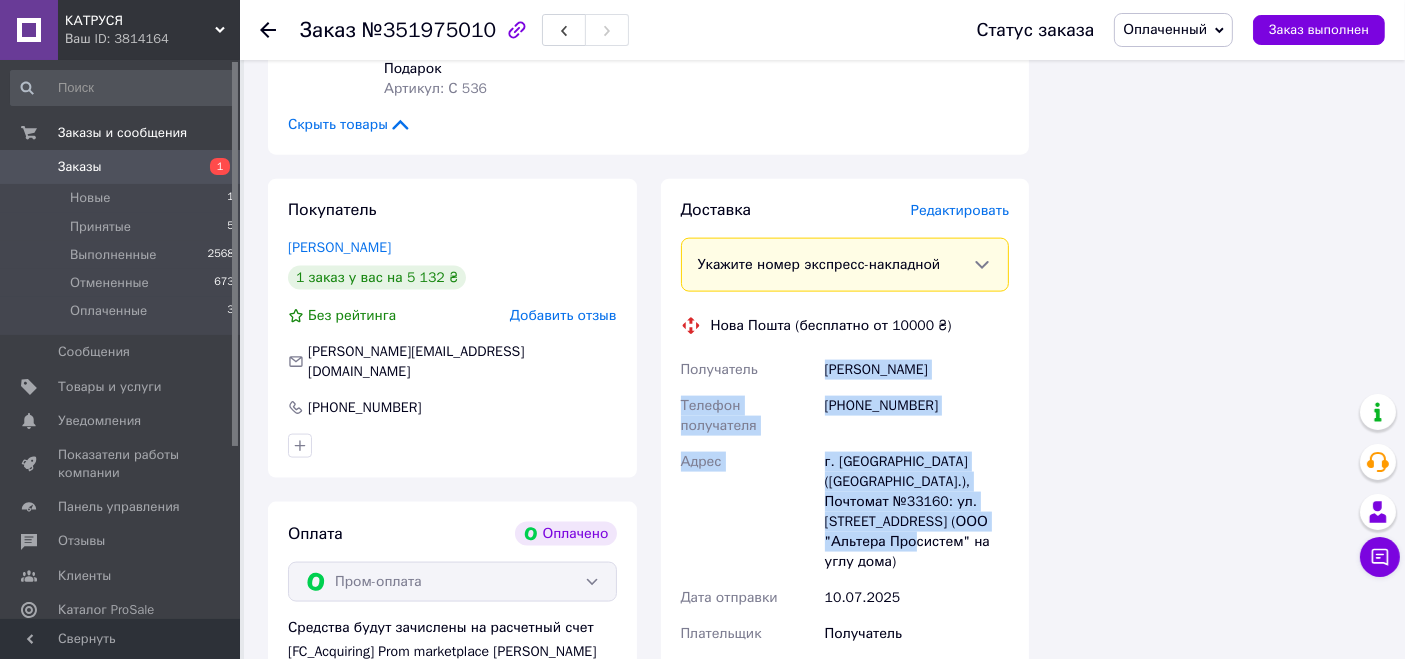 drag, startPoint x: 991, startPoint y: 427, endPoint x: 818, endPoint y: 303, distance: 212.84972 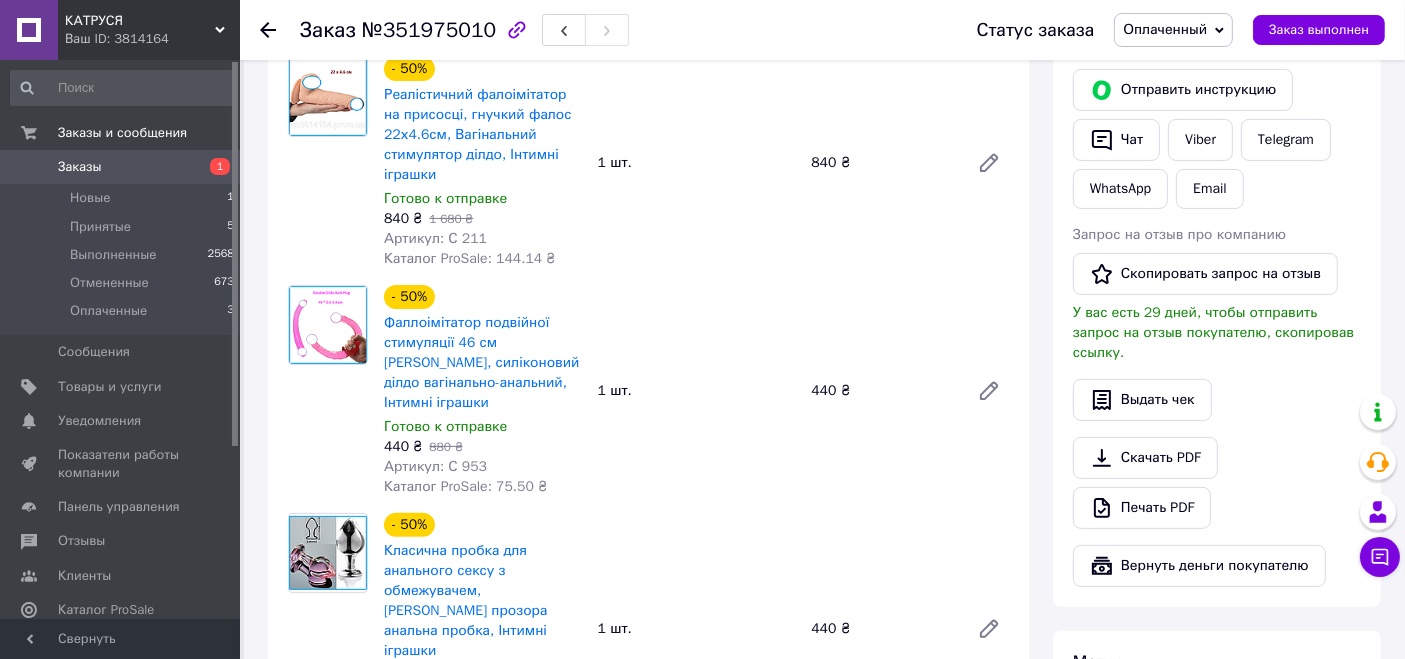 scroll, scrollTop: 666, scrollLeft: 0, axis: vertical 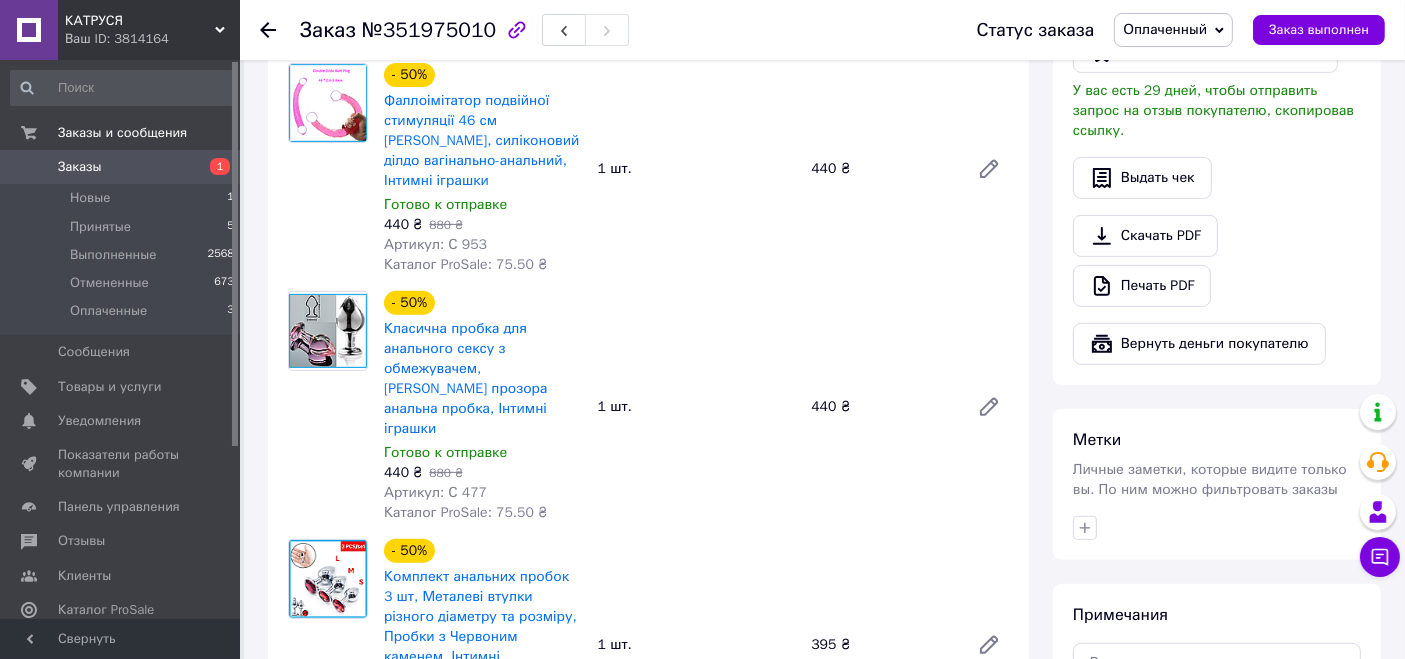 click on "Оплаченный" at bounding box center [1165, 29] 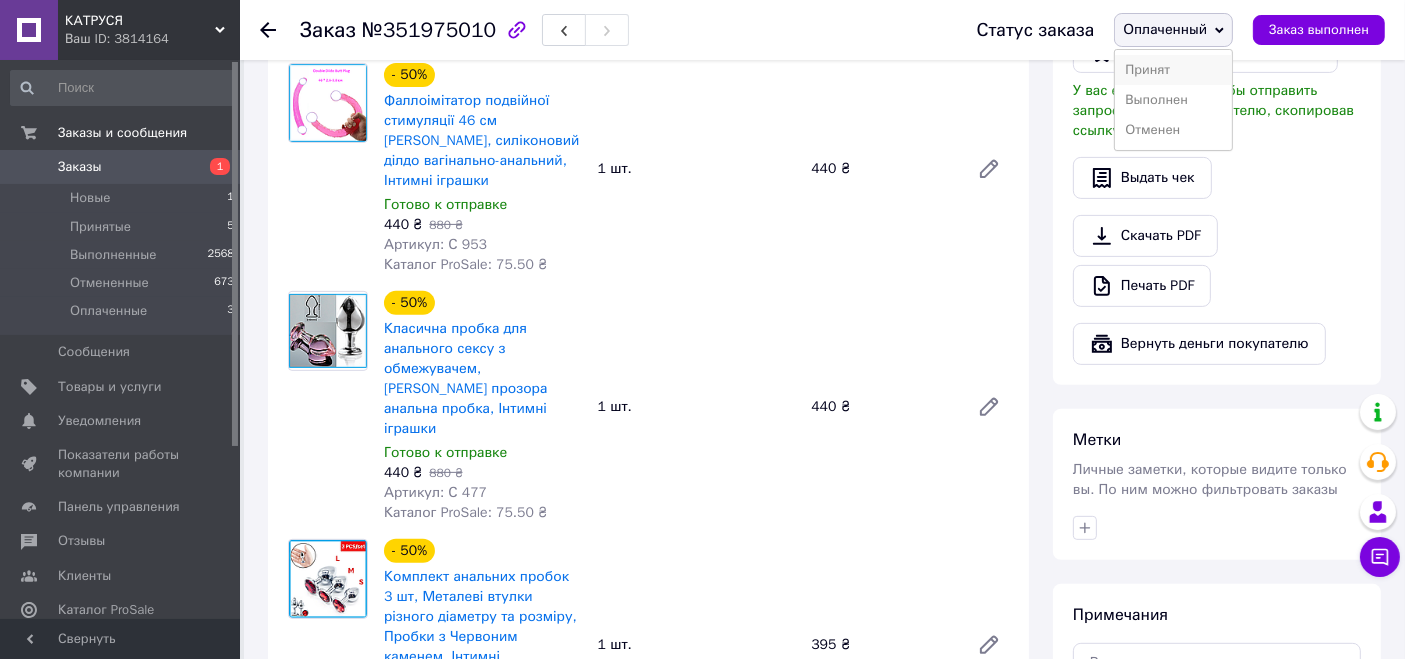 click on "Принят" at bounding box center (1173, 70) 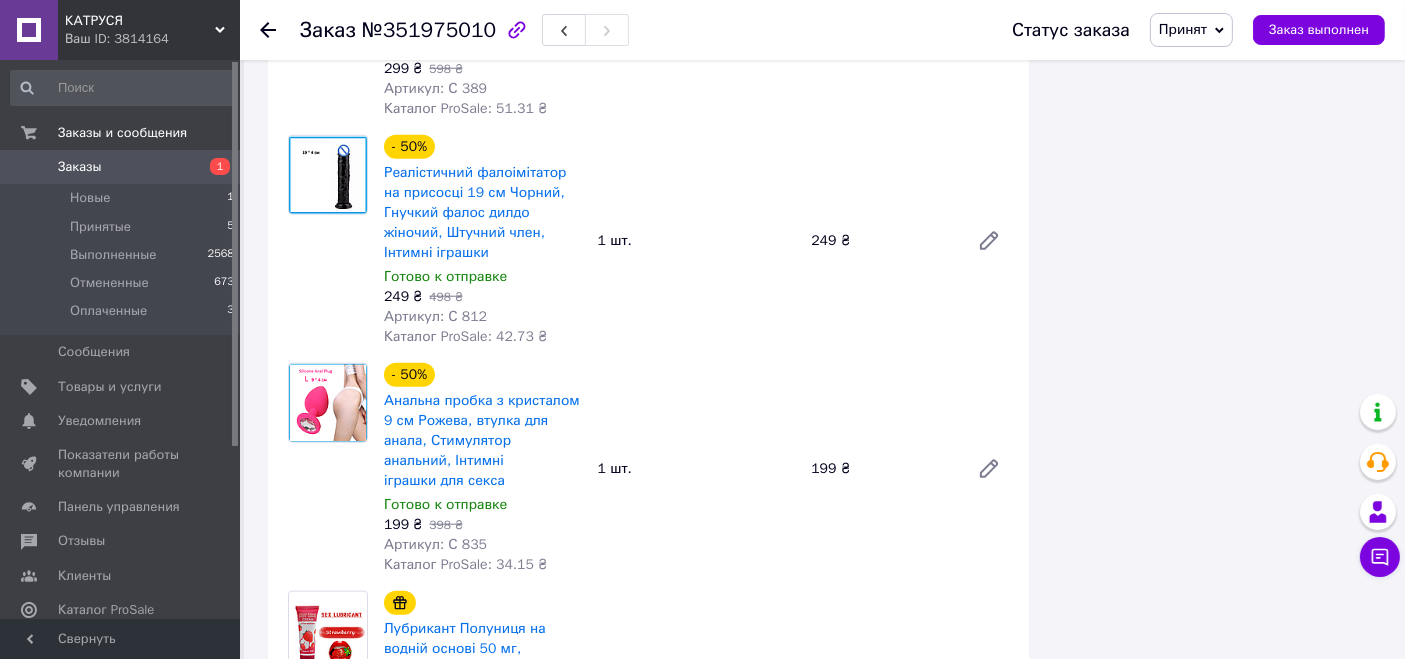 scroll, scrollTop: 2000, scrollLeft: 0, axis: vertical 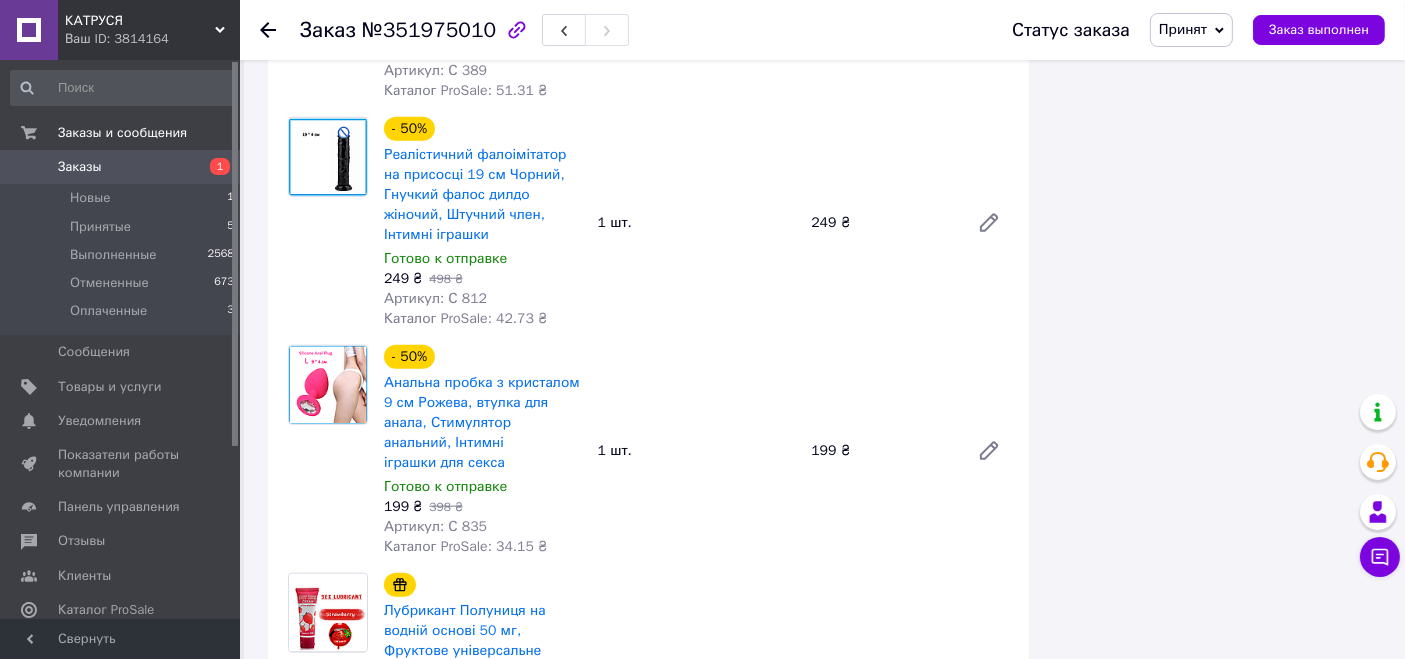 click on "Заказ №351975010" at bounding box center (636, 30) 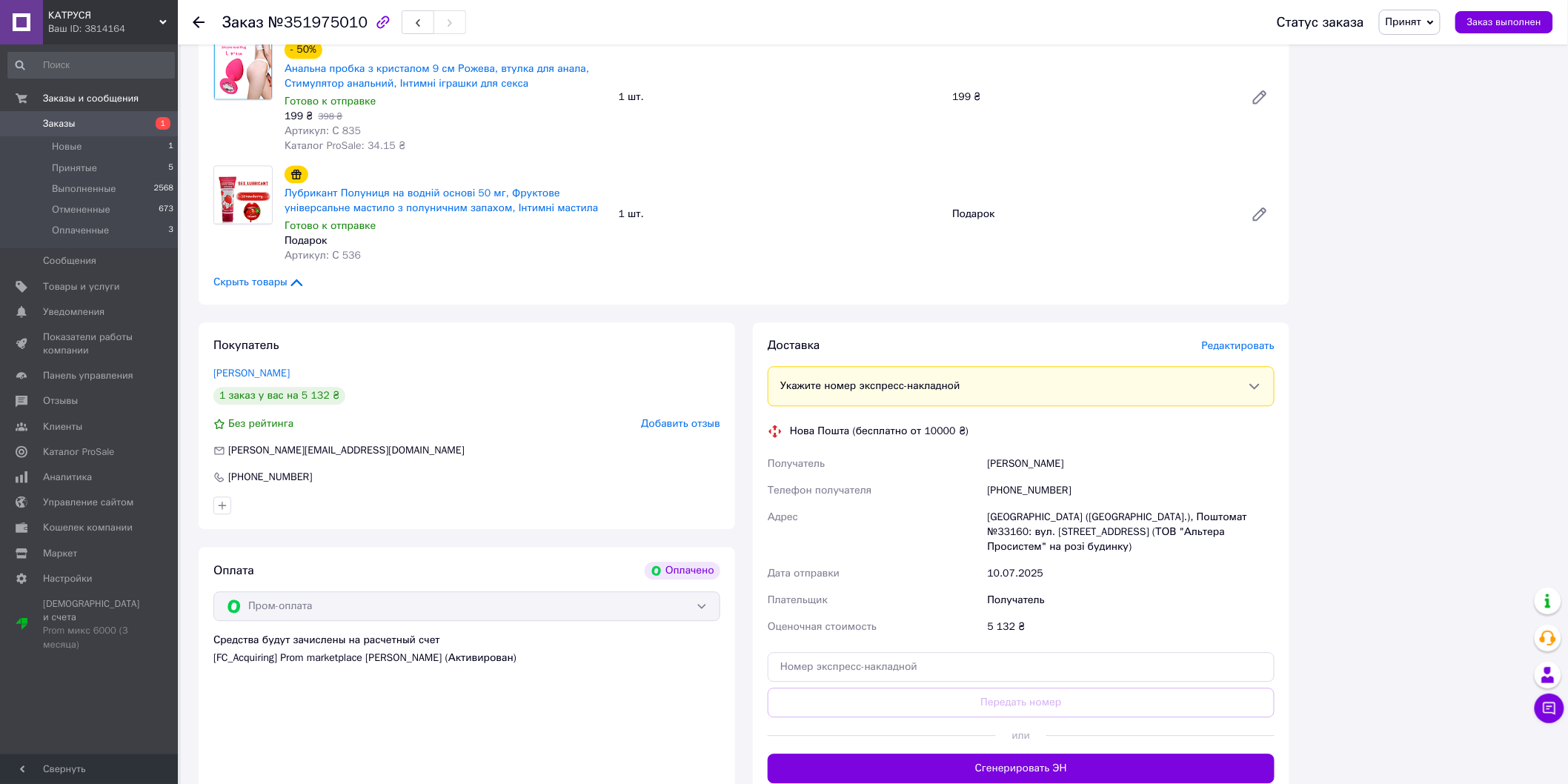 scroll, scrollTop: 1197, scrollLeft: 0, axis: vertical 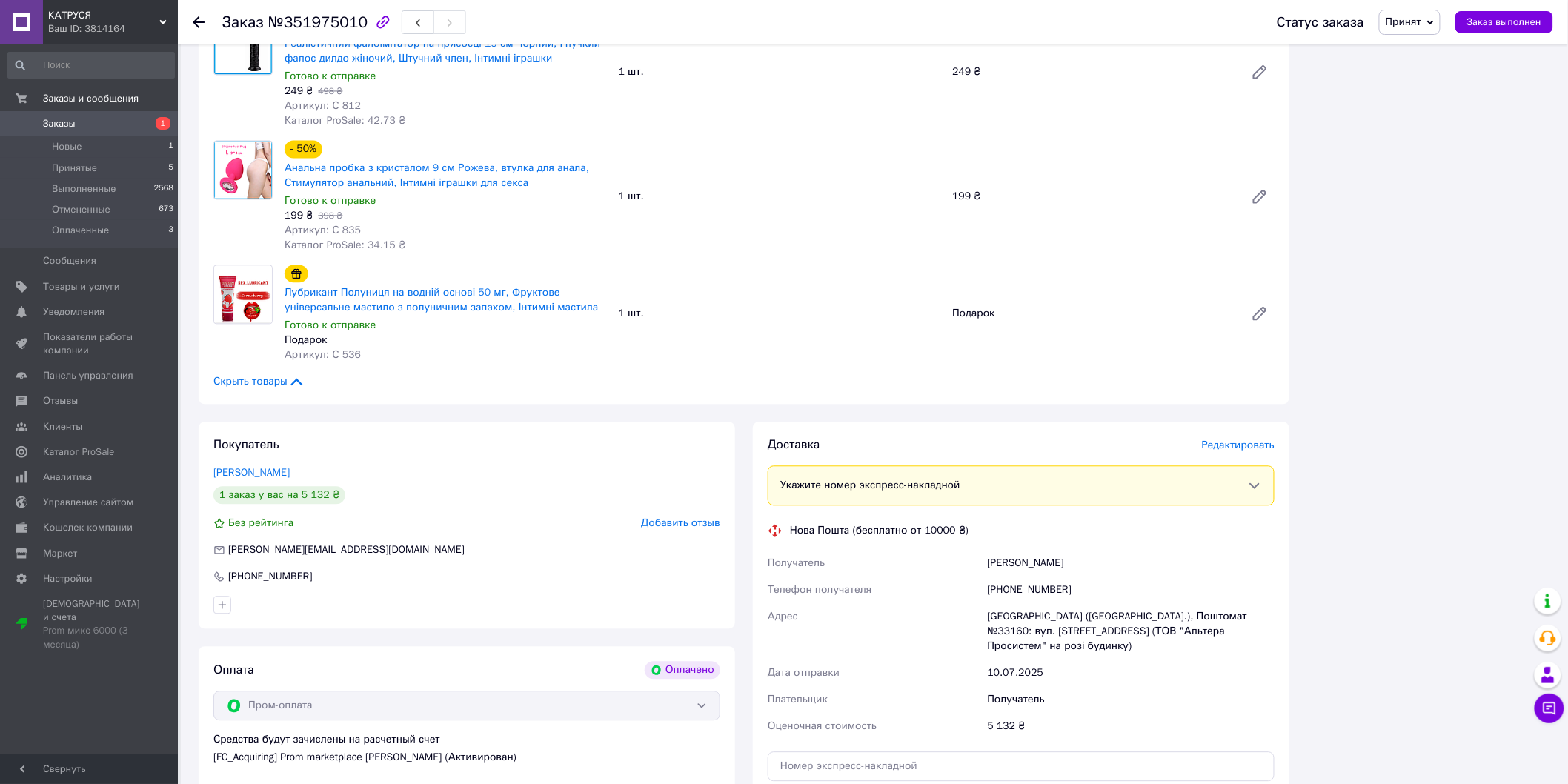 click on "+380730571809" at bounding box center (1131, 590) 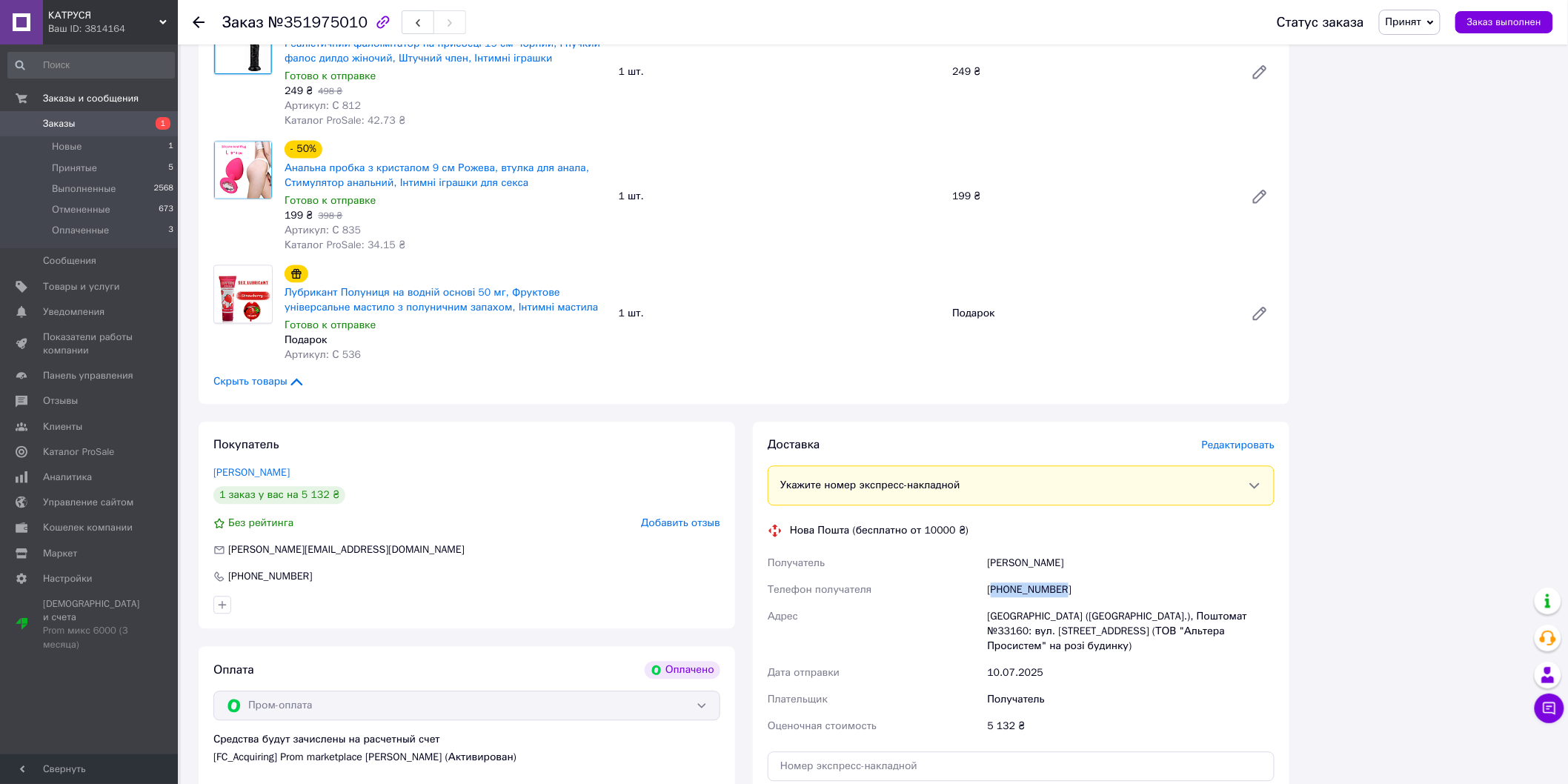 click on "[PHONE_NUMBER]" at bounding box center [1131, 590] 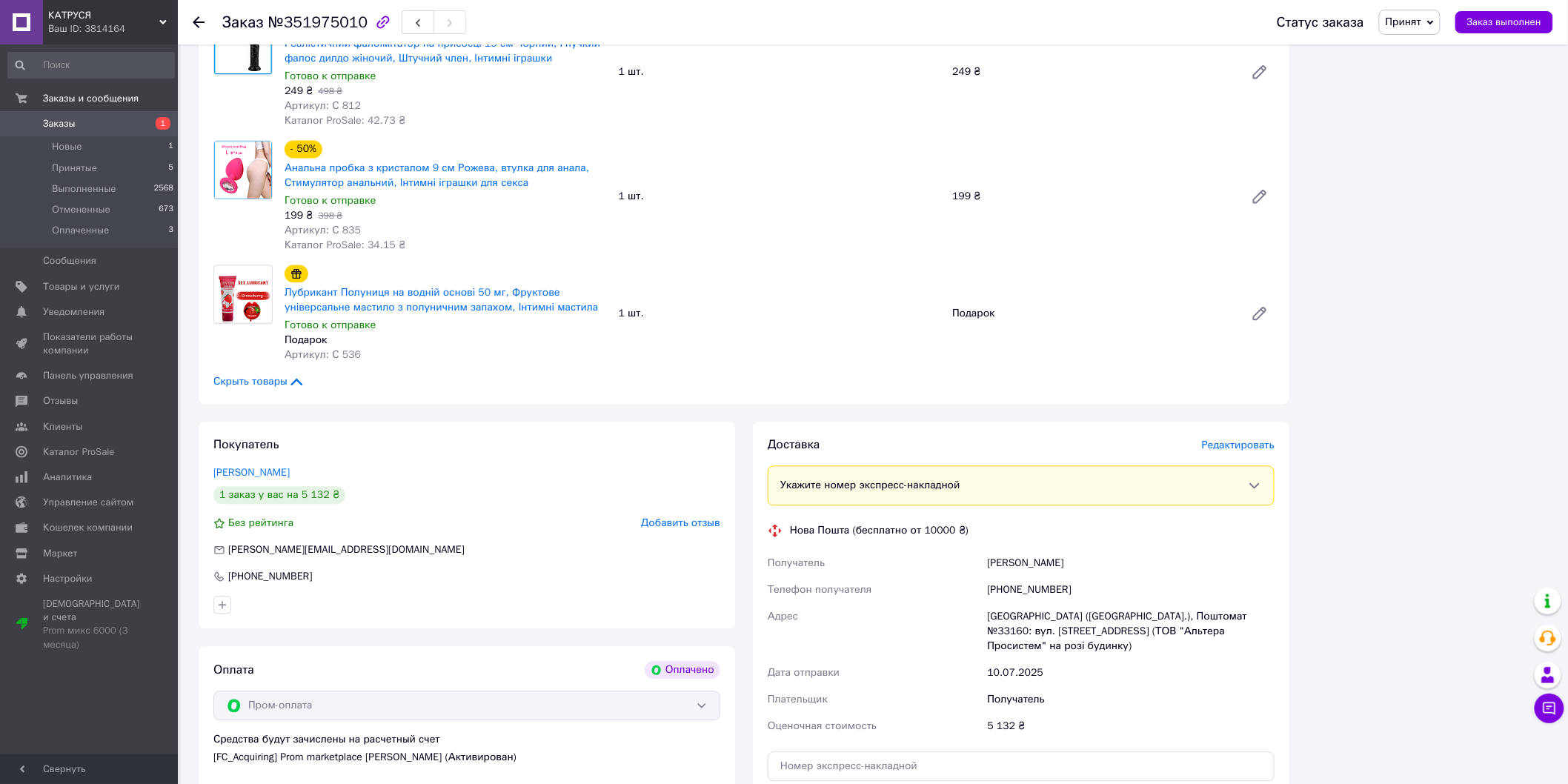 click on "Берещак Роман" at bounding box center [1131, 563] 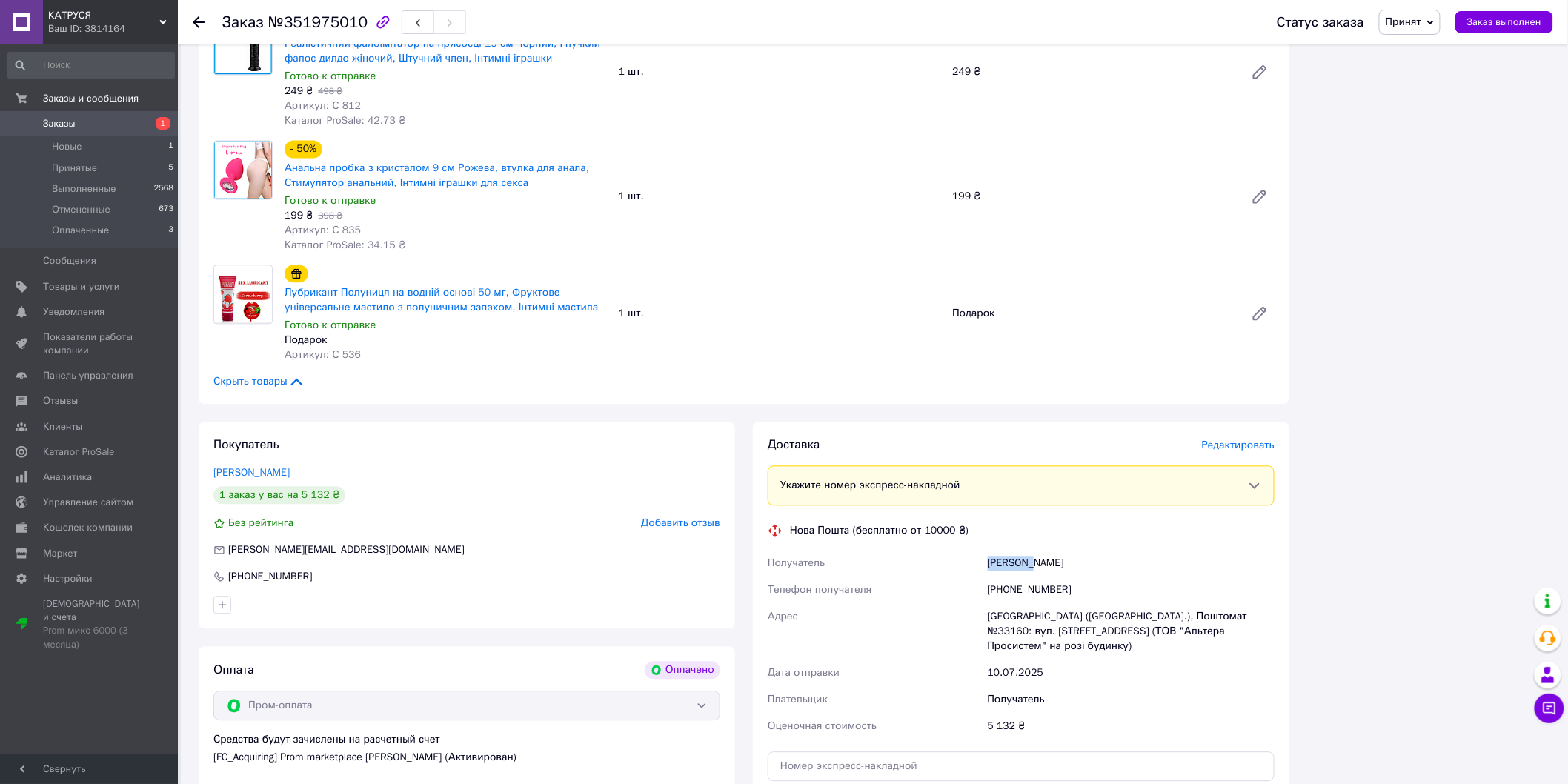 click on "Берещак Роман" at bounding box center [1131, 563] 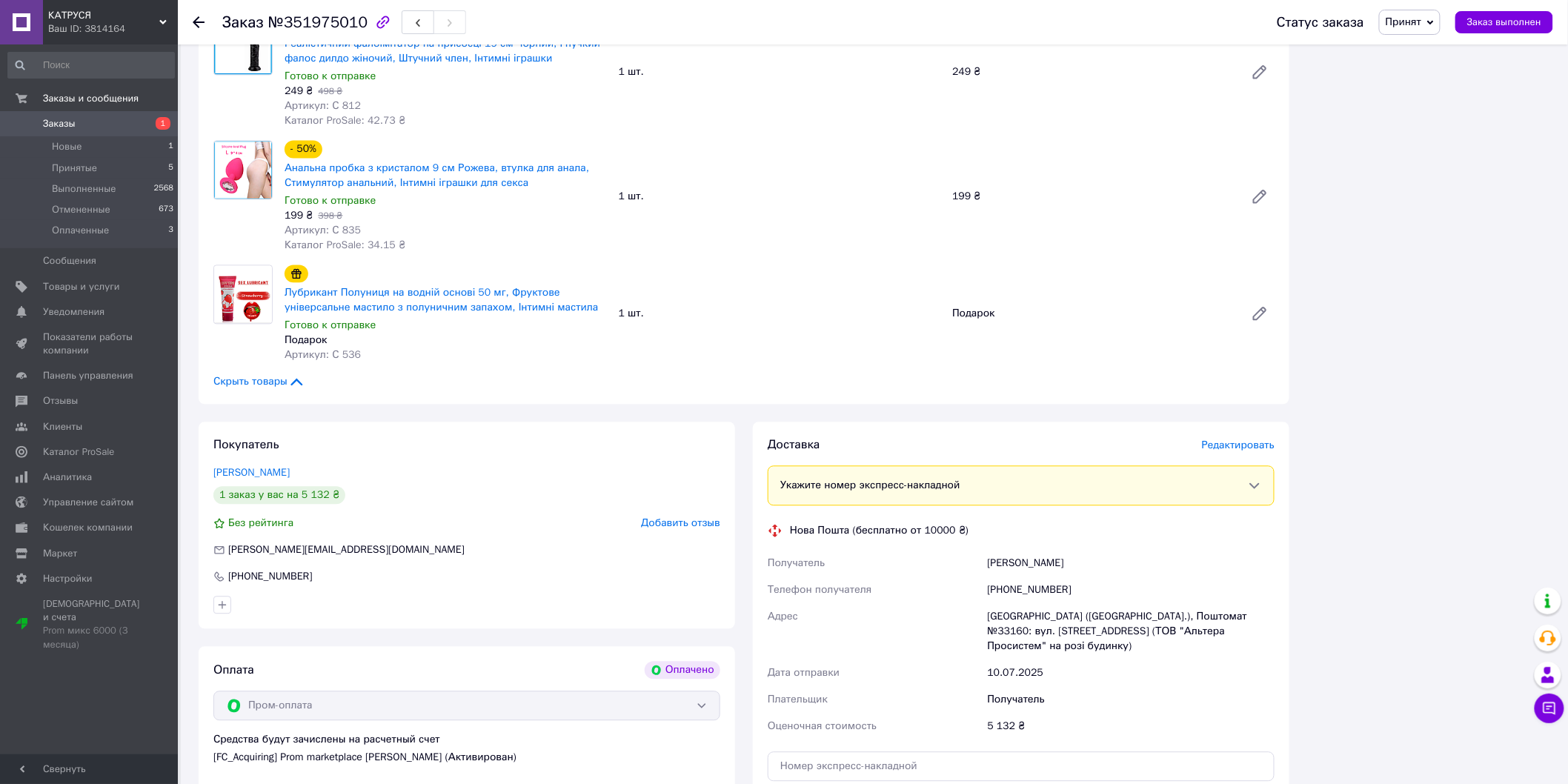 click on "Берещак Роман" at bounding box center (1131, 563) 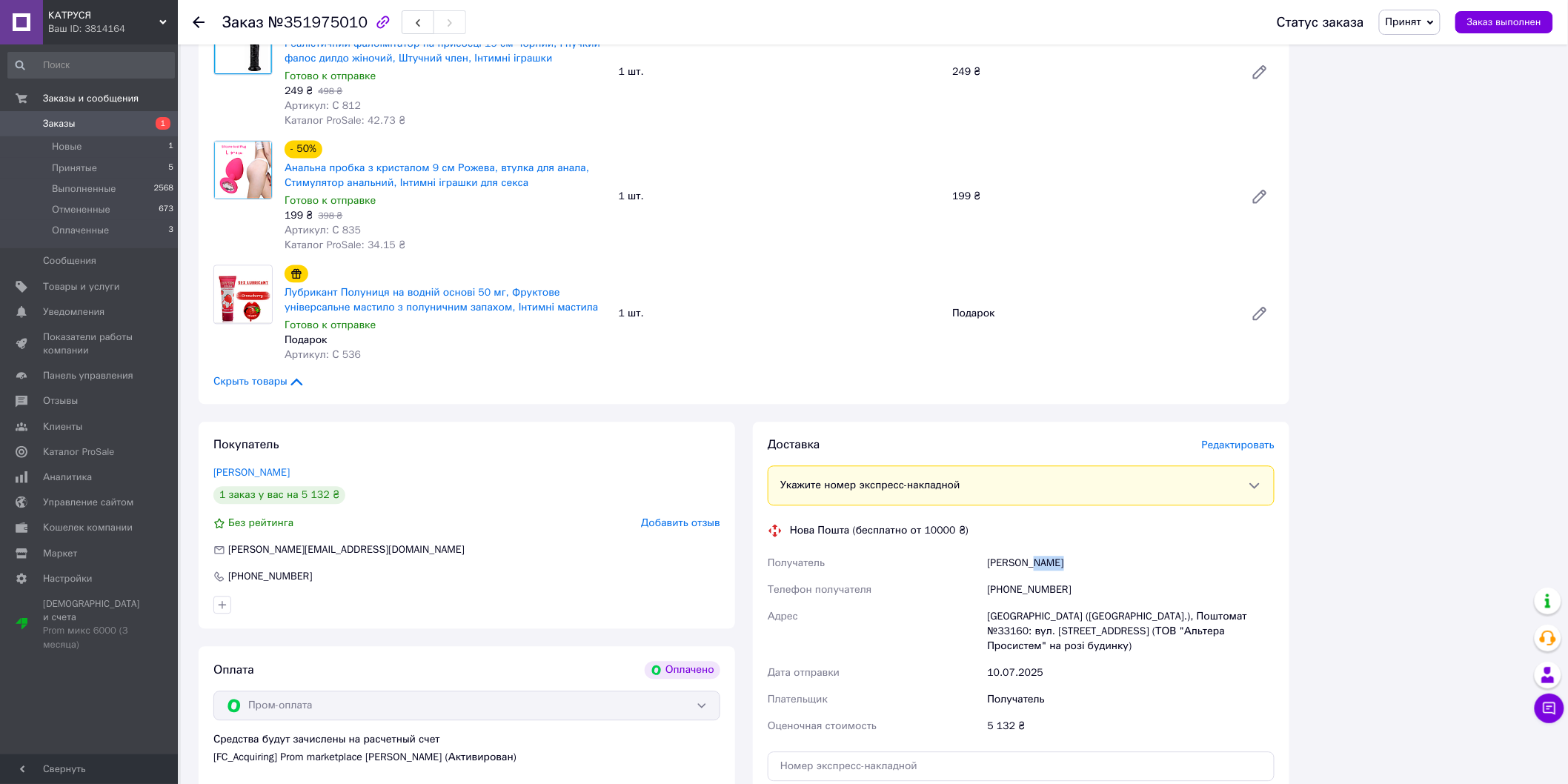 click on "Берещак Роман" at bounding box center (1131, 563) 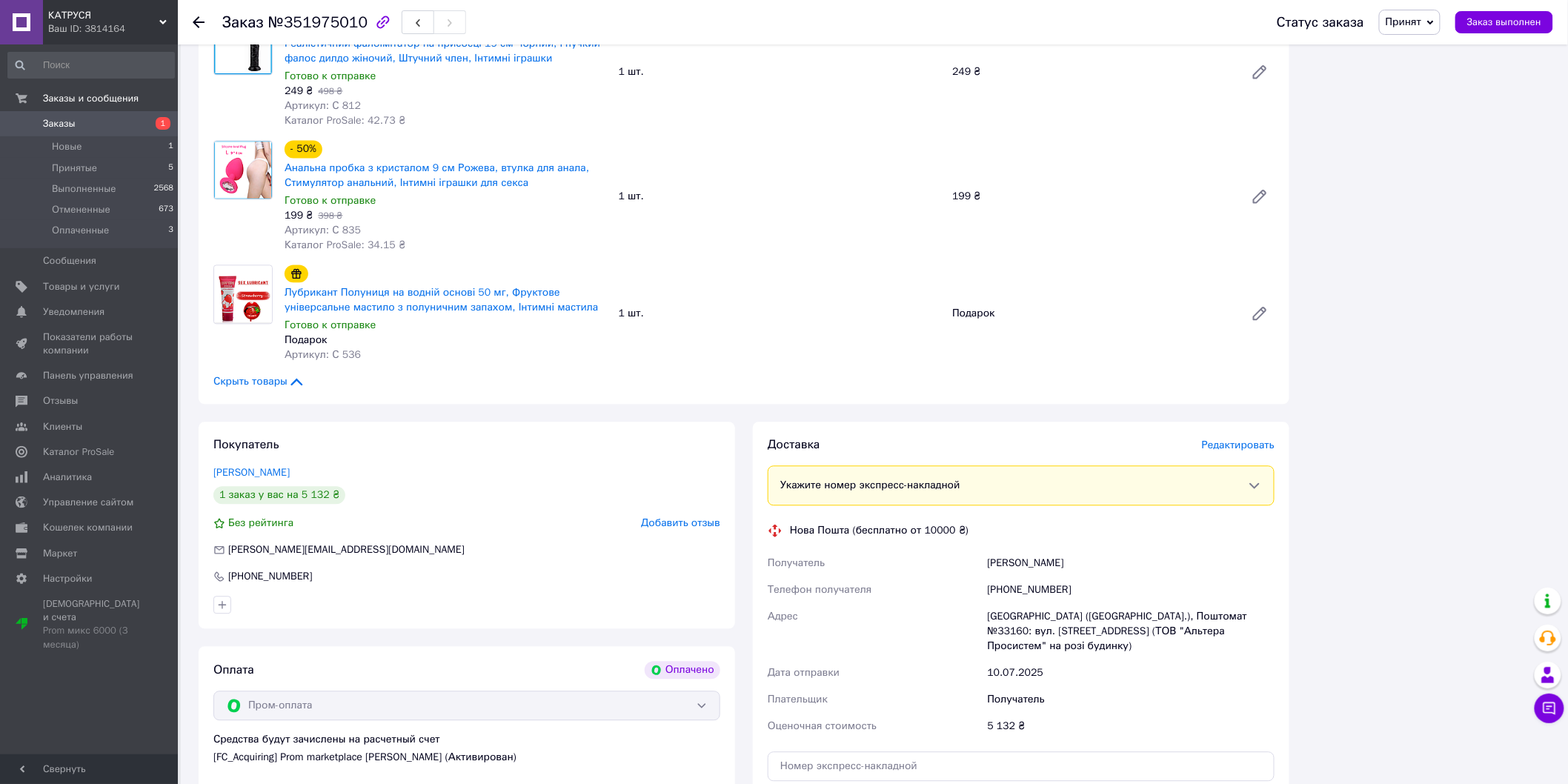 click on "[GEOGRAPHIC_DATA] ([GEOGRAPHIC_DATA].), Поштомат №33160: вул. [STREET_ADDRESS] (ТОВ "Альтера Просистем" на розі будинку)" at bounding box center [1131, 631] 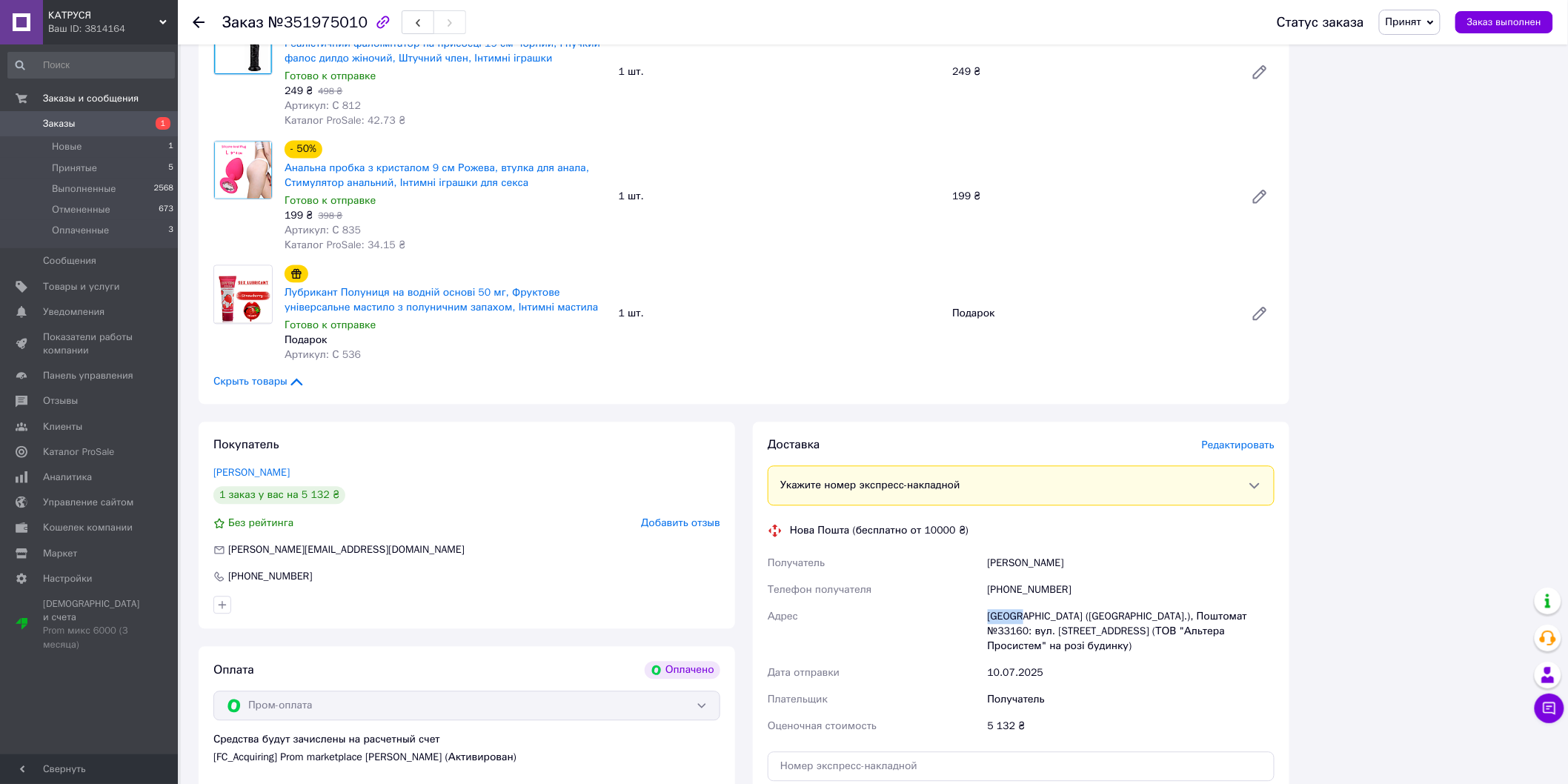 click on "[GEOGRAPHIC_DATA] ([GEOGRAPHIC_DATA].), Поштомат №33160: вул. [STREET_ADDRESS] (ТОВ "Альтера Просистем" на розі будинку)" at bounding box center (1131, 631) 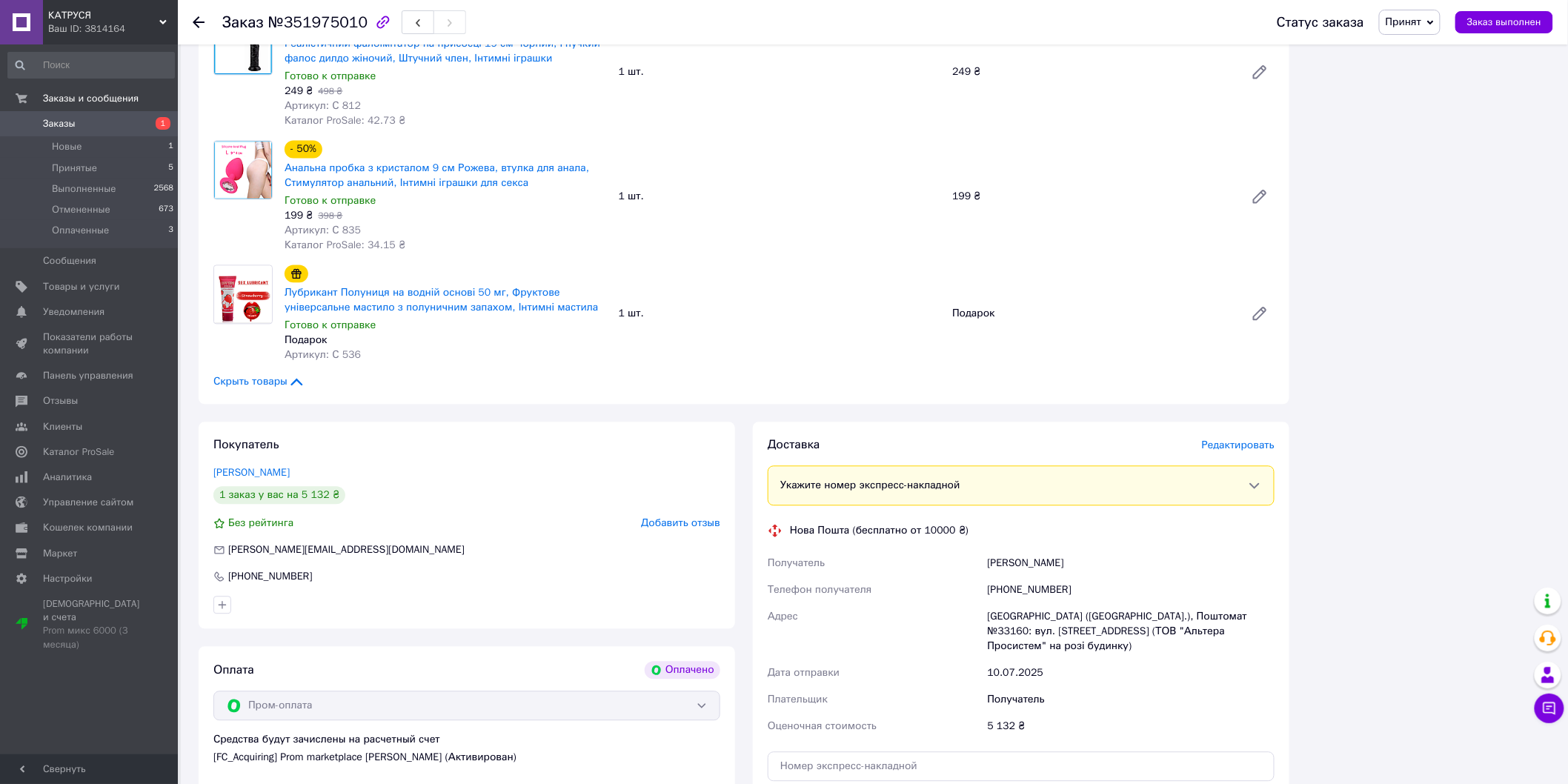 click on "Львів (Львівська обл.), Поштомат №33160: вул. Петлюри, 27 (ТОВ "Альтера Просистем" на розі будинку)" at bounding box center [1131, 631] 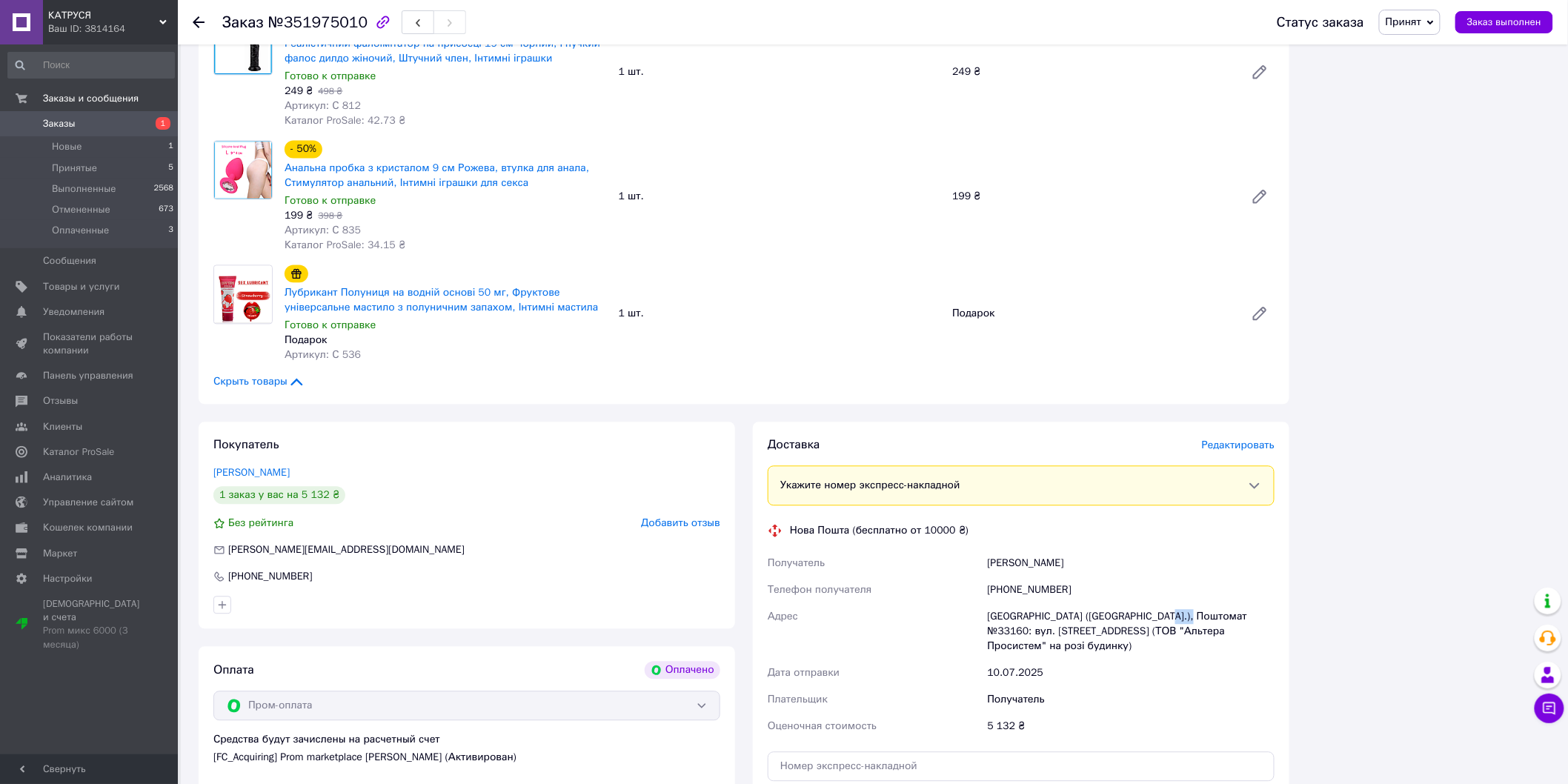 click on "Львів (Львівська обл.), Поштомат №33160: вул. Петлюри, 27 (ТОВ "Альтера Просистем" на розі будинку)" at bounding box center (1131, 631) 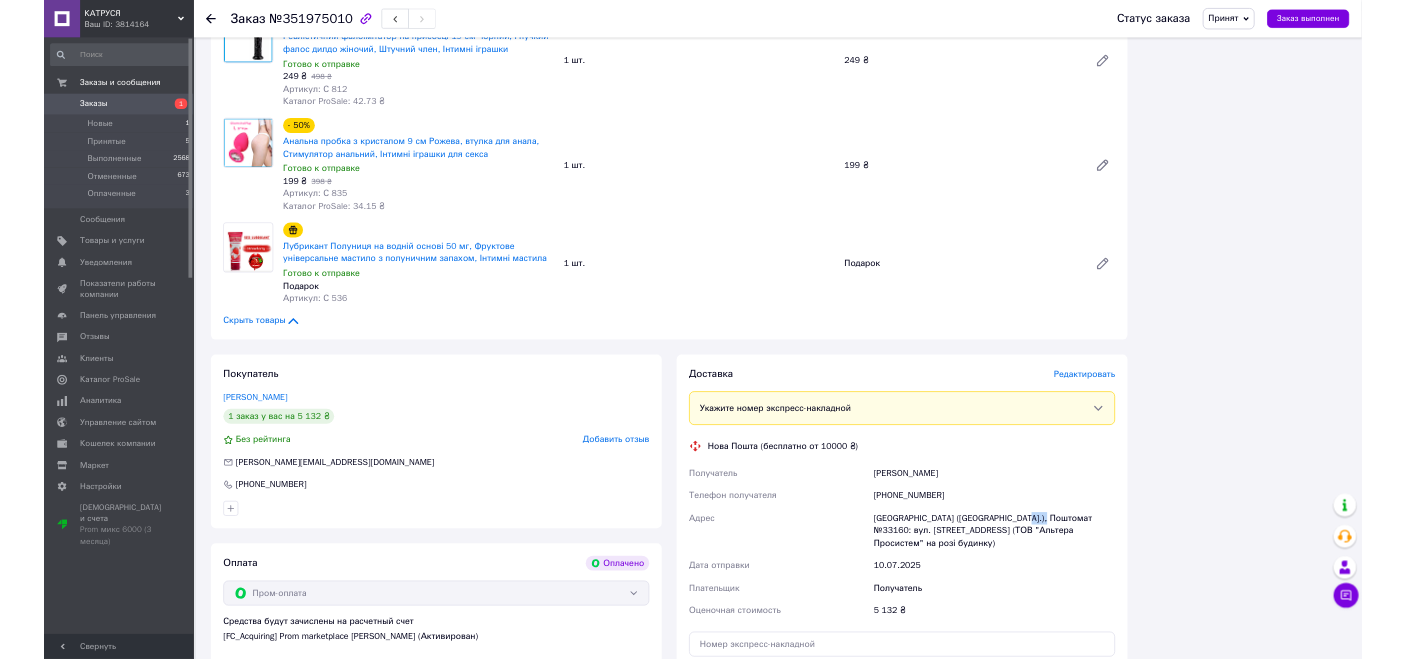 scroll, scrollTop: 1616, scrollLeft: 0, axis: vertical 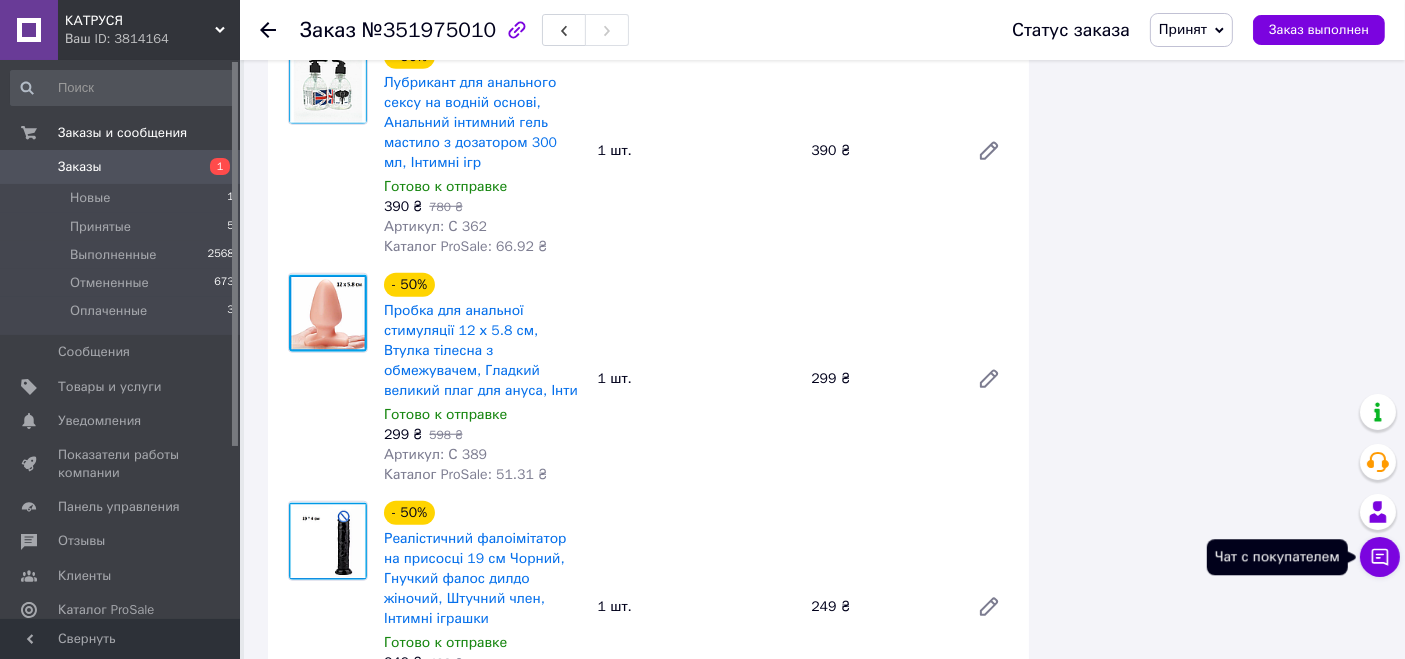 click 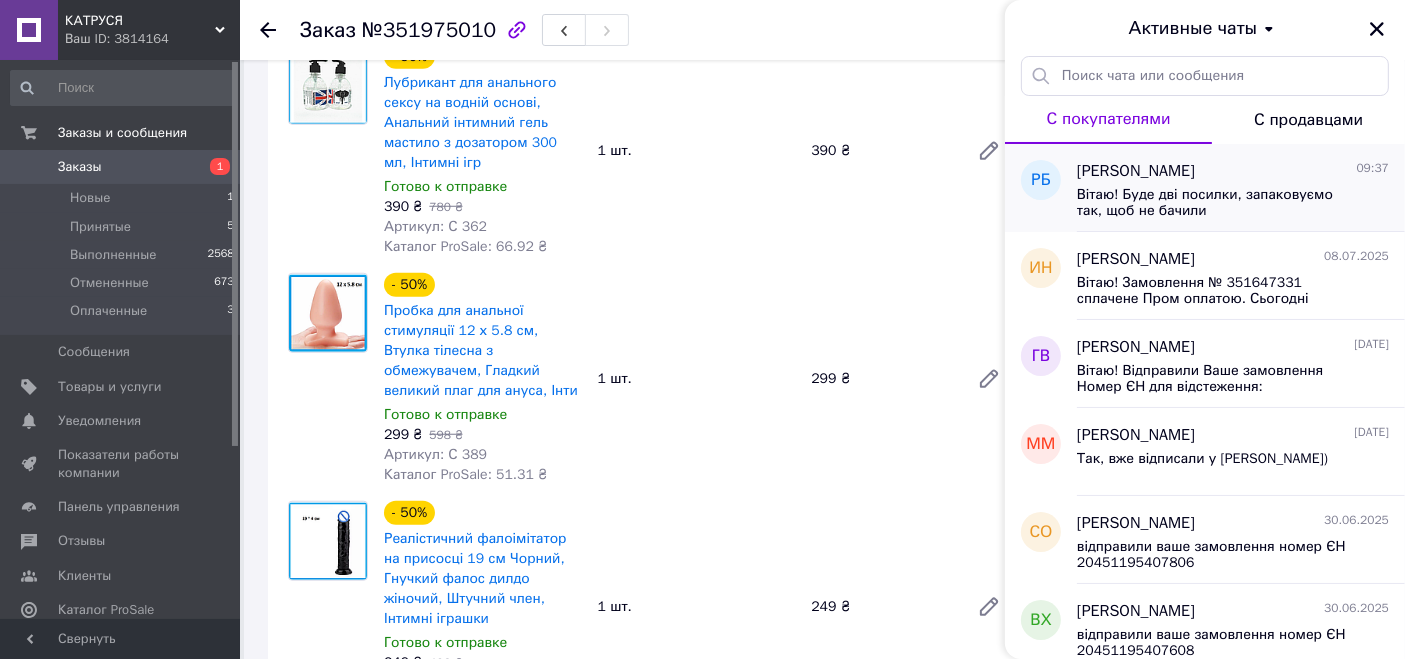 click on "Вітаю! Буде дві посилки, запаковуємо так, щоб не бачили" at bounding box center [1219, 203] 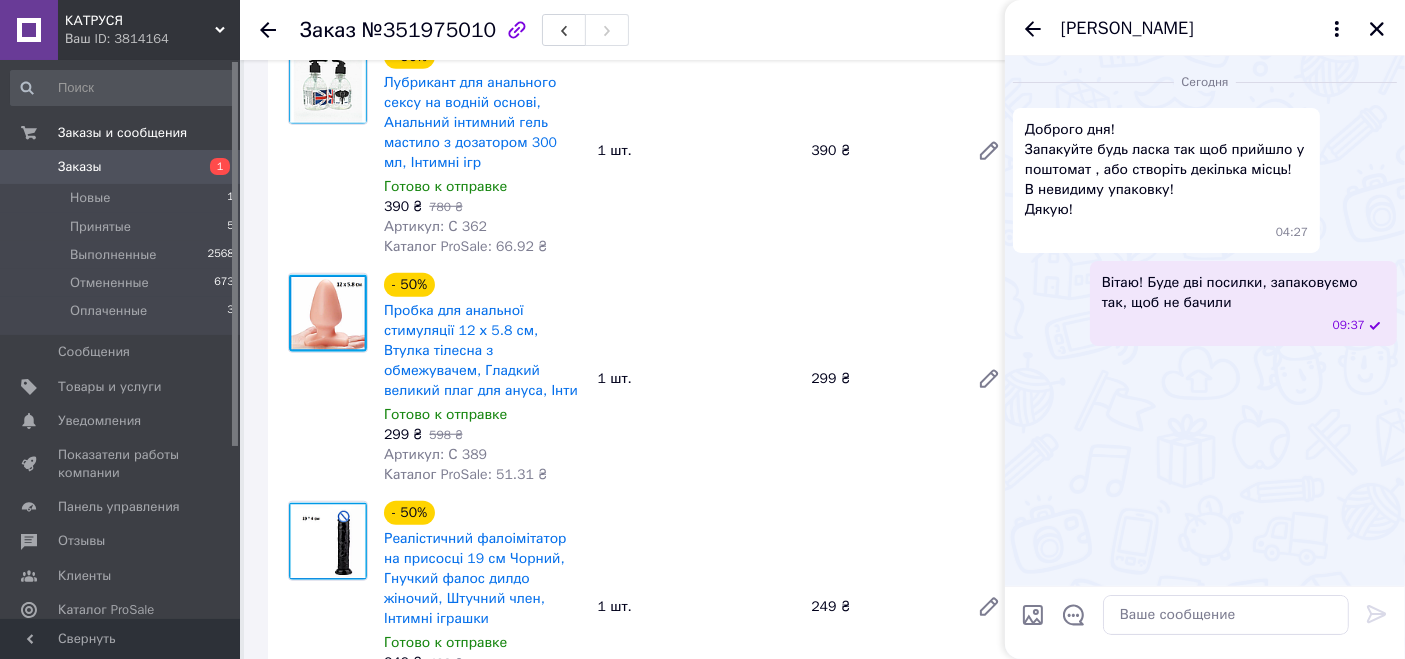 click on "Вітаю! Буде дві посилки, запаковуємо так, щоб не бачили" at bounding box center (1243, 293) 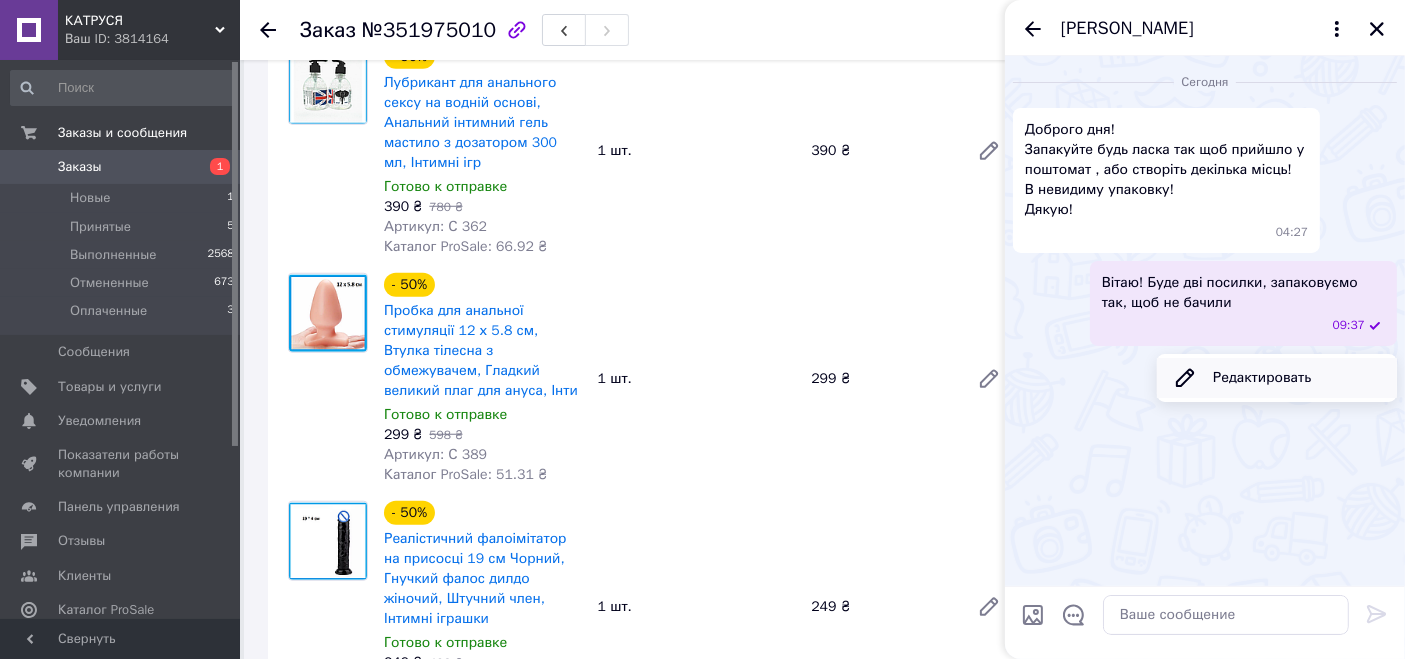 click on "Редактировать" at bounding box center [1277, 378] 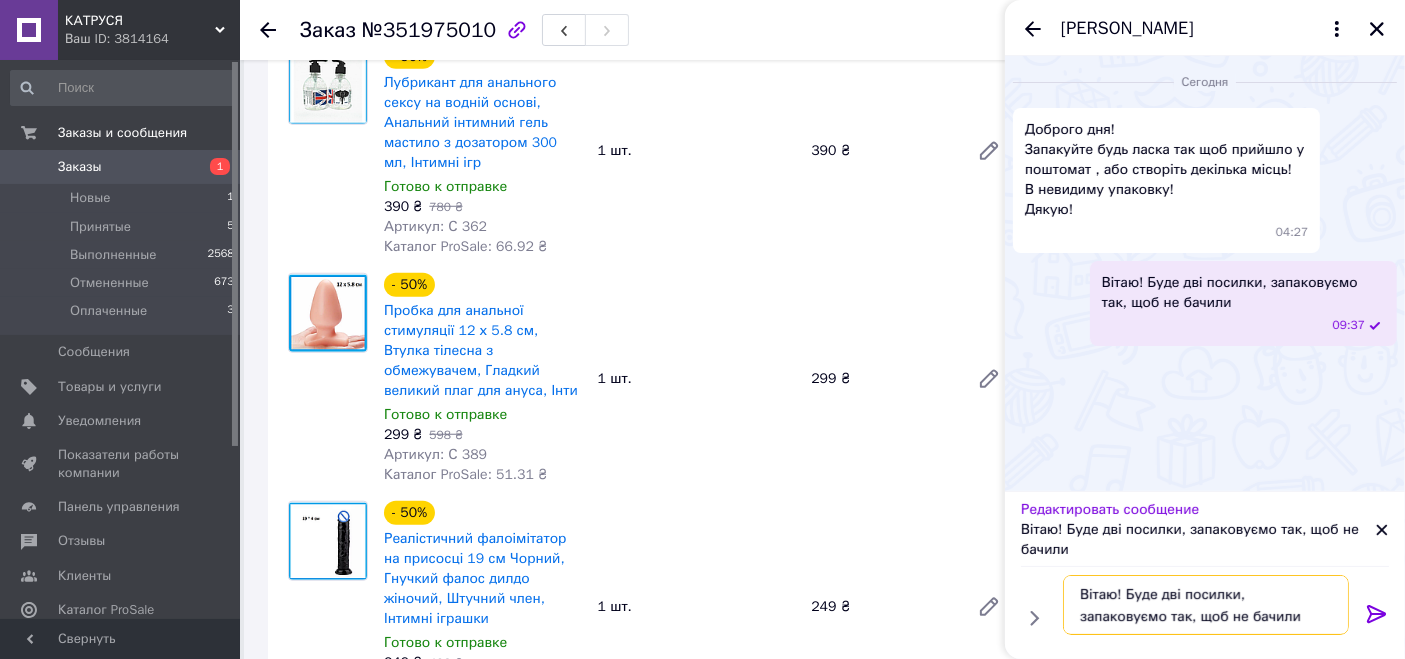 click on "Вітаю! Буде дві посилки, запаковуємо так, щоб не бачили" at bounding box center [1206, 605] 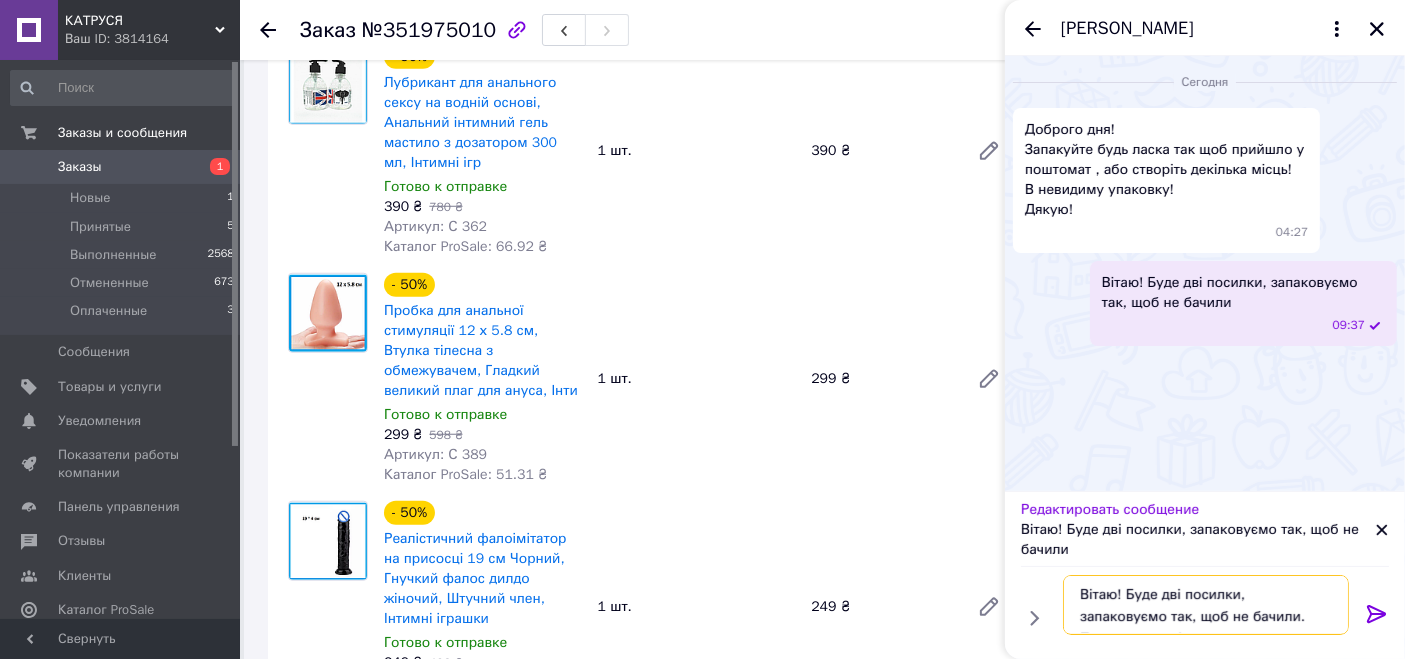 click on "Вітаю! Буде дві посилки, запаковуємо так, щоб не бачили. Пишемо сувеніри," at bounding box center (1206, 605) 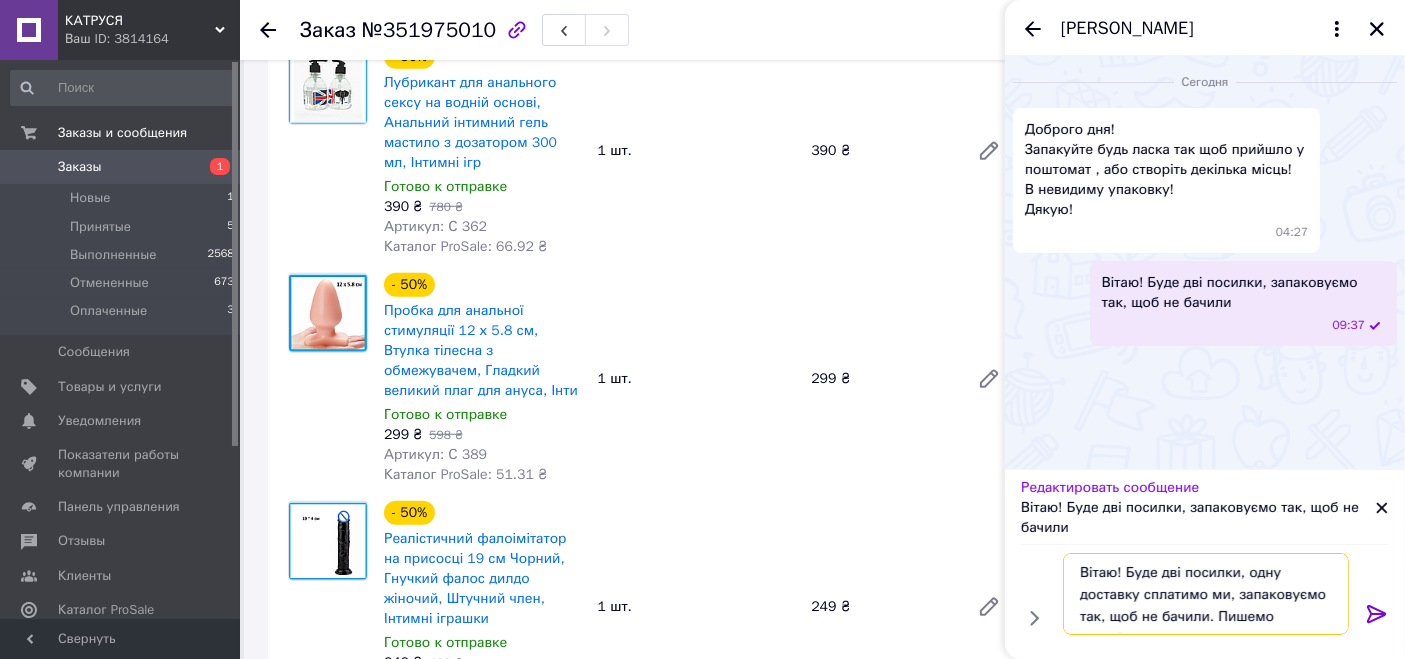 click on "Вітаю! Буде дві посилки, одну доставку сплатимо ми, запаковуємо так, щоб не бачили. Пишемо сувеніри," at bounding box center (1206, 594) 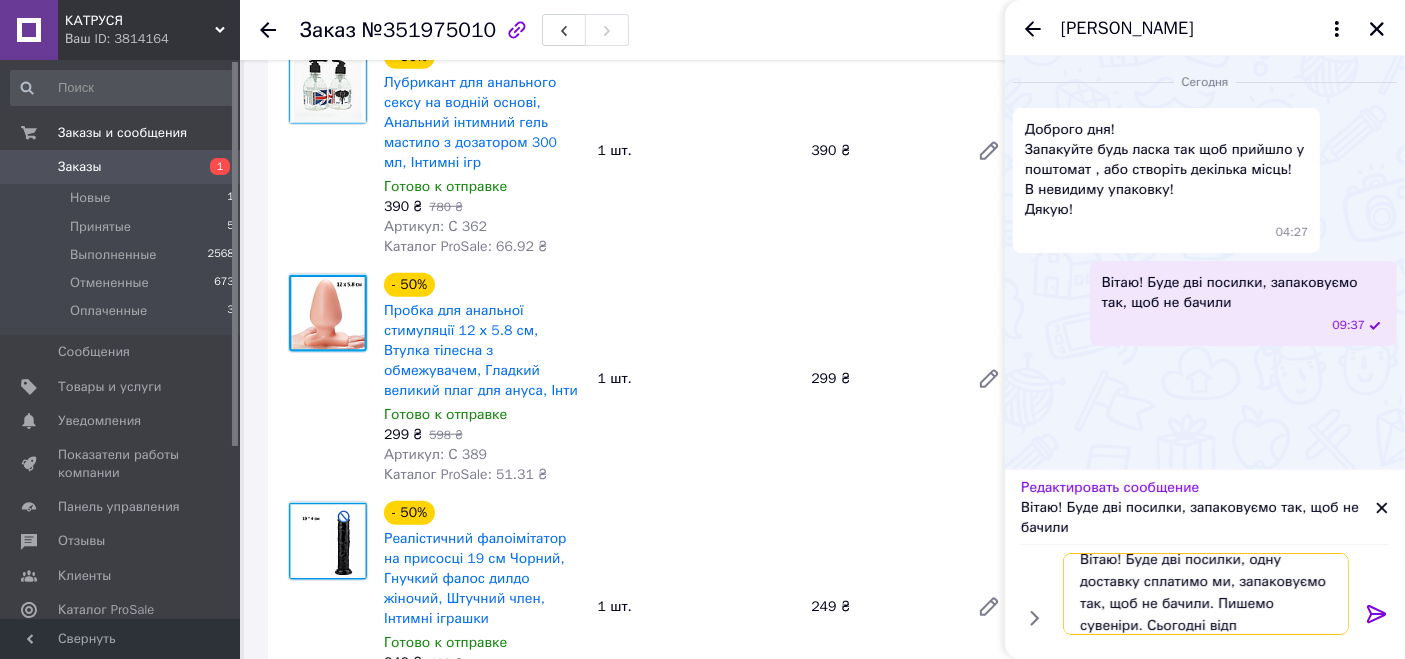 scroll, scrollTop: 1, scrollLeft: 0, axis: vertical 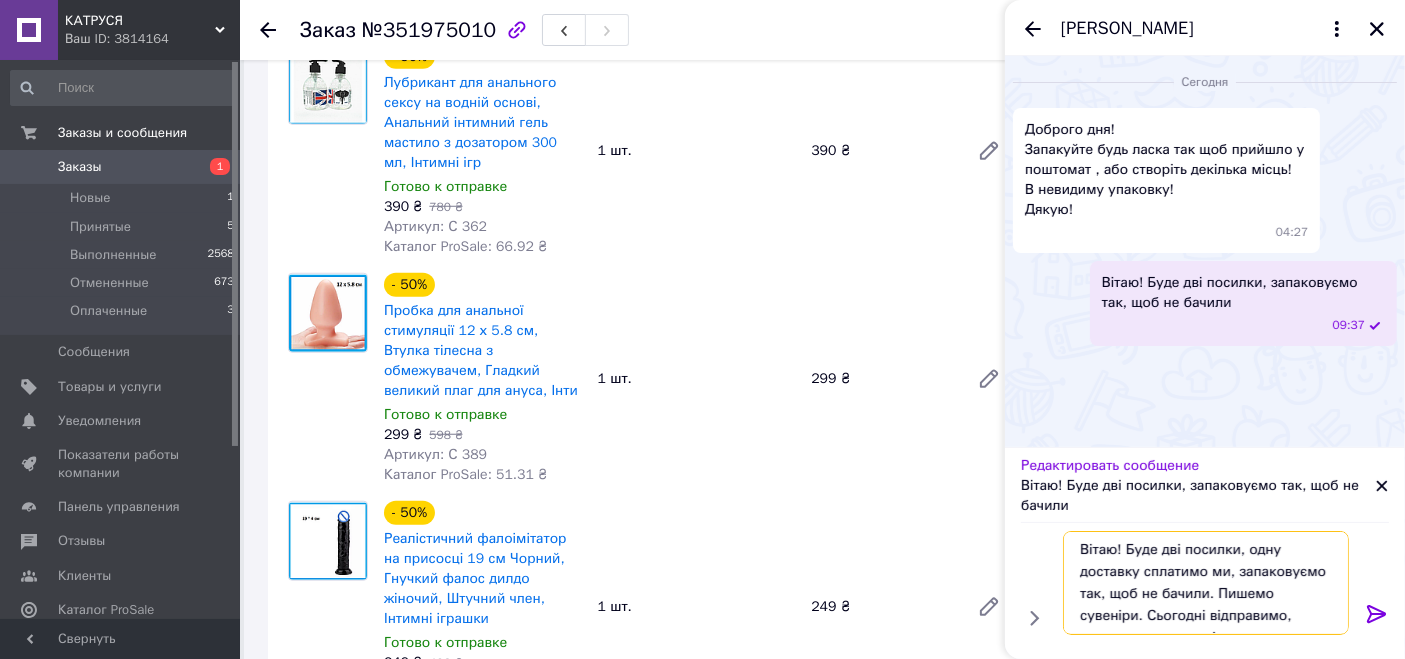 click on "Вітаю! Буде дві посилки, одну доставку сплатимо ми, запаковуємо так, щоб не бачили. Пишемо сувеніри. Сьогодні відправимо, напишемо у вечьорі" at bounding box center [1206, 583] 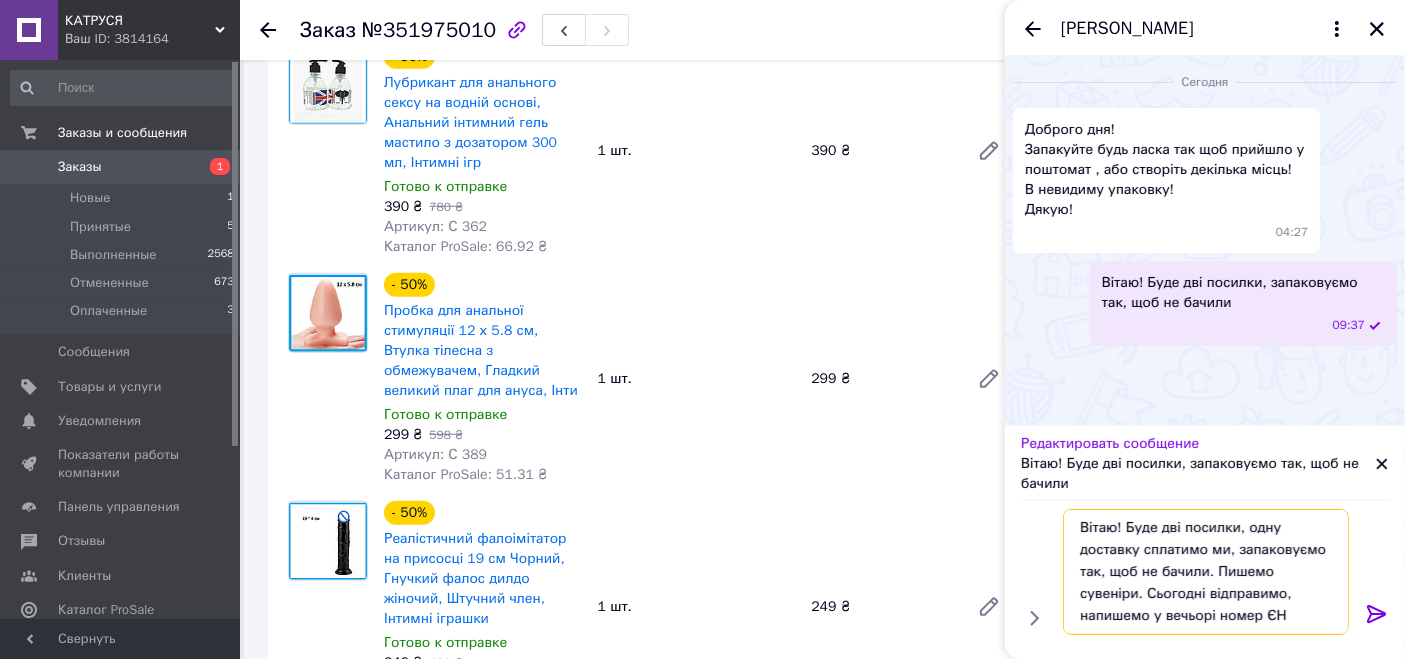 type on "Вітаю! Буде дві посилки, одну доставку сплатимо ми, запаковуємо так, щоб не бачили. Пишемо сувеніри. Сьогодні відправимо, напишемо у вечьорі номер ЄН." 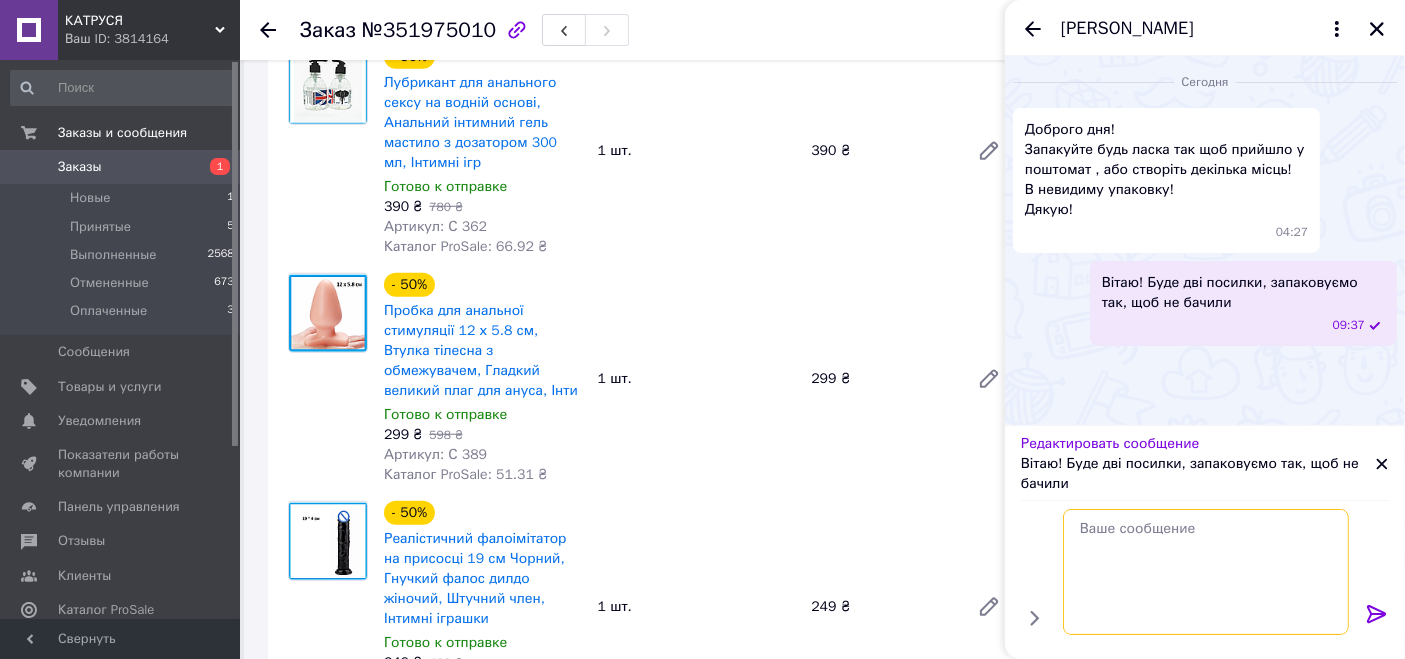 scroll, scrollTop: 0, scrollLeft: 0, axis: both 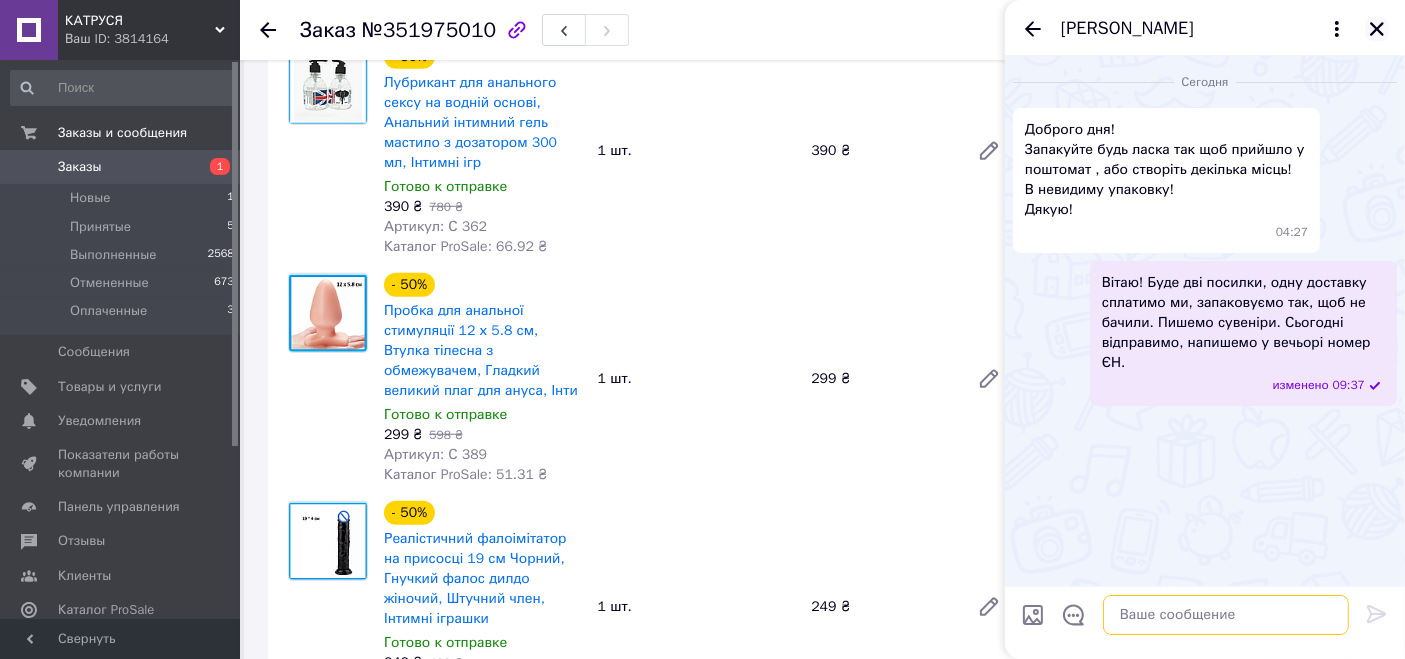 type 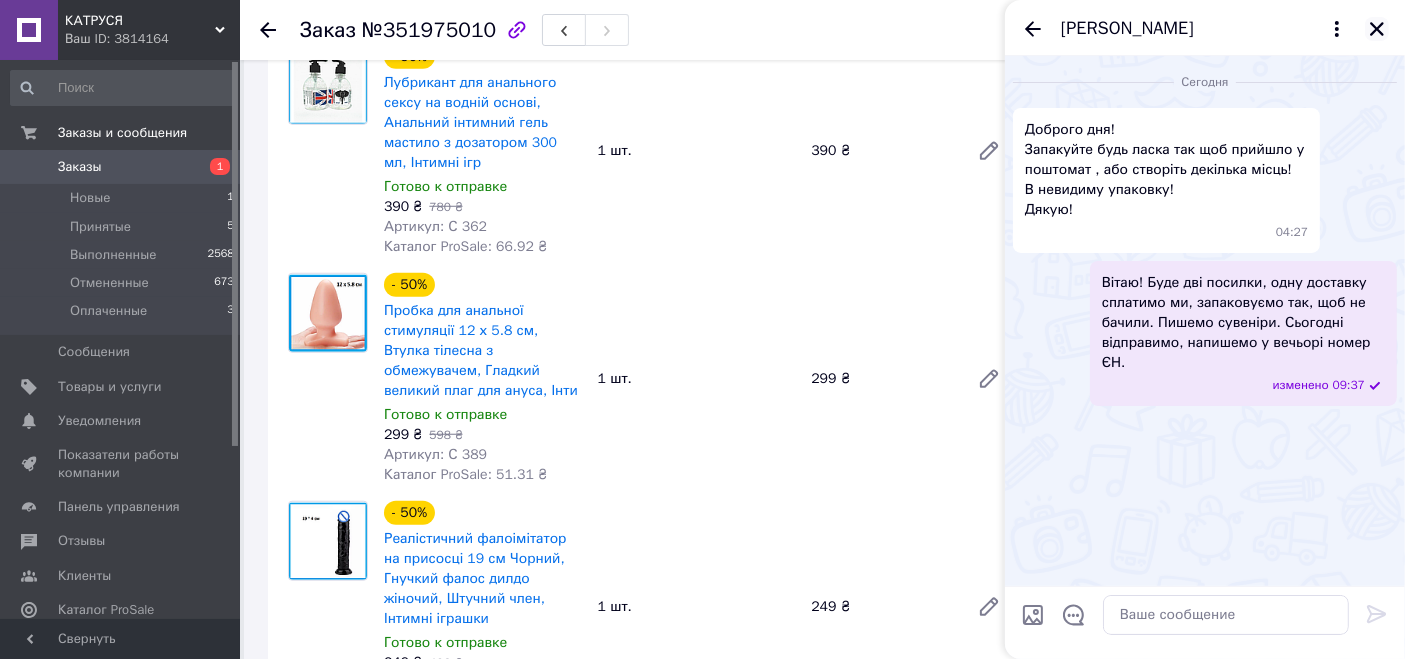 click 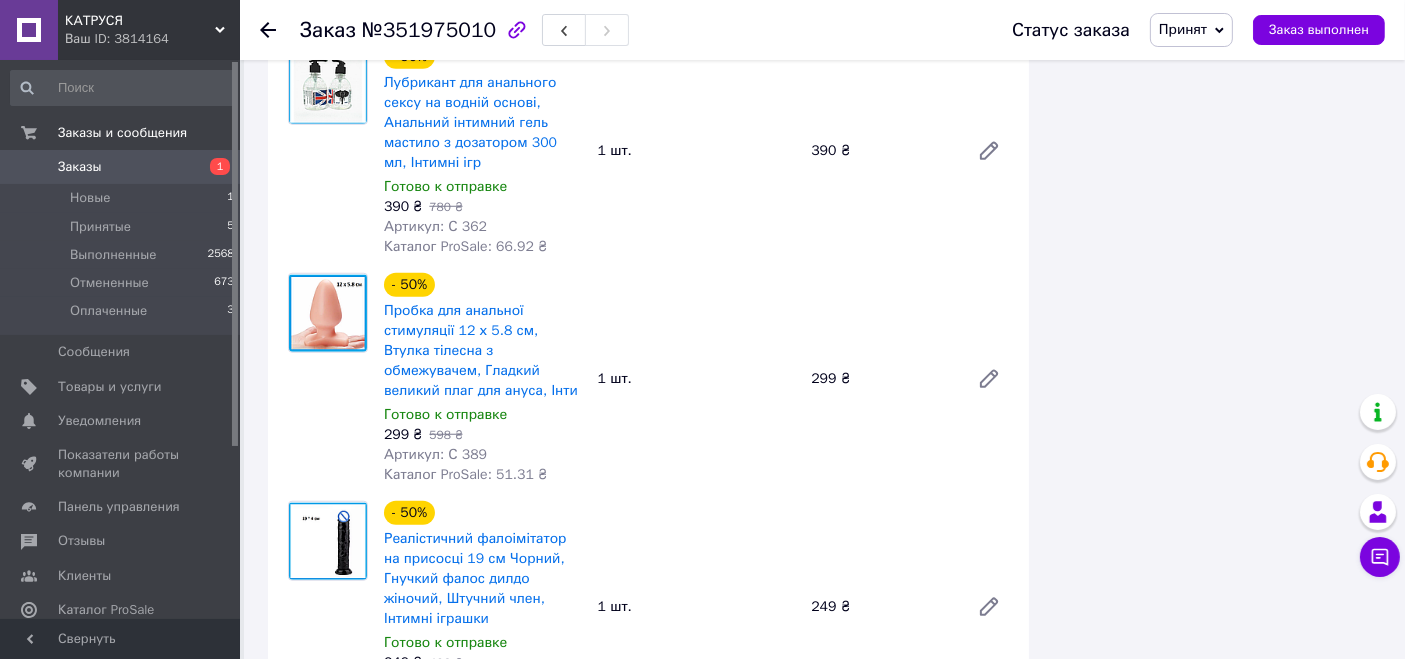 click on "Итого 11 товаров 5 132 ₴ Доставка Необходимо уточнить Всего к оплате 5132 ₴ Комиссия за заказ 880.63 ₴ Действия Написать покупателю   Отправить инструкцию   Чат Viber Telegram WhatsApp Email Запрос на отзыв про компанию   Скопировать запрос на отзыв У вас есть 29 дней, чтобы отправить запрос на отзыв покупателю, скопировав ссылку.   Выдать чек   Скачать PDF   Печать PDF   Вернуть деньги покупателю Метки Личные заметки, которые видите только вы. По ним можно фильтровать заказы Примечания Осталось 300 символов Очистить Сохранить" at bounding box center [1217, 394] 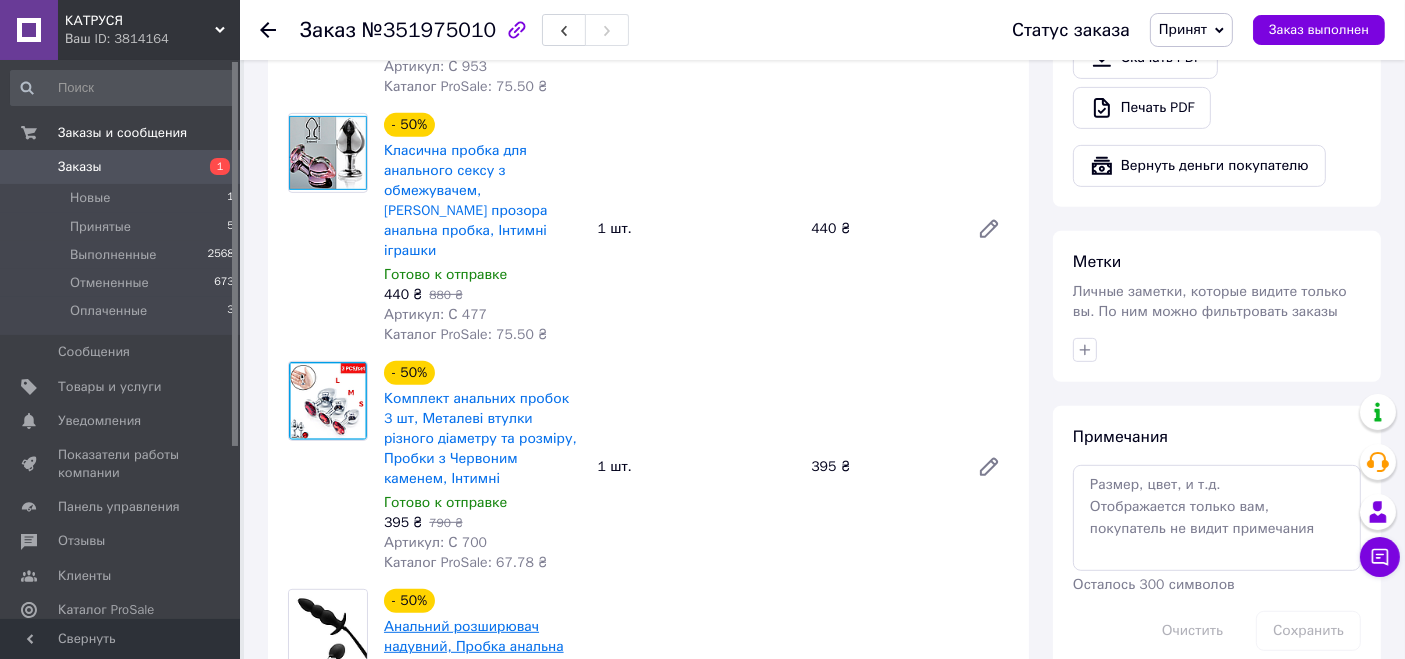 scroll, scrollTop: 505, scrollLeft: 0, axis: vertical 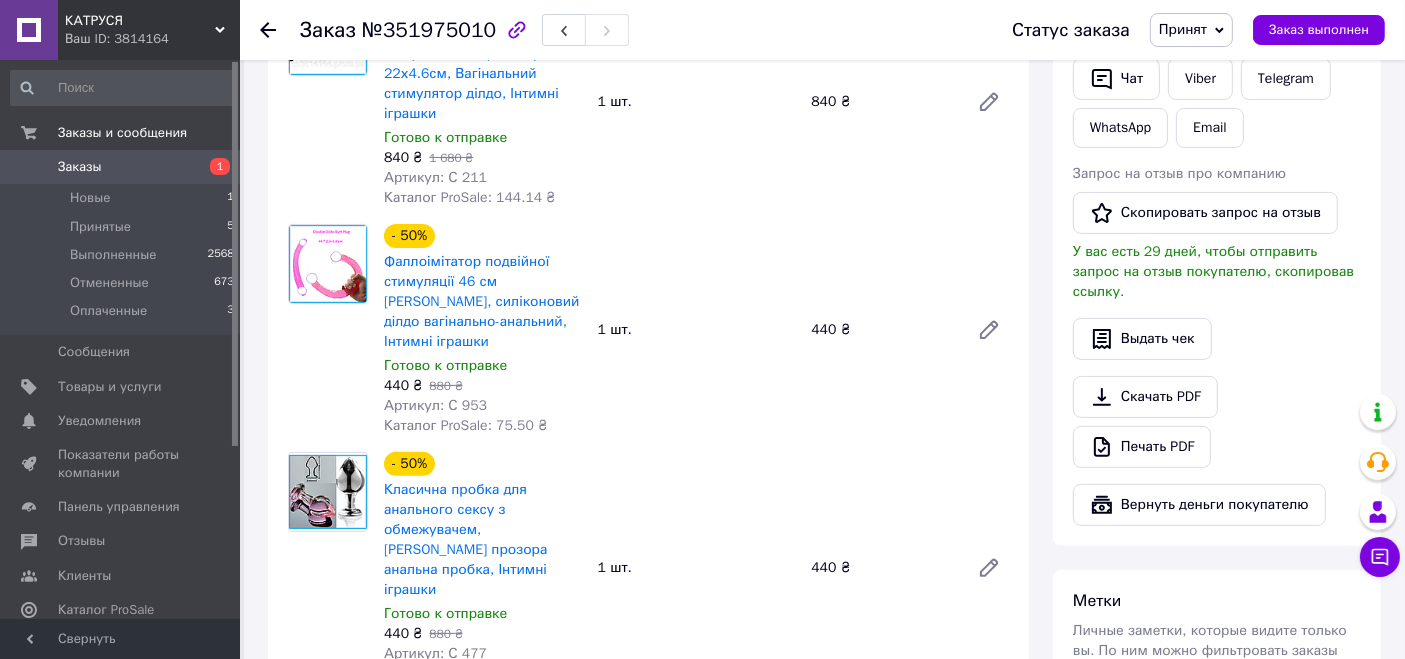 click on "Заказы" at bounding box center [121, 167] 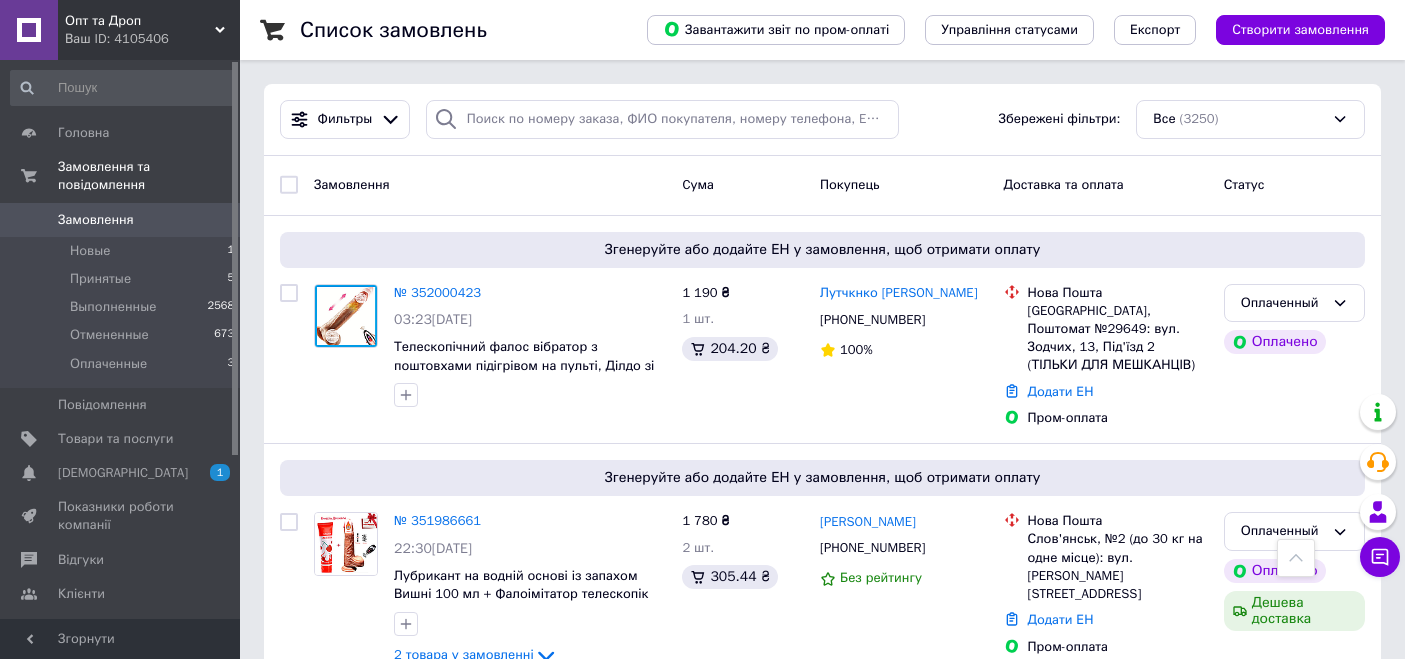 scroll, scrollTop: 888, scrollLeft: 0, axis: vertical 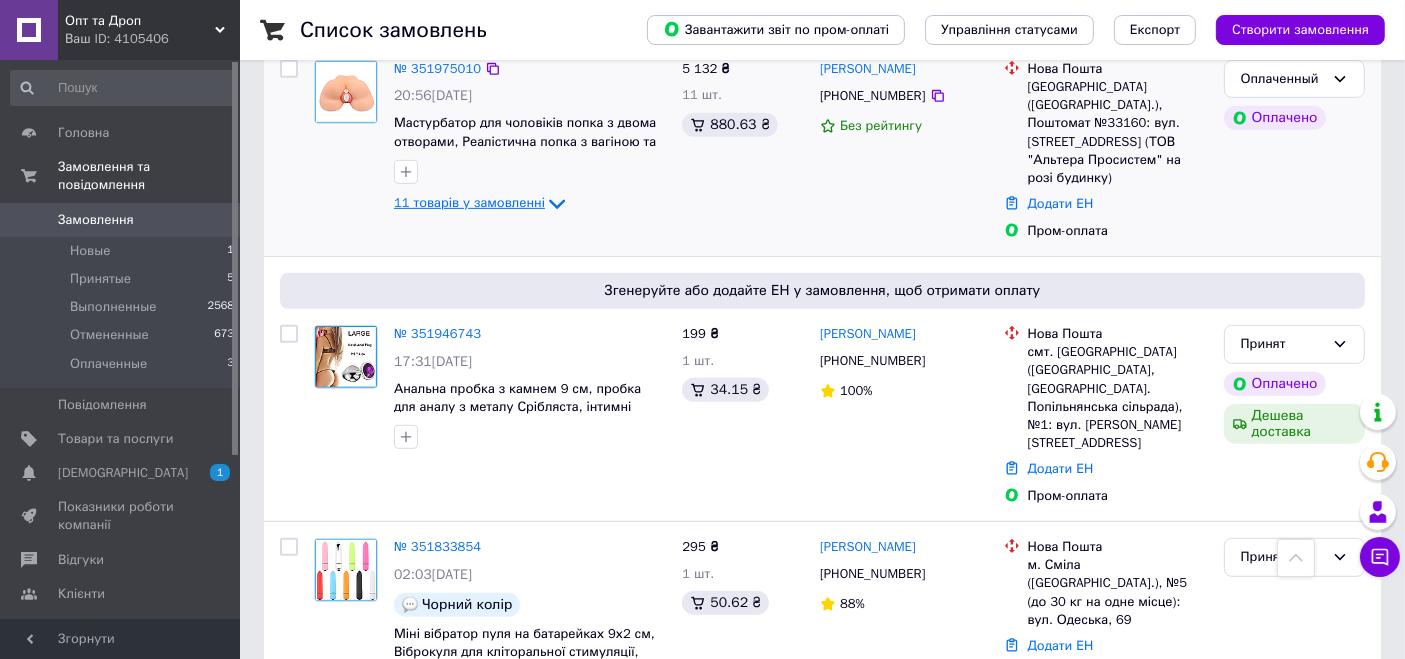 click on "11 товарів у замовленні" at bounding box center (469, 202) 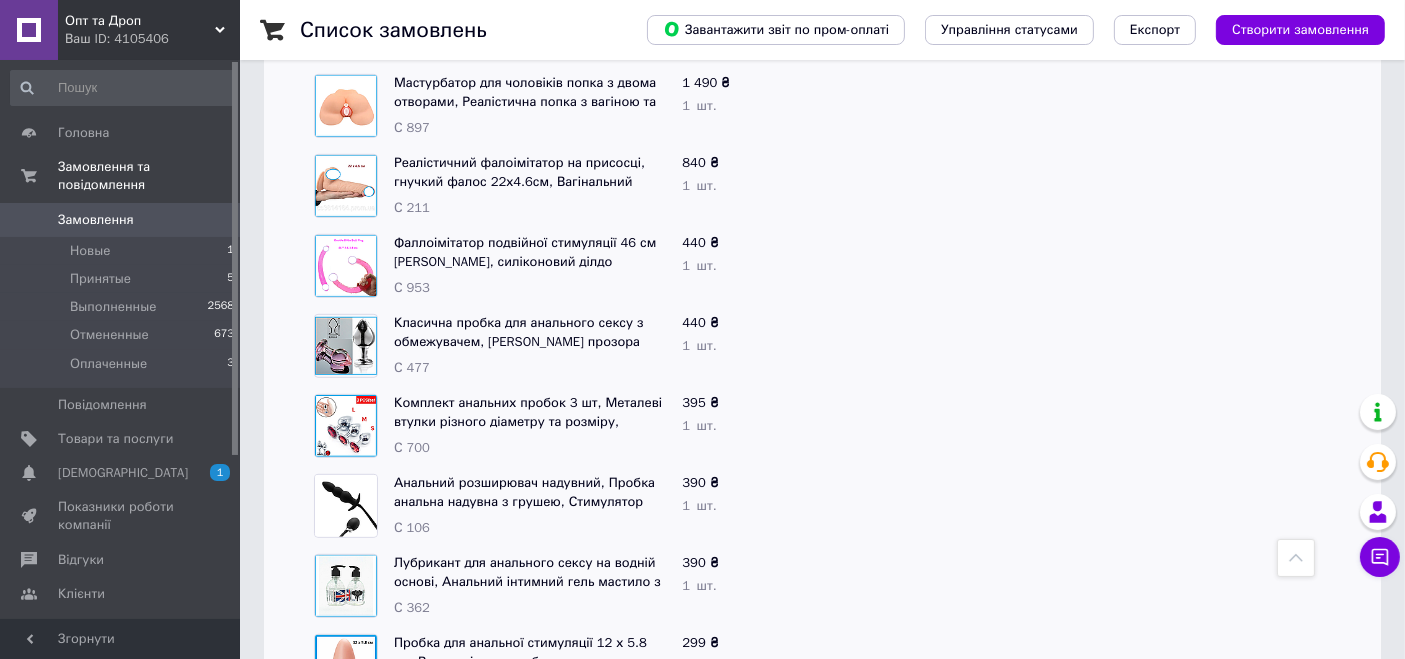 scroll, scrollTop: 1111, scrollLeft: 0, axis: vertical 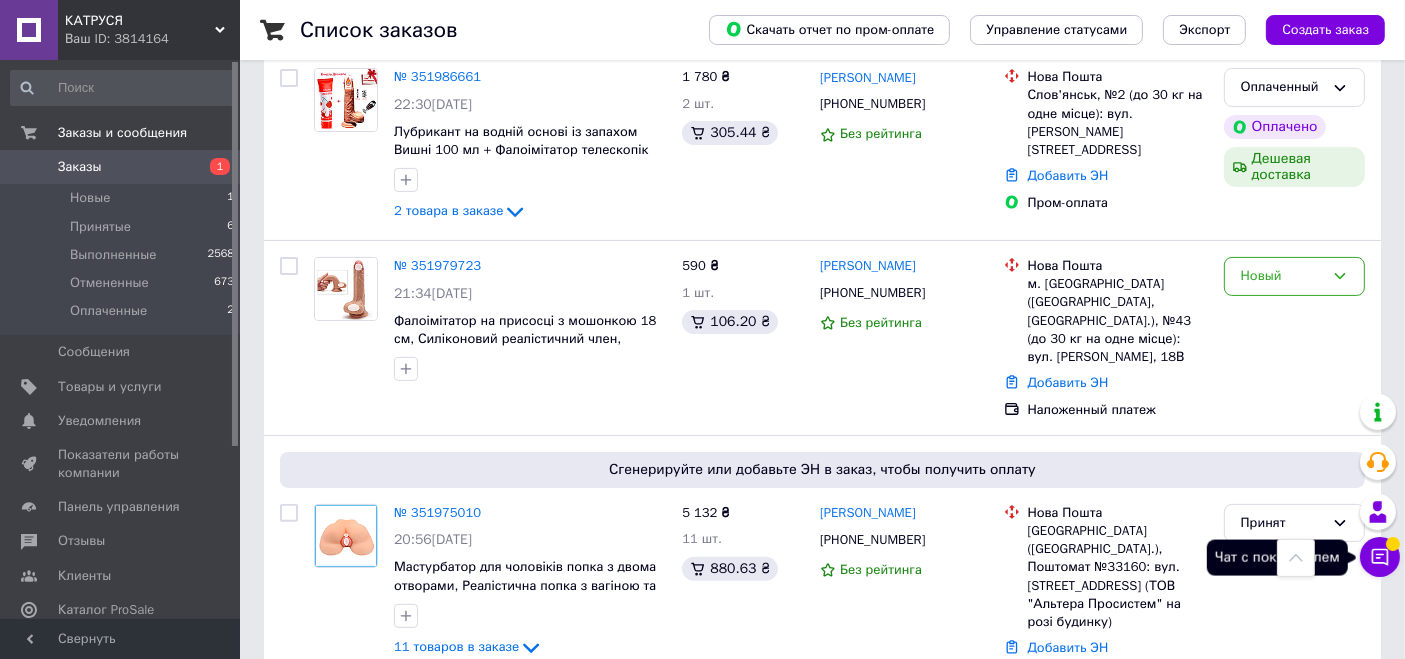 click 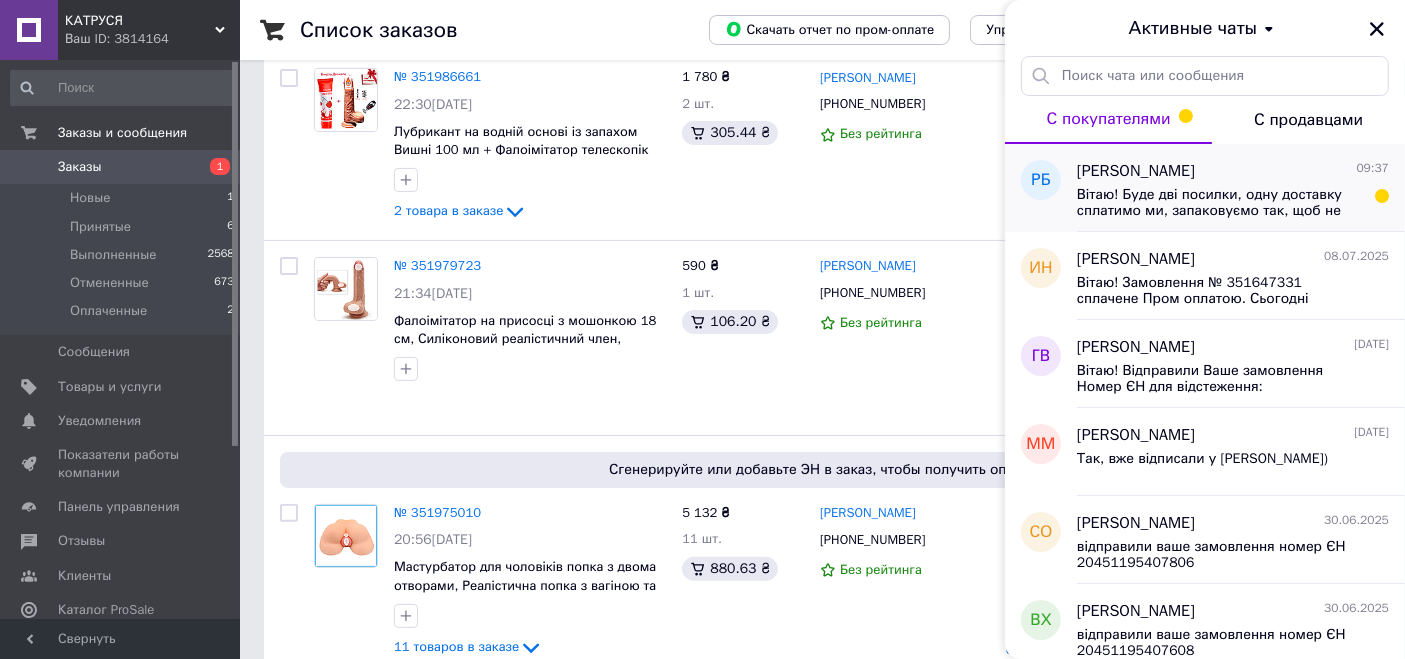 click on "Вітаю! Буде дві посилки, одну доставку сплатимо ми, запаковуємо так, щоб не бачили. Пишемо сувеніри. Сьогодні відправимо, напишемо у вечьорі номер ЄН." at bounding box center [1219, 203] 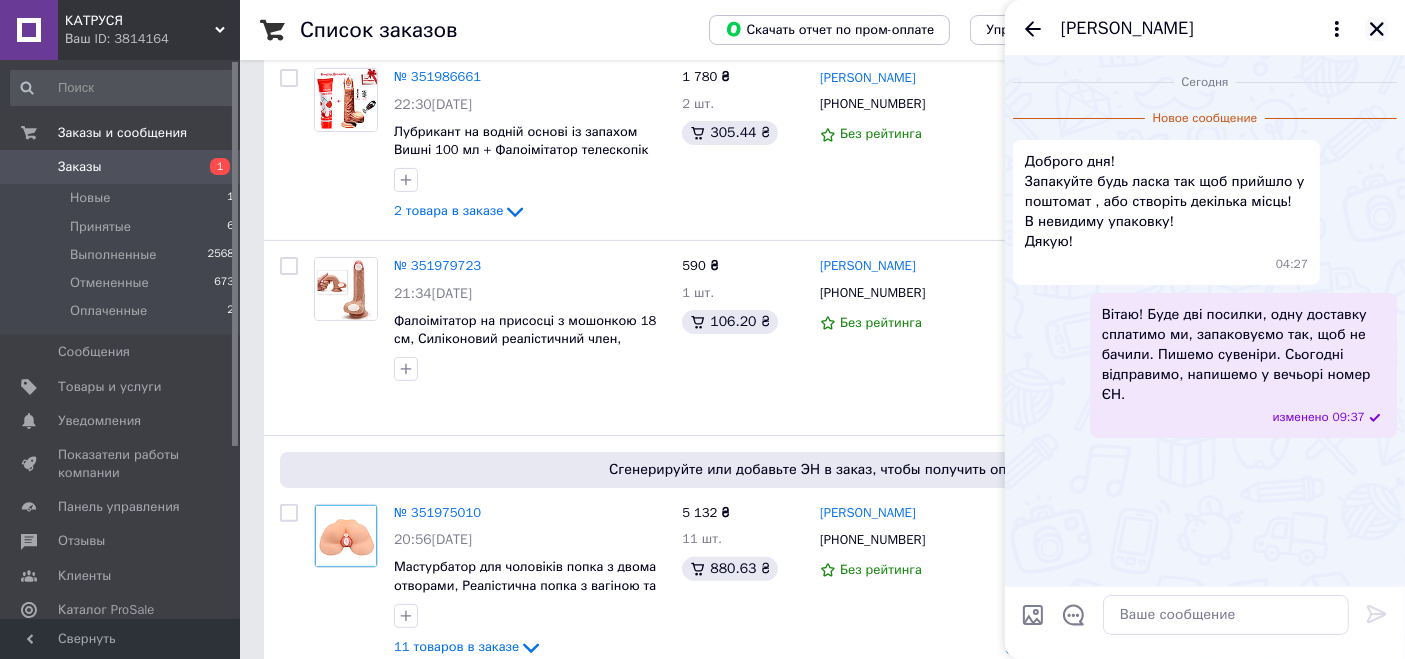 click 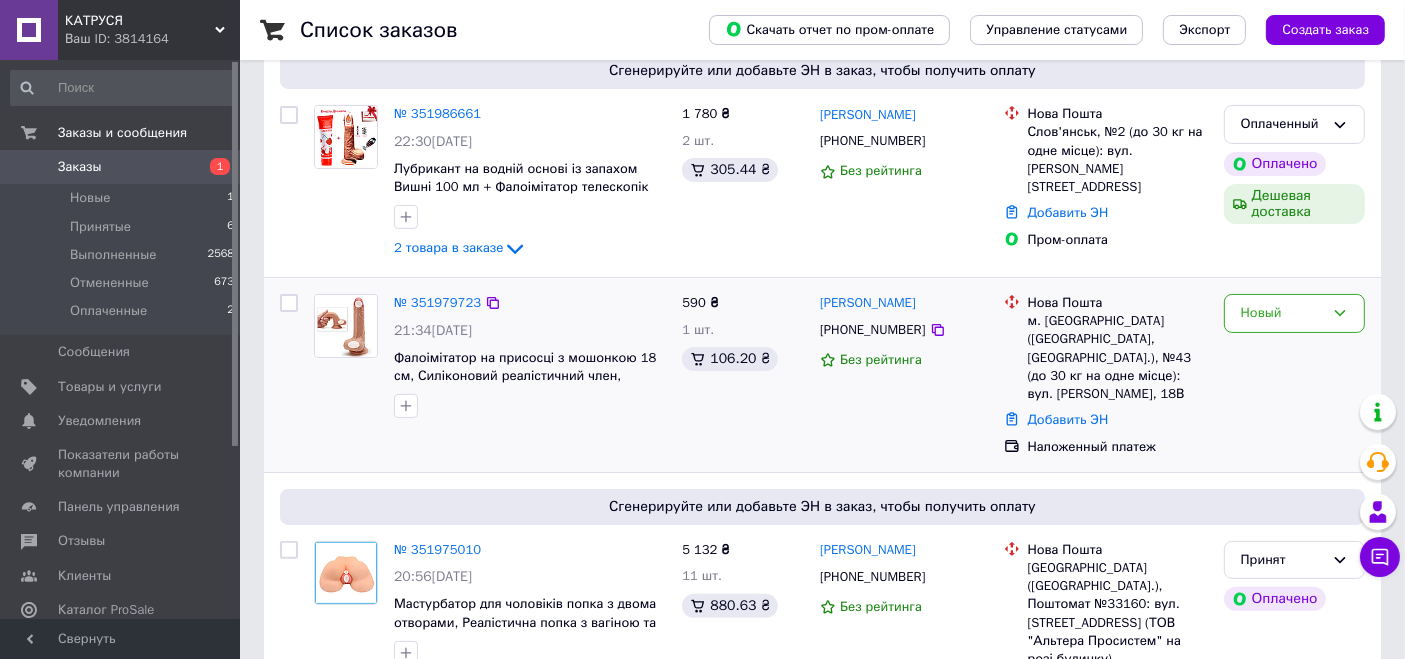 scroll, scrollTop: 444, scrollLeft: 0, axis: vertical 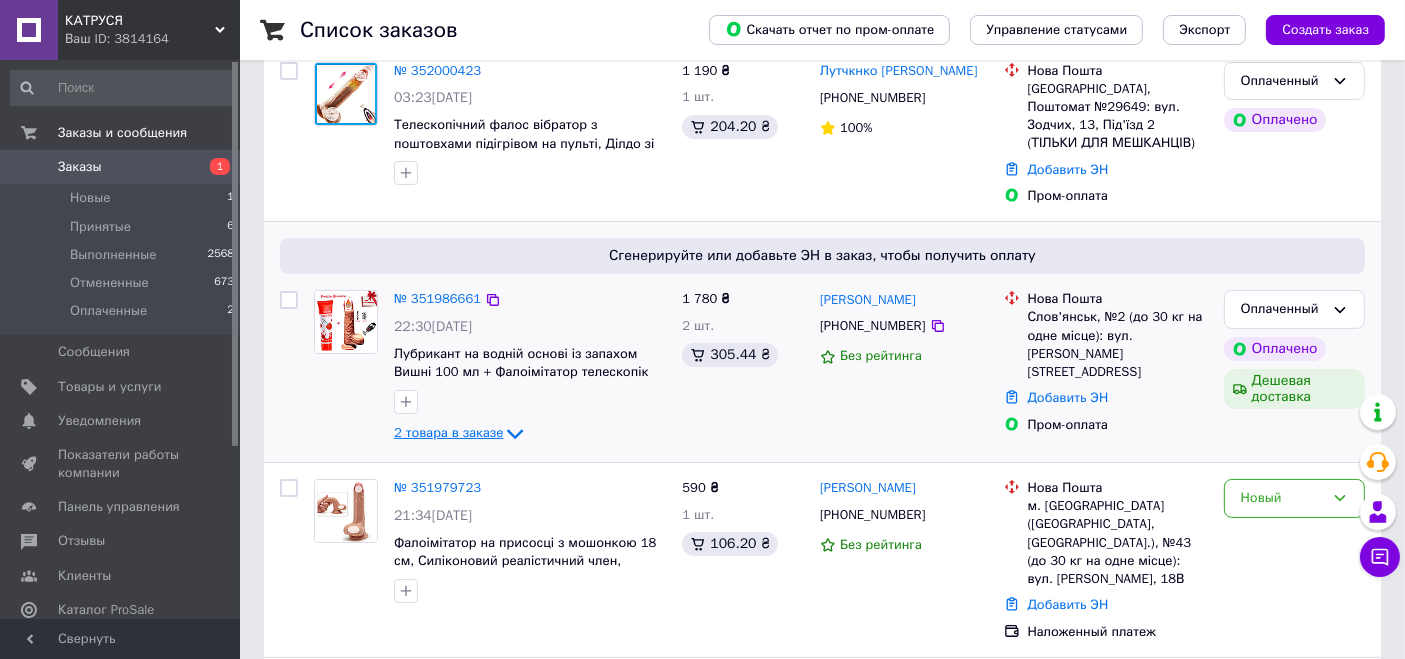 click 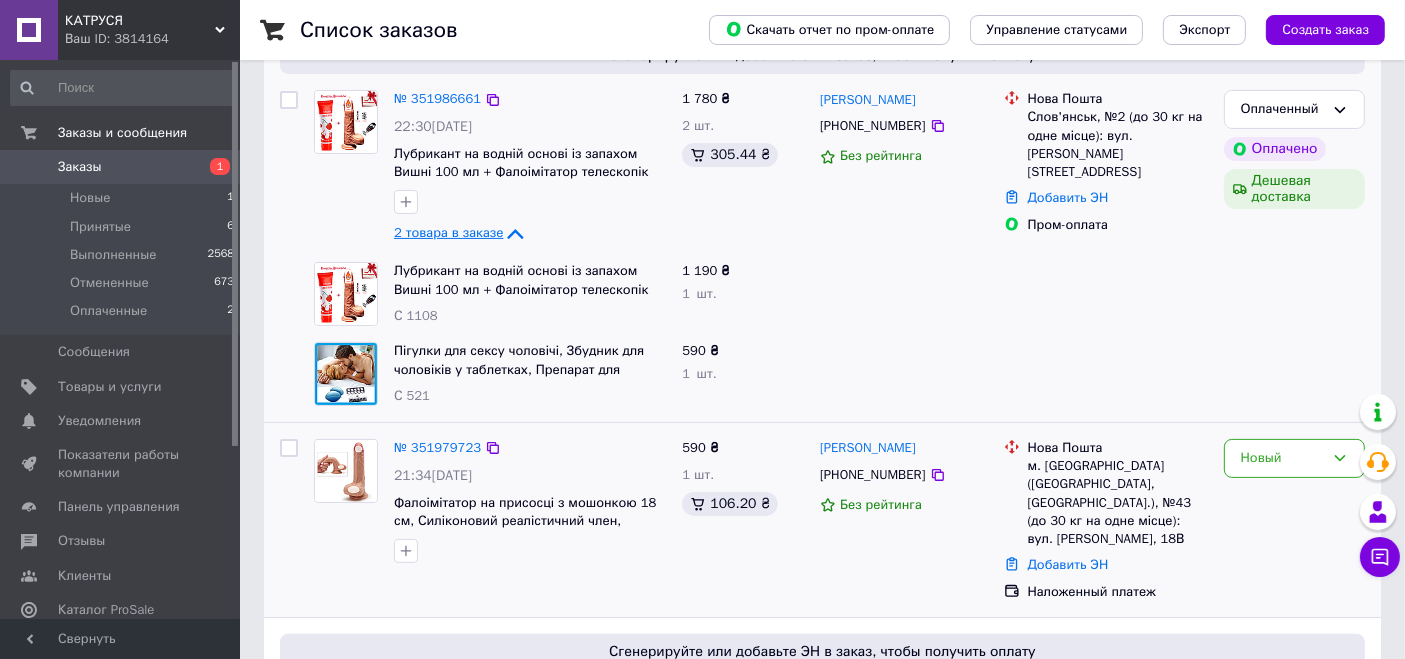 scroll, scrollTop: 444, scrollLeft: 0, axis: vertical 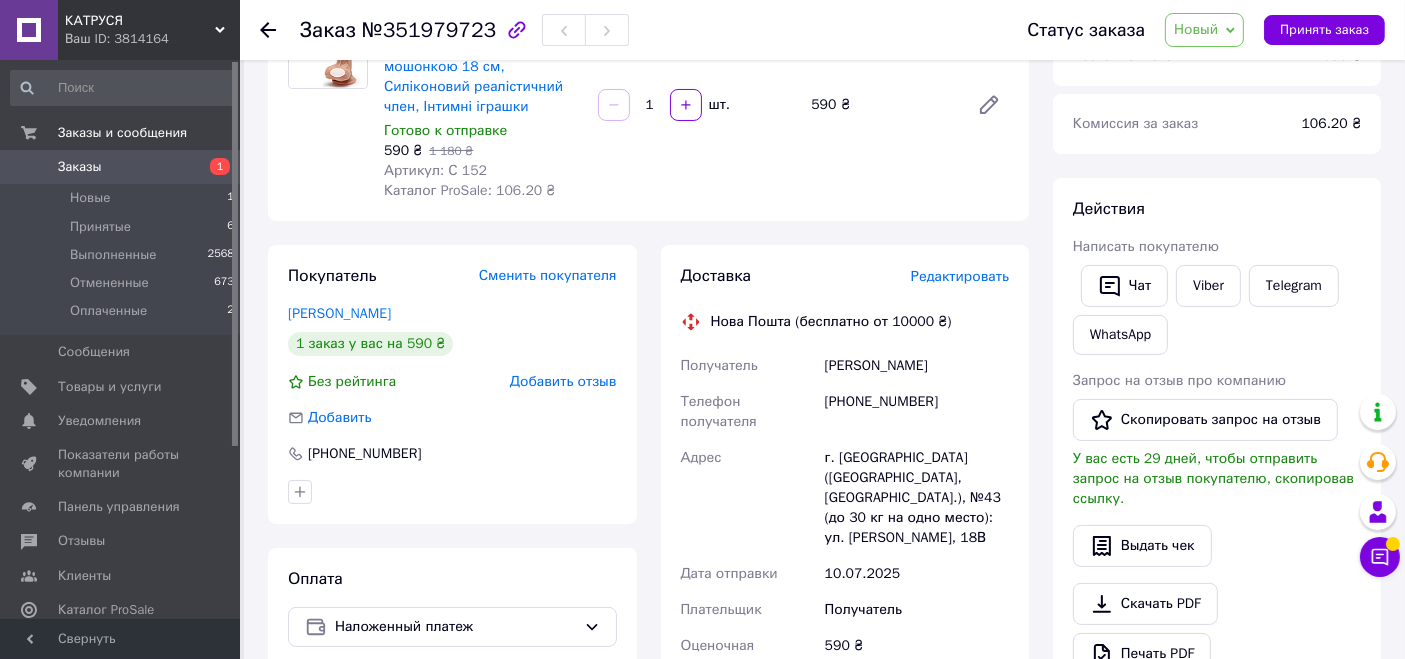 click on "Кузнецова Даша" at bounding box center (917, 366) 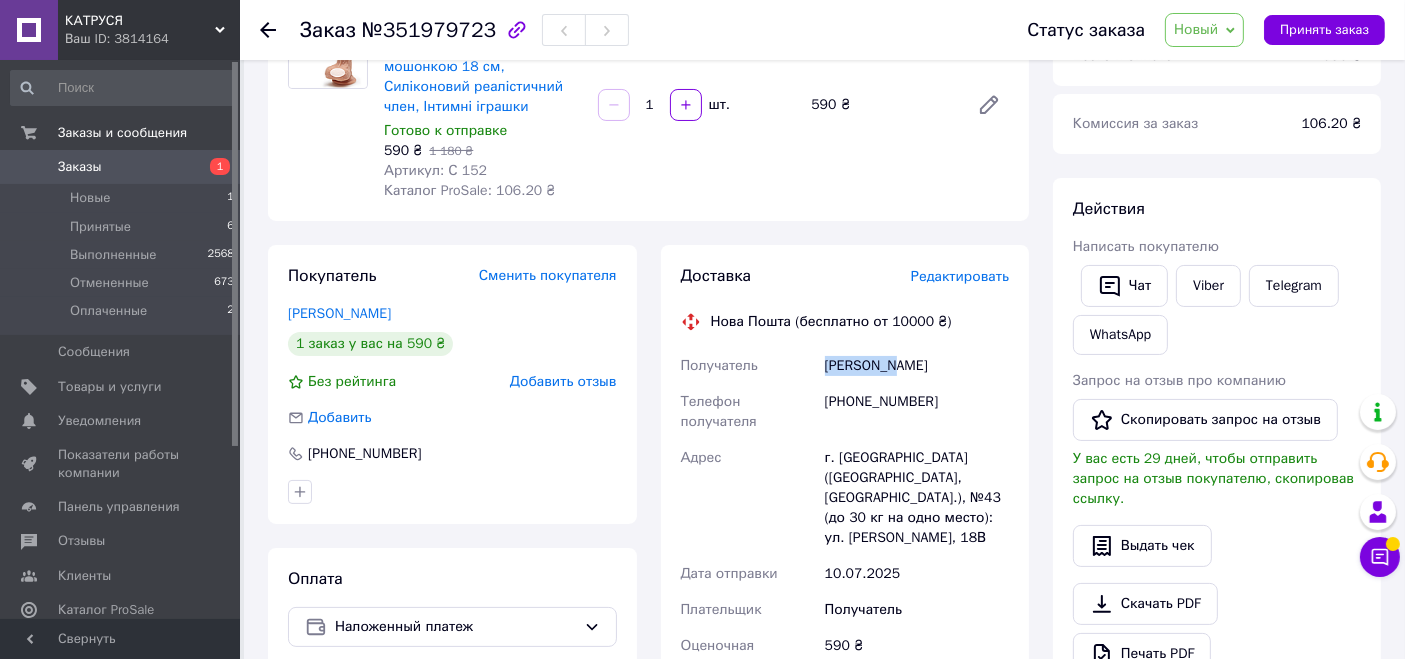 click on "Кузнецова Даша" at bounding box center (917, 366) 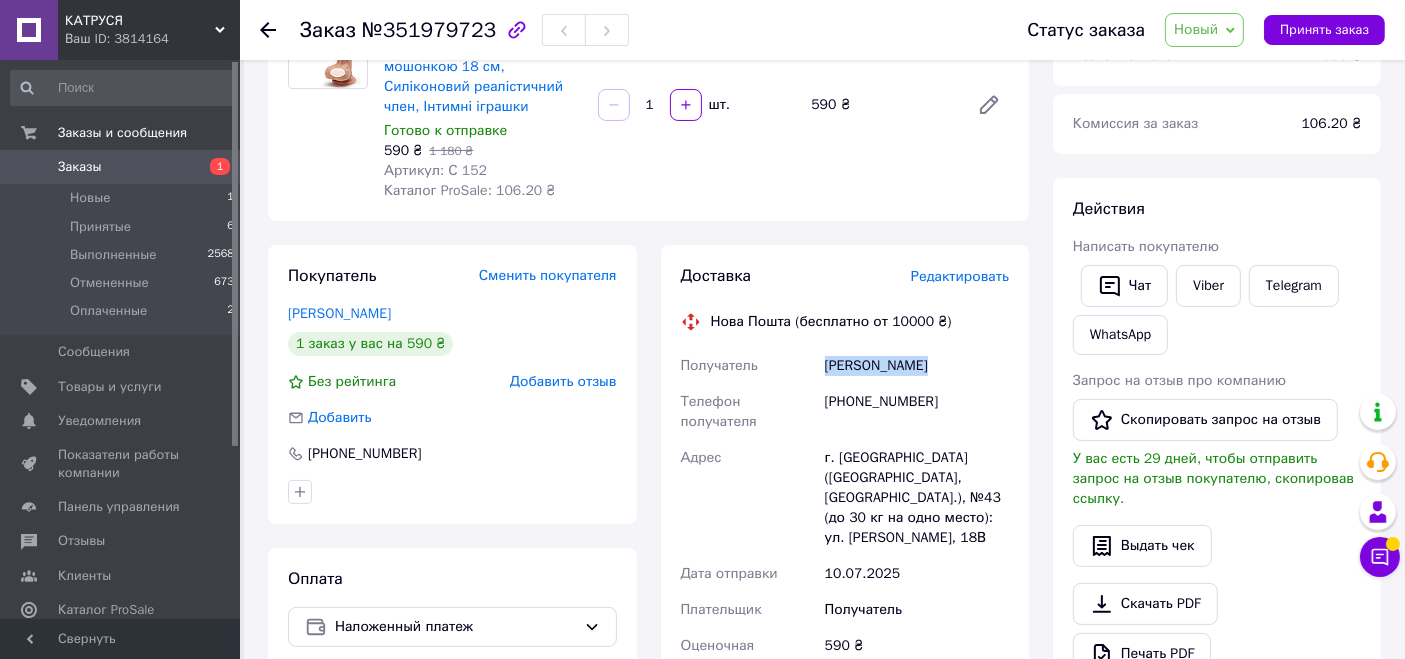 click on "Кузнецова Даша" at bounding box center [917, 366] 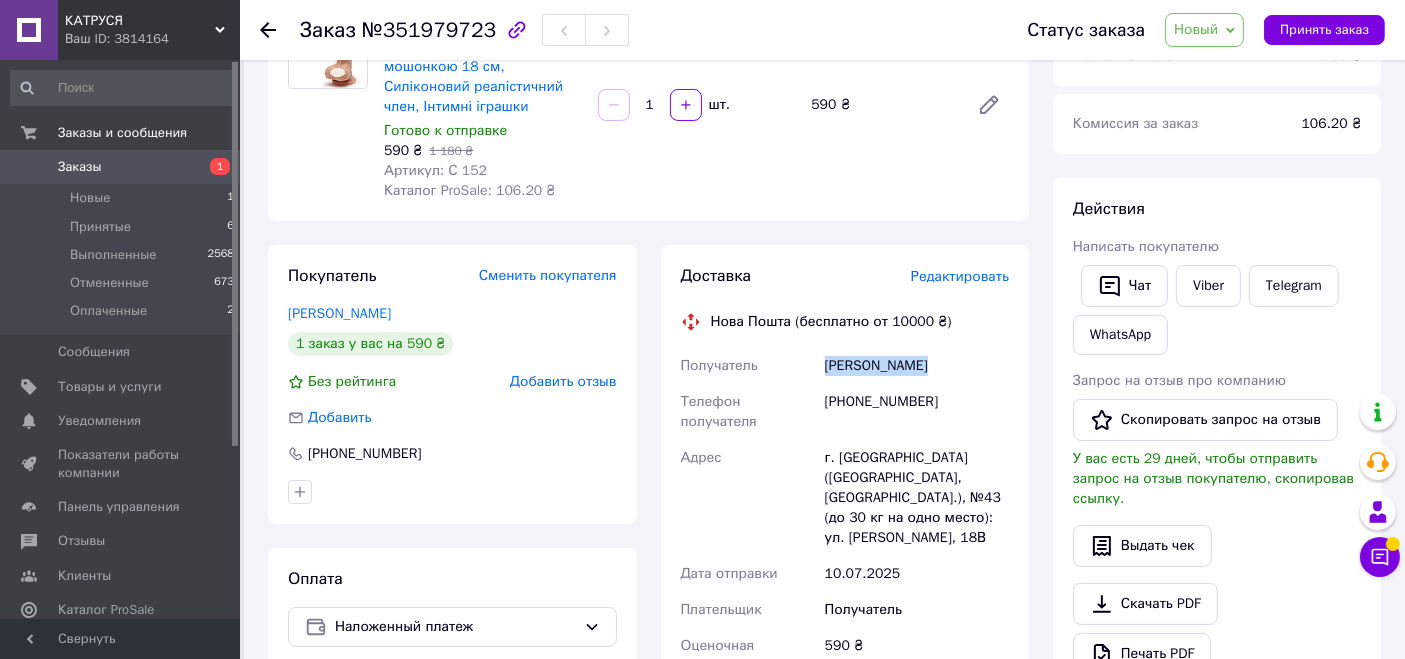 copy on "Кузнецова Даша" 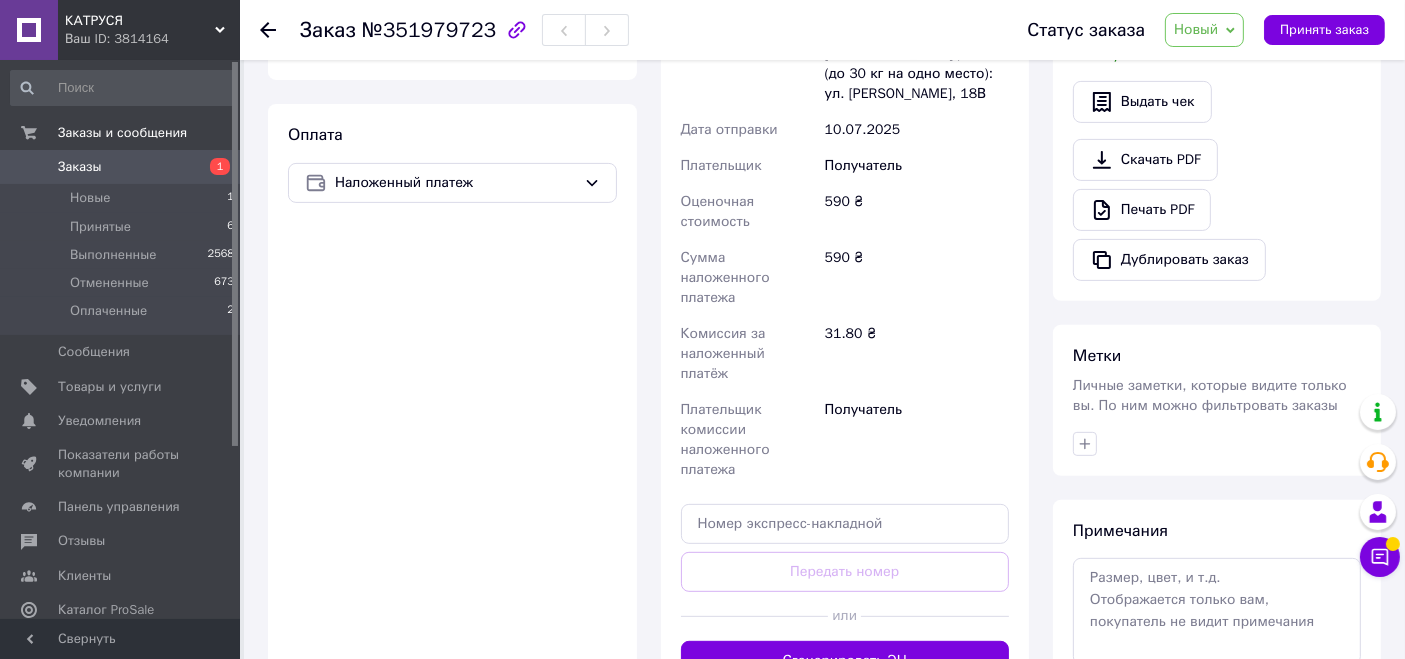 scroll, scrollTop: 444, scrollLeft: 0, axis: vertical 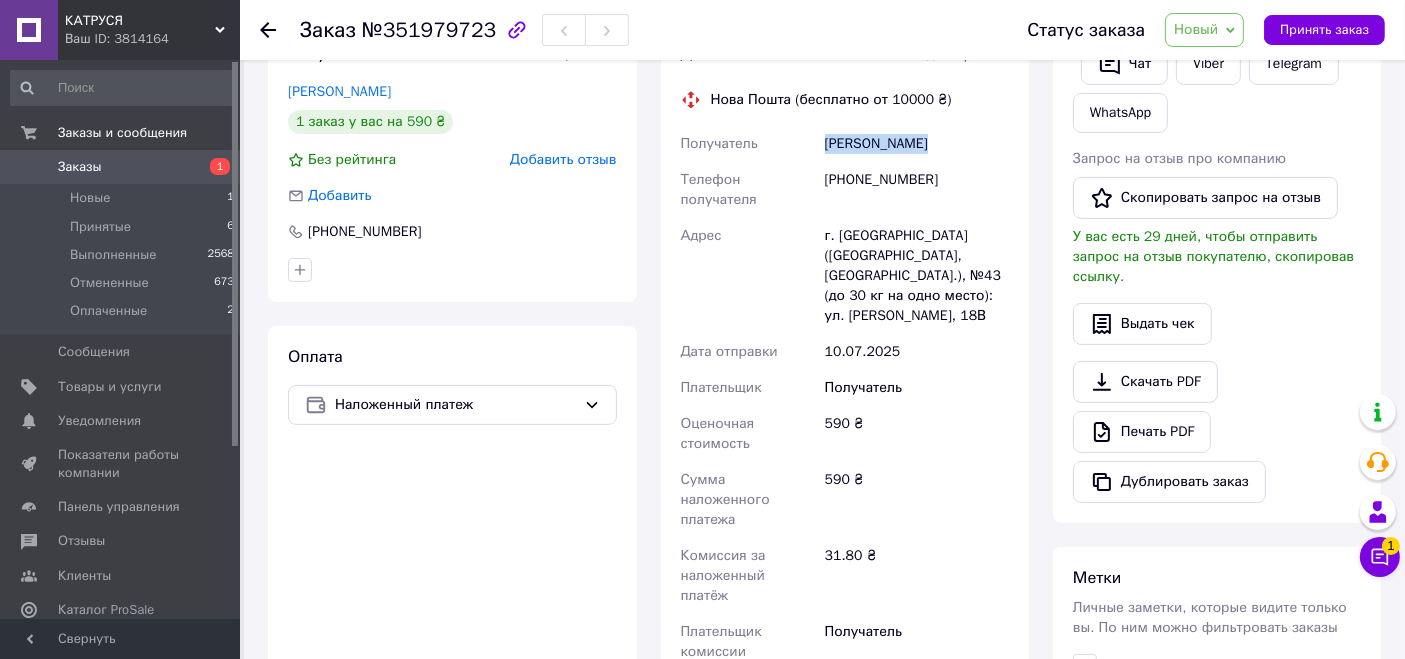 click on "Новый" at bounding box center (1204, 30) 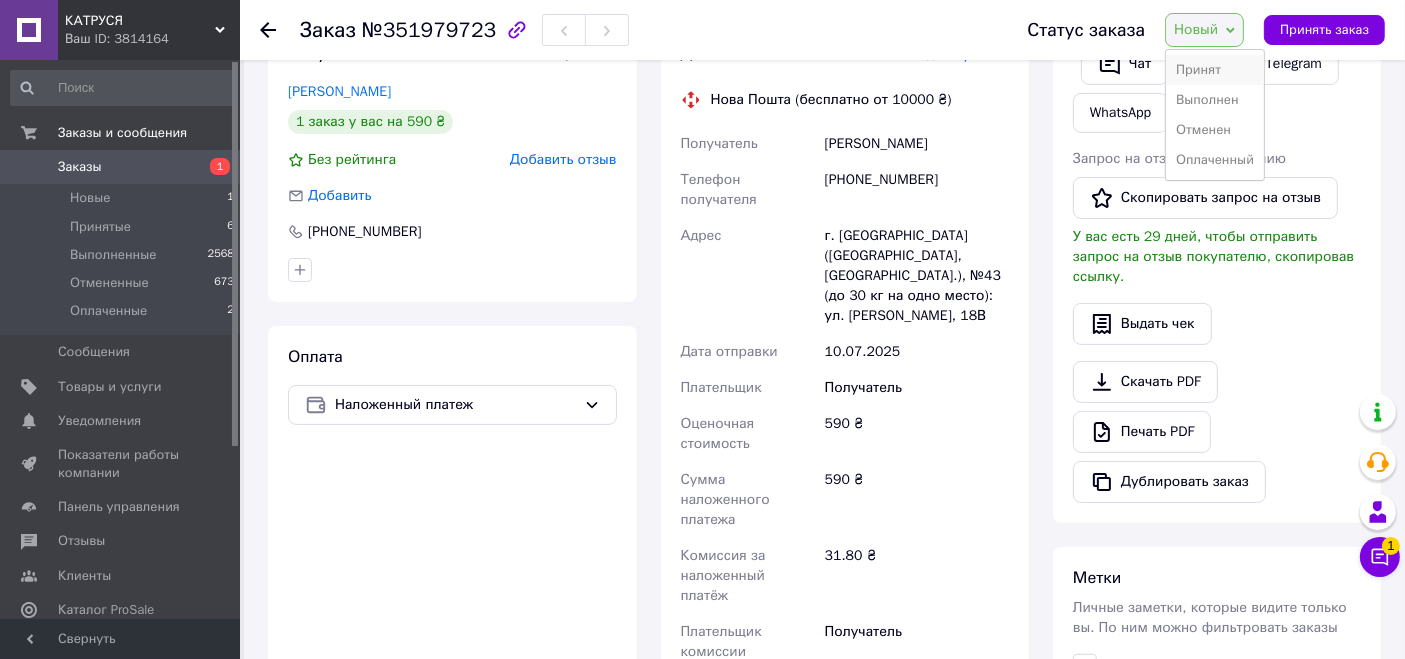 click on "Принят" at bounding box center (1215, 70) 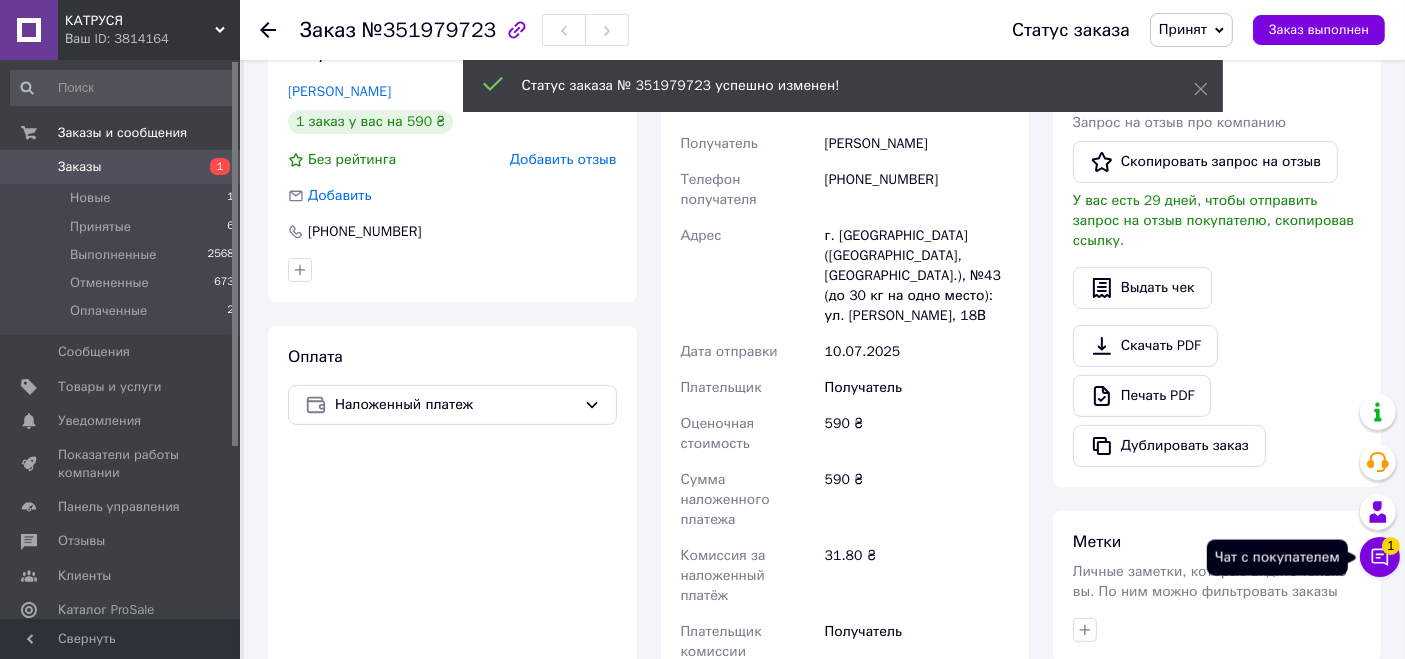 click 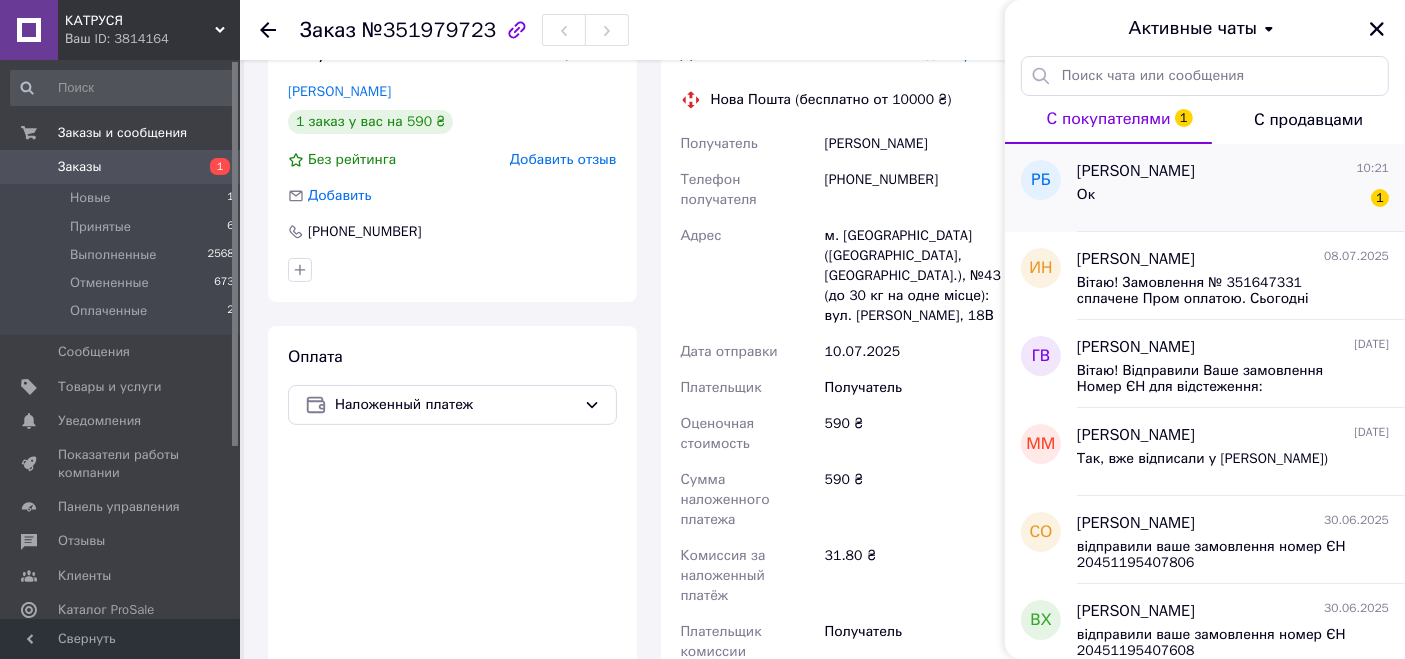 click on "Ок 1" at bounding box center (1233, 199) 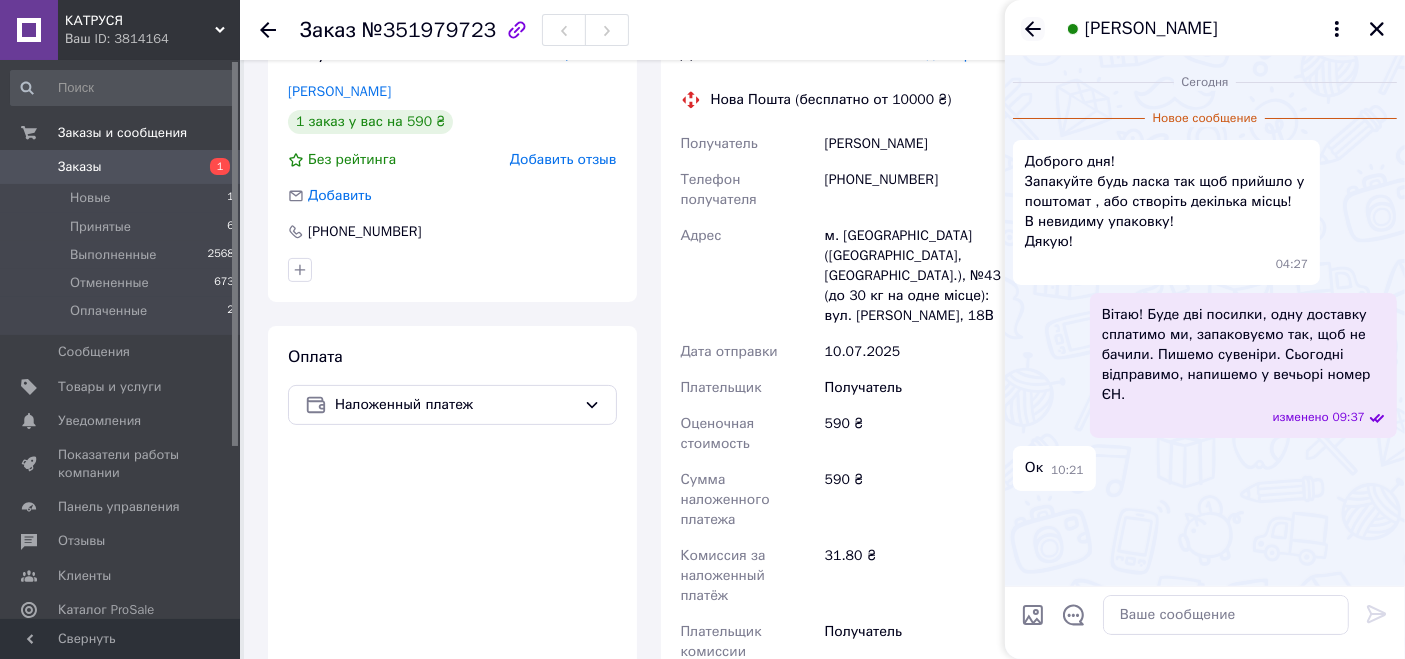 click 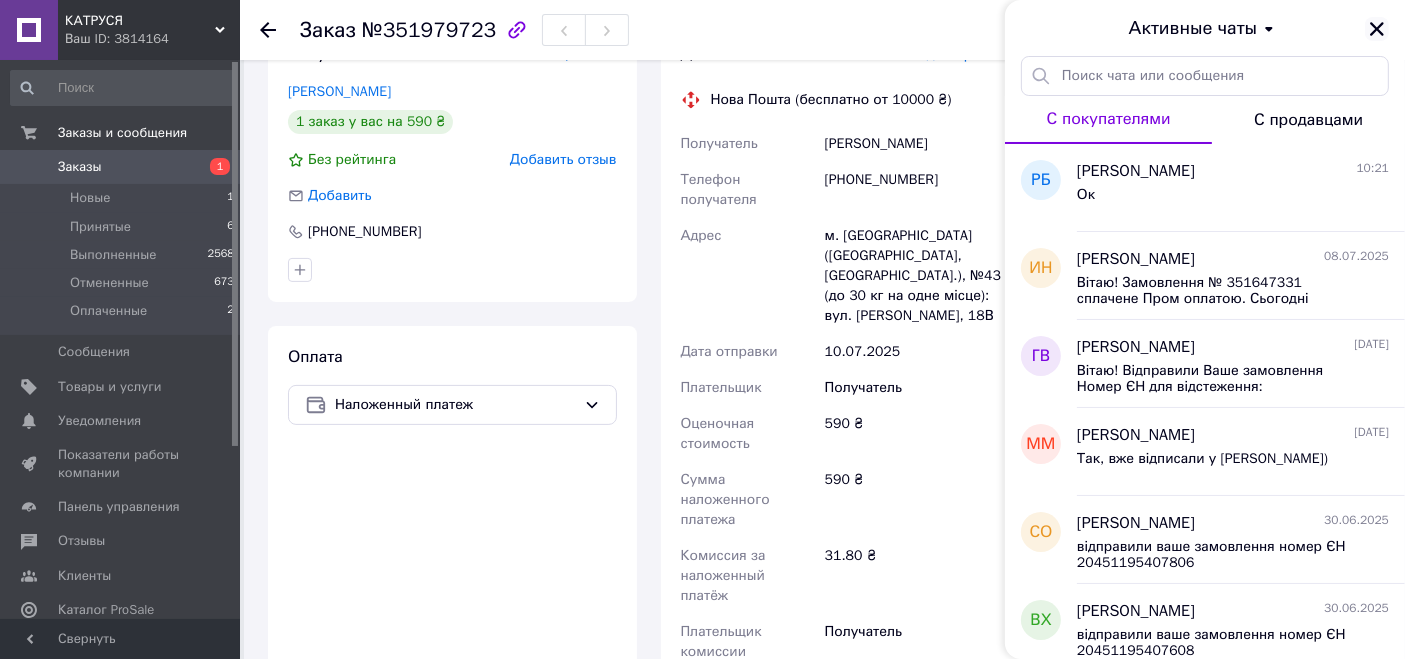 click 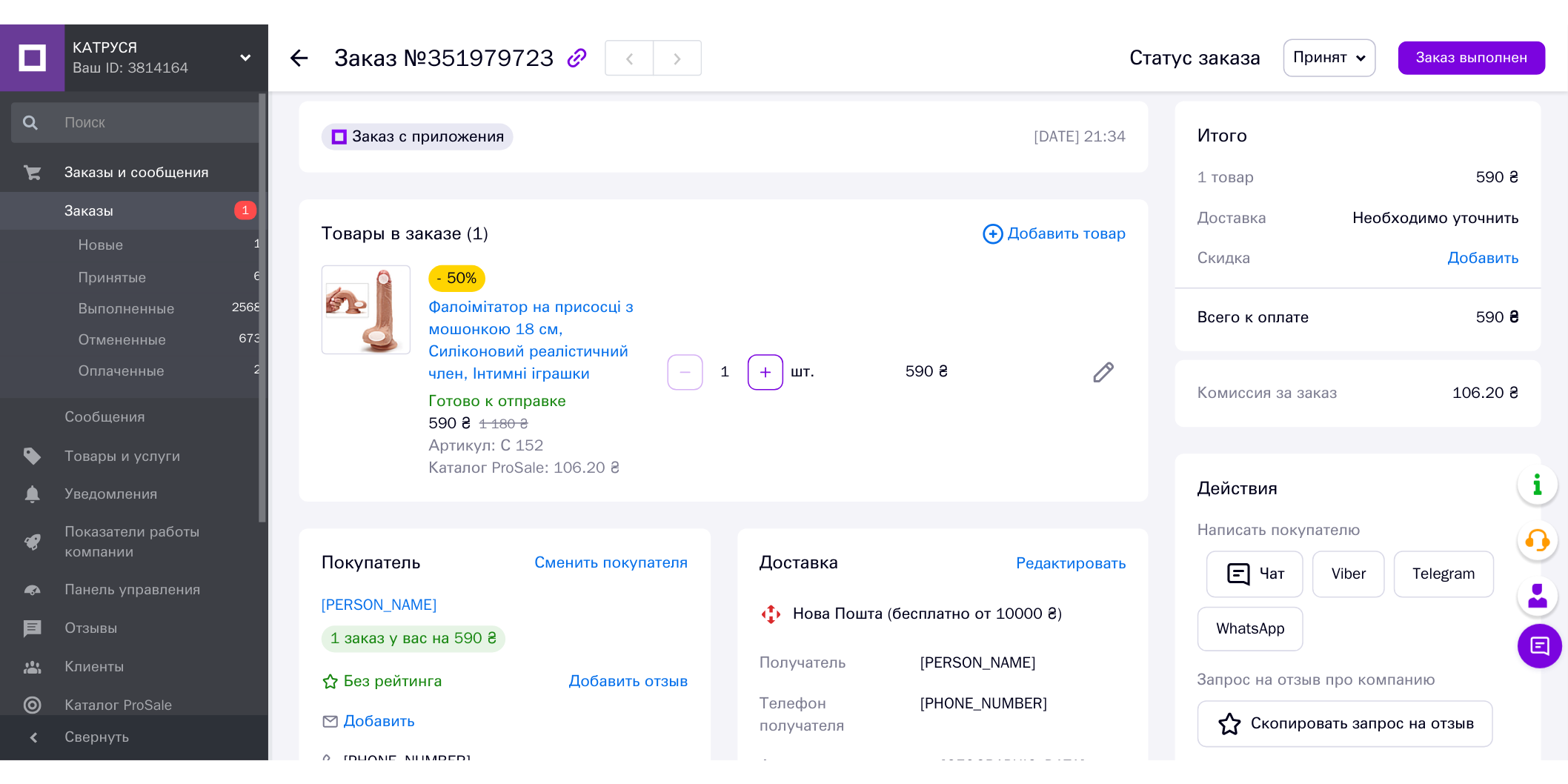 scroll, scrollTop: 0, scrollLeft: 0, axis: both 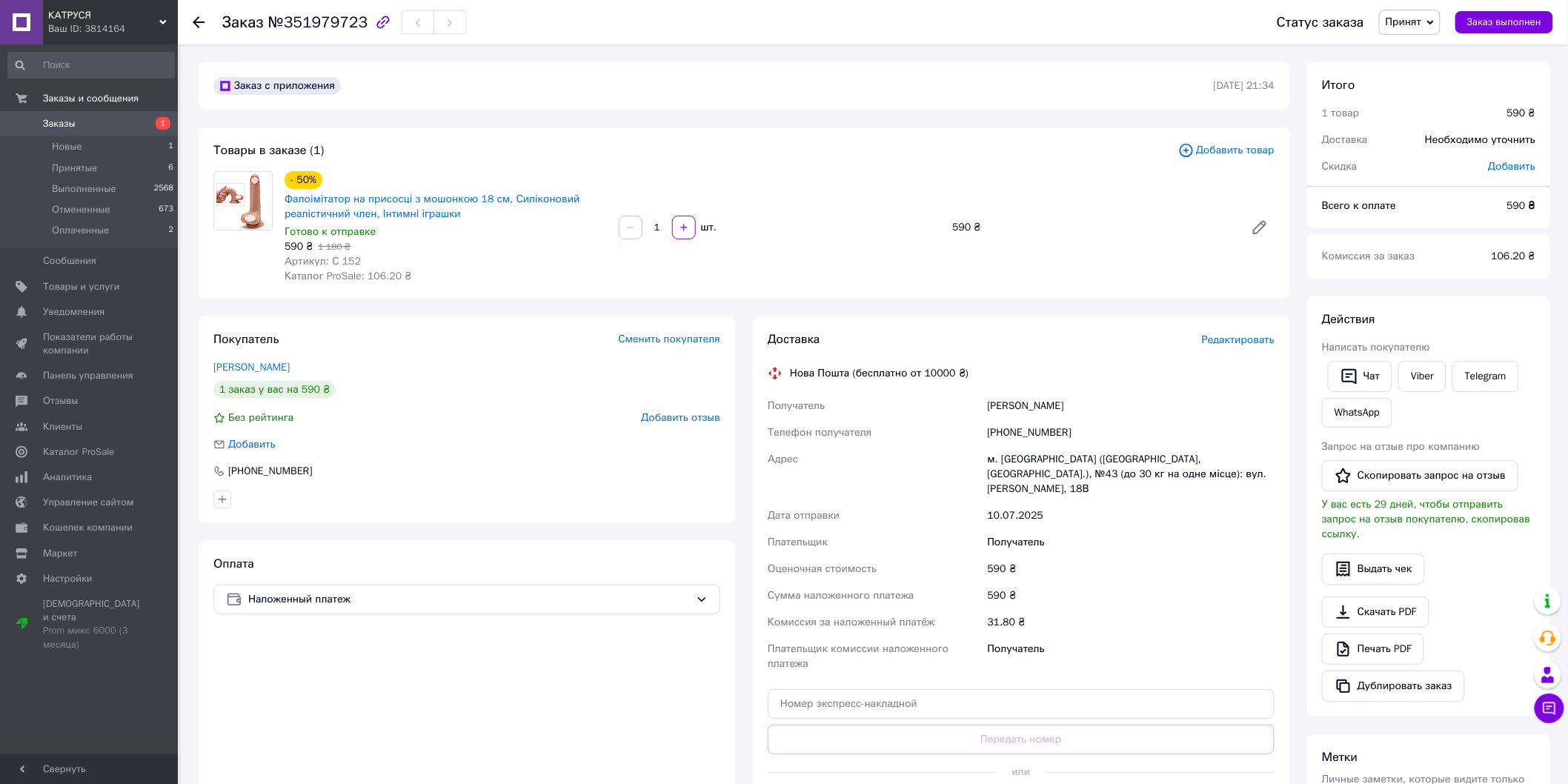 click on "[PHONE_NUMBER]" at bounding box center (1131, 433) 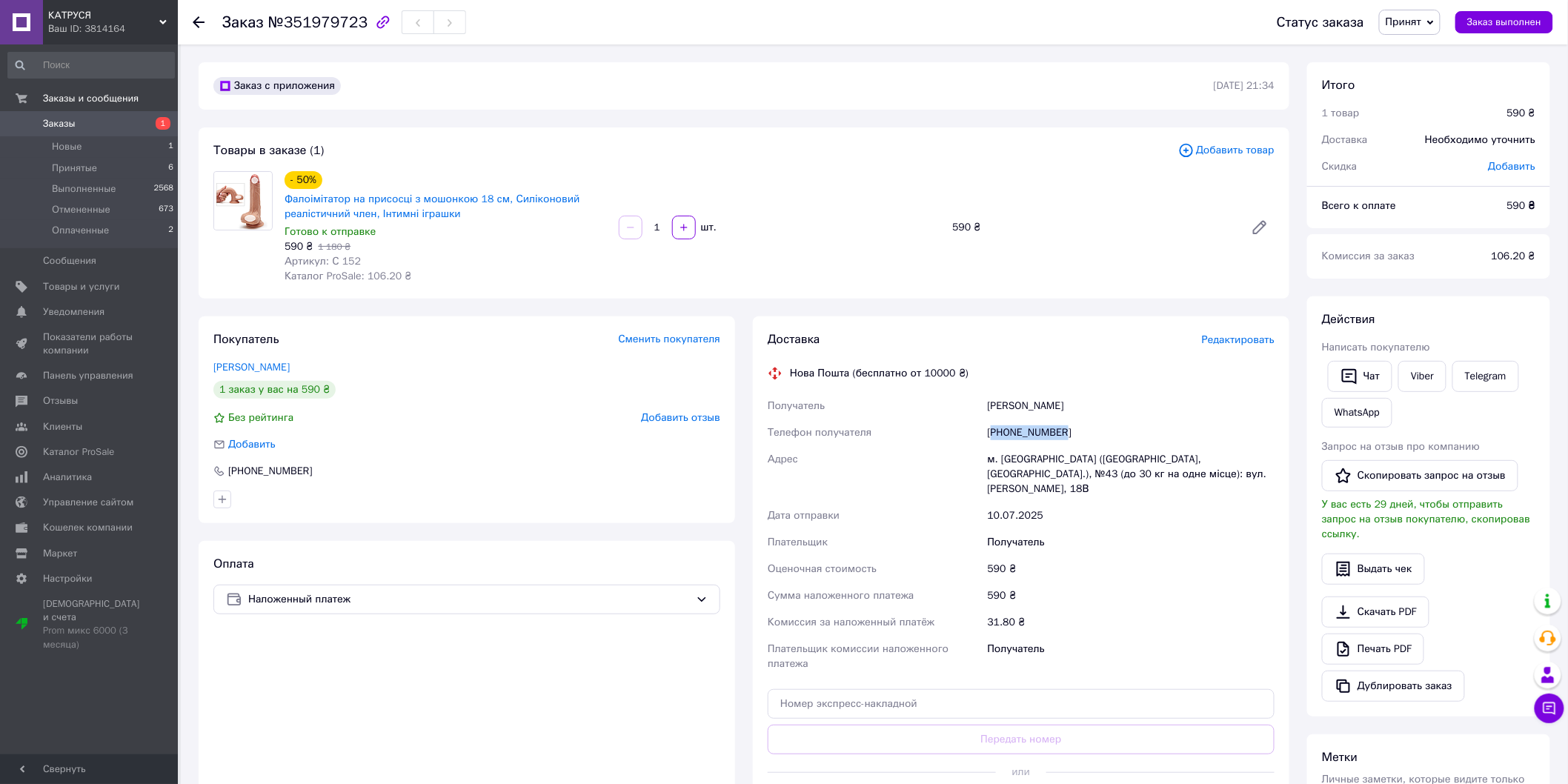 click on "[PHONE_NUMBER]" at bounding box center [1131, 433] 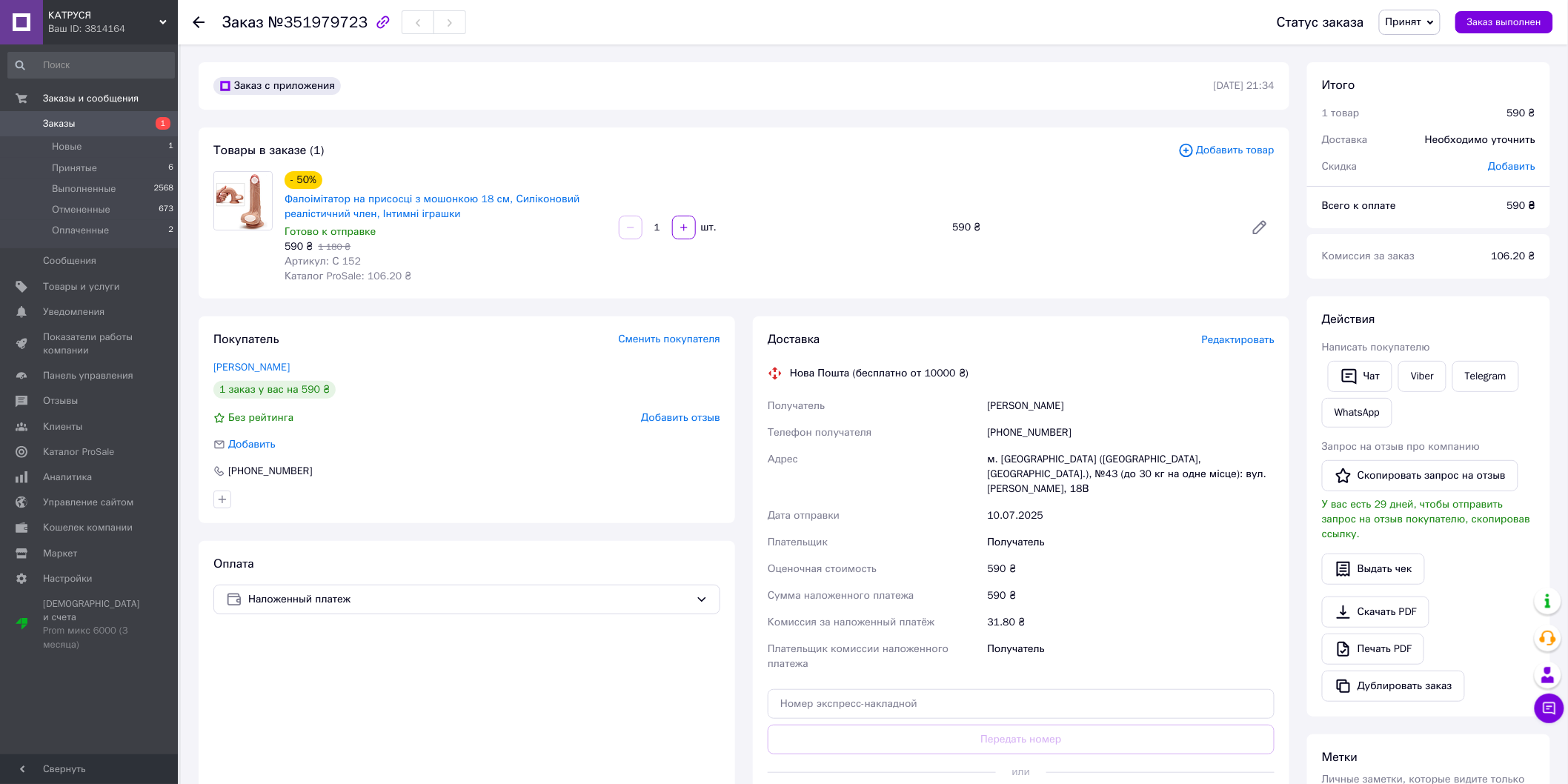 click on "Кузнецова Даша" at bounding box center (1131, 406) 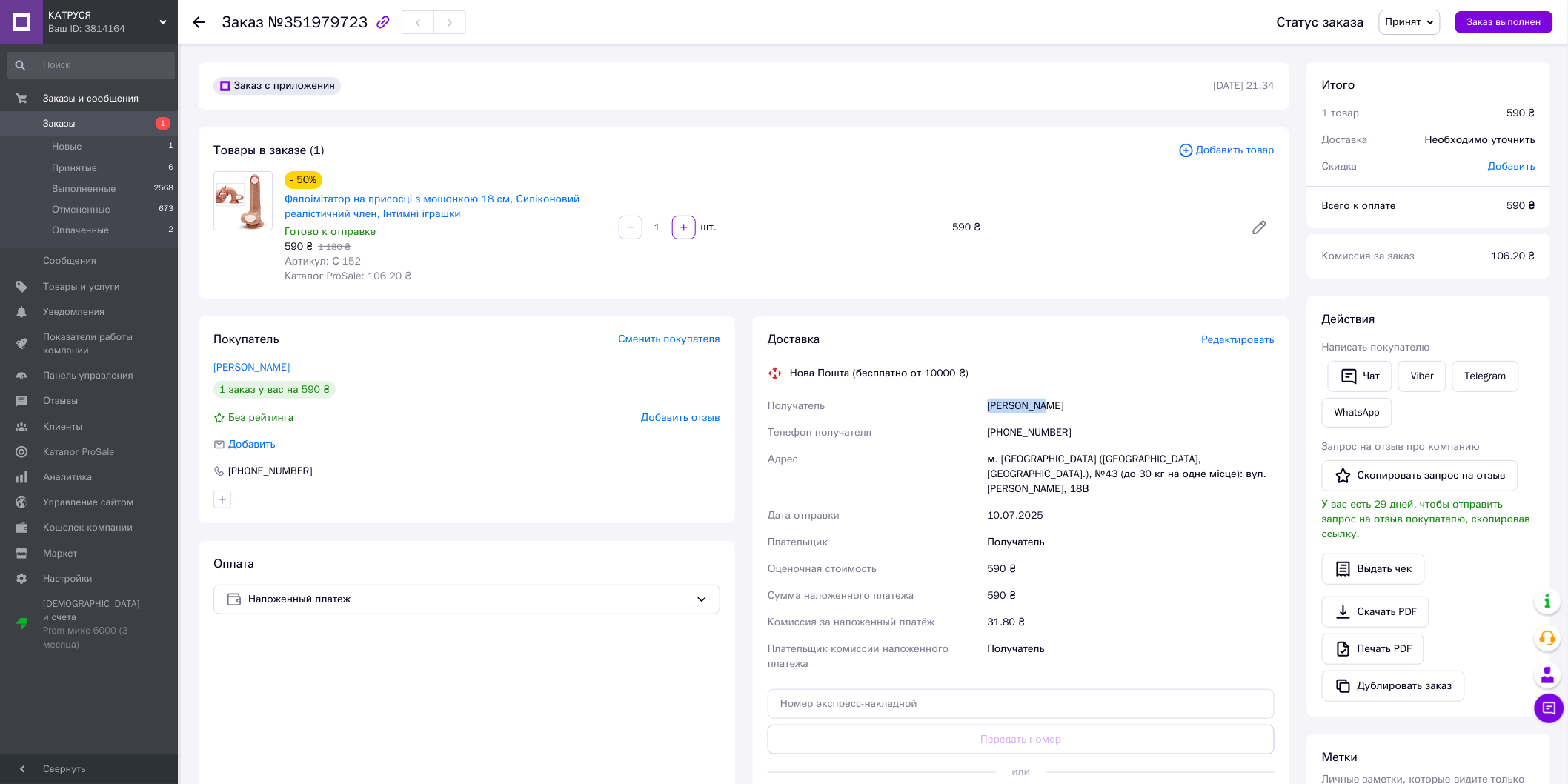 click on "Кузнецова Даша" at bounding box center (1131, 406) 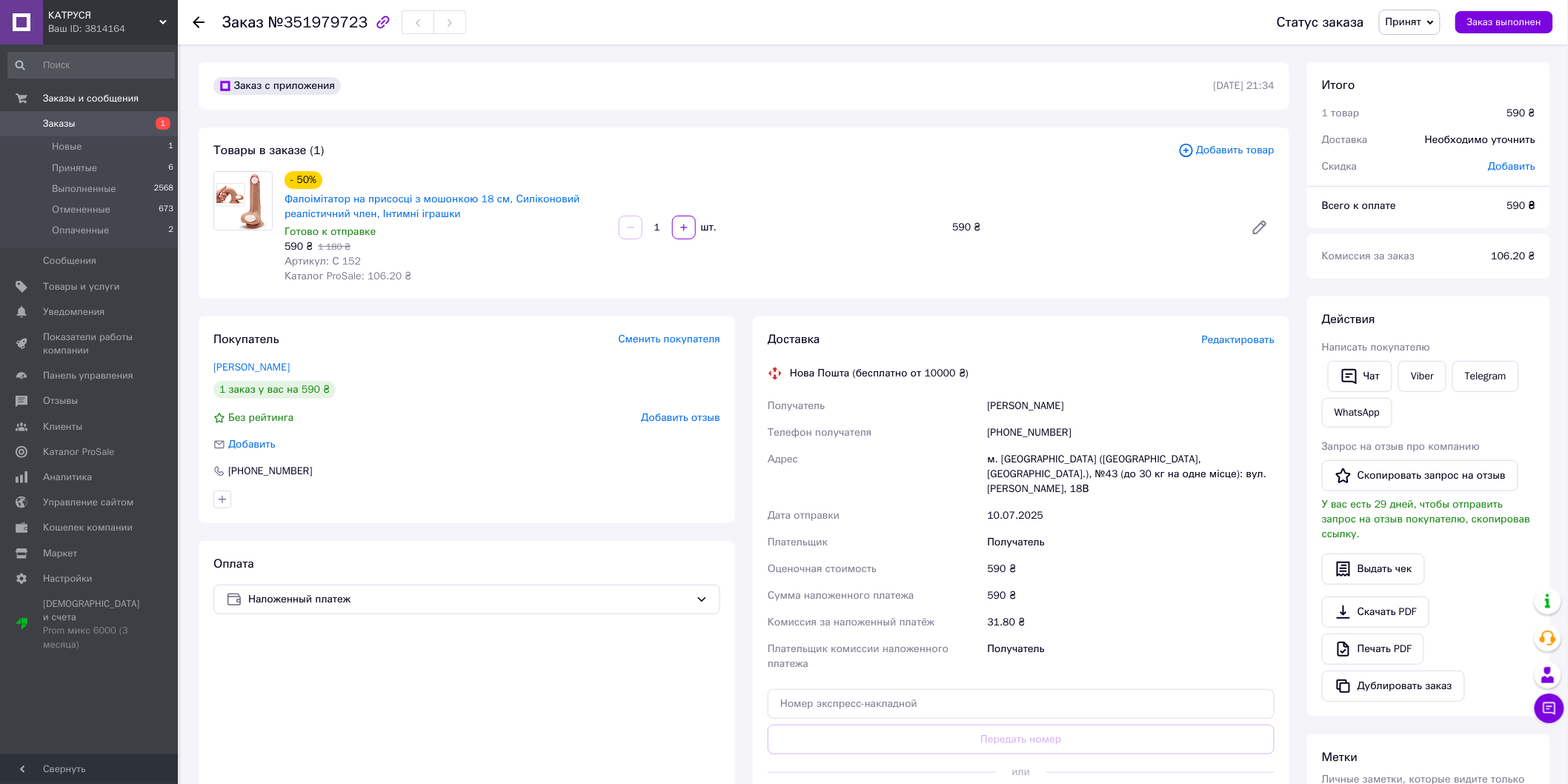 click on "Кузнецова Даша" at bounding box center (1131, 406) 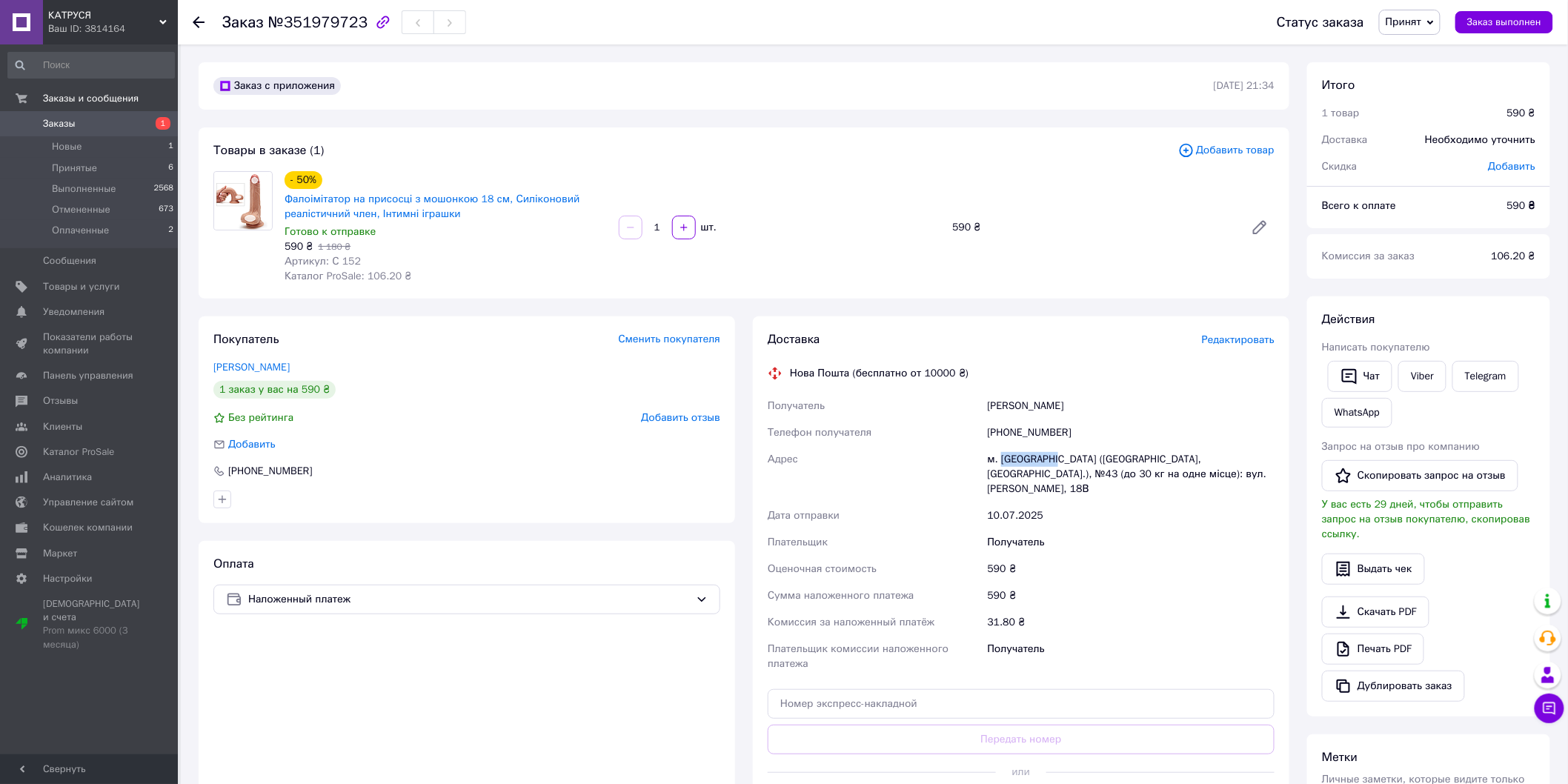 click on "м. [GEOGRAPHIC_DATA] ([GEOGRAPHIC_DATA], [GEOGRAPHIC_DATA].), №43 (до 30 кг на одне місце): вул. [PERSON_NAME], 18В" at bounding box center [1131, 474] 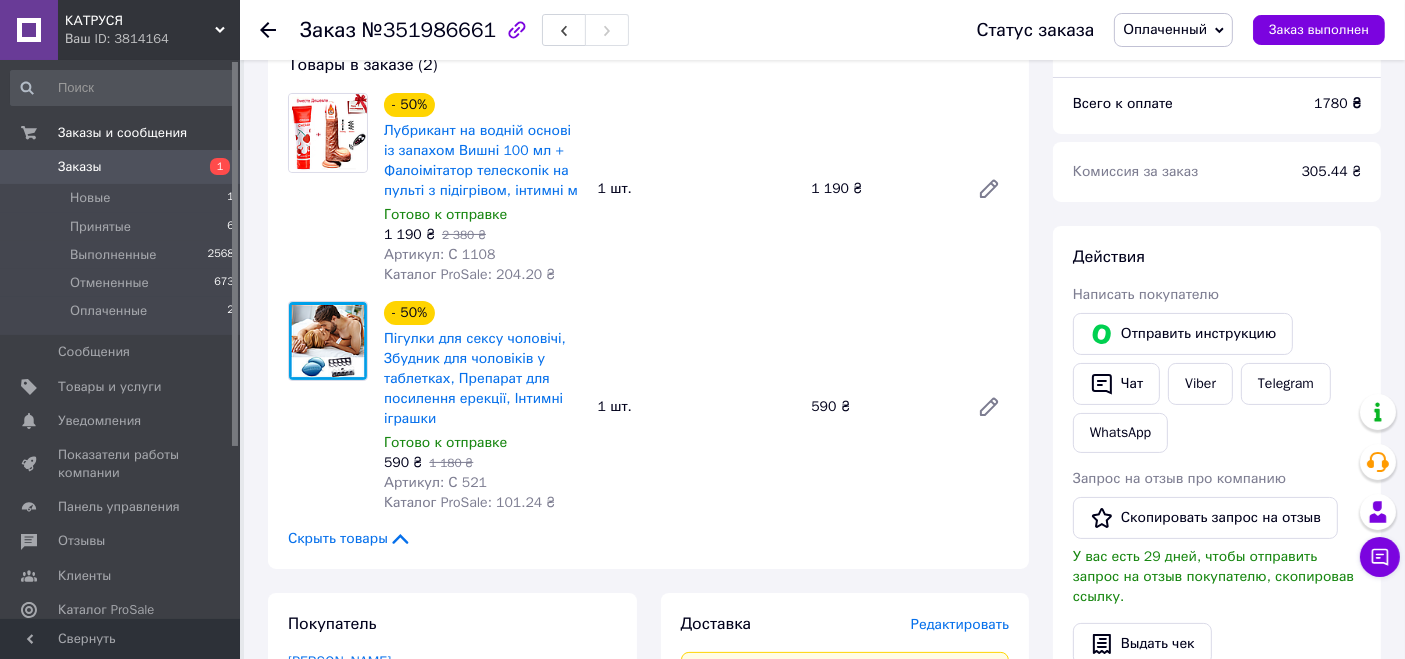 scroll, scrollTop: 222, scrollLeft: 0, axis: vertical 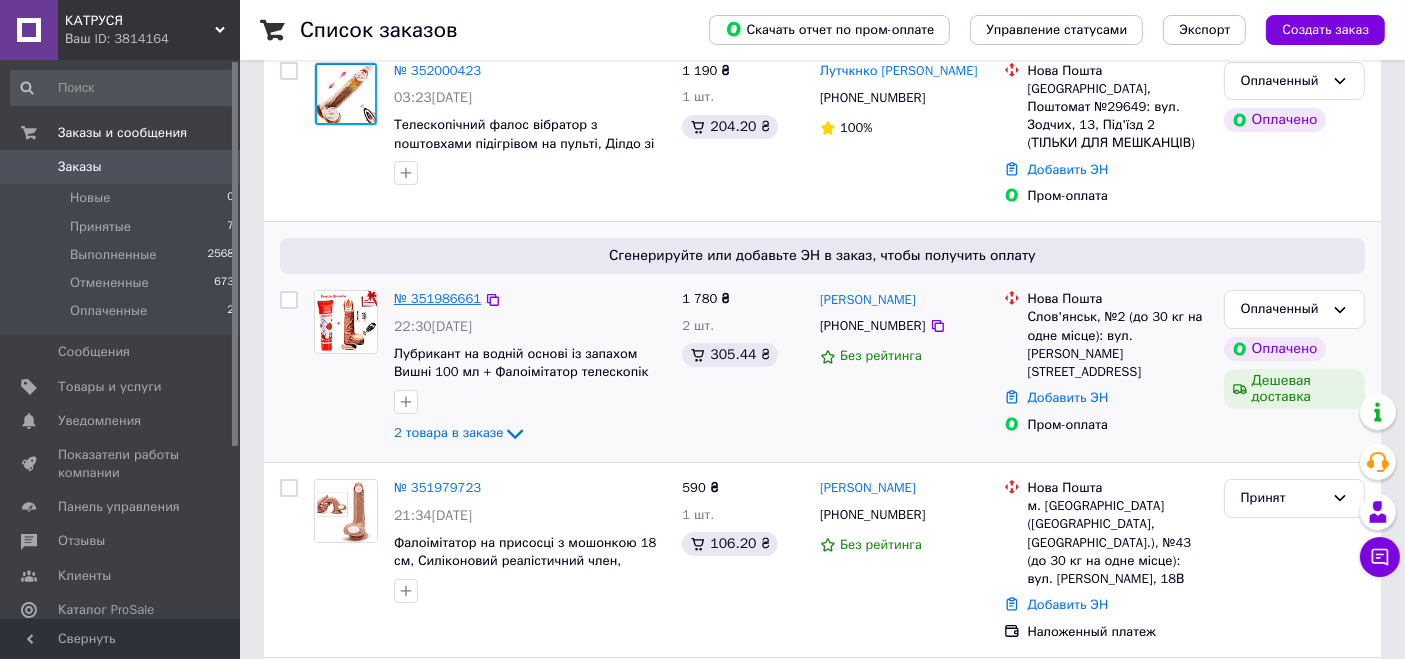 click on "№ 351986661" at bounding box center [437, 298] 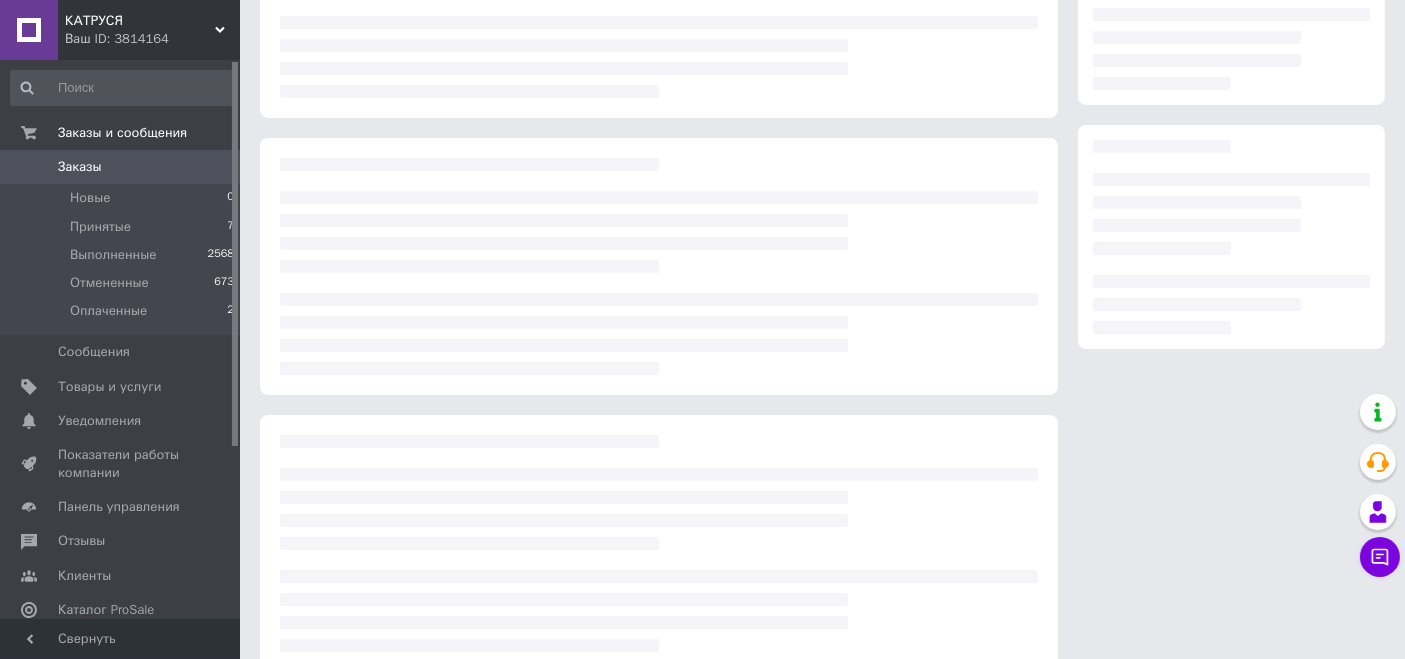 scroll, scrollTop: 0, scrollLeft: 0, axis: both 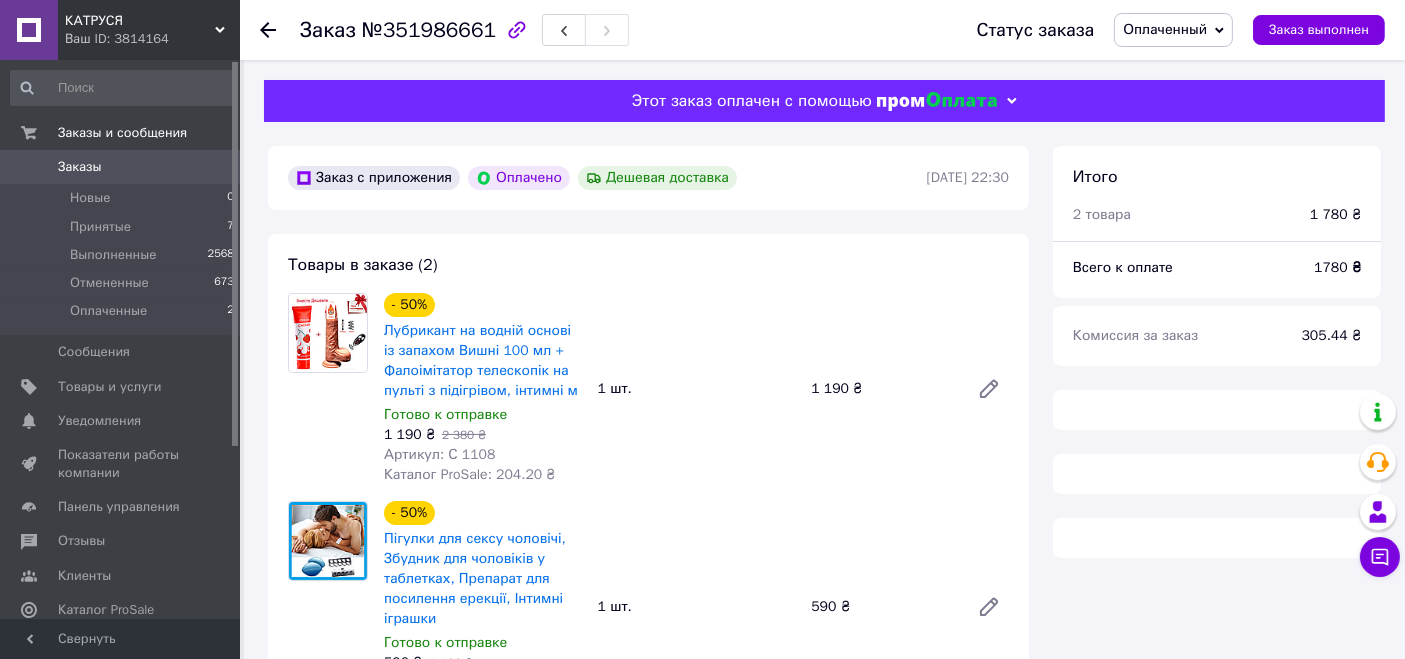 click on "Оплаченный" at bounding box center [1165, 29] 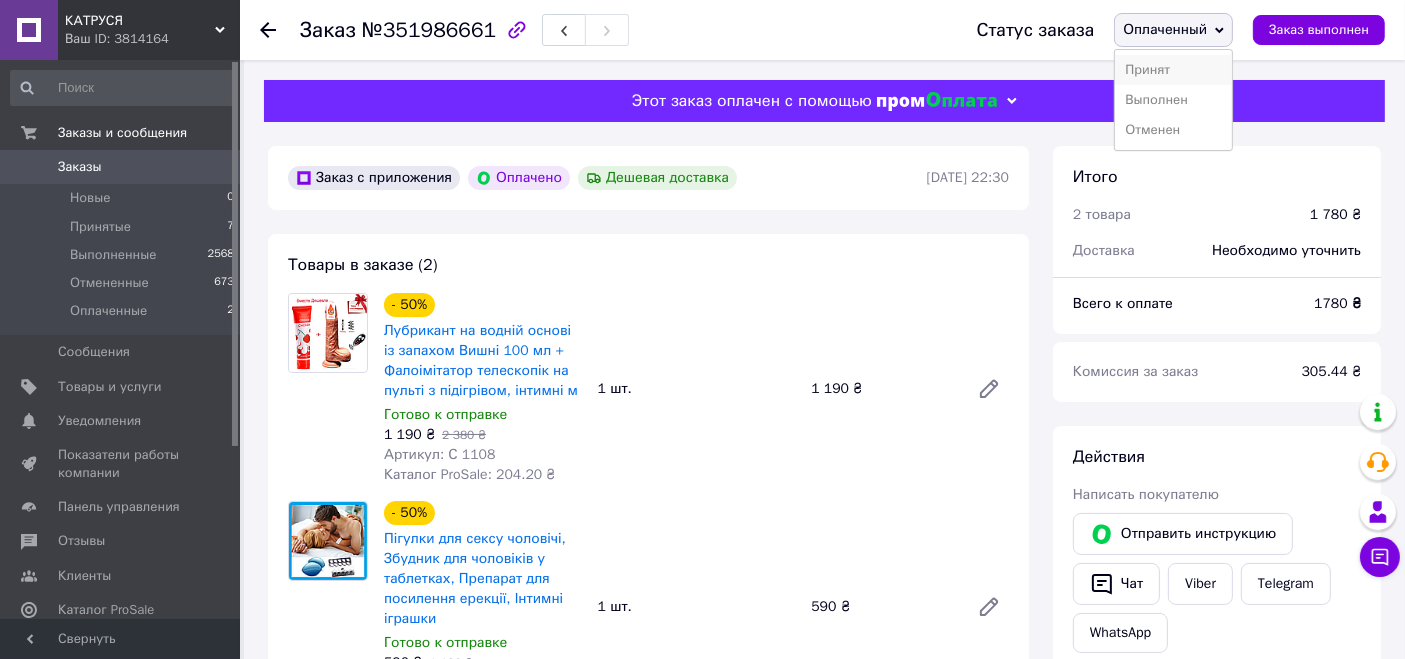 click on "Принят" at bounding box center (1173, 70) 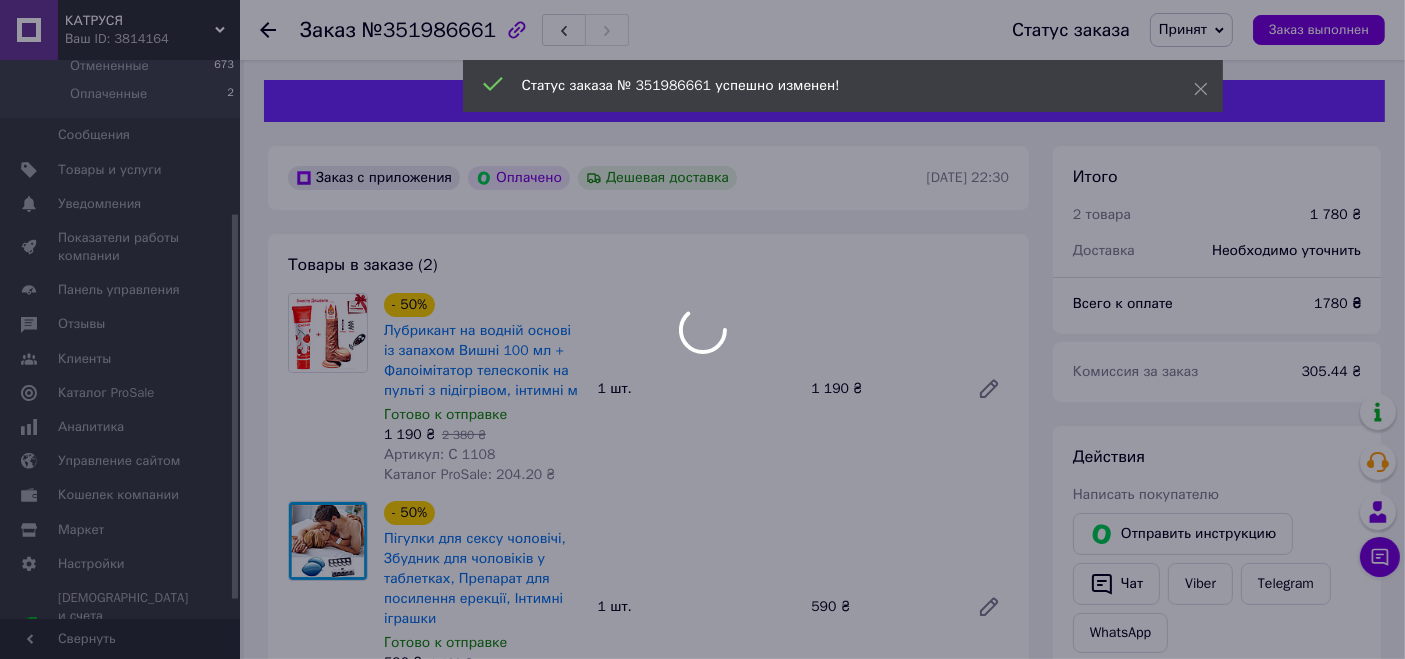 scroll, scrollTop: 222, scrollLeft: 0, axis: vertical 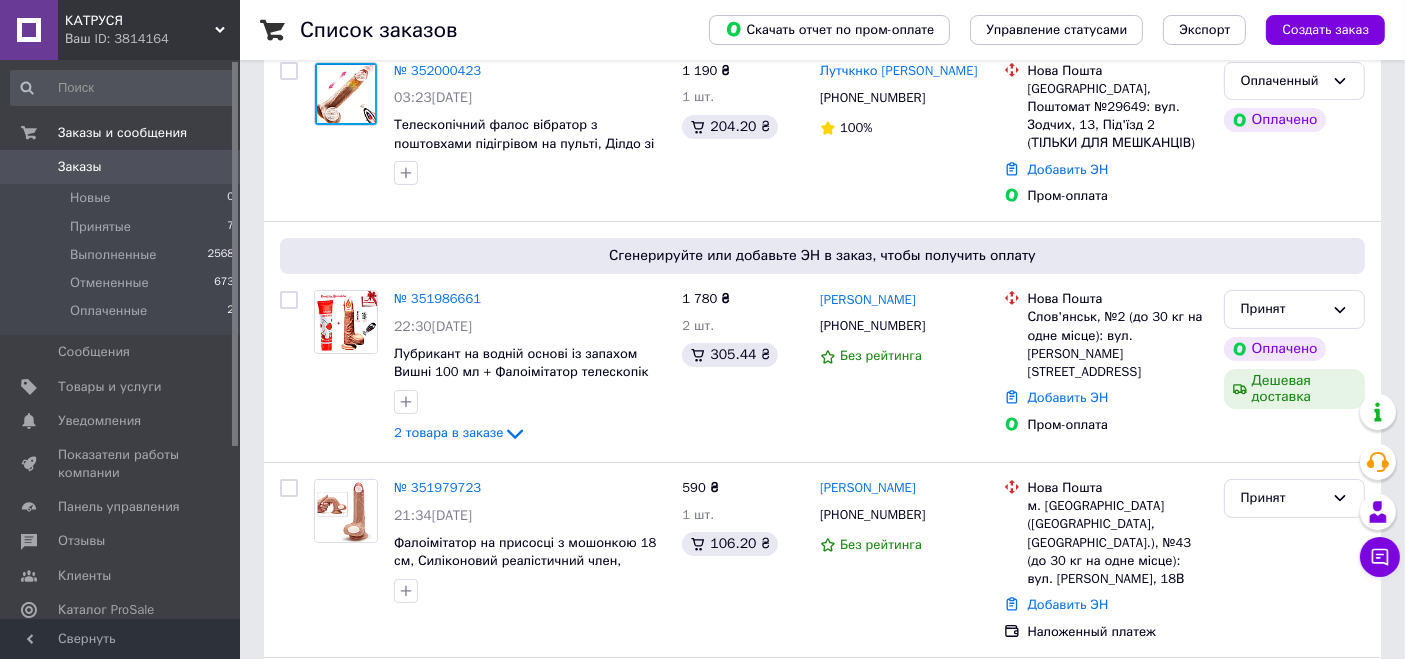 click on "№ 351986661" at bounding box center [437, 298] 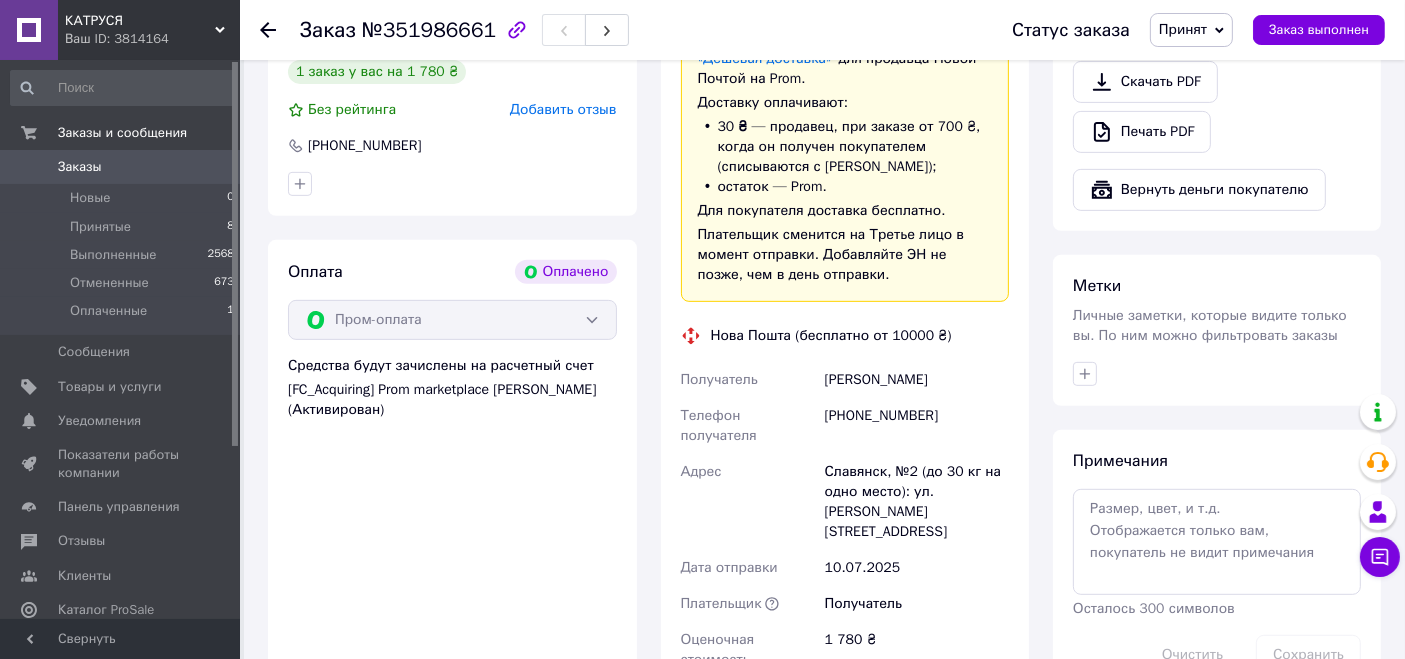 scroll, scrollTop: 888, scrollLeft: 0, axis: vertical 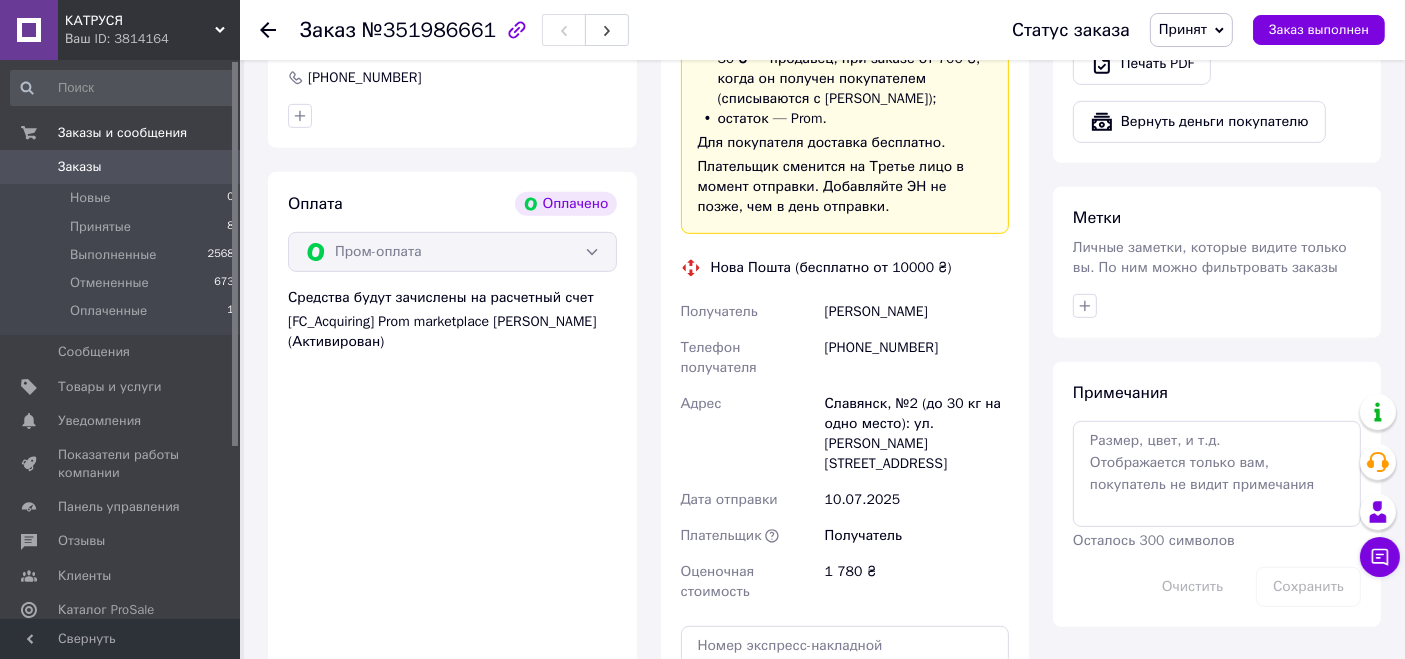 click on "Розиев Руслан" at bounding box center (917, 312) 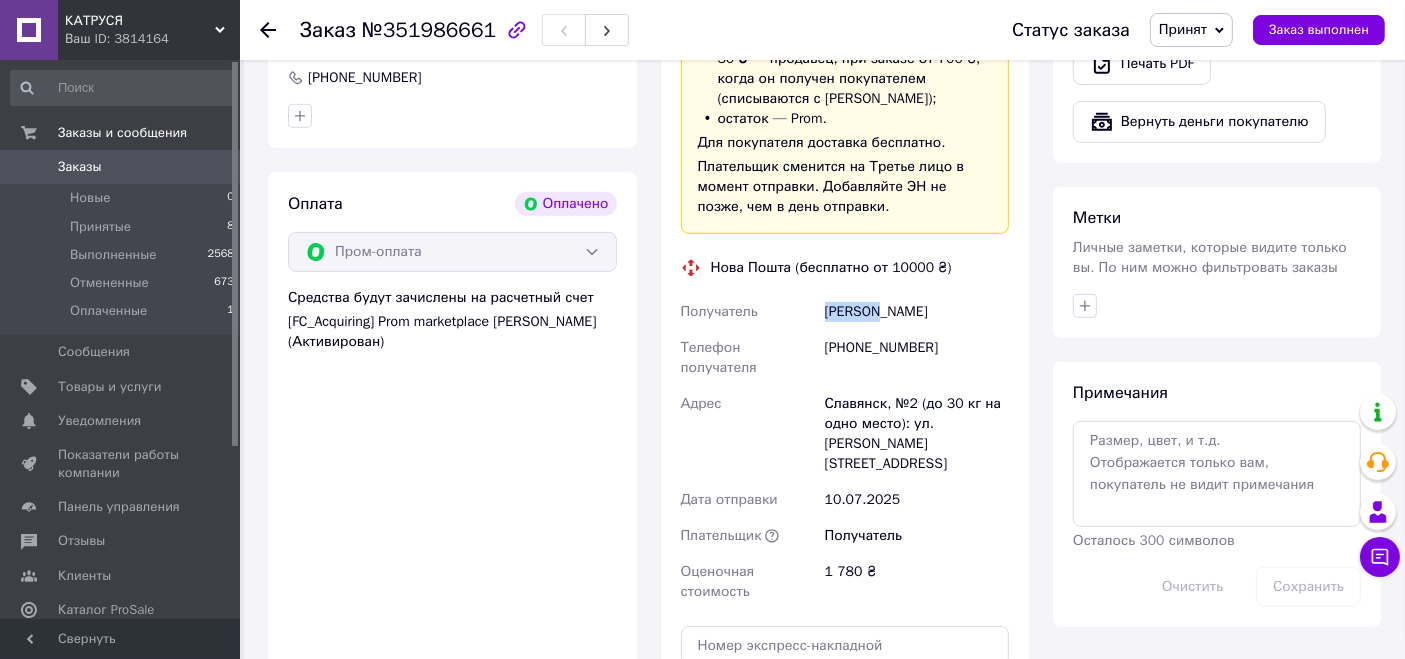 click on "Розиев Руслан" at bounding box center (917, 312) 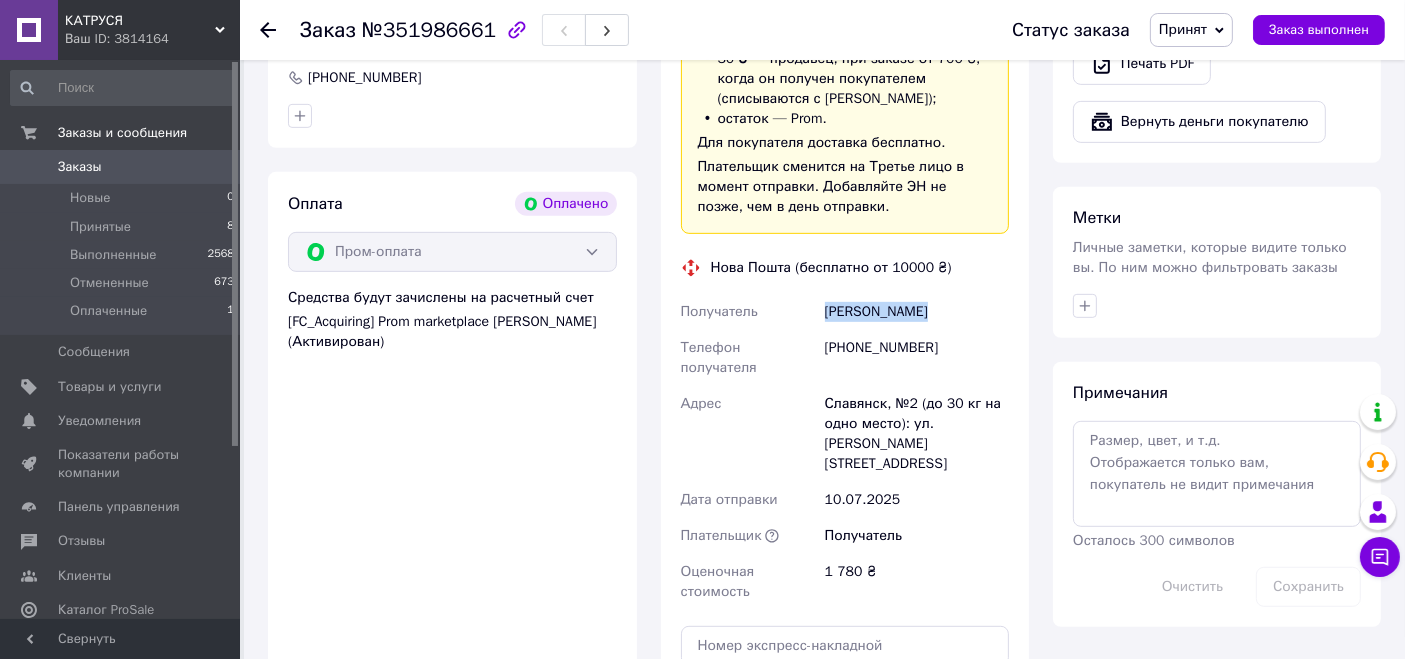 click on "Розиев Руслан" at bounding box center [917, 312] 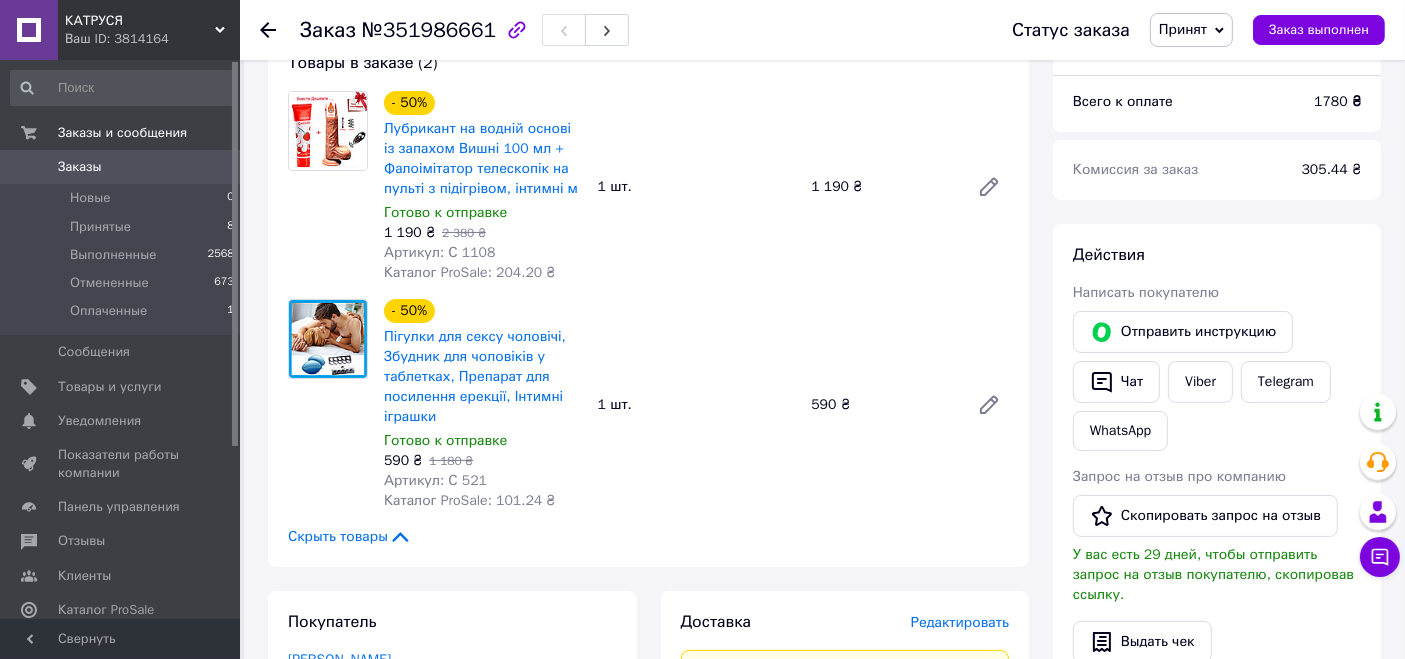 scroll, scrollTop: 0, scrollLeft: 0, axis: both 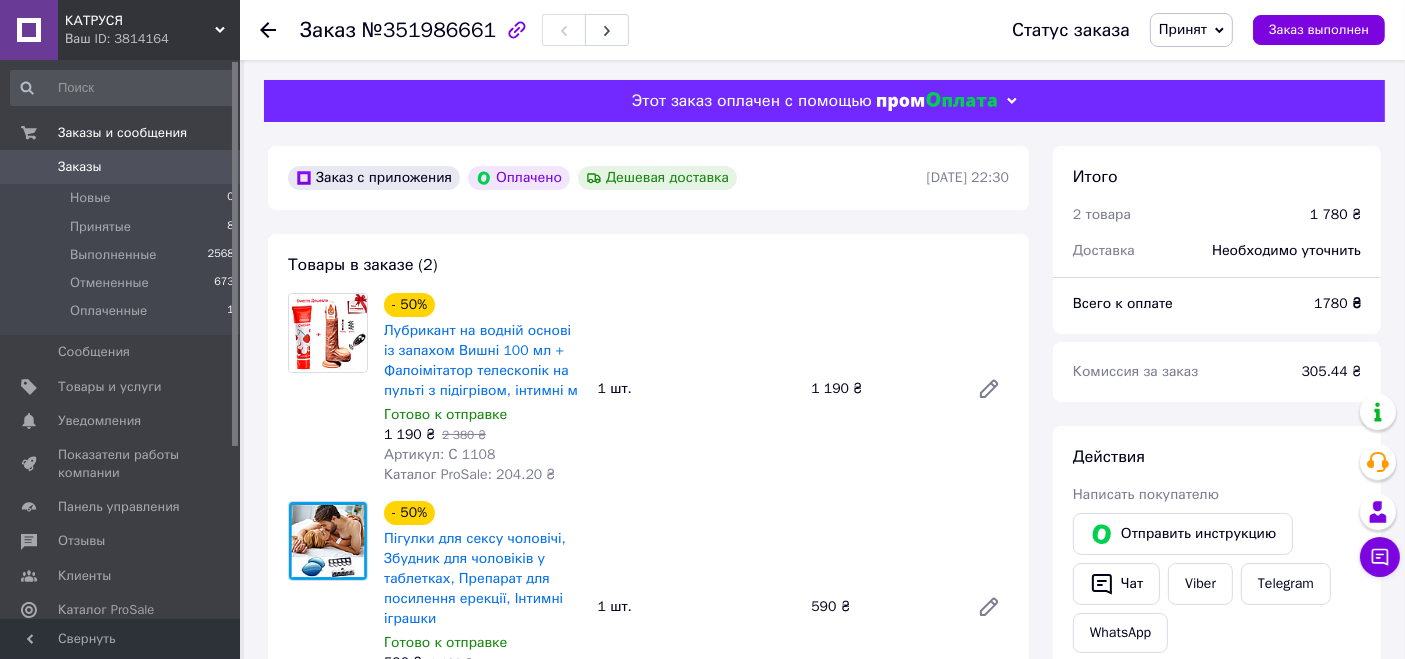 click on "№351986661" at bounding box center [429, 30] 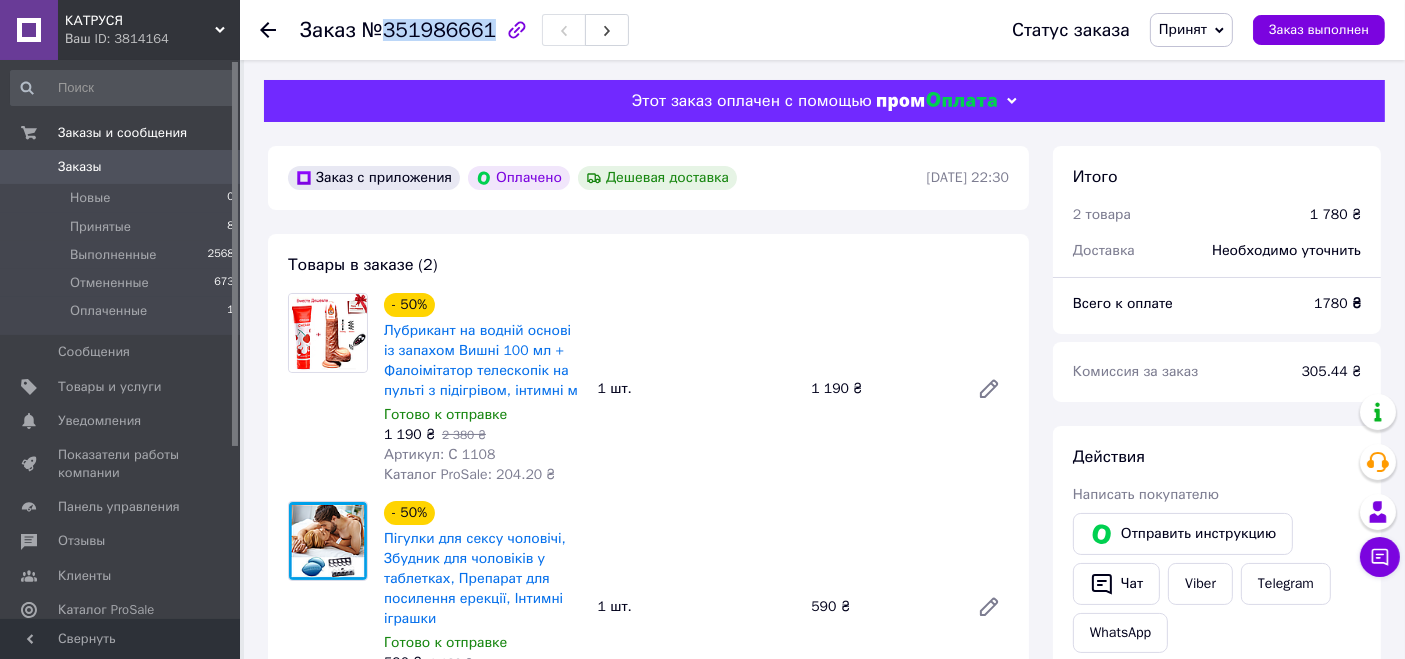 click on "№351986661" at bounding box center [429, 30] 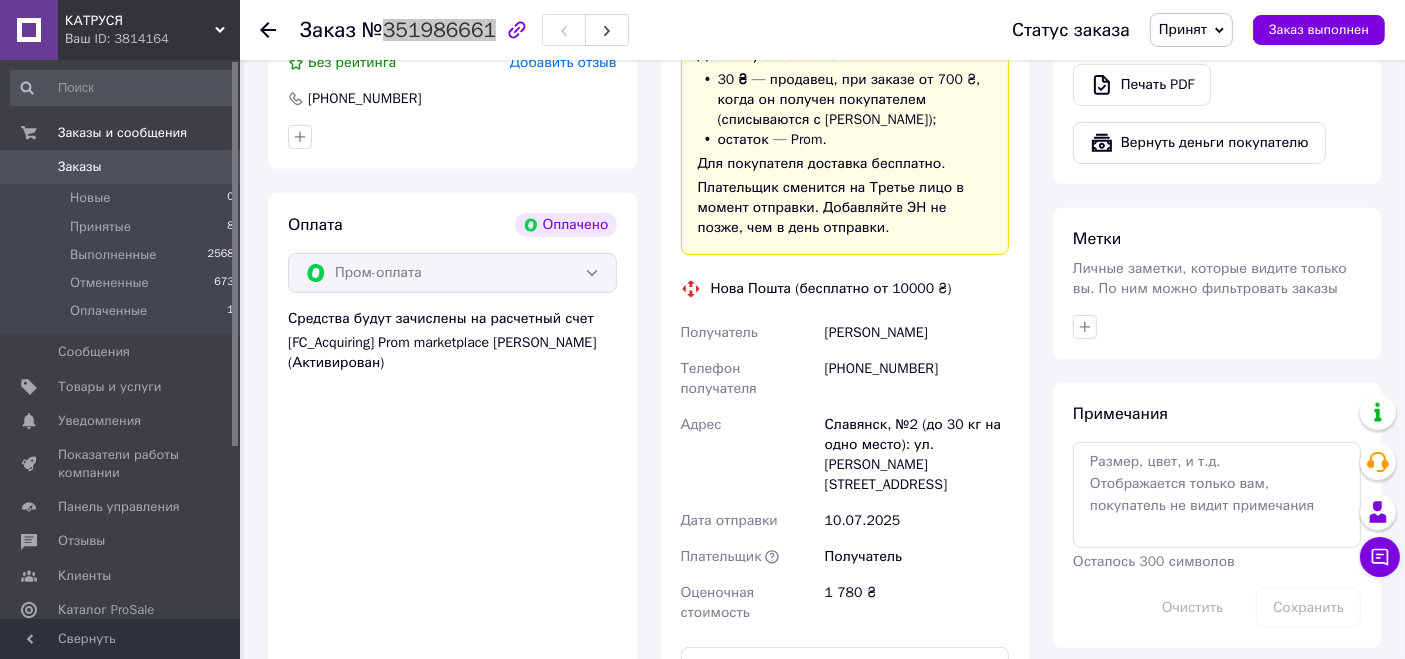 scroll, scrollTop: 888, scrollLeft: 0, axis: vertical 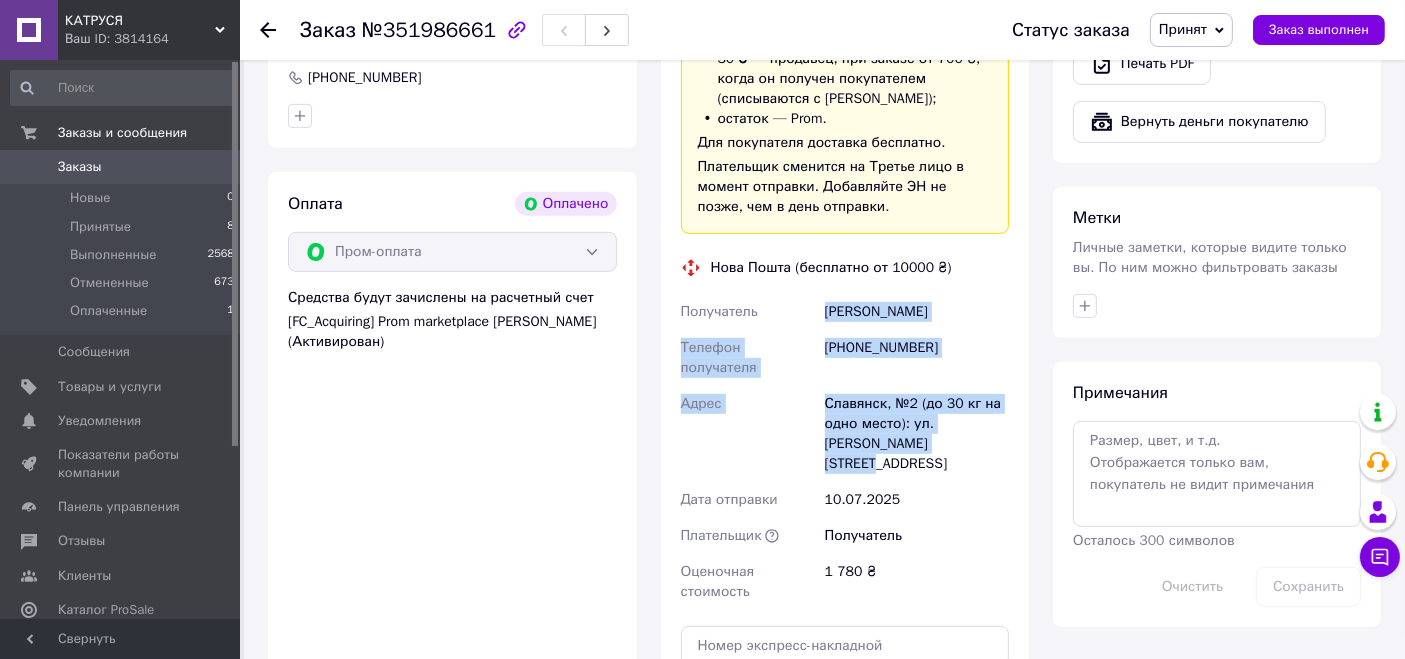 drag, startPoint x: 913, startPoint y: 426, endPoint x: 817, endPoint y: 318, distance: 144.49913 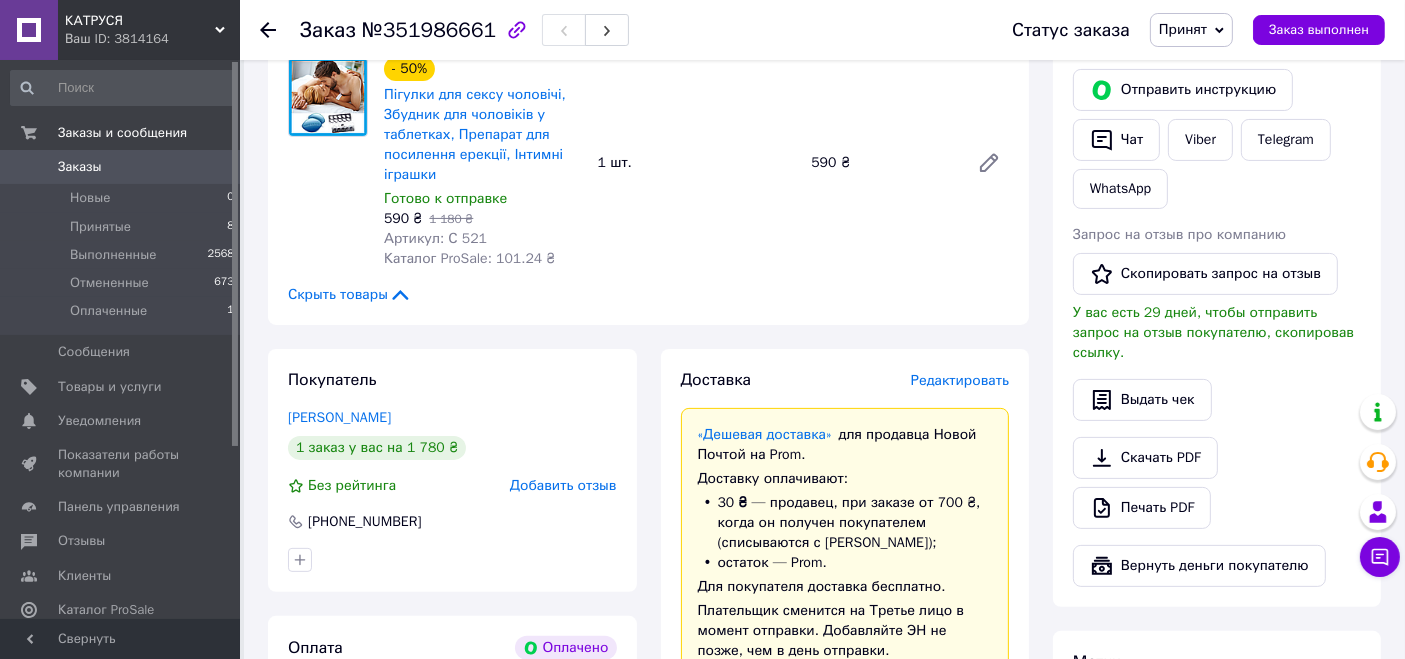 scroll, scrollTop: 0, scrollLeft: 0, axis: both 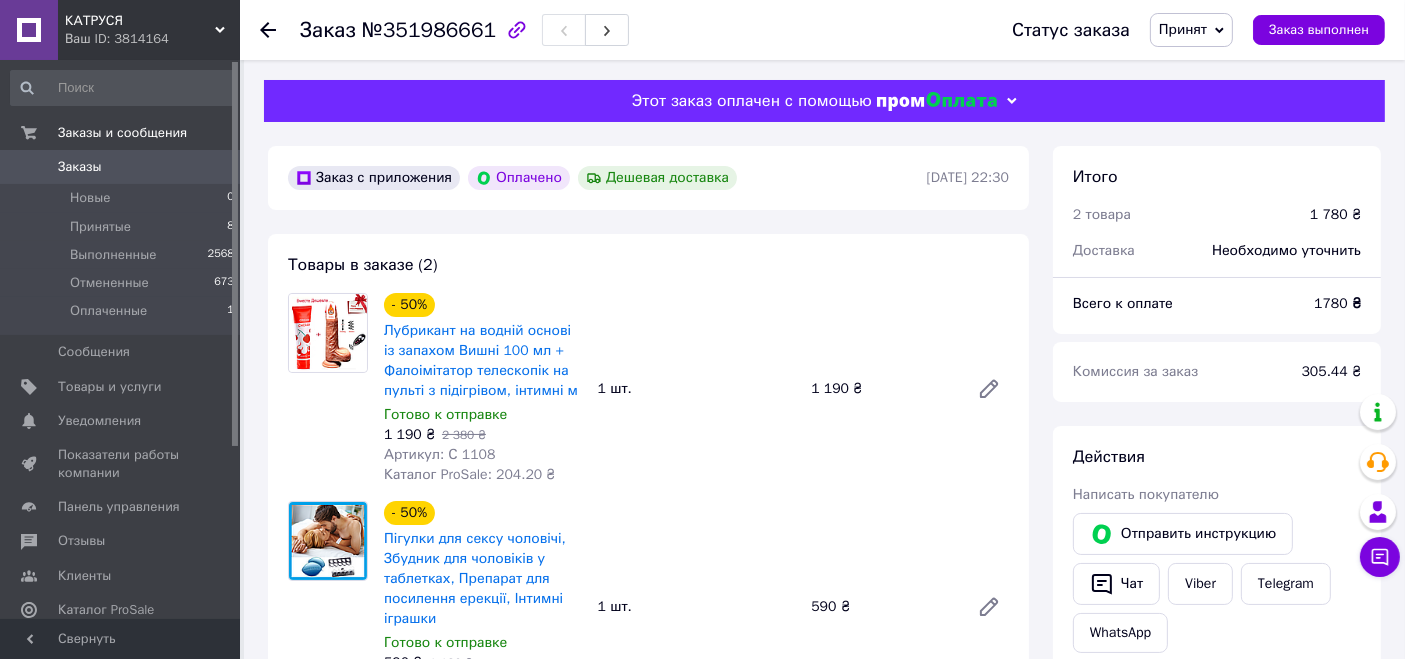 click on "- 50% Лубрикант на водній основі із запахом Вишні 100 мл + Фалоімітатор телескопік на пульті з підігрівом, інтимні м Готово к отправке 1 190 ₴   2 380 ₴ Артикул: С 1108 Каталог ProSale: 204.20 ₴  1 шт. 1 190 ₴" at bounding box center (696, 389) 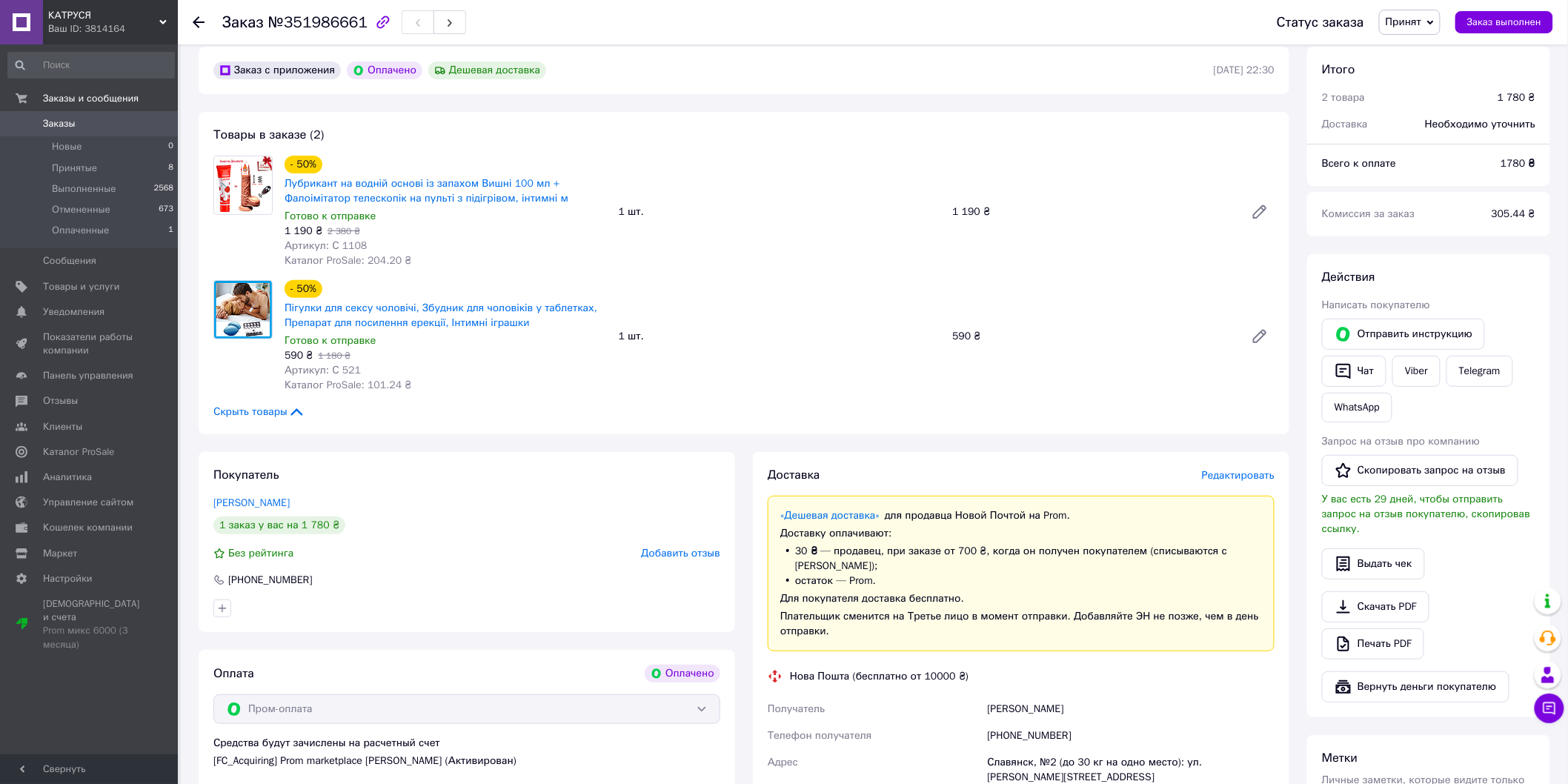 scroll, scrollTop: 329, scrollLeft: 0, axis: vertical 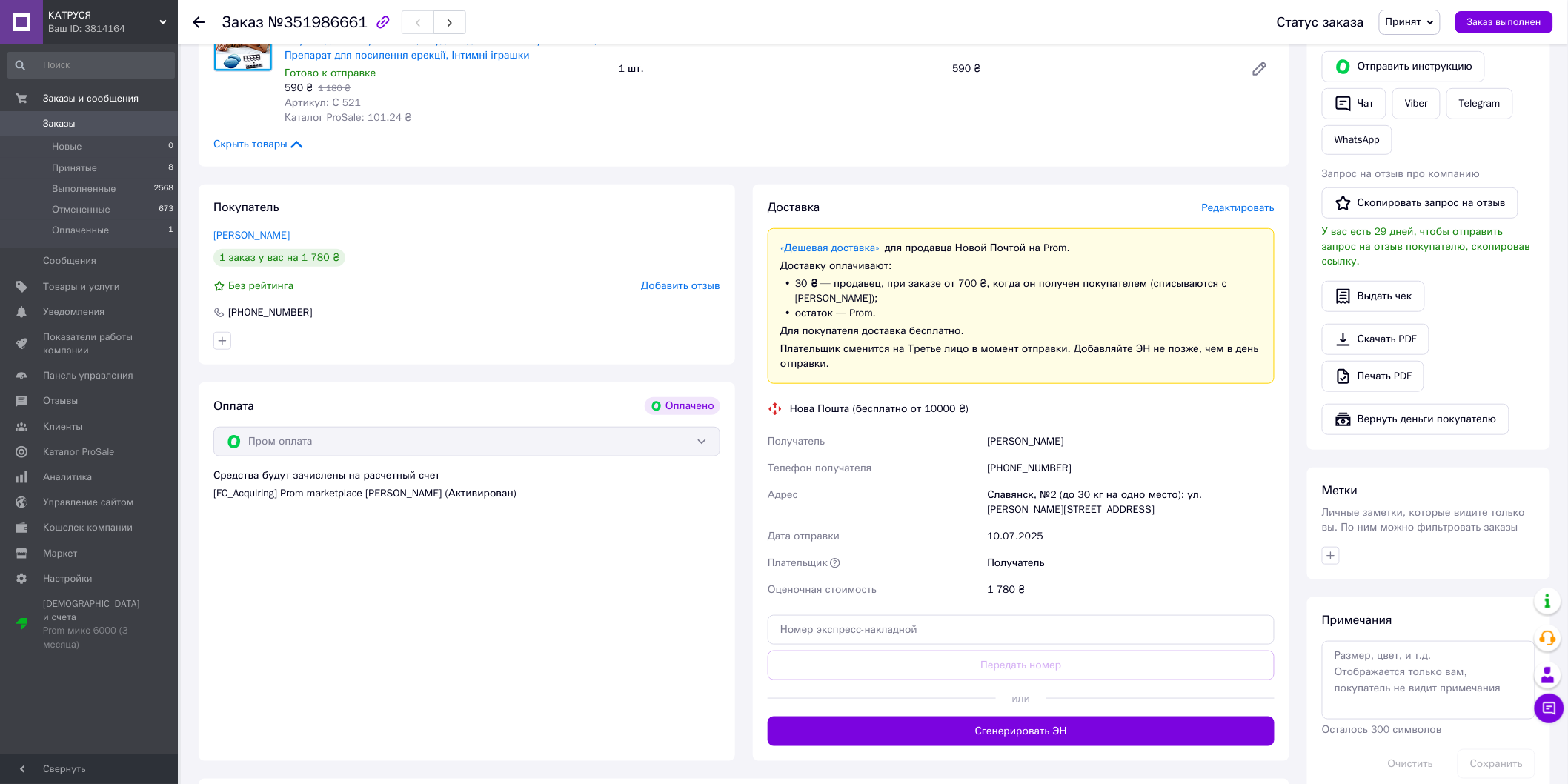 click on "[PHONE_NUMBER]" at bounding box center (1131, 468) 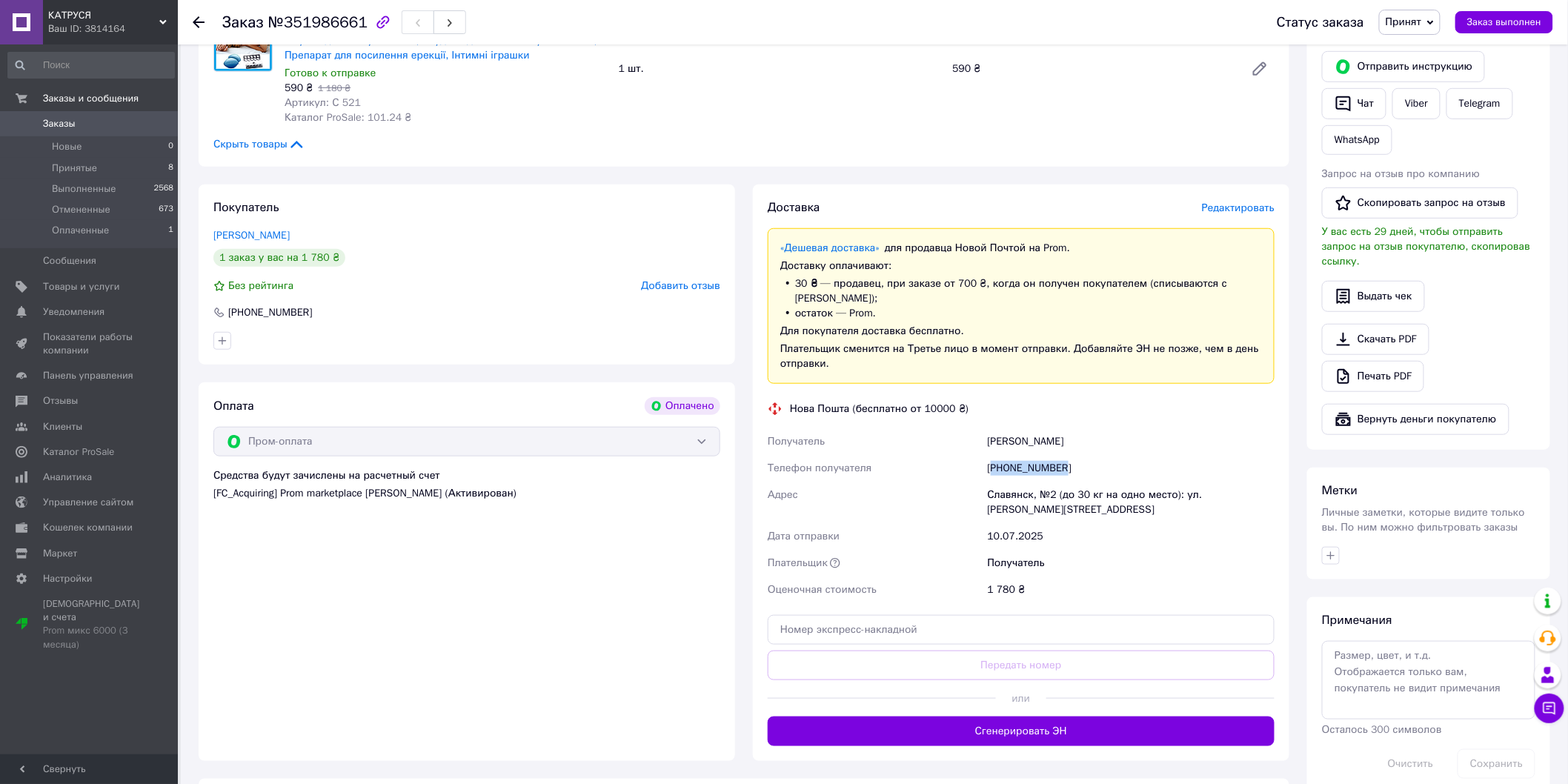 click on "+380983724126" at bounding box center (1131, 468) 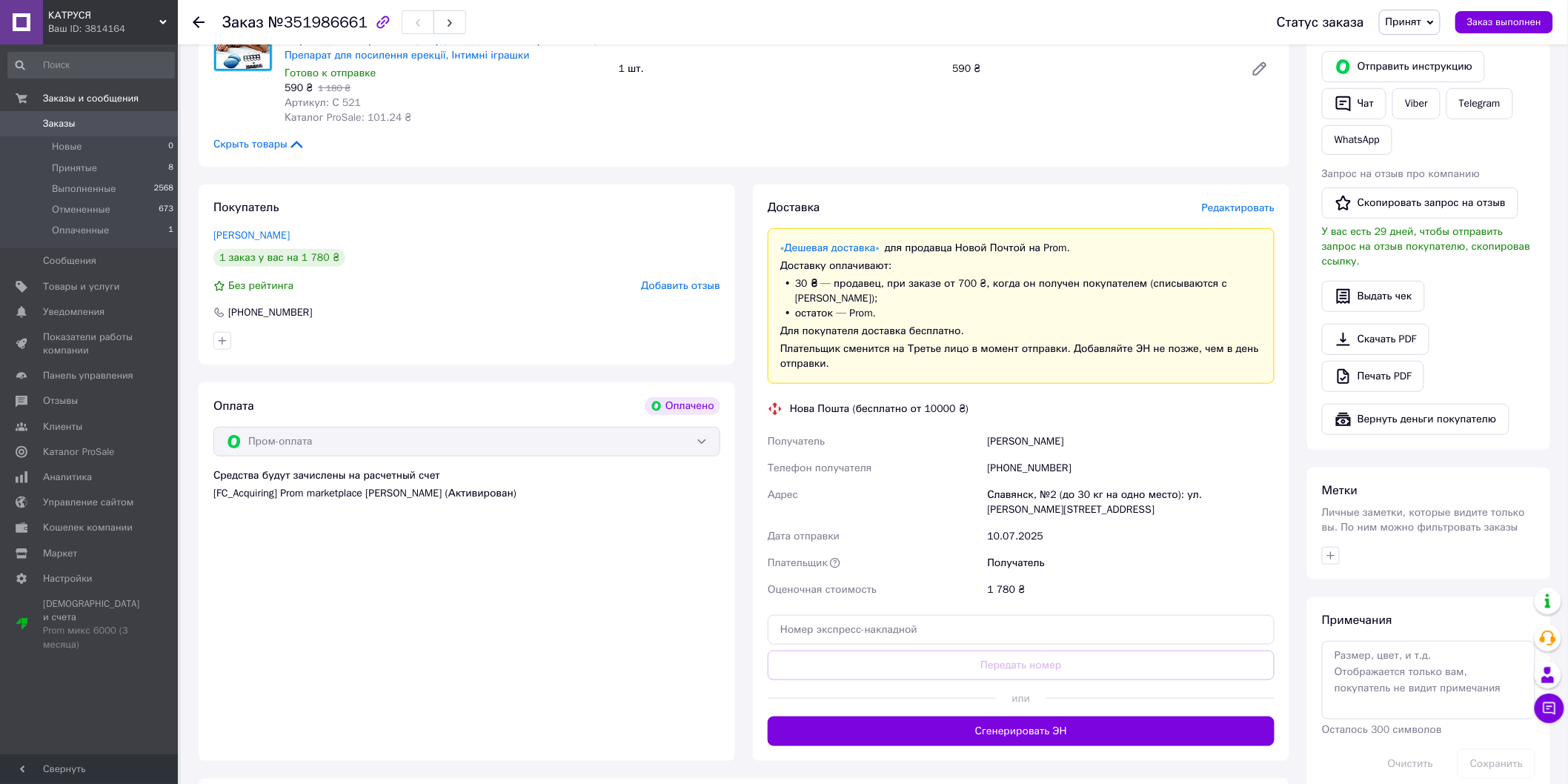 click on "Розиев Руслан" at bounding box center [1131, 442] 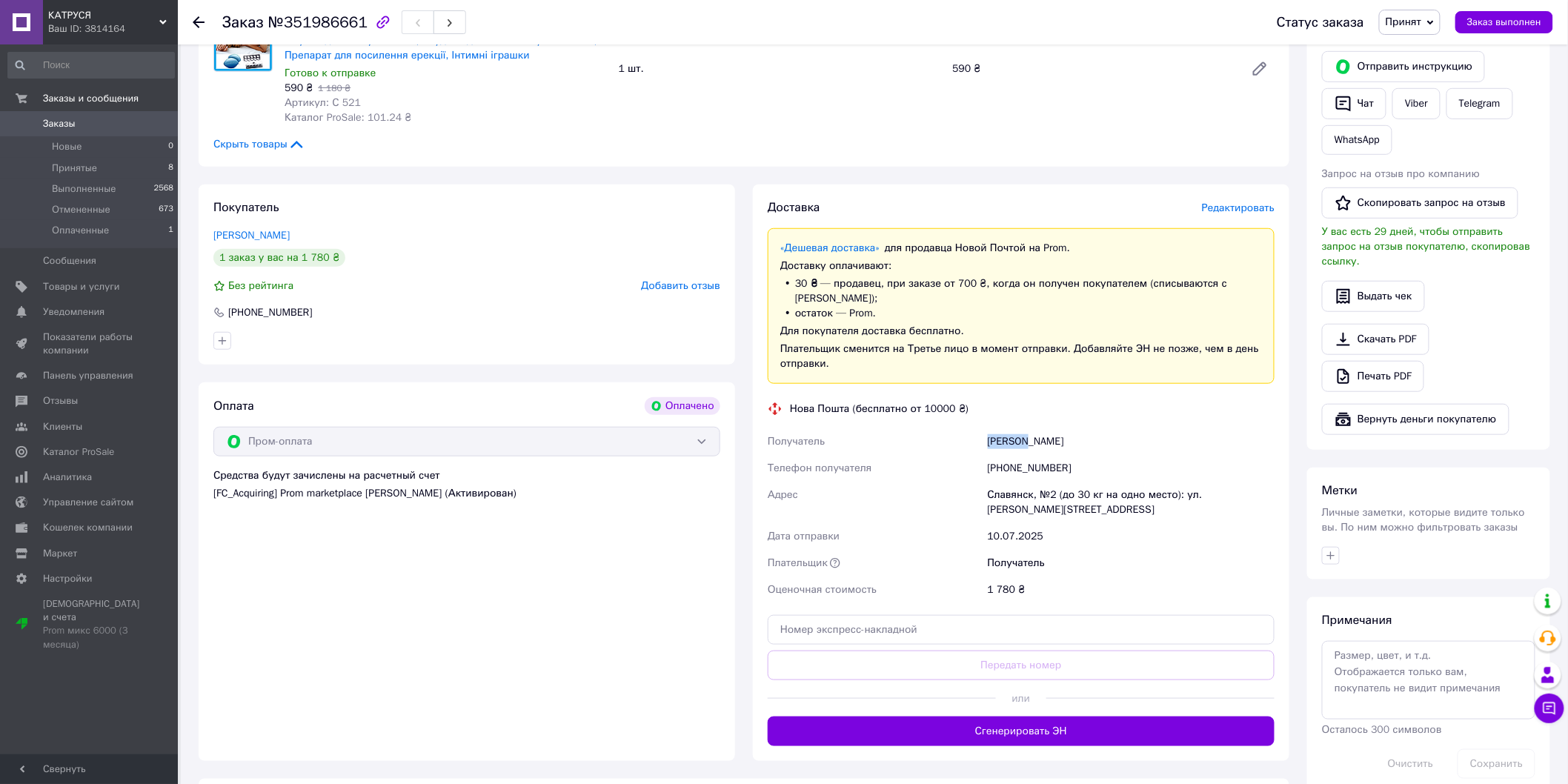 click on "[PERSON_NAME]" at bounding box center (1131, 442) 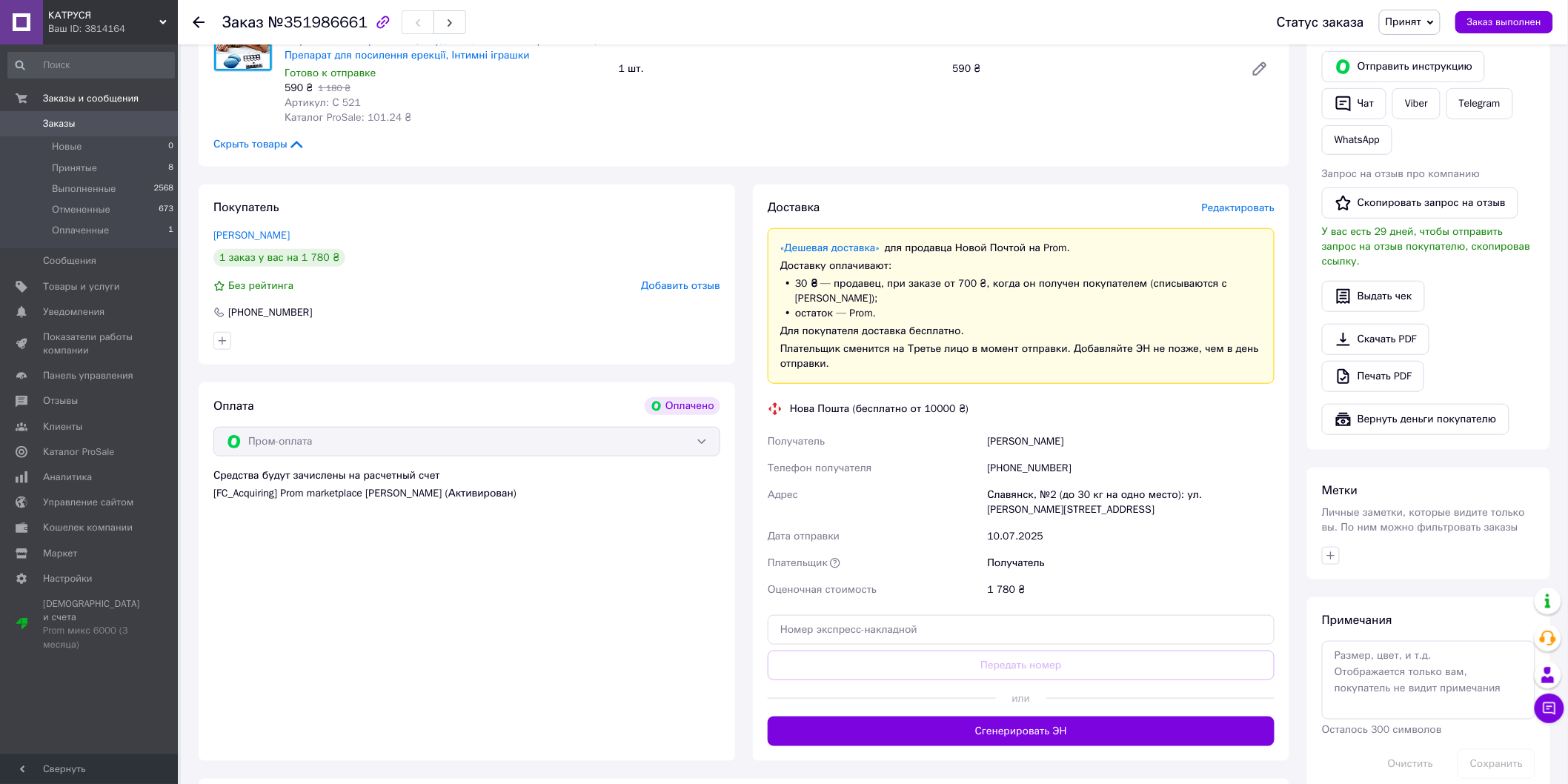 click on "[PERSON_NAME]" at bounding box center (1131, 442) 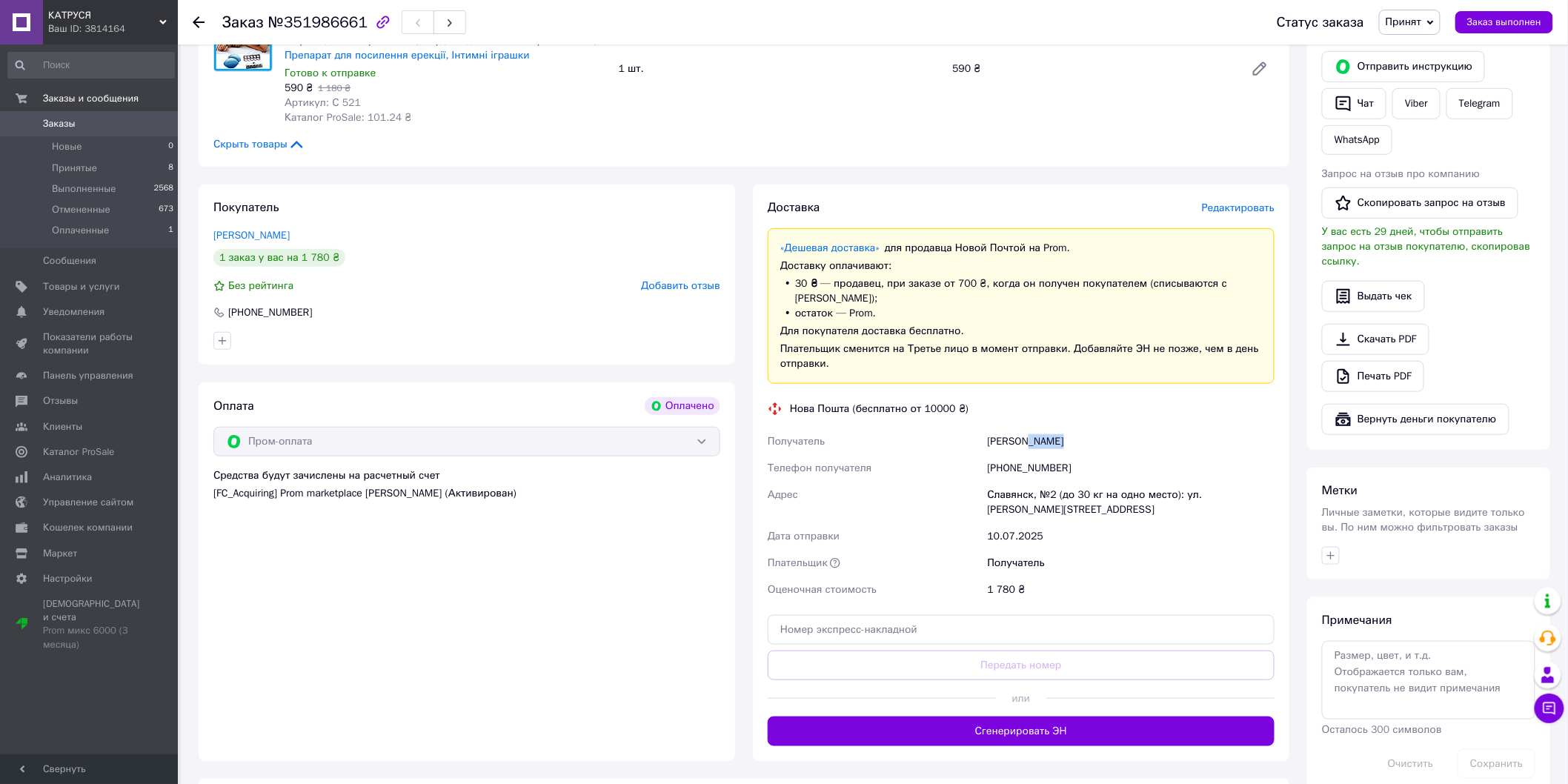 click on "[PERSON_NAME]" at bounding box center [1131, 442] 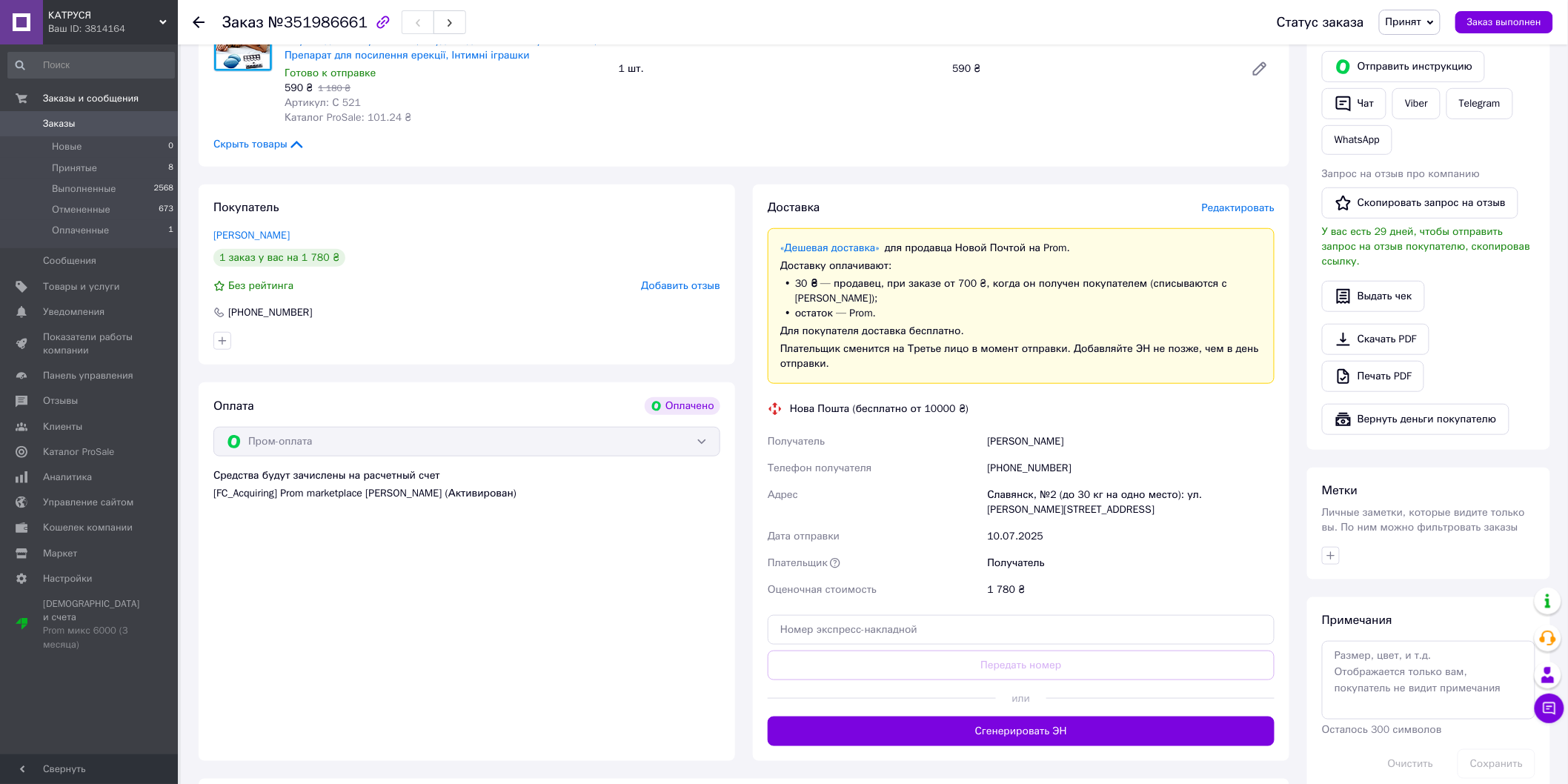 click on "Славянск, №2 (до 30 кг на одно место): ул. Ярослава Мудрого, 12" at bounding box center [1131, 502] 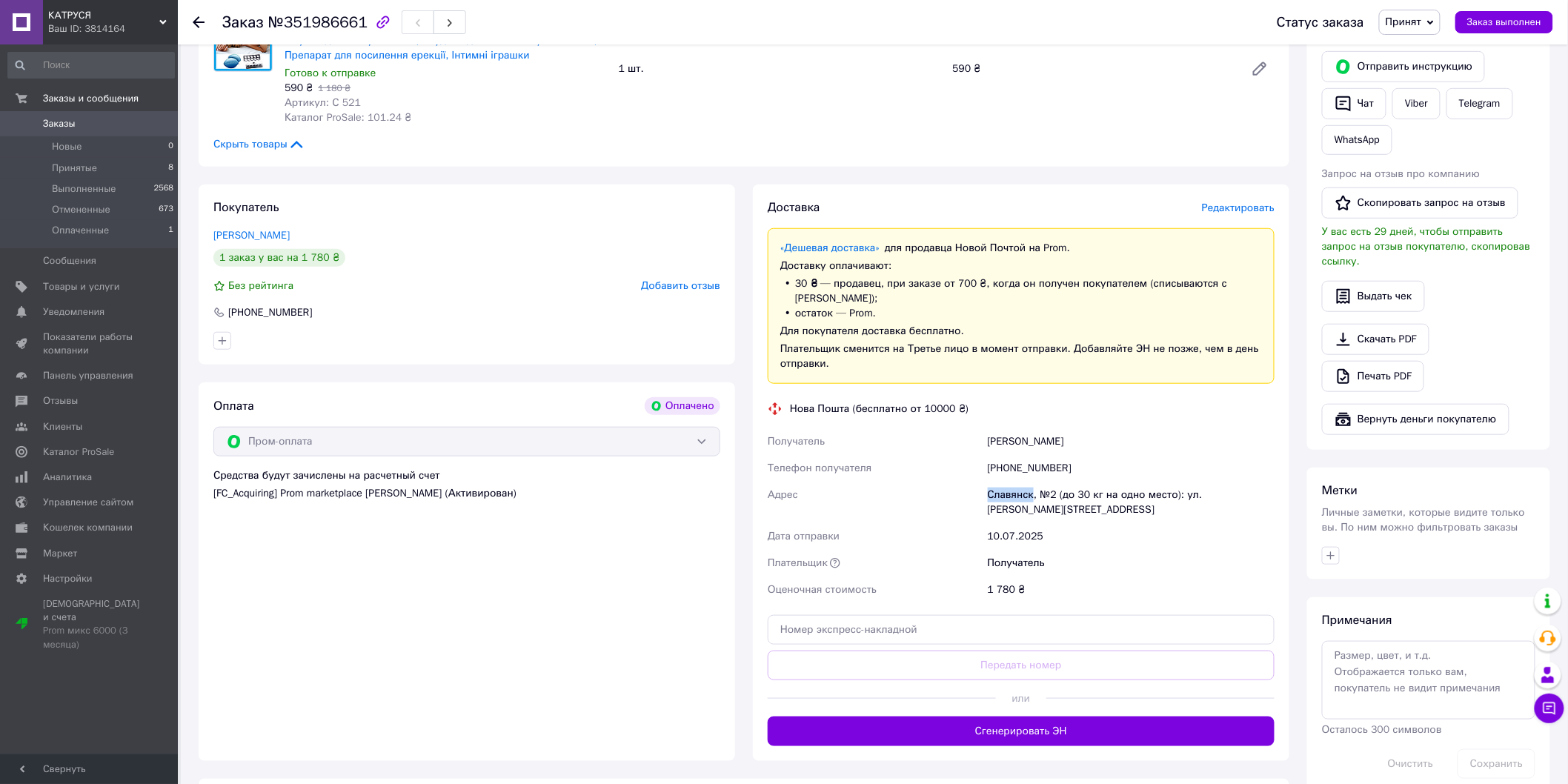 click on "Славянск, №2 (до 30 кг на одно место): ул. Ярослава Мудрого, 12" at bounding box center [1131, 502] 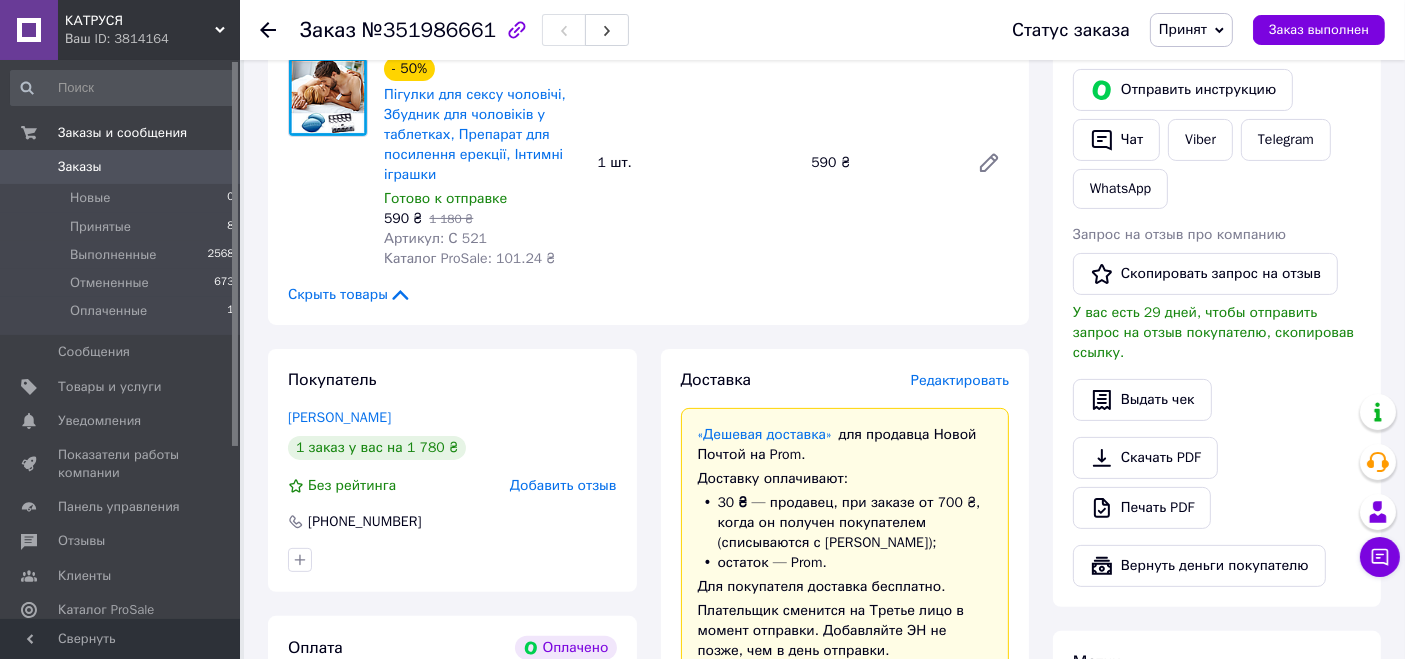 scroll, scrollTop: 222, scrollLeft: 0, axis: vertical 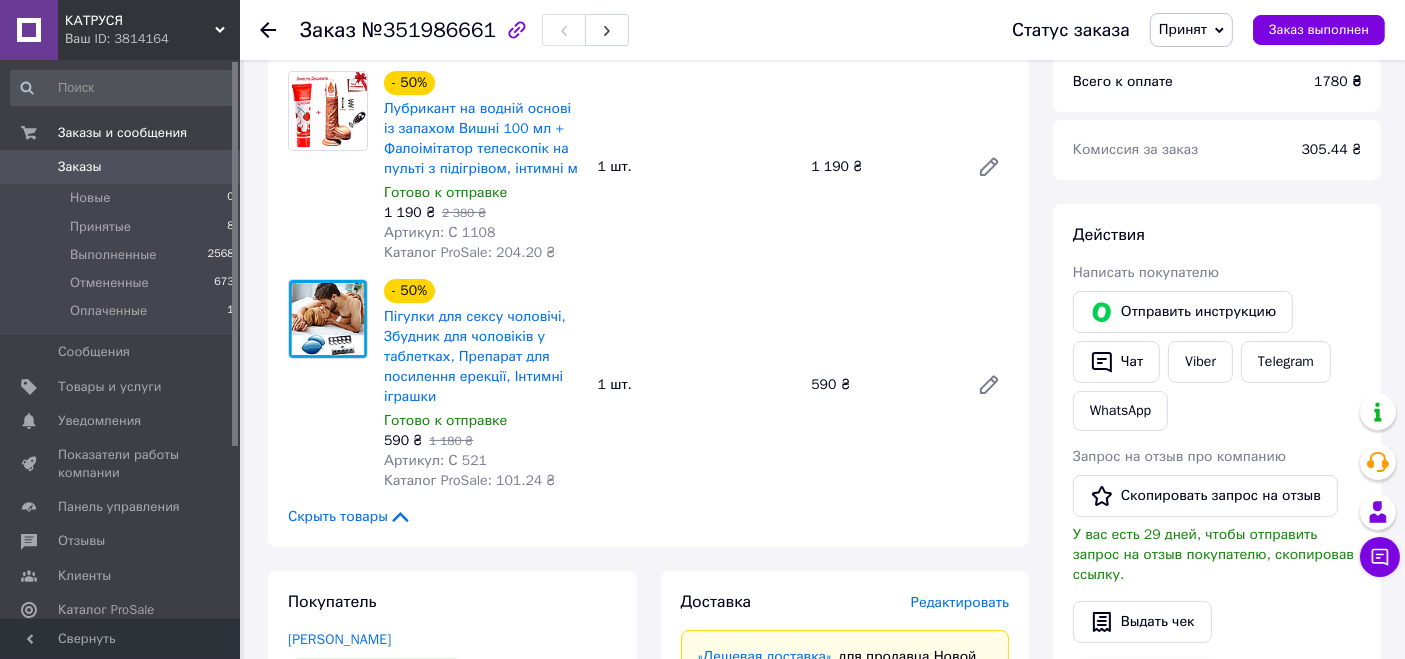 click on "Заказы" at bounding box center [121, 167] 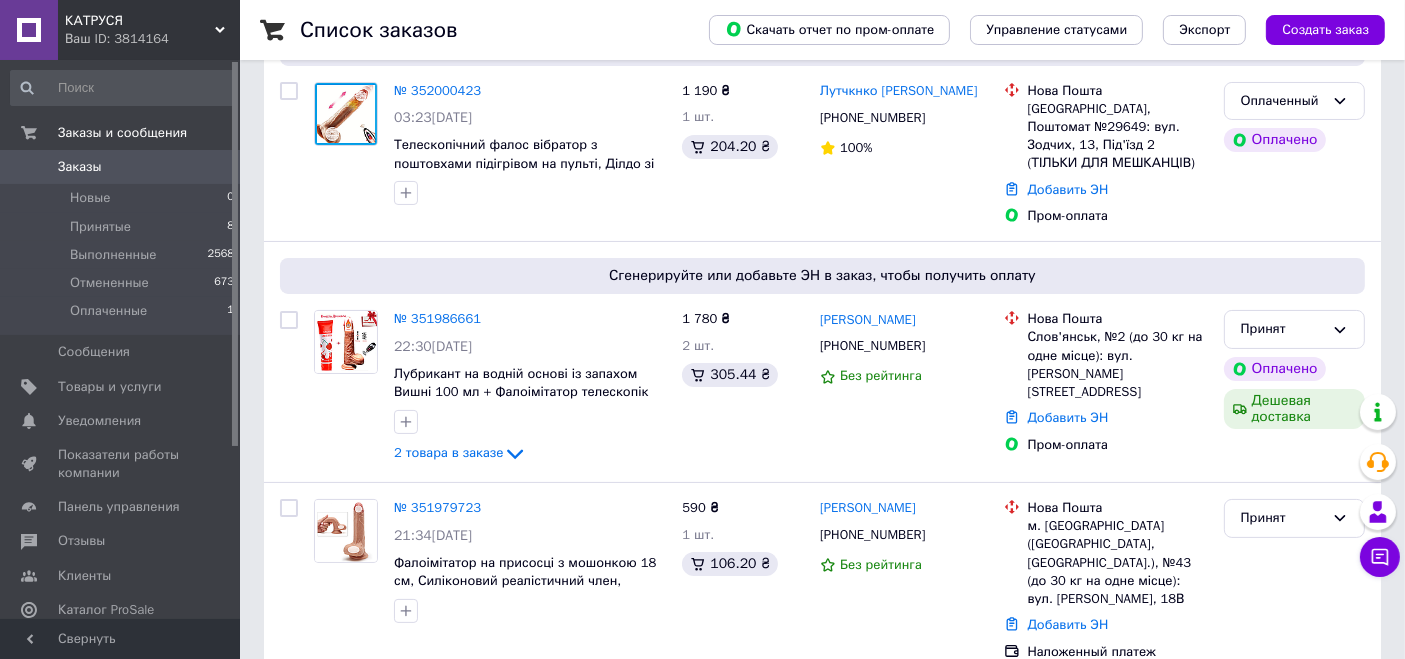 scroll, scrollTop: 222, scrollLeft: 0, axis: vertical 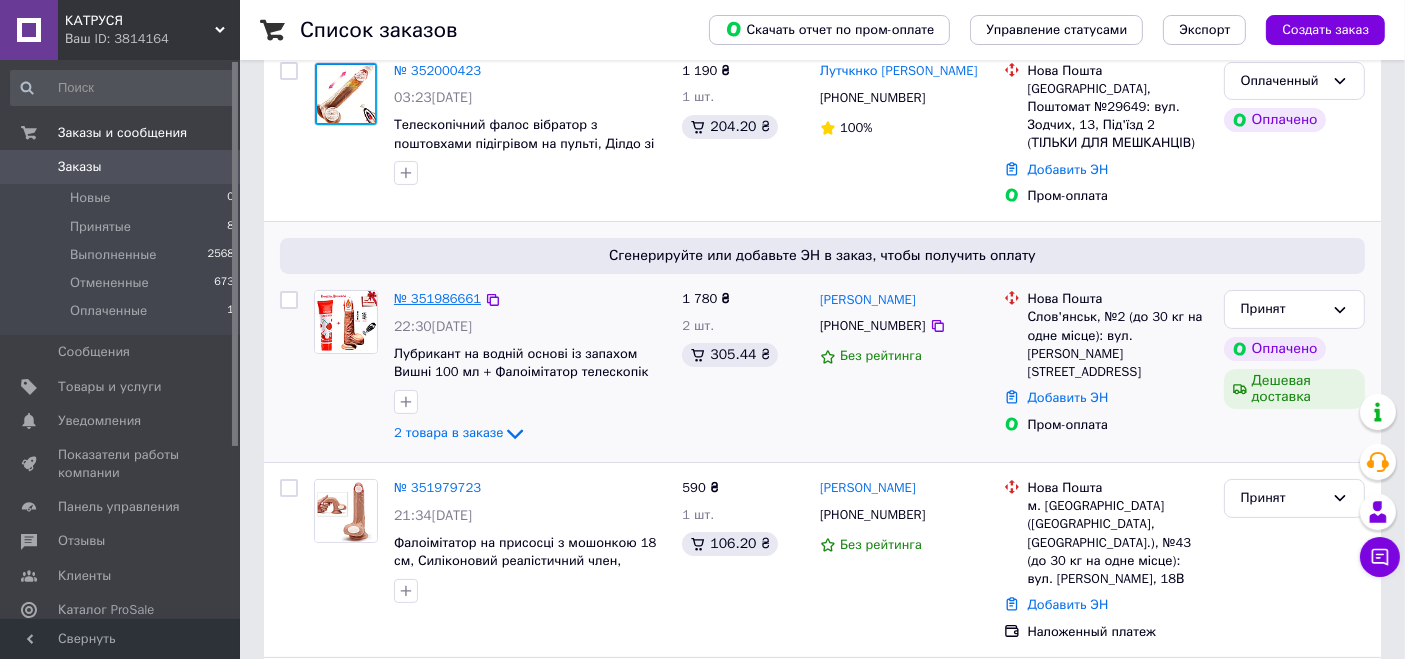 click on "№ 351986661" at bounding box center [437, 298] 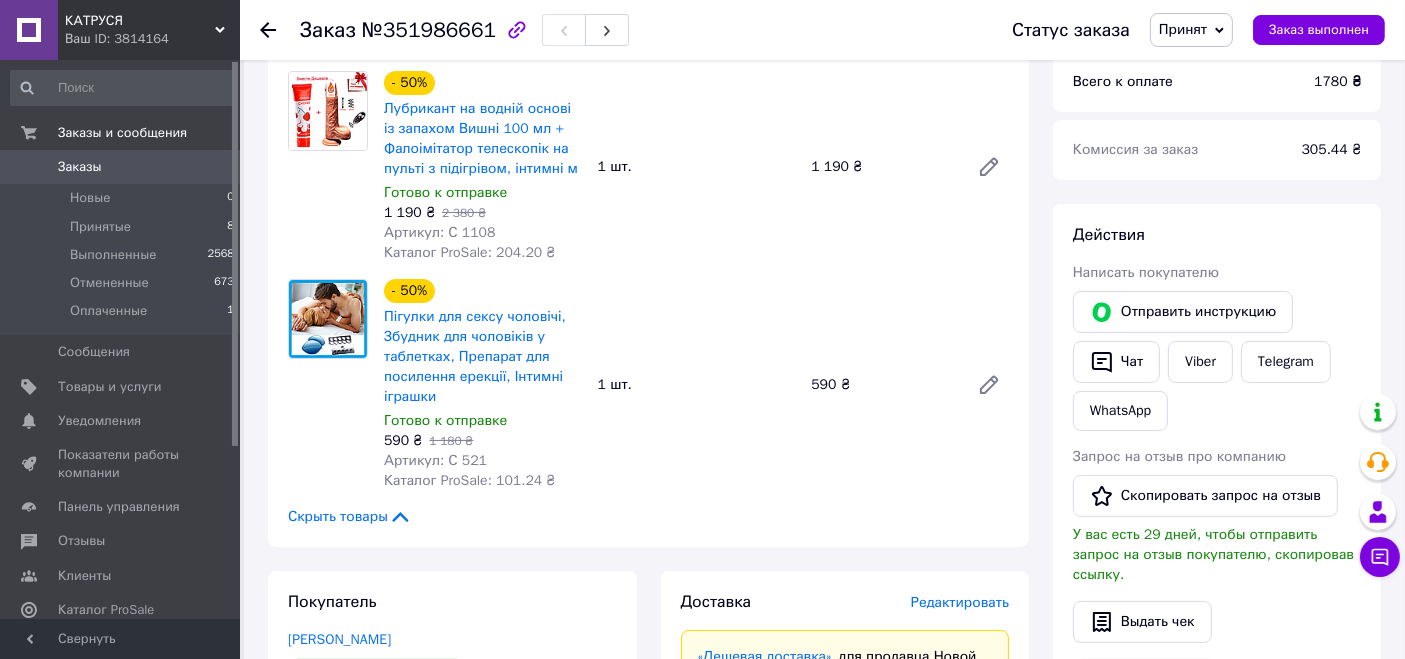 click on "№351986661" at bounding box center [429, 30] 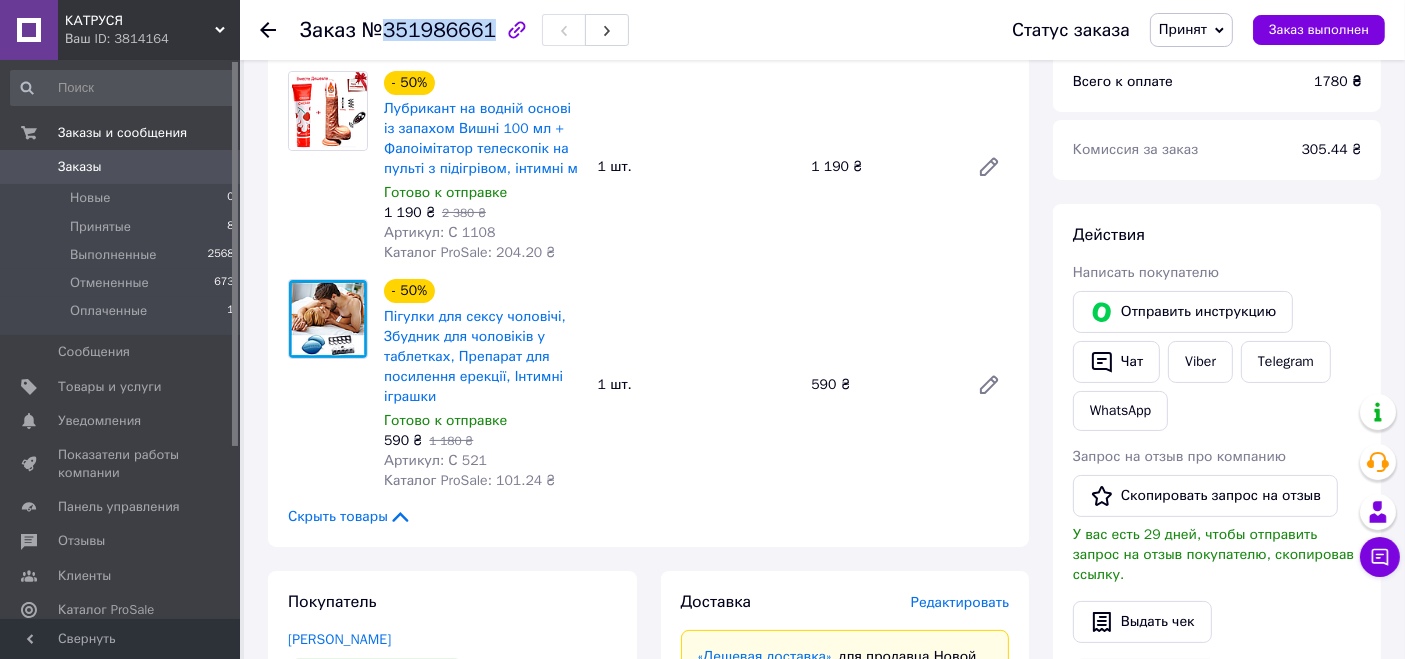 click on "№351986661" at bounding box center (429, 30) 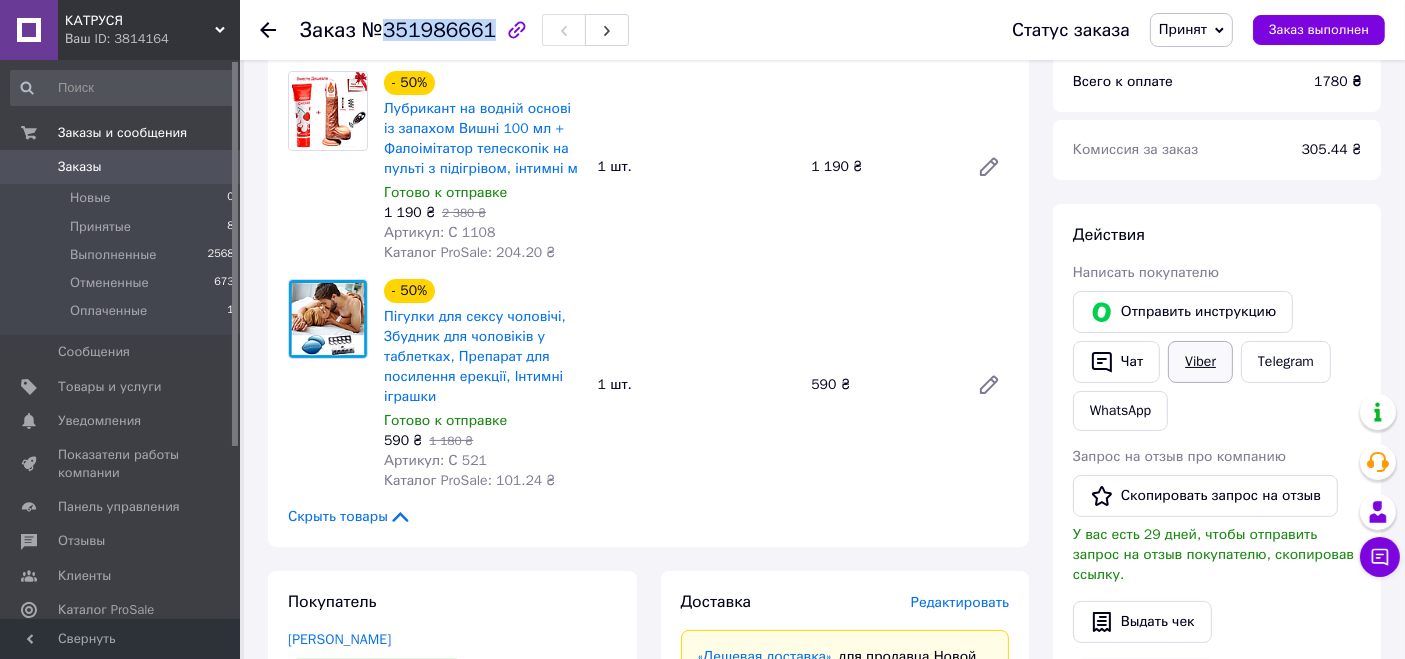 click on "Viber" at bounding box center [1200, 362] 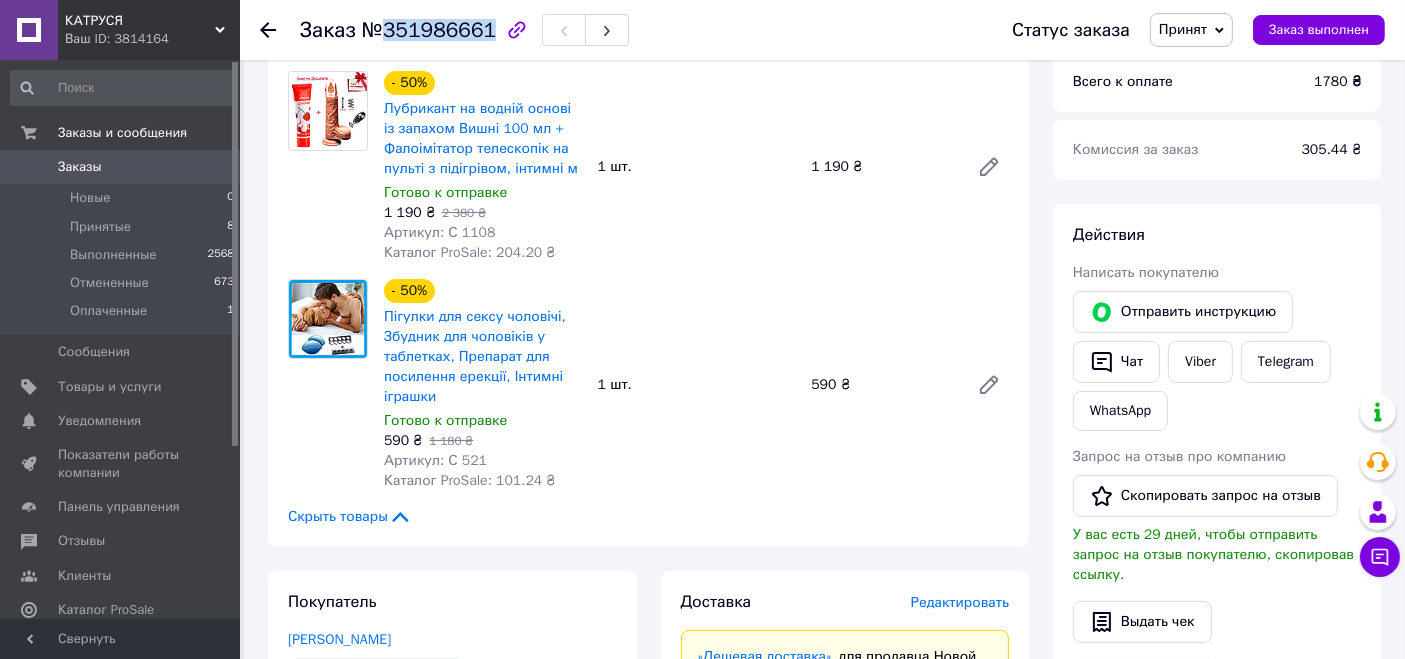 click on "Заказы 0" at bounding box center [123, 167] 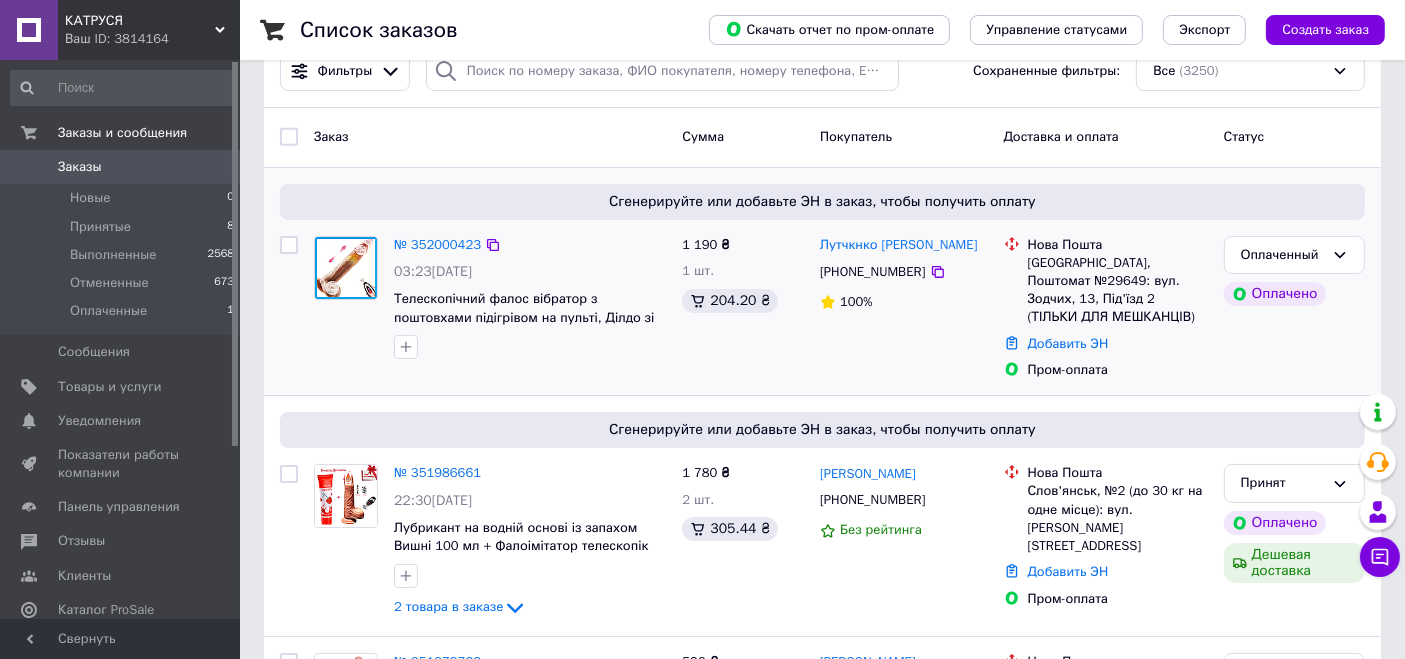scroll, scrollTop: 0, scrollLeft: 0, axis: both 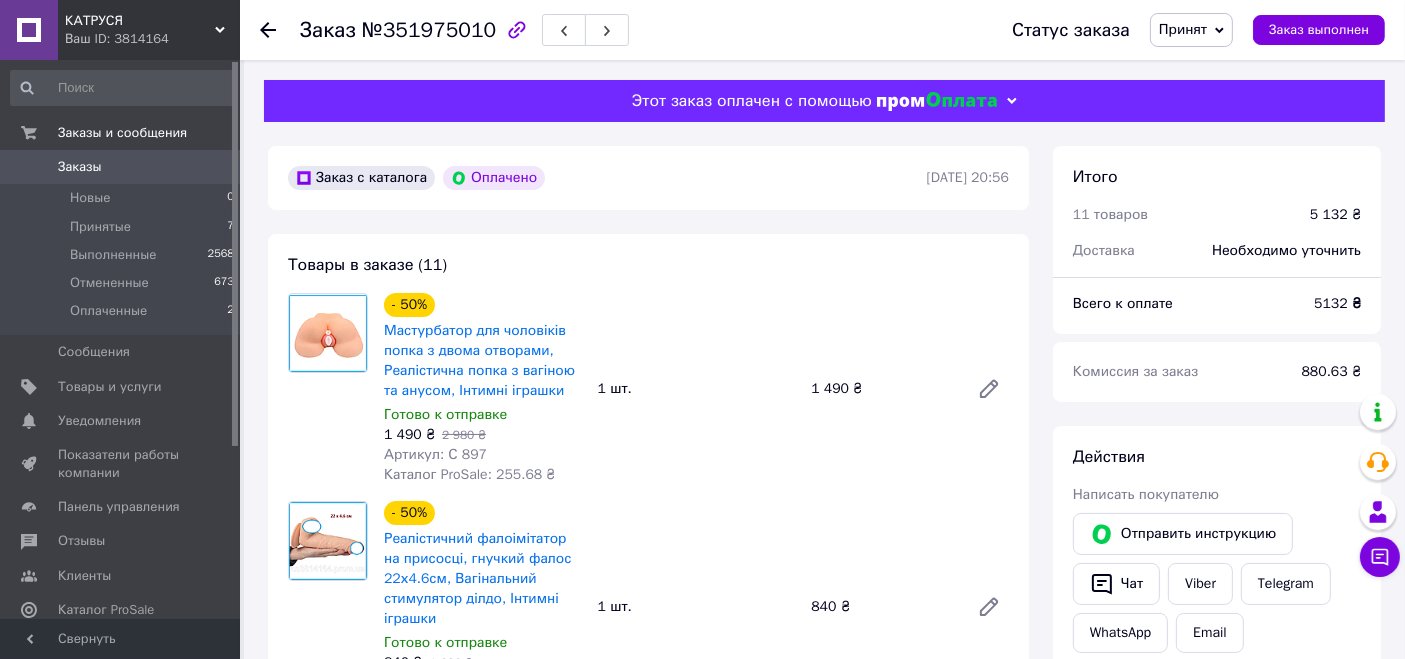 click on "№351975010" at bounding box center [429, 30] 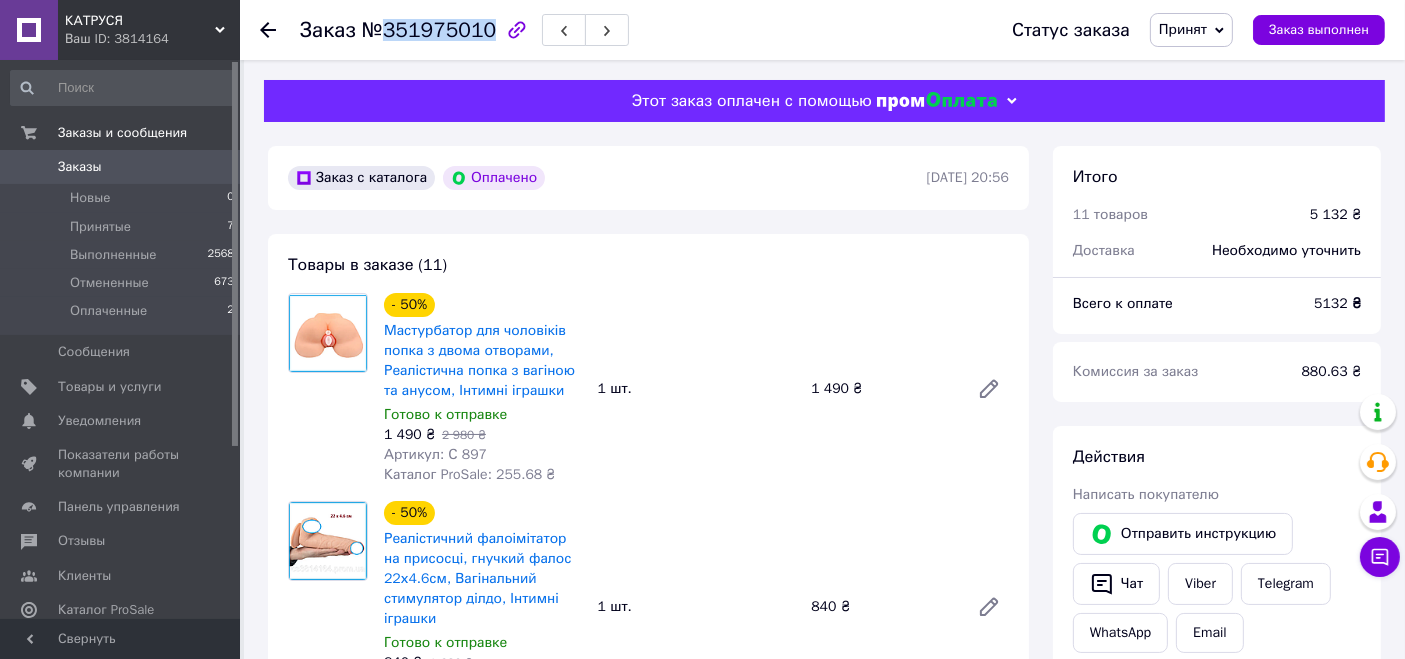 click on "№351975010" at bounding box center (429, 30) 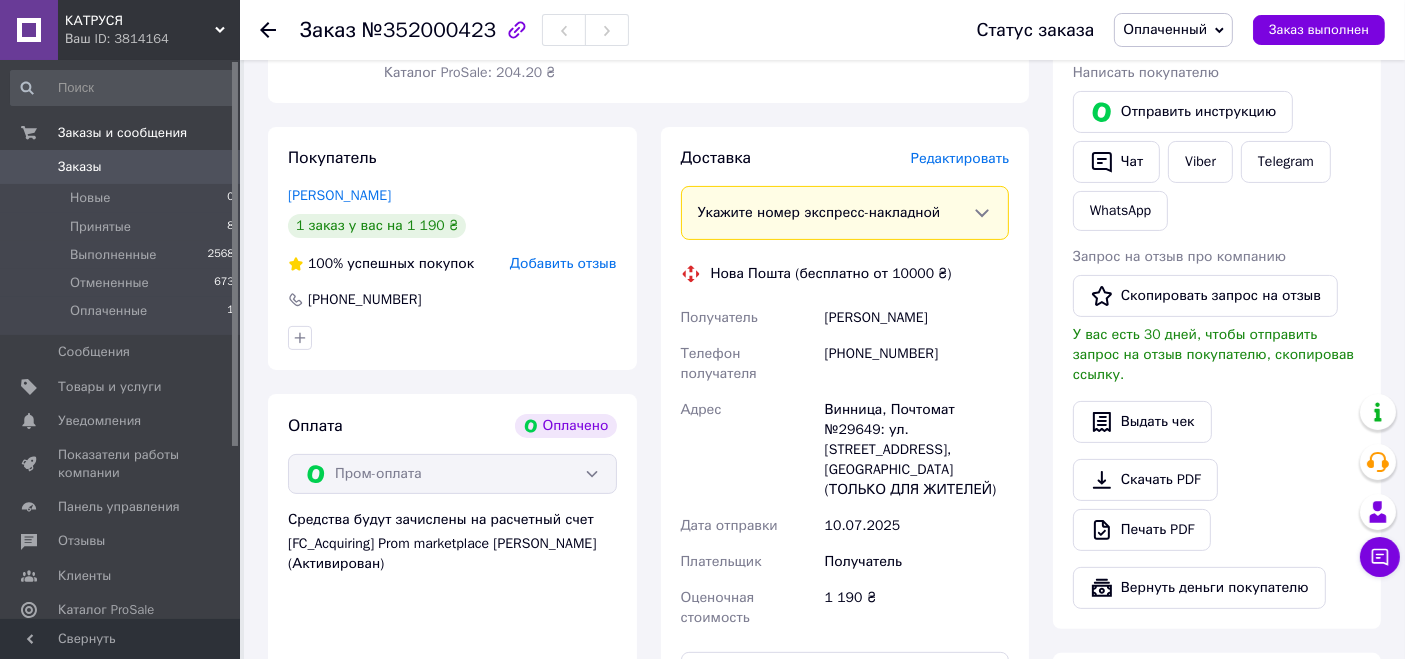 scroll, scrollTop: 444, scrollLeft: 0, axis: vertical 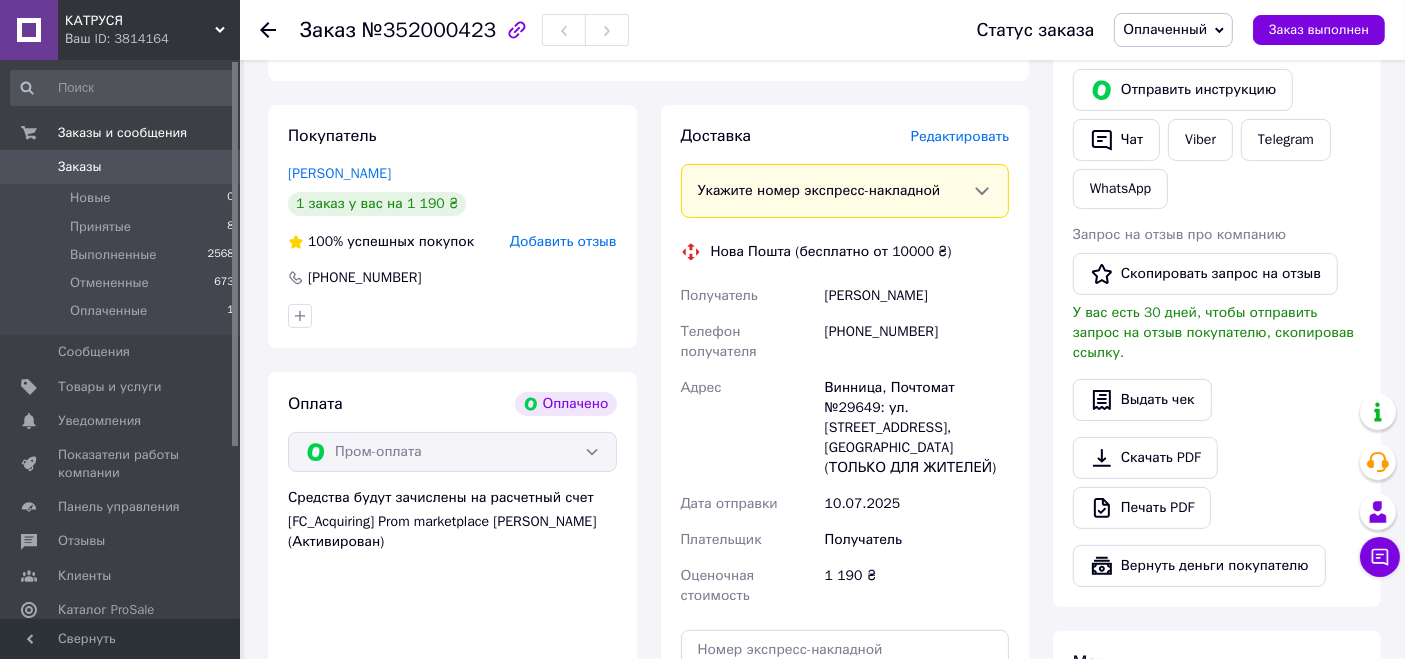 click on "[PERSON_NAME]" at bounding box center [917, 296] 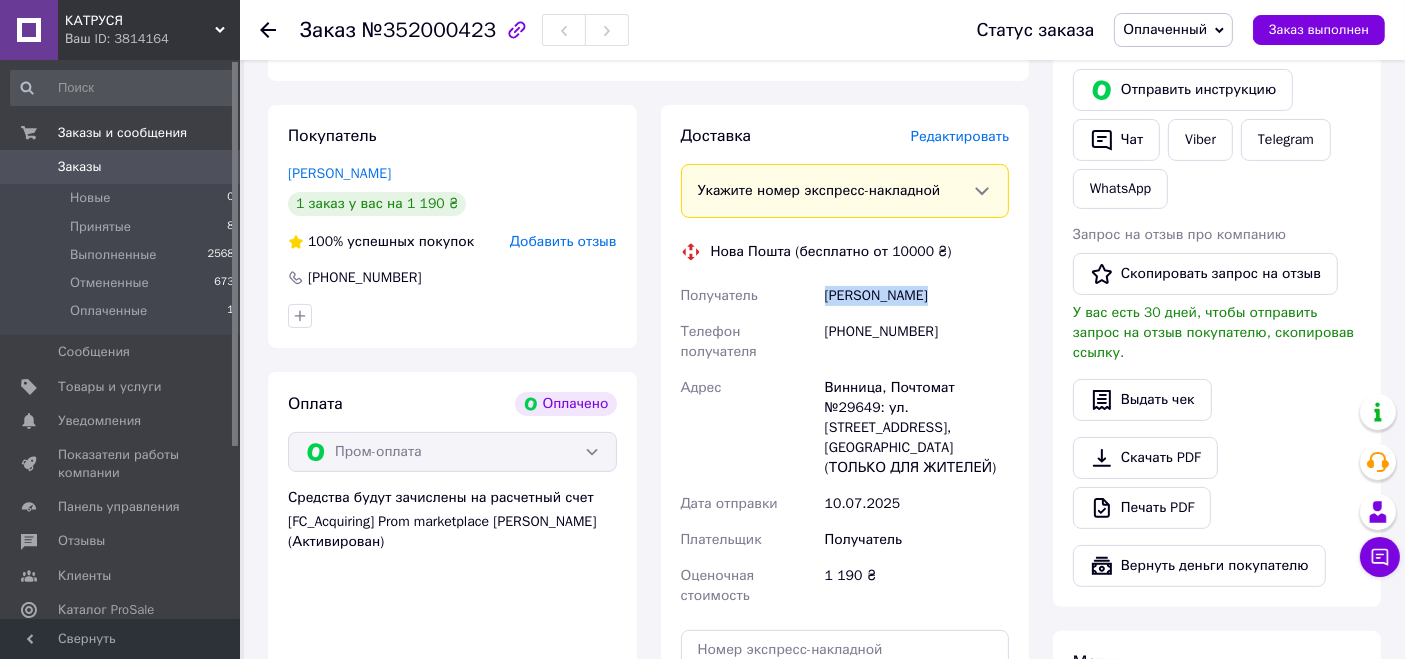 click on "[PERSON_NAME]" at bounding box center [917, 296] 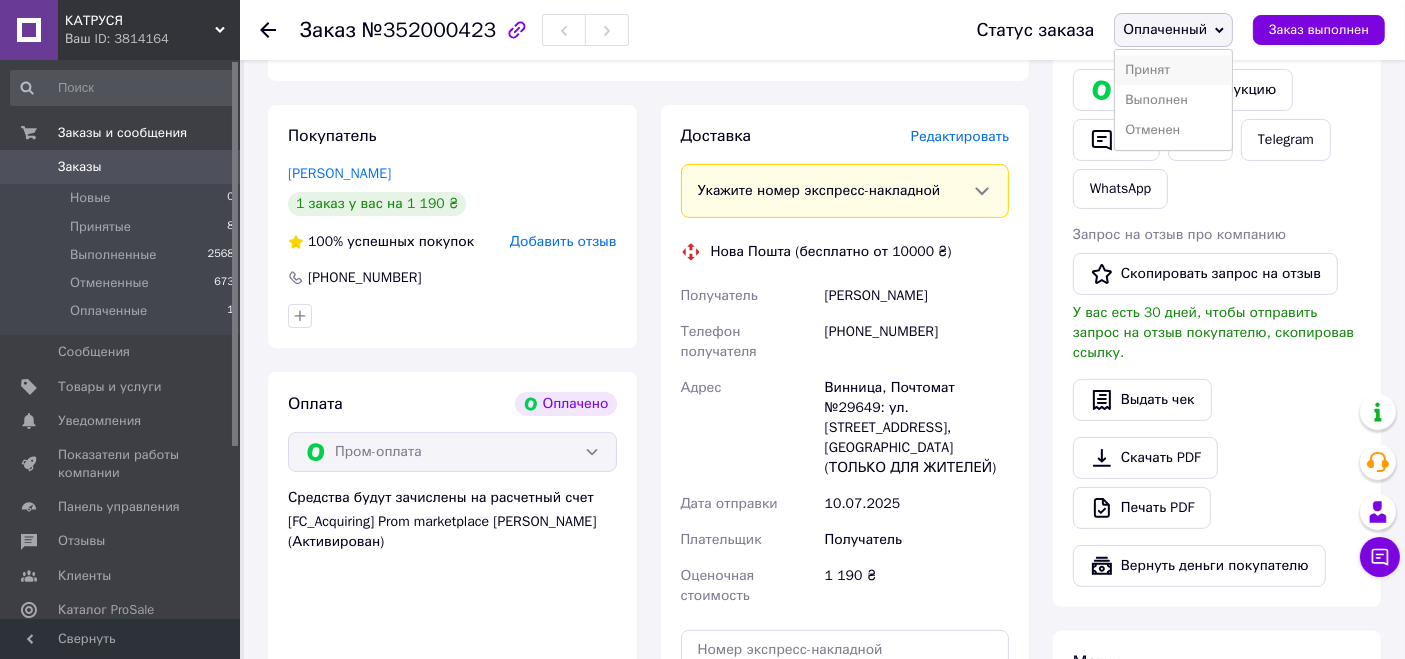 click on "Принят" at bounding box center [1173, 70] 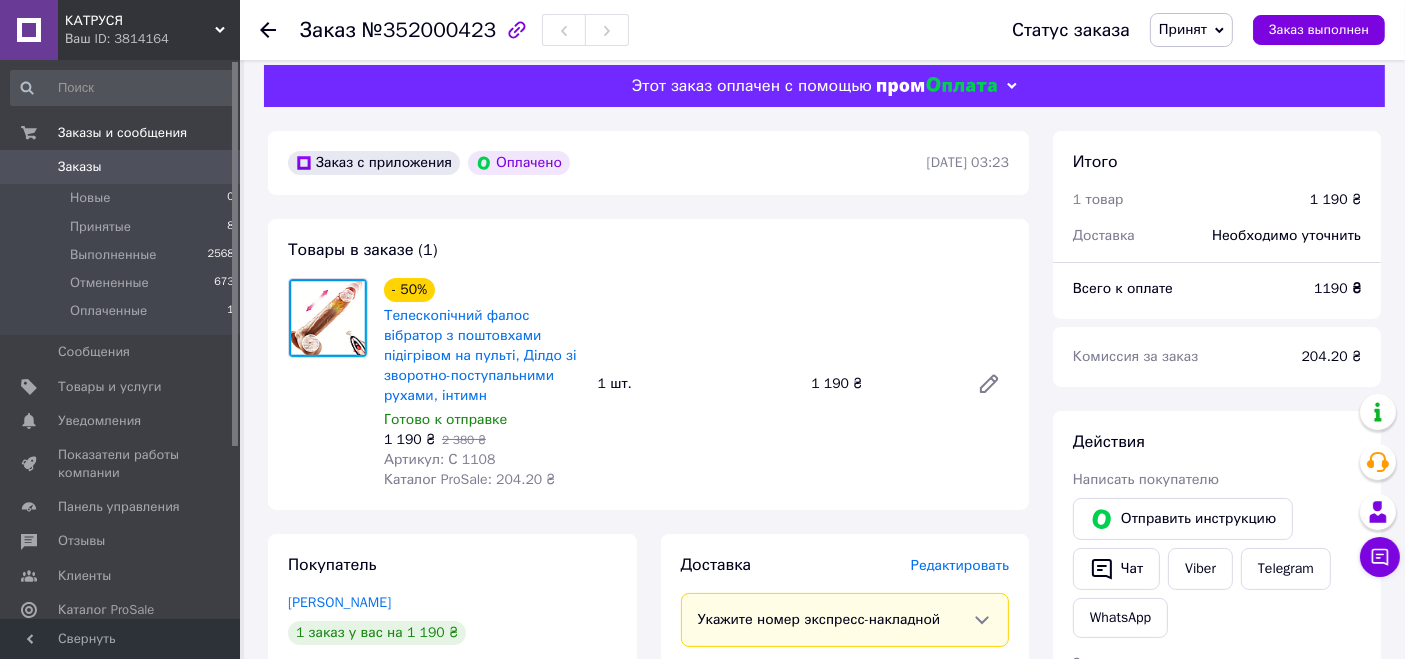 scroll, scrollTop: 0, scrollLeft: 0, axis: both 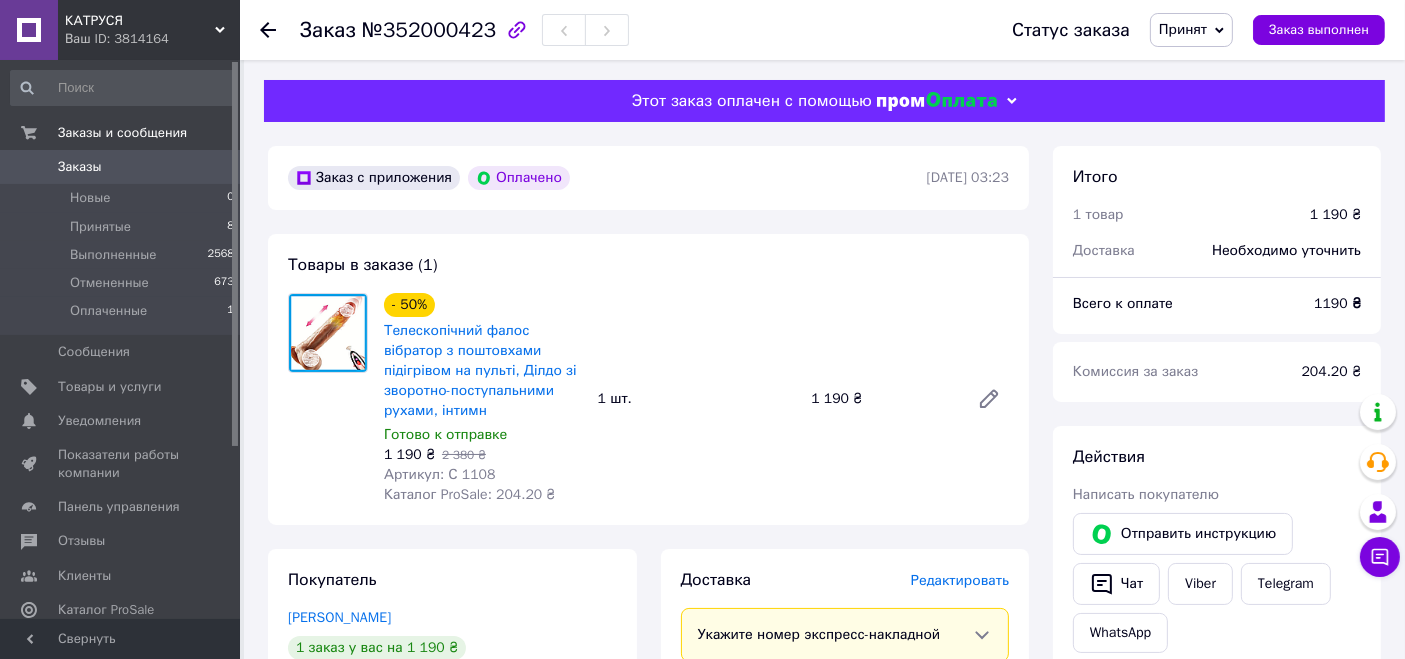 click on "№352000423" at bounding box center [429, 30] 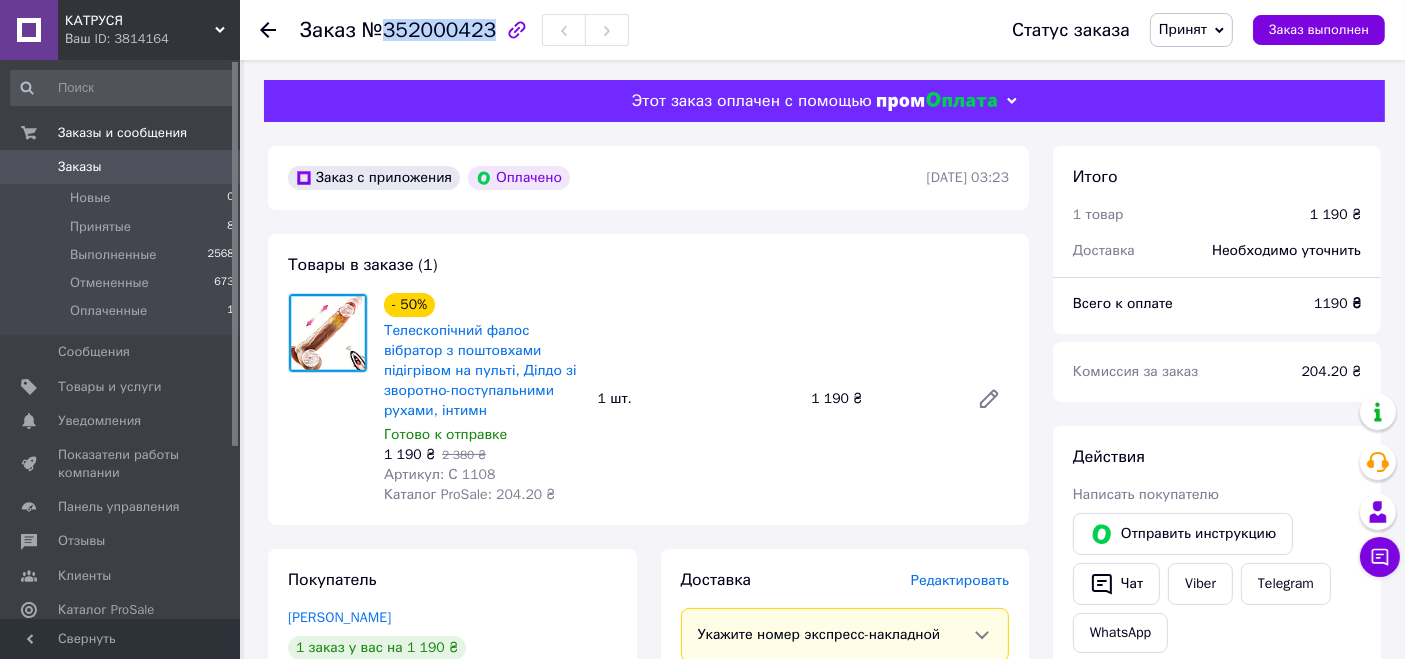click on "№352000423" at bounding box center (429, 30) 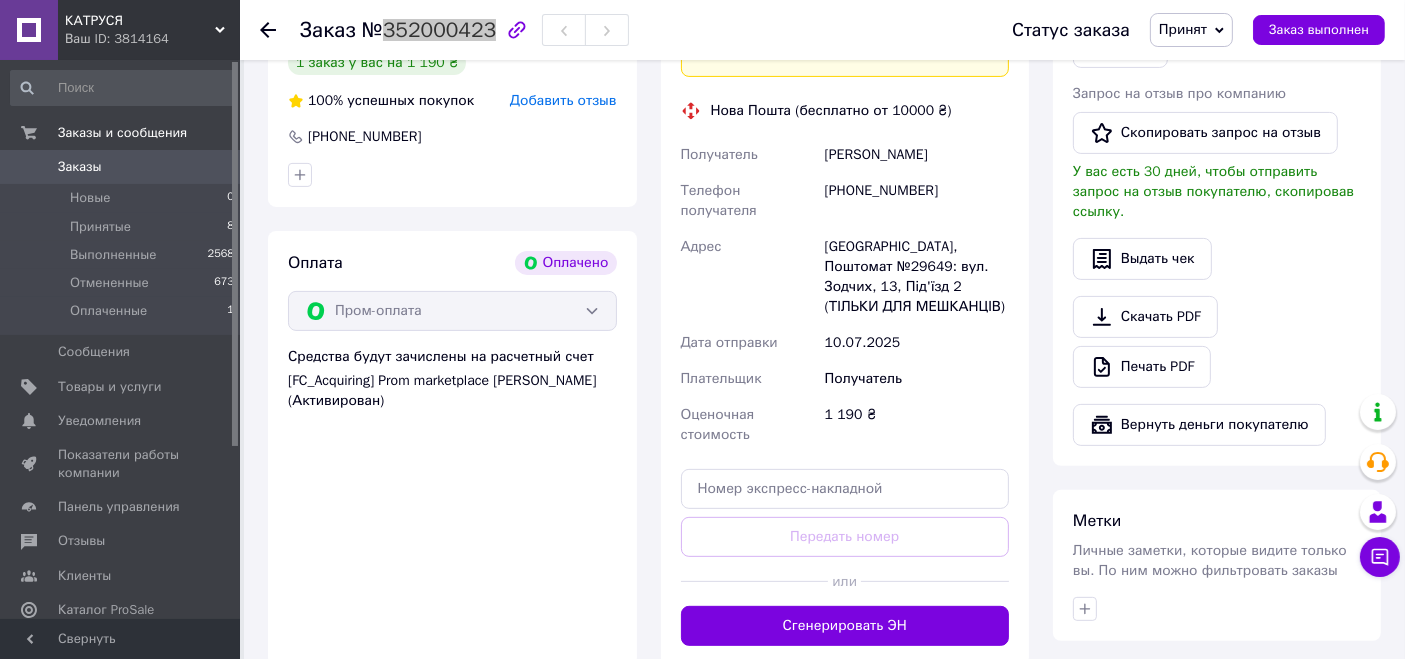 scroll, scrollTop: 666, scrollLeft: 0, axis: vertical 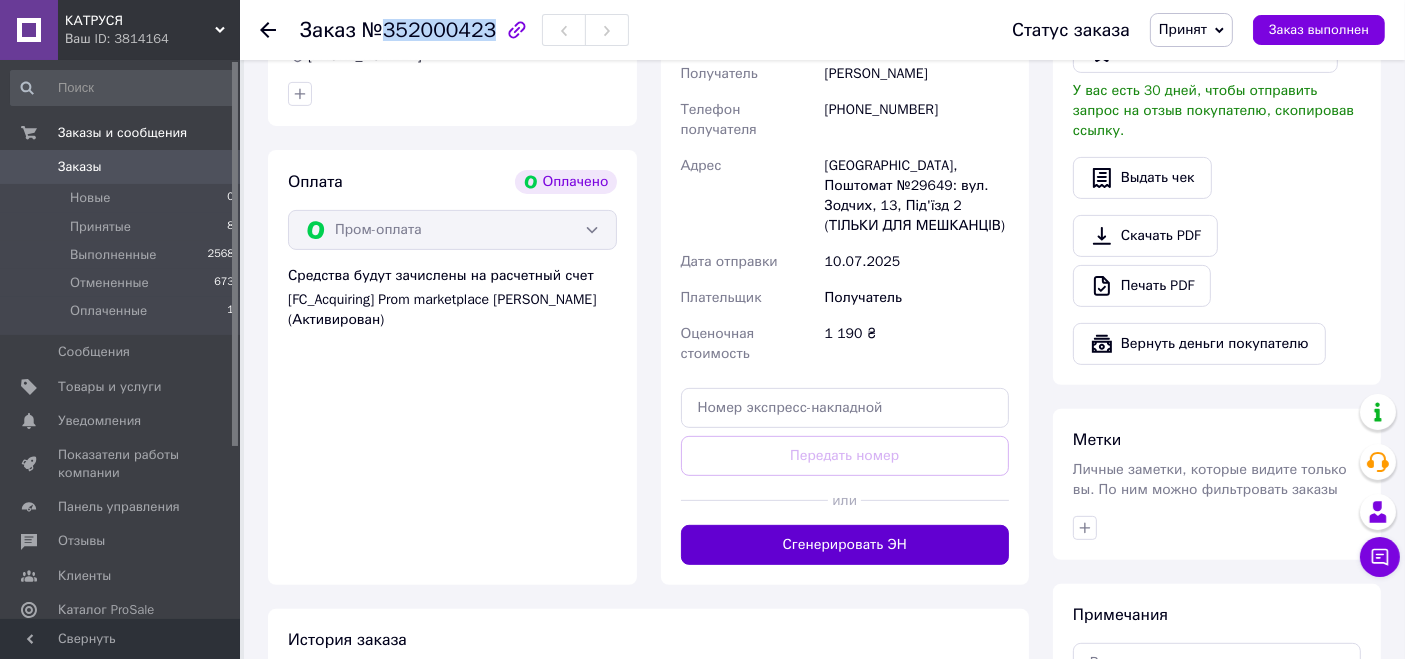 click on "Сгенерировать ЭН" at bounding box center (845, 545) 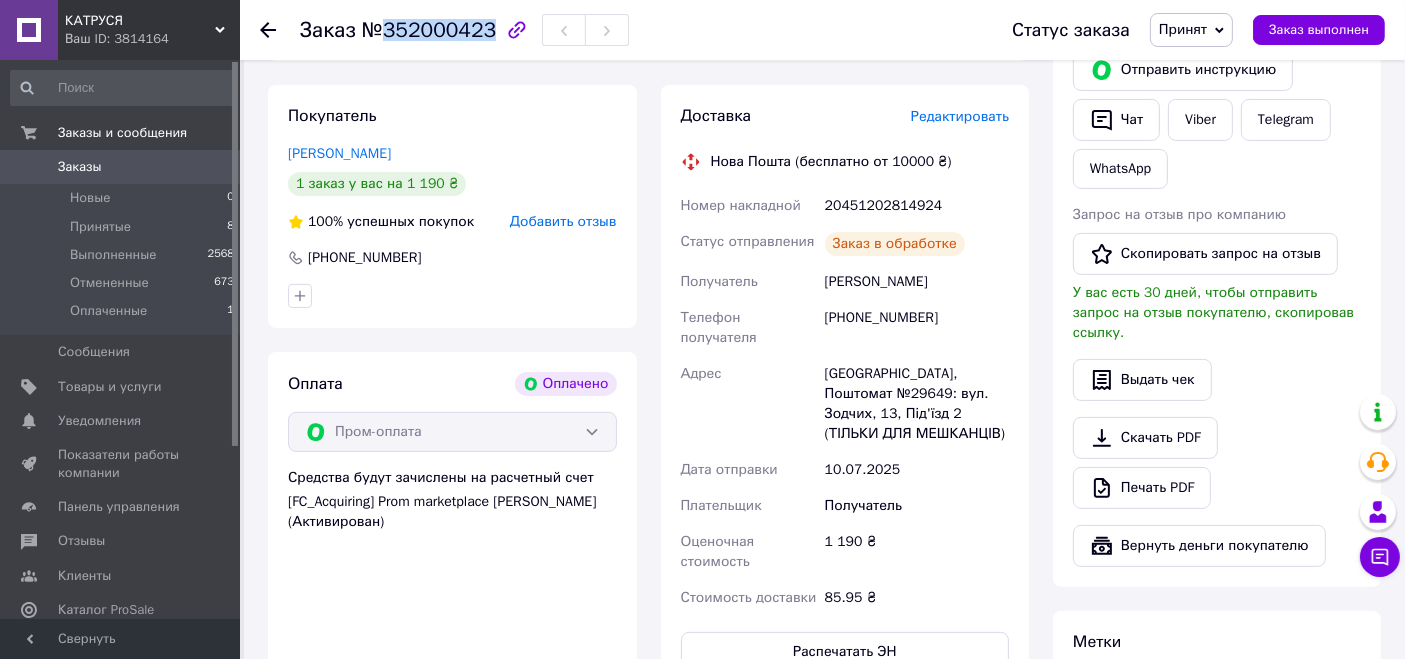 scroll, scrollTop: 444, scrollLeft: 0, axis: vertical 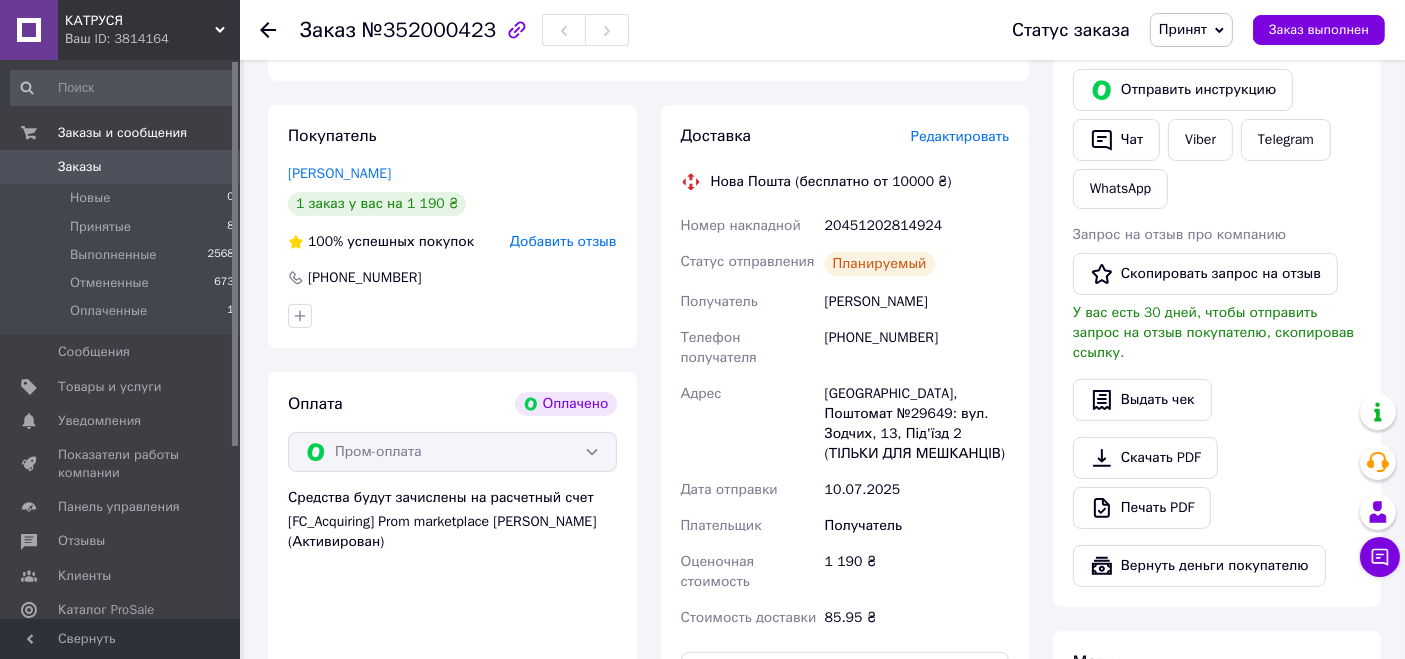 click on "20451202814924" at bounding box center [917, 226] 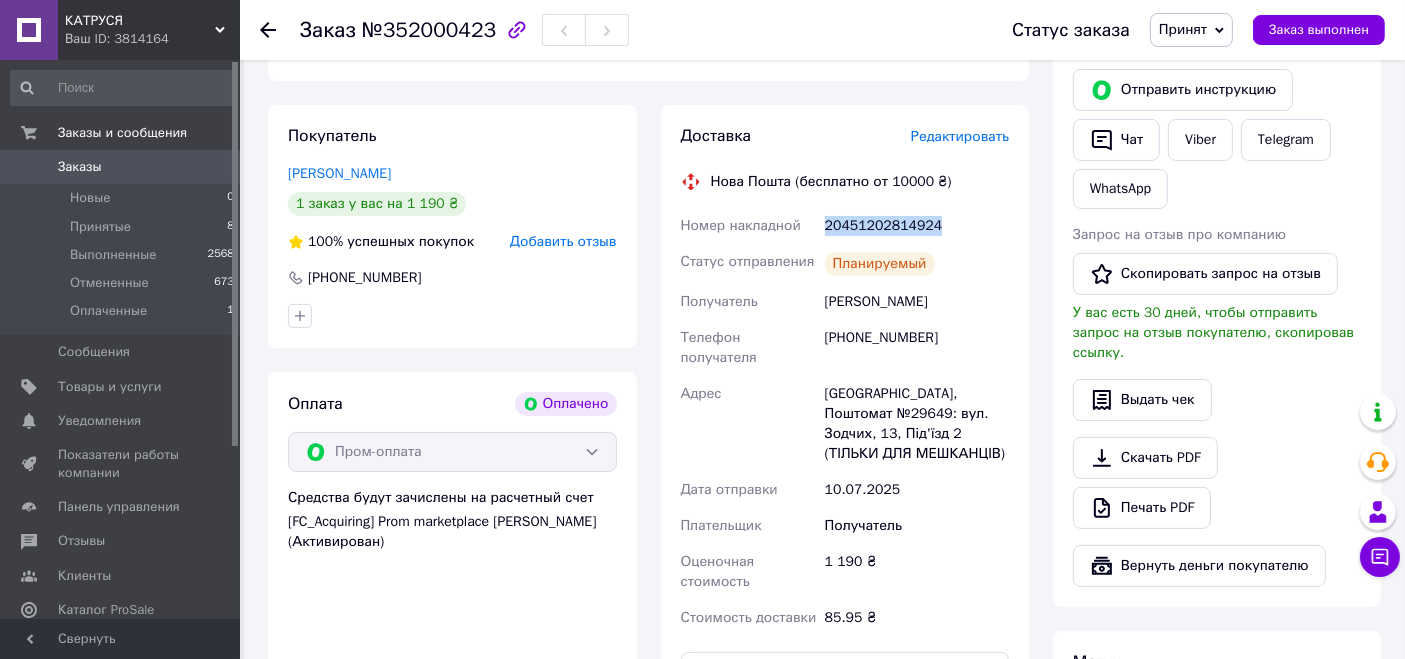 click on "20451202814924" at bounding box center (917, 226) 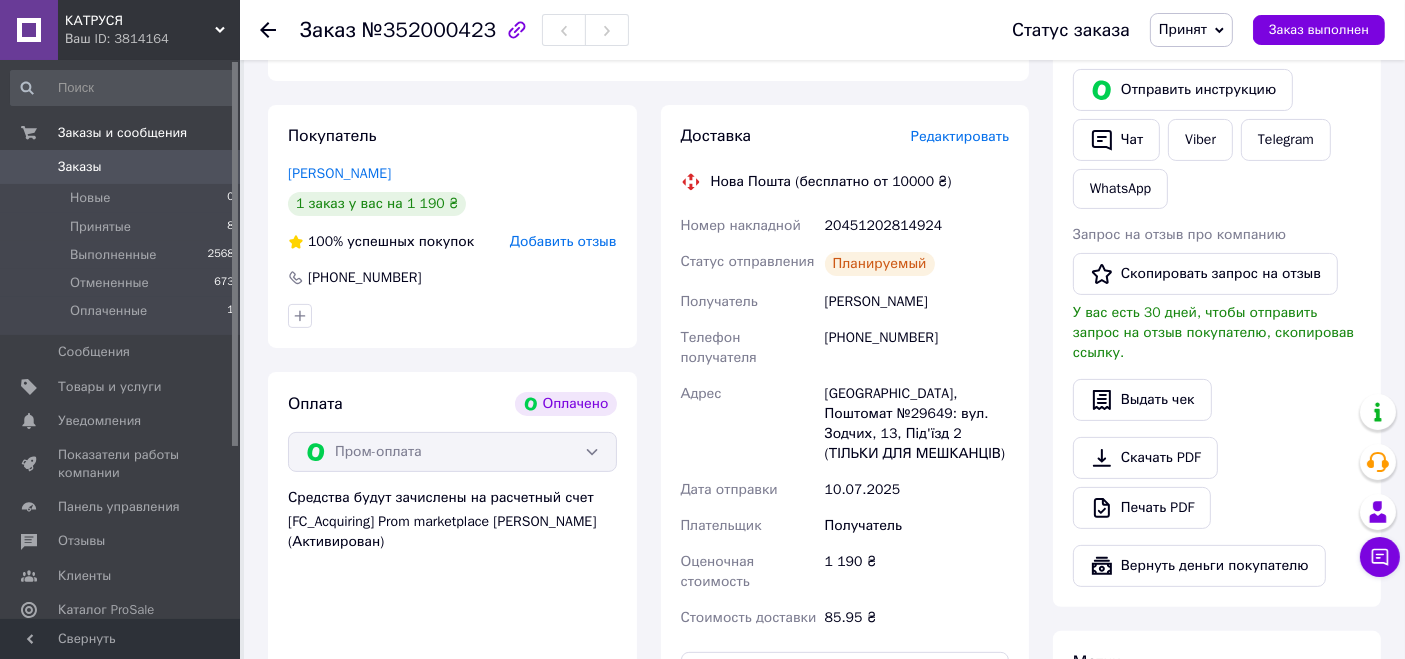 click on "№352000423" at bounding box center [429, 30] 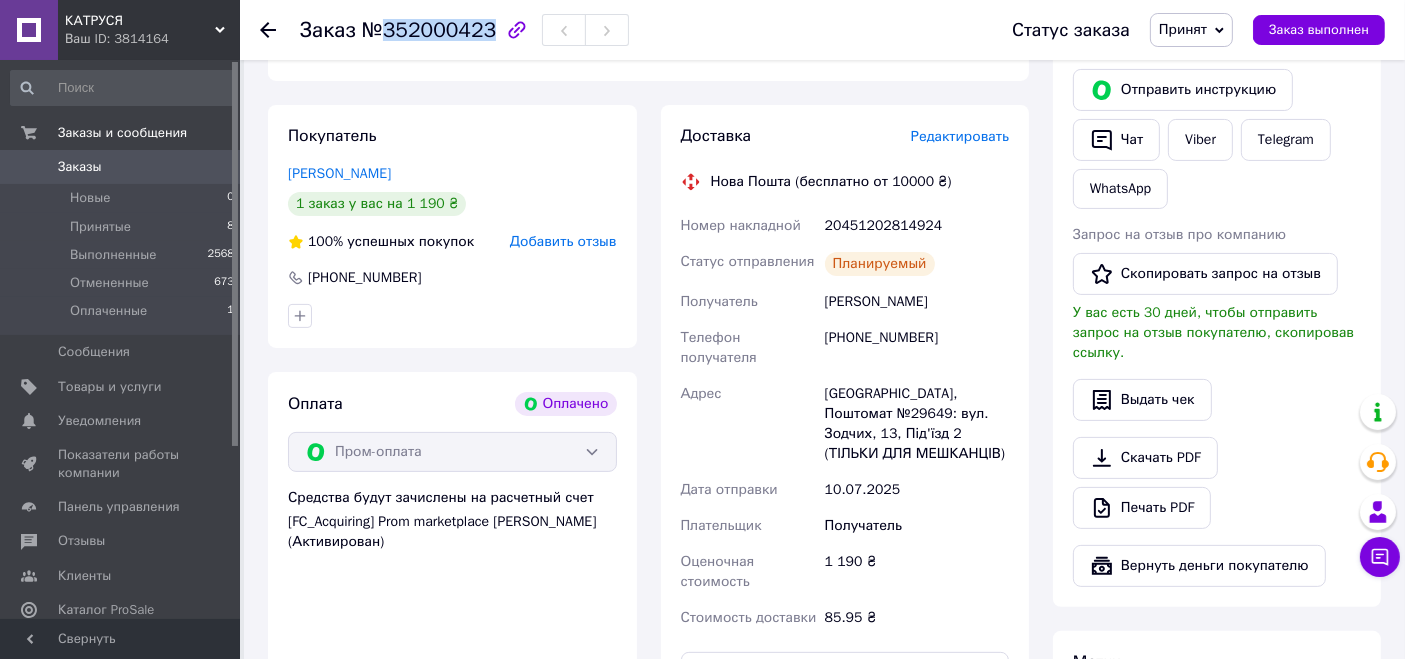click on "№352000423" at bounding box center [429, 30] 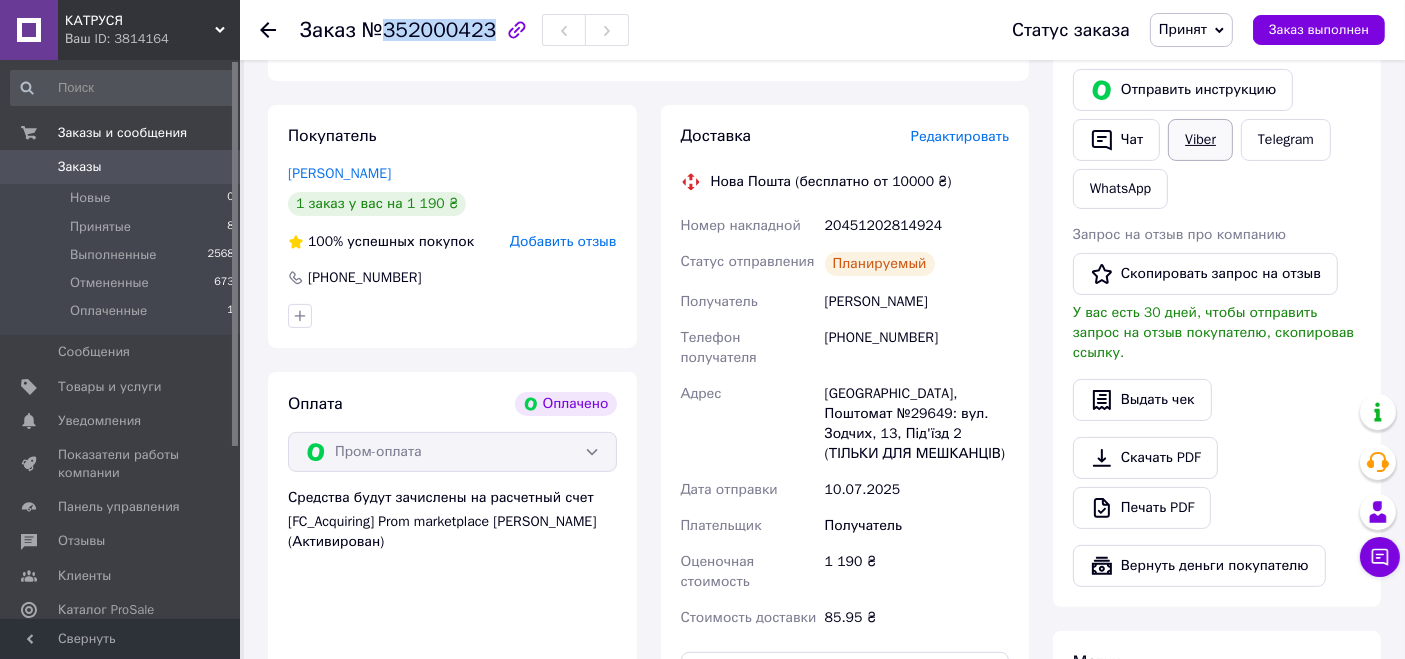 click on "Viber" at bounding box center (1200, 140) 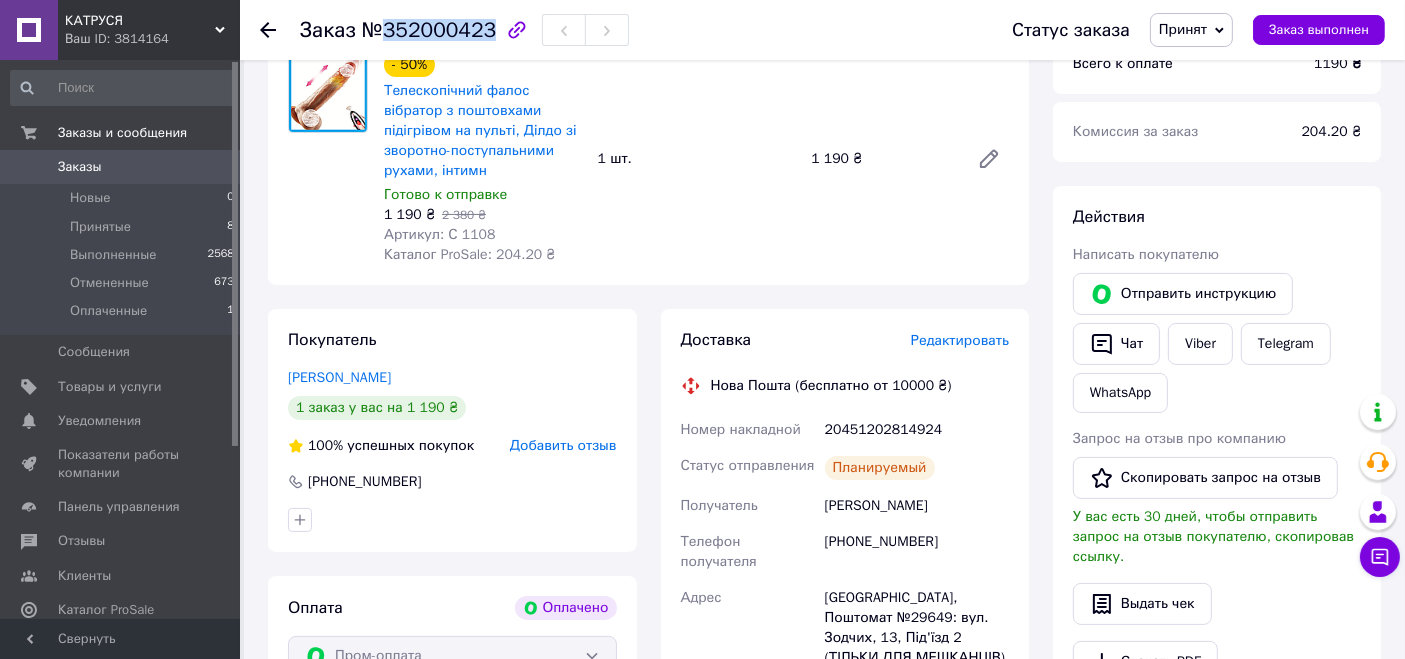 scroll, scrollTop: 222, scrollLeft: 0, axis: vertical 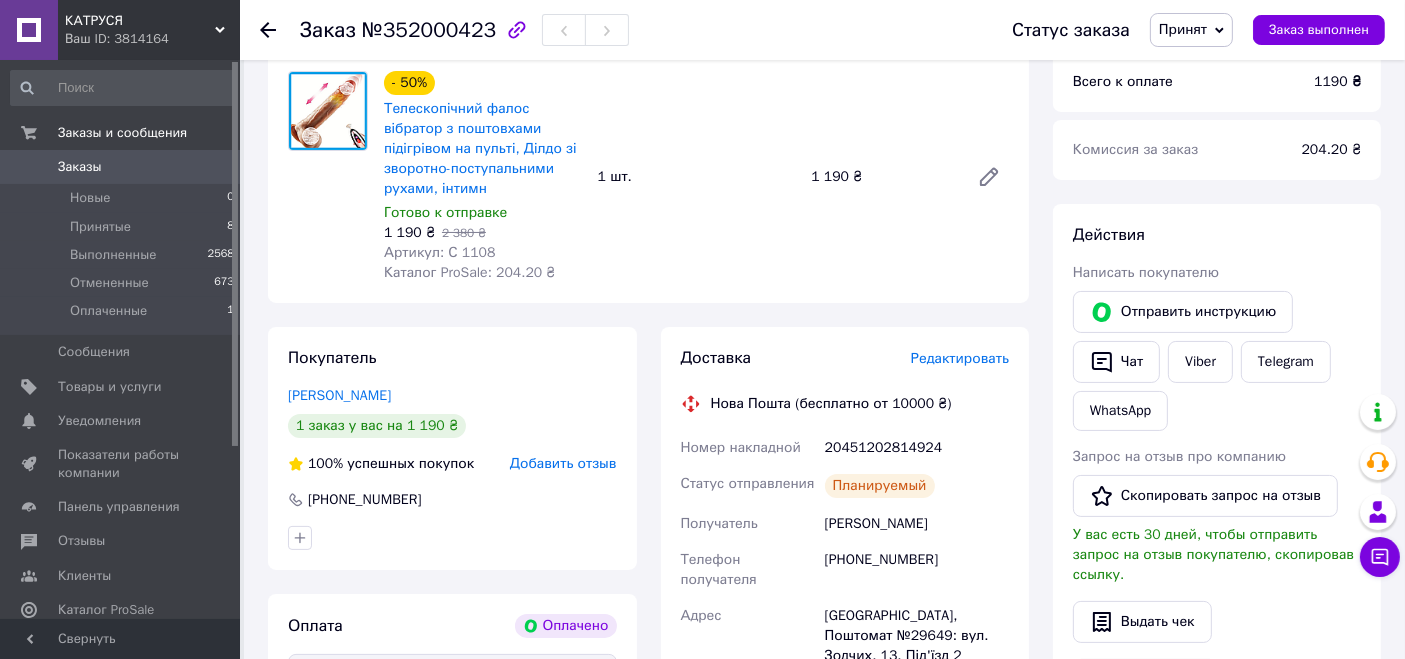 click on "- 50% Телескопічний фалос вібратор з поштовхами підігрівом на пульті, Ділдо зі зворотно-поступальними рухами, інтимн Готово к отправке 1 190 ₴   2 380 ₴ Артикул: С 1108 Каталог ProSale: 204.20 ₴  1 шт. 1 190 ₴" at bounding box center [696, 177] 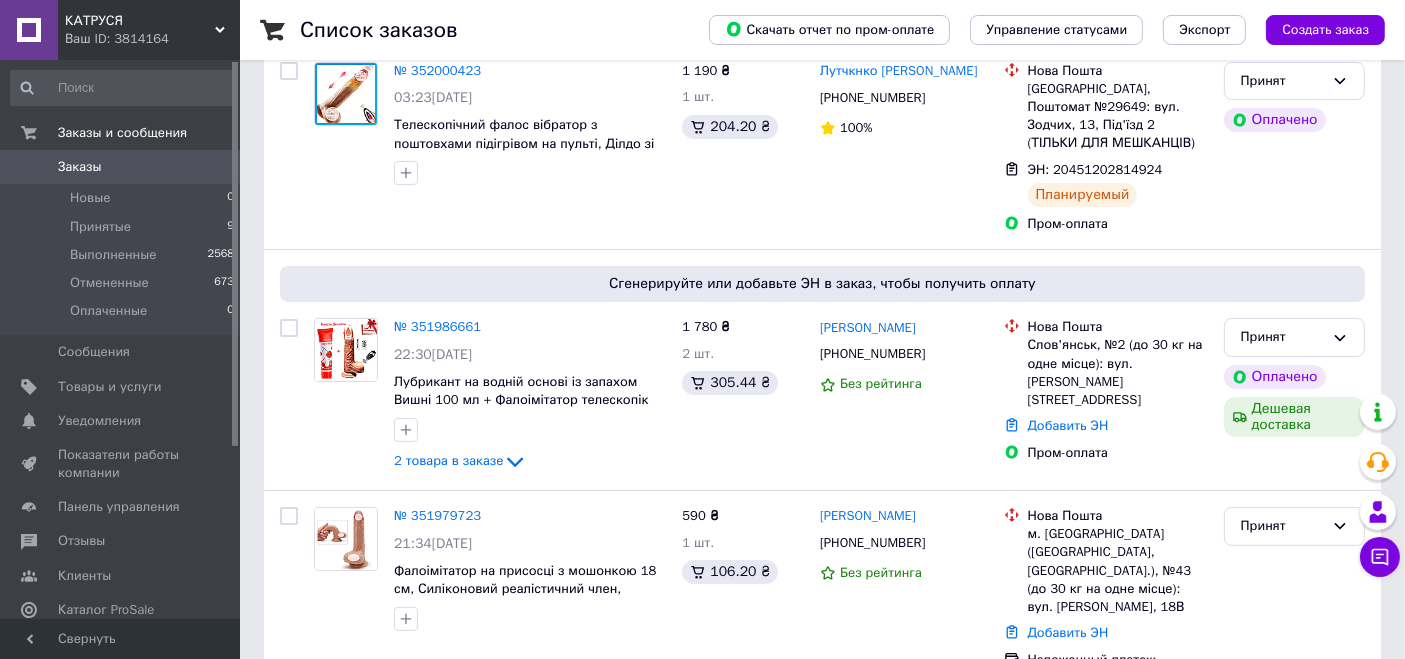 scroll, scrollTop: 0, scrollLeft: 0, axis: both 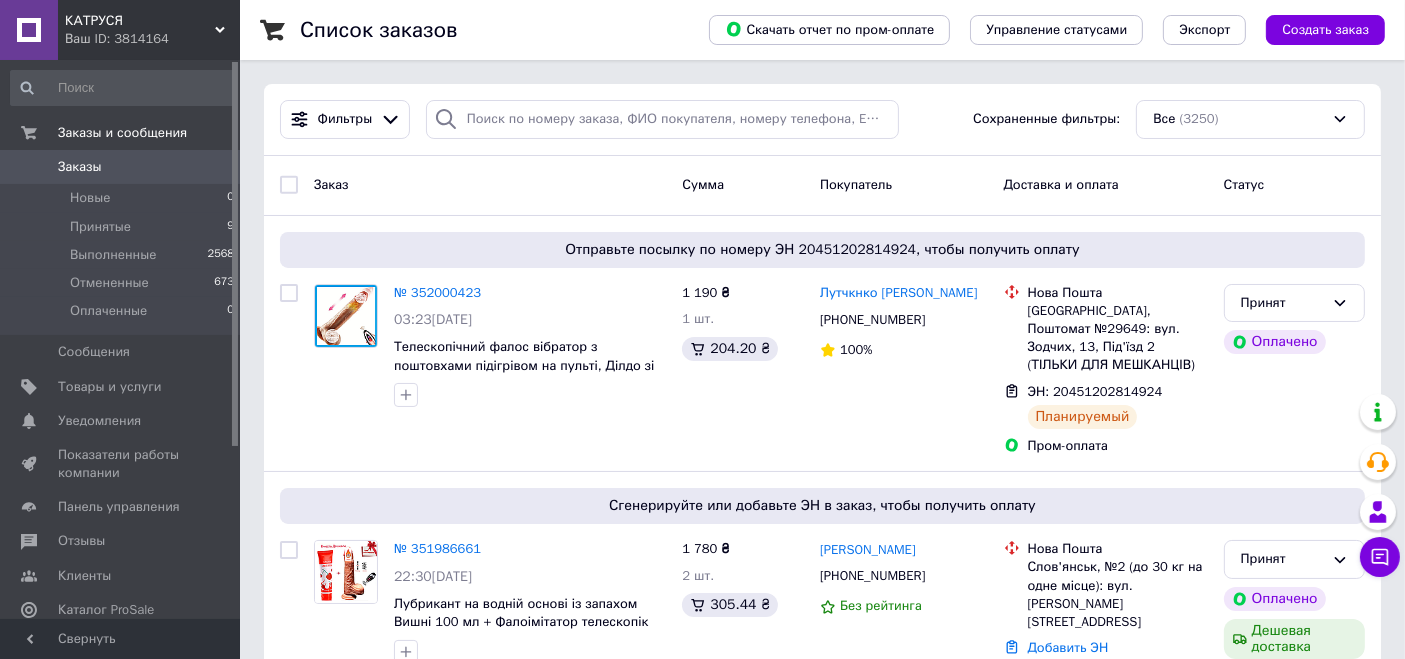 click on "Ваш ID: 3814164" at bounding box center [152, 39] 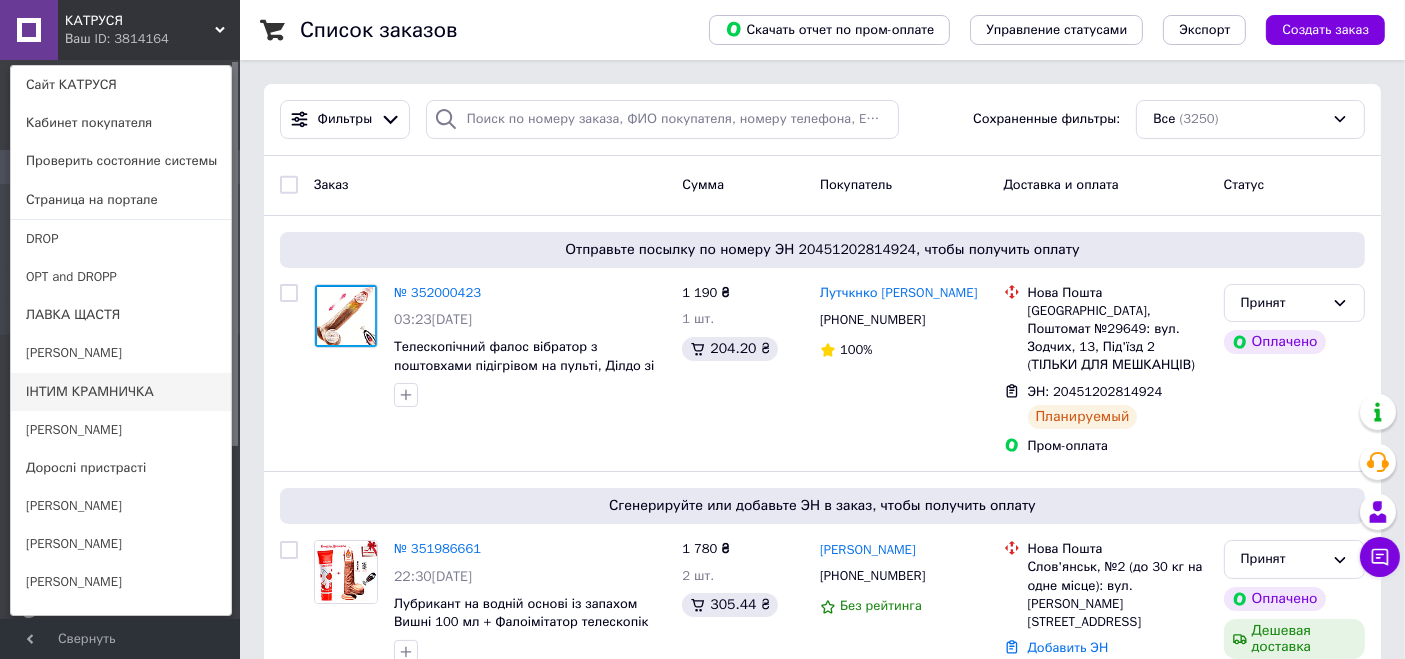 click on "ІНТИМ КРАМНИЧКА" at bounding box center [121, 392] 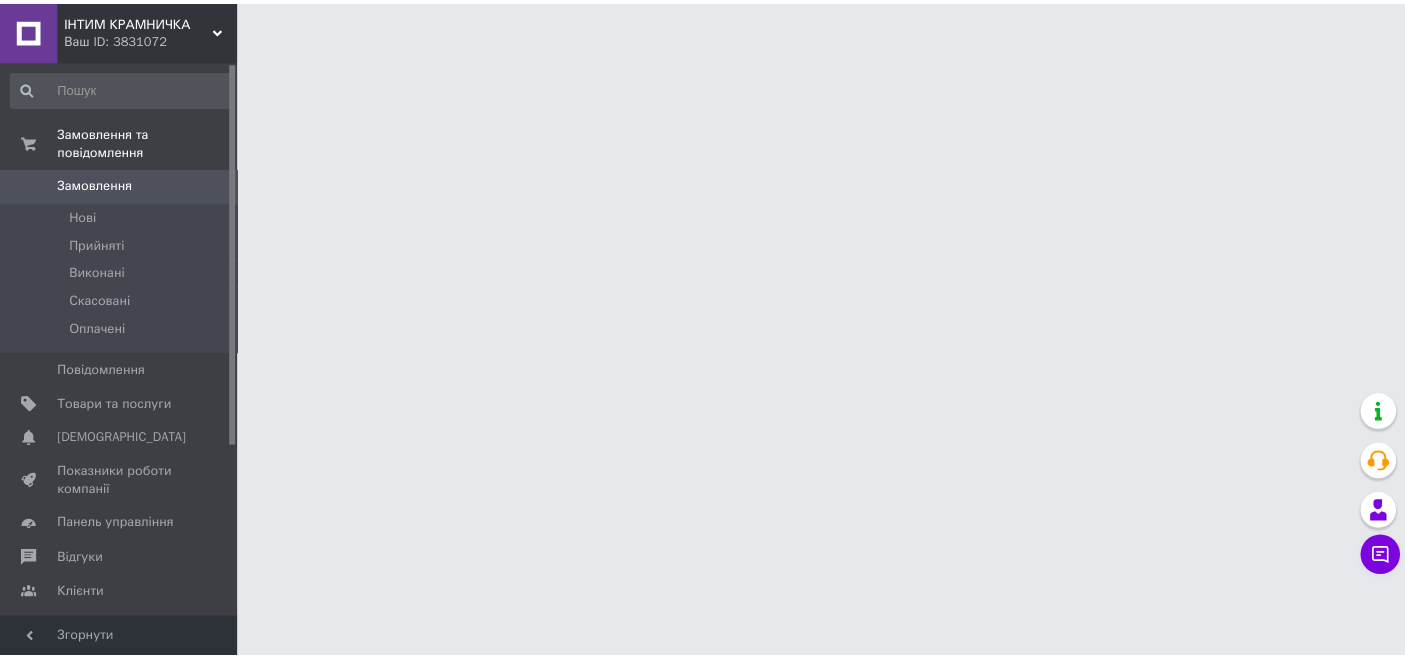scroll, scrollTop: 0, scrollLeft: 0, axis: both 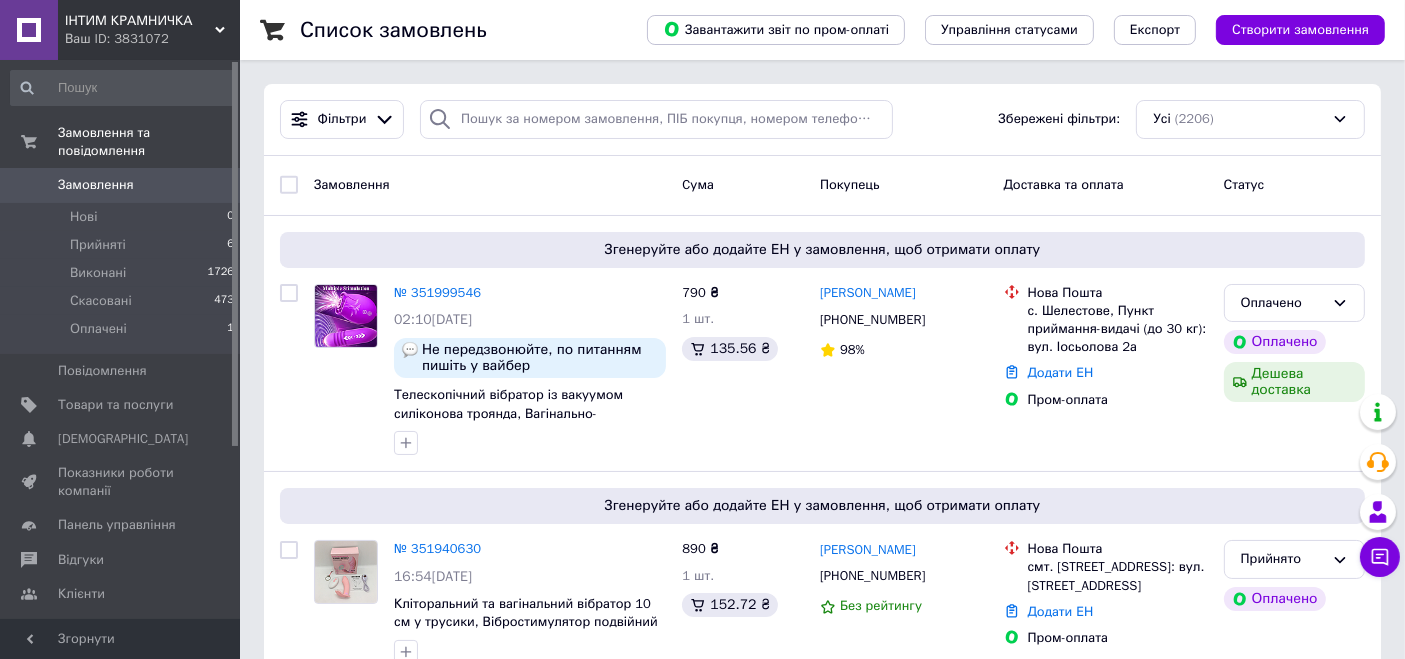 click on "ІНТИМ КРАМНИЧКА" at bounding box center (140, 21) 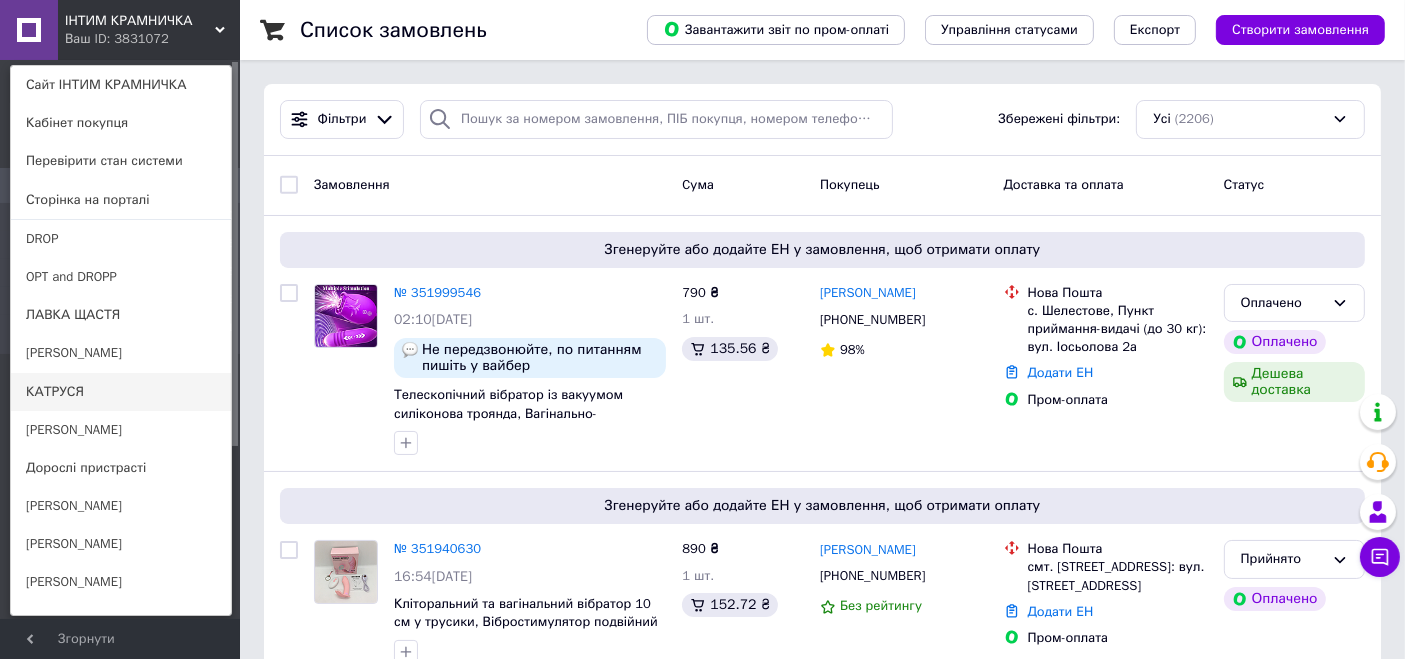 click on "КАТРУСЯ" at bounding box center [121, 392] 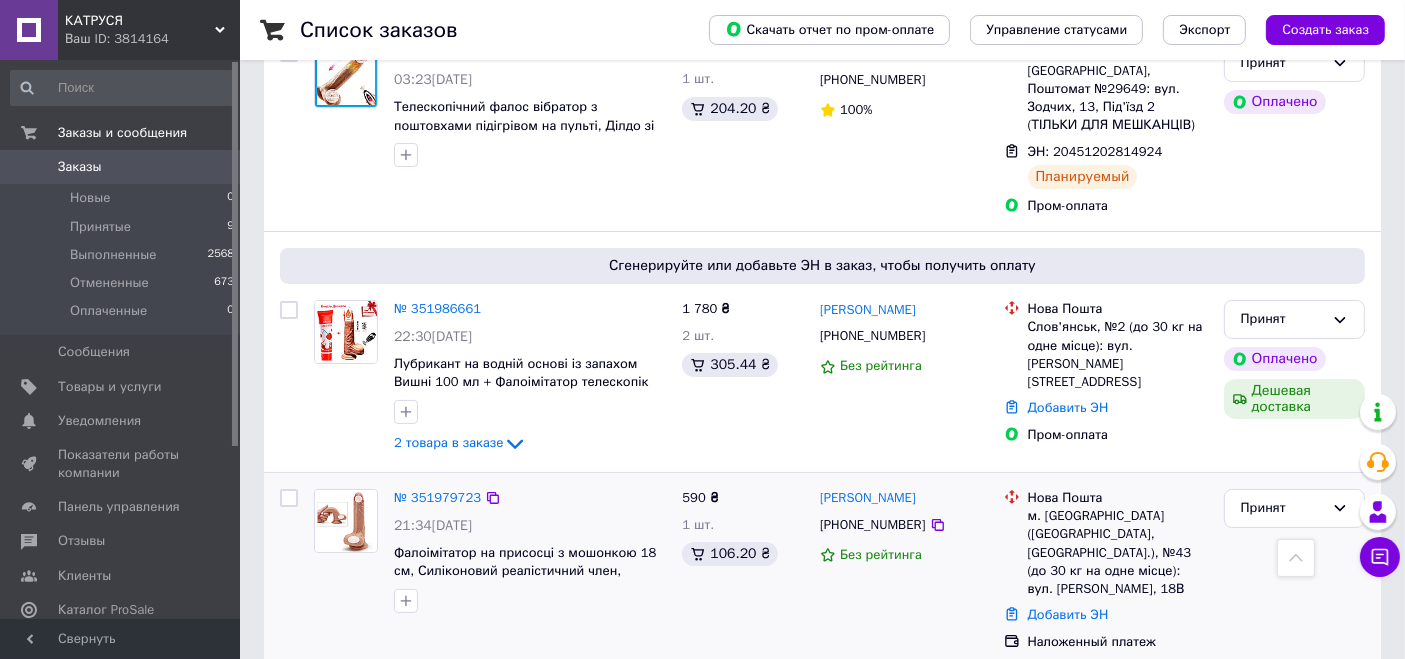 scroll, scrollTop: 222, scrollLeft: 0, axis: vertical 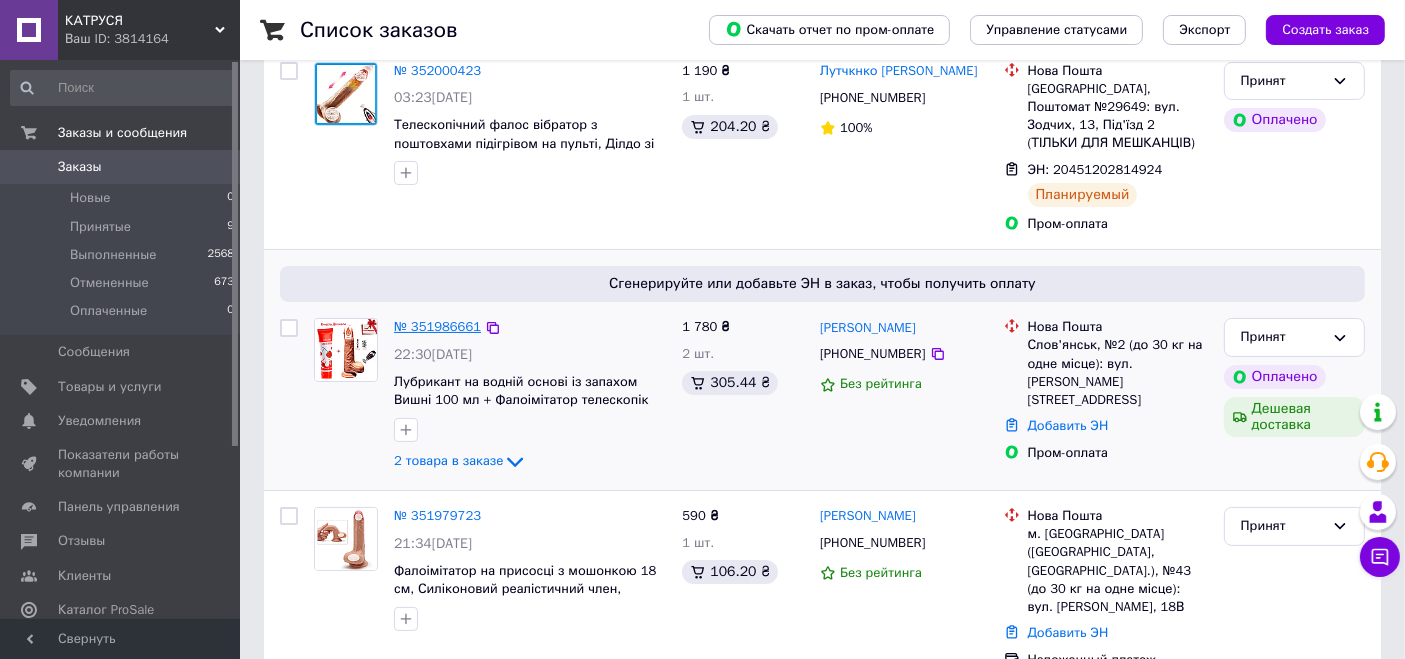 click on "№ 351986661" at bounding box center (437, 326) 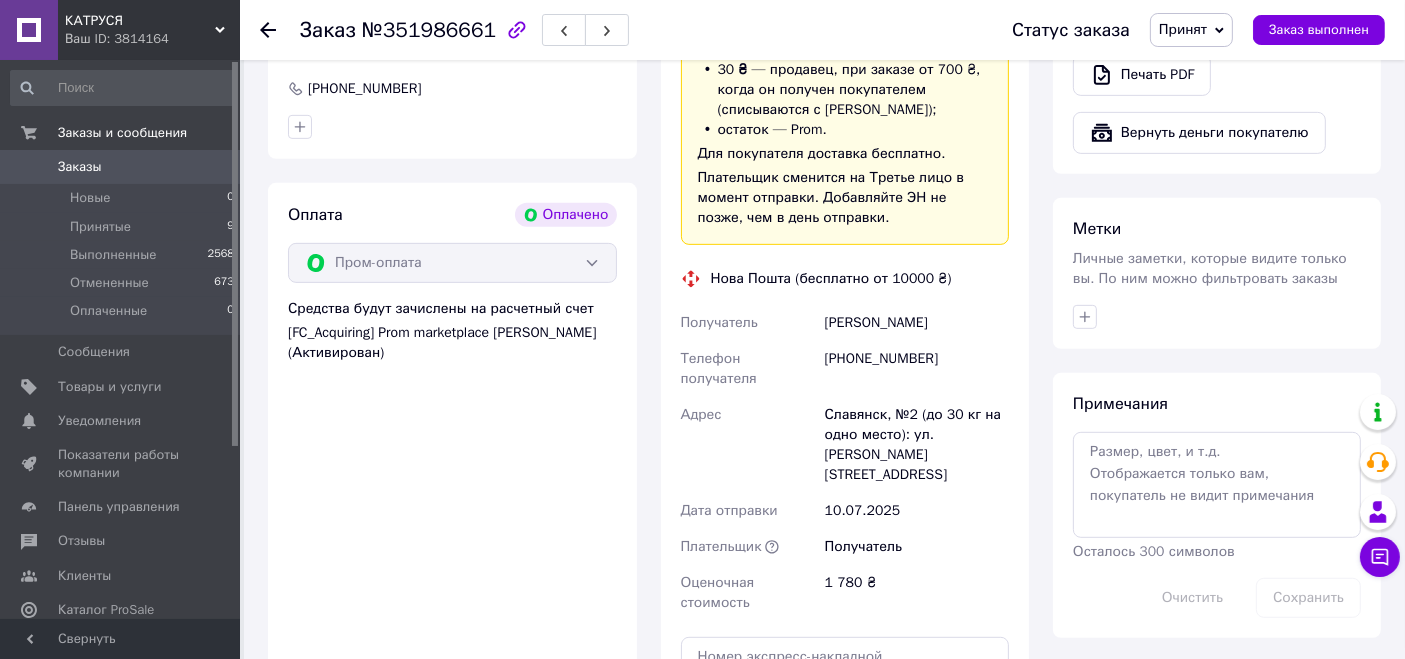 scroll, scrollTop: 1111, scrollLeft: 0, axis: vertical 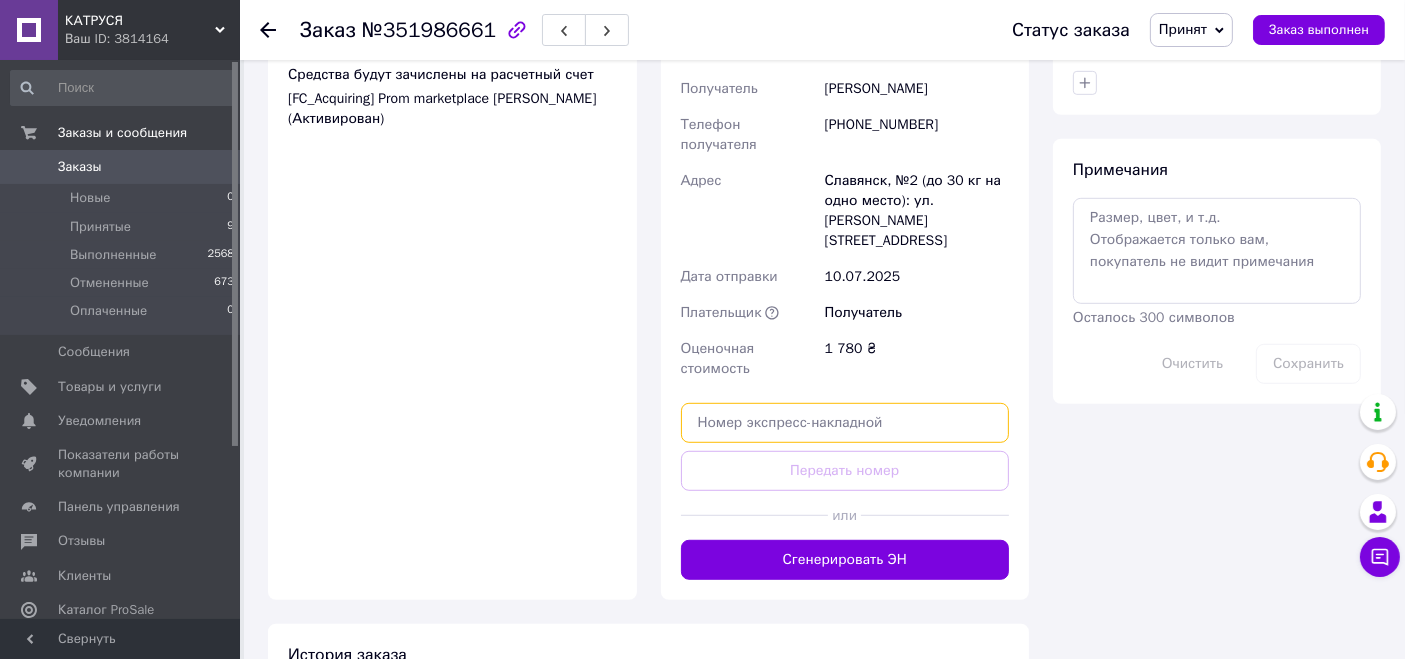 click at bounding box center (845, 423) 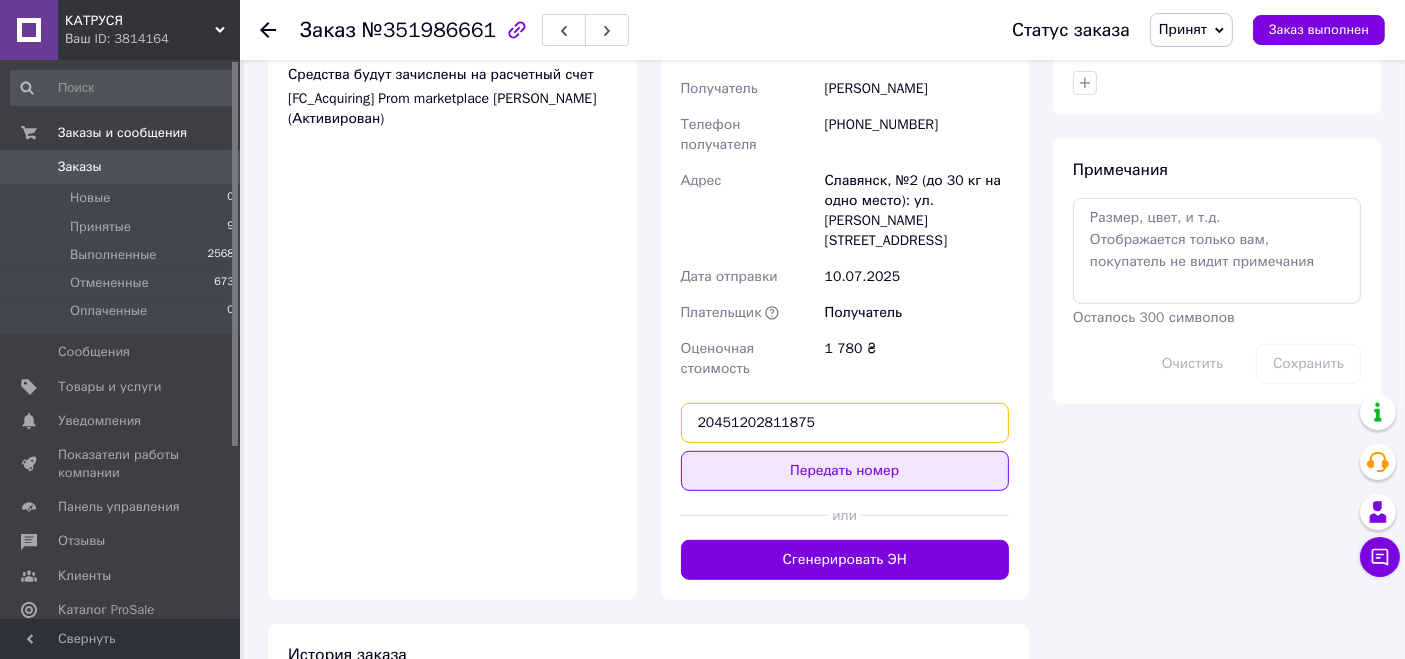 type on "20451202811875" 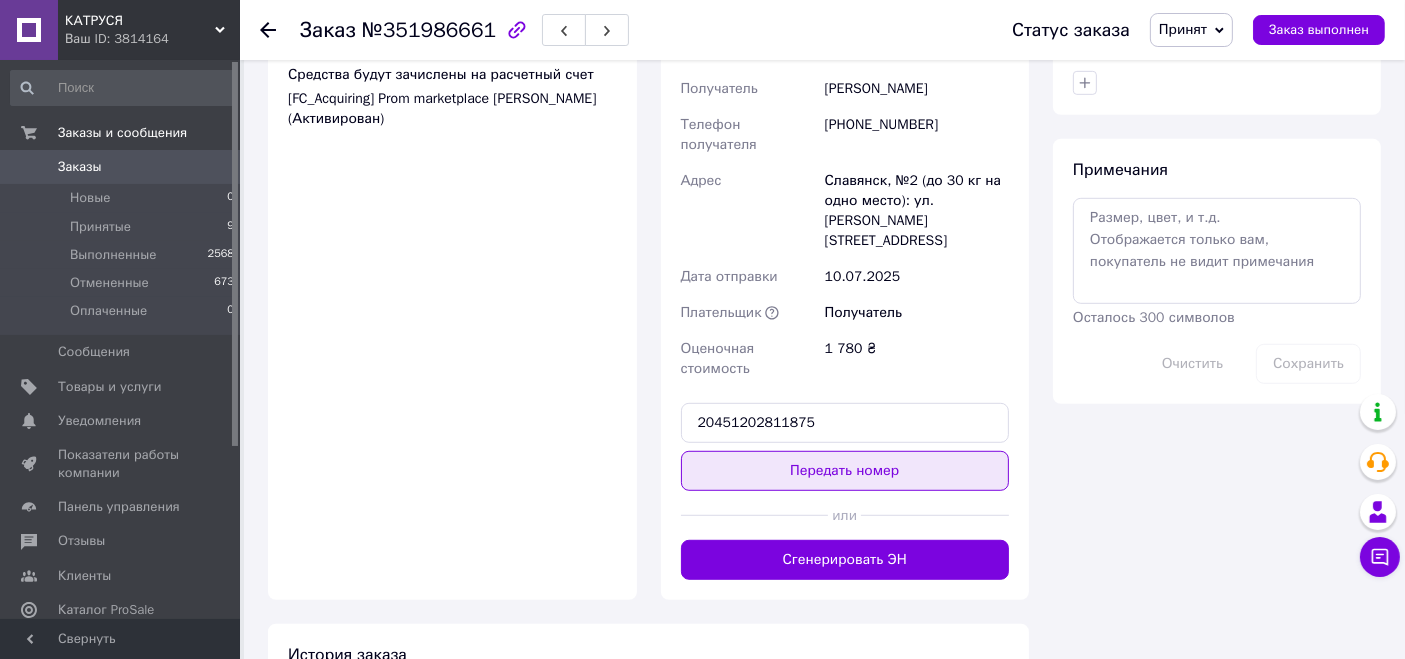 click on "Передать номер" at bounding box center (845, 471) 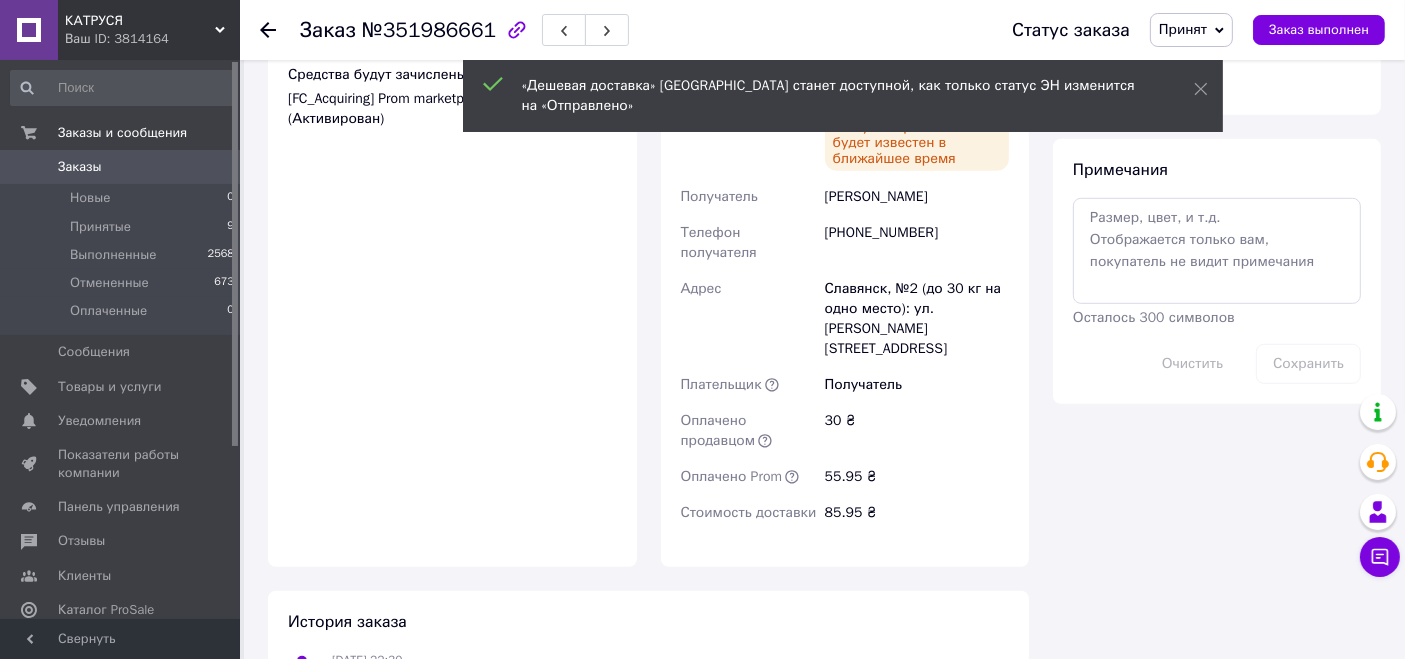 click on "Заказы" at bounding box center [80, 167] 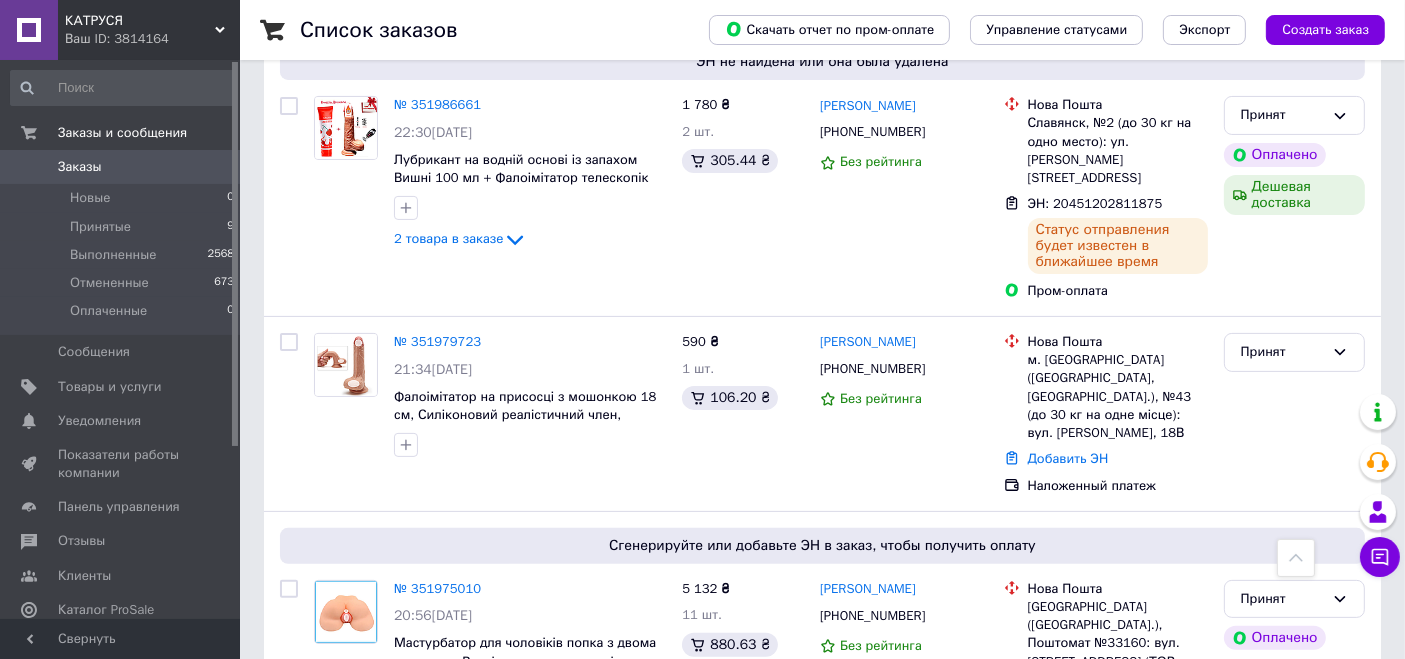 scroll, scrollTop: 888, scrollLeft: 0, axis: vertical 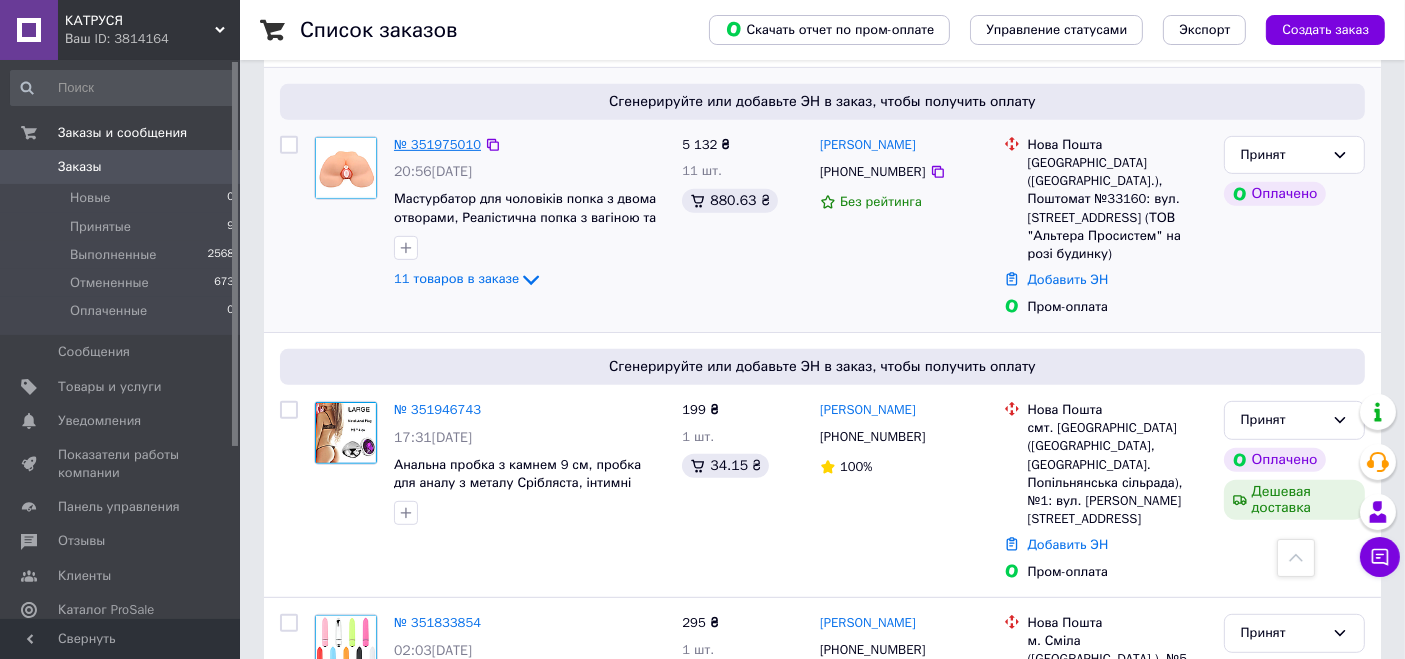 click on "№ 351975010" at bounding box center [437, 144] 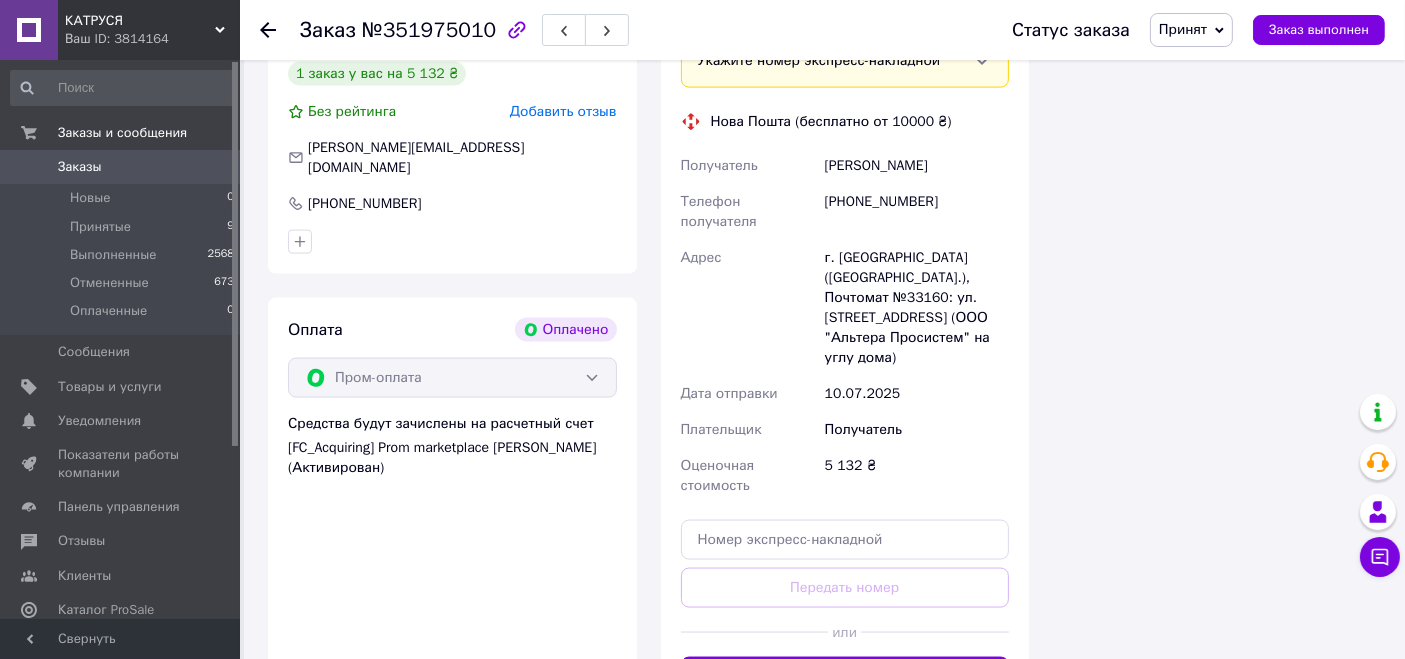scroll, scrollTop: 2888, scrollLeft: 0, axis: vertical 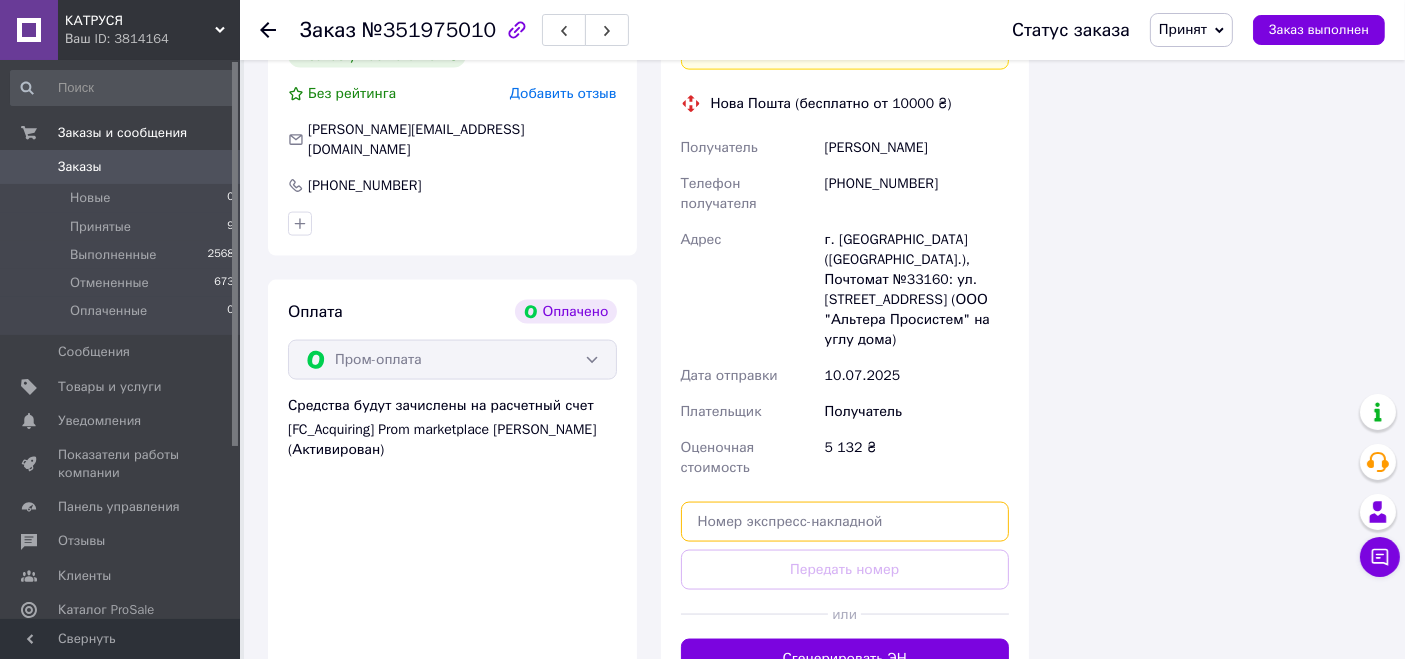 click at bounding box center [845, 522] 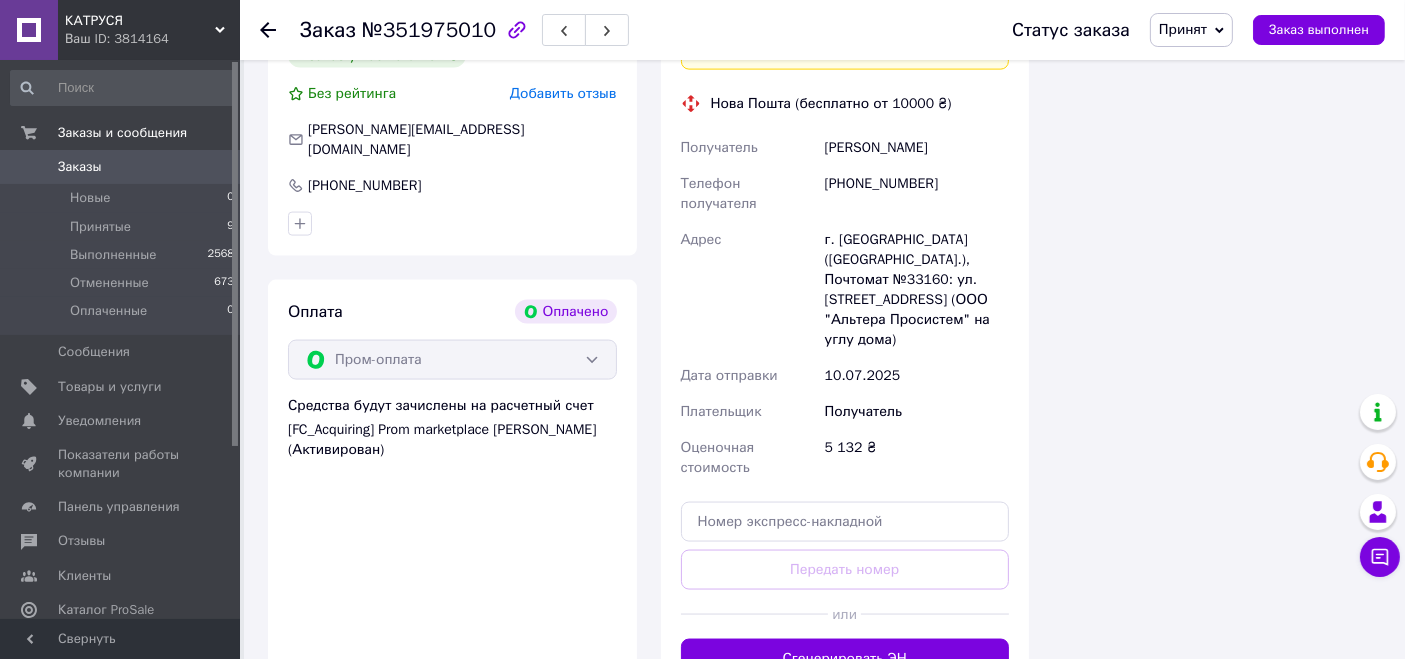 click on "Заказы 0" at bounding box center (123, 167) 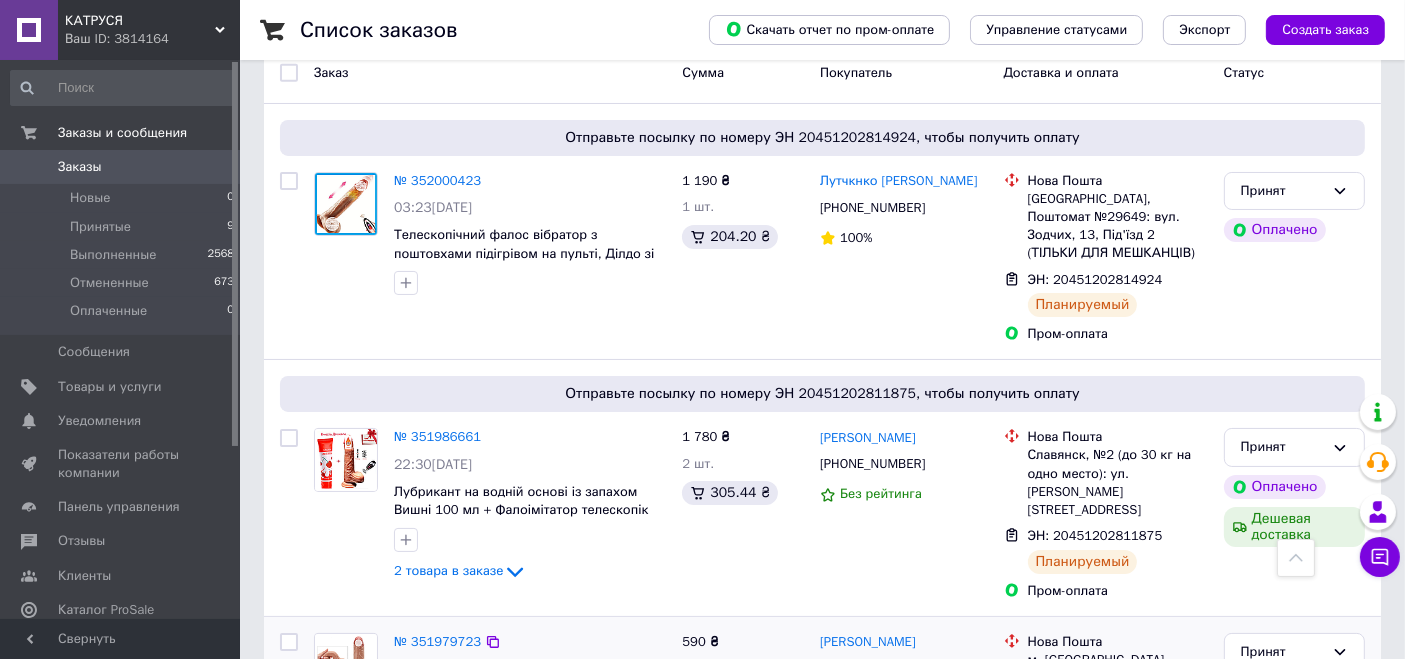 scroll, scrollTop: 0, scrollLeft: 0, axis: both 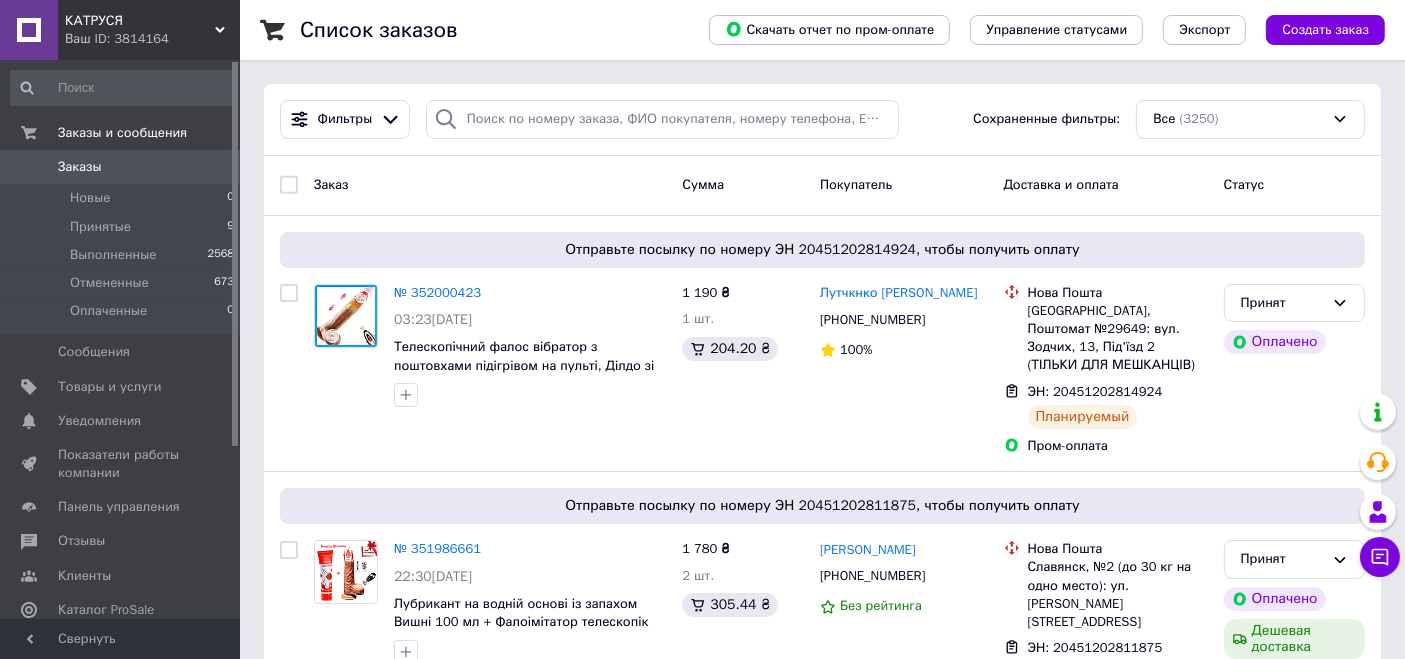 click on "КАТРУСЯ" at bounding box center (140, 21) 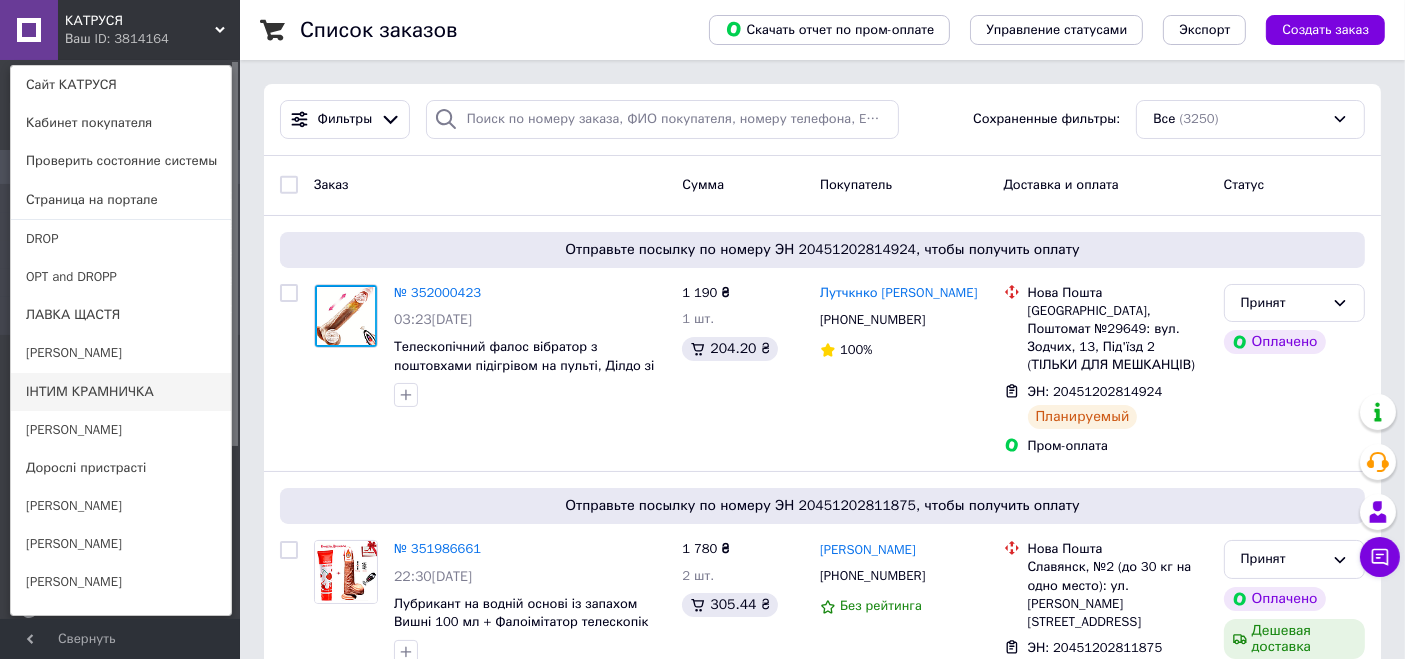 click on "ІНТИМ КРАМНИЧКА" at bounding box center (121, 392) 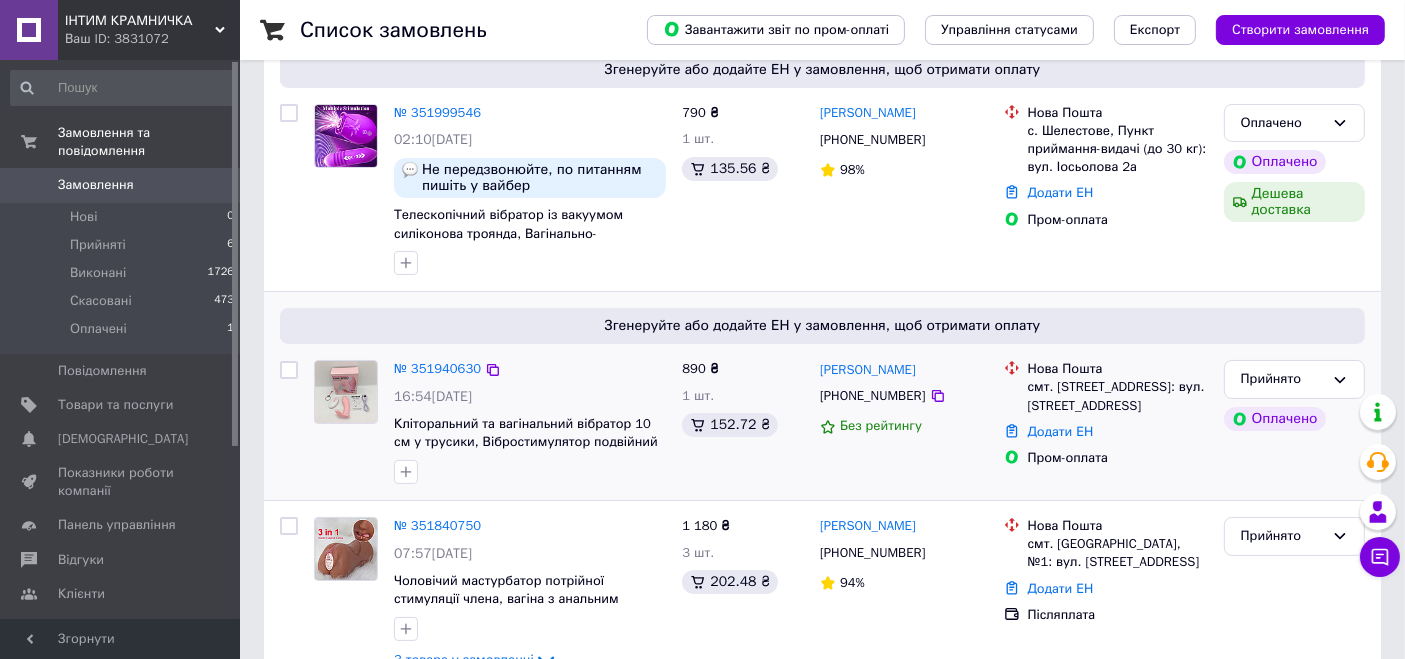 scroll, scrollTop: 222, scrollLeft: 0, axis: vertical 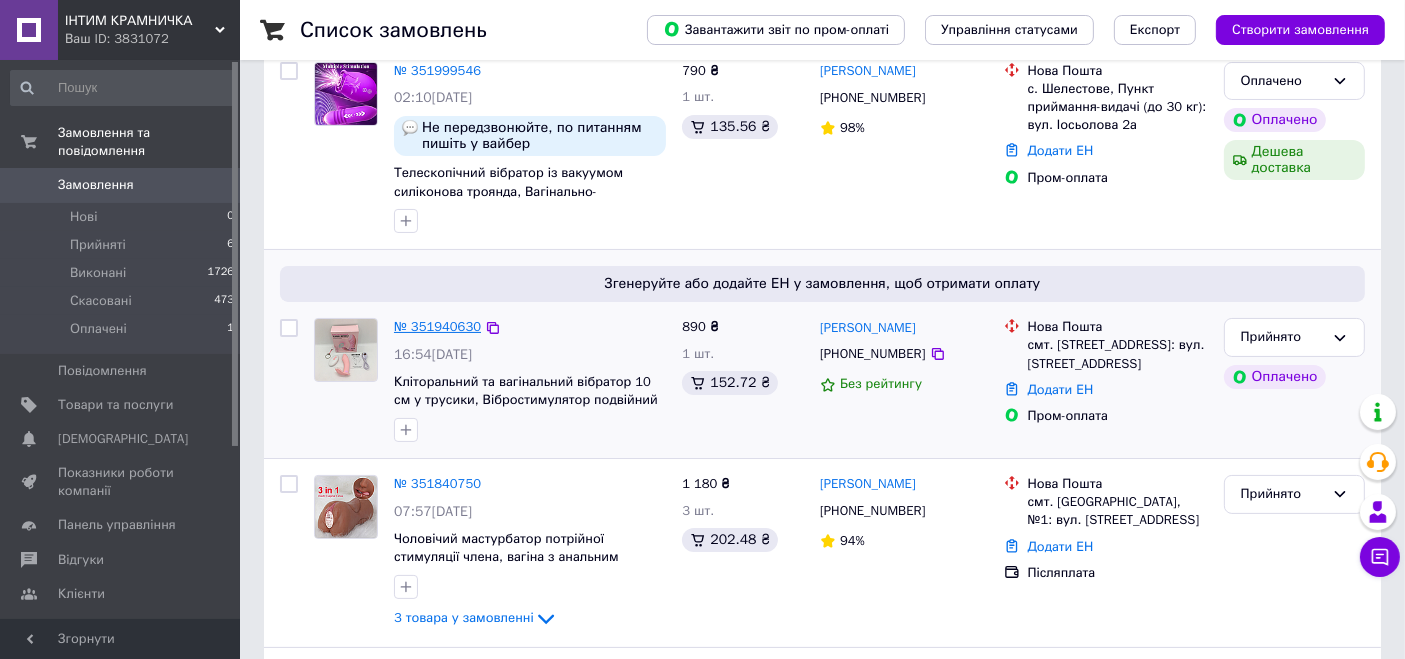 click on "№ 351940630" at bounding box center (437, 326) 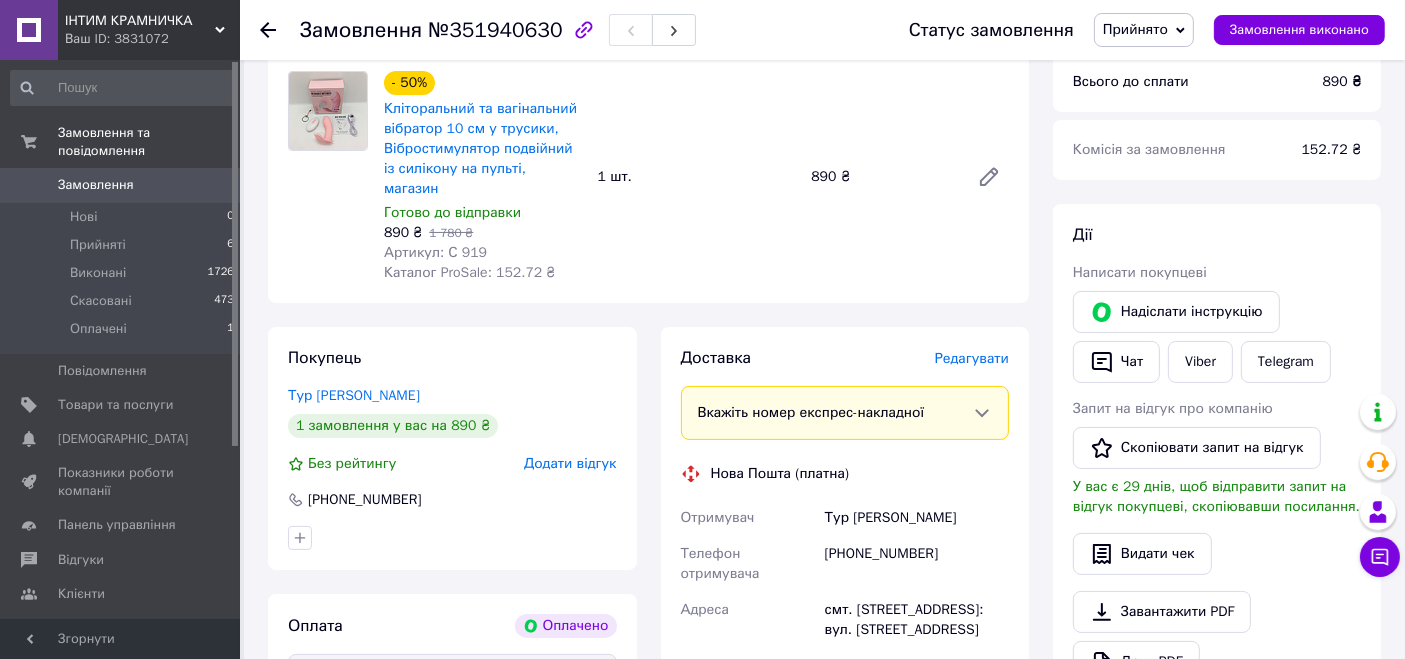 scroll, scrollTop: 444, scrollLeft: 0, axis: vertical 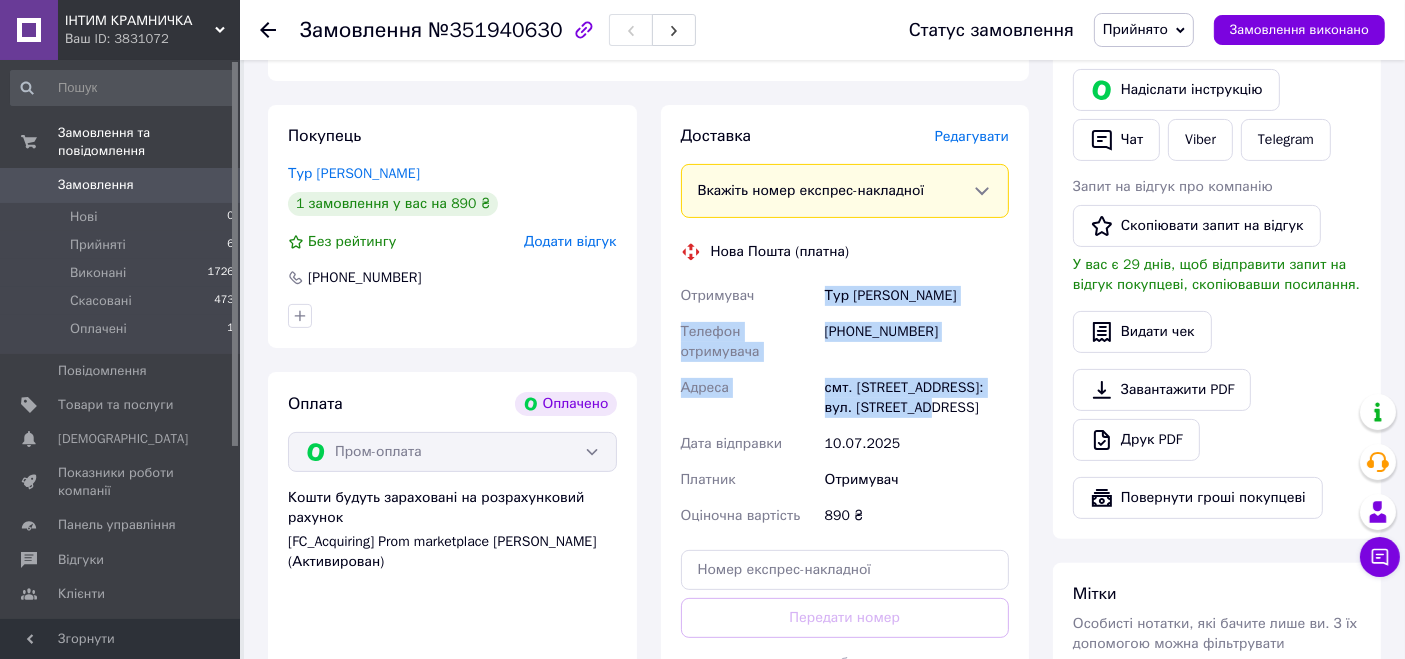drag, startPoint x: 954, startPoint y: 366, endPoint x: 825, endPoint y: 284, distance: 152.85614 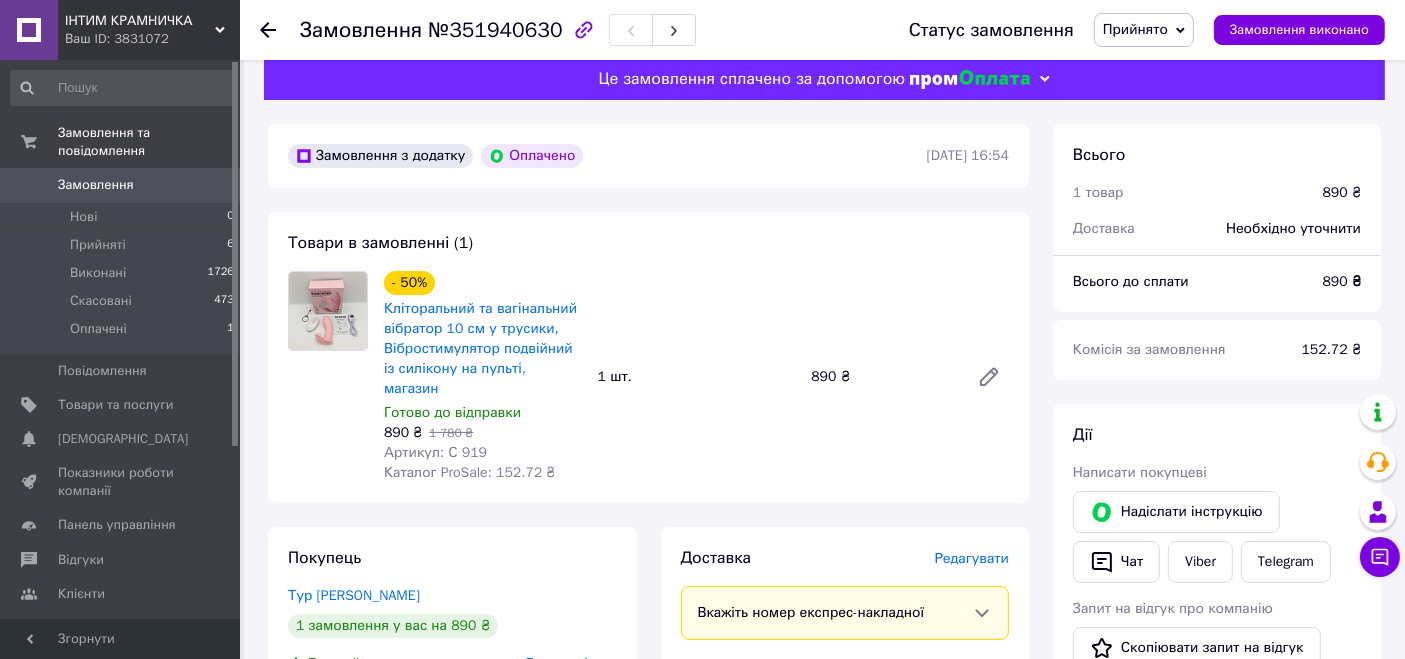 scroll, scrollTop: 0, scrollLeft: 0, axis: both 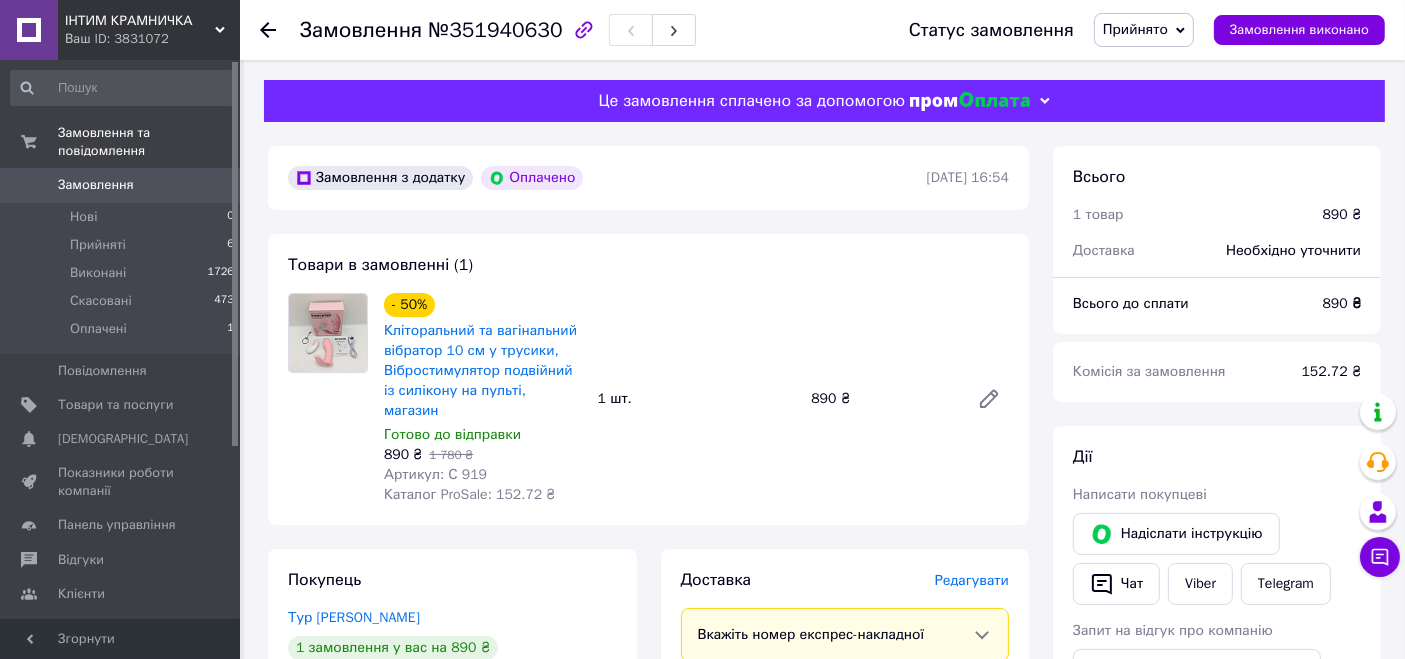 click on "Замовлення 0" at bounding box center (123, 185) 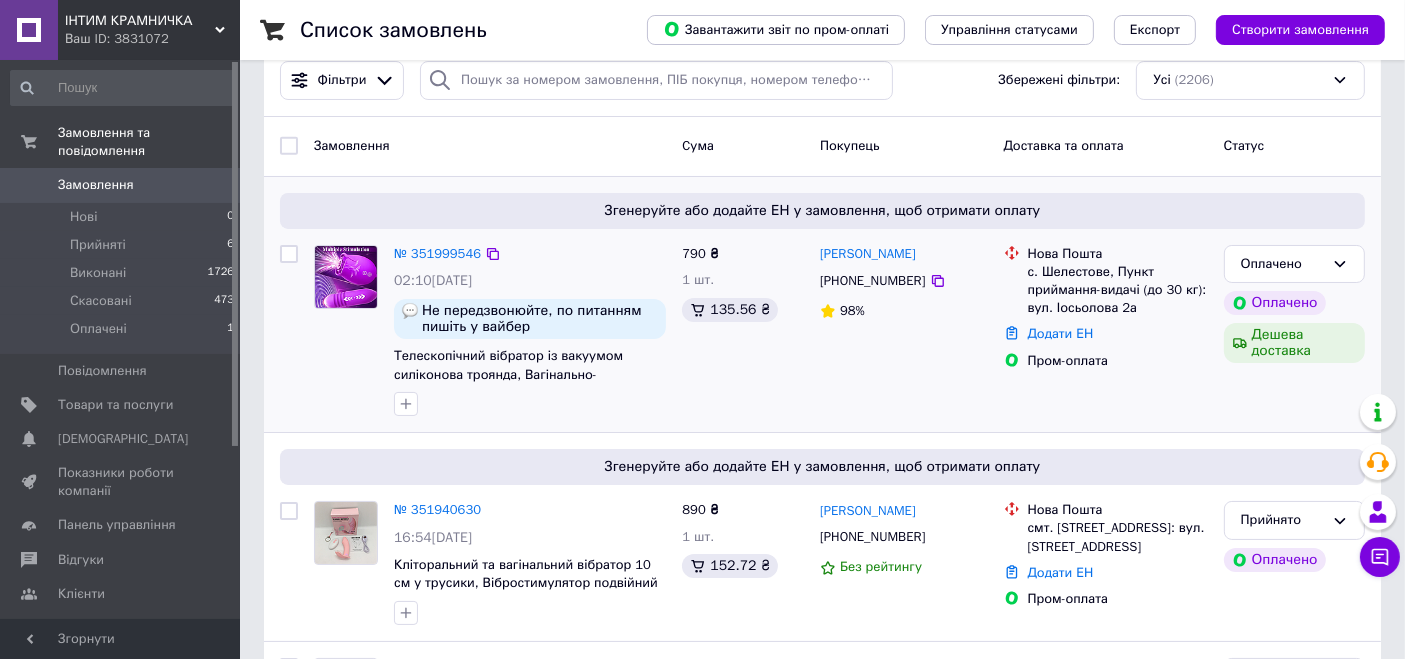 scroll, scrollTop: 0, scrollLeft: 0, axis: both 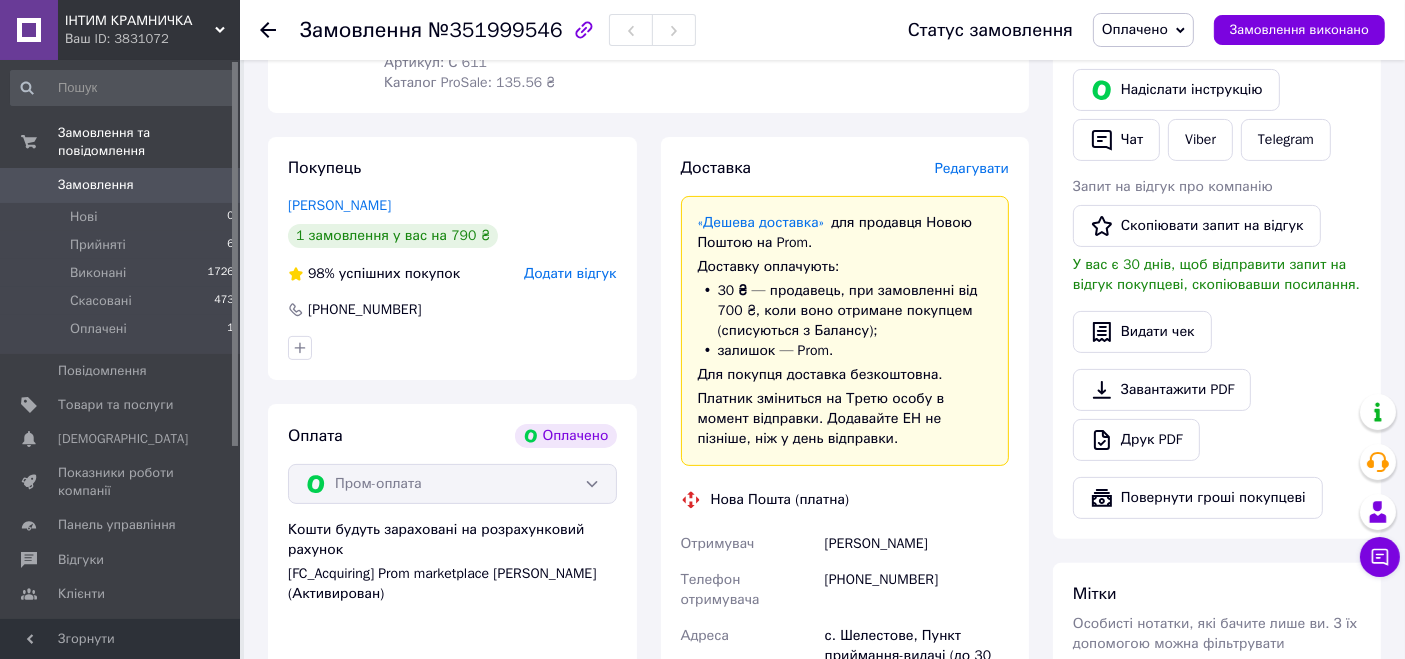 click on "Оплачено" at bounding box center [1135, 29] 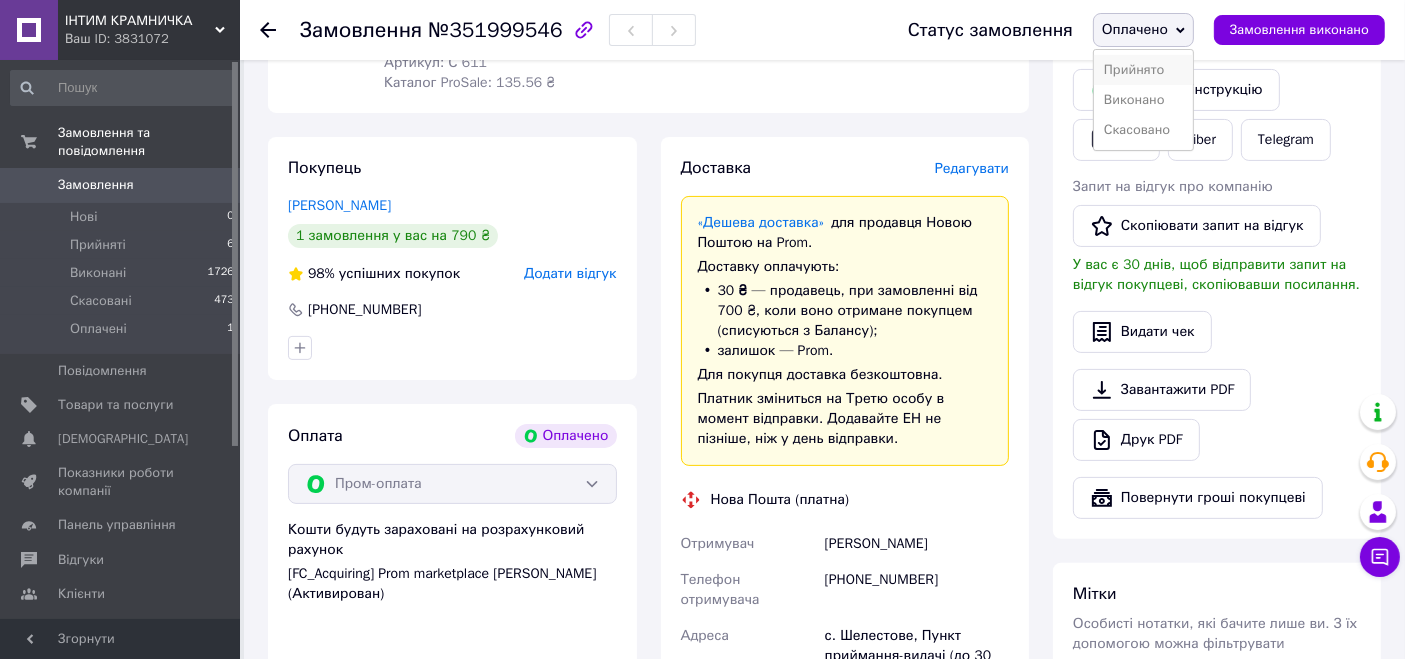 click on "Прийнято" at bounding box center [1143, 70] 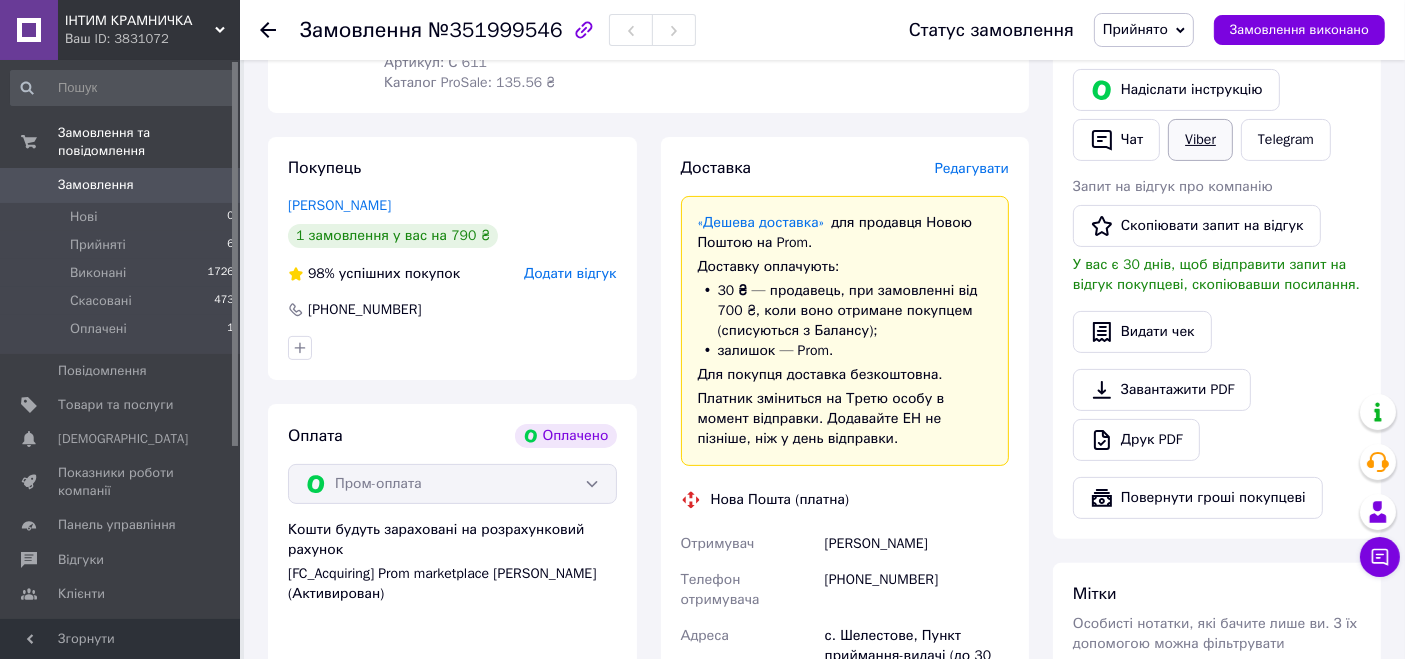 click on "Viber" at bounding box center (1200, 140) 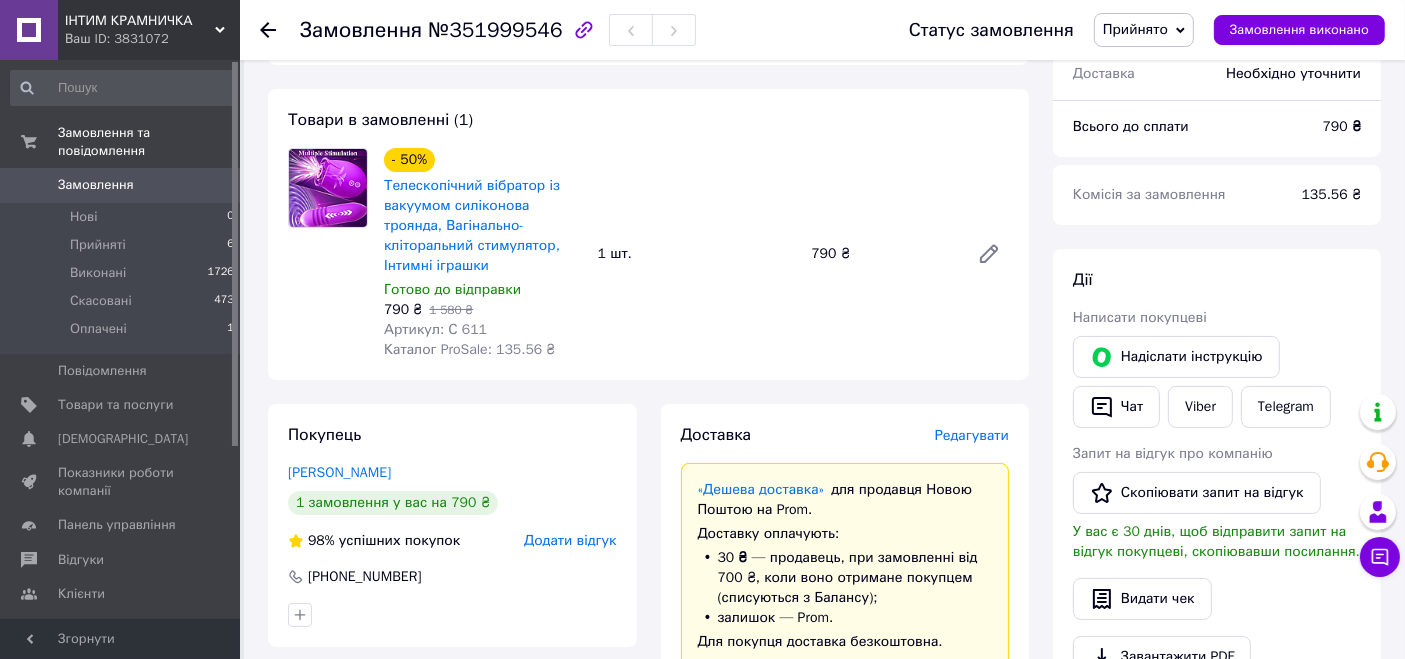 scroll, scrollTop: 222, scrollLeft: 0, axis: vertical 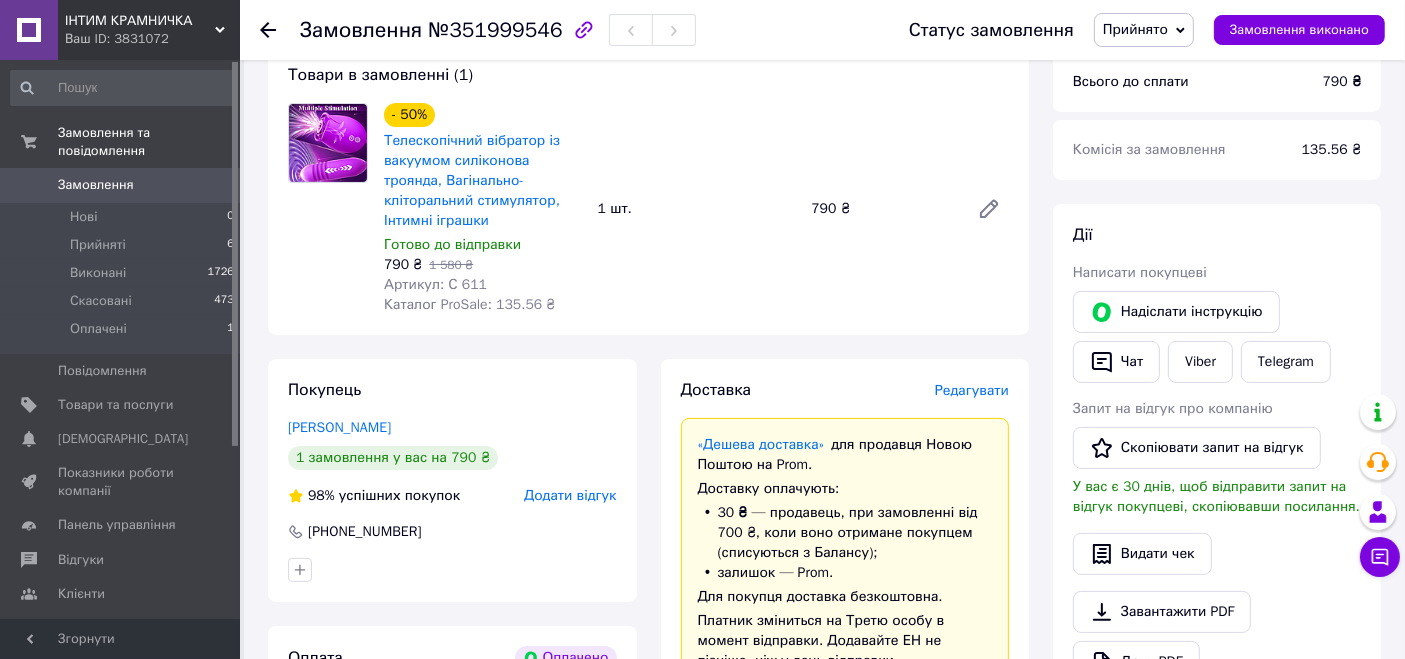 click on "№351999546" at bounding box center (495, 30) 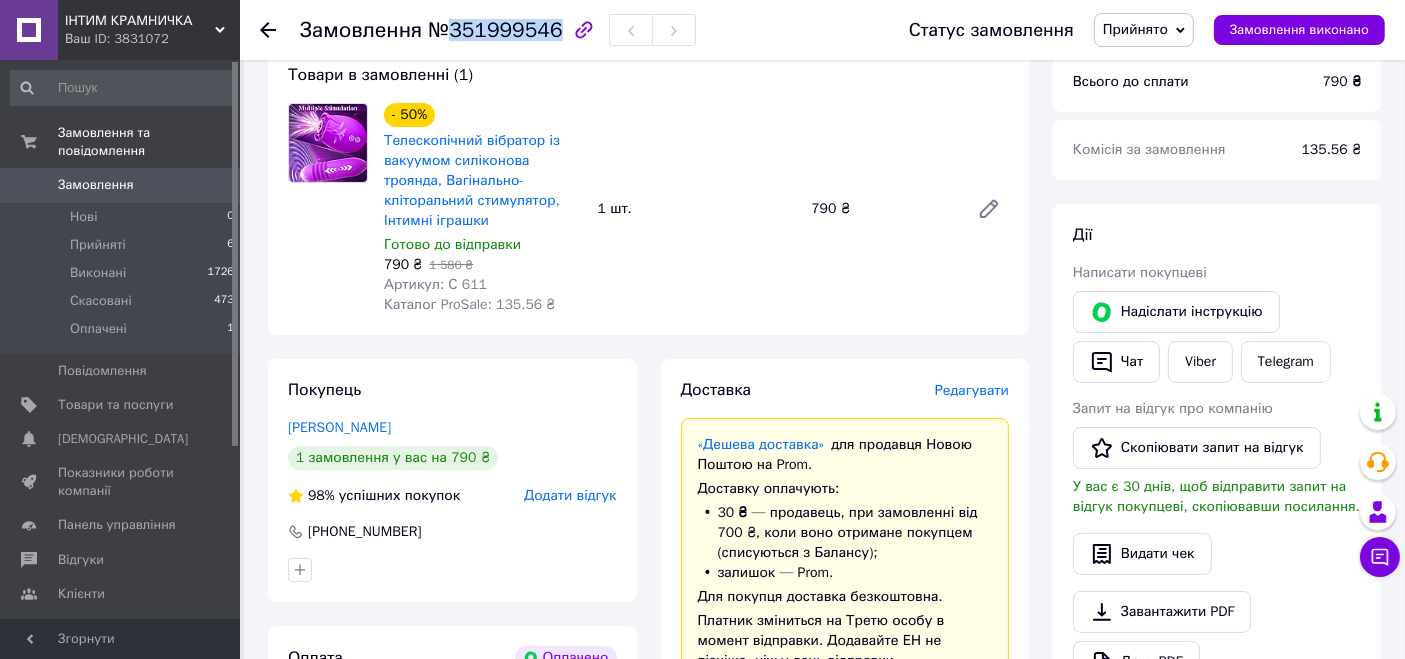 click on "№351999546" at bounding box center [495, 30] 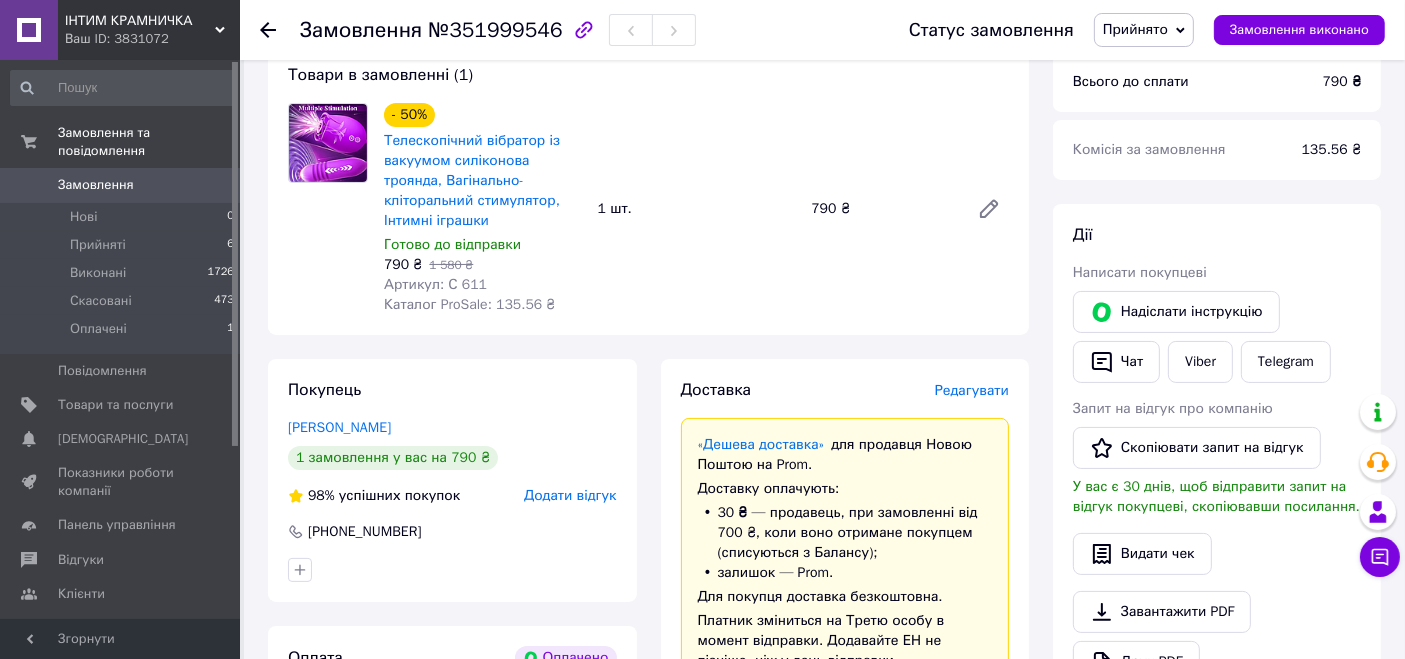 click on "Замовлення" at bounding box center (361, 30) 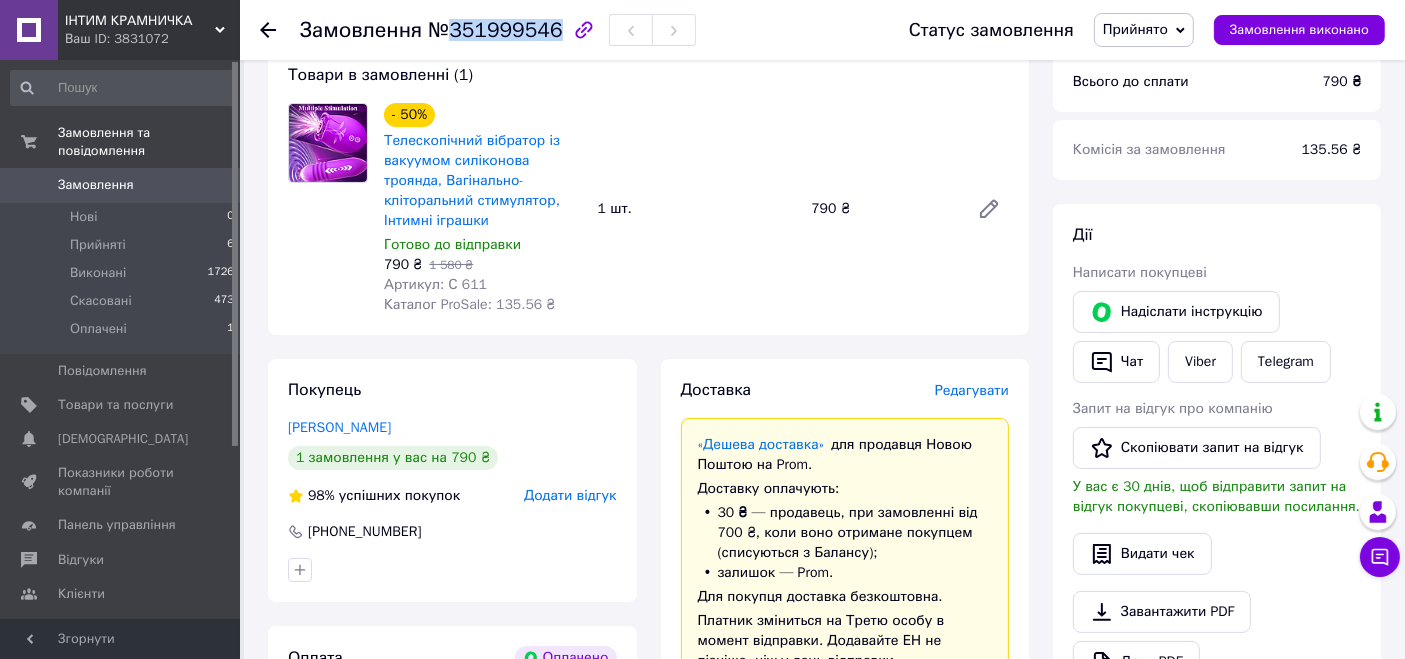 click on "№351999546" at bounding box center (495, 30) 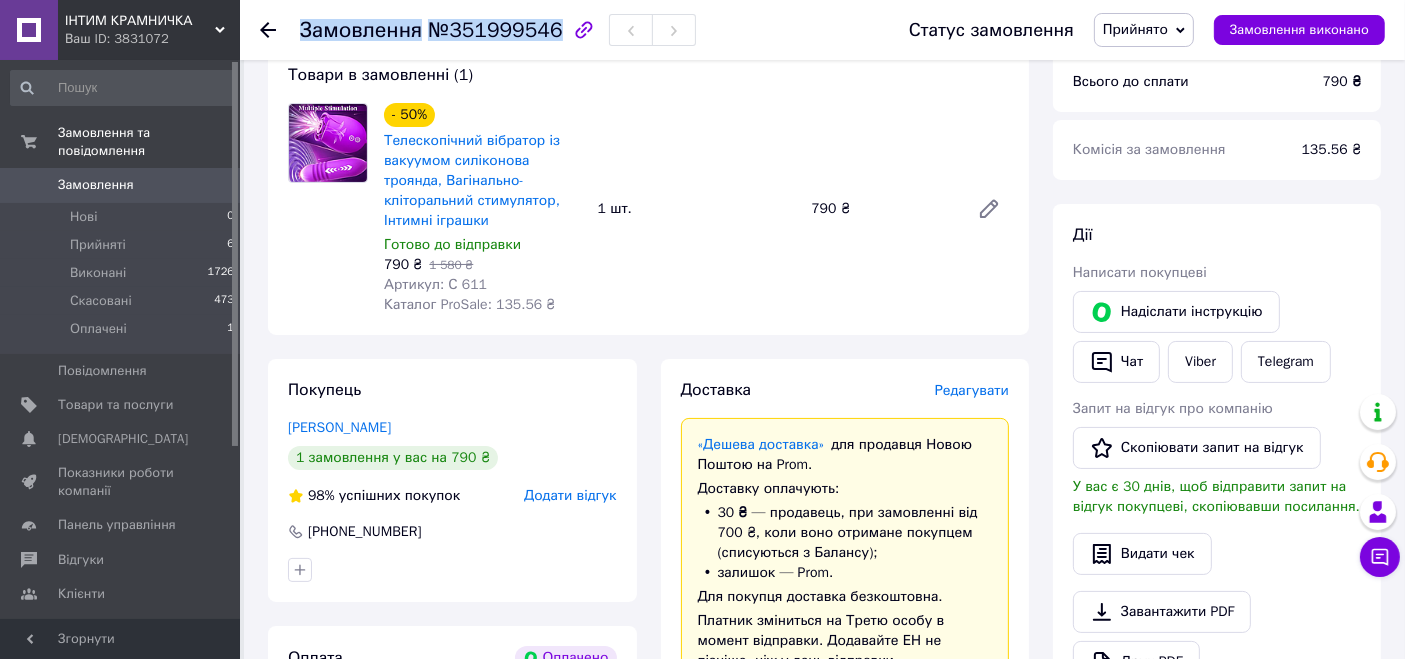 click on "№351999546" at bounding box center [495, 30] 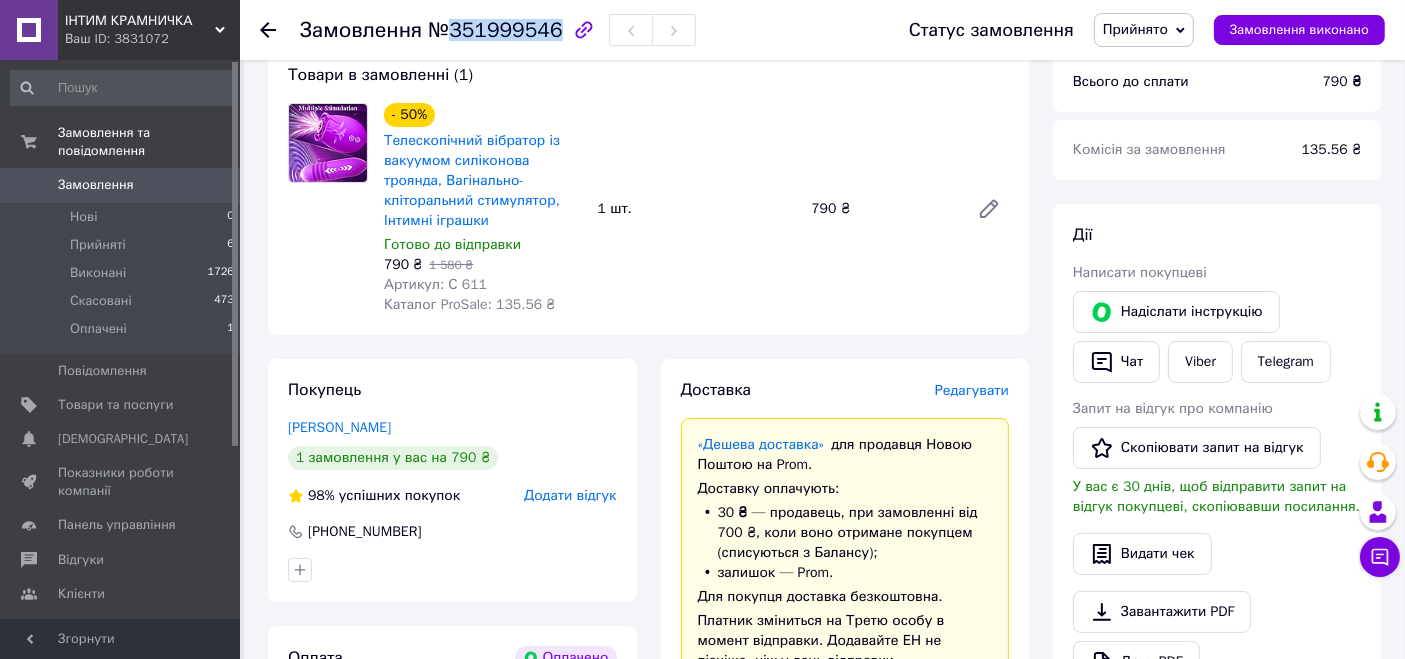 click on "№351999546" at bounding box center (495, 30) 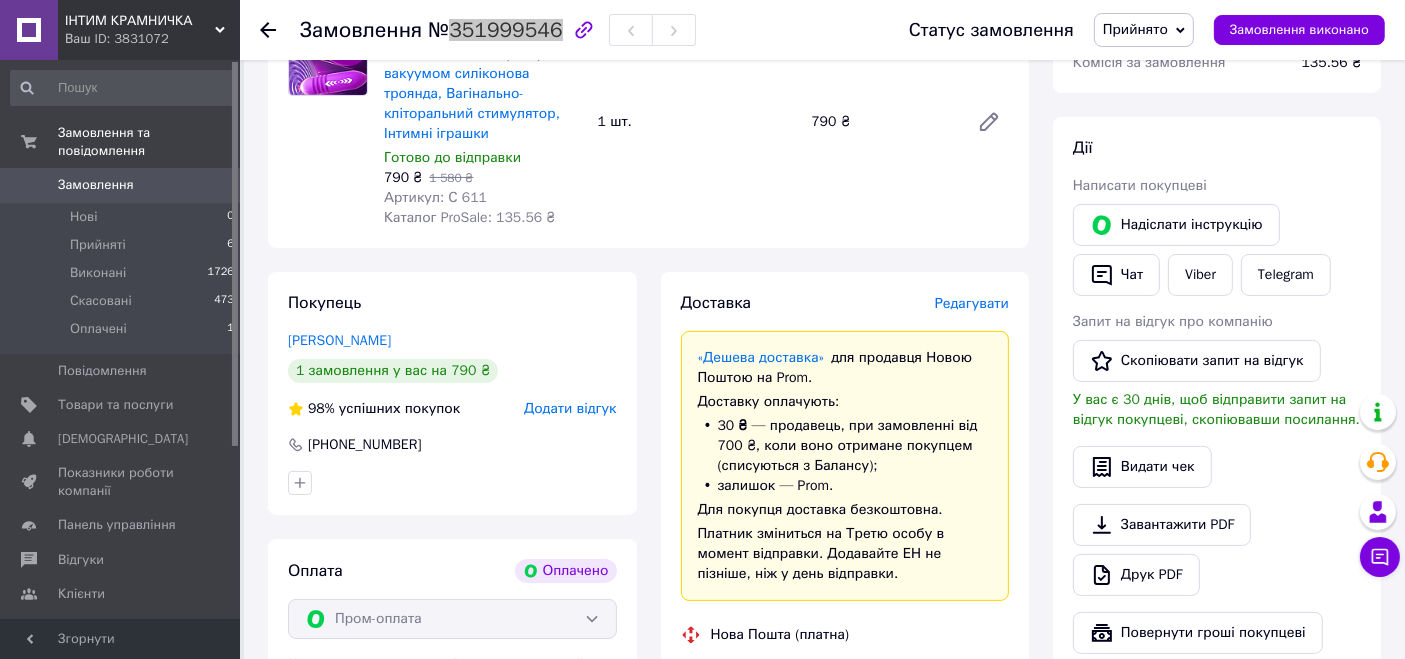 scroll, scrollTop: 444, scrollLeft: 0, axis: vertical 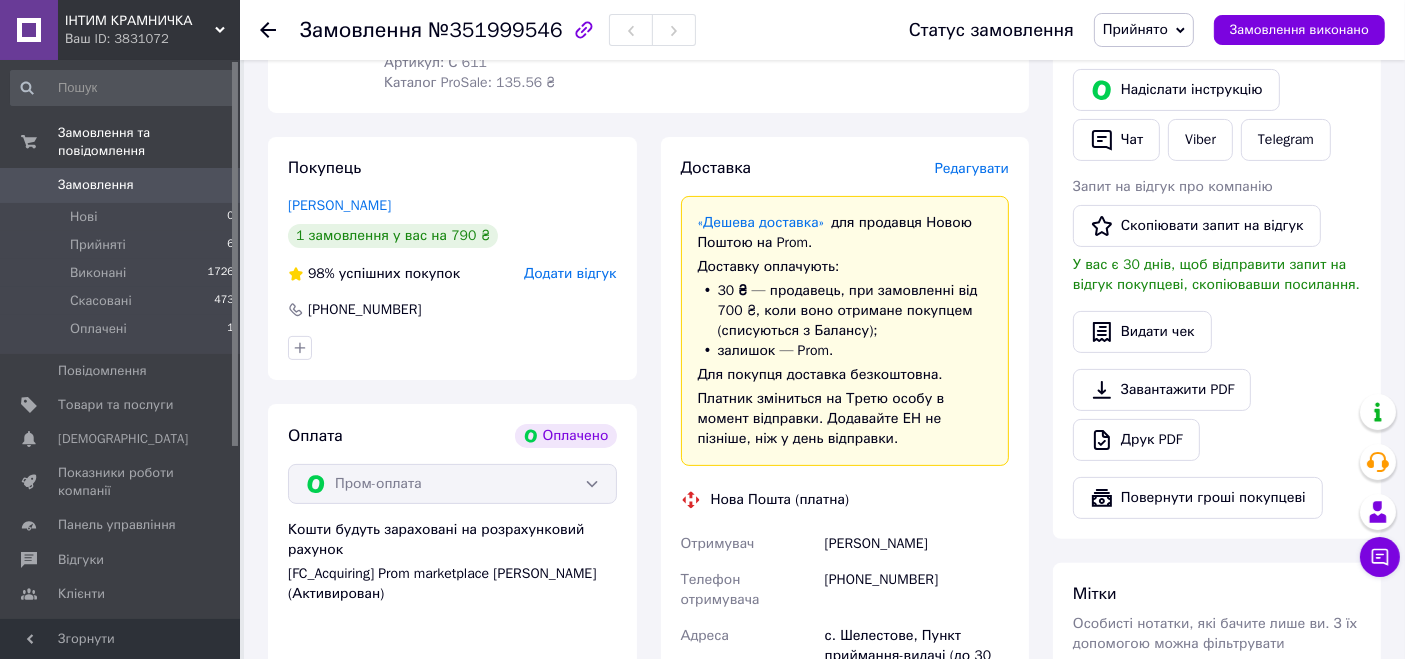 click on "Міхно Ганна" at bounding box center (917, 544) 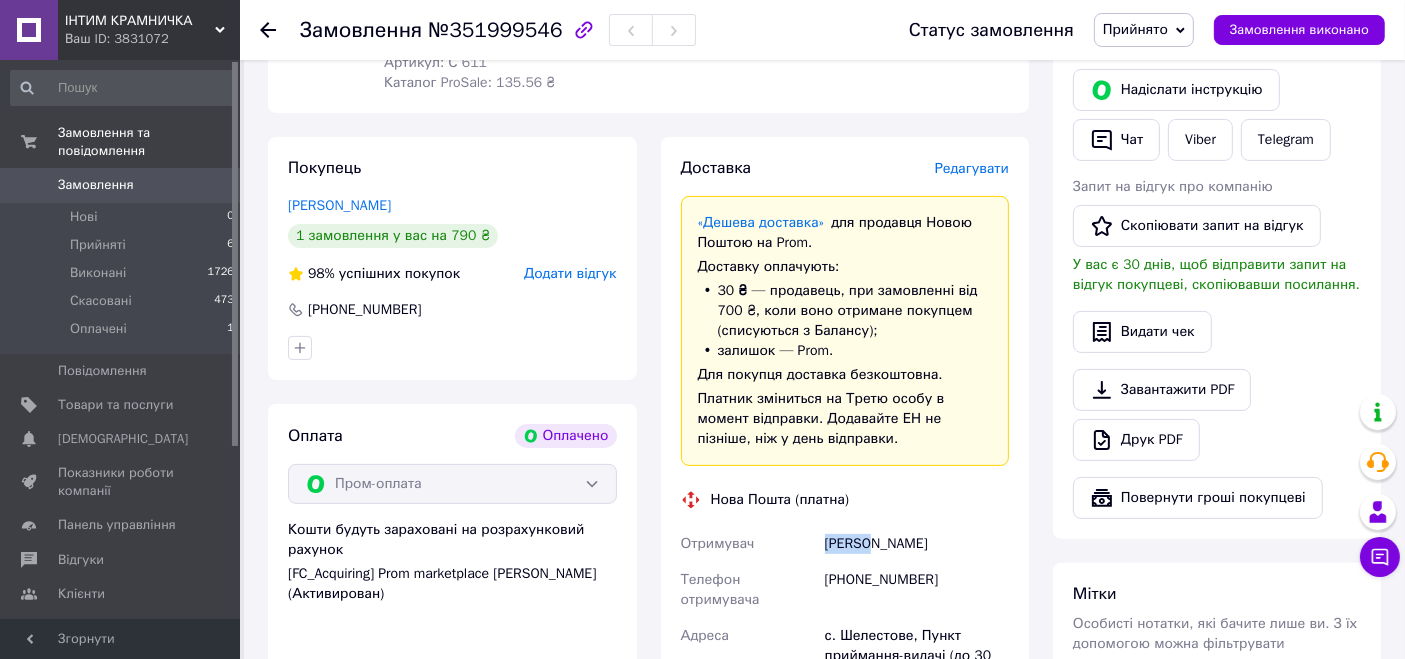 click on "Міхно Ганна" at bounding box center (917, 544) 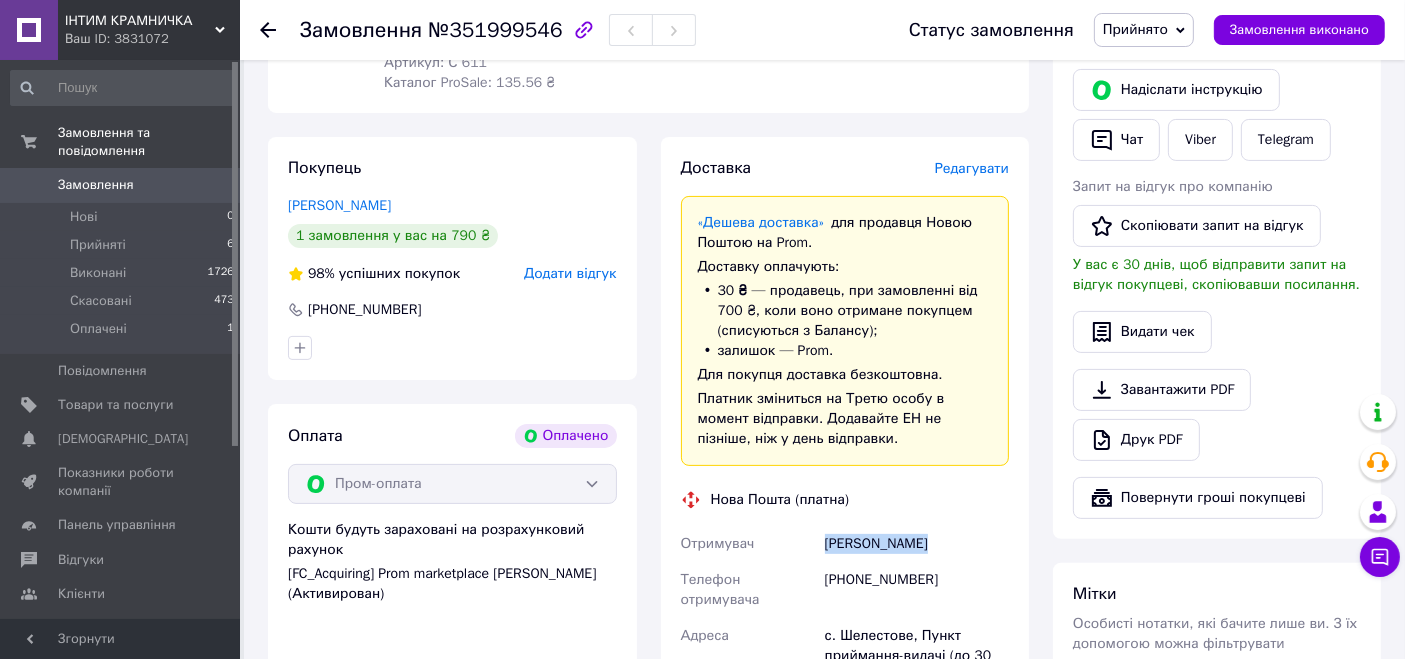click on "Міхно Ганна" at bounding box center [917, 544] 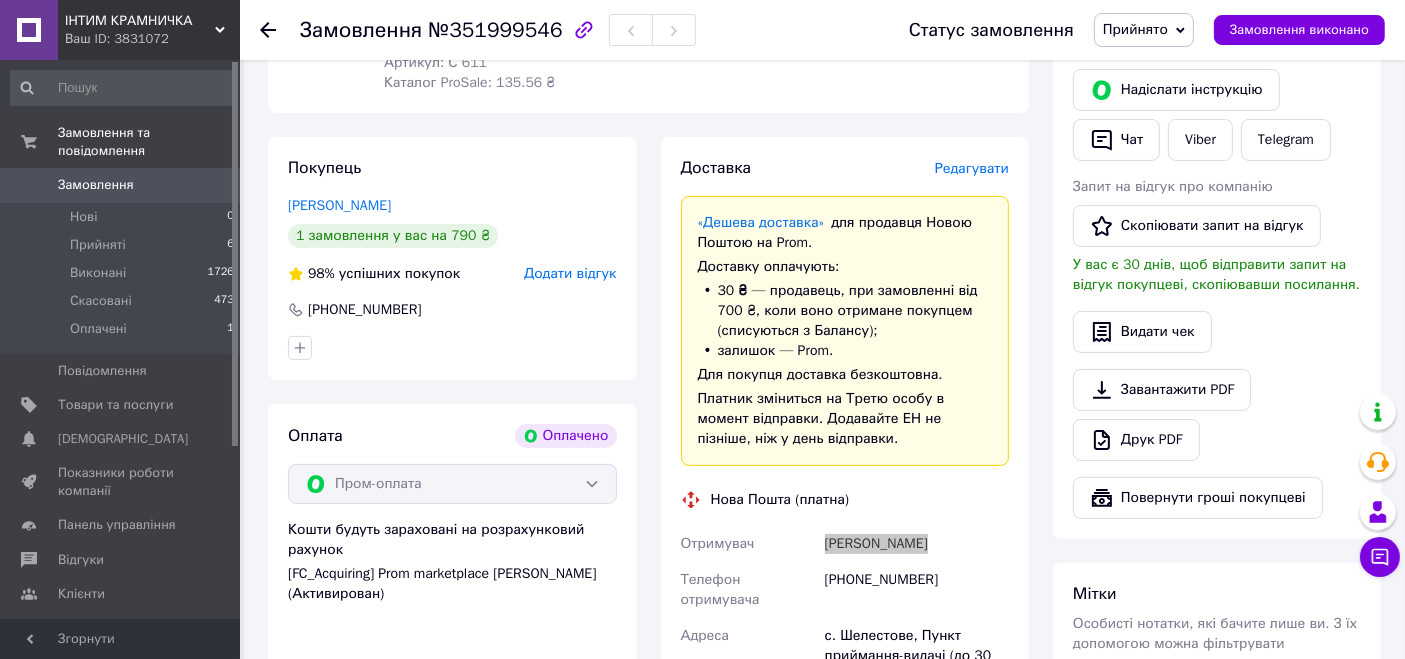 scroll, scrollTop: 0, scrollLeft: 0, axis: both 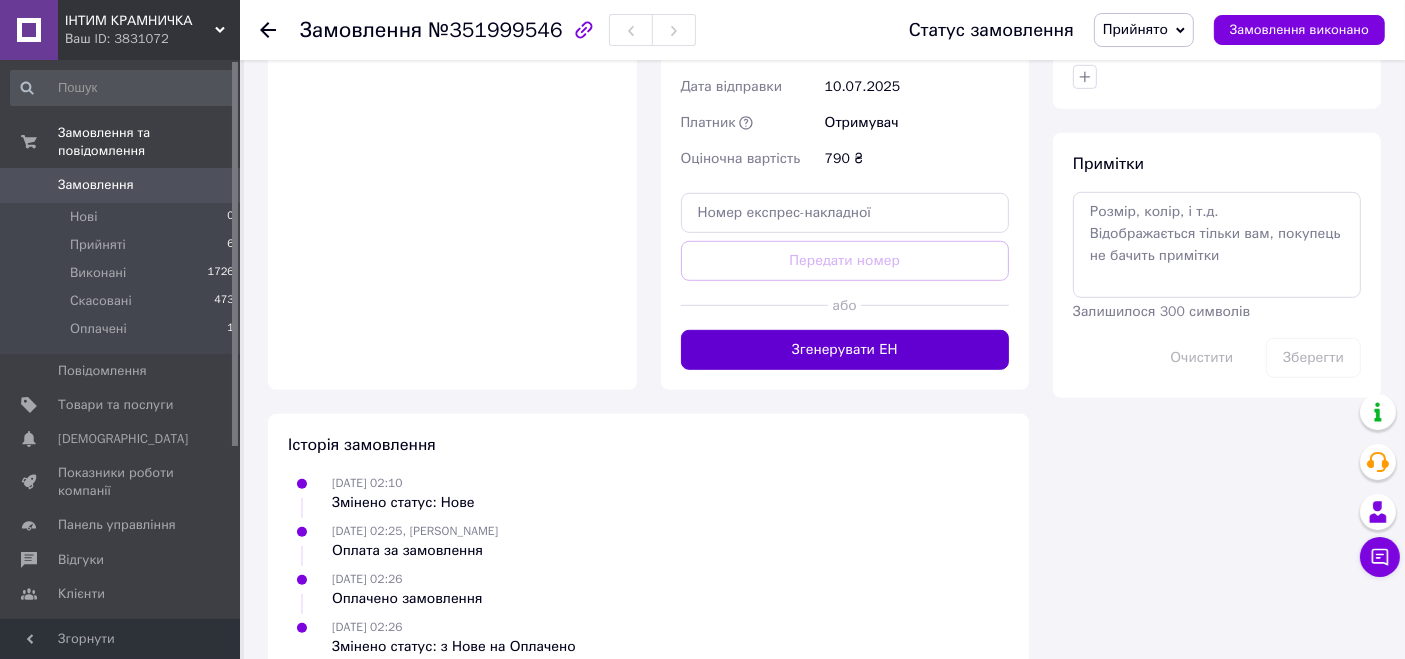 click on "Згенерувати ЕН" at bounding box center [845, 350] 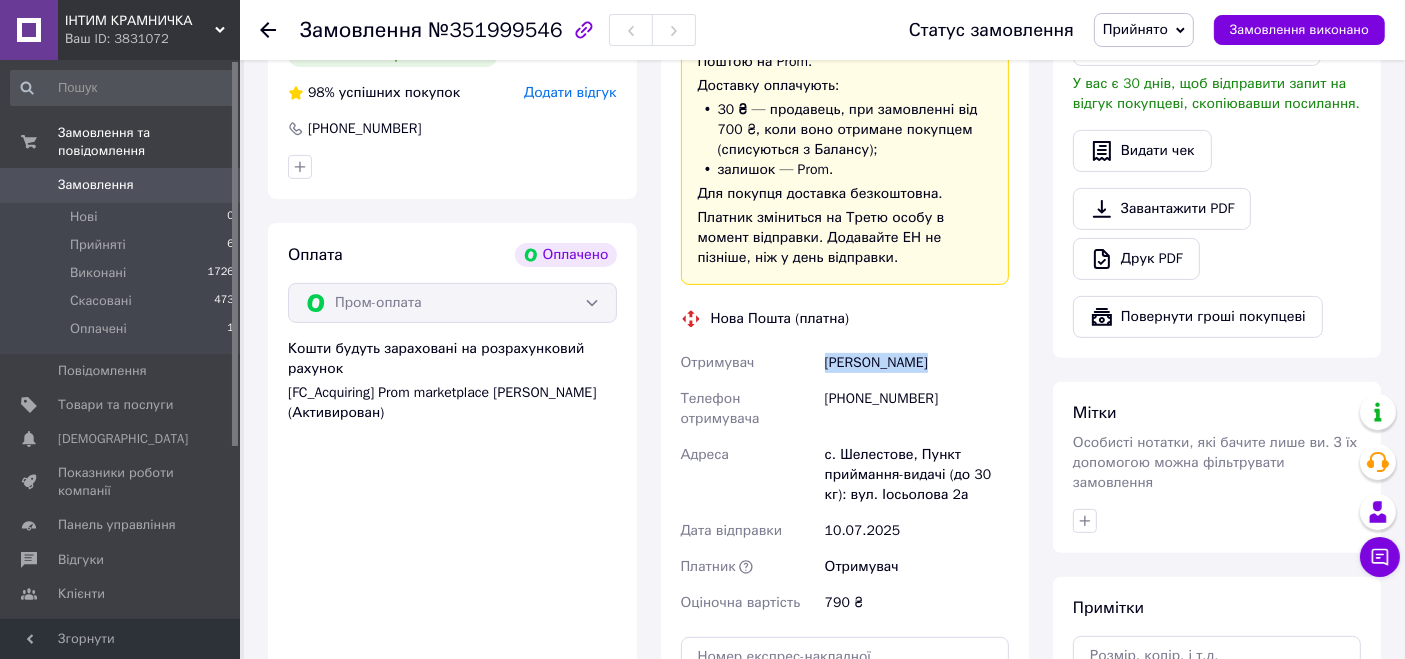 scroll, scrollTop: 402, scrollLeft: 0, axis: vertical 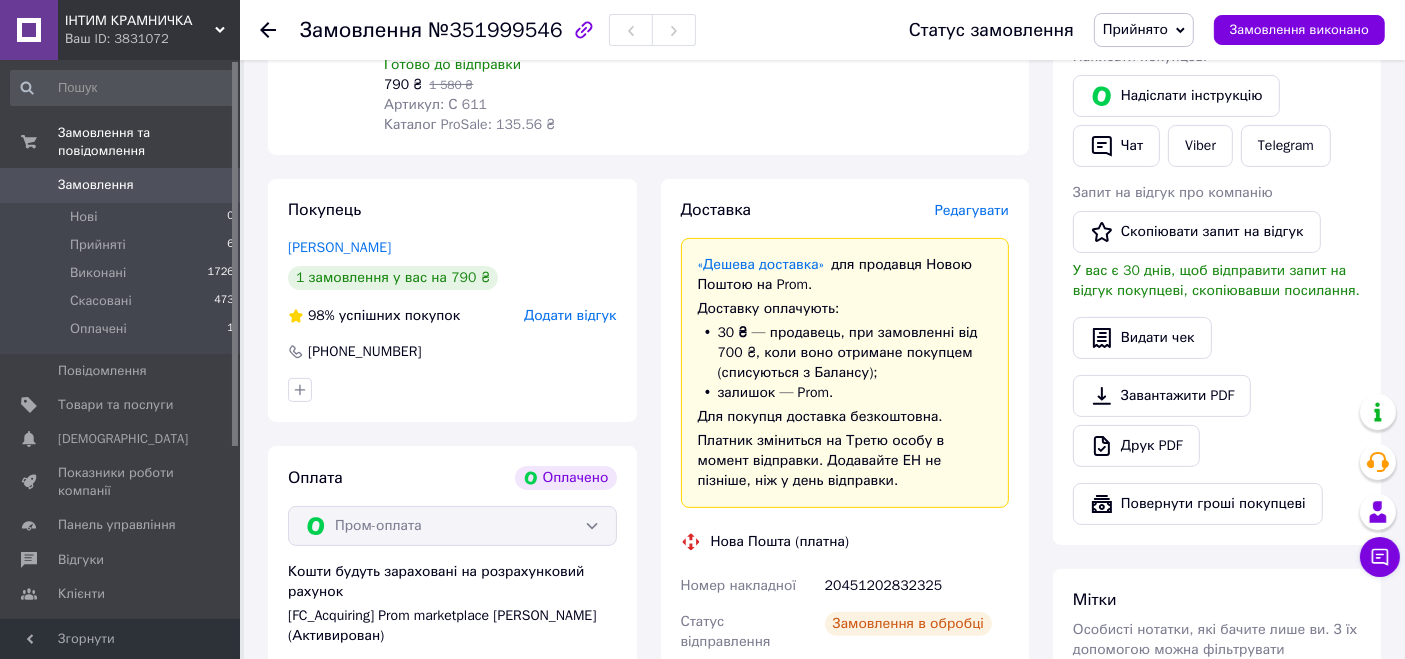 click on "20451202832325" at bounding box center [917, 586] 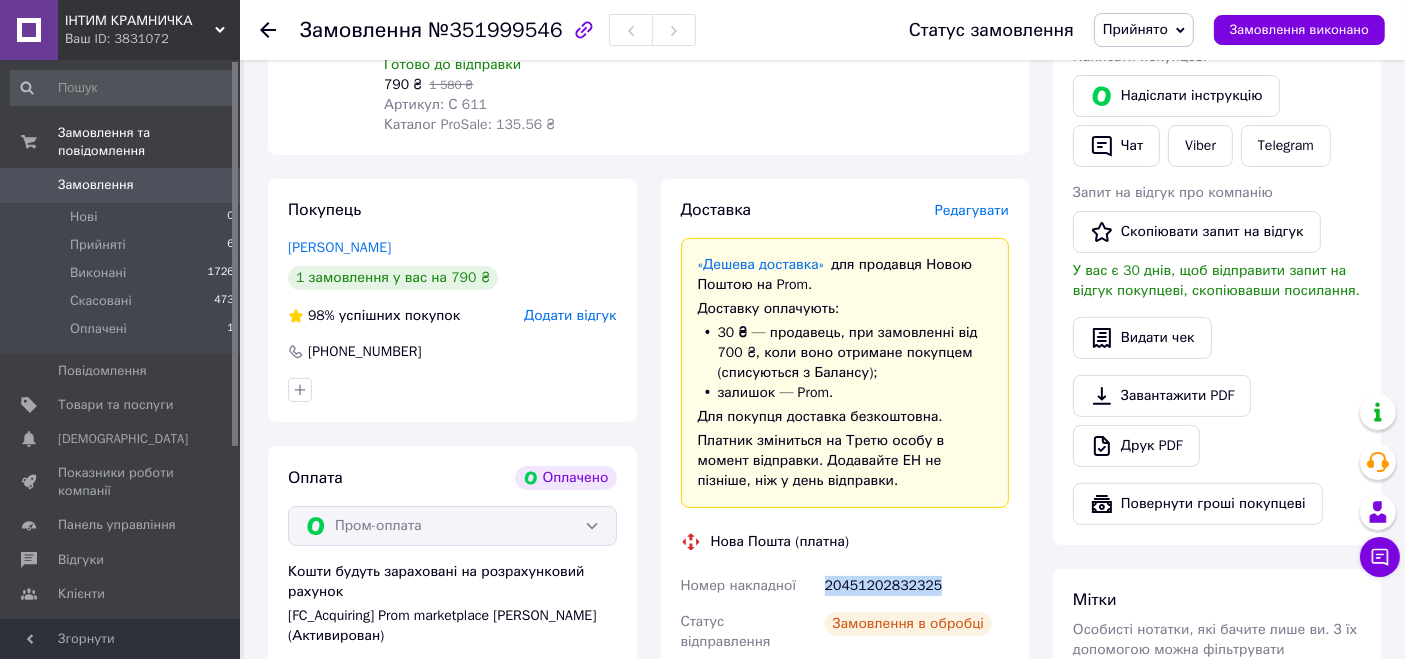 click on "20451202832325" at bounding box center (917, 586) 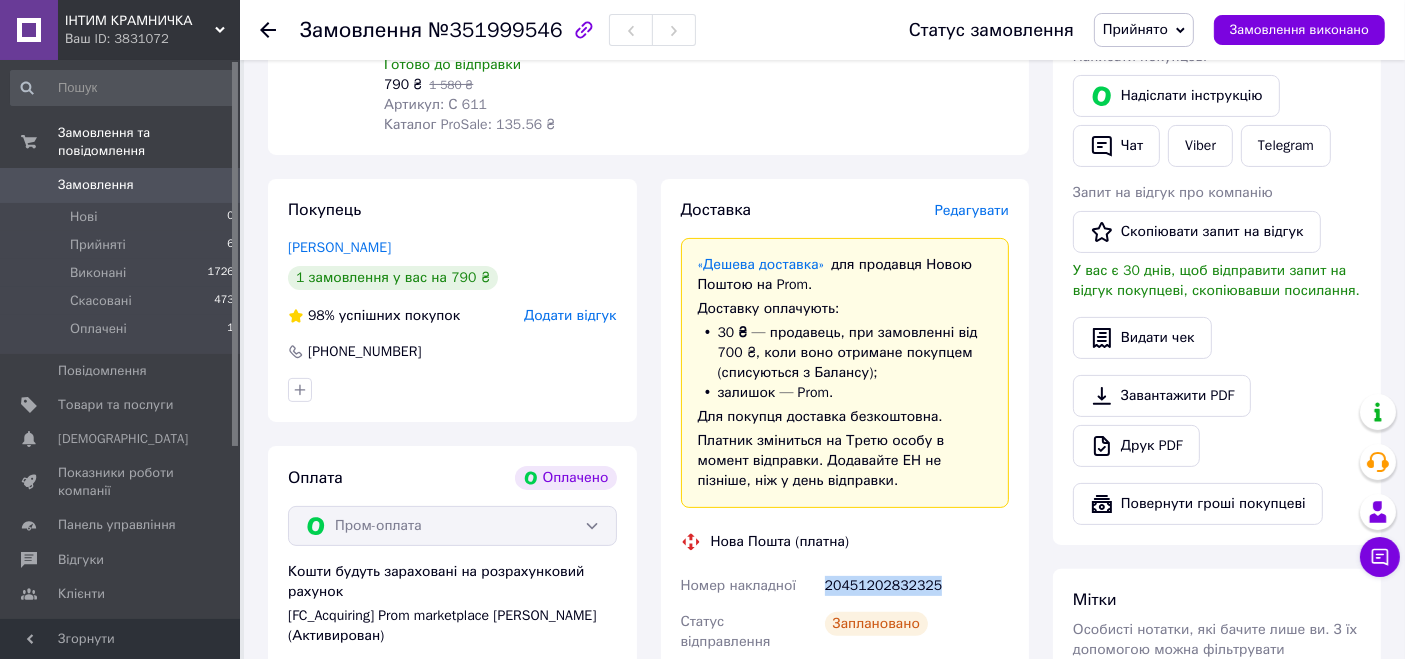 copy on "20451202832325" 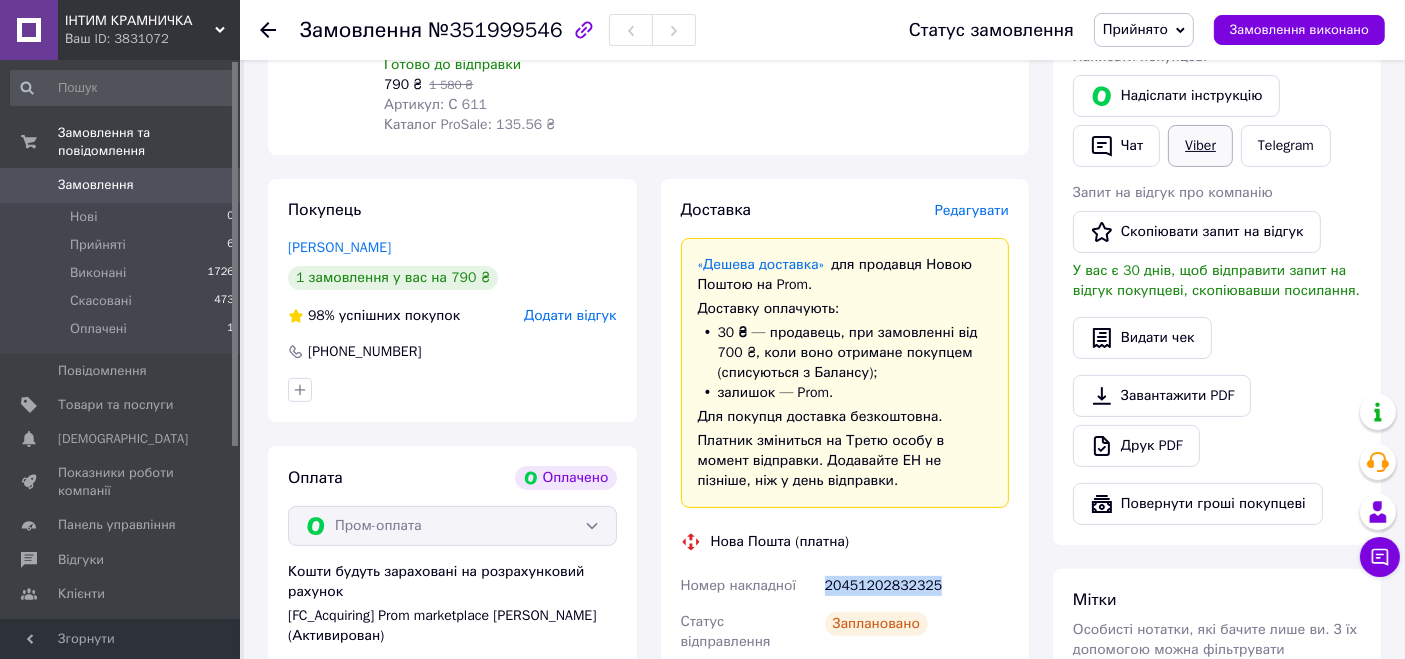 click on "Viber" at bounding box center [1200, 146] 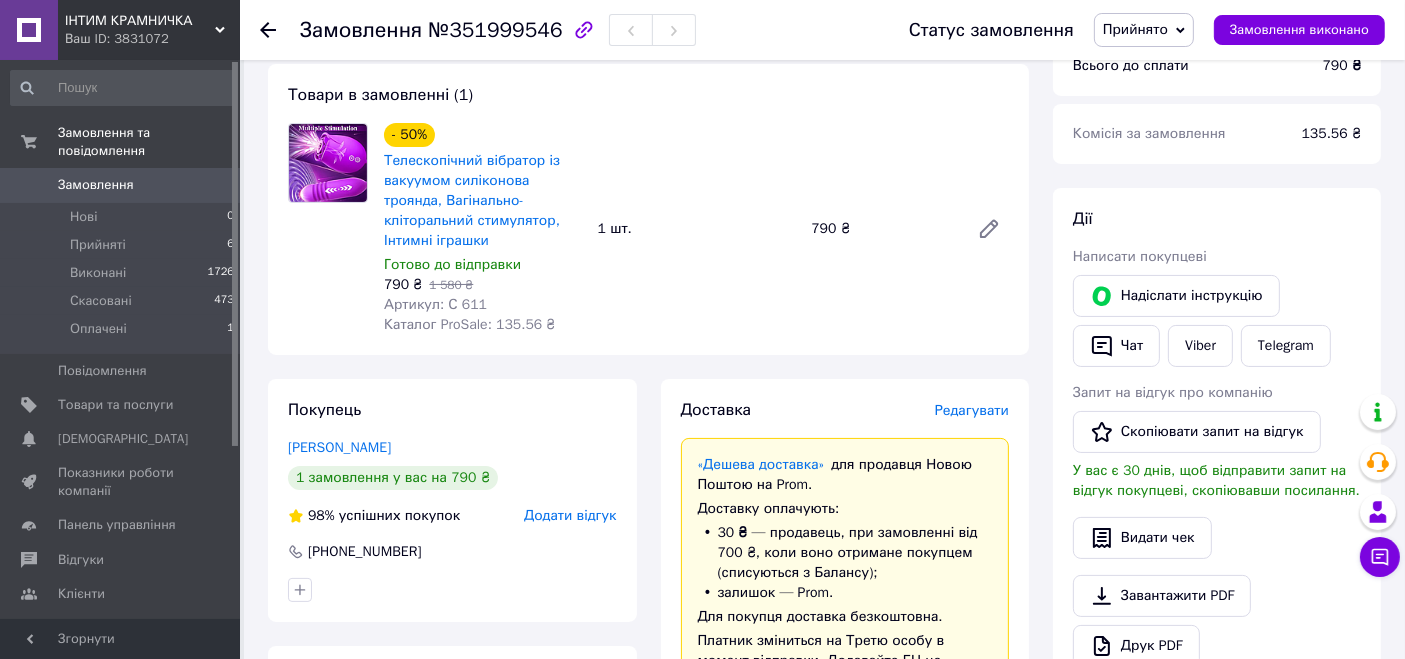 scroll, scrollTop: 180, scrollLeft: 0, axis: vertical 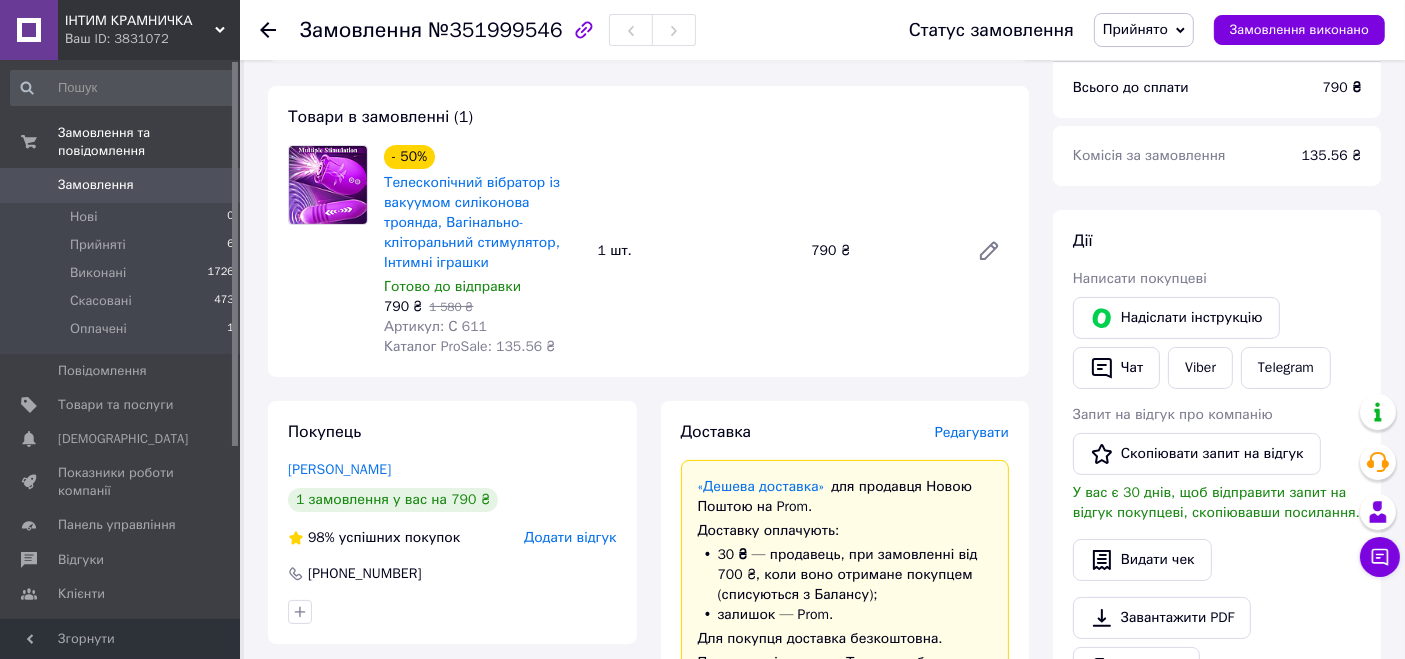 click on "Замовлення" at bounding box center [121, 185] 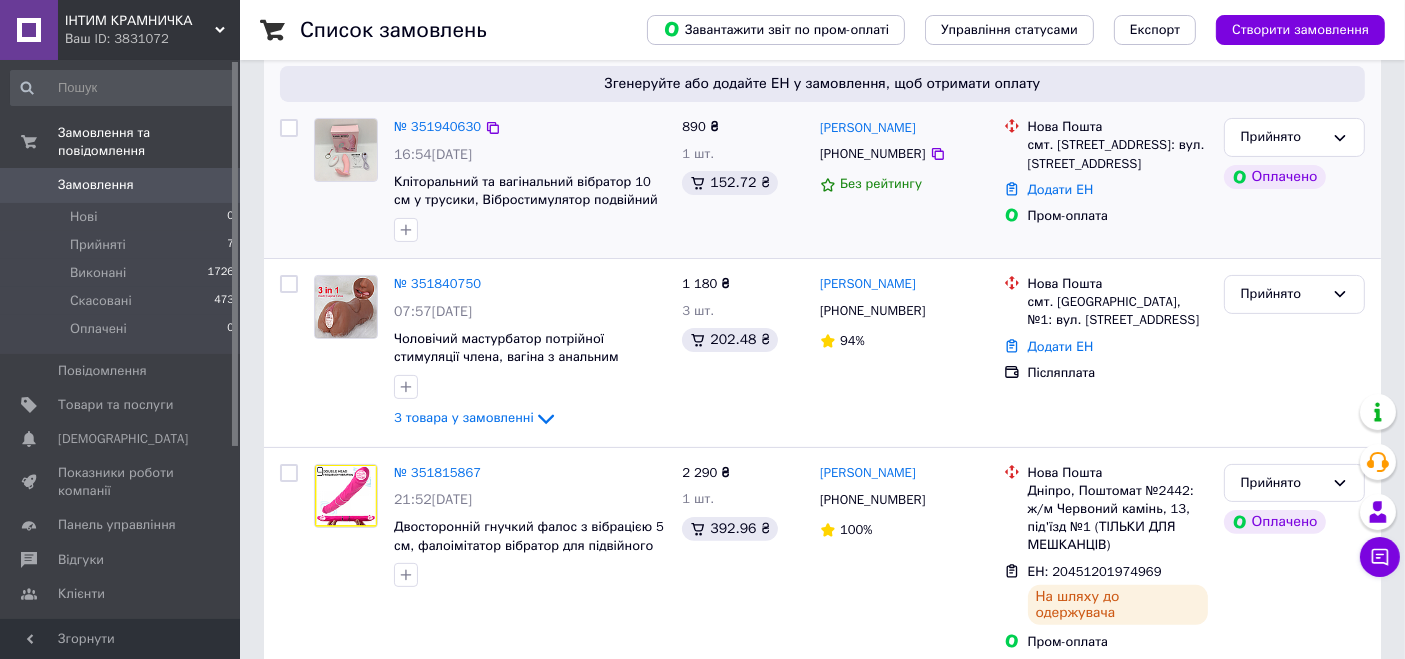 scroll, scrollTop: 444, scrollLeft: 0, axis: vertical 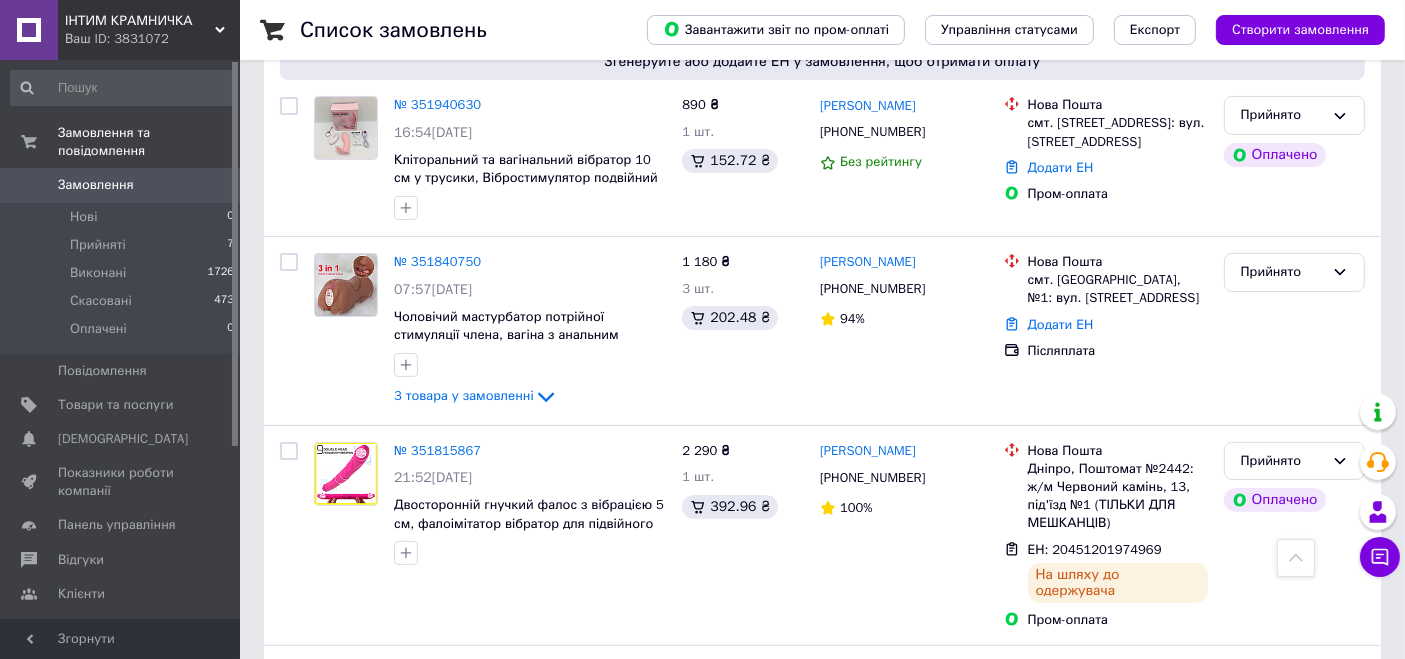 click on "Ваш ID: 3831072" at bounding box center (152, 39) 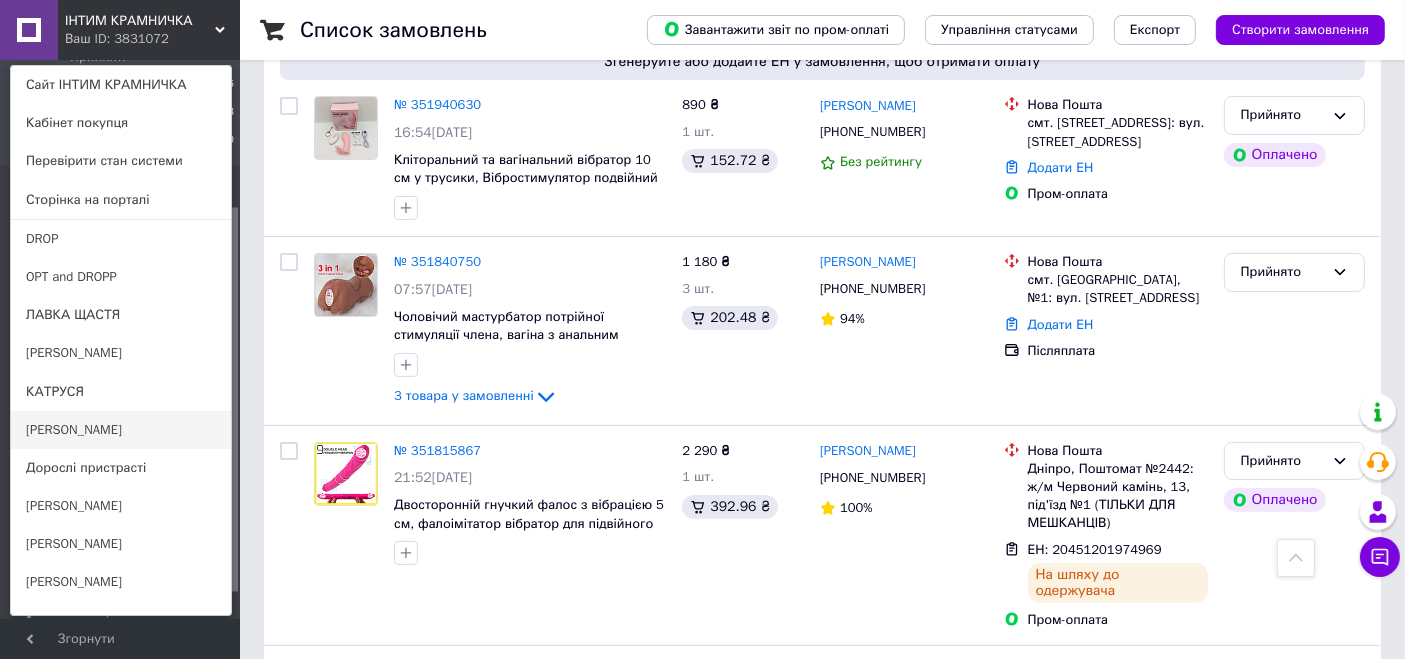 scroll, scrollTop: 248, scrollLeft: 0, axis: vertical 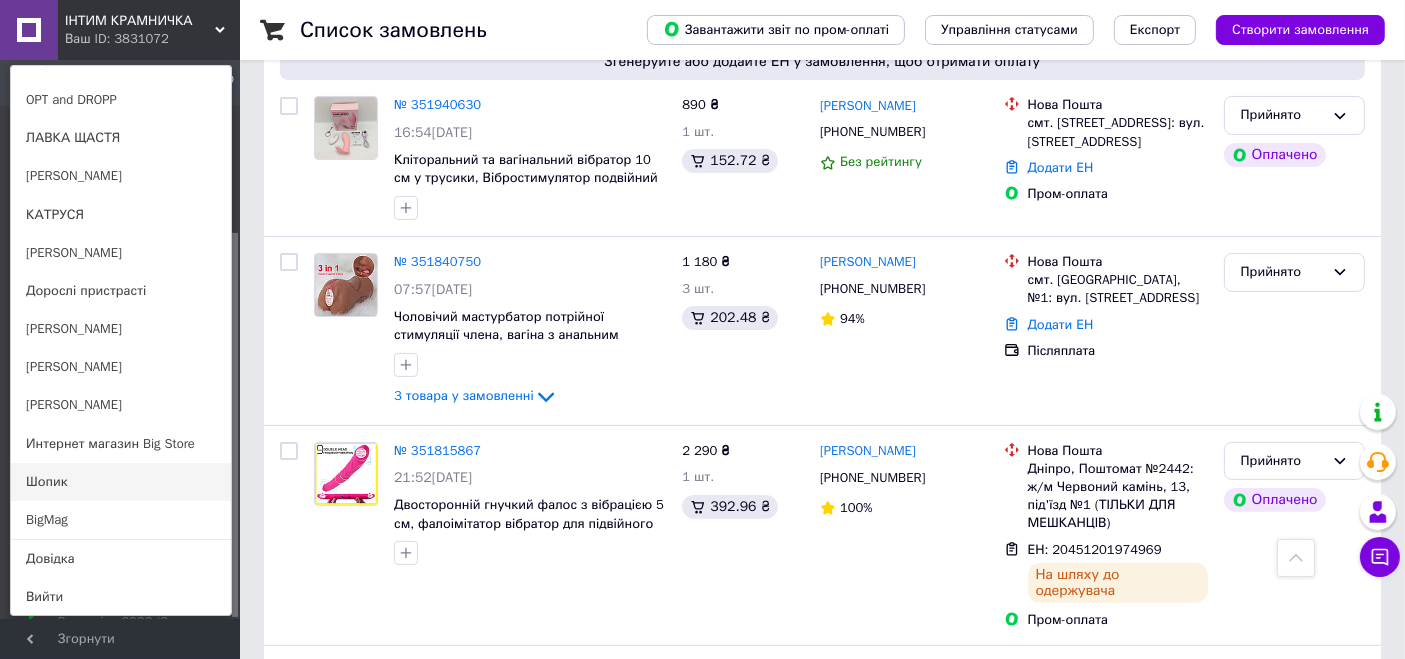 click on "Шопик" at bounding box center [121, 482] 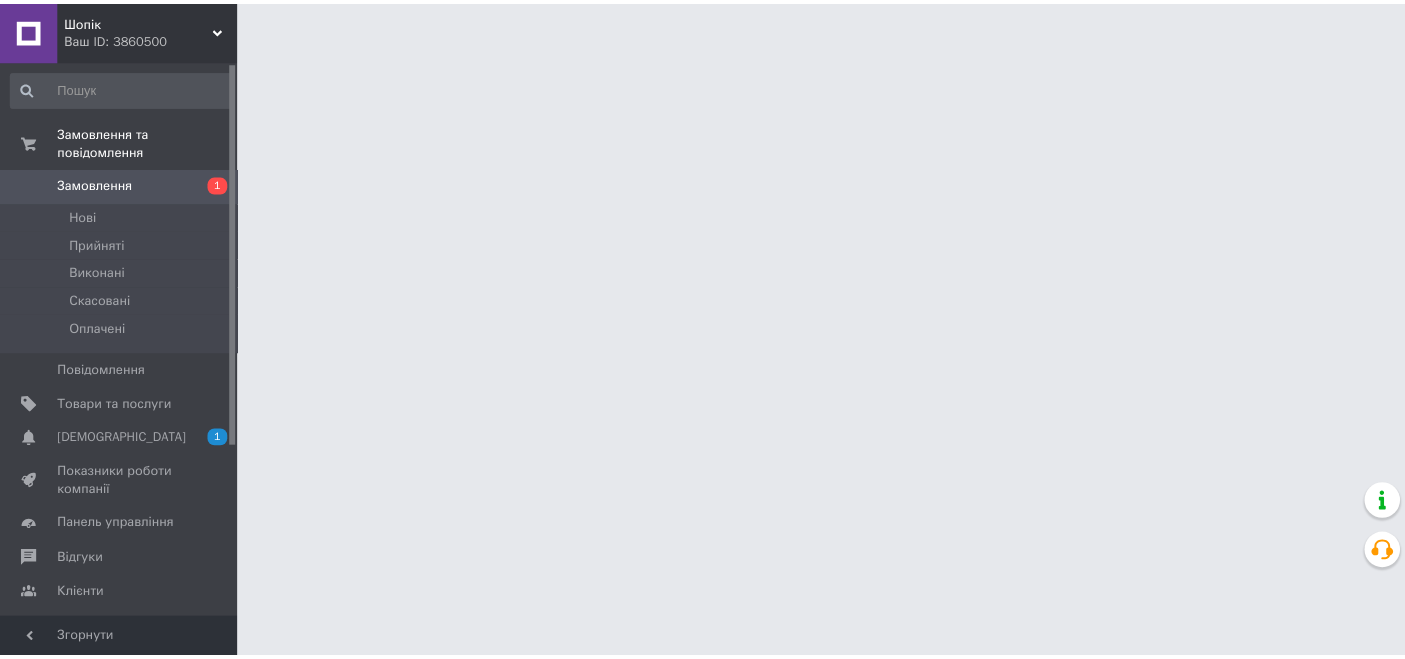 scroll, scrollTop: 0, scrollLeft: 0, axis: both 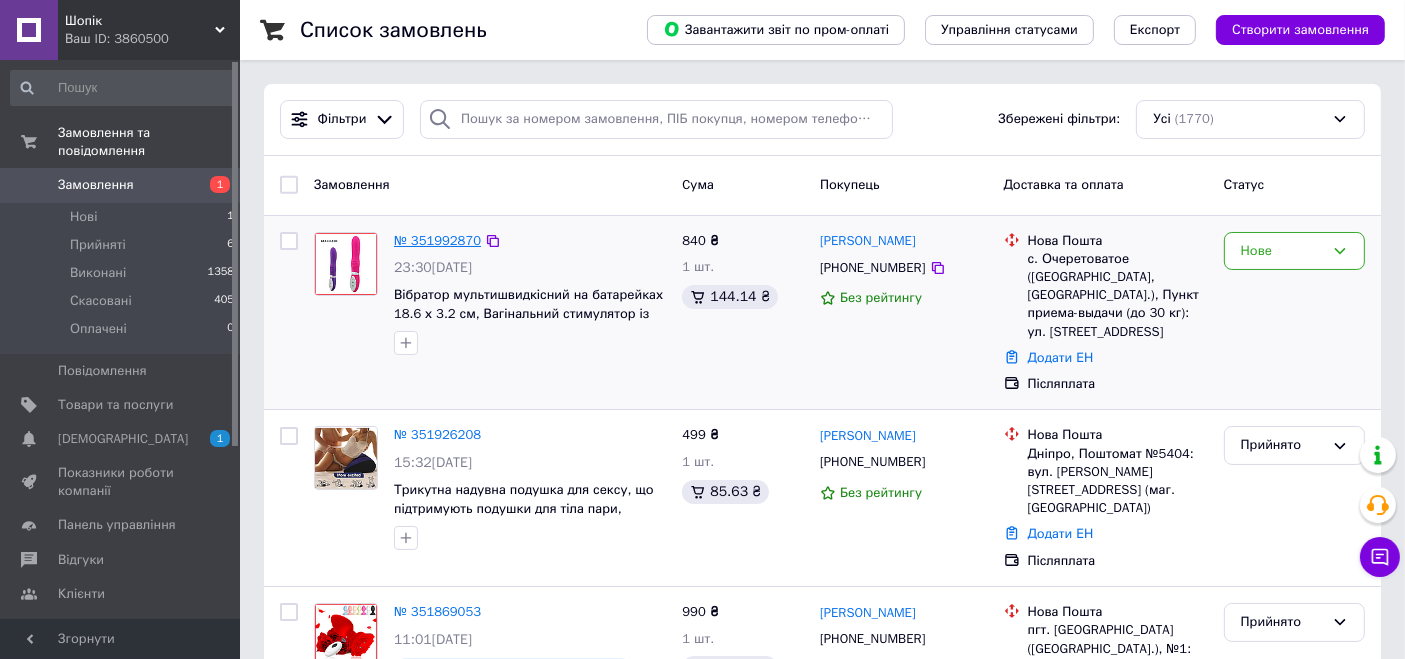 click on "№ 351992870" at bounding box center [437, 240] 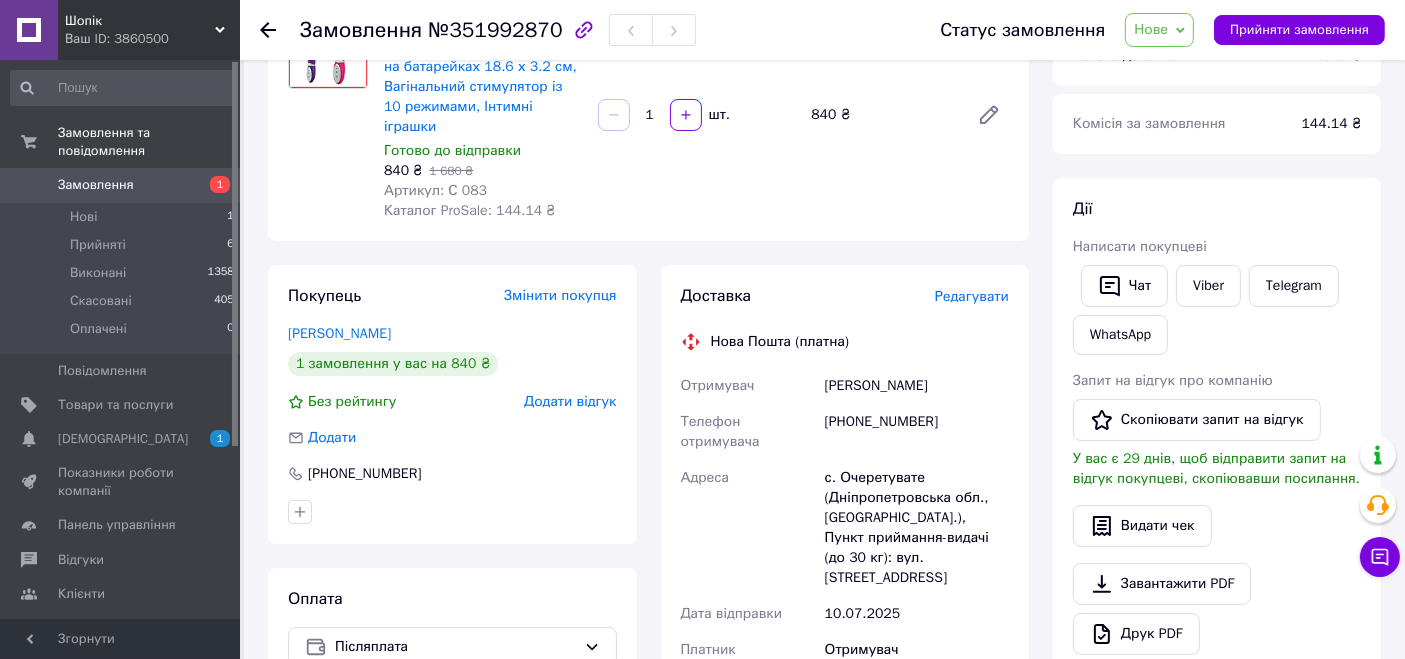scroll, scrollTop: 0, scrollLeft: 0, axis: both 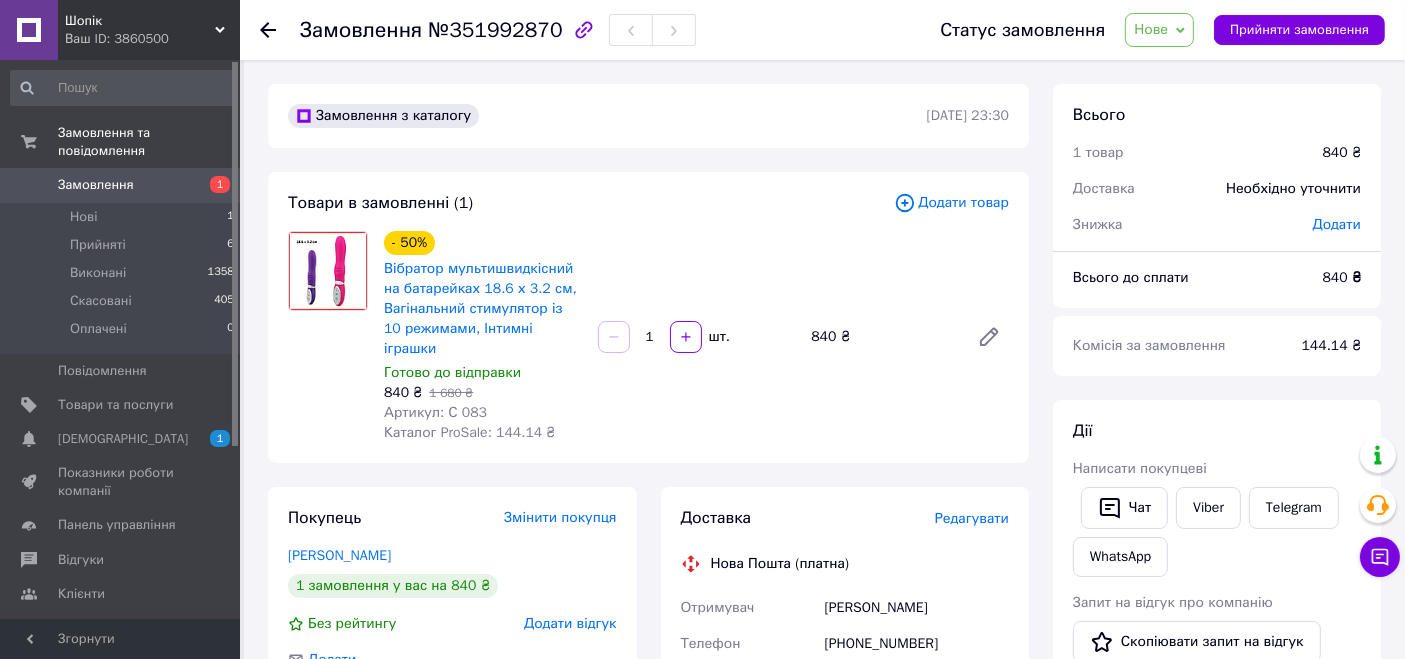 click on "[PERSON_NAME]" at bounding box center [917, 608] 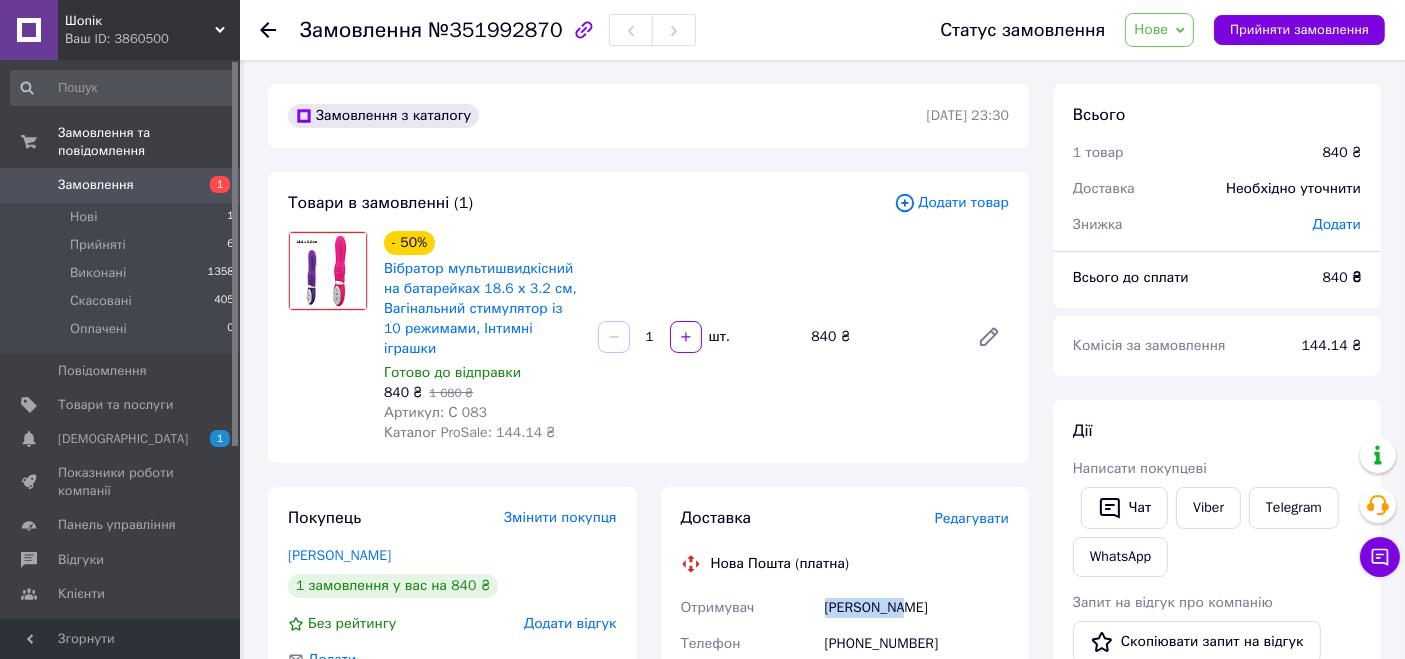 click on "[PERSON_NAME]" at bounding box center (917, 608) 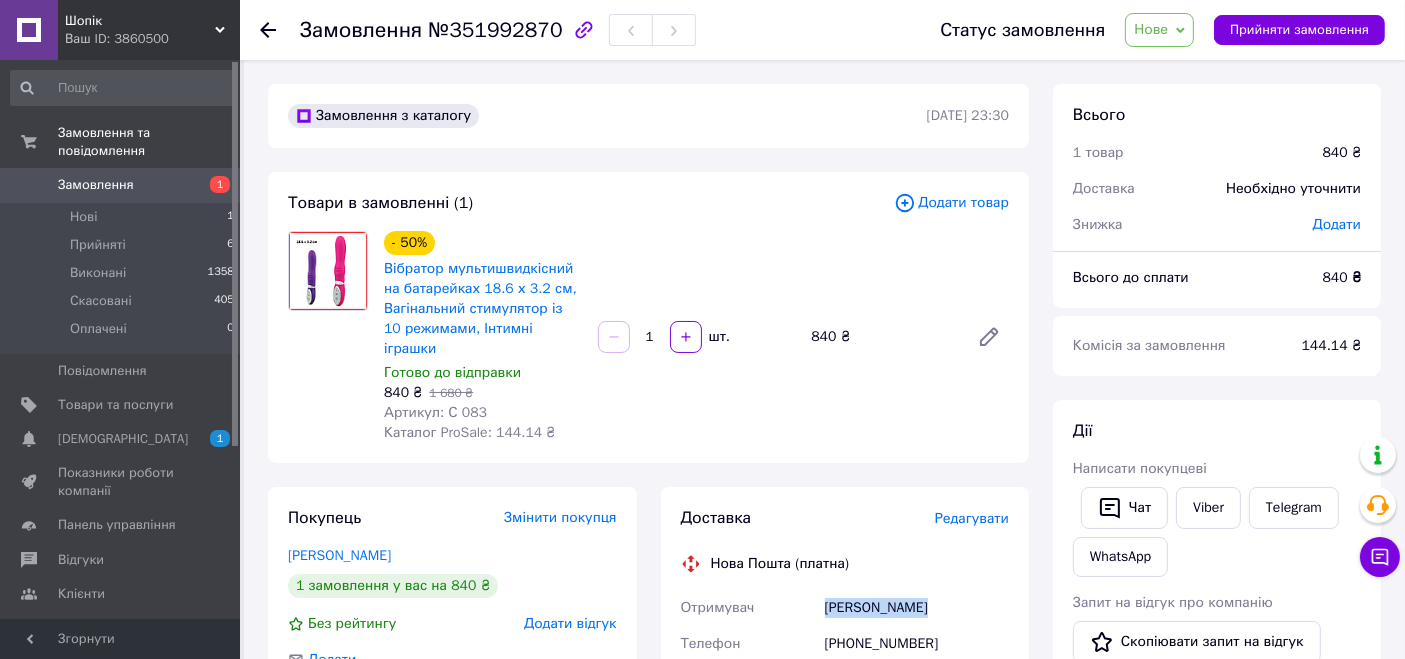 click on "[PERSON_NAME]" at bounding box center (917, 608) 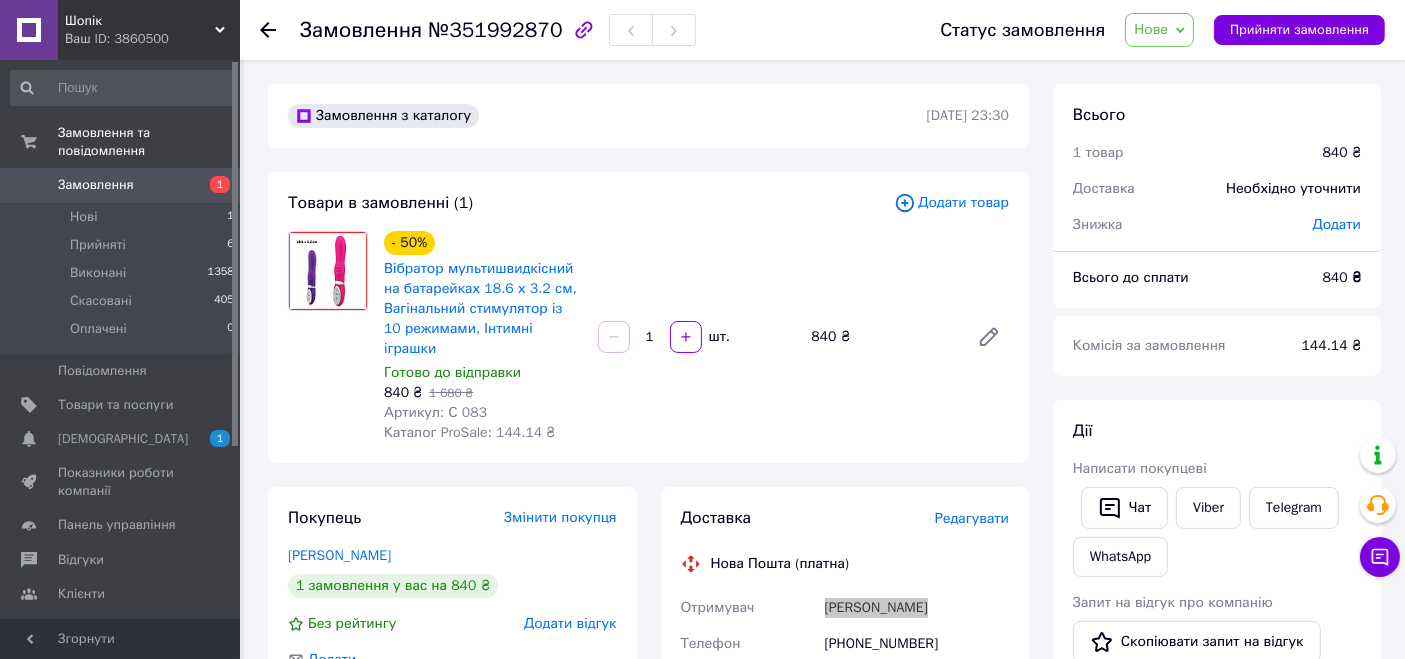 scroll, scrollTop: 222, scrollLeft: 0, axis: vertical 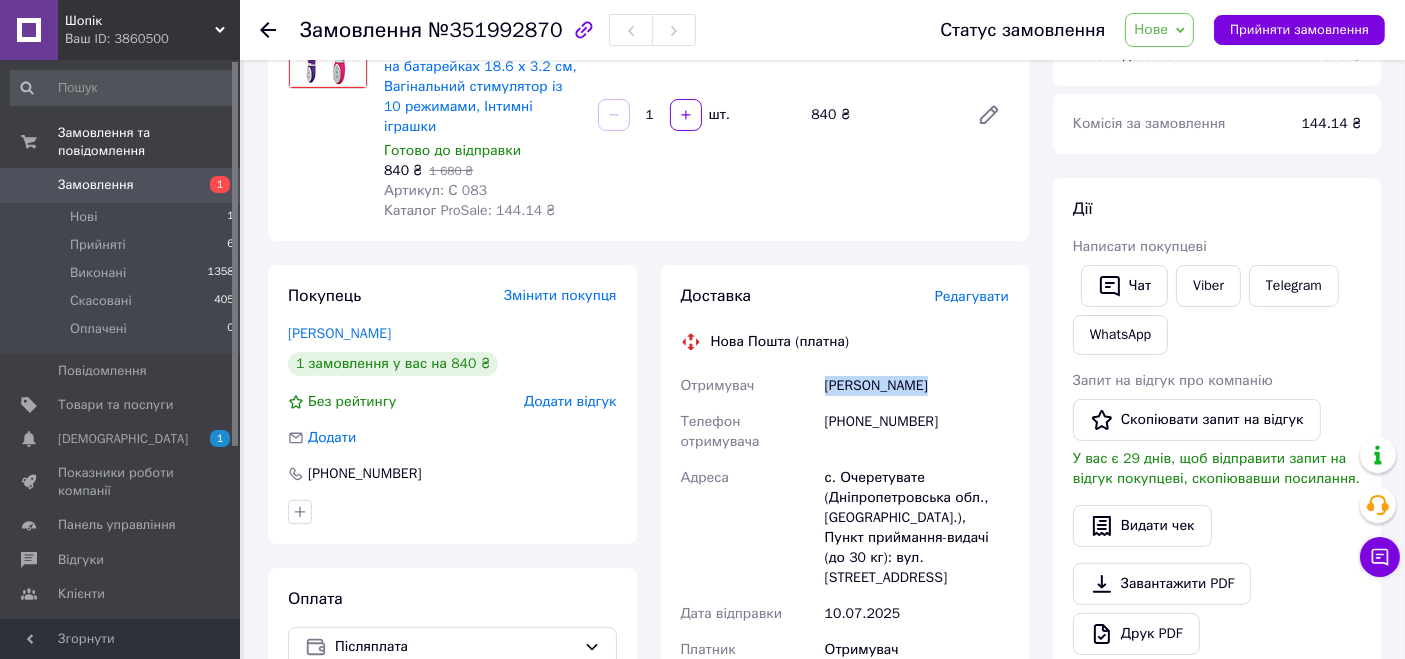 click on "Доставка Редагувати Нова Пошта (платна) Отримувач Філіпенко Маріна Телефон отримувача +380963056620 Адреса с. Очеретувате (Дніпропетровська обл., Новомосковський р-н.), Пункт приймання-видачі (до 30 кг): вул. Центральна, 13 Дата відправки 10.07.2025 Платник Отримувач Оціночна вартість 840 ₴ Сума післяплати 840 ₴ Комісія за післяплату 36.80 ₴ Платник комісії післяплати Отримувач Передати номер або Згенерувати ЕН" at bounding box center [845, 665] 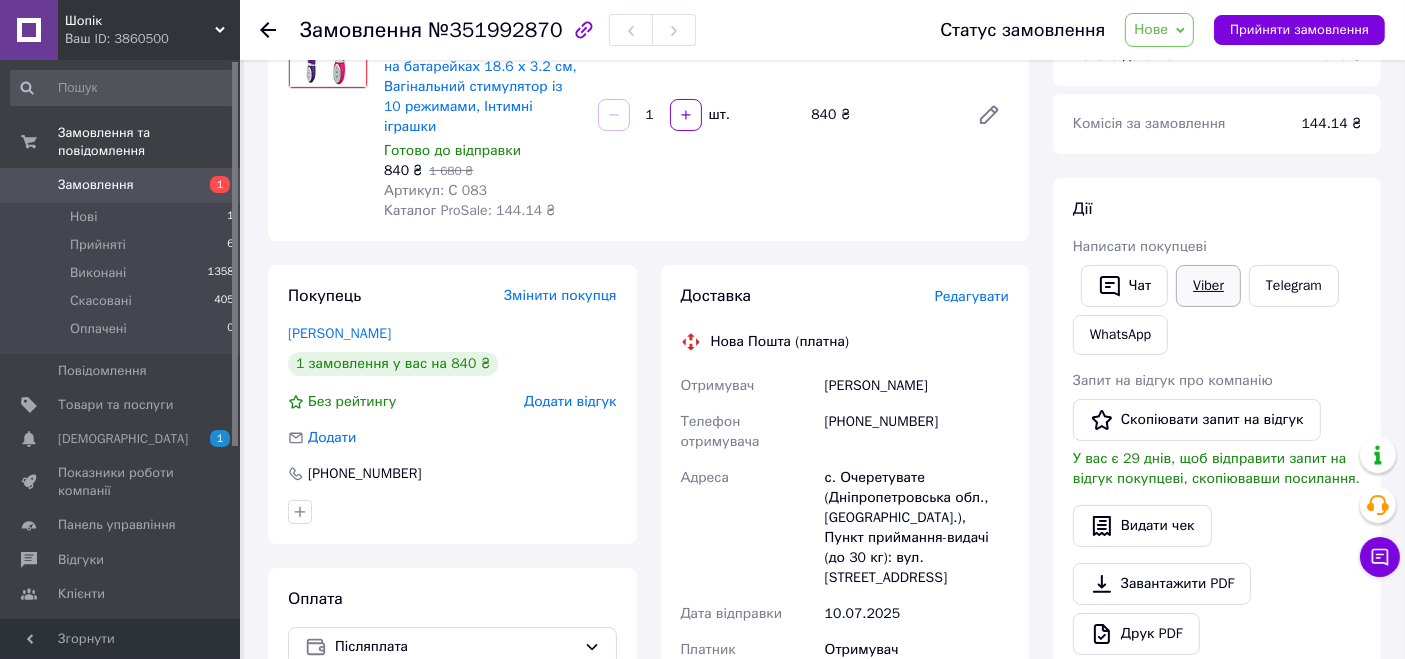click on "Viber" at bounding box center [1208, 286] 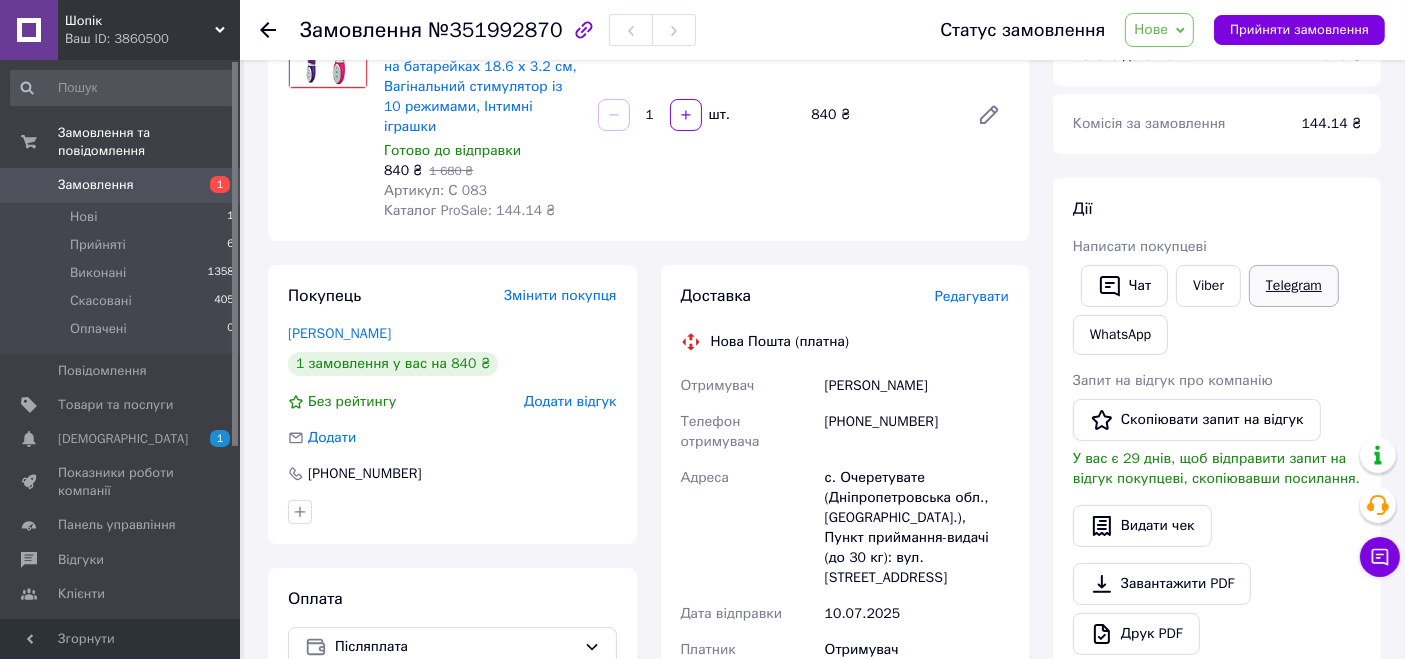 click on "Telegram" at bounding box center [1294, 286] 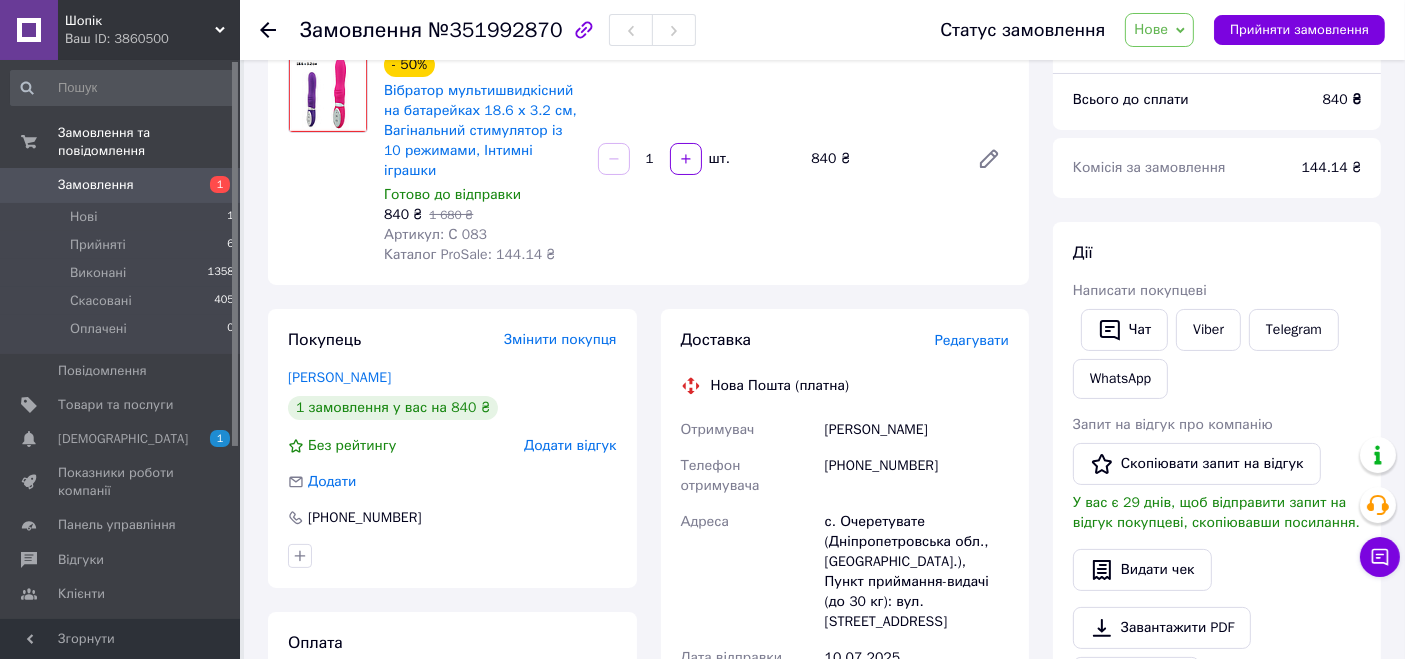 scroll, scrollTop: 222, scrollLeft: 0, axis: vertical 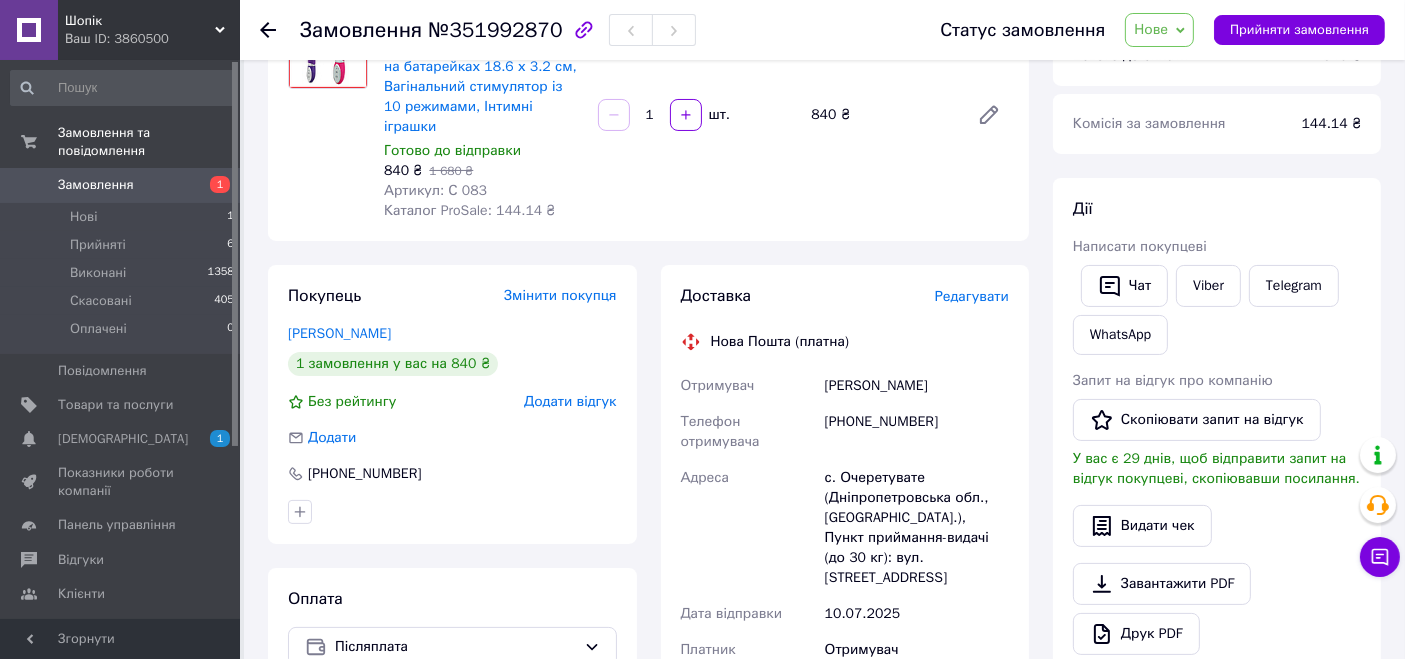 click on "[PHONE_NUMBER]" at bounding box center (917, 432) 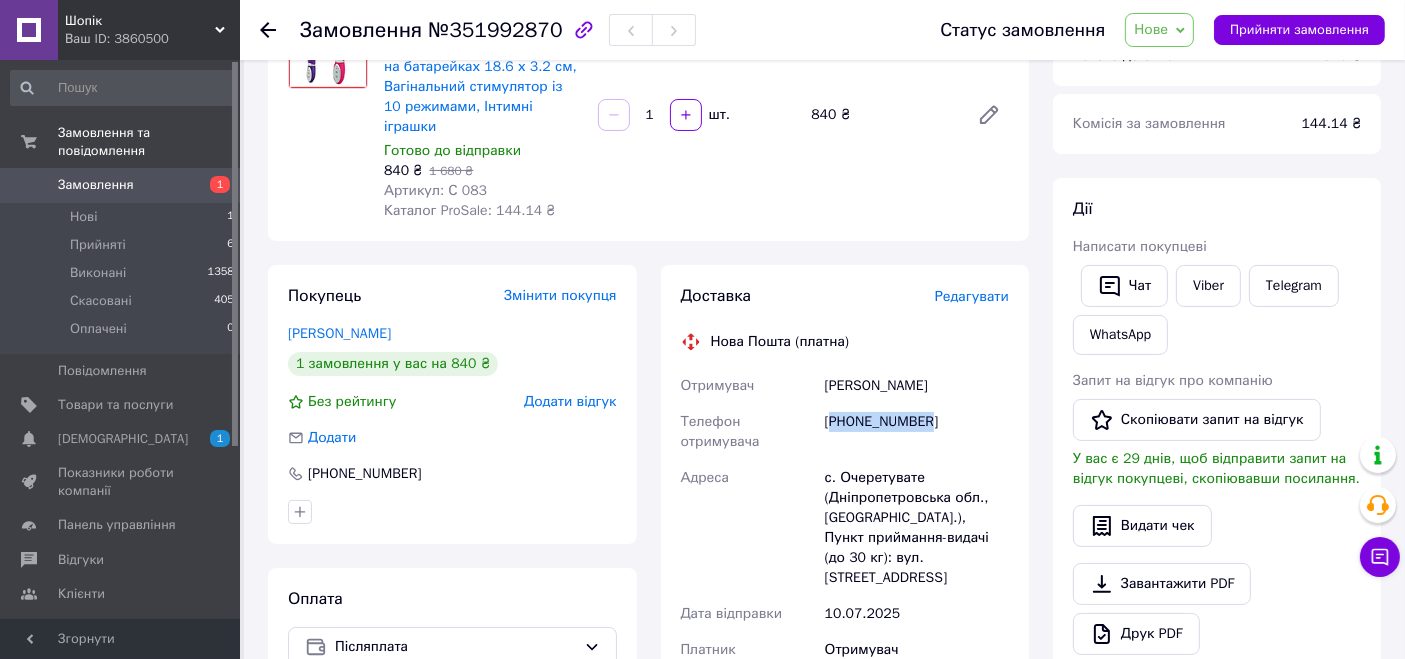 click on "[PHONE_NUMBER]" at bounding box center [917, 432] 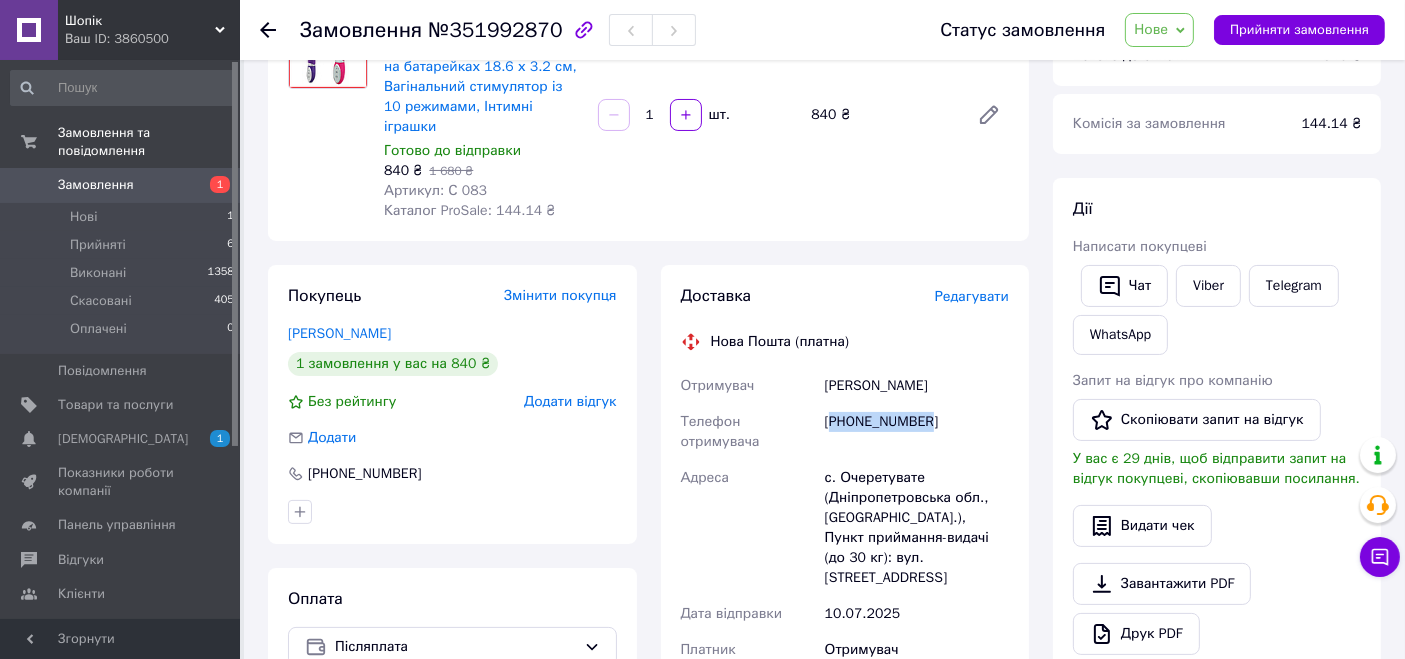 click on "Замовлення" at bounding box center (121, 185) 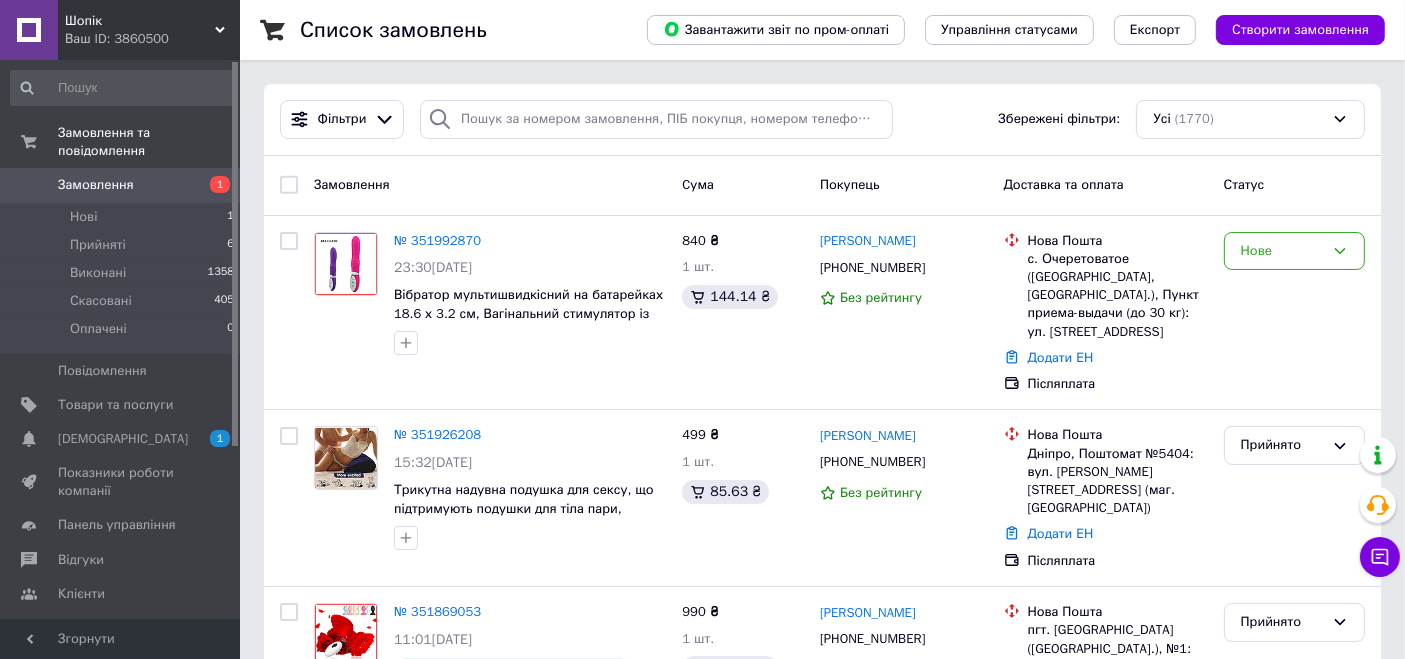 click on "Ваш ID: 3860500" at bounding box center (152, 39) 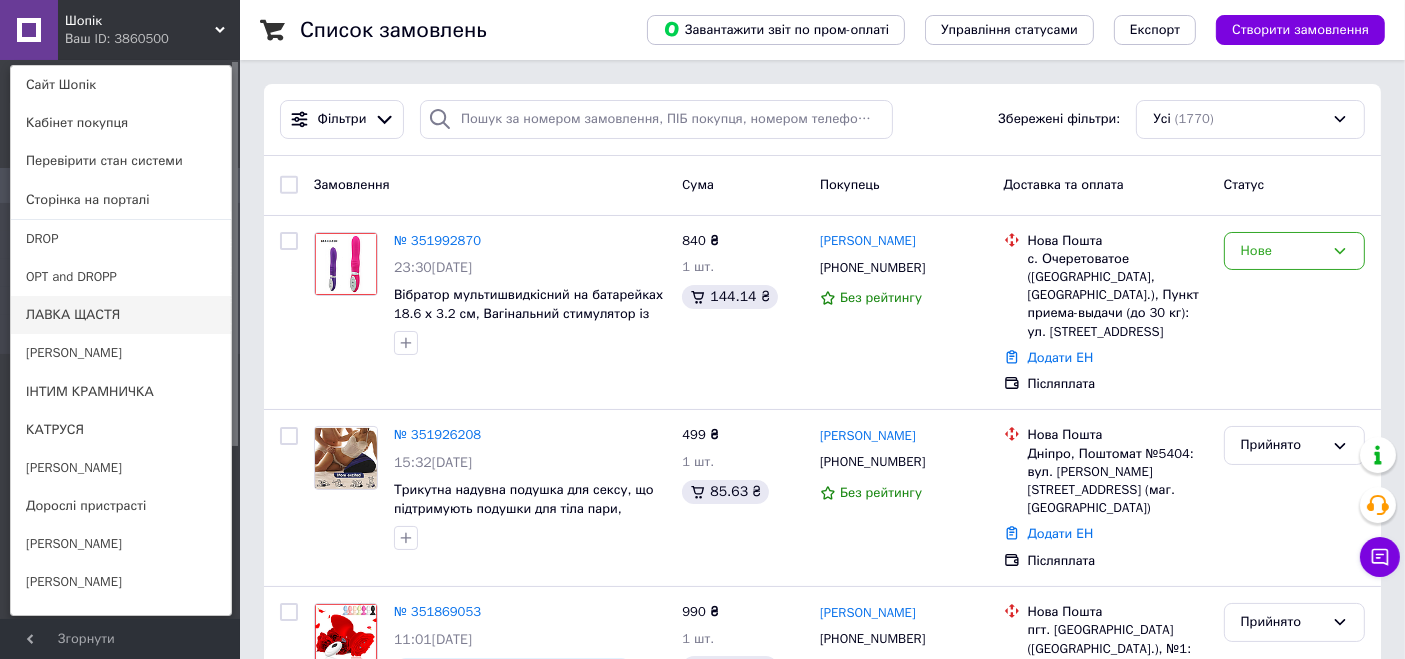 click on "ЛАВКА ЩАСТЯ" at bounding box center (121, 315) 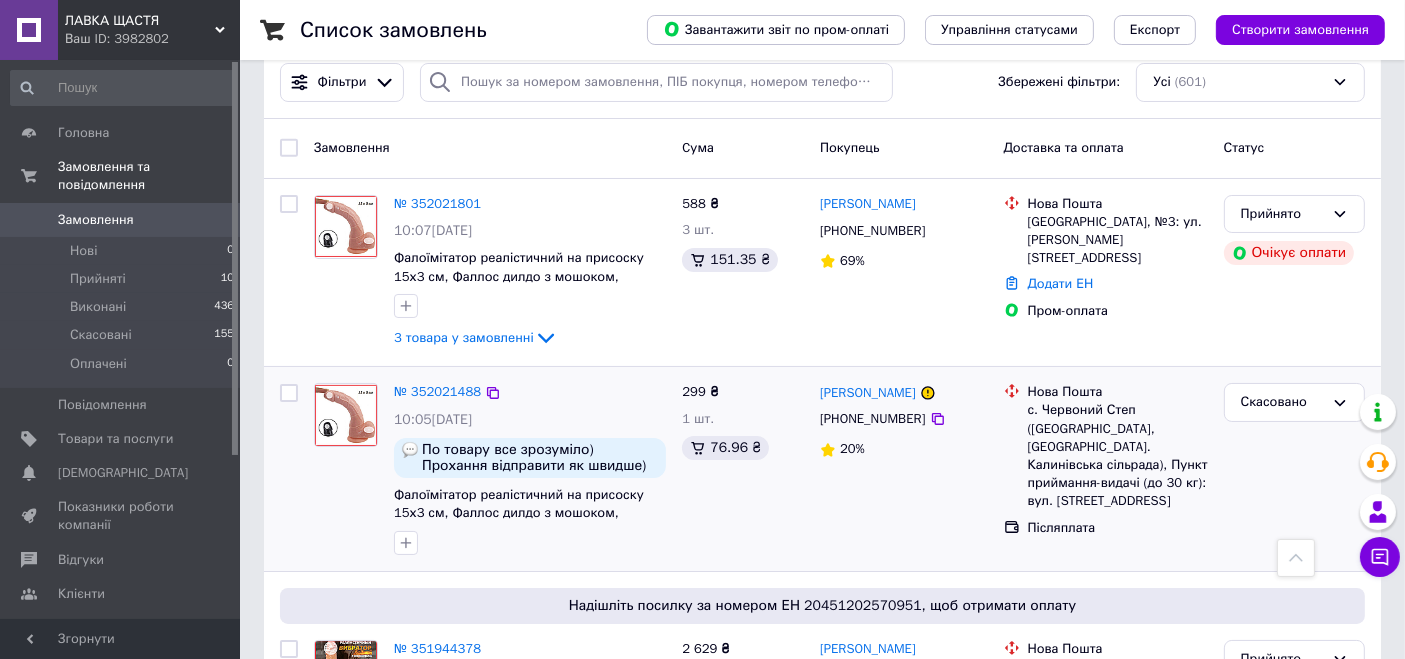 scroll, scrollTop: 0, scrollLeft: 0, axis: both 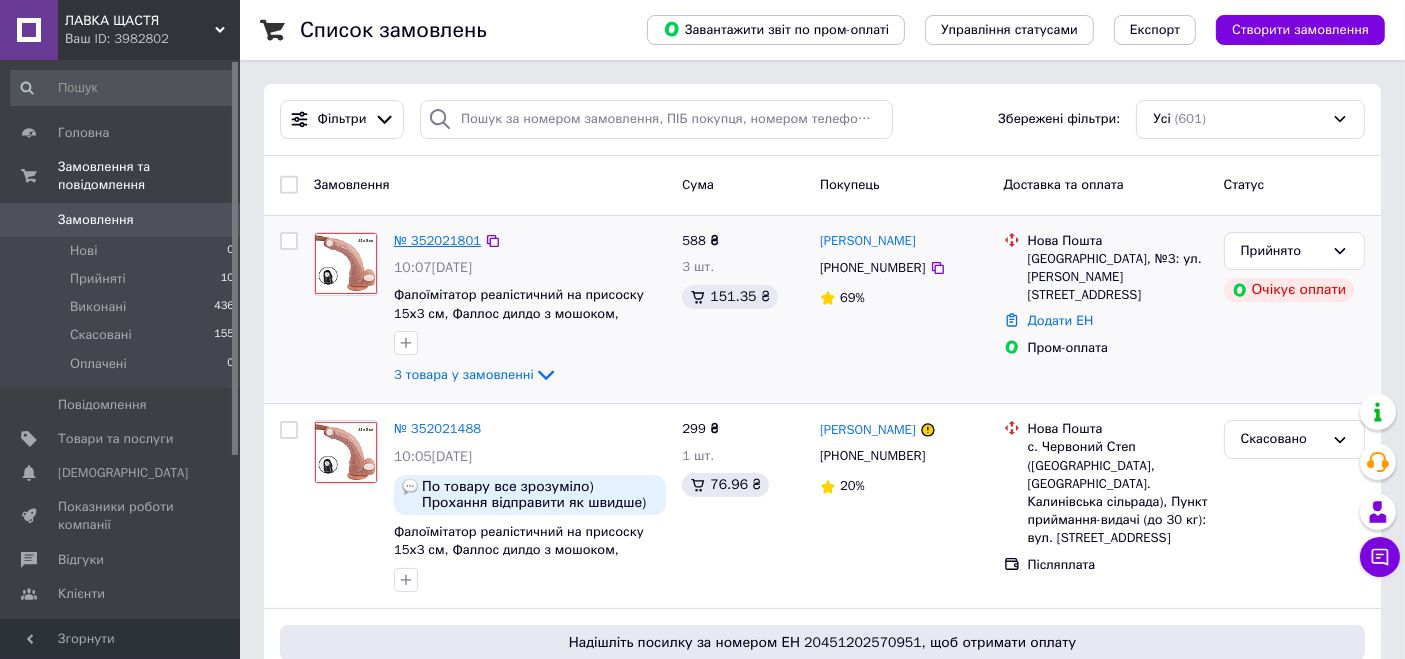 click on "№ 352021801" at bounding box center [437, 240] 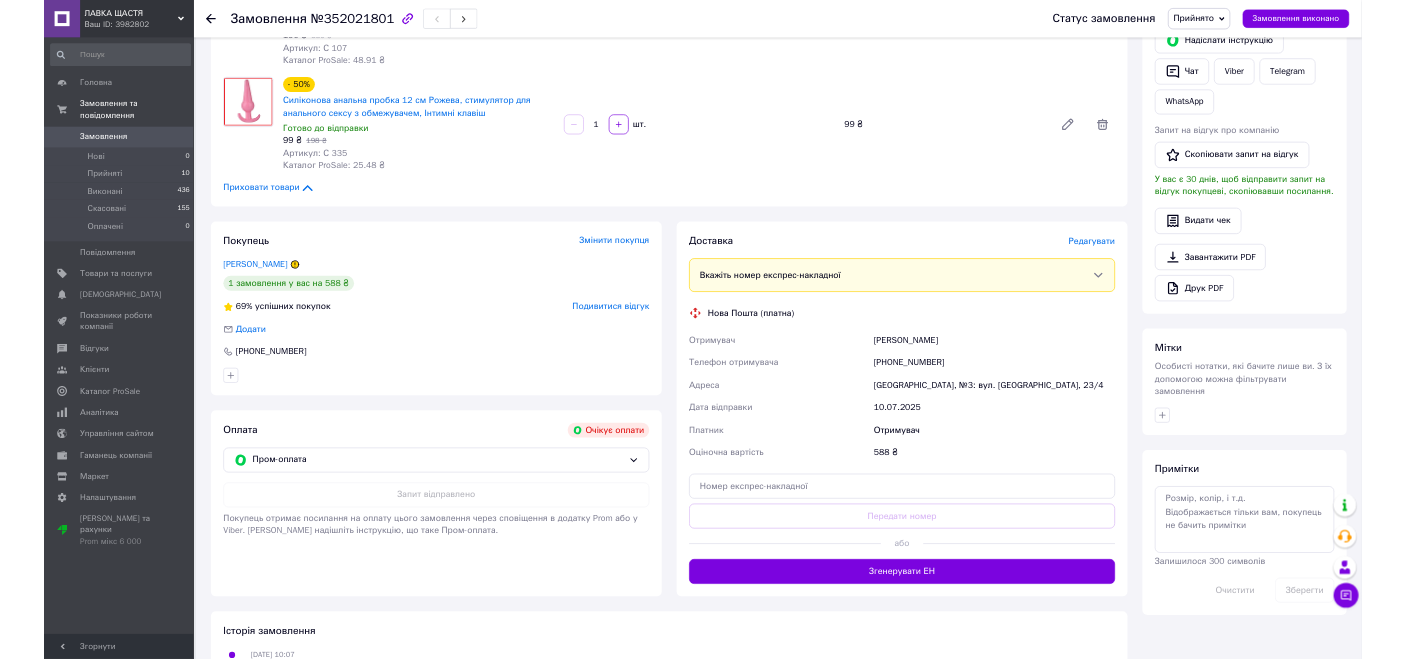 scroll, scrollTop: 444, scrollLeft: 0, axis: vertical 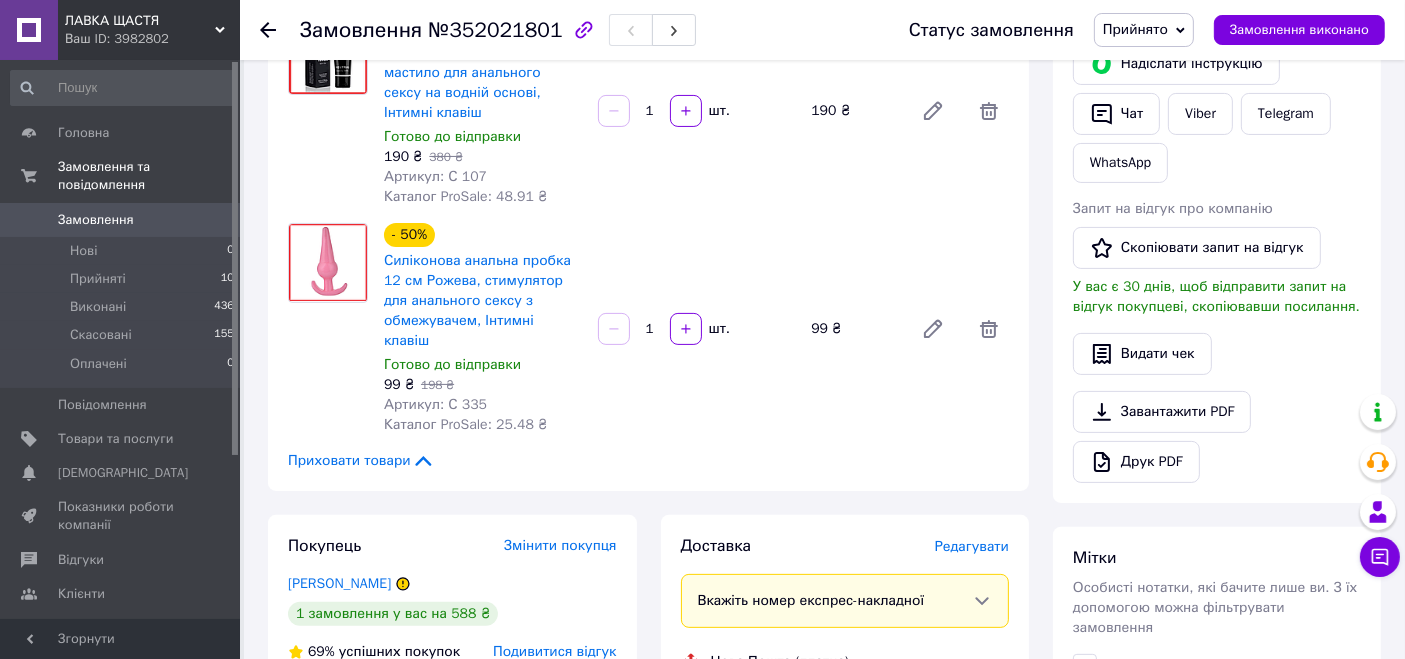 click on "Ваш ID: 3982802" at bounding box center (152, 39) 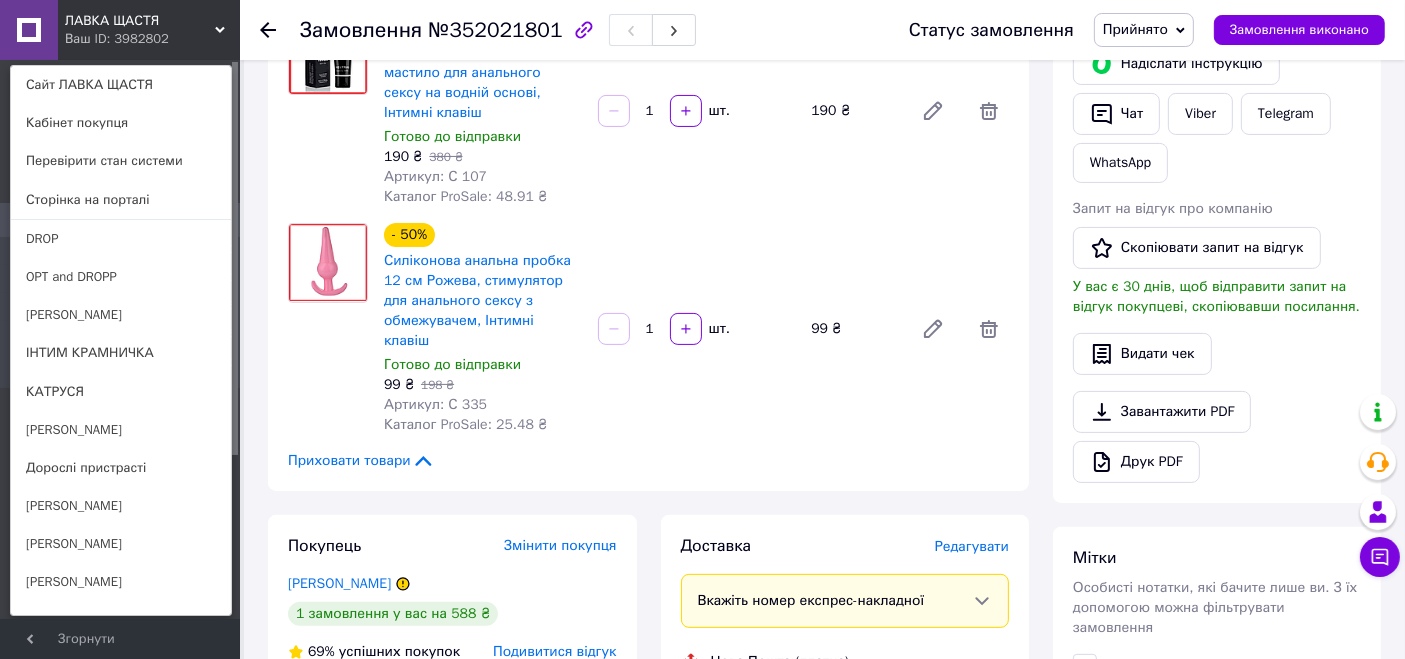 click on "Ваш ID: 3982802" at bounding box center [107, 39] 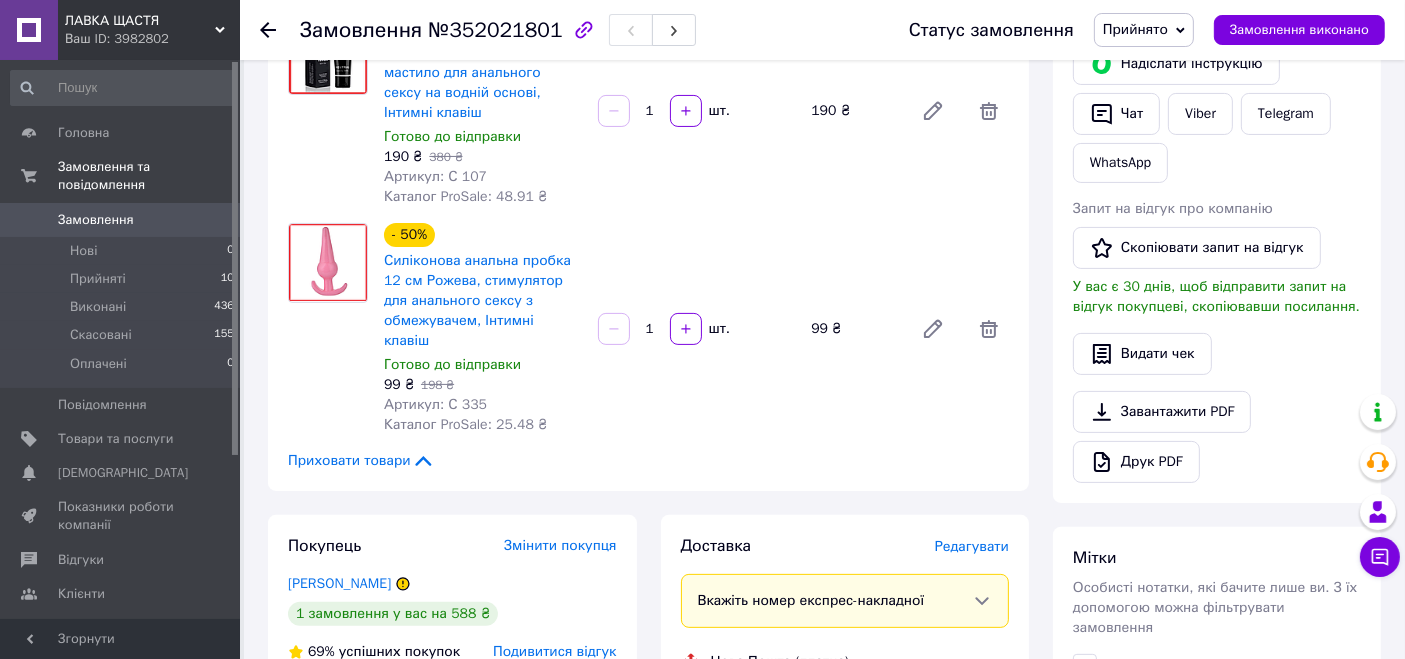 click on "Замовлення" at bounding box center [96, 220] 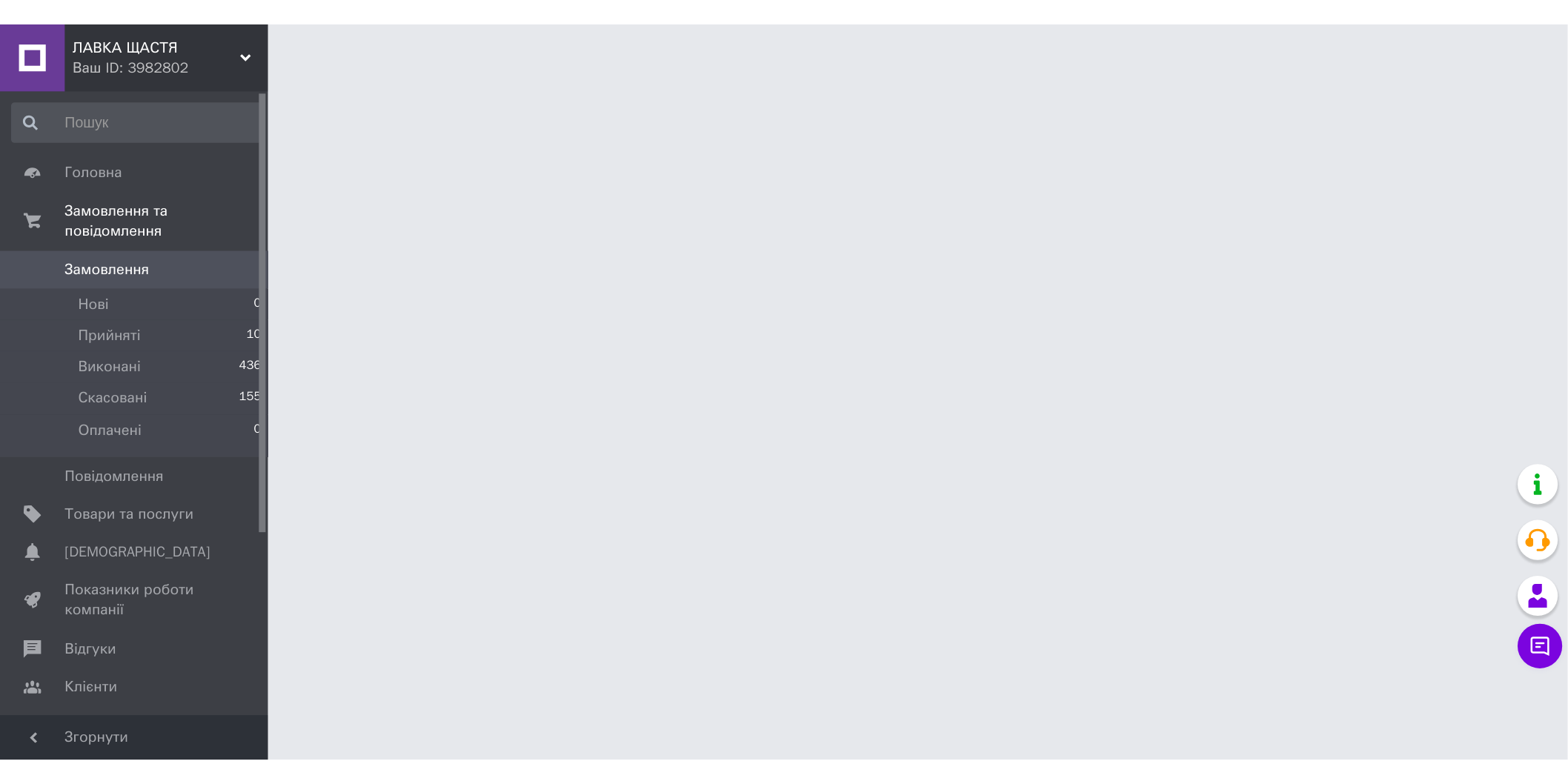 scroll, scrollTop: 0, scrollLeft: 0, axis: both 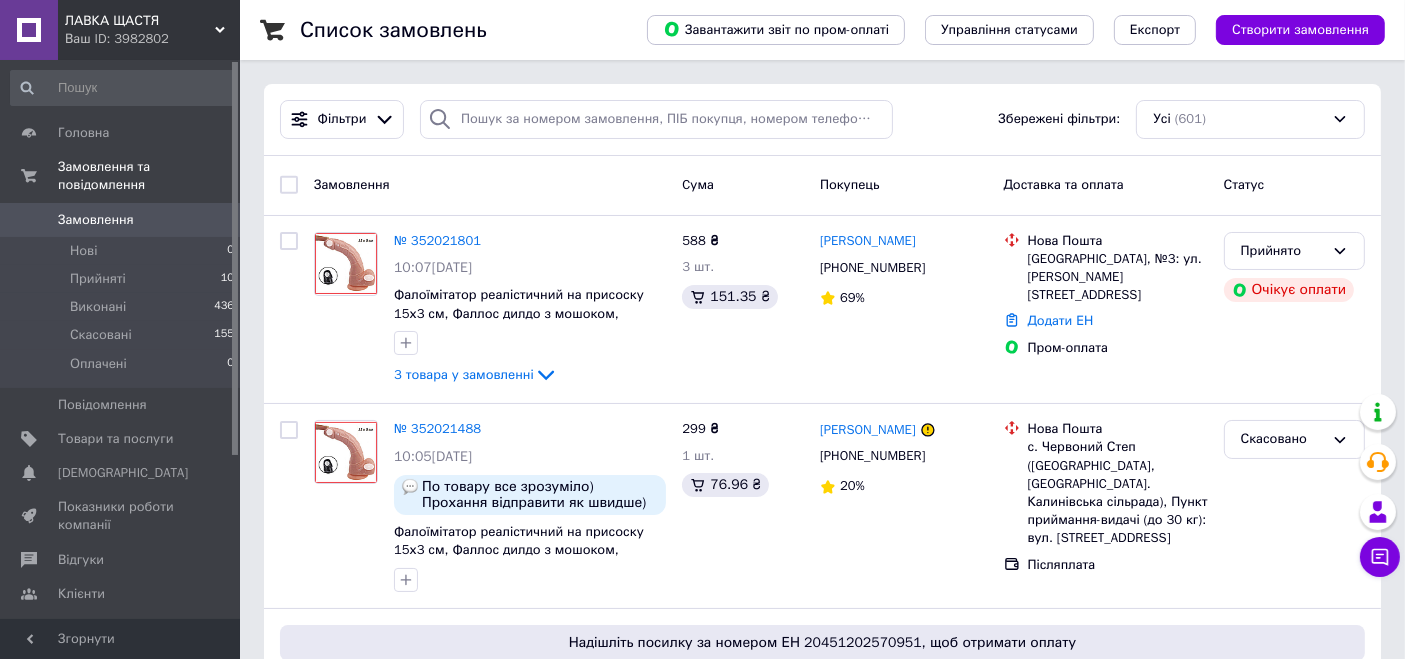 click on "ЛАВКА ЩАСТЯ" at bounding box center [140, 21] 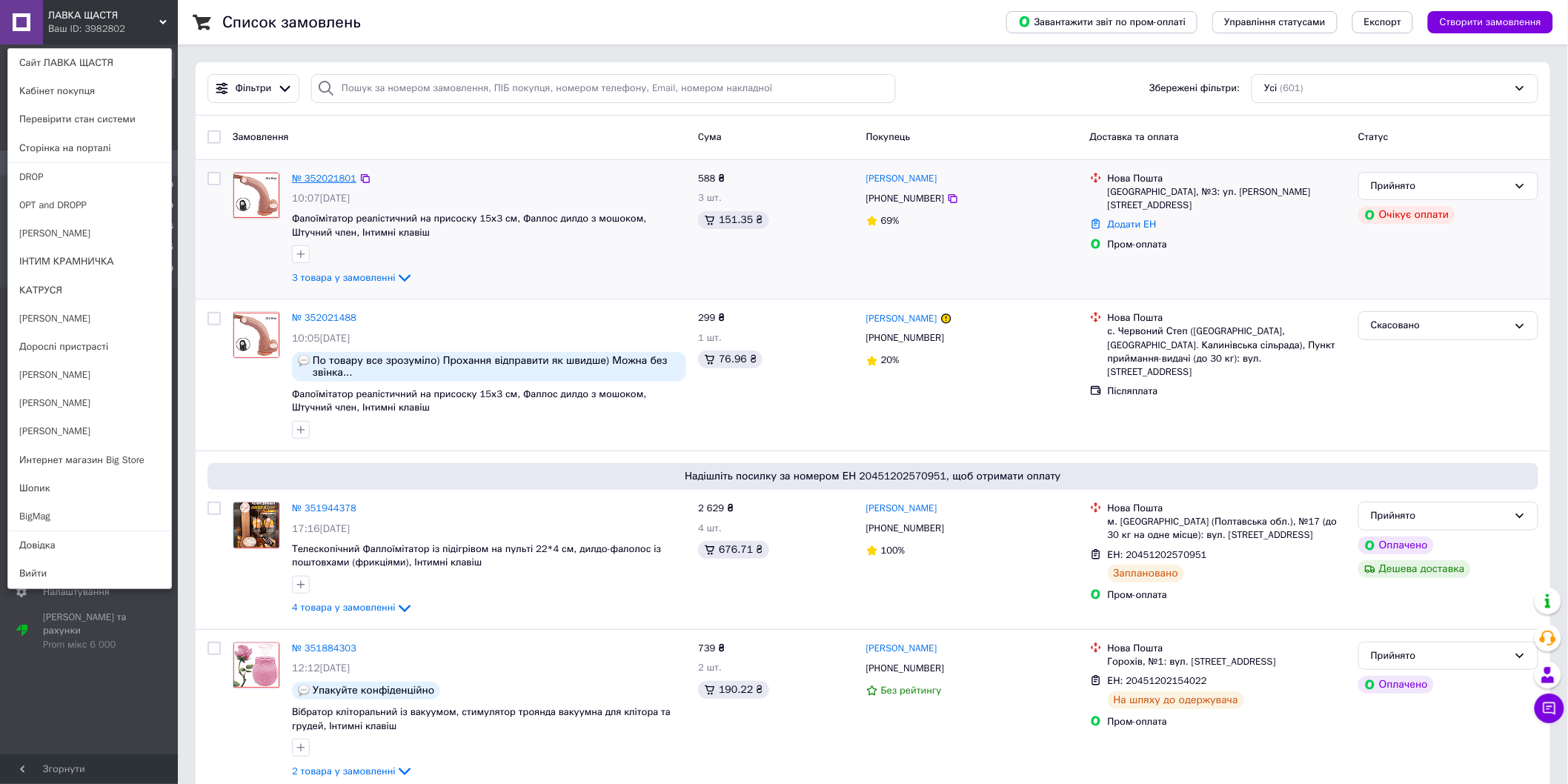 click on "№ 352021801" at bounding box center (324, 178) 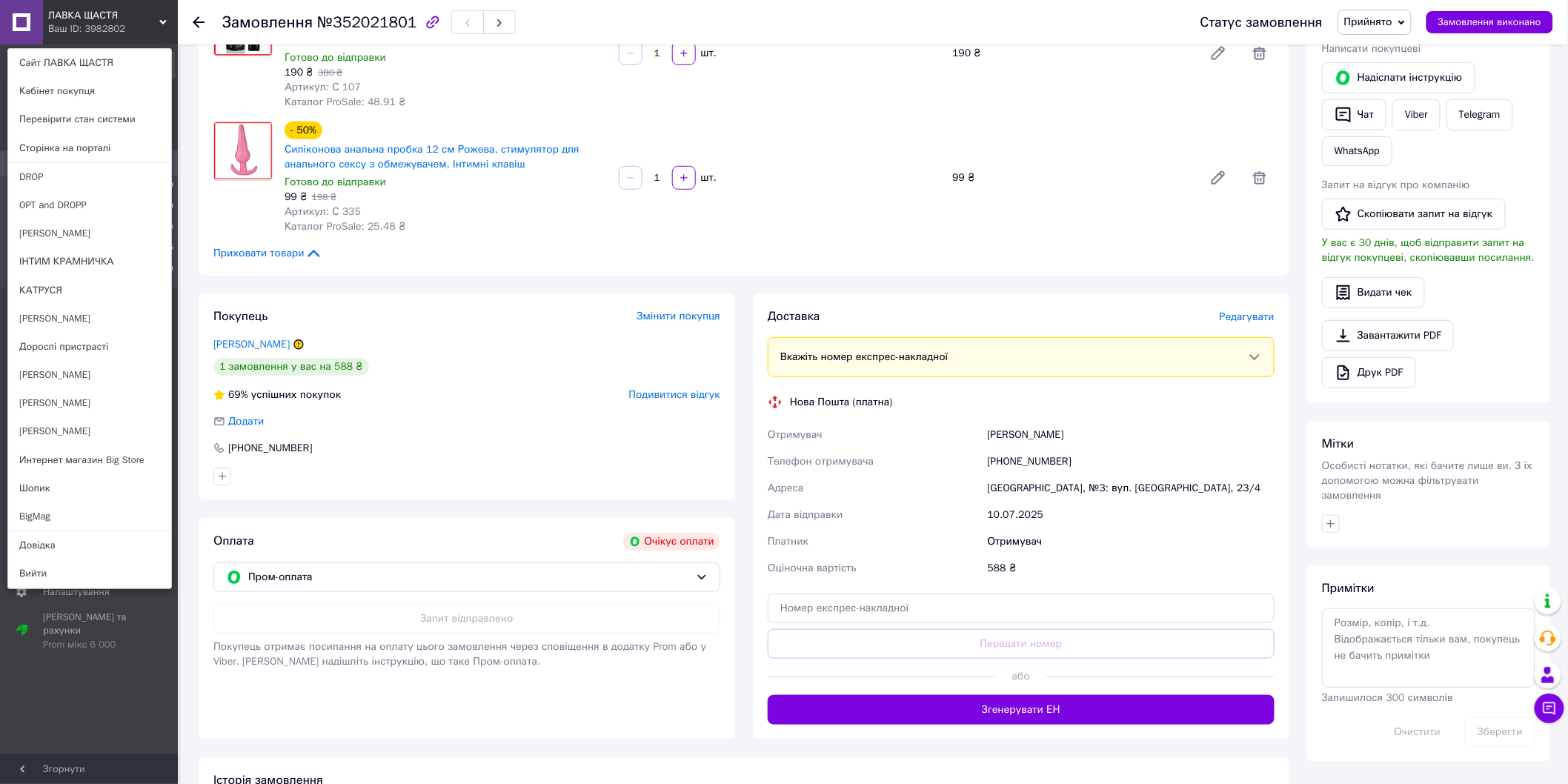 scroll, scrollTop: 329, scrollLeft: 0, axis: vertical 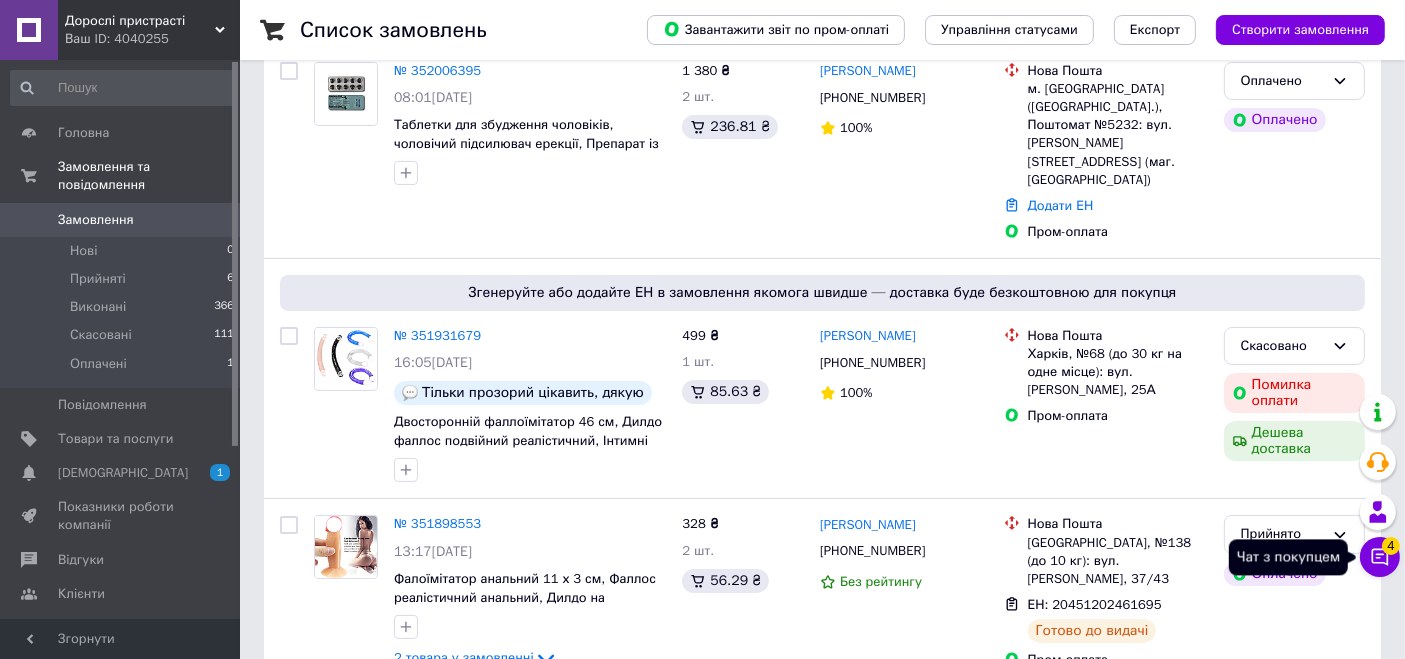 click 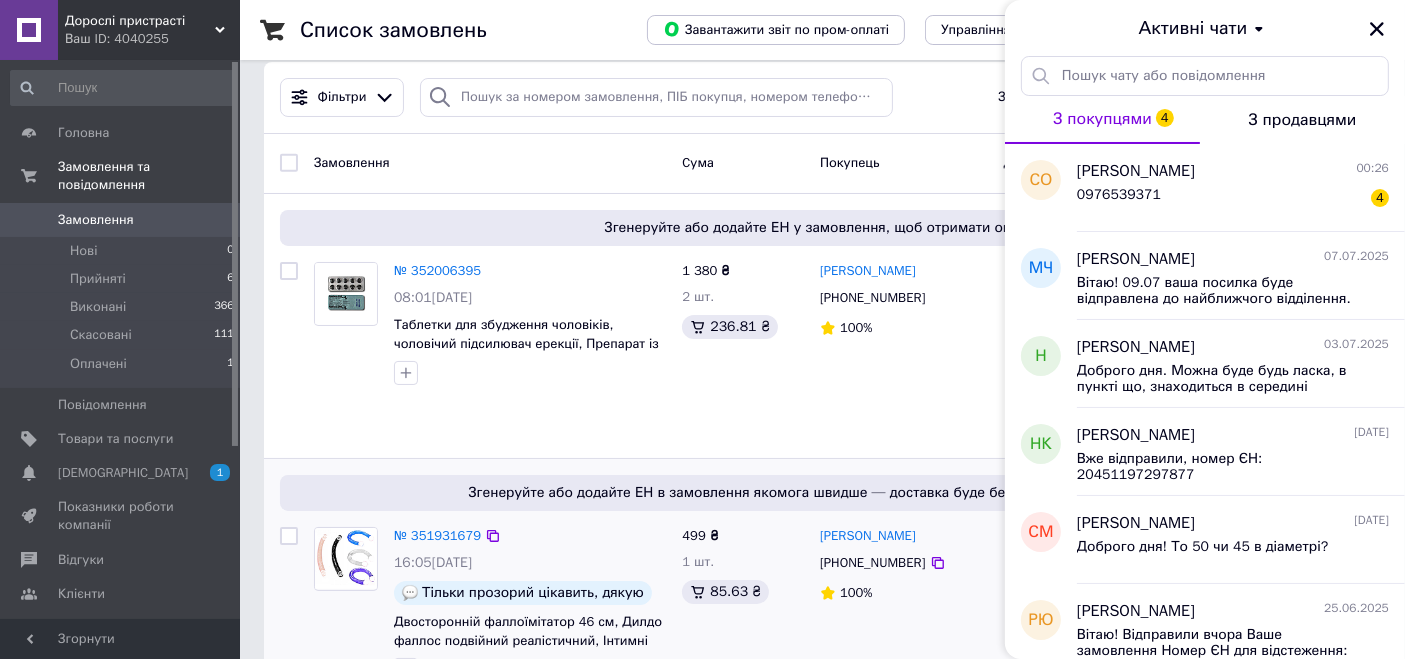 scroll, scrollTop: 0, scrollLeft: 0, axis: both 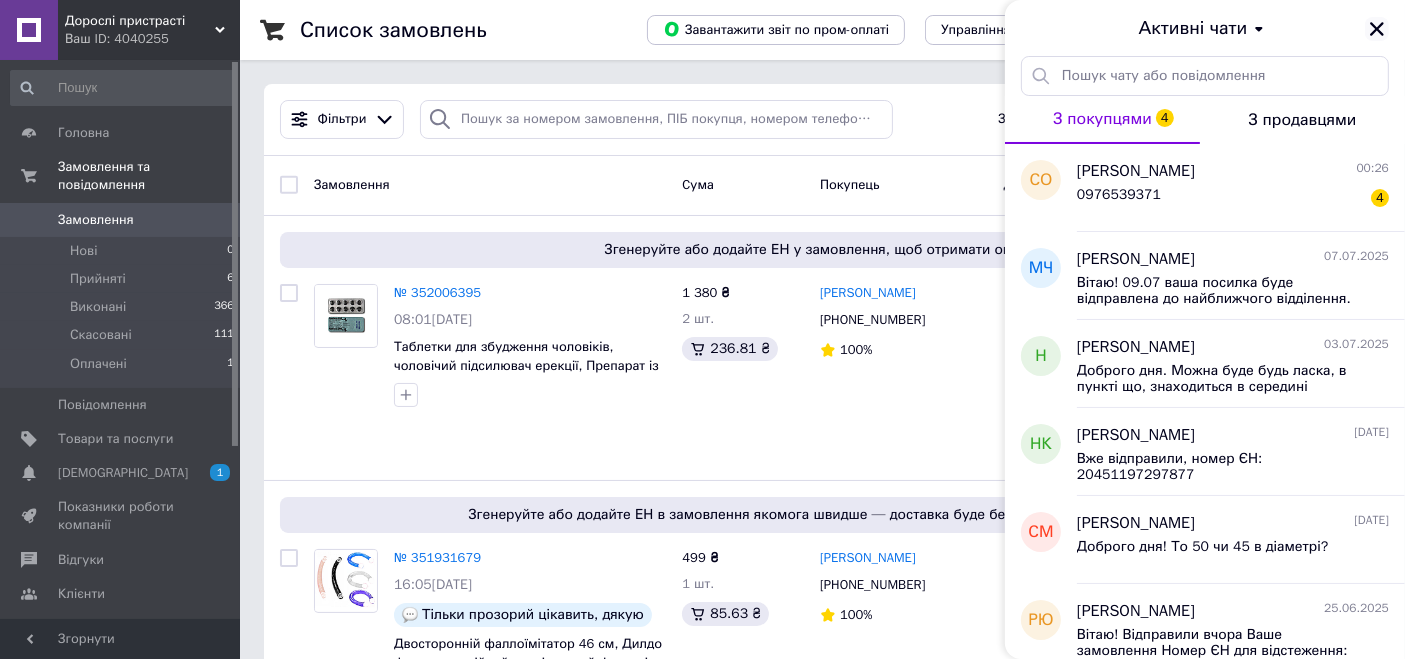 click 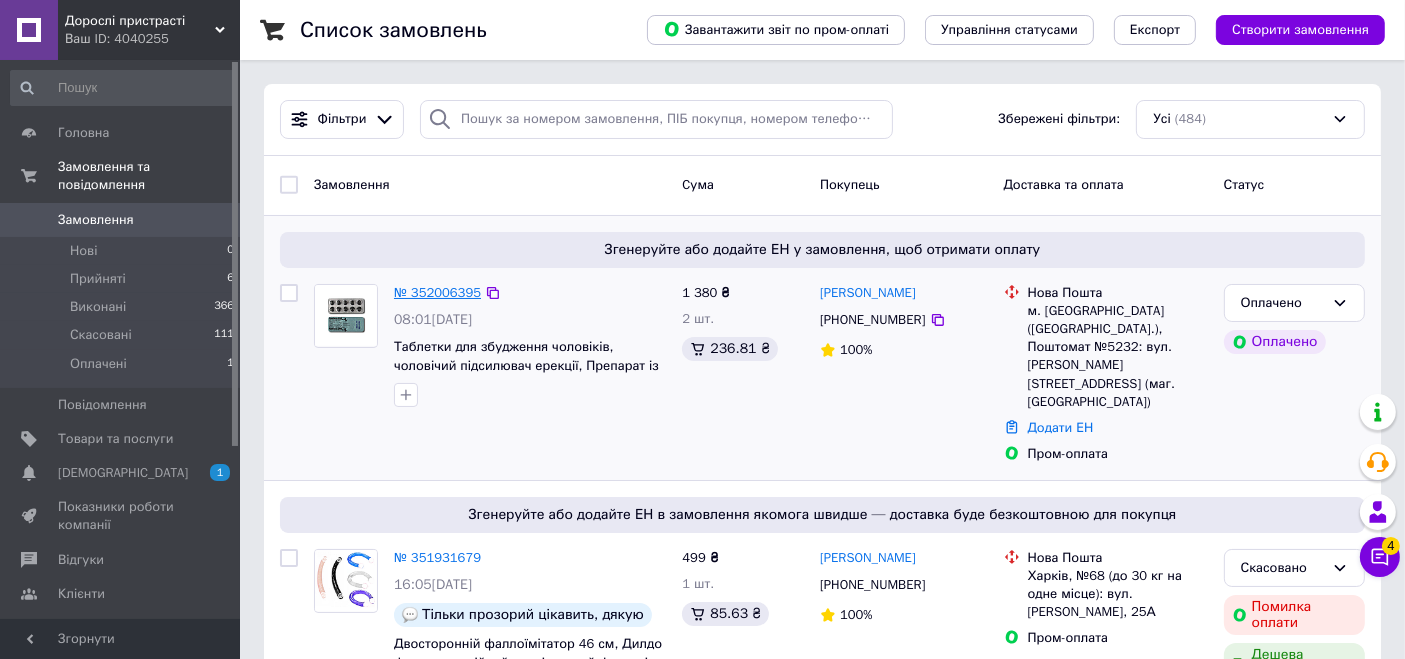 click on "№ 352006395" at bounding box center (437, 292) 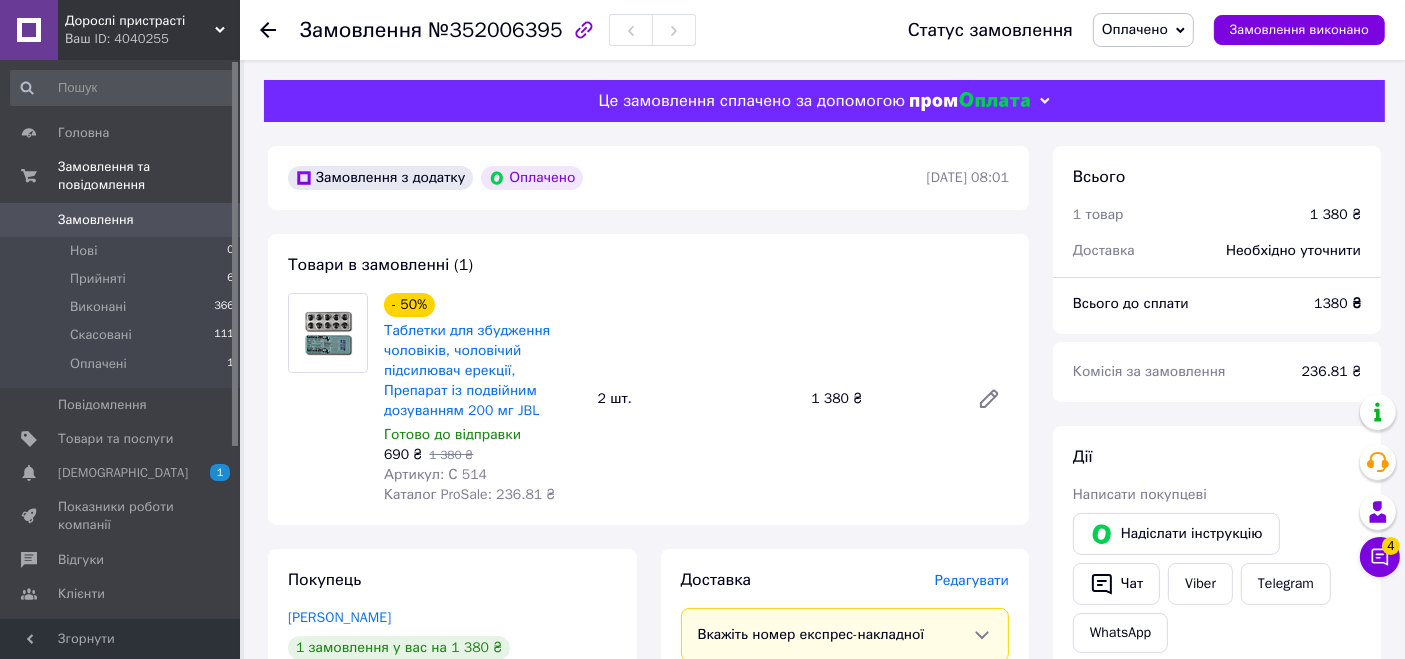 click on "Оплачено" at bounding box center [1135, 29] 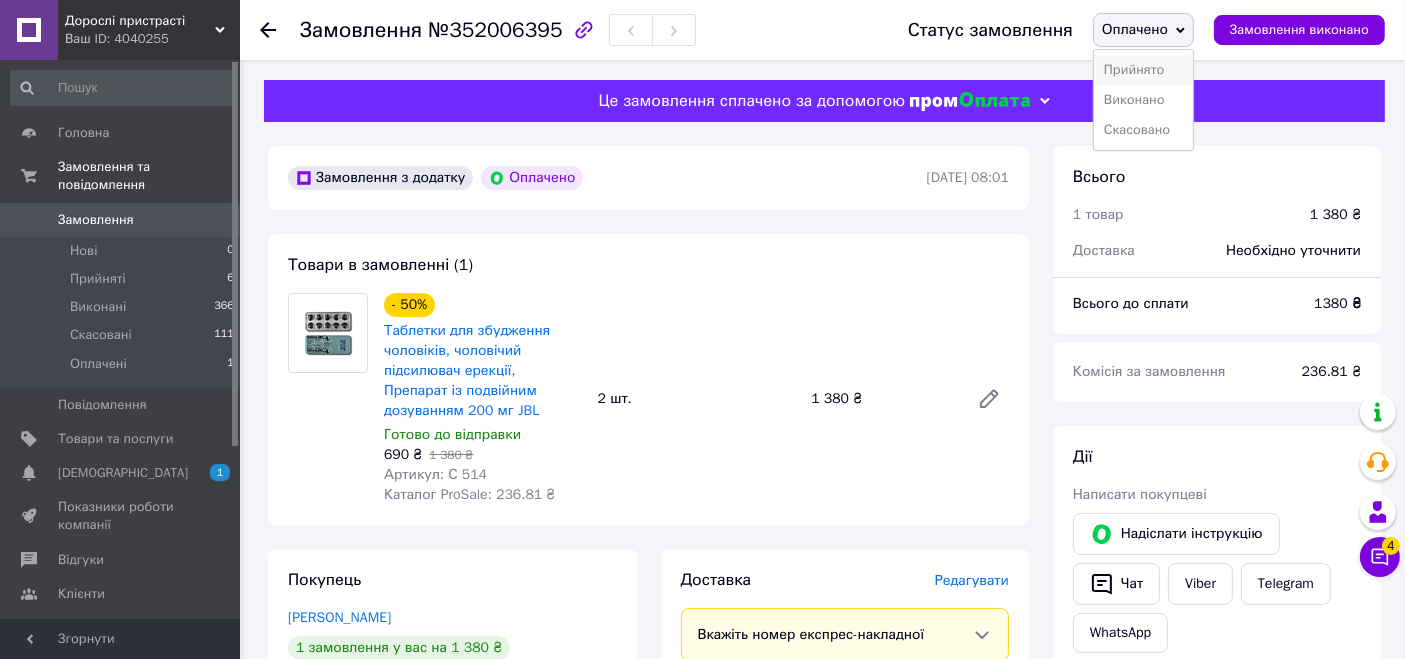 click on "Прийнято" at bounding box center (1143, 70) 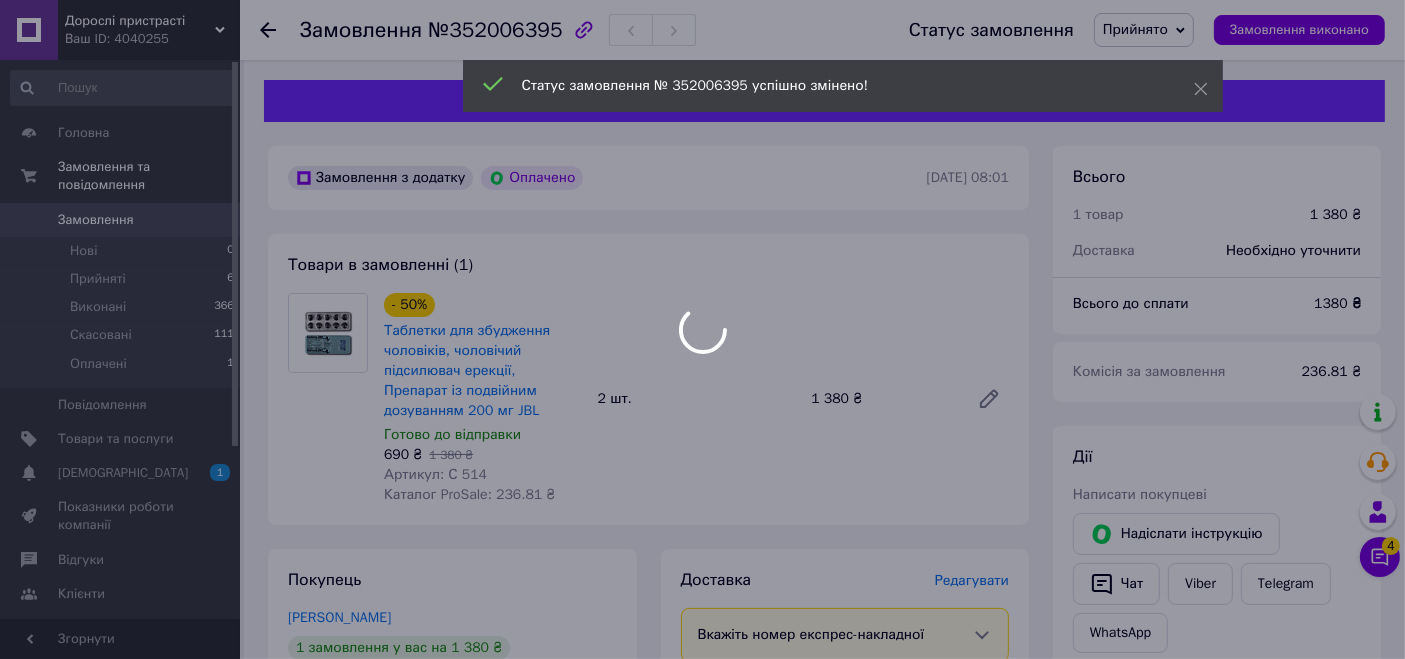 click on "Дорослі пристрасті Ваш ID: 4040255 Сайт Дорослі пристрасті Кабінет покупця Перевірити стан системи Сторінка на порталі DROP OPT and DROPP ЛАВКА ЩАСТЯ Віталій Кузьменко ІНТИМ КРАМНИЧКА КАТРУСЯ Віталій Кузьменко Віталій Кузьменко Виталий Кузьменко Виталий Кузьменко Интернет магазин Big Store Шопик BigMag Довідка Вийти Головна Замовлення та повідомлення Замовлення 0 Нові 0 Прийняті 6 Виконані 366 Скасовані 111 Оплачені 1 Повідомлення 0 Товари та послуги Сповіщення 1 0 Показники роботи компанії Відгуки Клієнти Каталог ProSale Маркет" at bounding box center [702, 769] 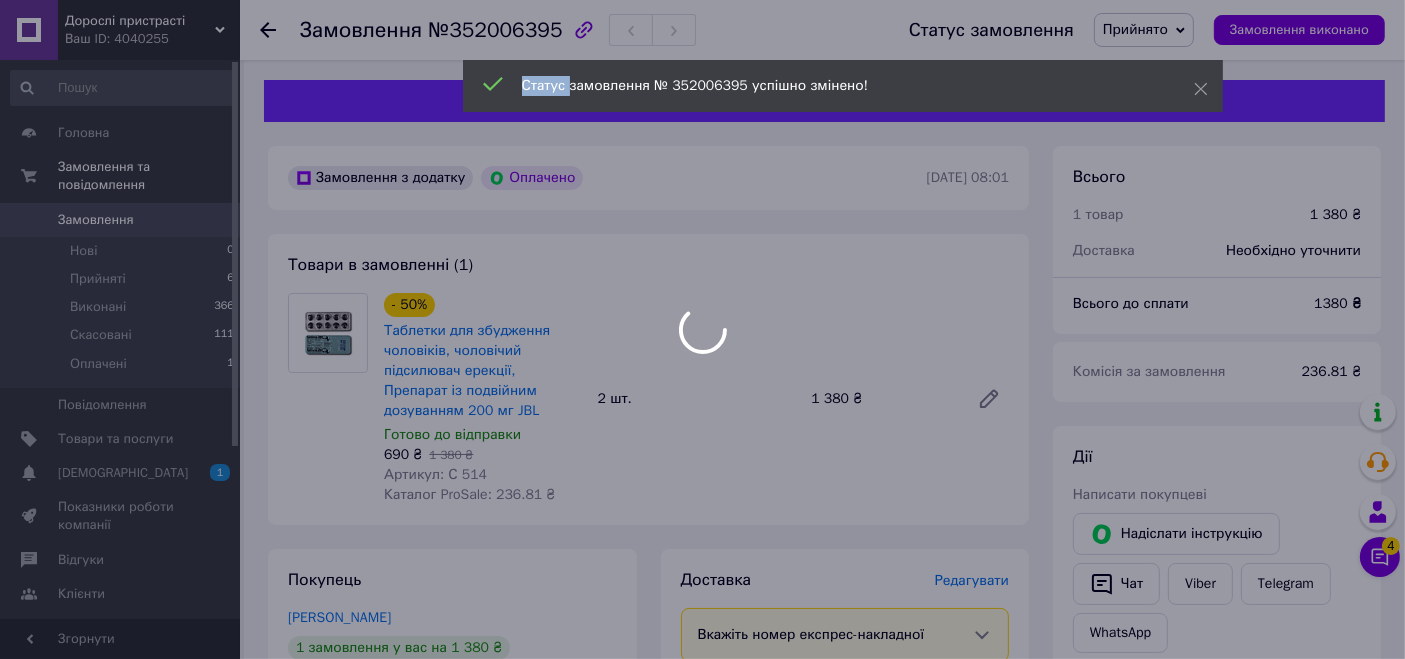 click on "Статус замовлення № 352006395 успішно змінено!" at bounding box center (843, 86) 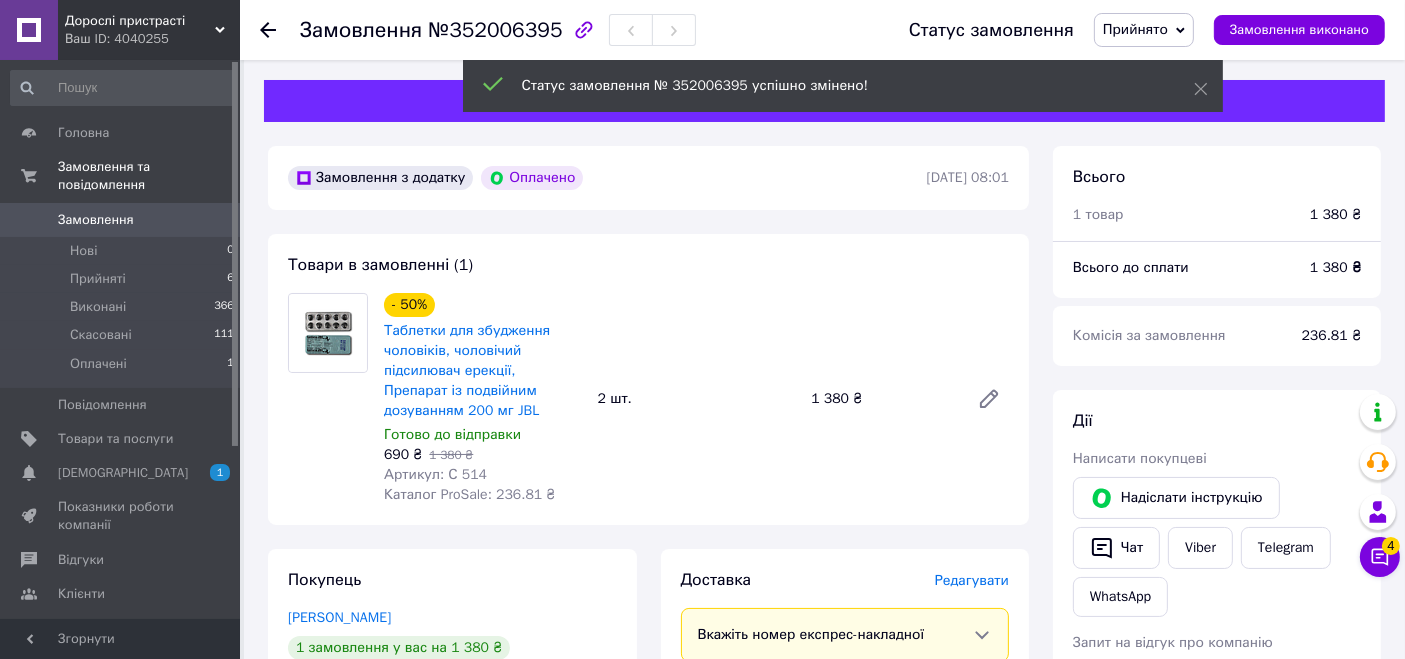 click on "№352006395" at bounding box center [495, 30] 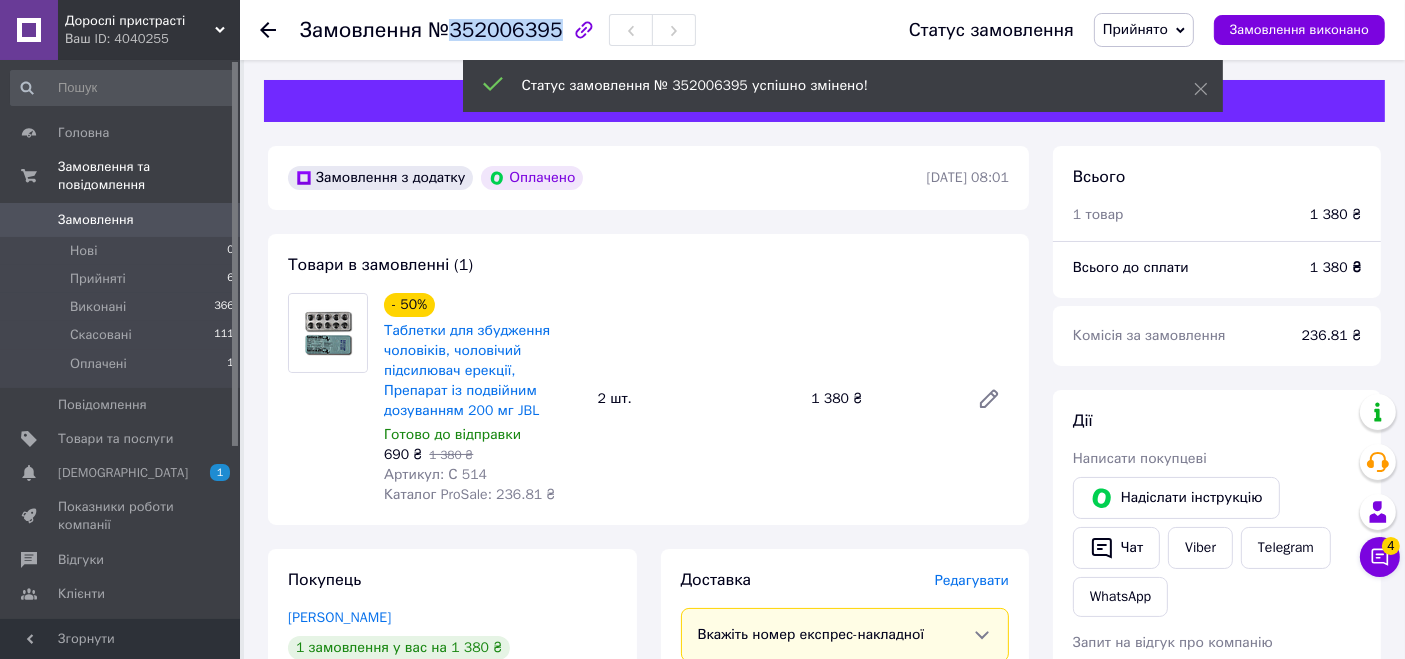 click on "№352006395" at bounding box center (495, 30) 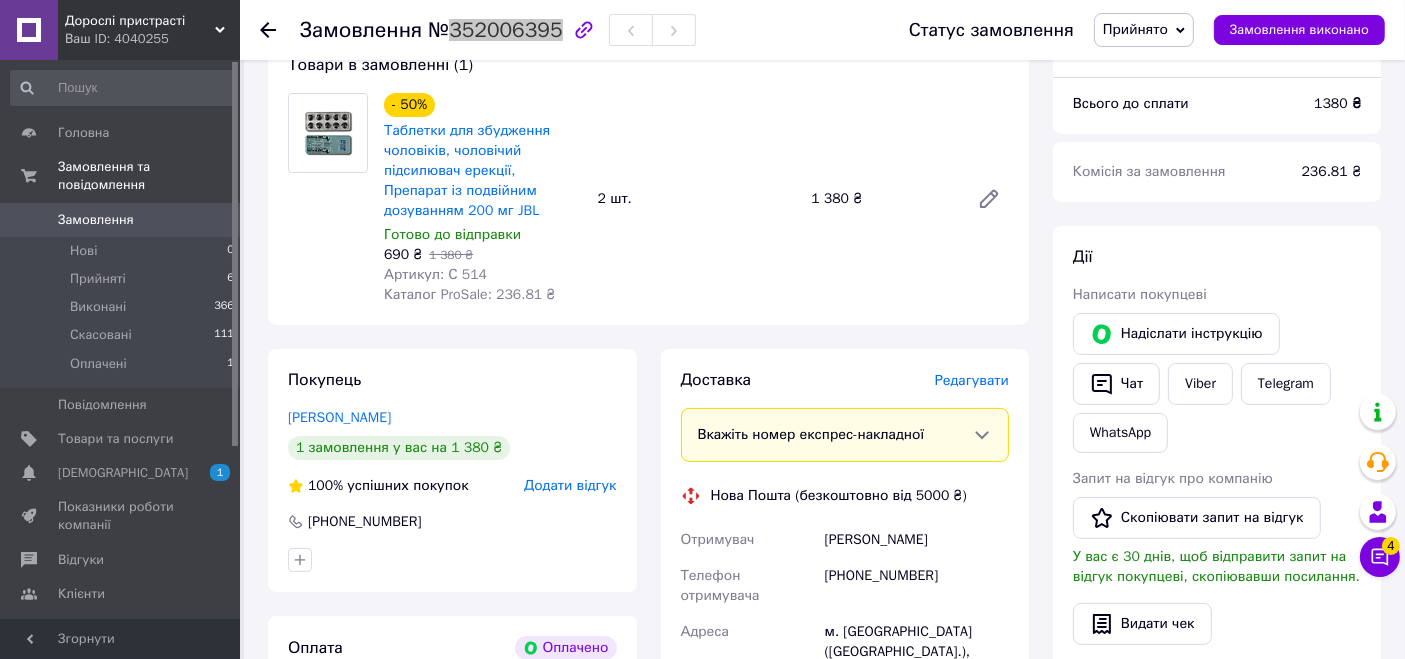scroll, scrollTop: 222, scrollLeft: 0, axis: vertical 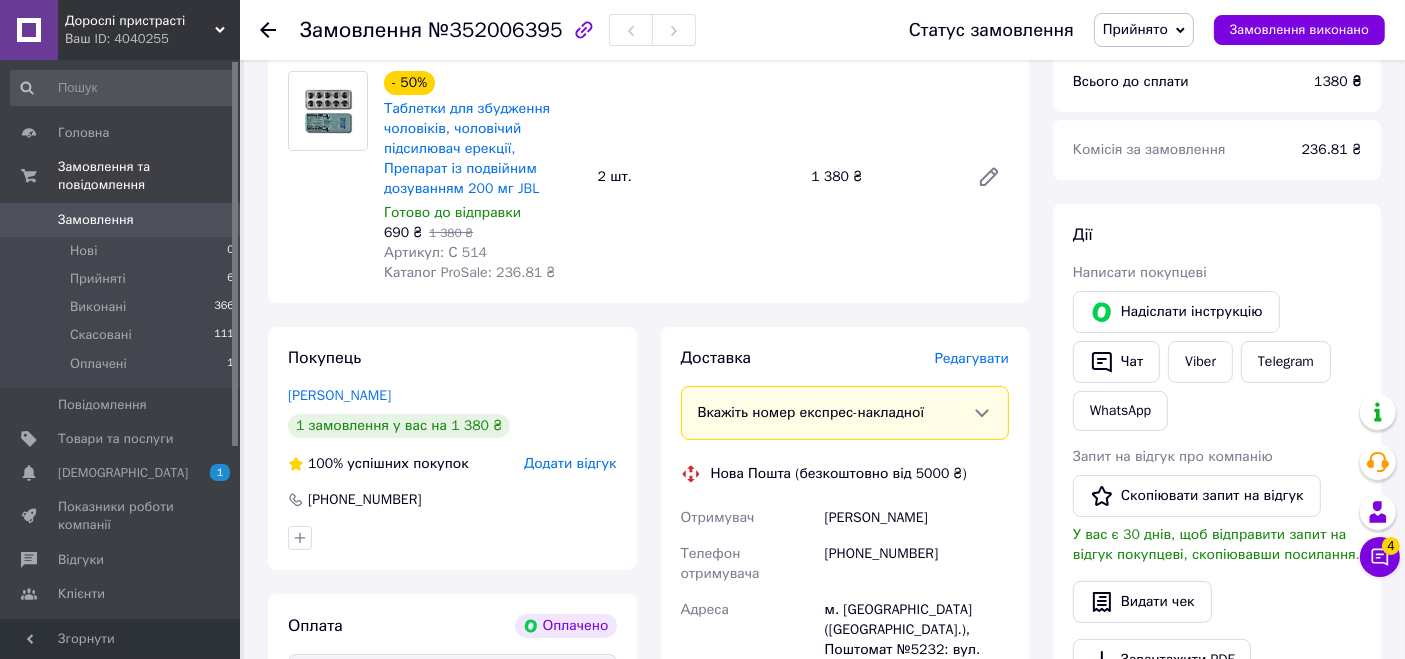 click on "скуратовский леонид" at bounding box center (917, 518) 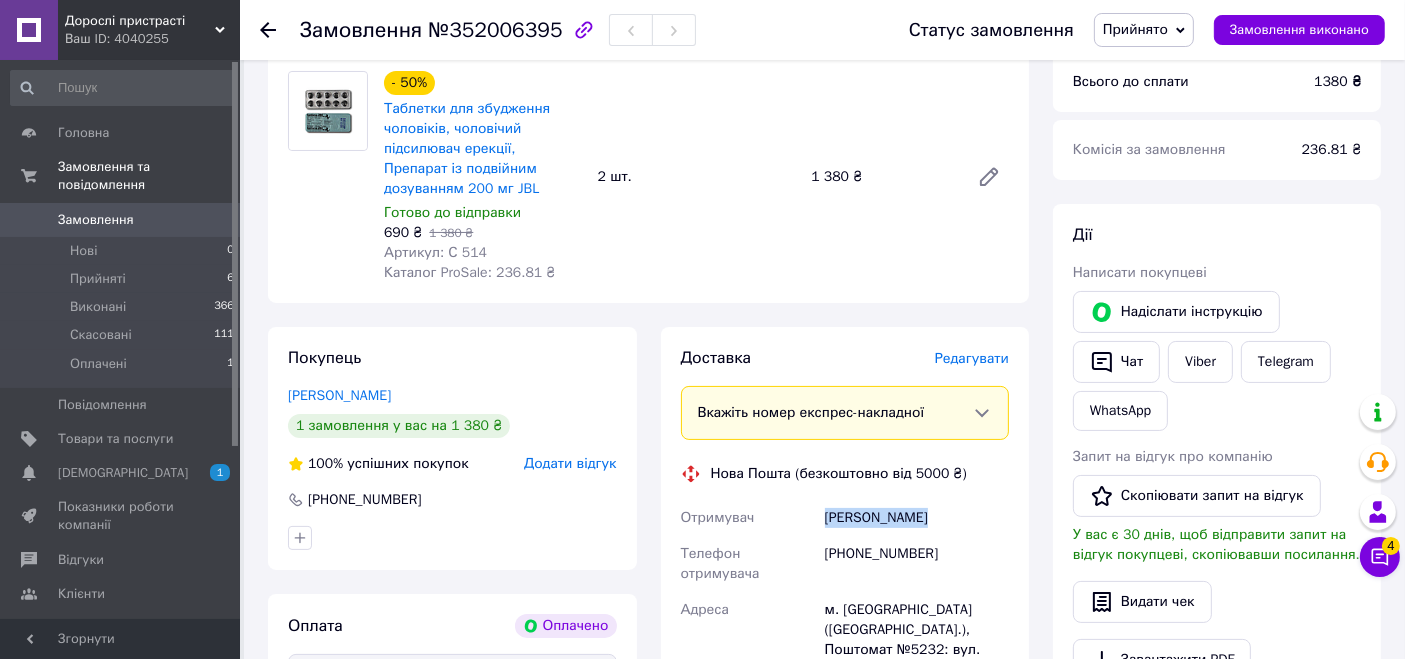 click on "скуратовский леонид" at bounding box center (917, 518) 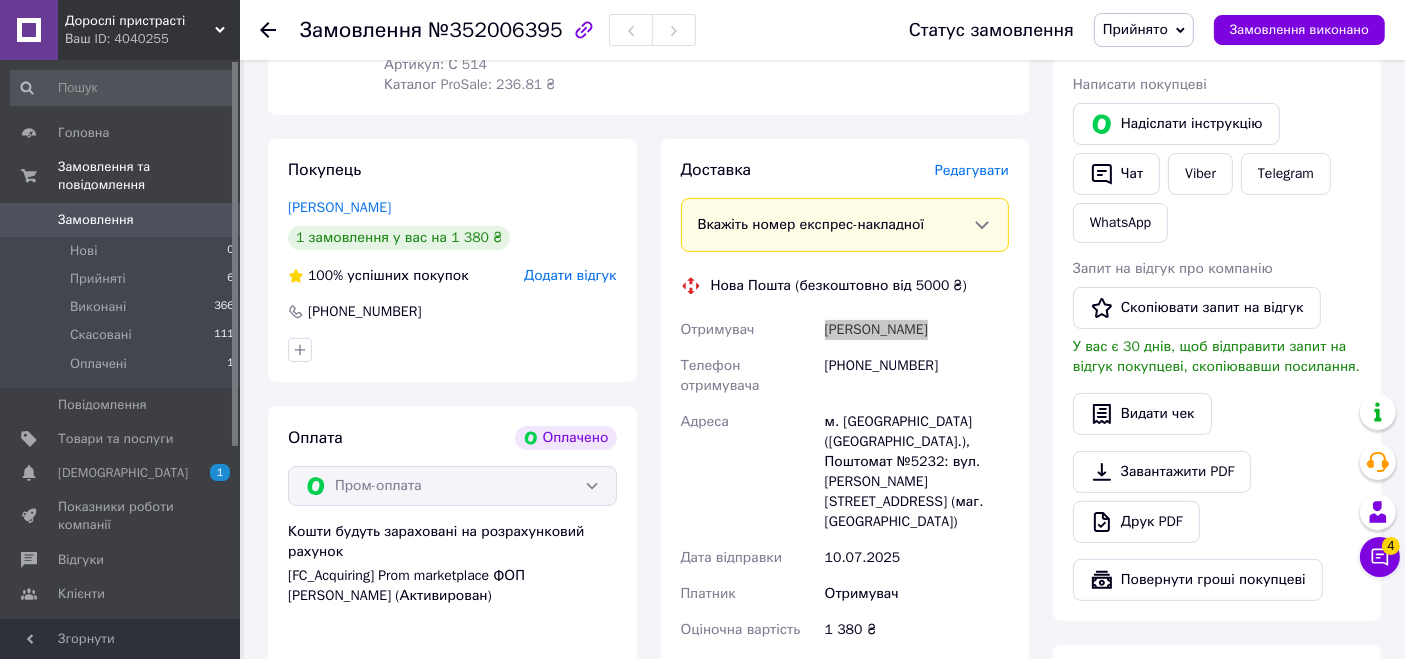 scroll, scrollTop: 444, scrollLeft: 0, axis: vertical 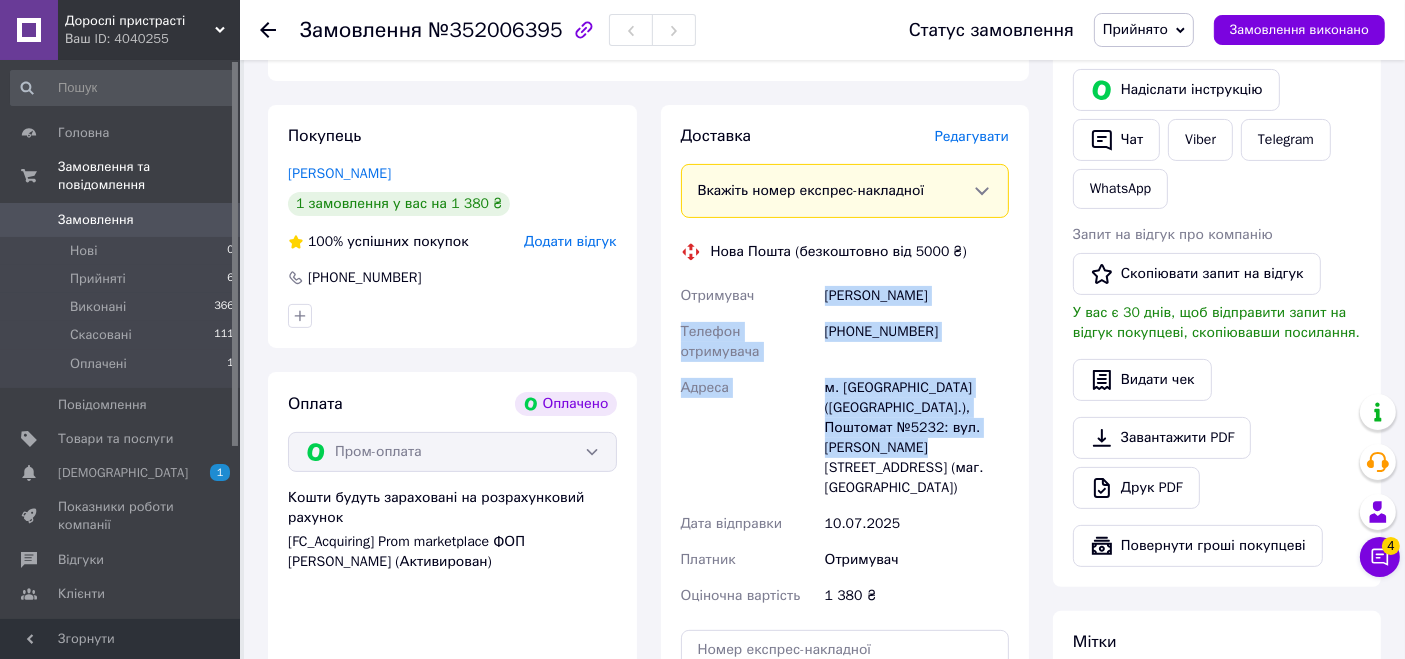 drag, startPoint x: 927, startPoint y: 430, endPoint x: 822, endPoint y: 302, distance: 165.55664 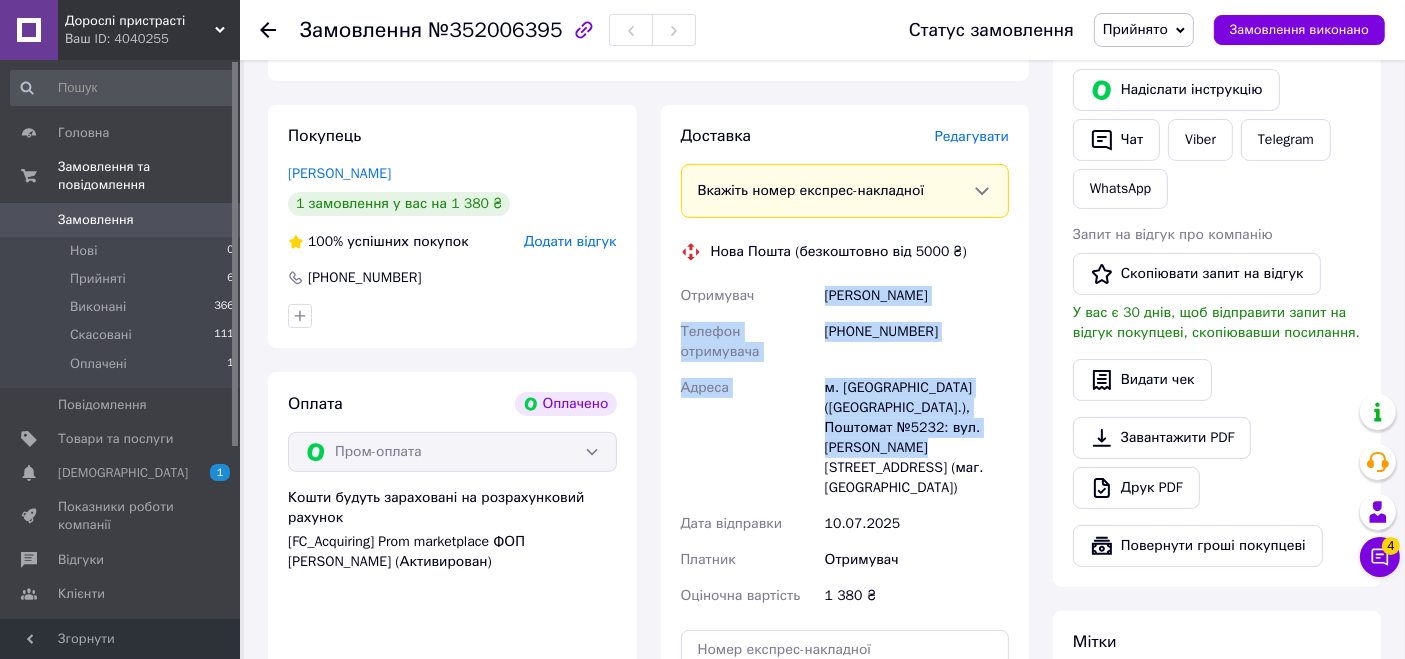click on "Отримувач скуратовский леонид Телефон отримувача +380989248498 Адреса м. Малин (Житомирська обл.), Поштомат №5232: вул. Грушевського, 1в (маг. АТБ) Дата відправки 10.07.2025 Платник Отримувач Оціночна вартість 1 380 ₴" at bounding box center [845, 446] 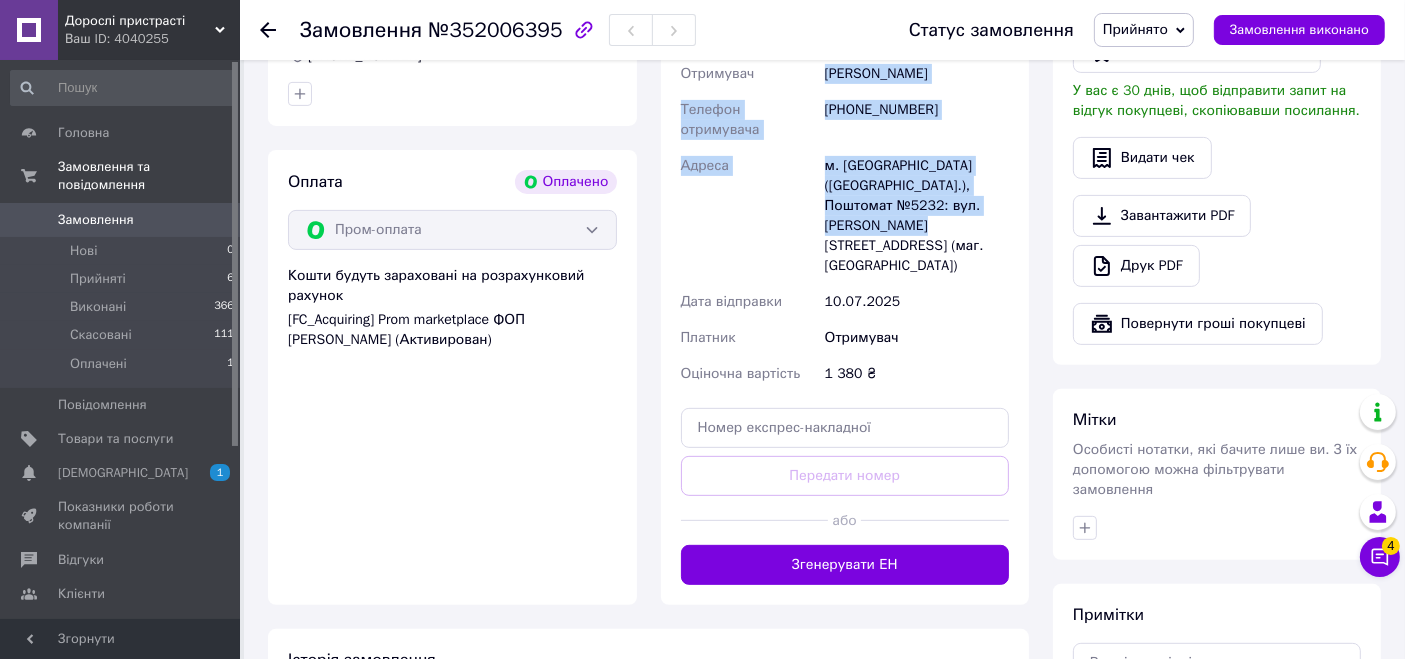 scroll, scrollTop: 0, scrollLeft: 0, axis: both 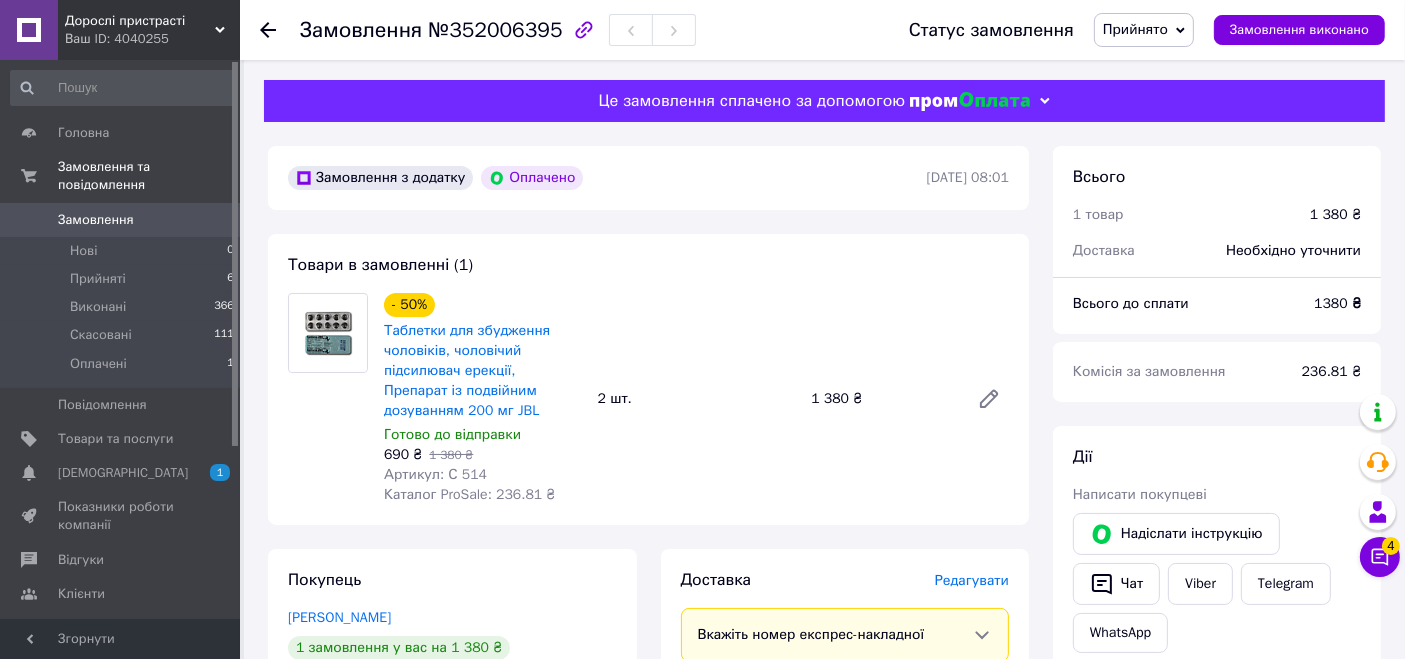 click on "Замовлення" at bounding box center (96, 220) 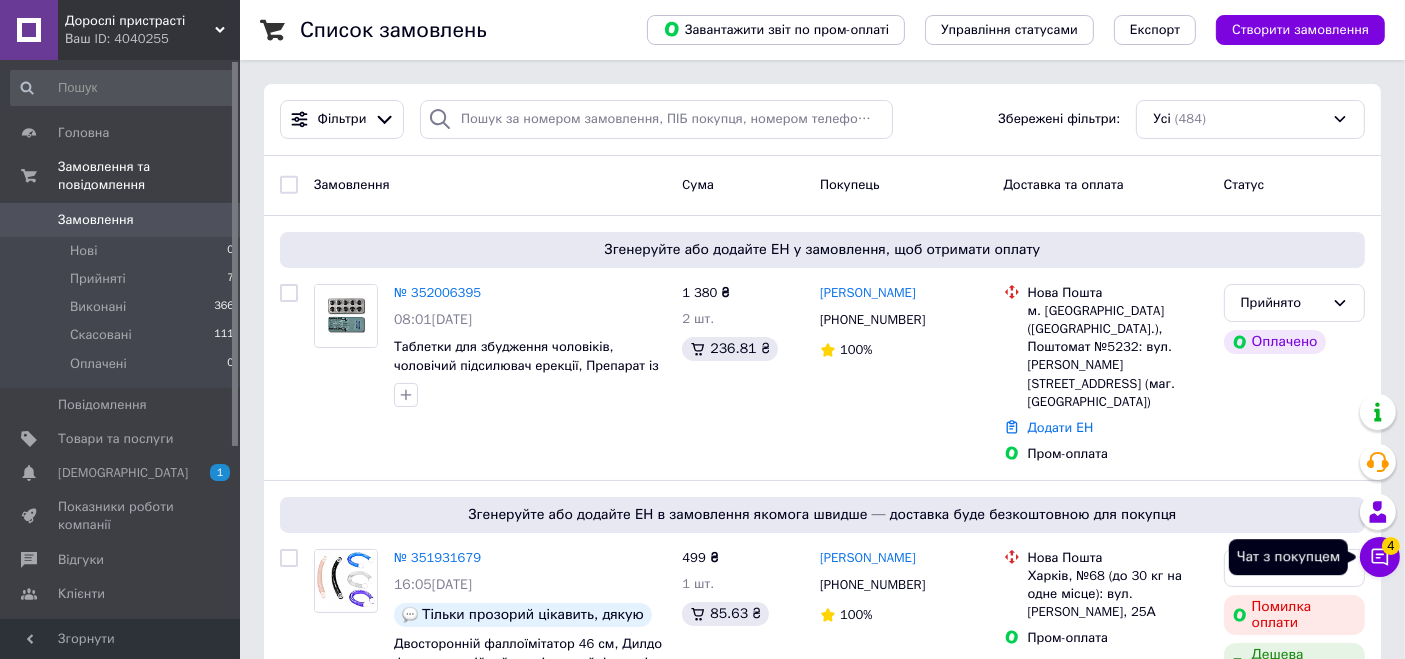 click 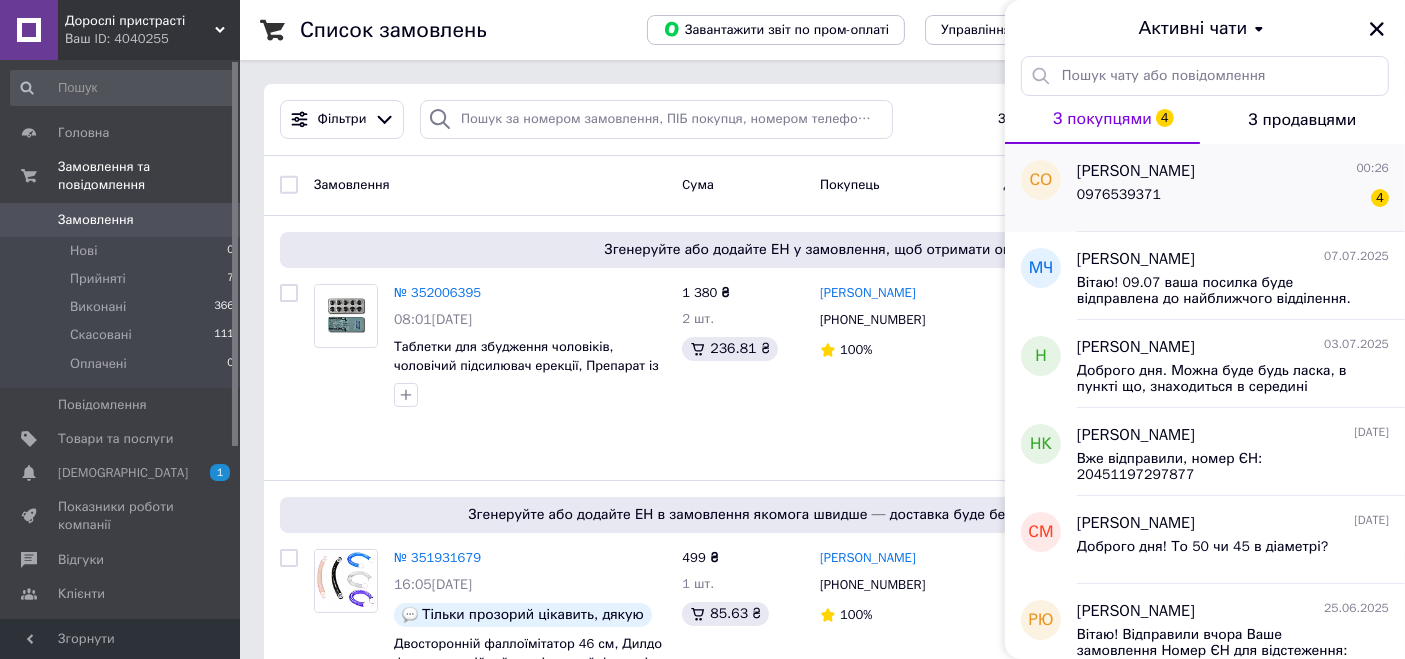 click on "Саша Олексів" at bounding box center [1136, 171] 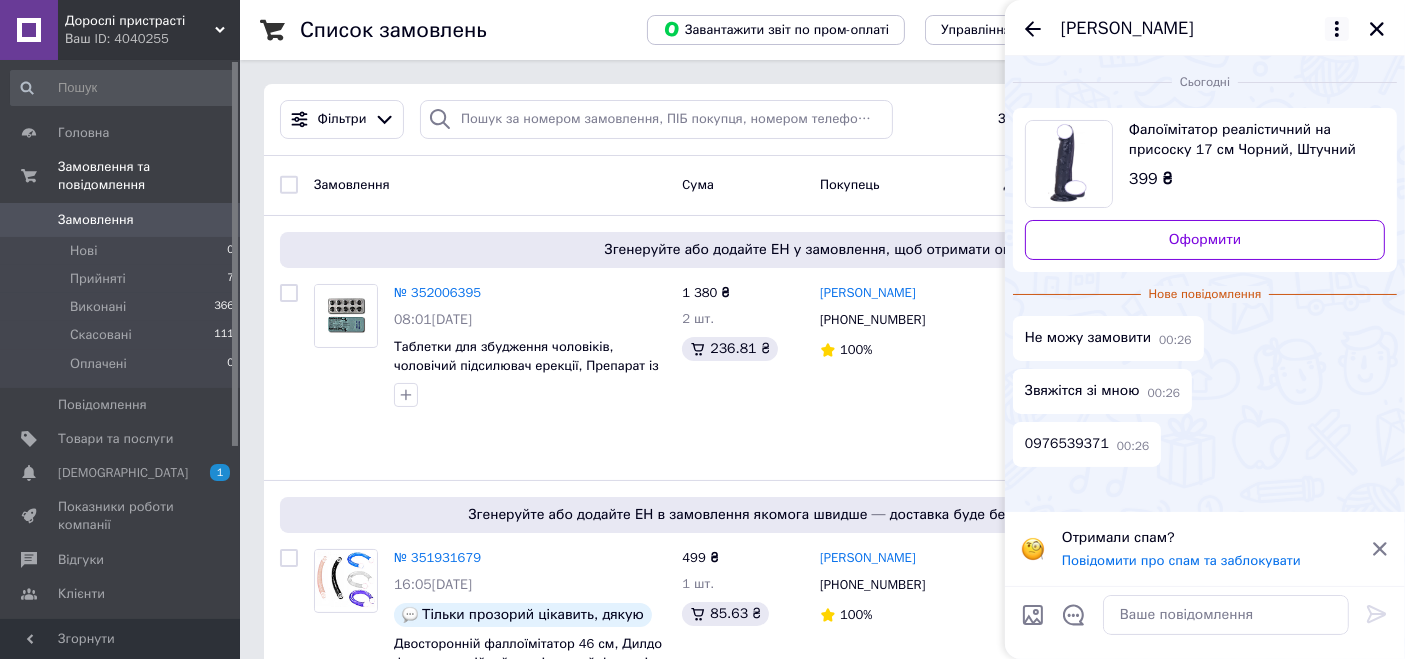 click 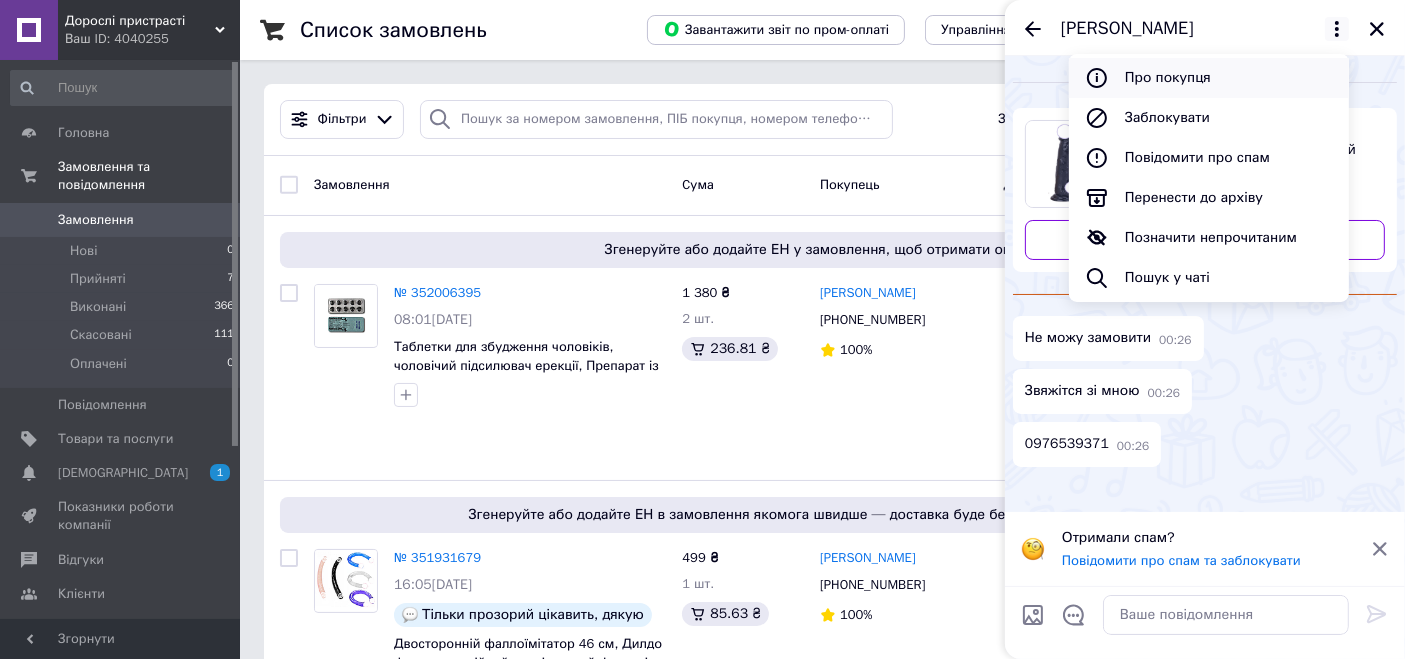 click on "Про покупця" at bounding box center (1209, 78) 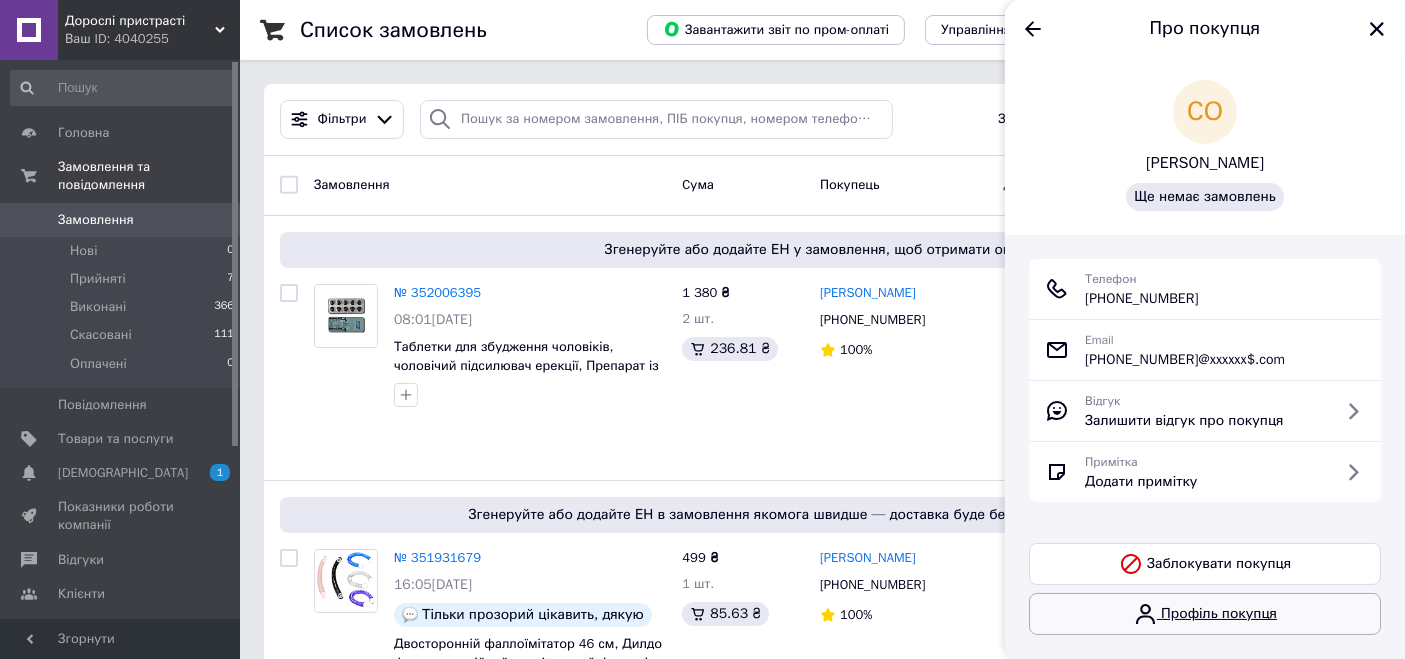 click on "Профіль покупця" at bounding box center [1205, 614] 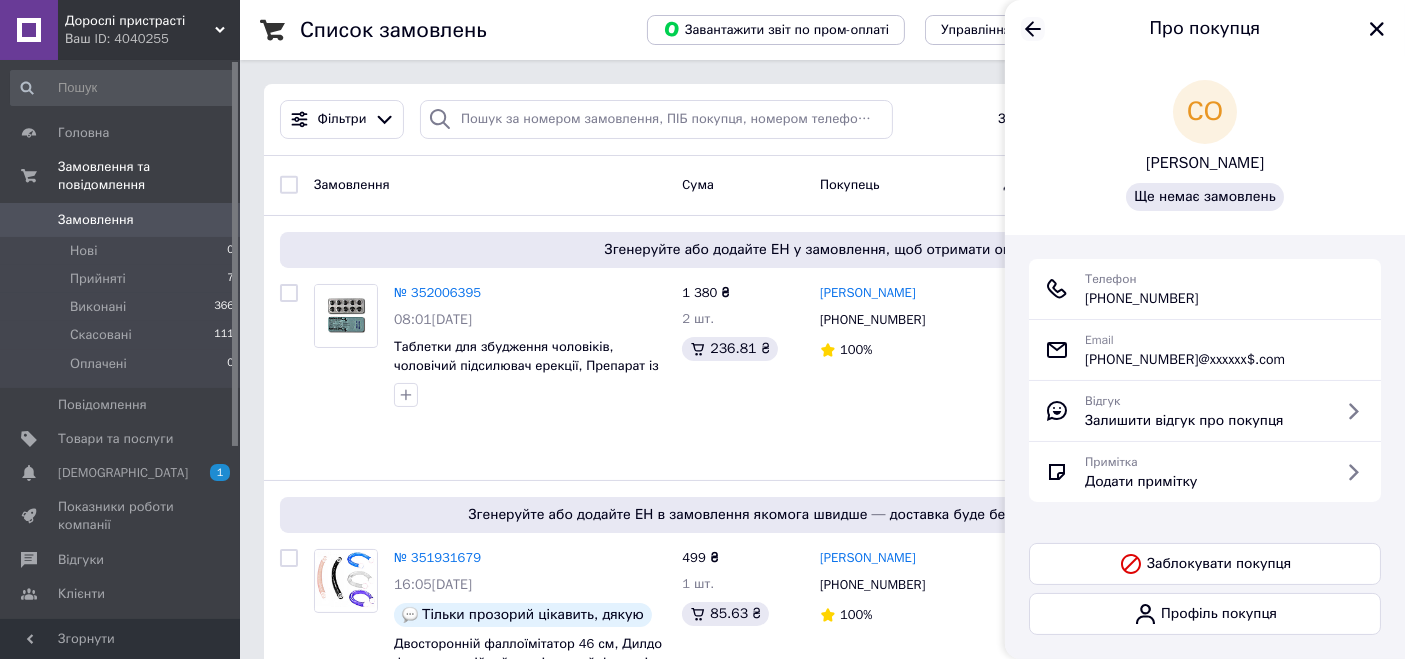 click 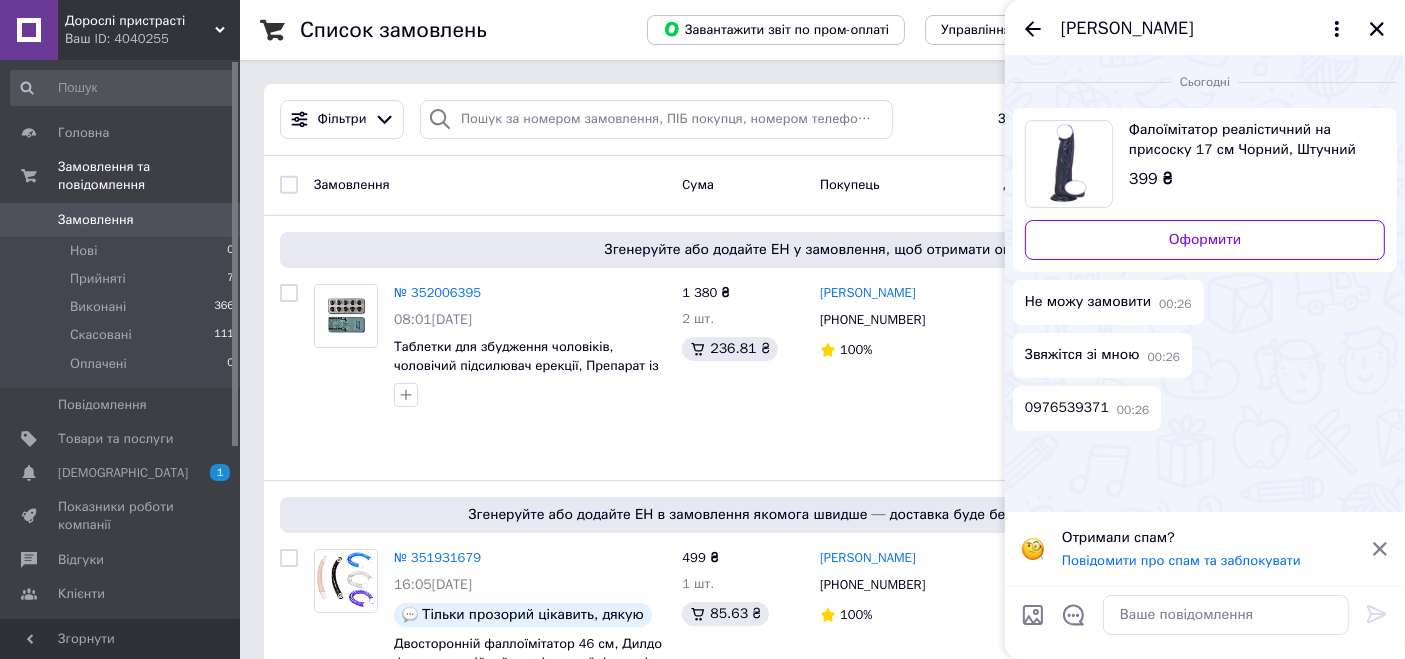click on "0976539371" at bounding box center (1067, 408) 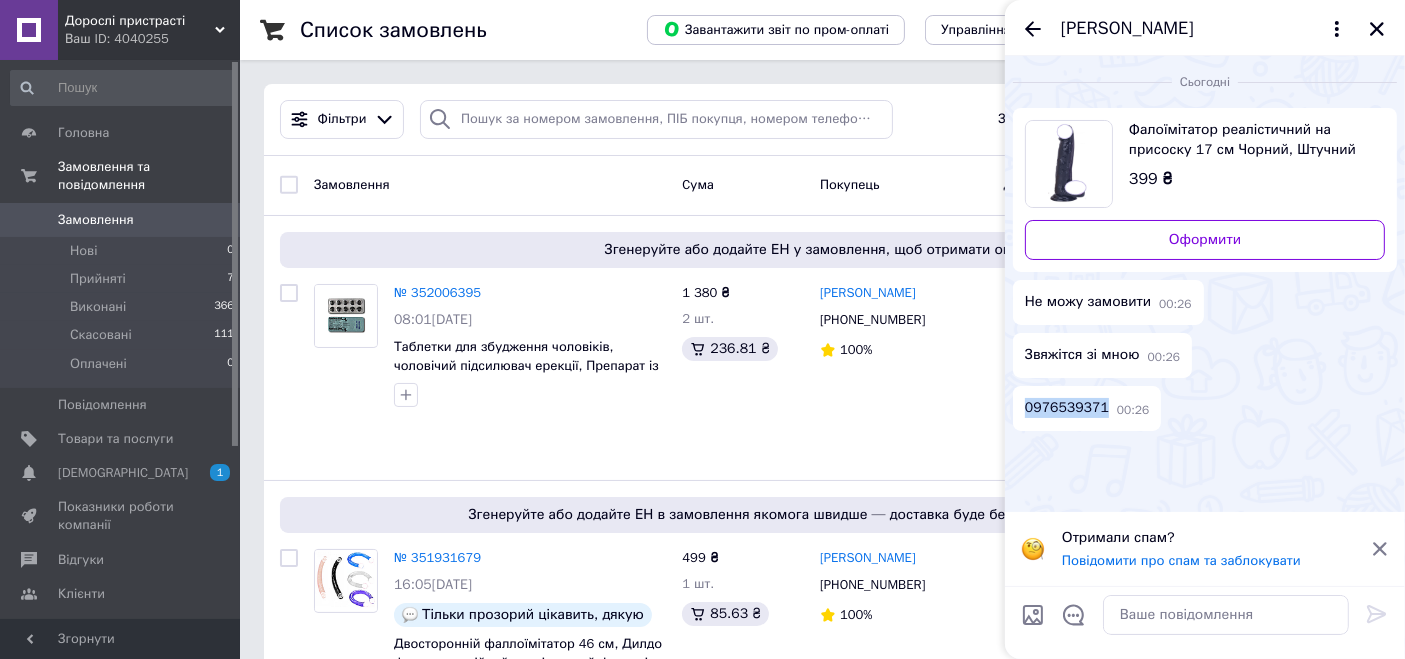 click on "0976539371" at bounding box center [1067, 408] 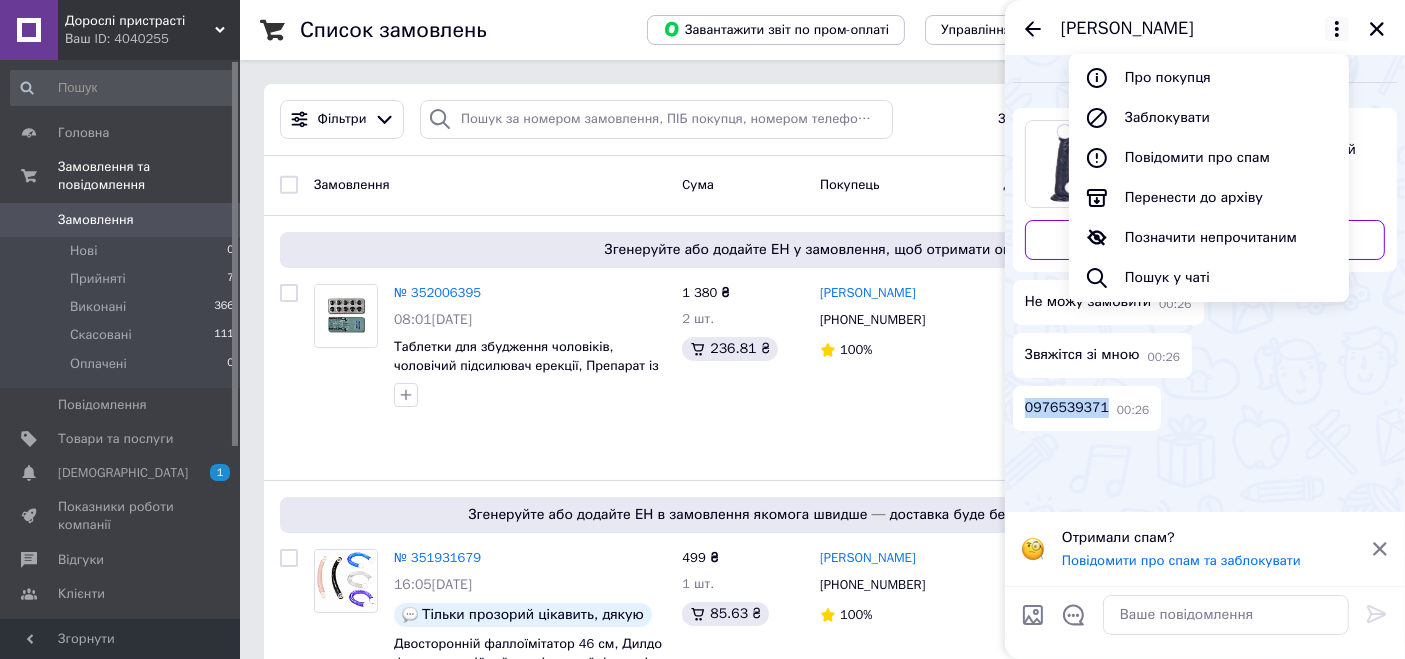 drag, startPoint x: 1191, startPoint y: 28, endPoint x: 1130, endPoint y: 22, distance: 61.294373 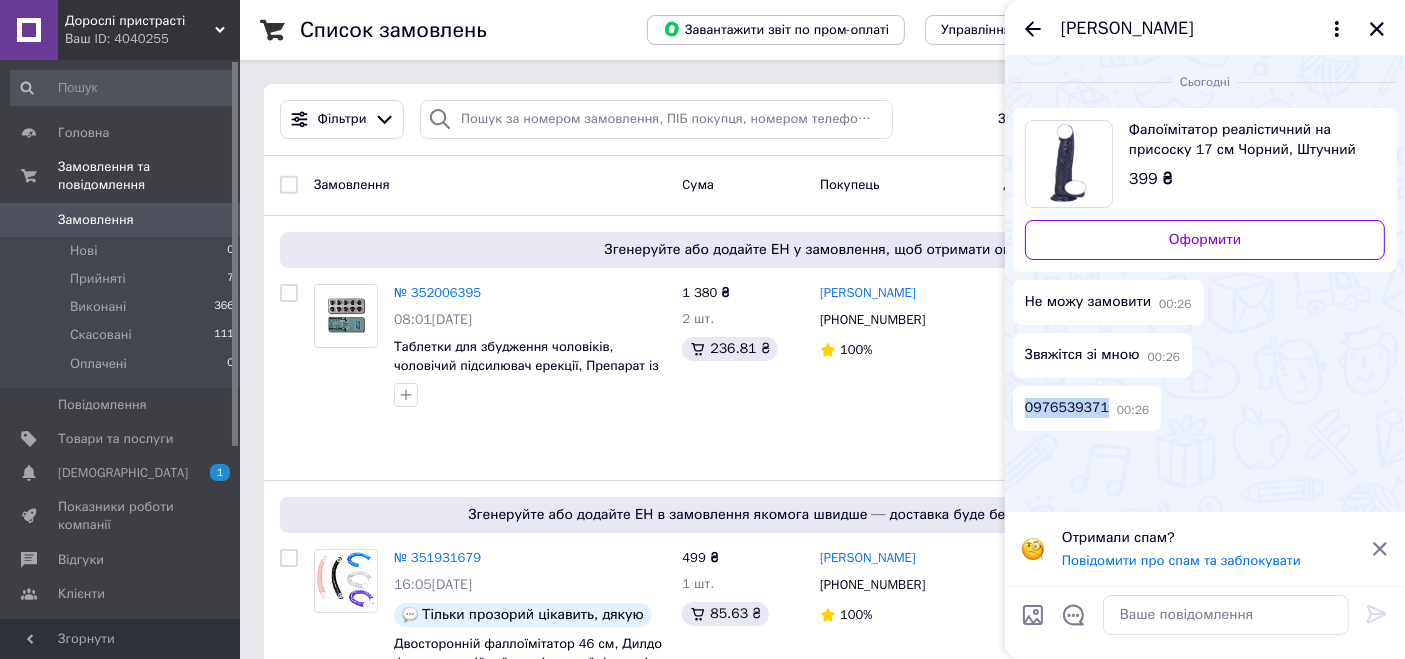 drag, startPoint x: 1173, startPoint y: 22, endPoint x: 1232, endPoint y: 23, distance: 59.008472 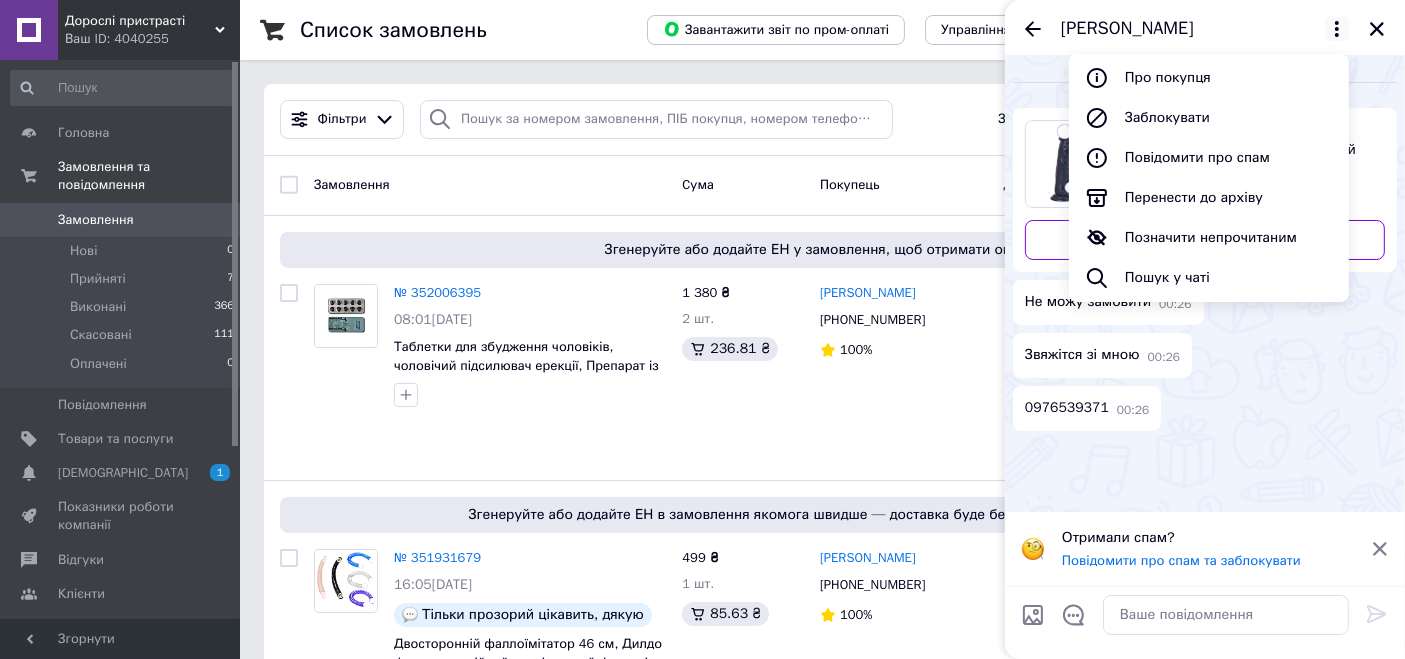 click on "Звяжітся зі мною 00:26" at bounding box center [1205, 355] 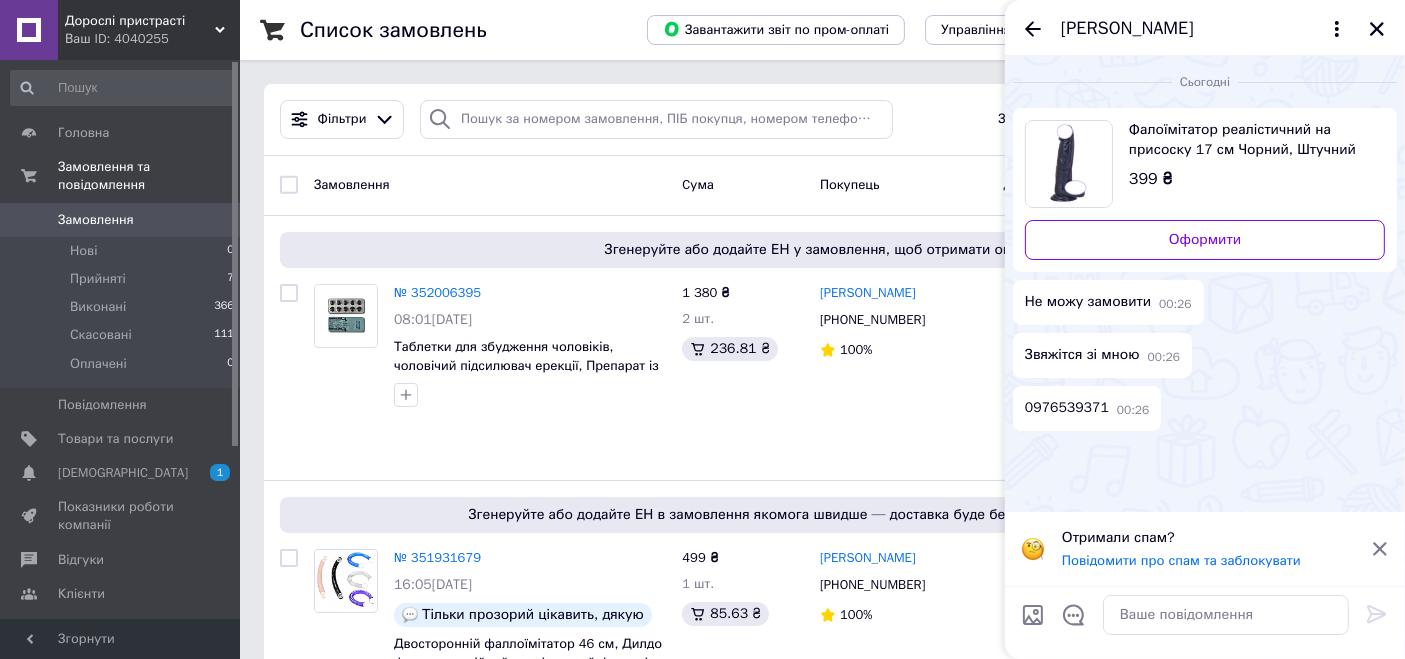 click 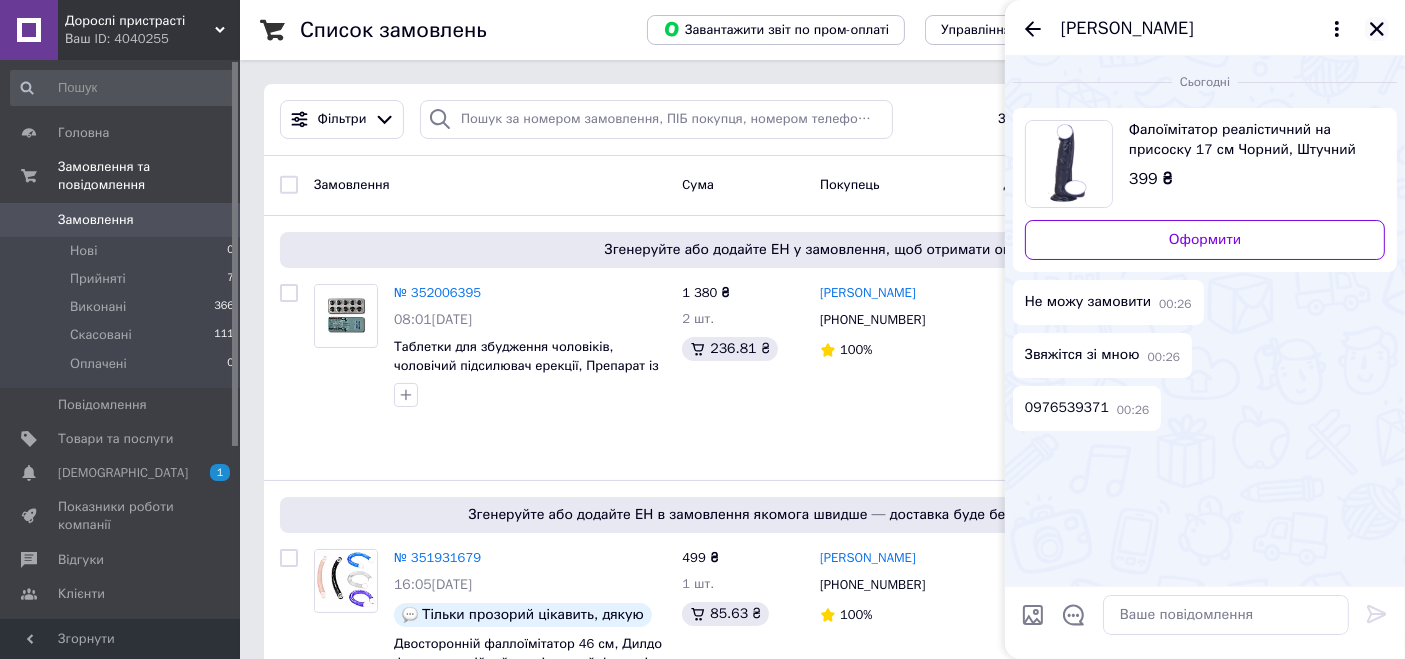 click 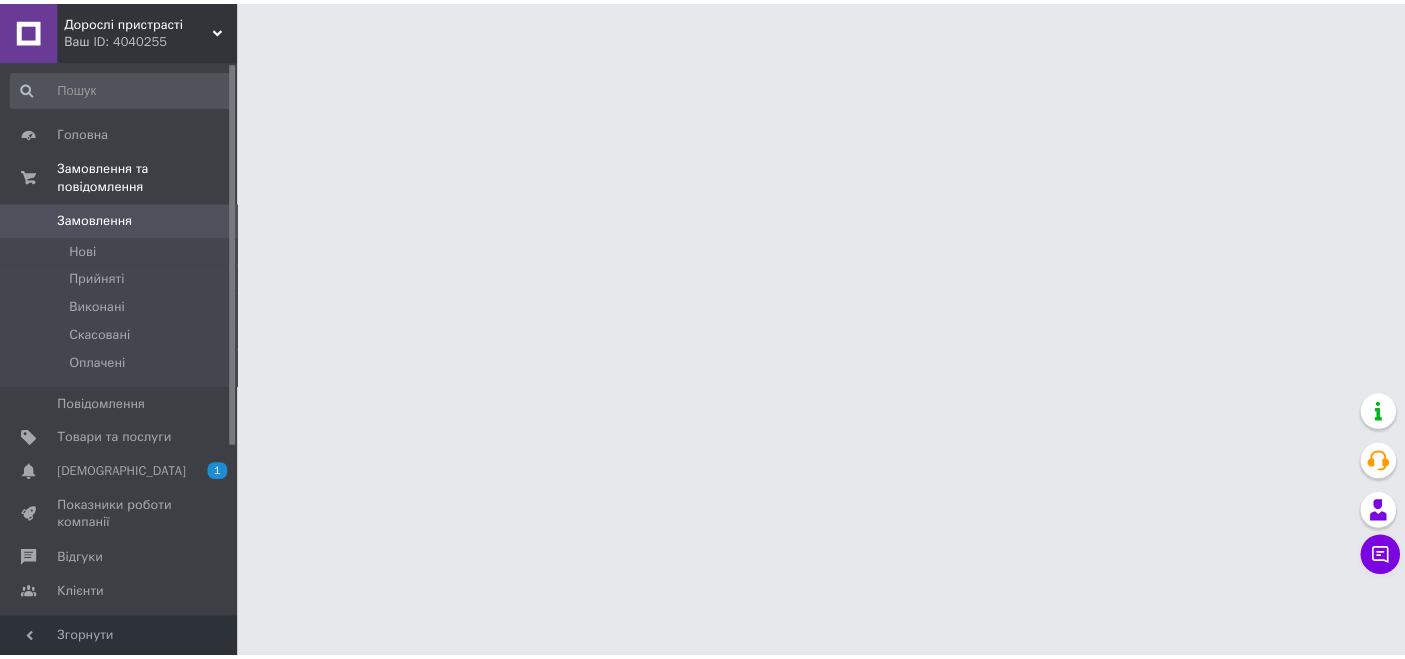 scroll, scrollTop: 0, scrollLeft: 0, axis: both 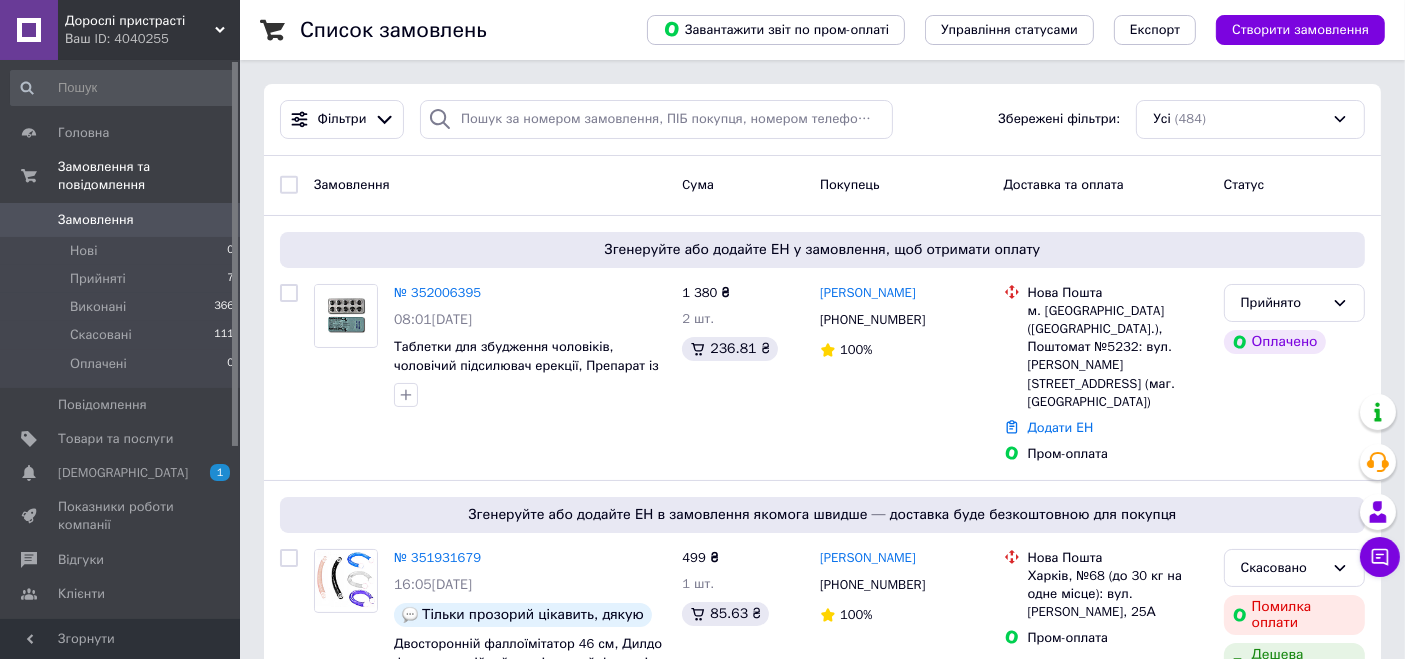 click on "Дорослі пристрасті" at bounding box center [140, 21] 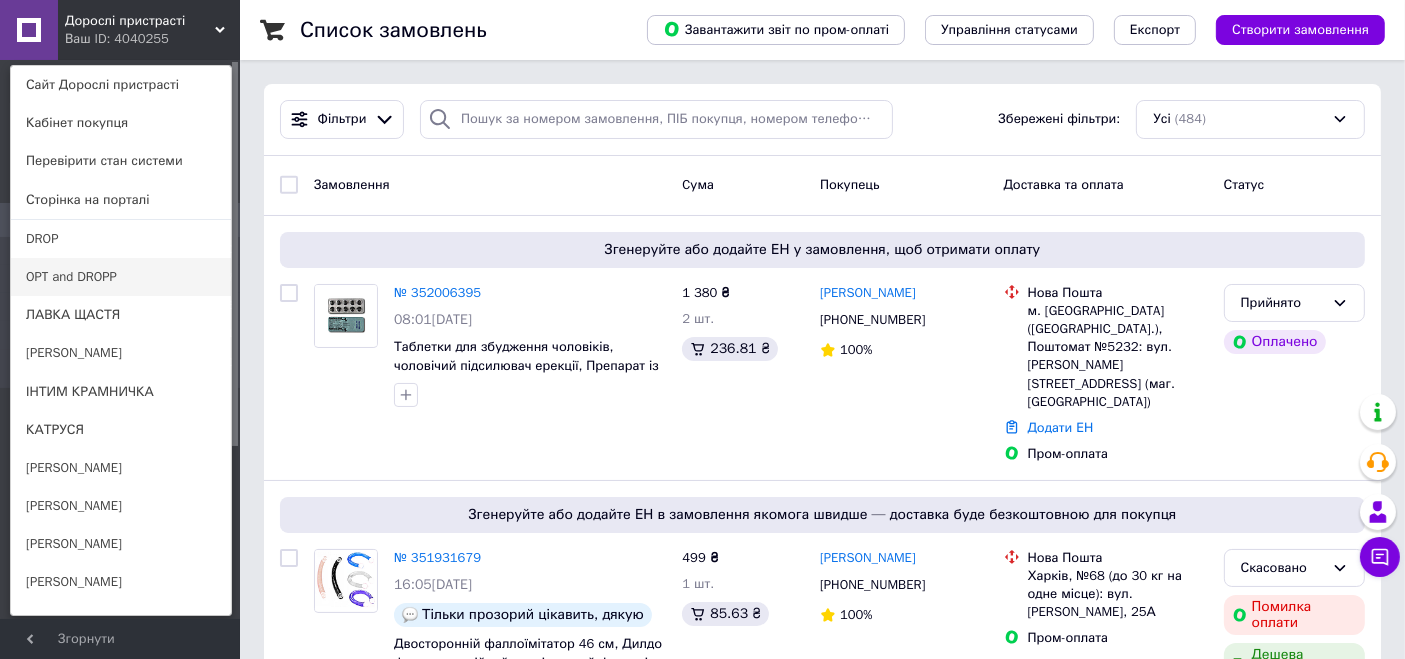click on "OPT and DROPP" at bounding box center (121, 277) 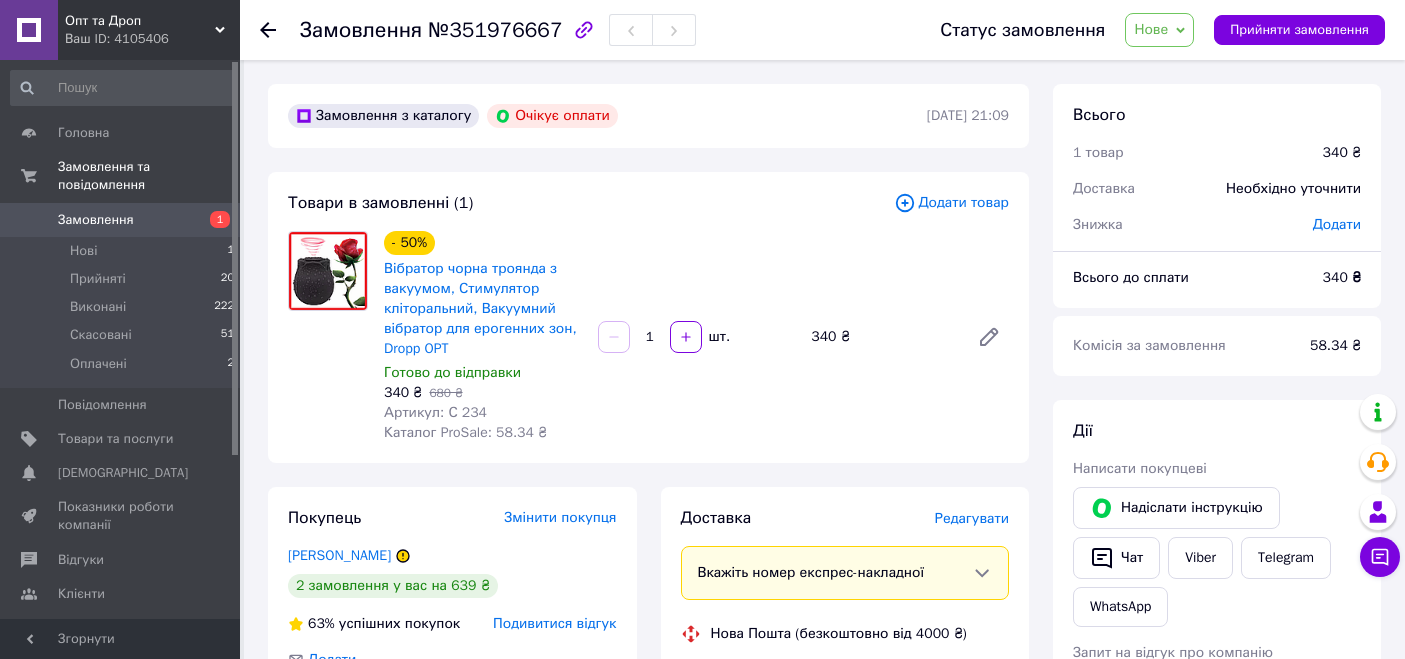 scroll, scrollTop: 0, scrollLeft: 0, axis: both 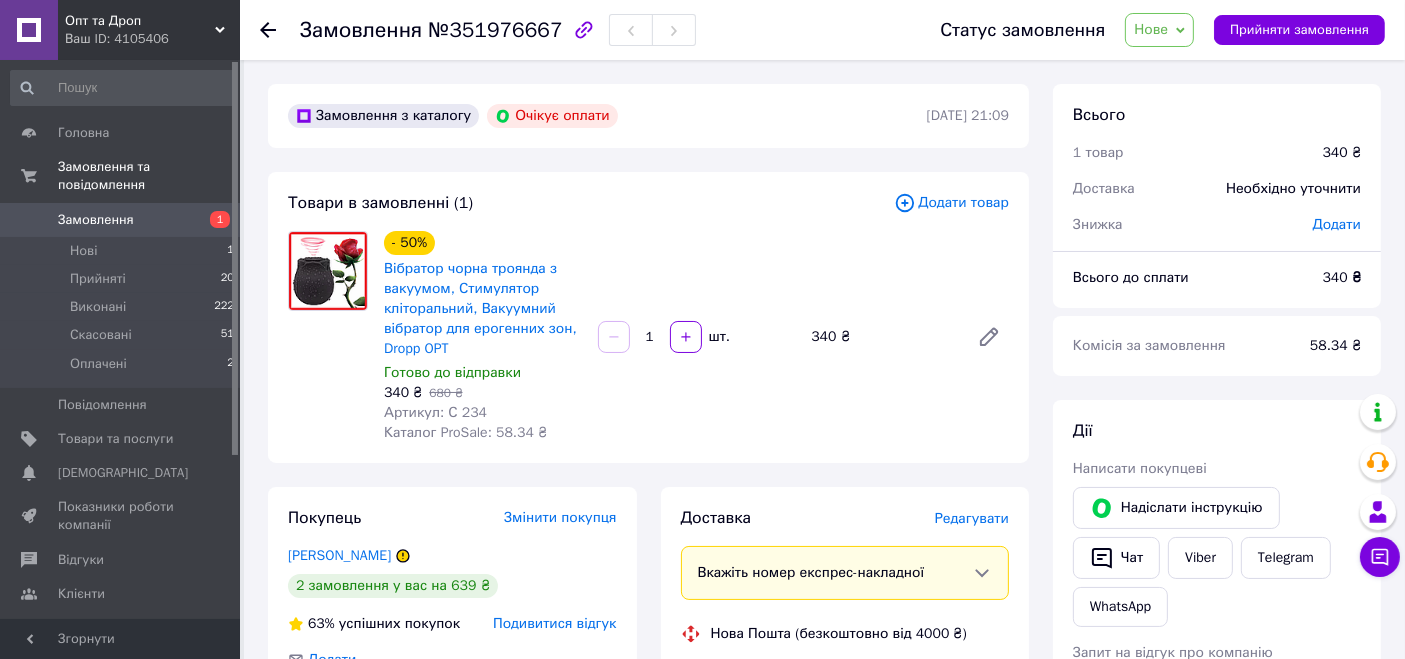 click on "Замовлення" at bounding box center [121, 220] 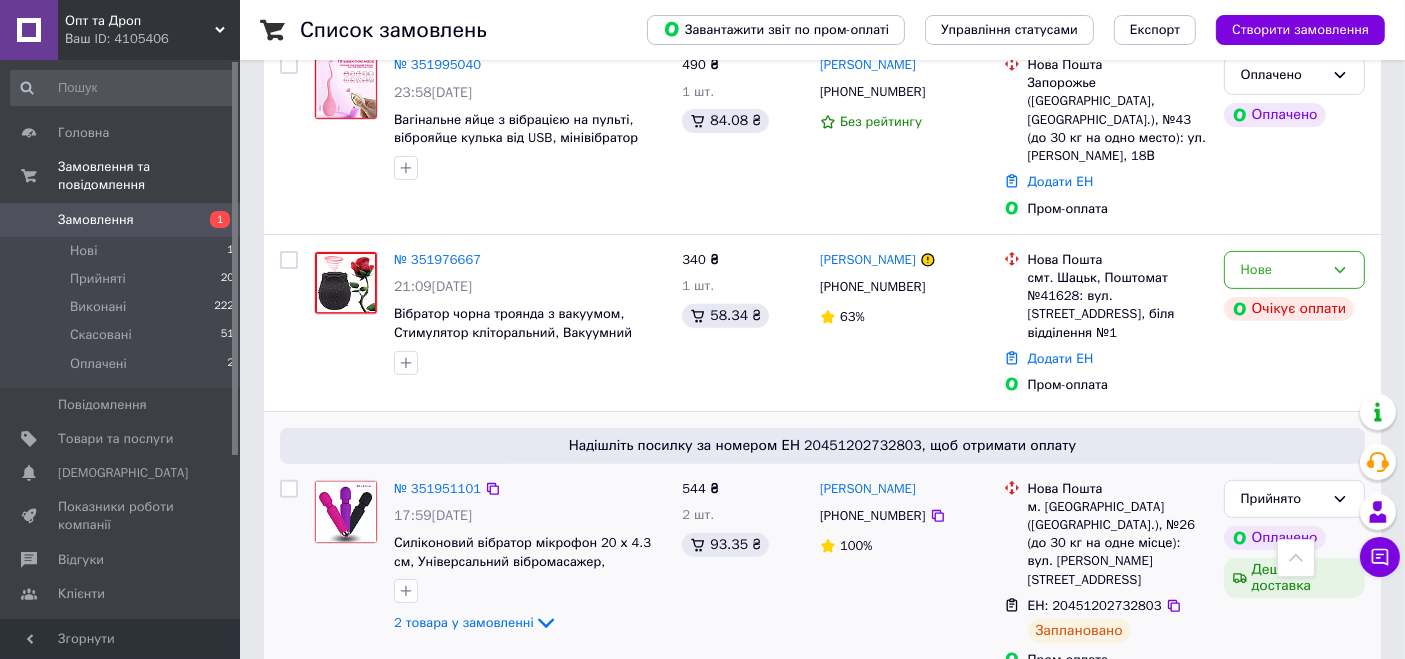 scroll, scrollTop: 666, scrollLeft: 0, axis: vertical 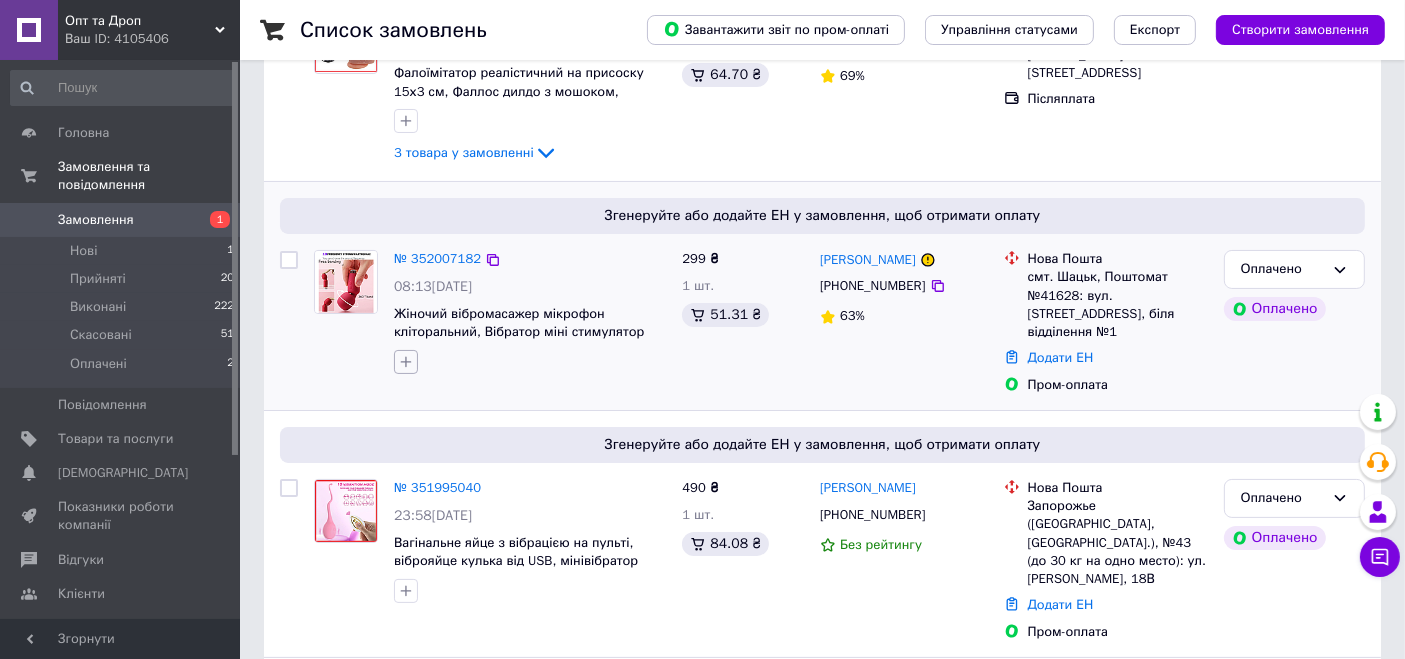click 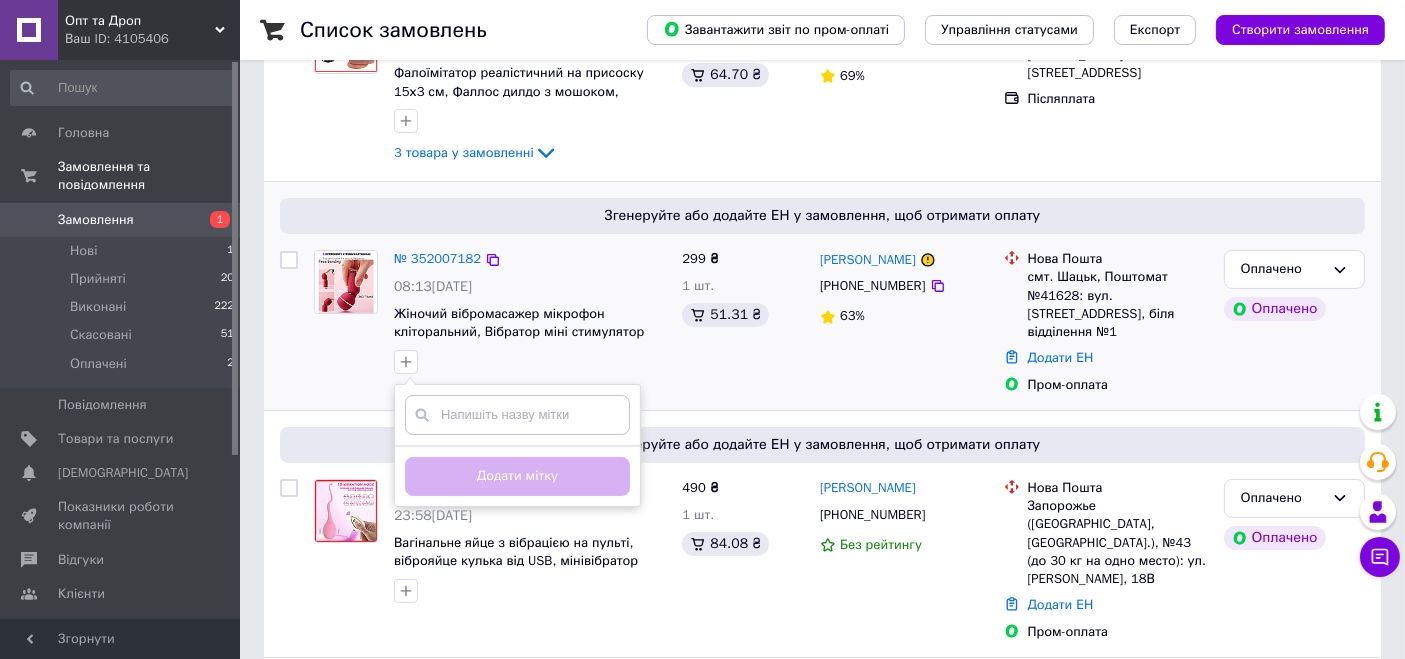 click on "299 ₴ 1 шт. 51.31 ₴" at bounding box center [743, 322] 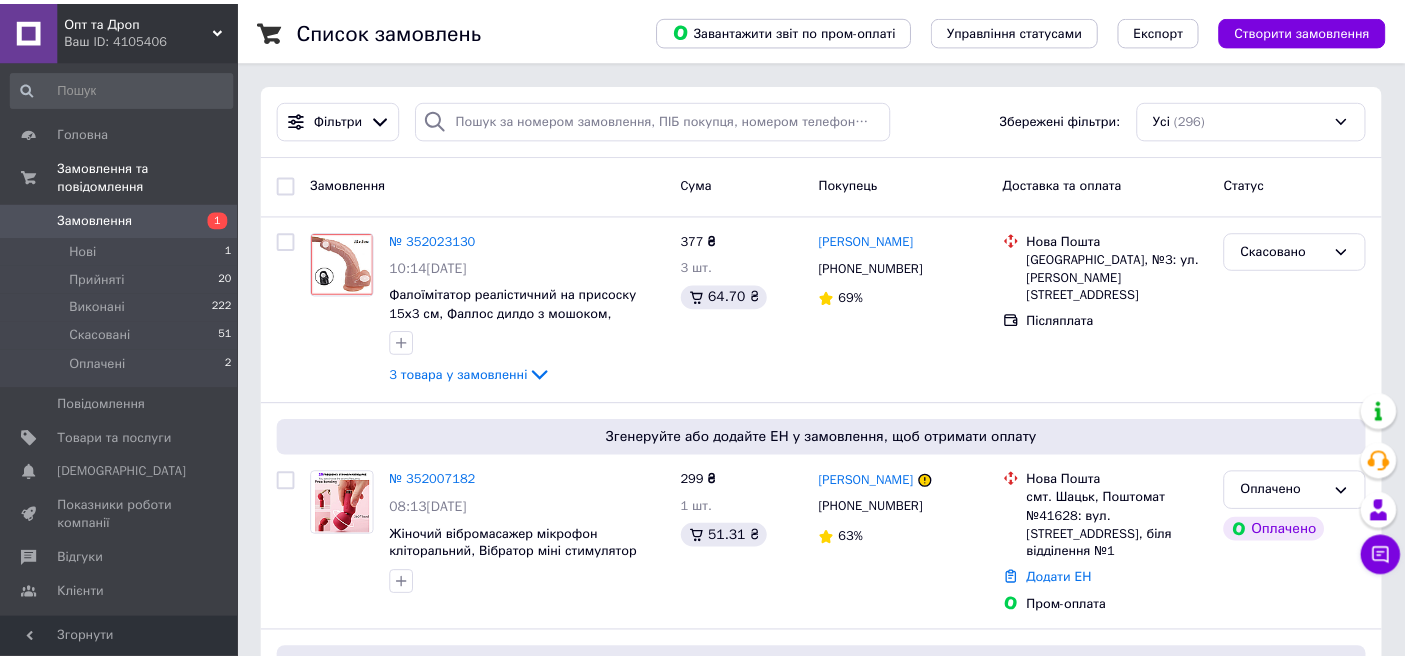 scroll, scrollTop: 0, scrollLeft: 0, axis: both 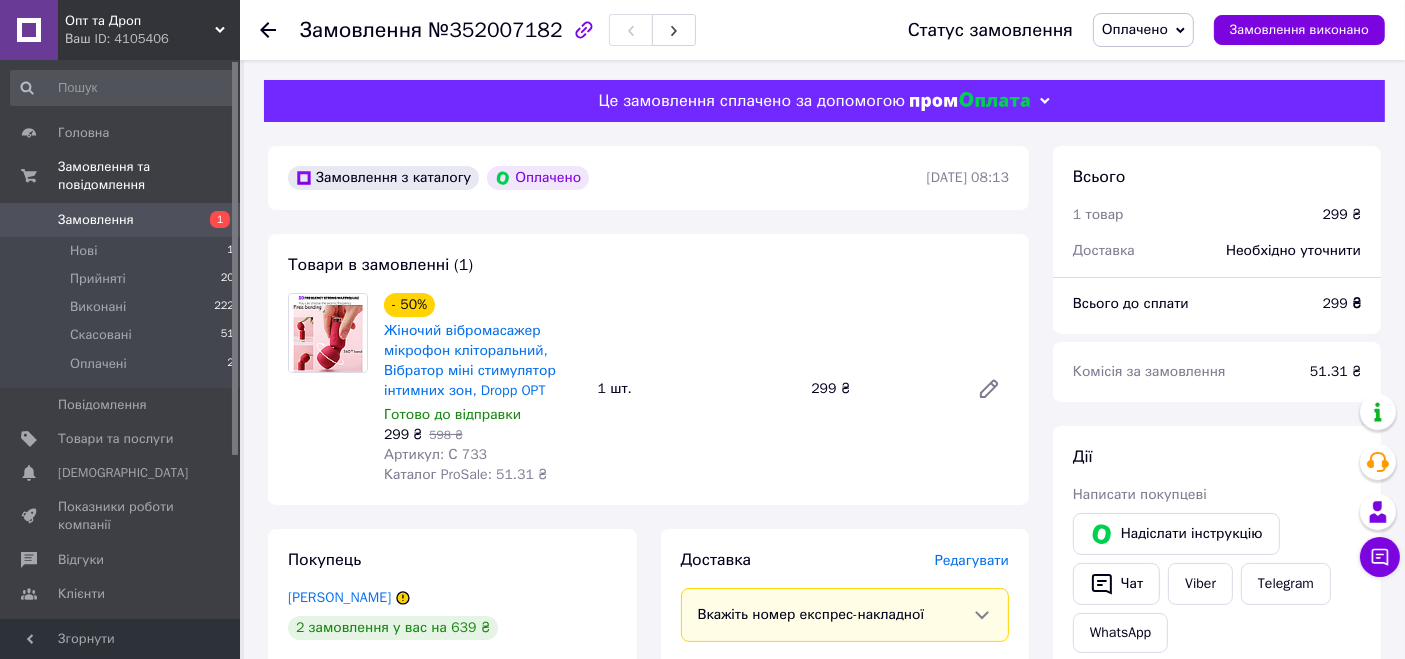 click on "Оплачено" at bounding box center [1135, 29] 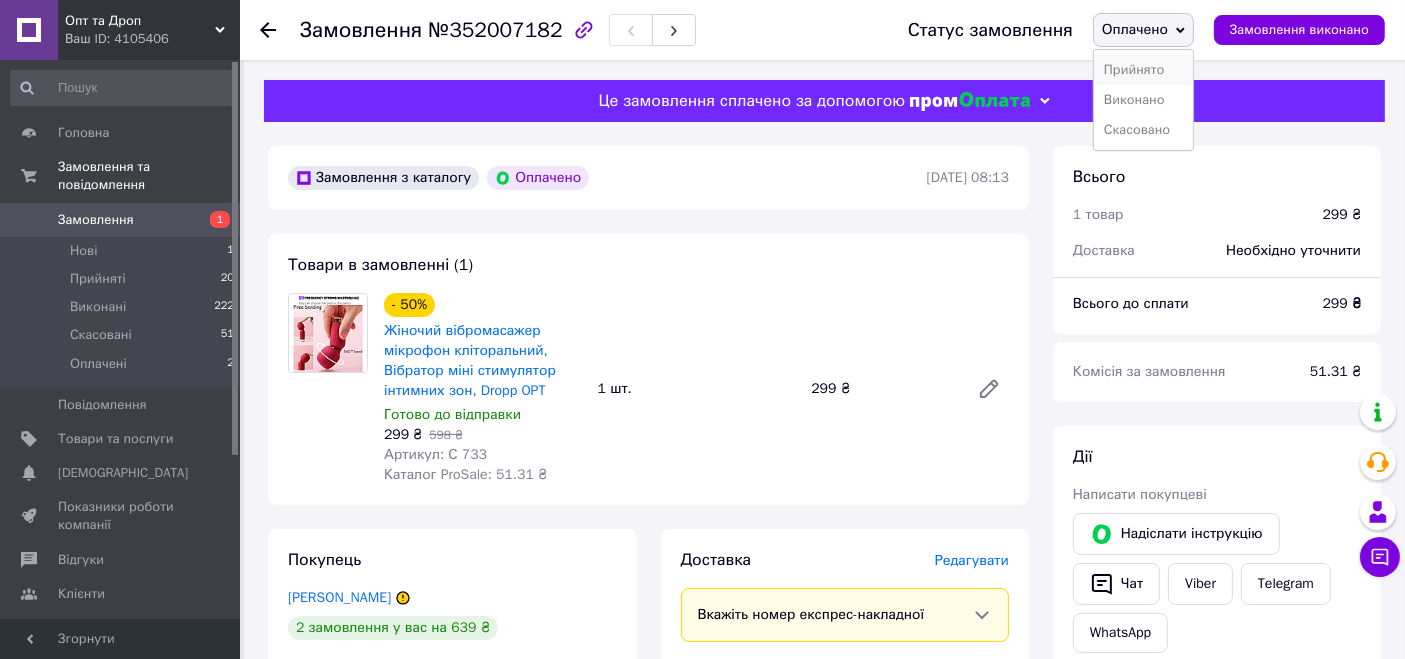 click on "Прийнято" at bounding box center [1143, 70] 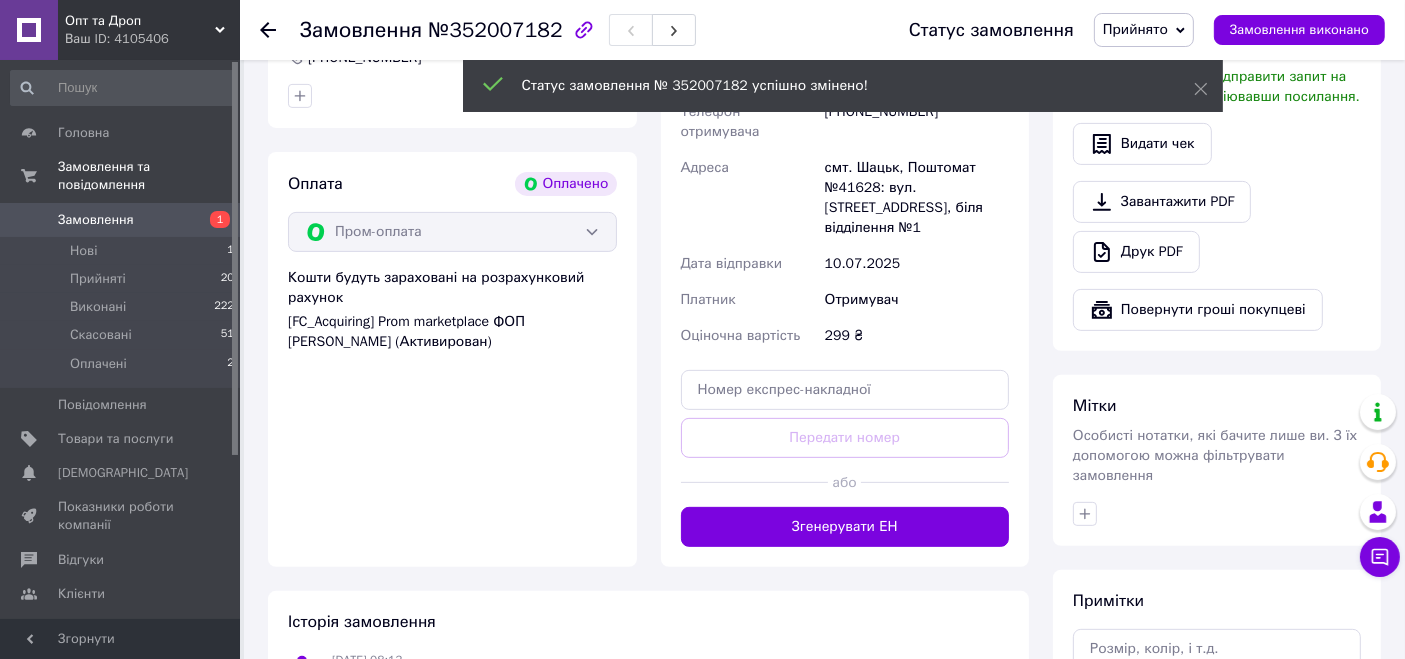 scroll, scrollTop: 666, scrollLeft: 0, axis: vertical 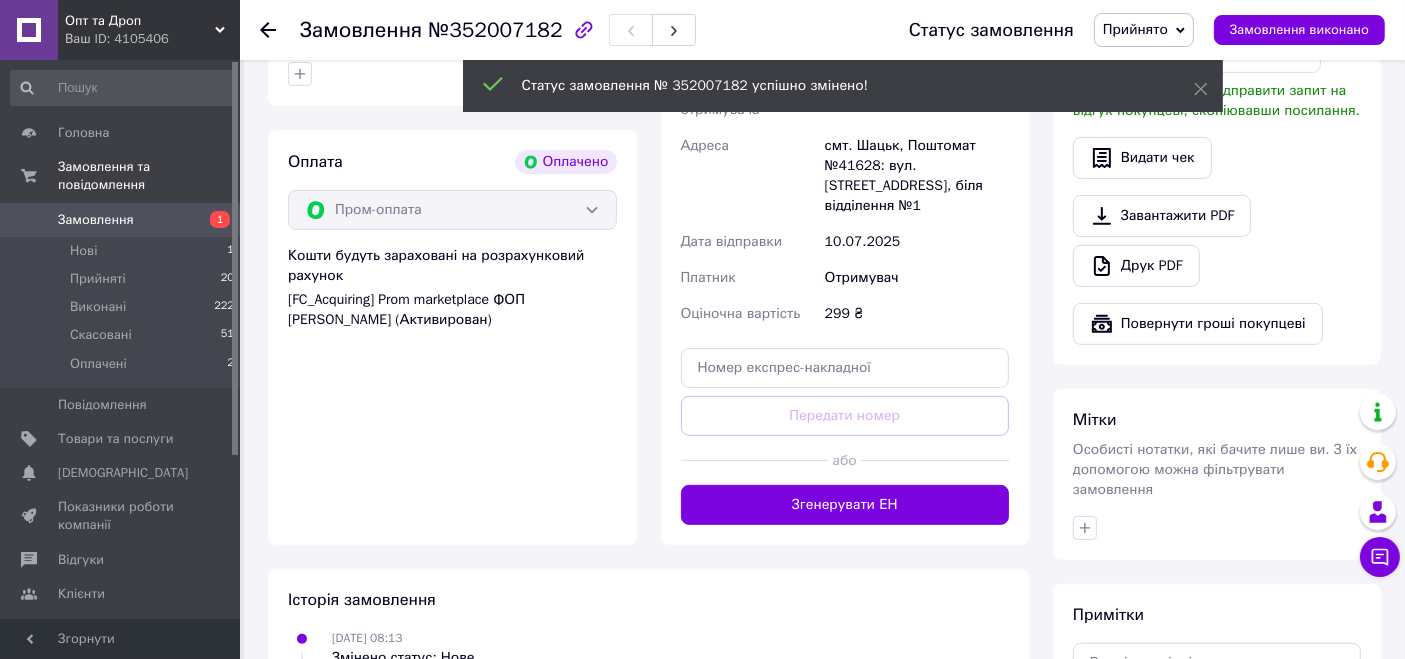 drag, startPoint x: 867, startPoint y: 458, endPoint x: 854, endPoint y: 455, distance: 13.341664 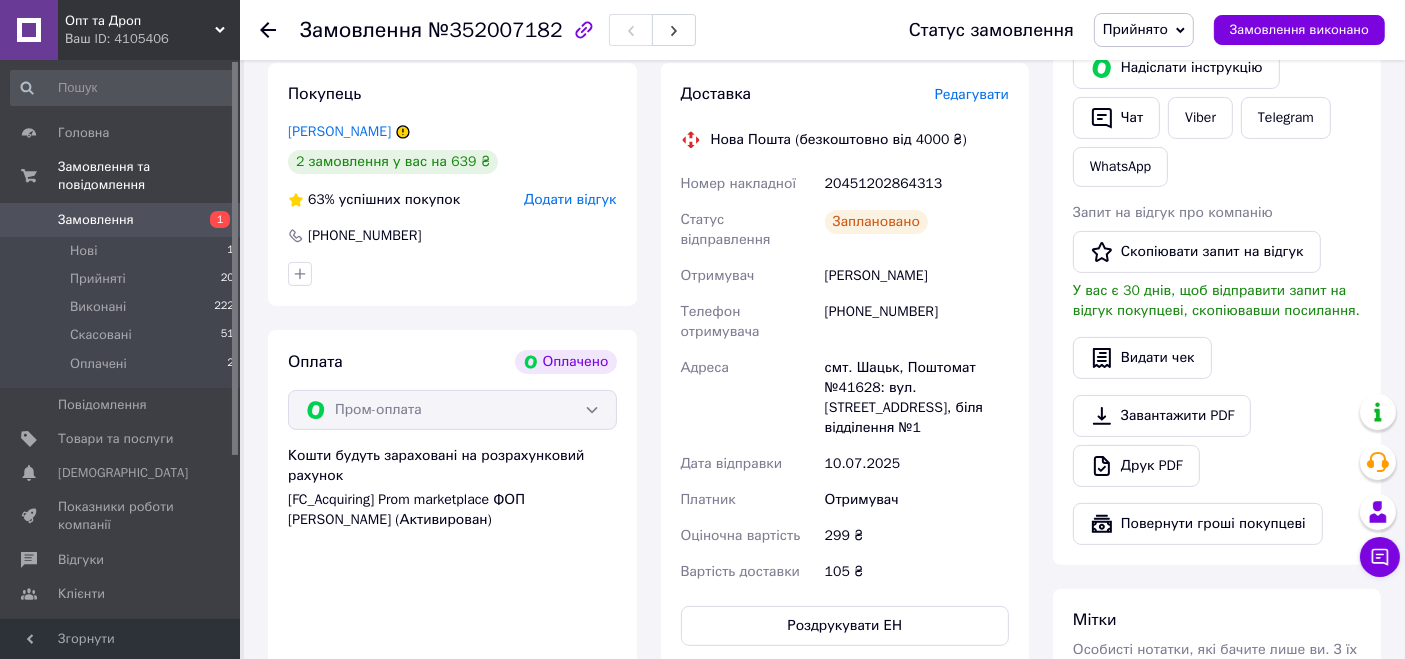 scroll, scrollTop: 444, scrollLeft: 0, axis: vertical 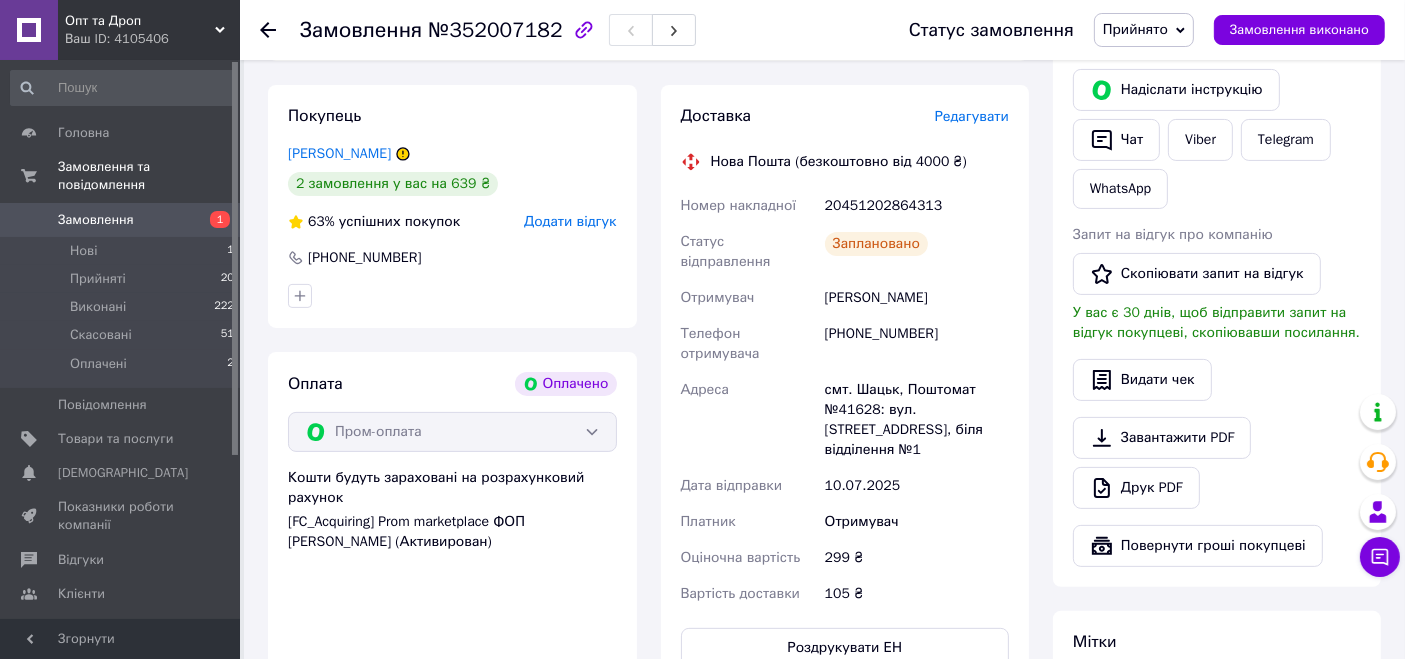click on "20451202864313" at bounding box center (917, 206) 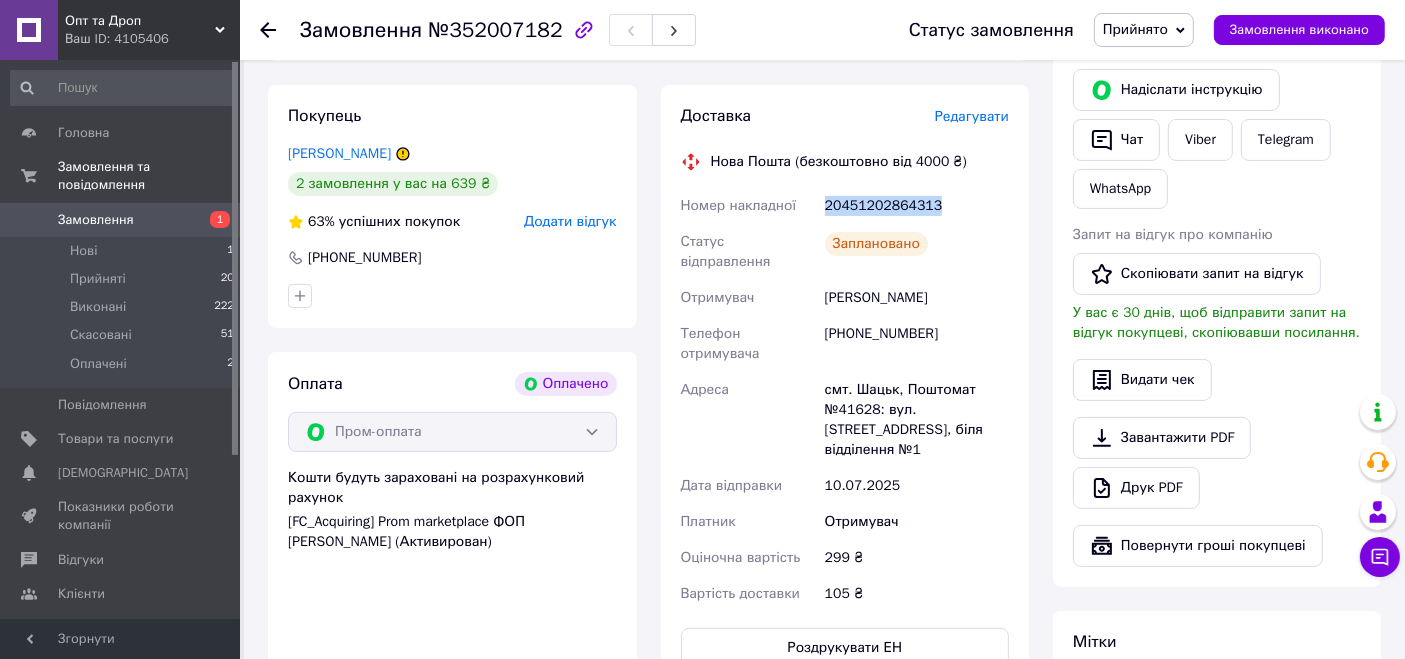 click on "20451202864313" at bounding box center [917, 206] 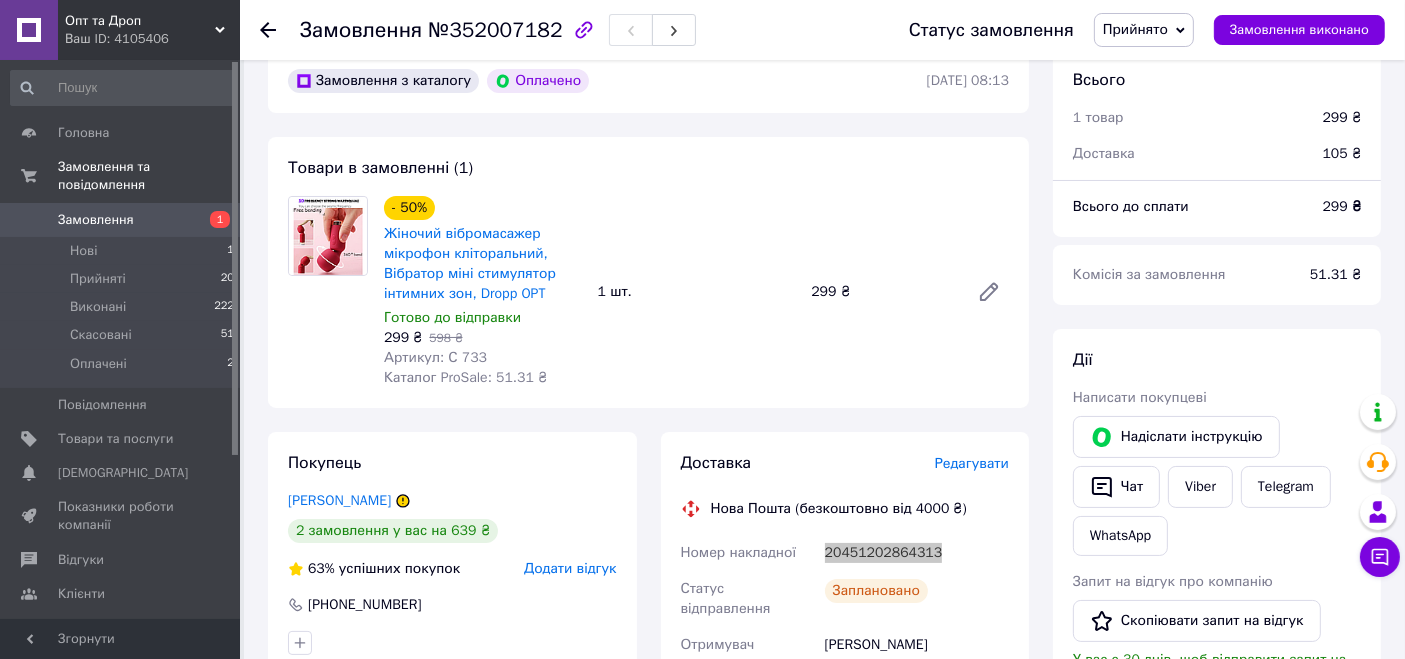 scroll, scrollTop: 0, scrollLeft: 0, axis: both 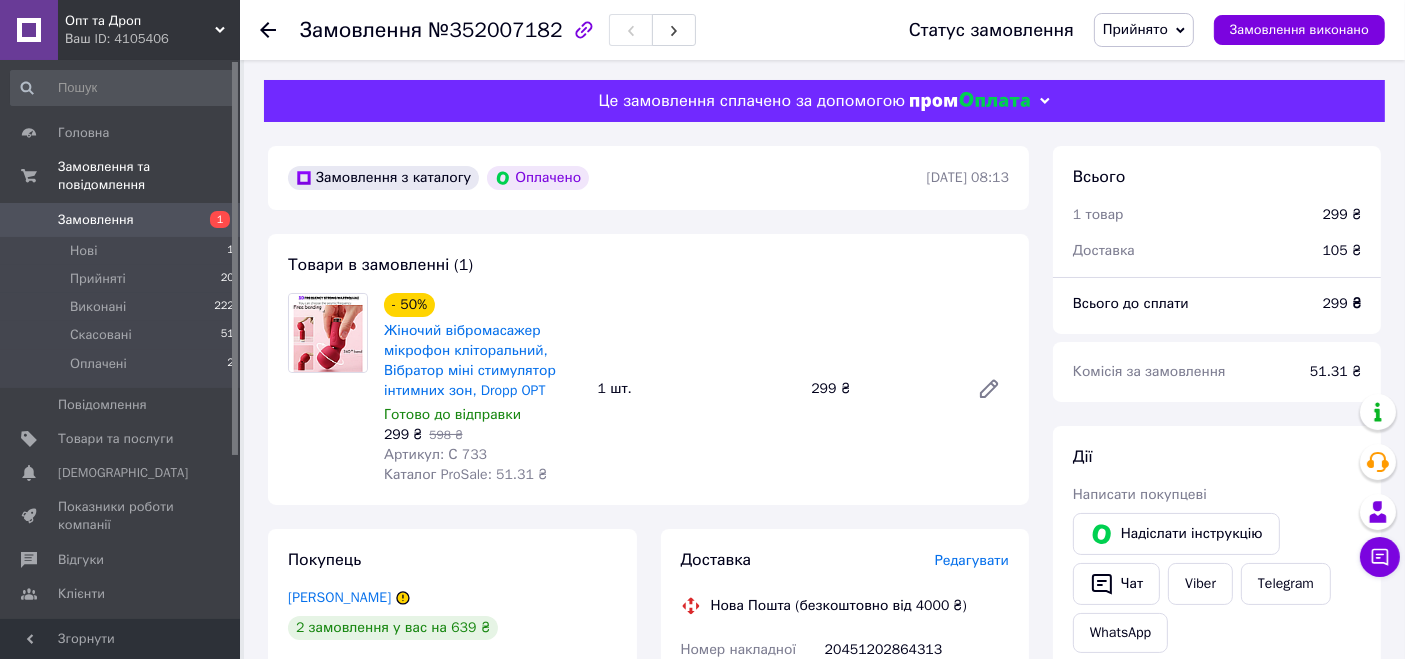 click on "№352007182" at bounding box center [495, 30] 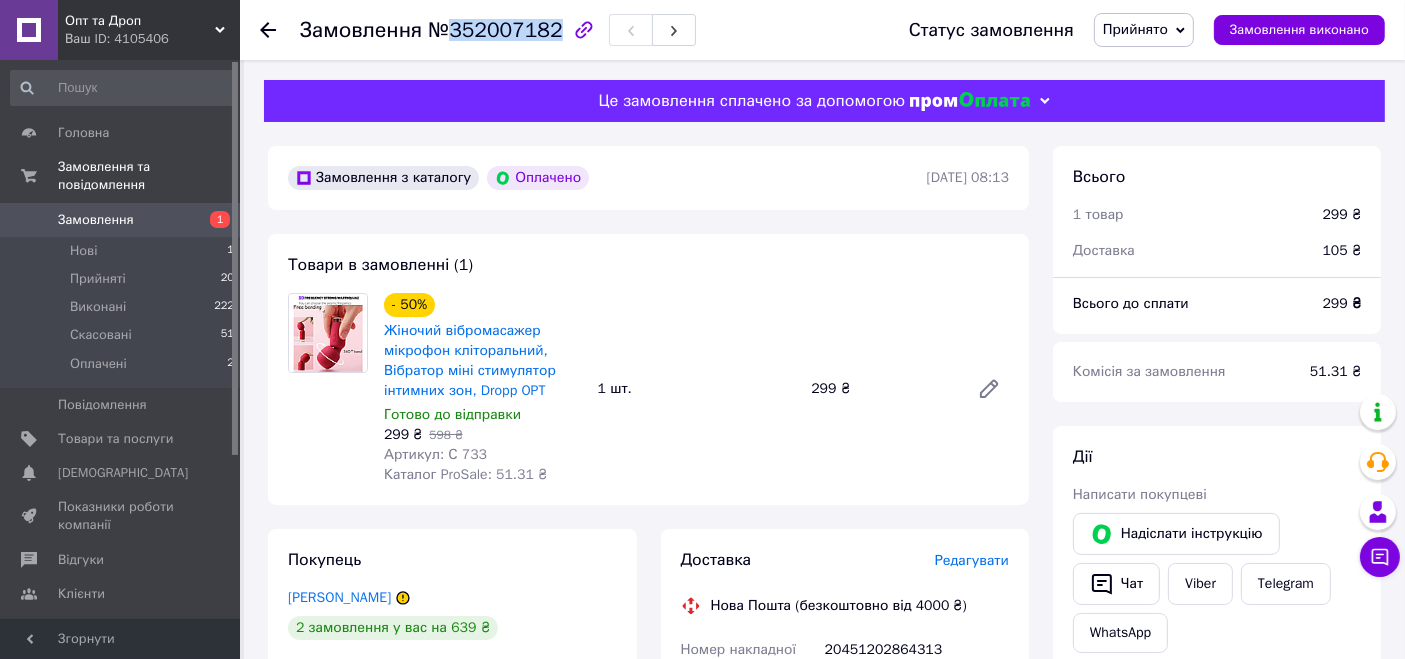 click on "№352007182" at bounding box center [495, 30] 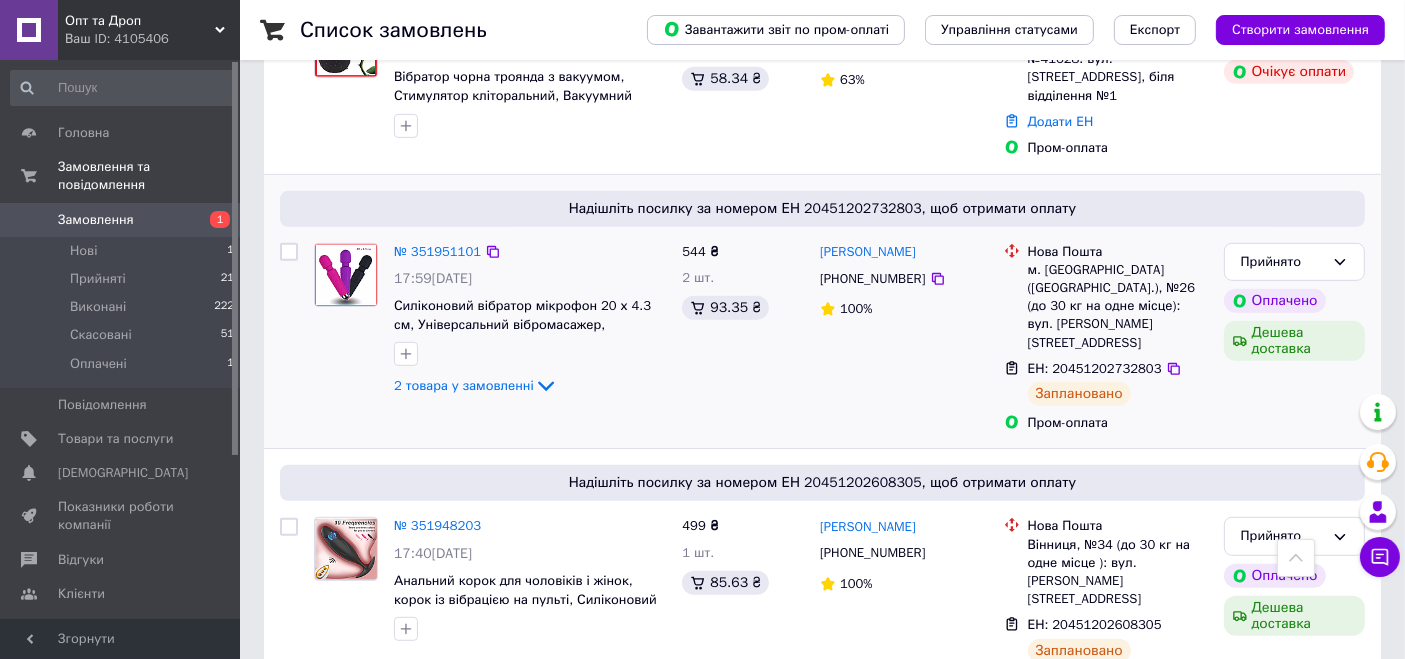 scroll, scrollTop: 888, scrollLeft: 0, axis: vertical 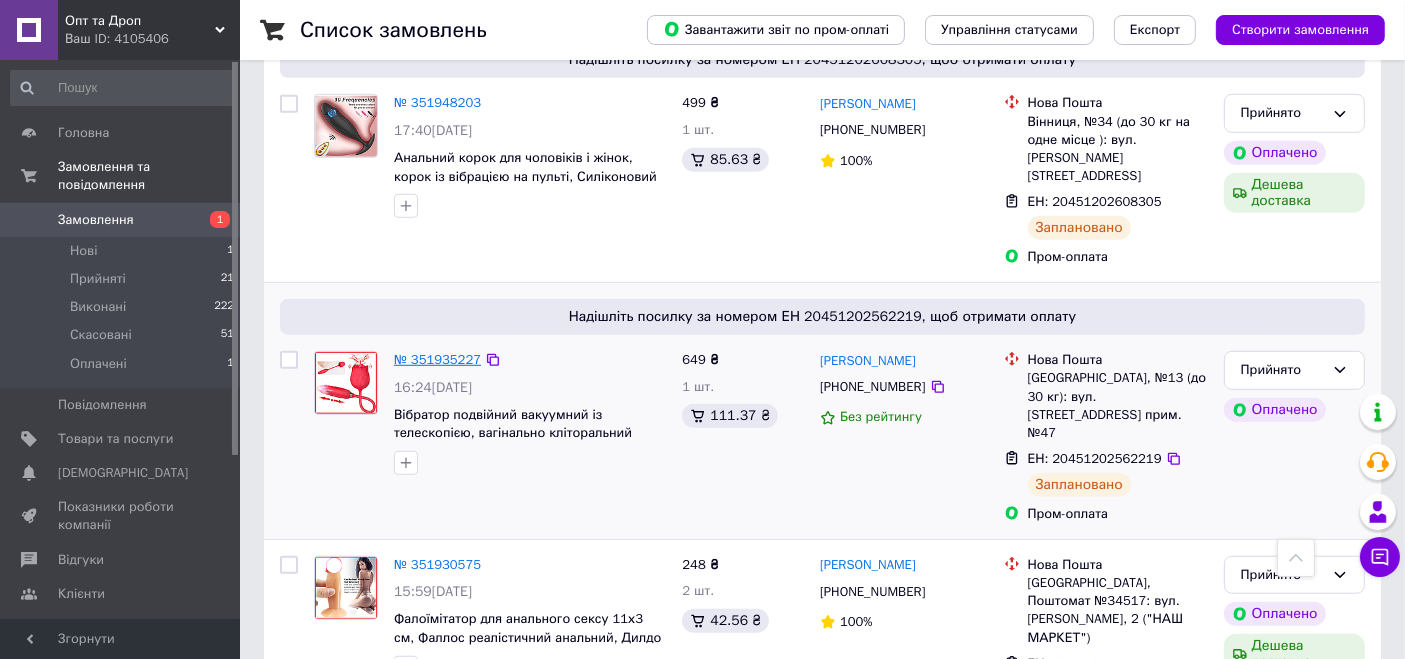 click on "№ 351935227" at bounding box center [437, 359] 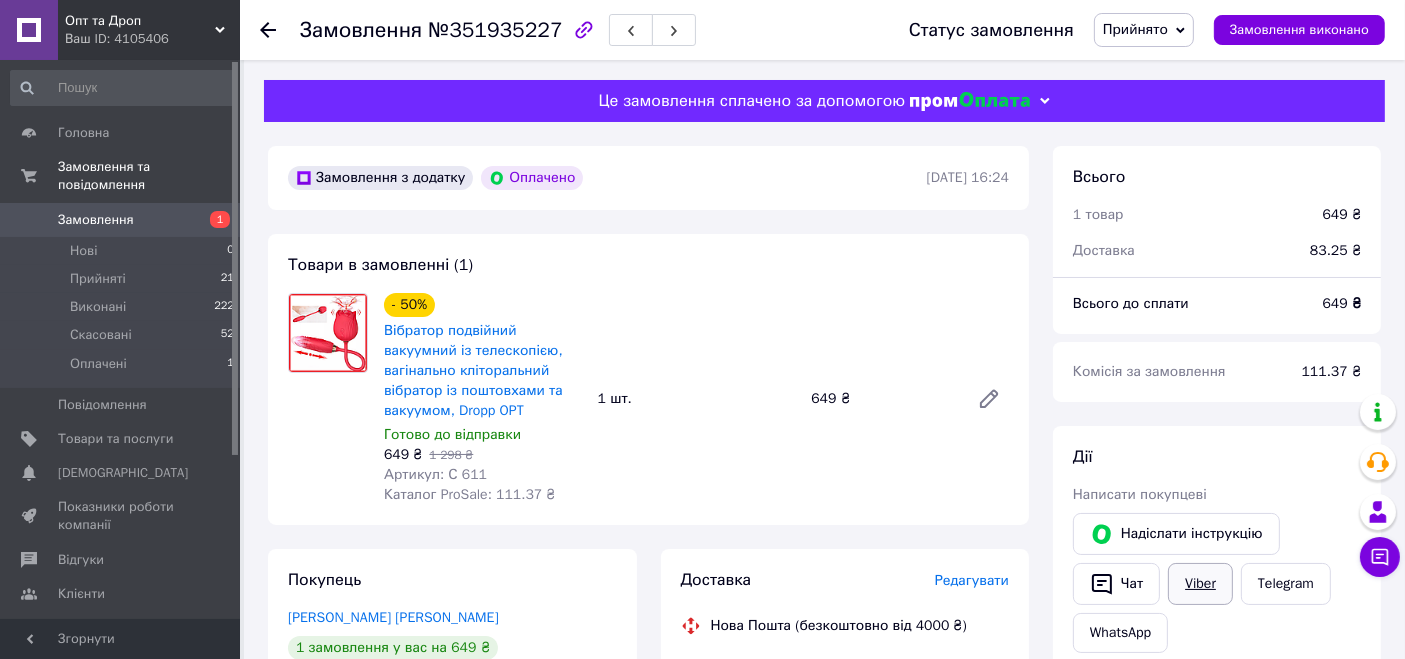 click on "Viber" at bounding box center [1200, 584] 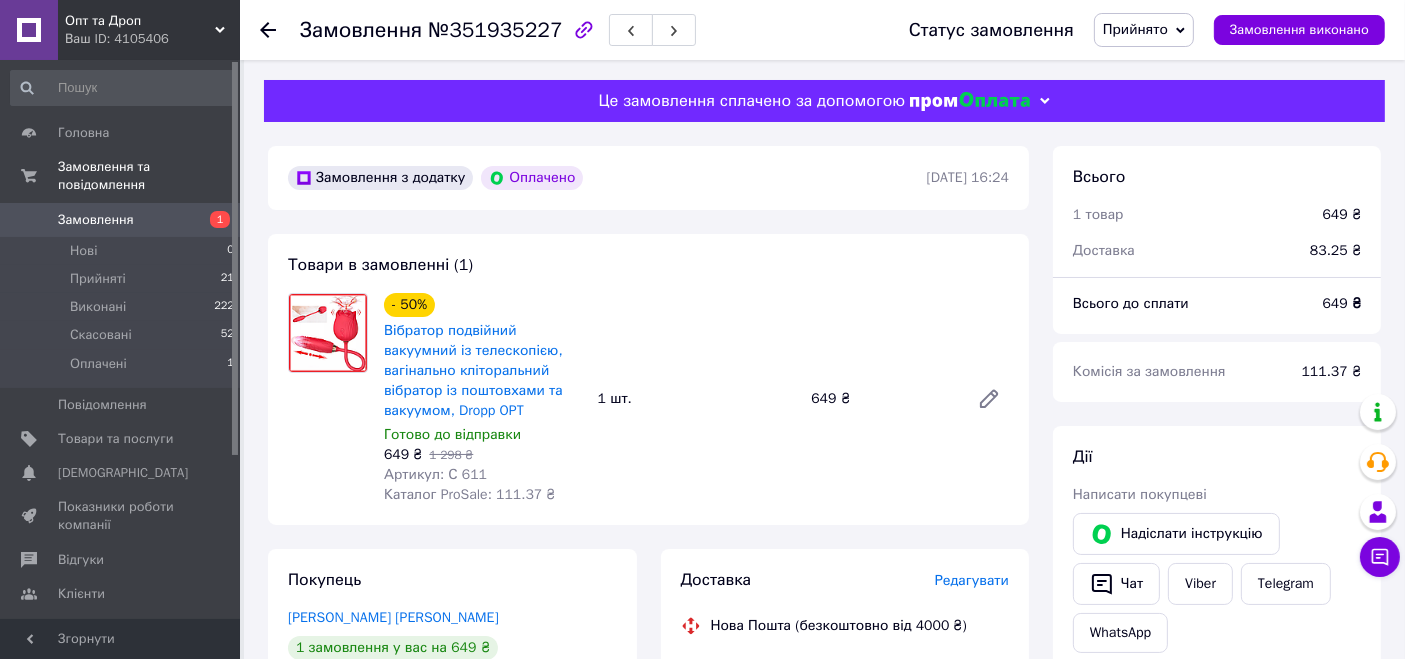 click on "Замовлення" at bounding box center [96, 220] 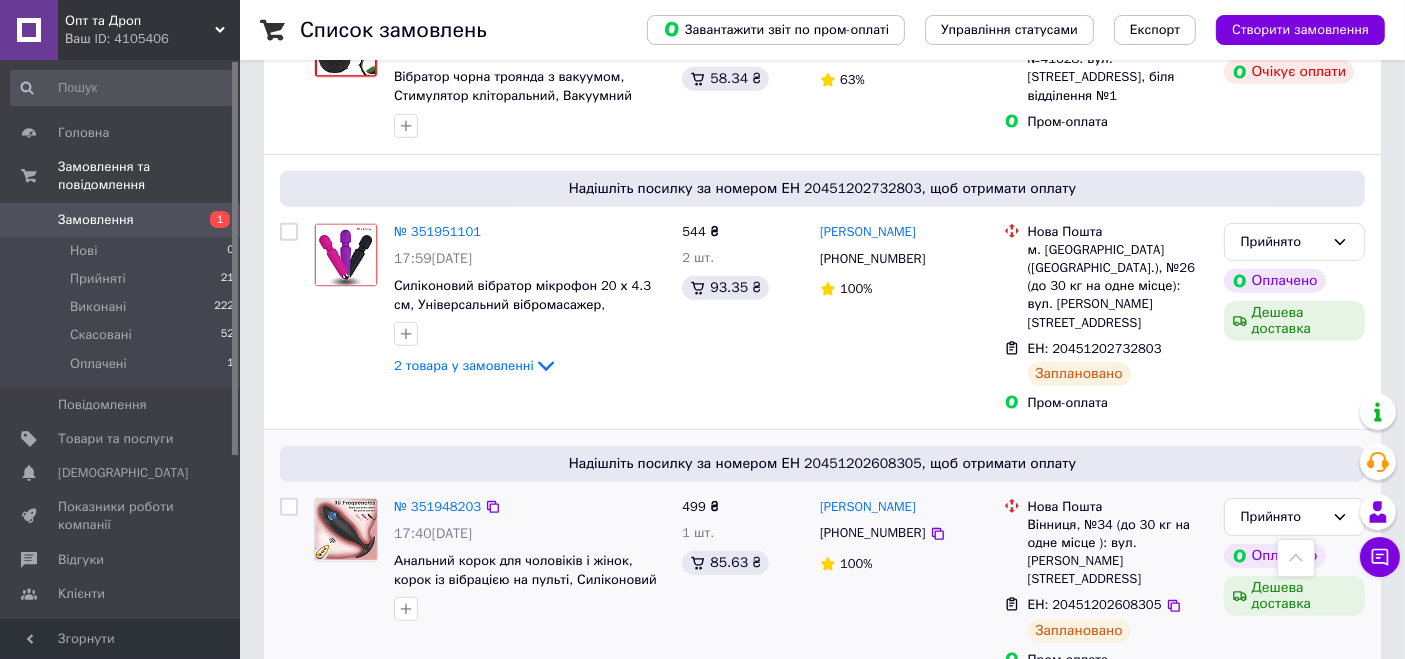 scroll, scrollTop: 888, scrollLeft: 0, axis: vertical 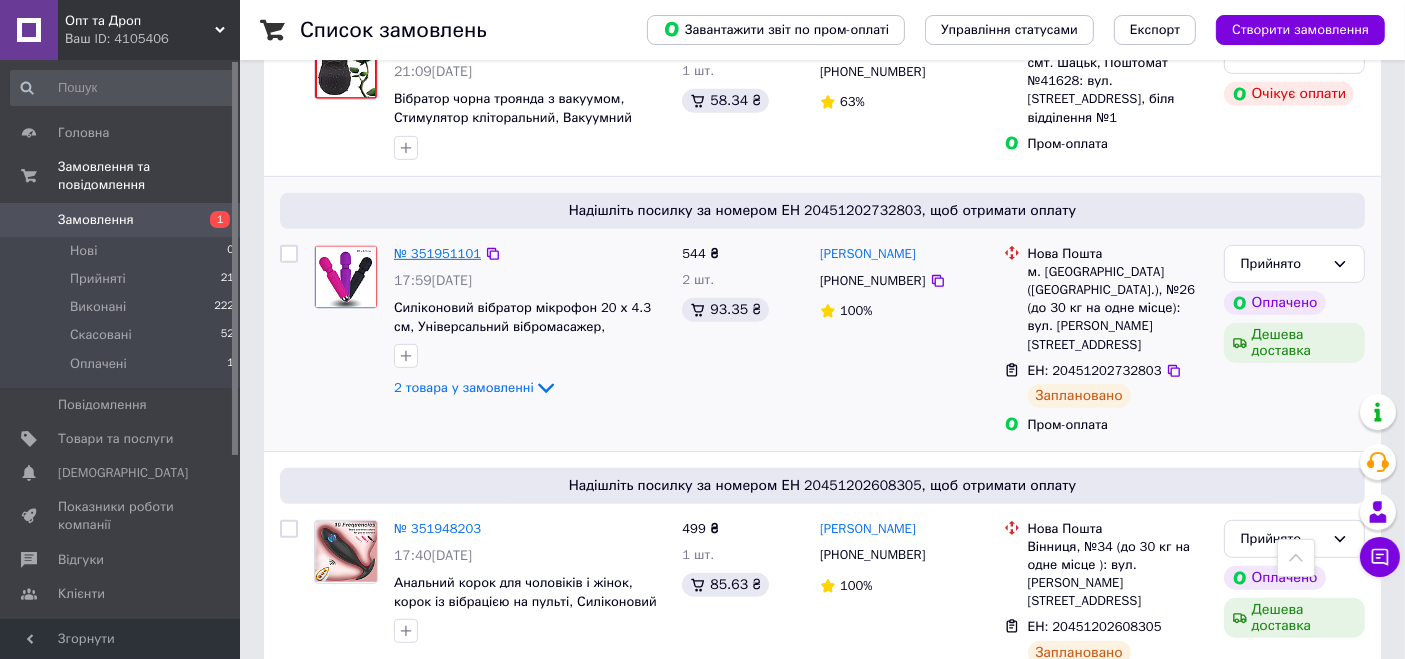 click on "№ 351951101" at bounding box center (437, 253) 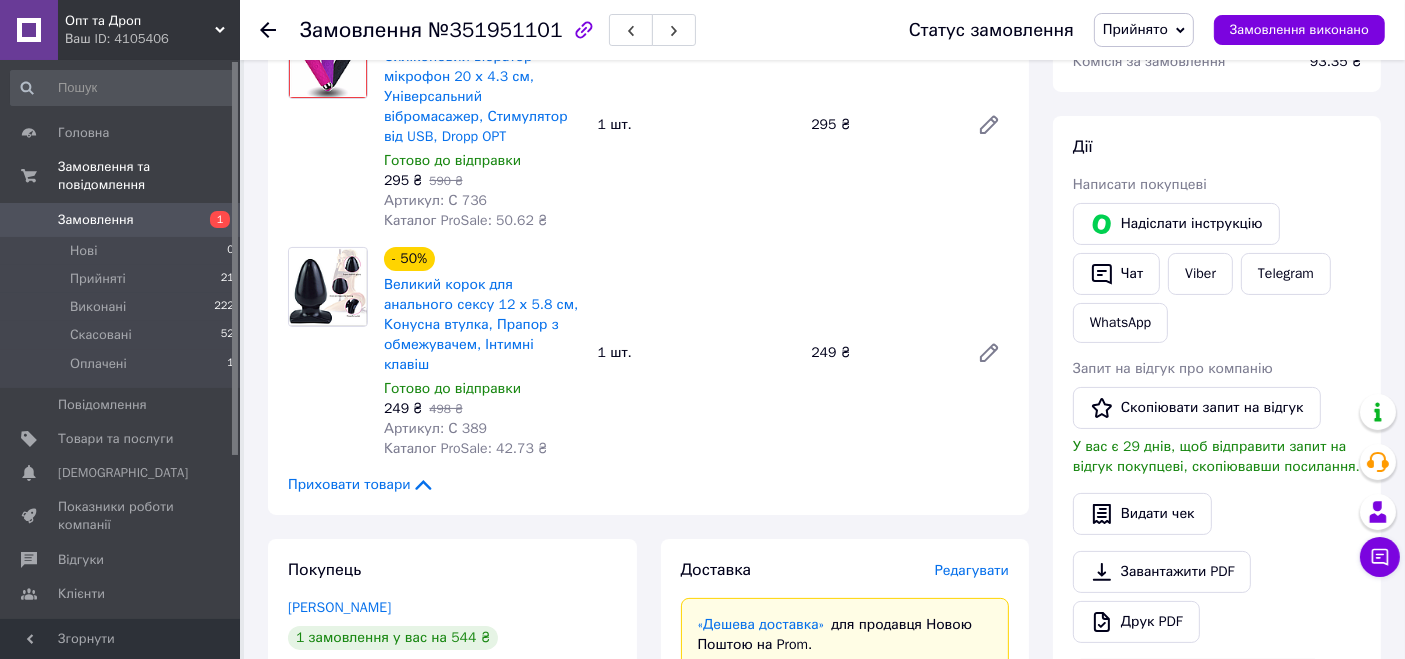 scroll, scrollTop: 222, scrollLeft: 0, axis: vertical 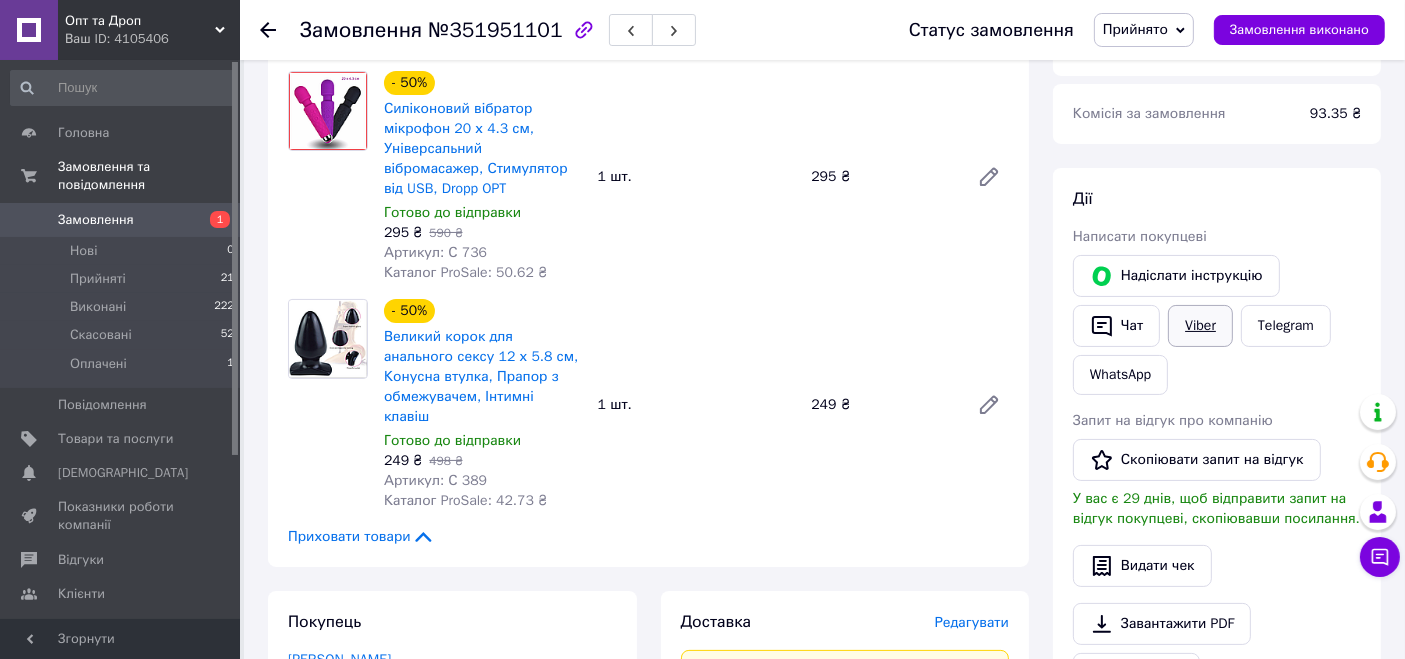 click on "Viber" at bounding box center (1200, 326) 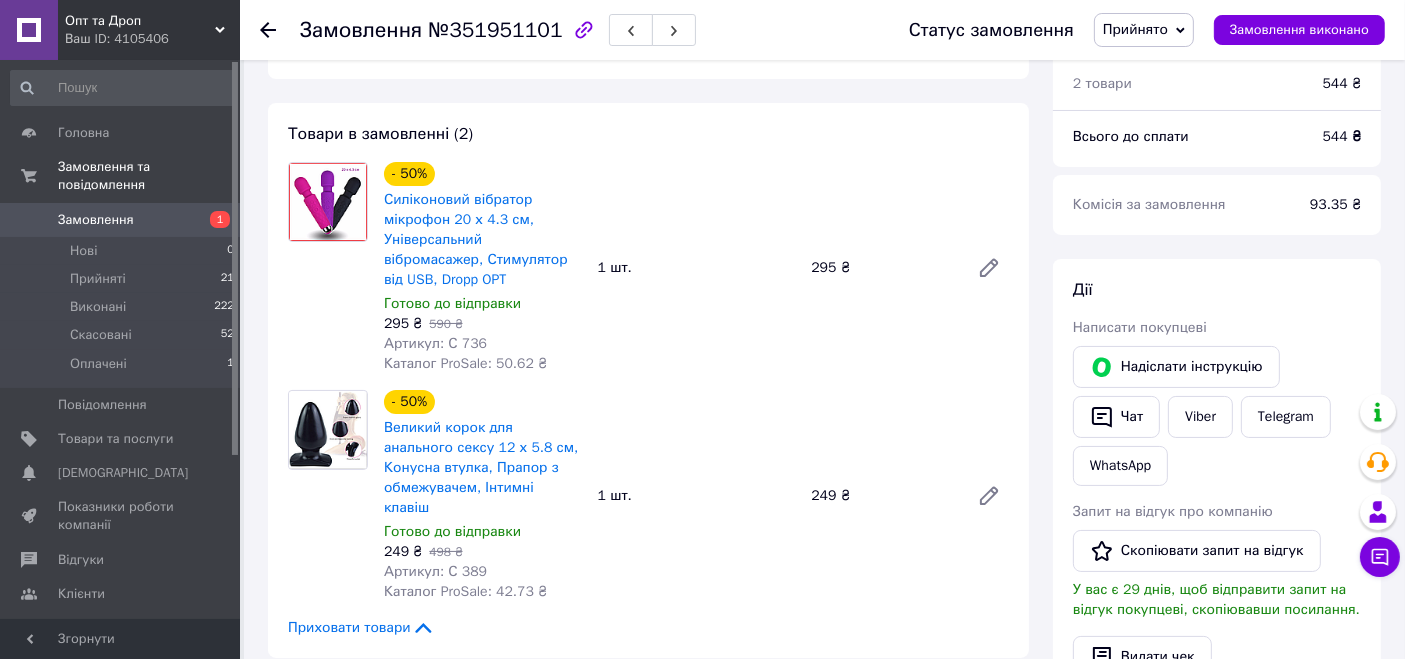scroll, scrollTop: 0, scrollLeft: 0, axis: both 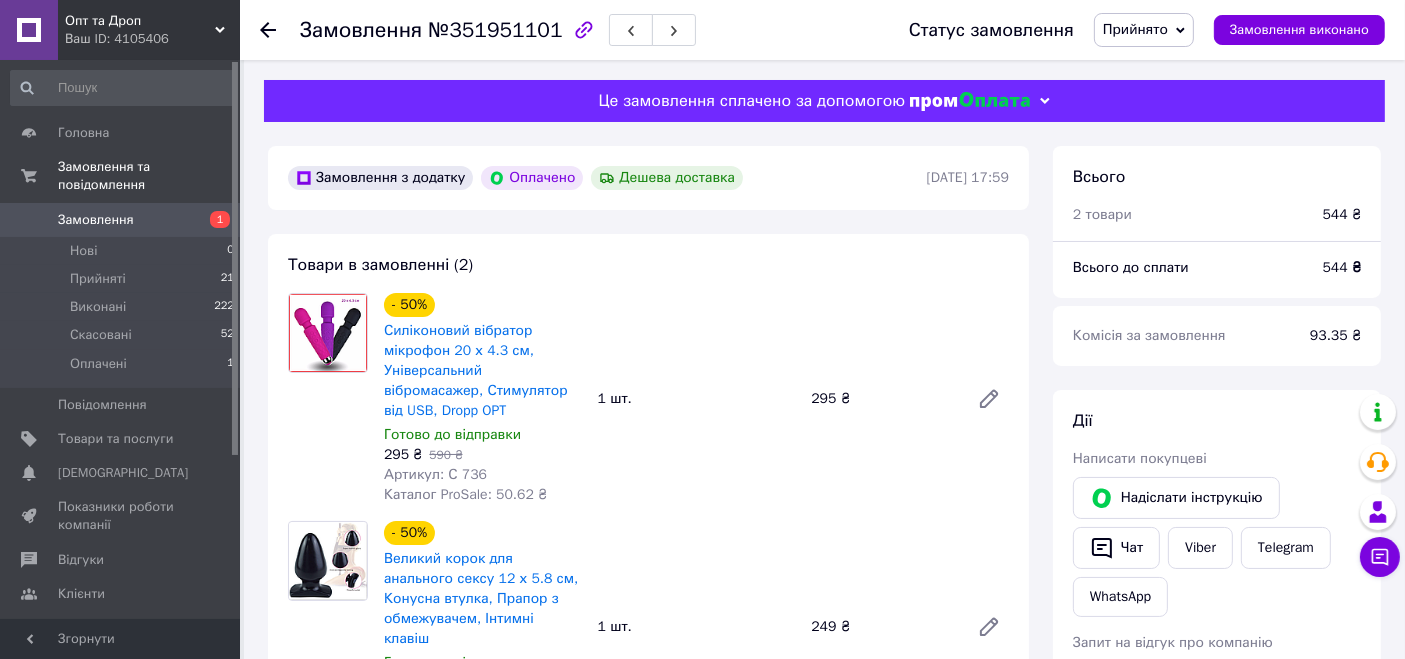 click on "Замовлення" at bounding box center (96, 220) 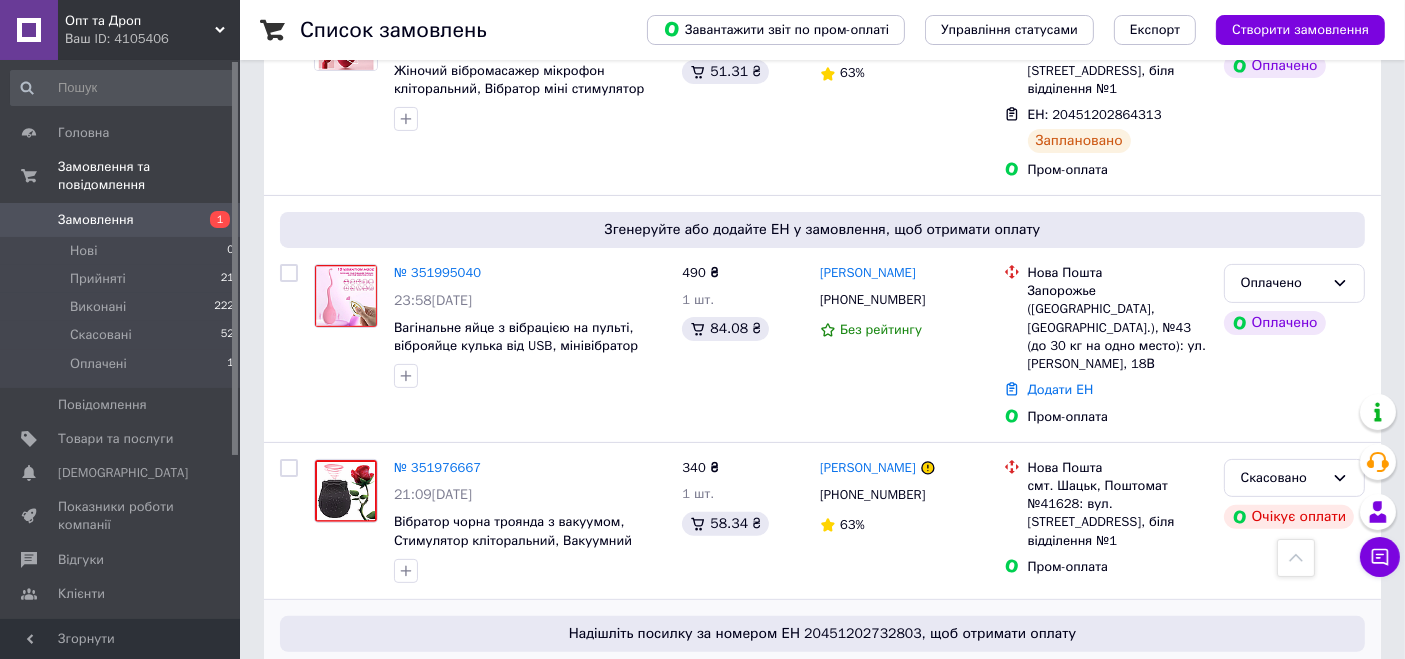 scroll, scrollTop: 444, scrollLeft: 0, axis: vertical 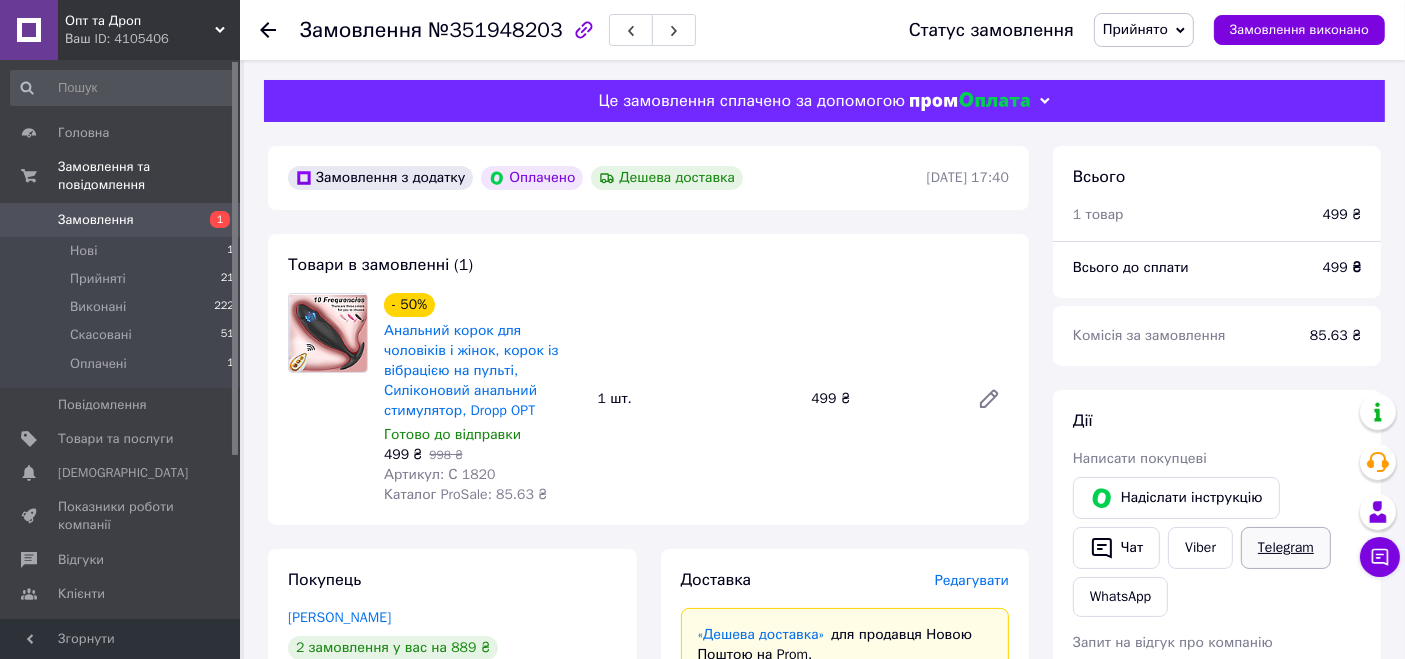 click on "Telegram" at bounding box center [1286, 548] 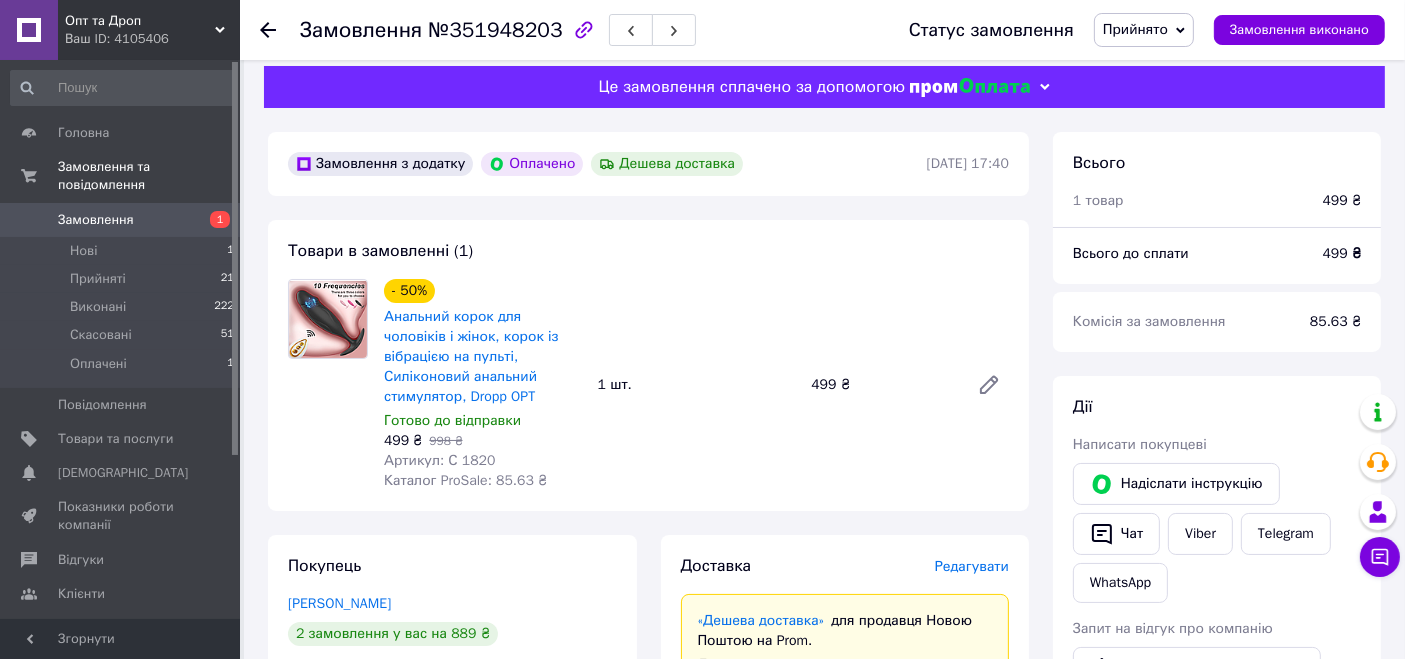 scroll, scrollTop: 0, scrollLeft: 0, axis: both 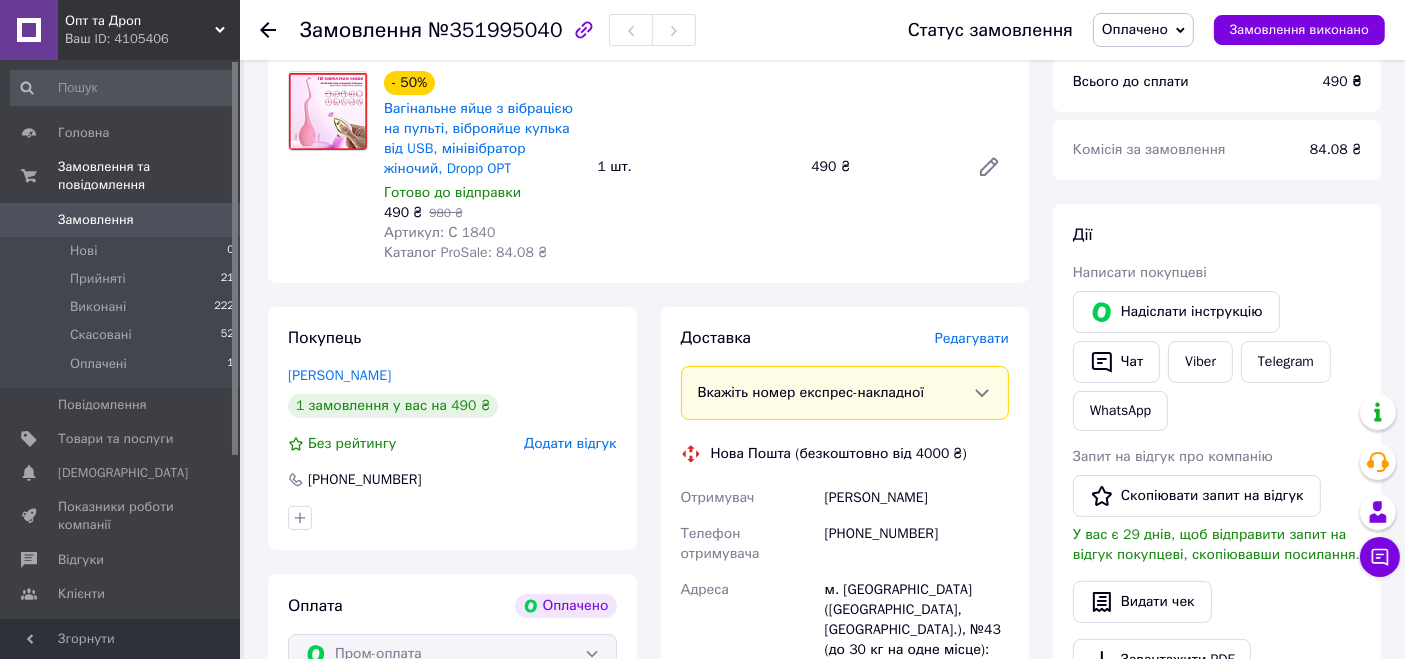 click on "Оплачено" at bounding box center [1143, 30] 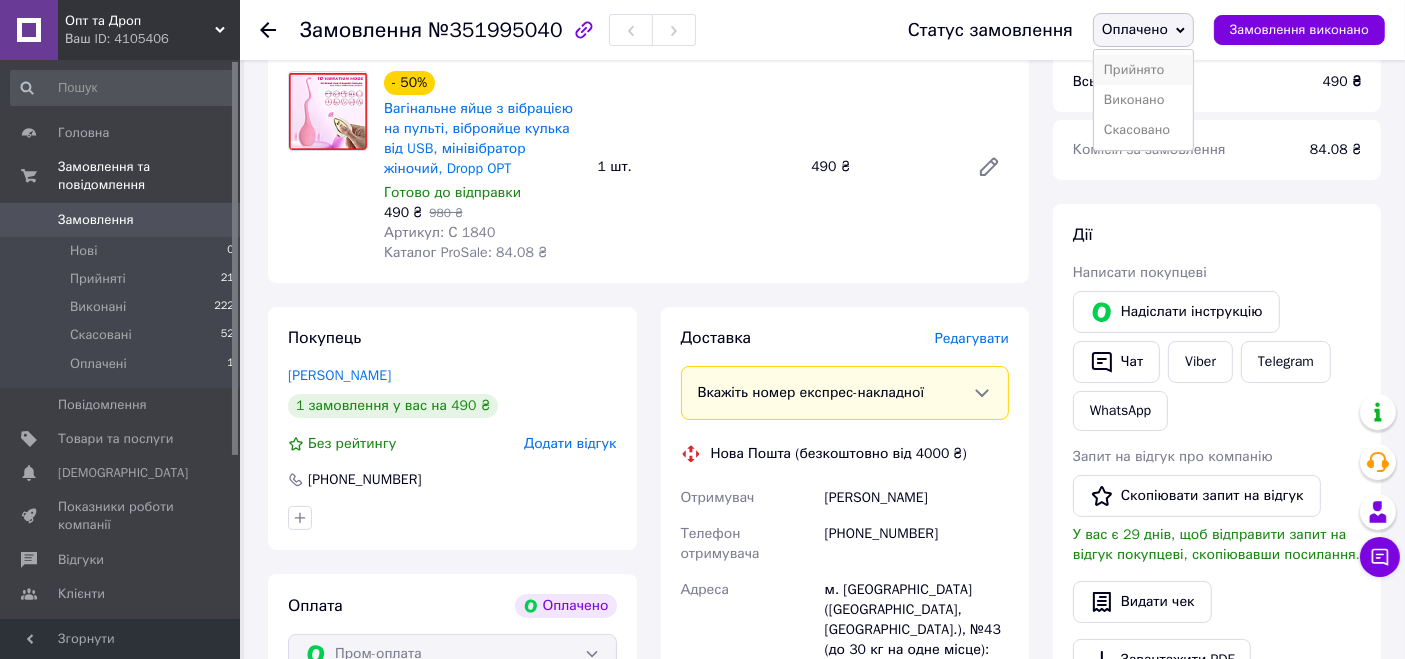click on "Прийнято" at bounding box center [1143, 70] 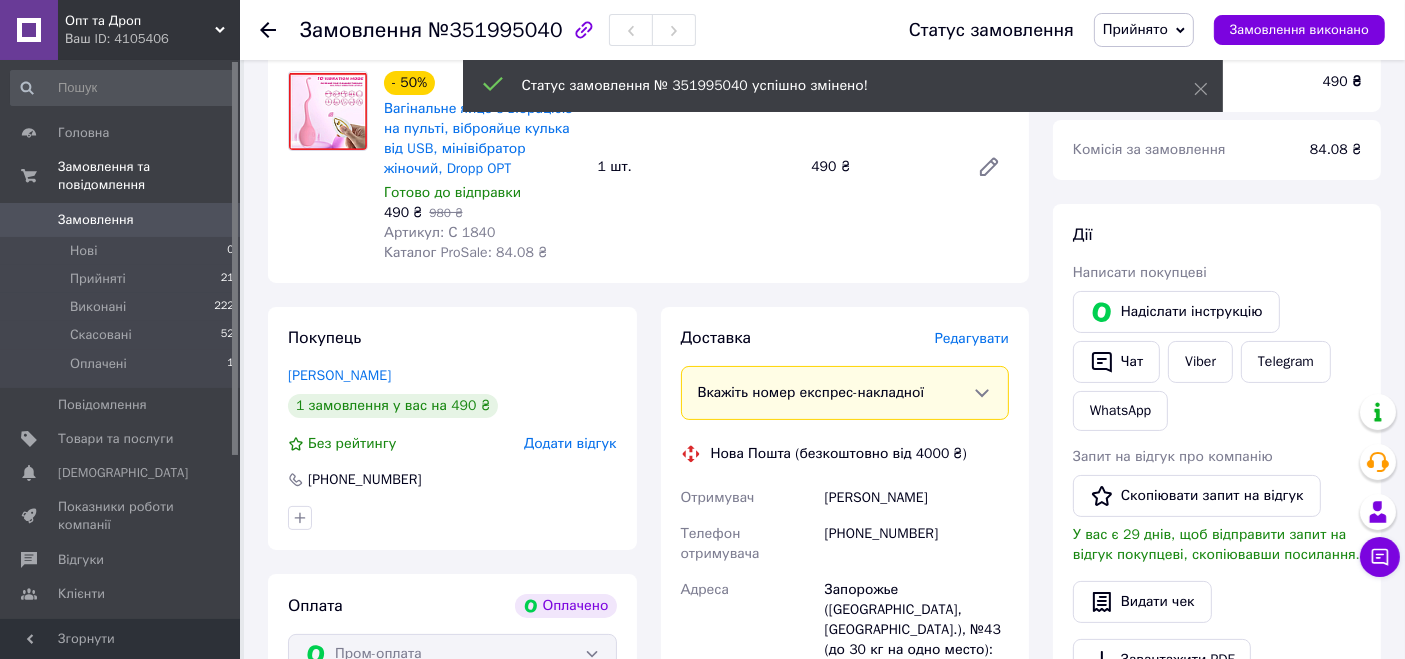 click on "№351995040" at bounding box center [495, 30] 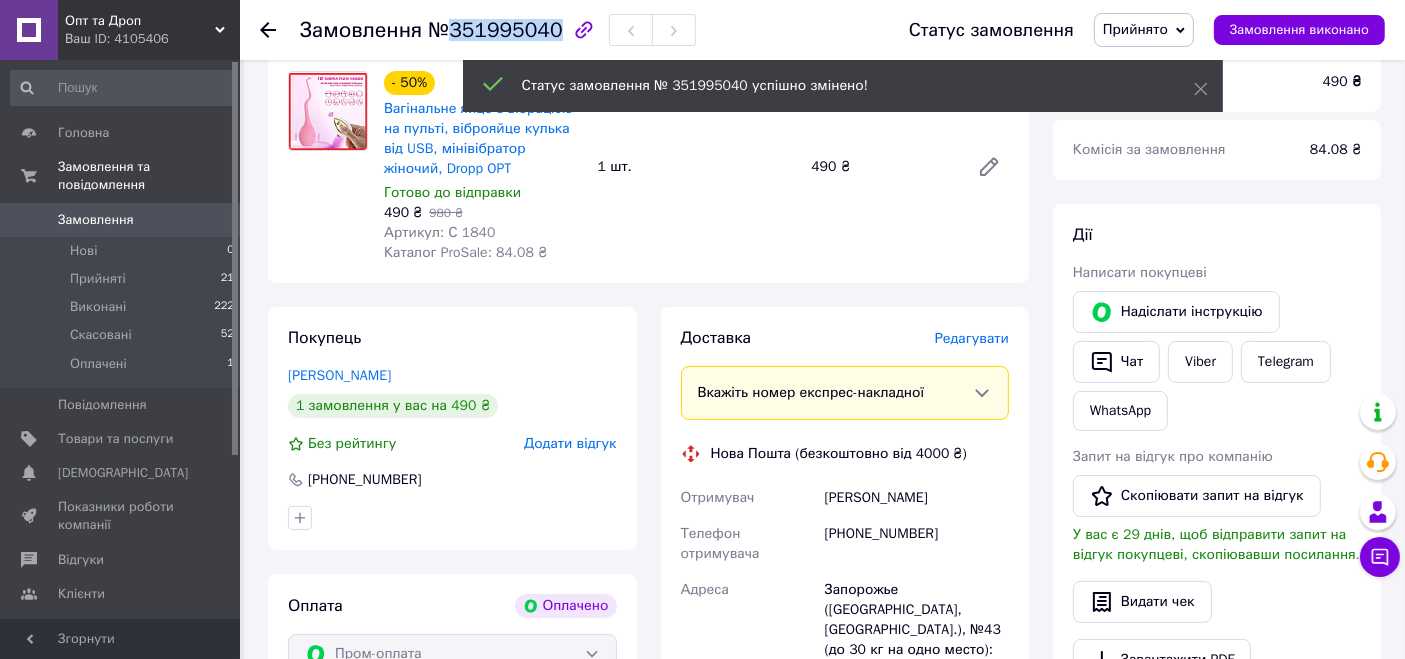 click on "№351995040" at bounding box center [495, 30] 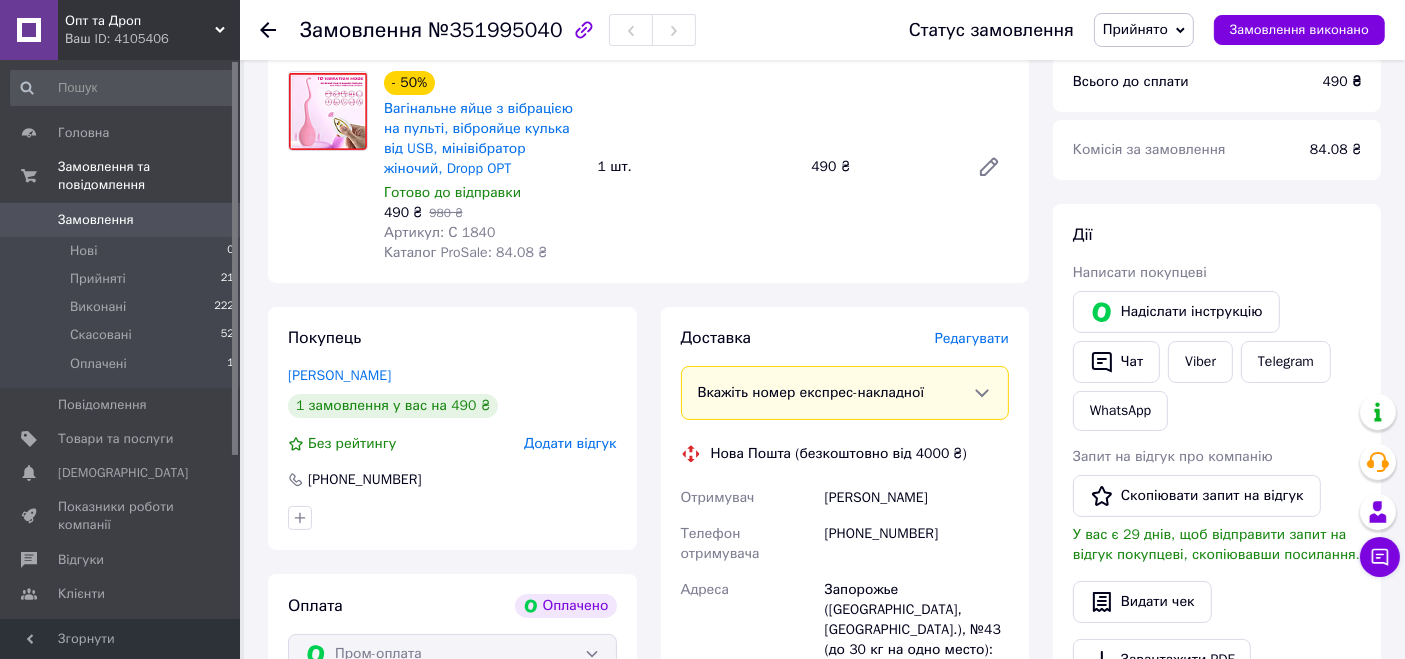 click on "Иордатий Илья" at bounding box center (917, 498) 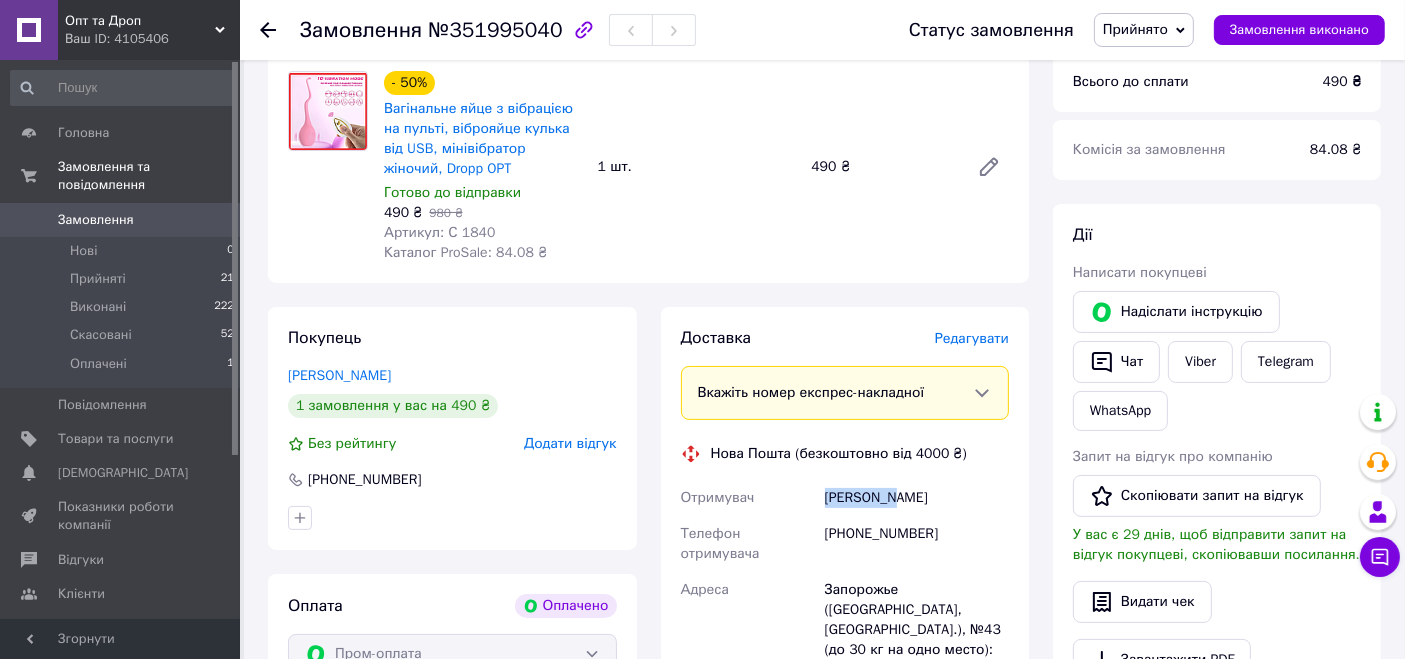click on "Иордатий Илья" at bounding box center (917, 498) 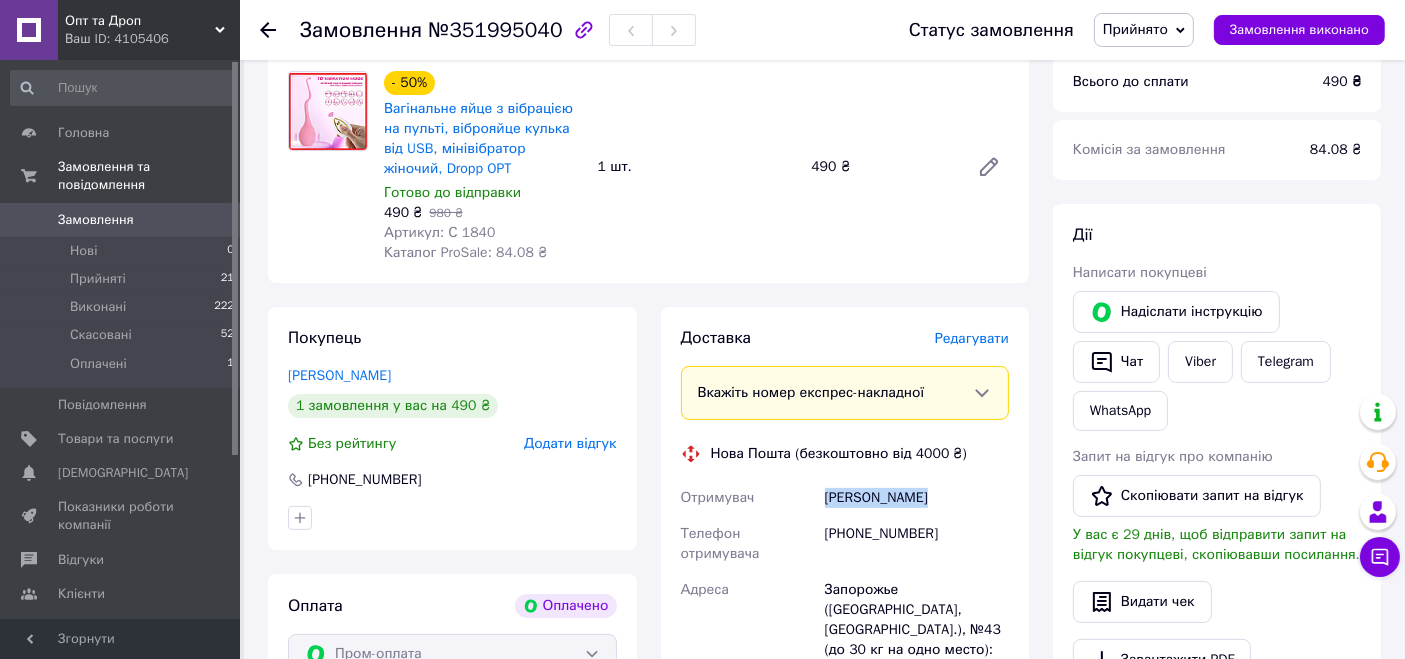 click on "Иордатий Илья" at bounding box center [917, 498] 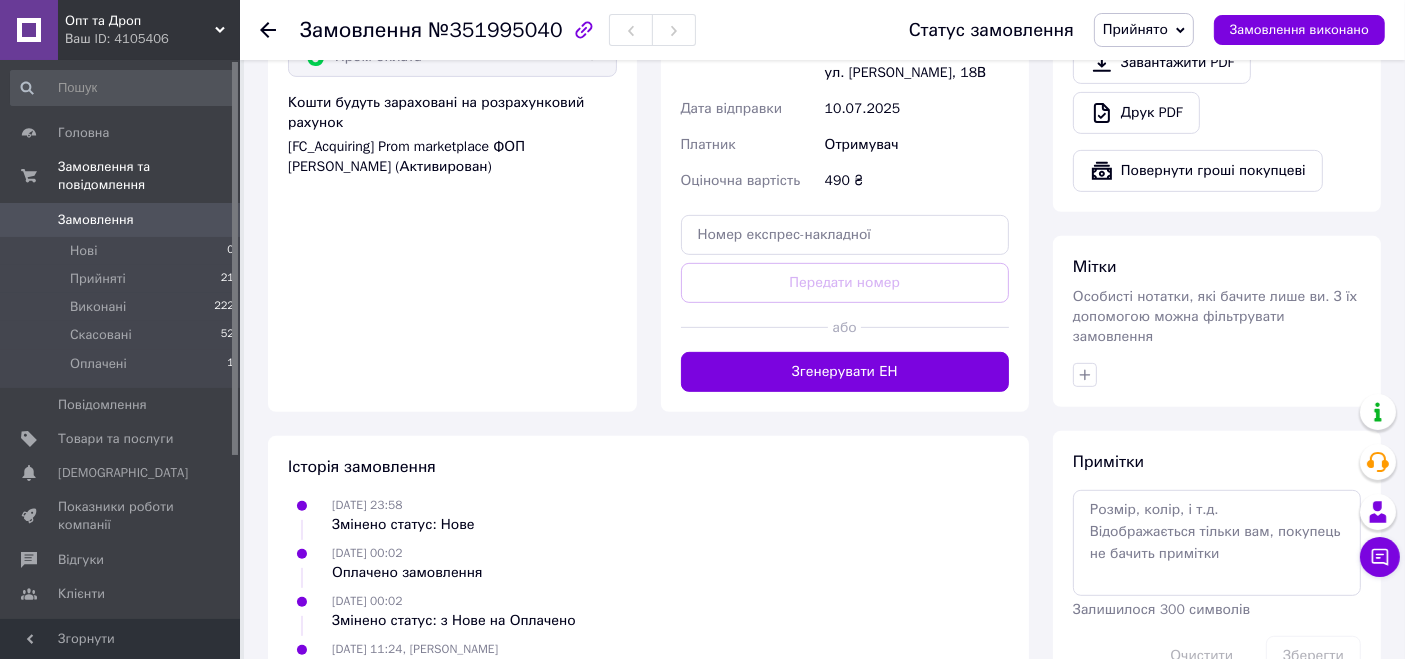 scroll, scrollTop: 861, scrollLeft: 0, axis: vertical 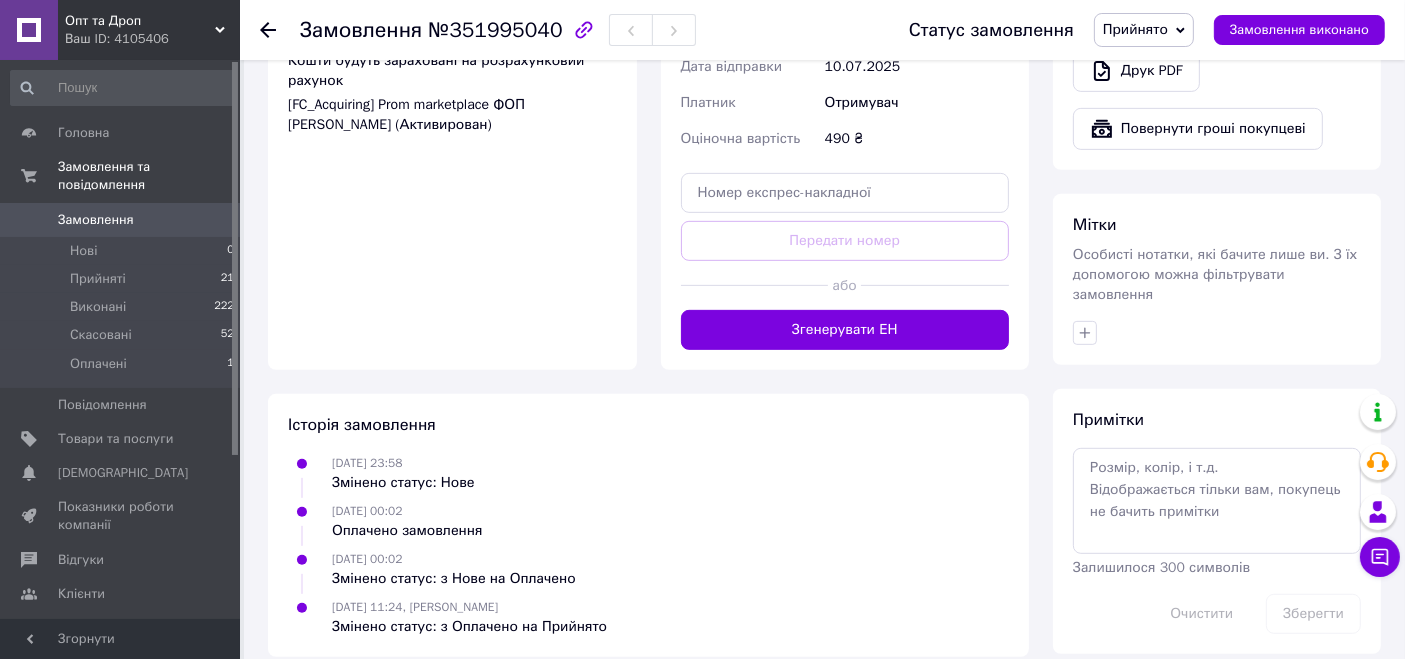 drag, startPoint x: 902, startPoint y: 326, endPoint x: 912, endPoint y: 324, distance: 10.198039 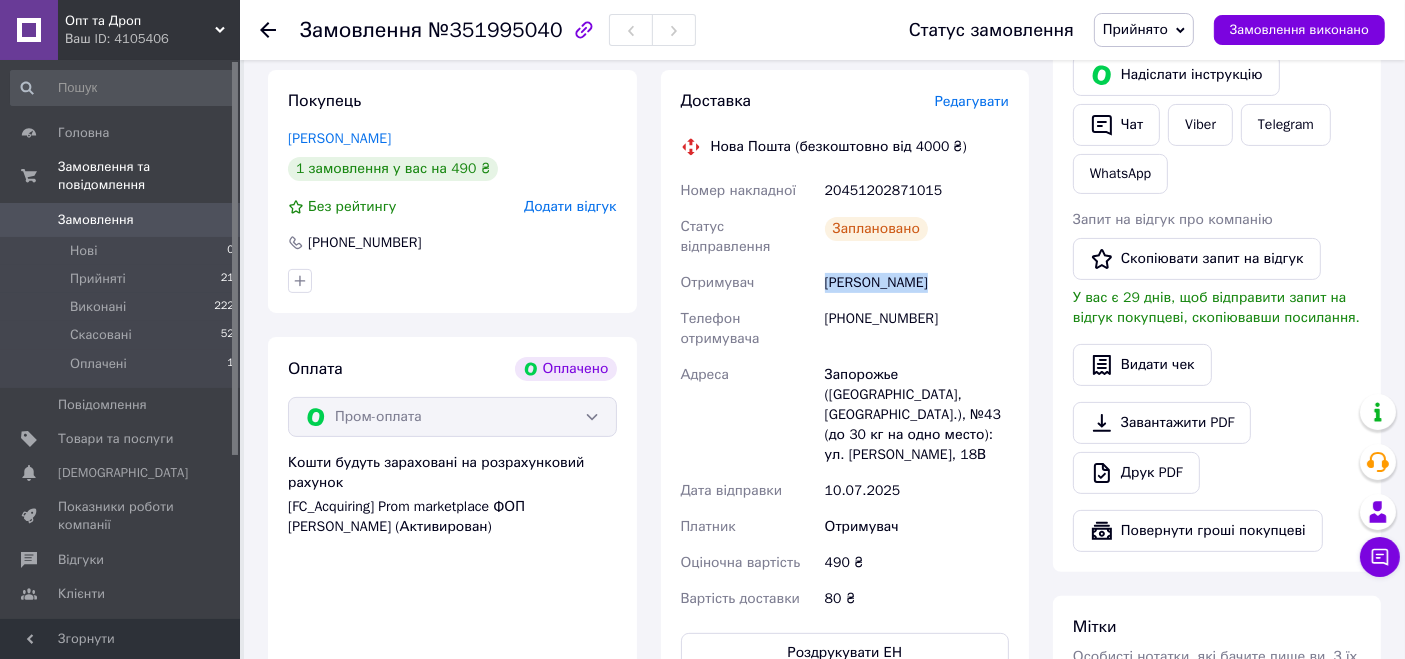 scroll, scrollTop: 411, scrollLeft: 0, axis: vertical 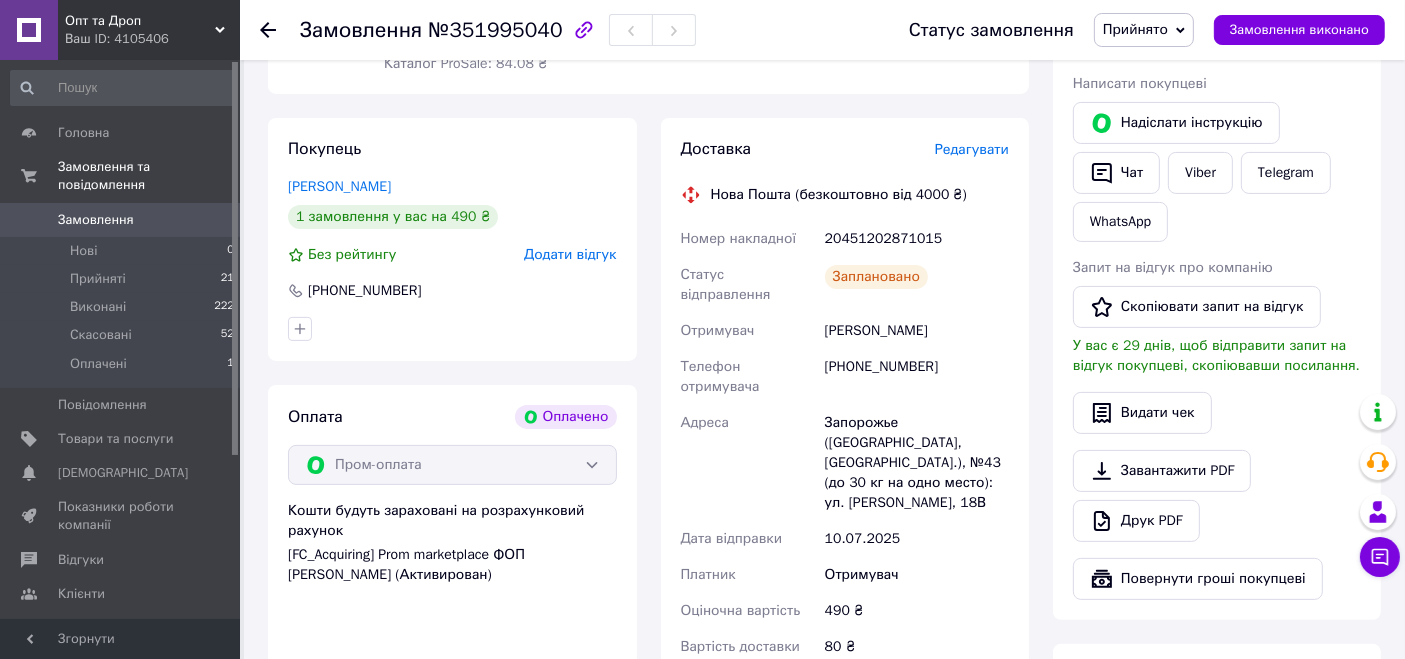 click on "20451202871015" at bounding box center (917, 239) 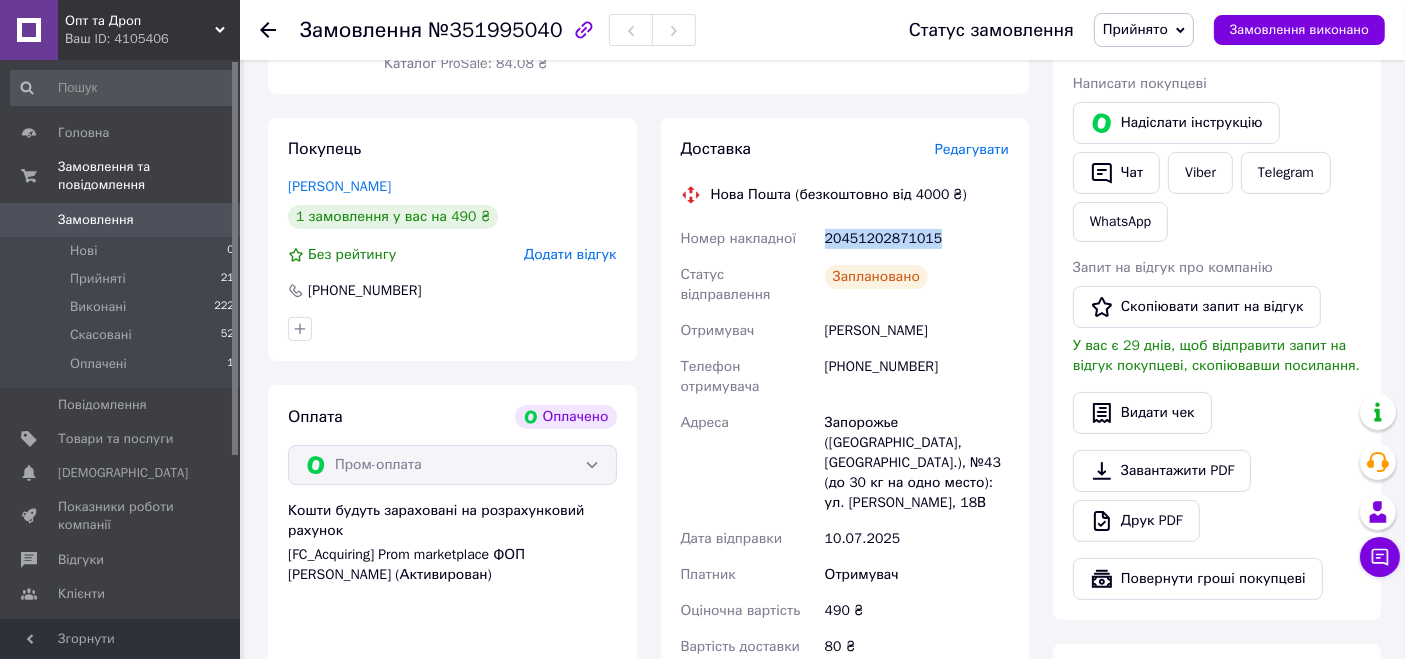 click on "20451202871015" at bounding box center [917, 239] 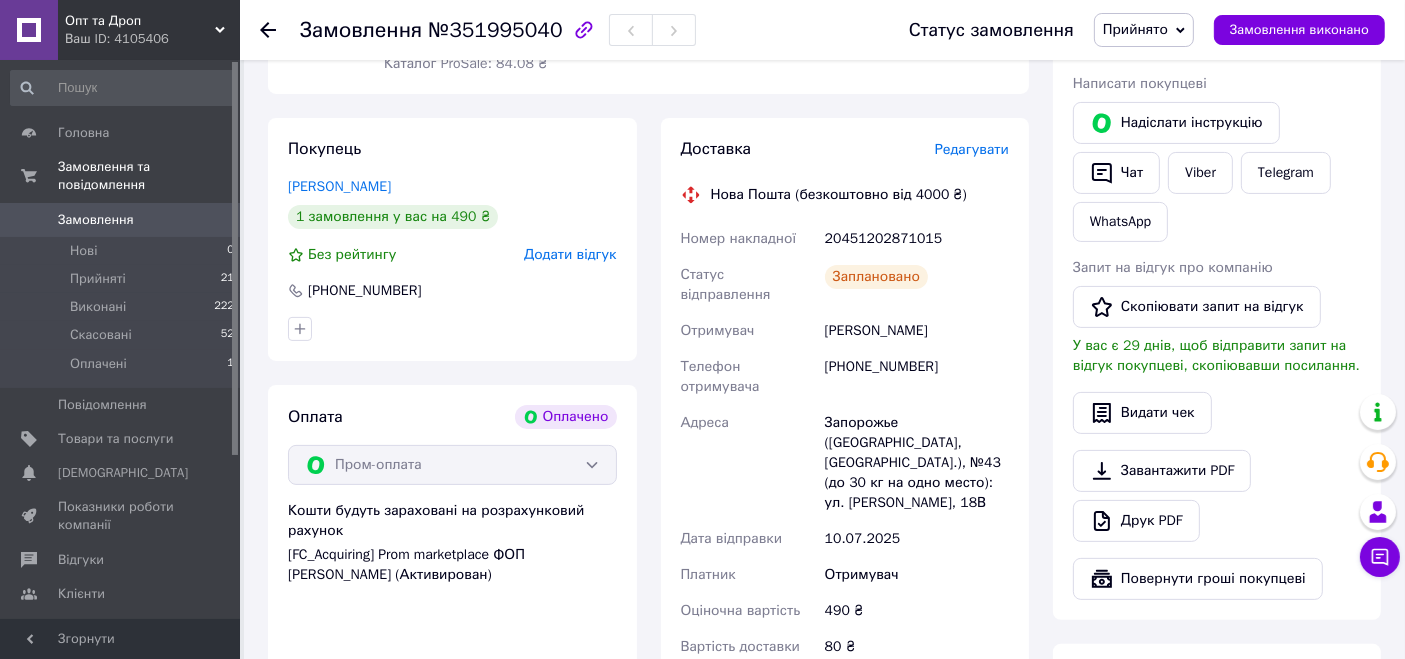 click on "№351995040" at bounding box center (495, 30) 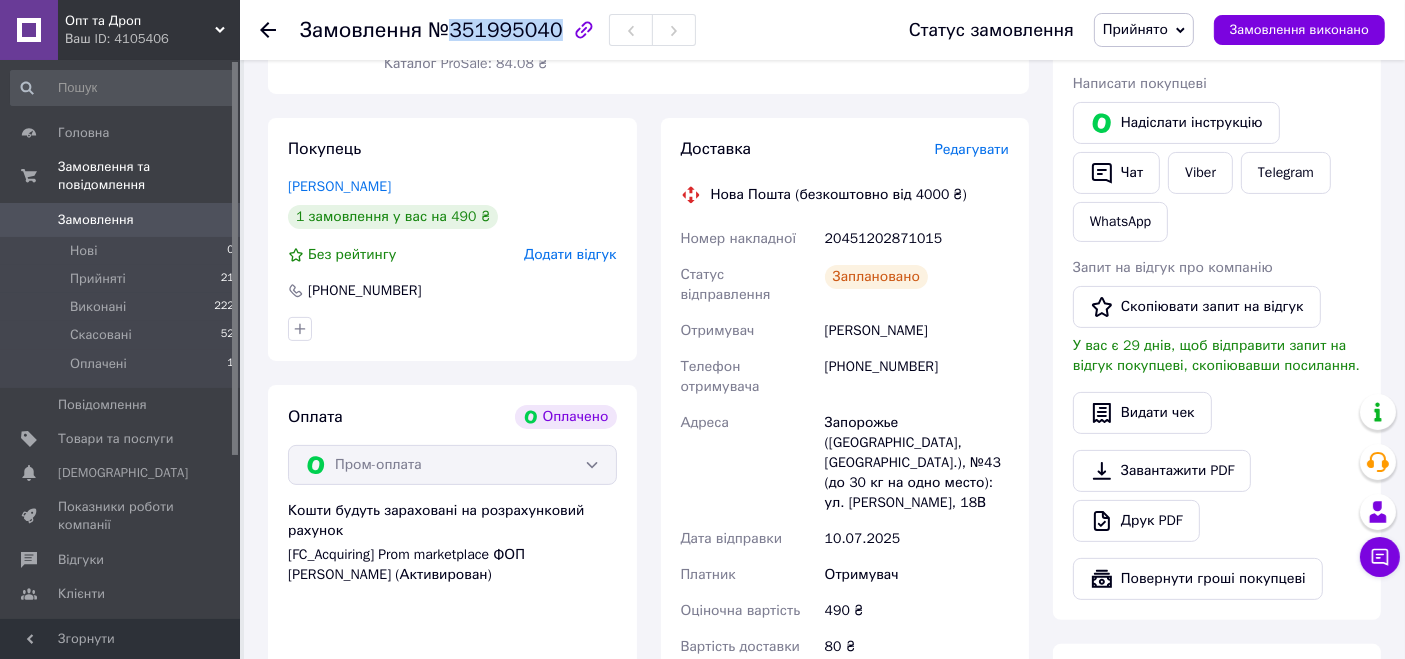 click on "№351995040" at bounding box center [495, 30] 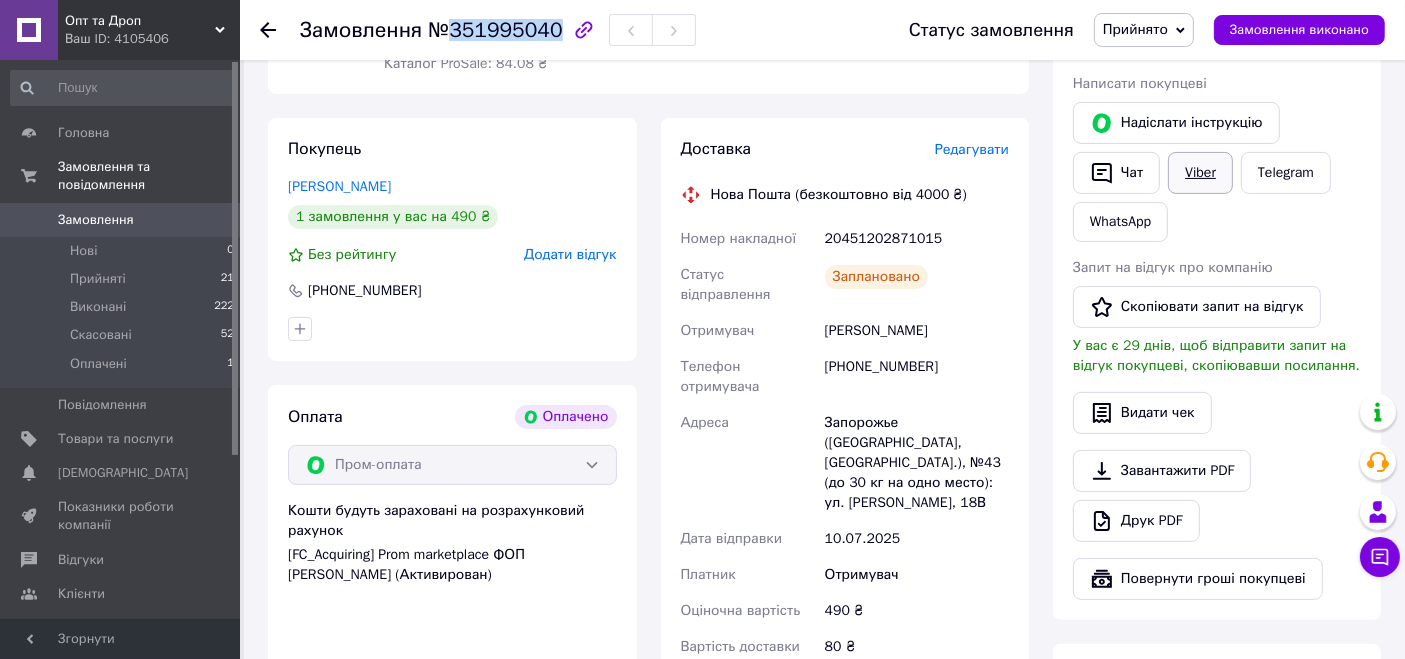 click on "Viber" at bounding box center [1200, 173] 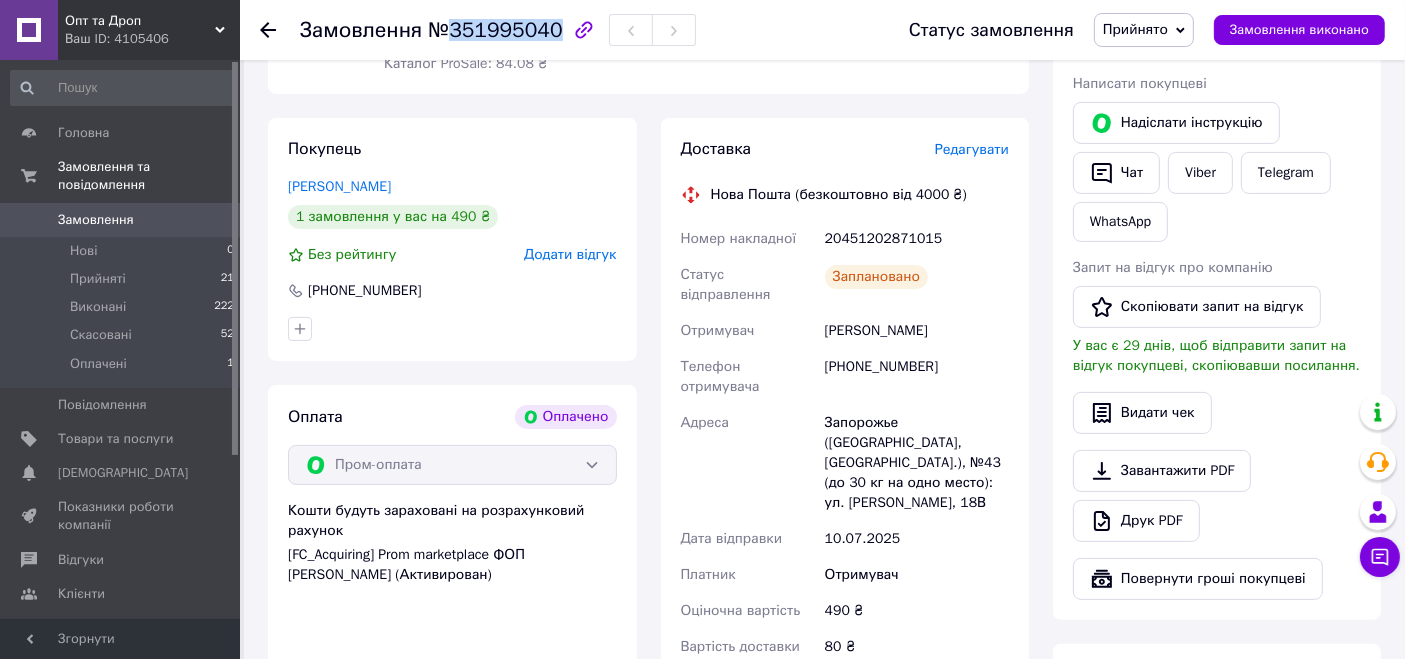 click on "Замовлення 0" at bounding box center [123, 220] 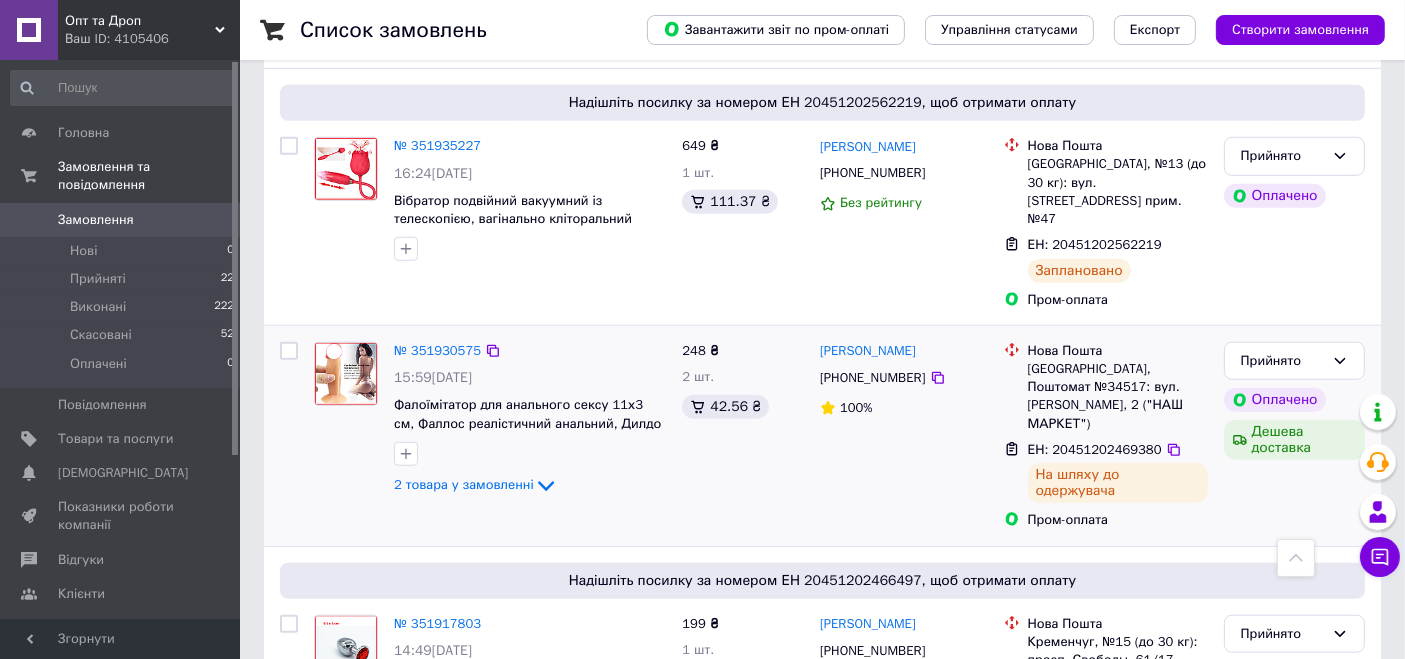 scroll, scrollTop: 1333, scrollLeft: 0, axis: vertical 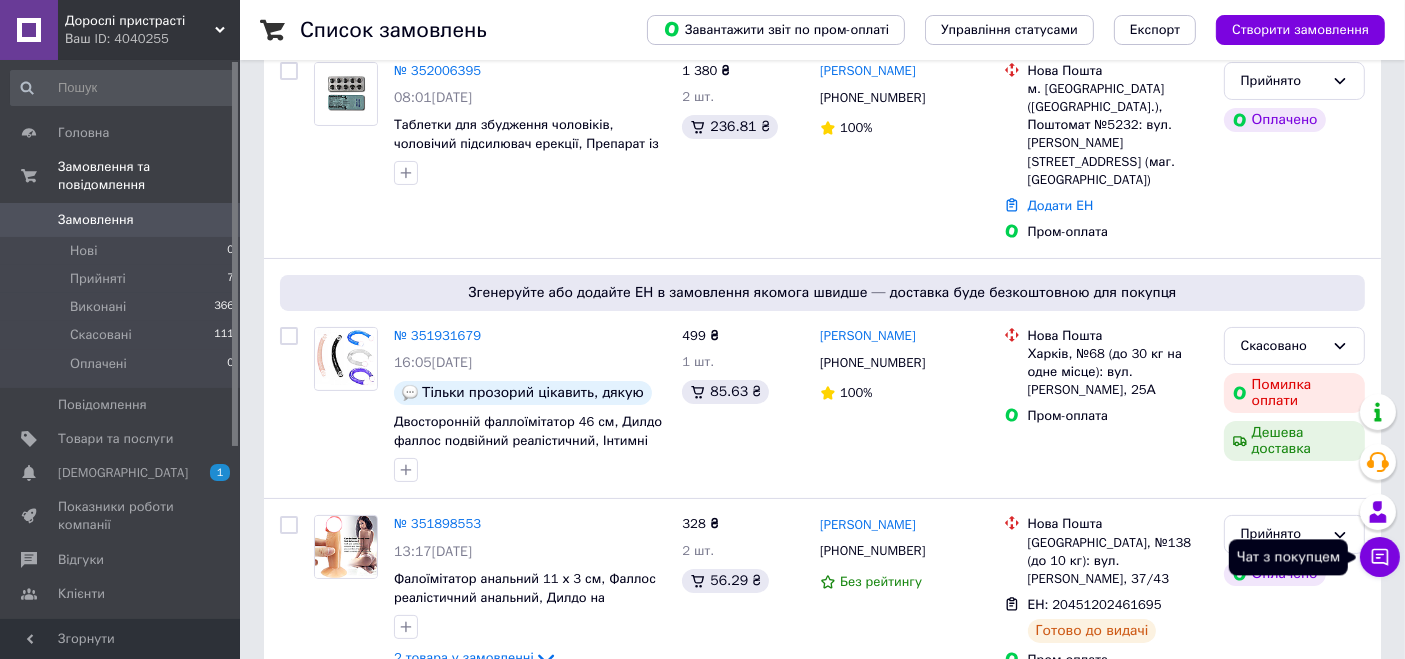 click 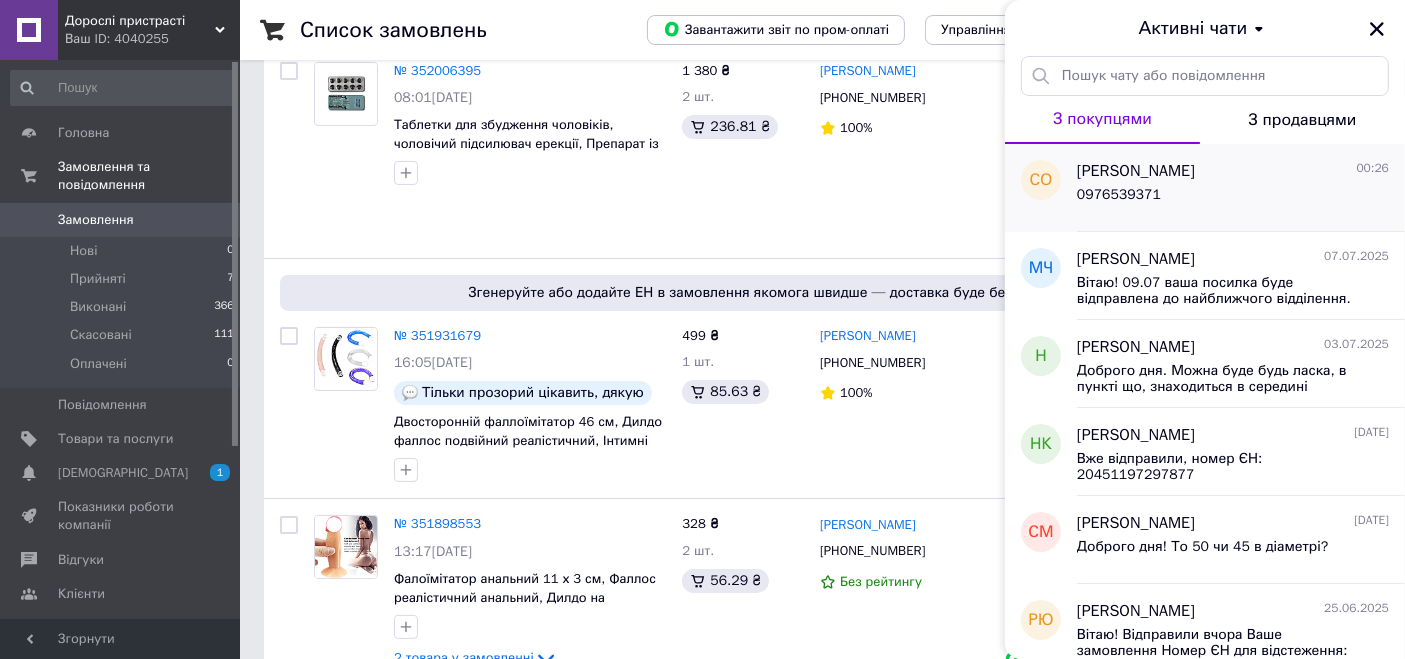 click on "0976539371" at bounding box center (1119, 195) 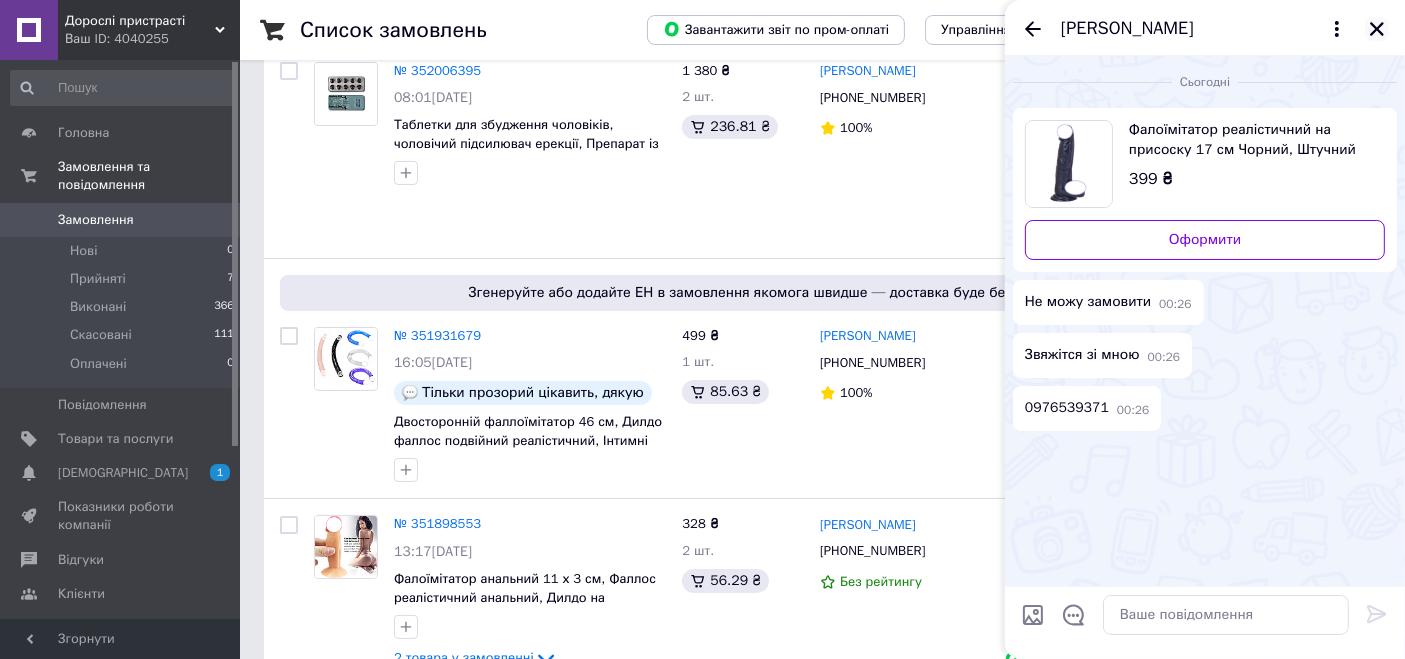 click 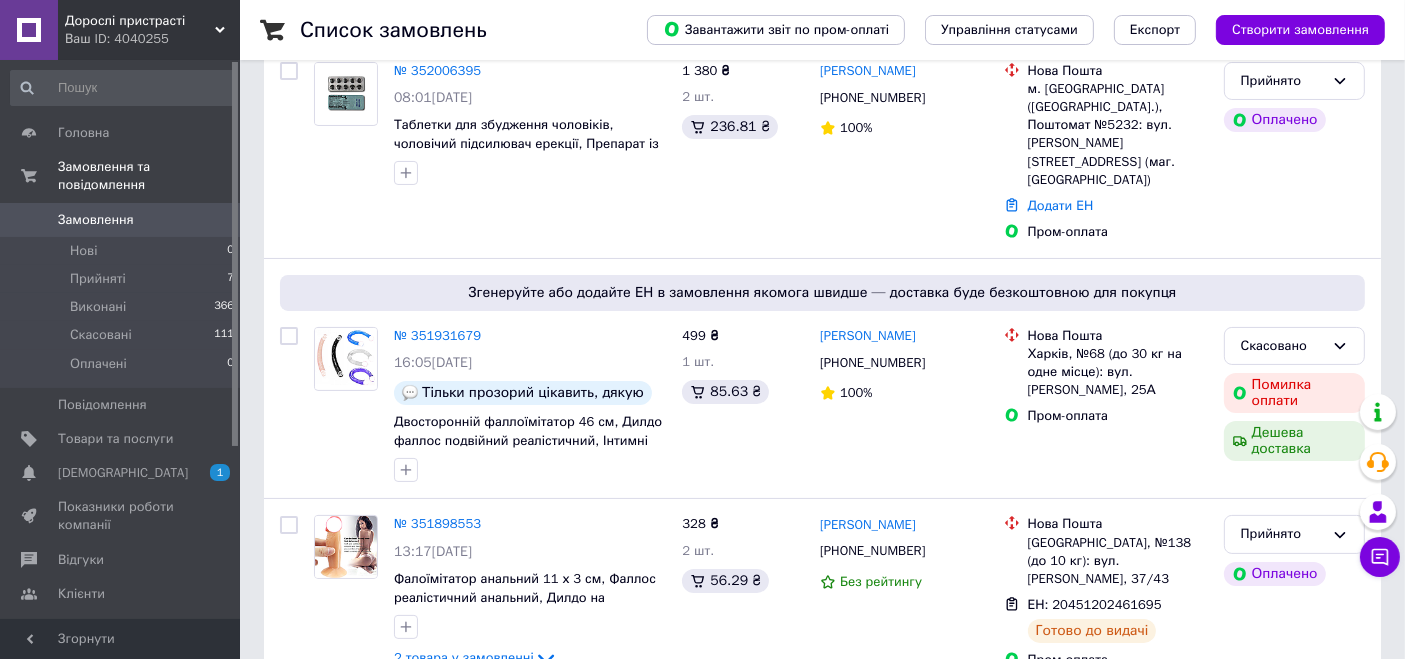 click on "Дорослі пристрасті" at bounding box center [140, 21] 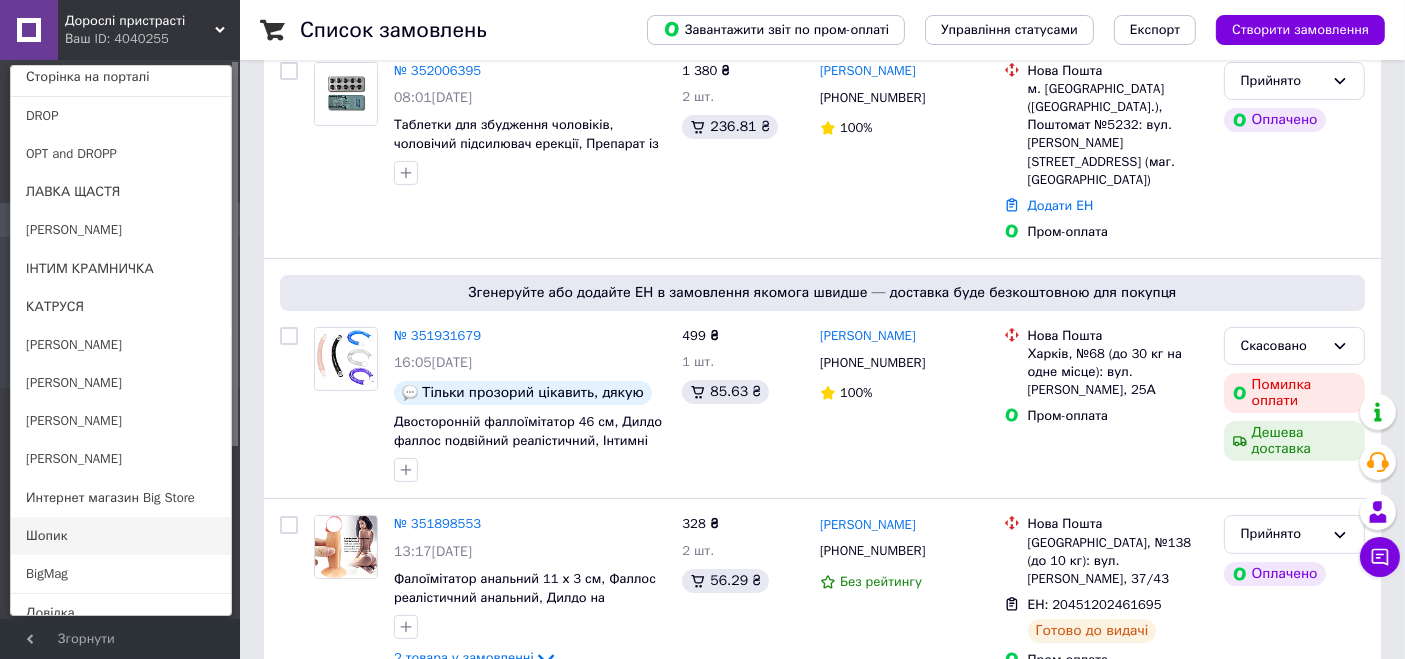 scroll, scrollTop: 177, scrollLeft: 0, axis: vertical 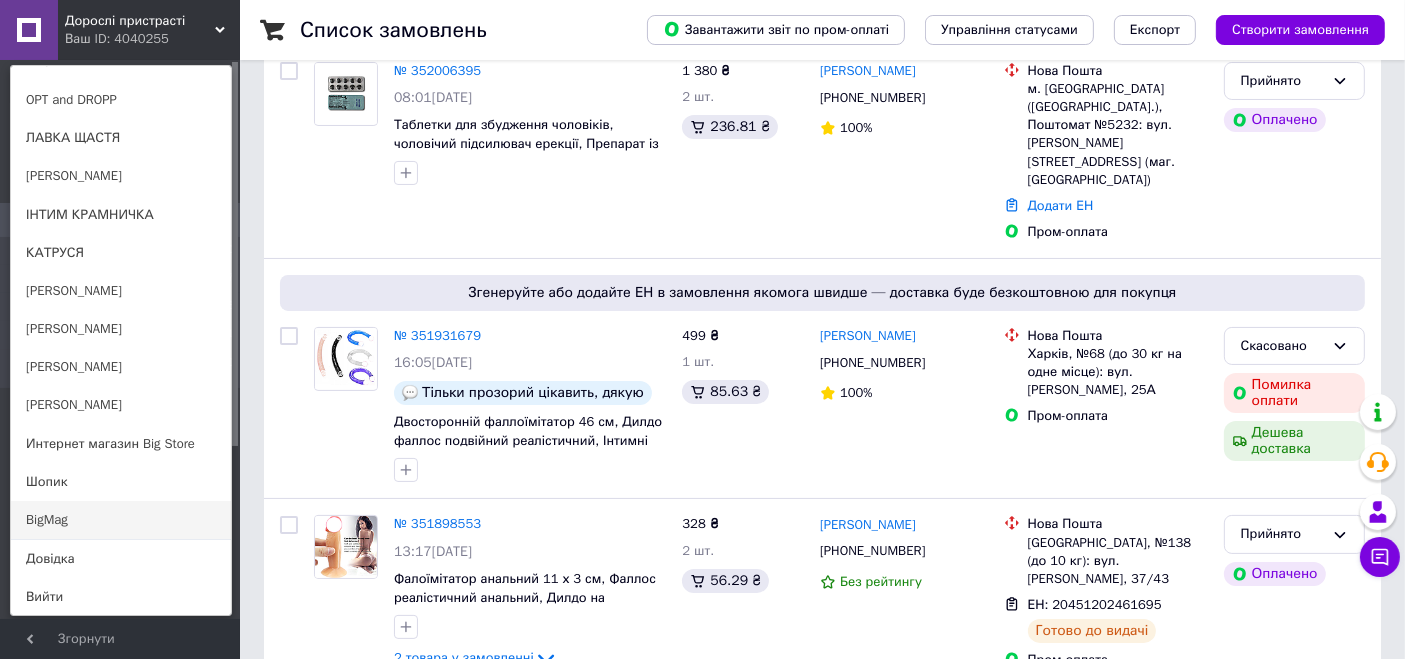 click on "BigMag" at bounding box center [121, 520] 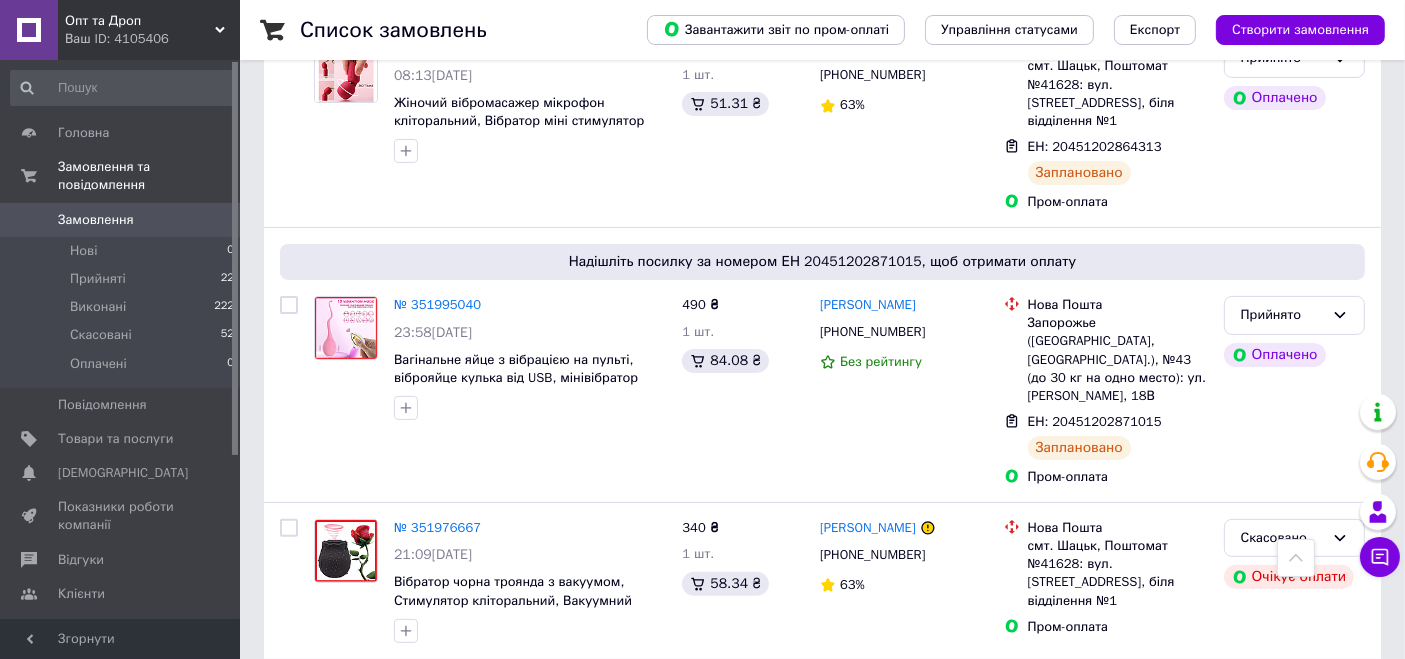 scroll, scrollTop: 444, scrollLeft: 0, axis: vertical 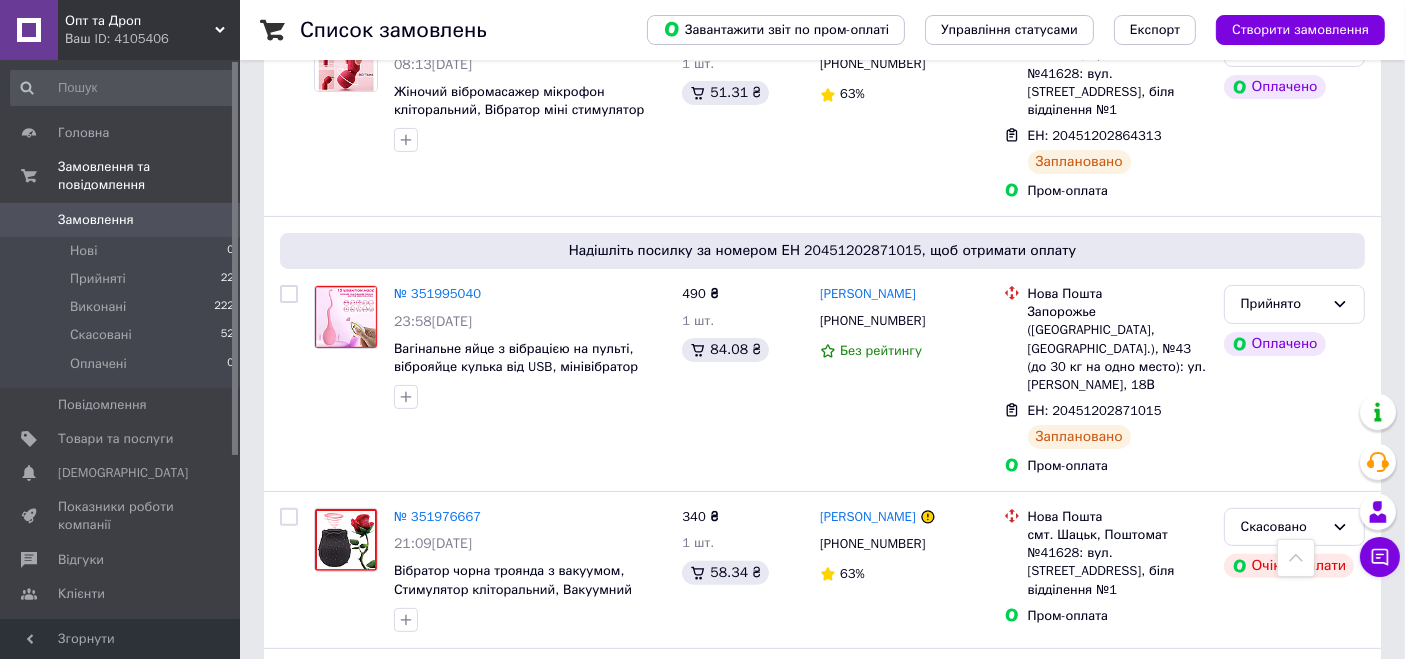 drag, startPoint x: 114, startPoint y: 30, endPoint x: 97, endPoint y: 120, distance: 91.591484 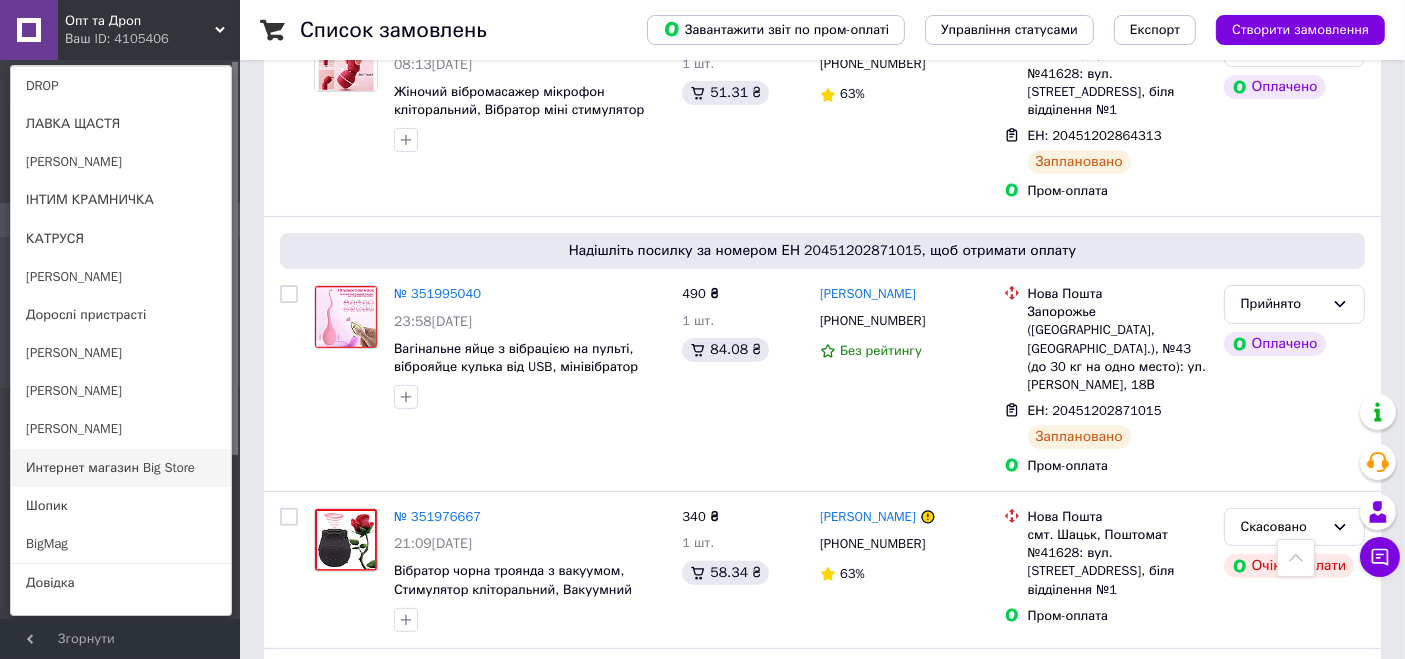 scroll, scrollTop: 177, scrollLeft: 0, axis: vertical 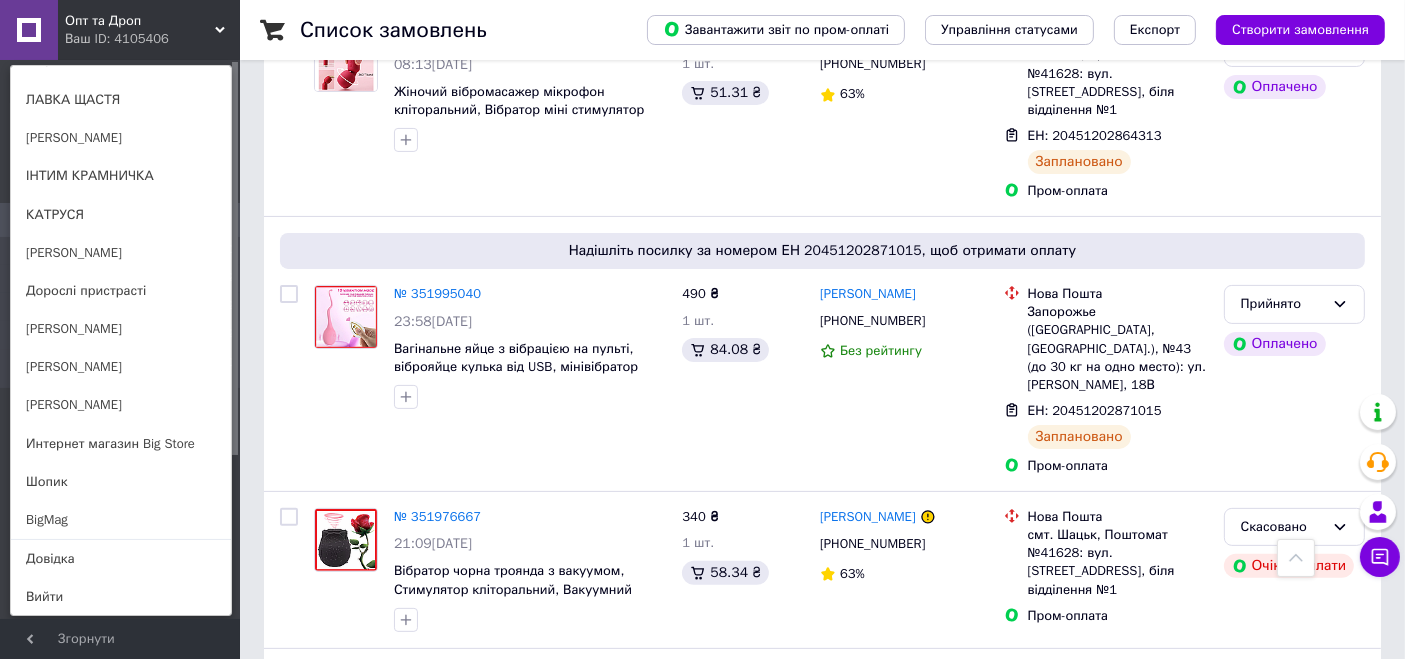 drag, startPoint x: 97, startPoint y: 522, endPoint x: 152, endPoint y: 493, distance: 62.177166 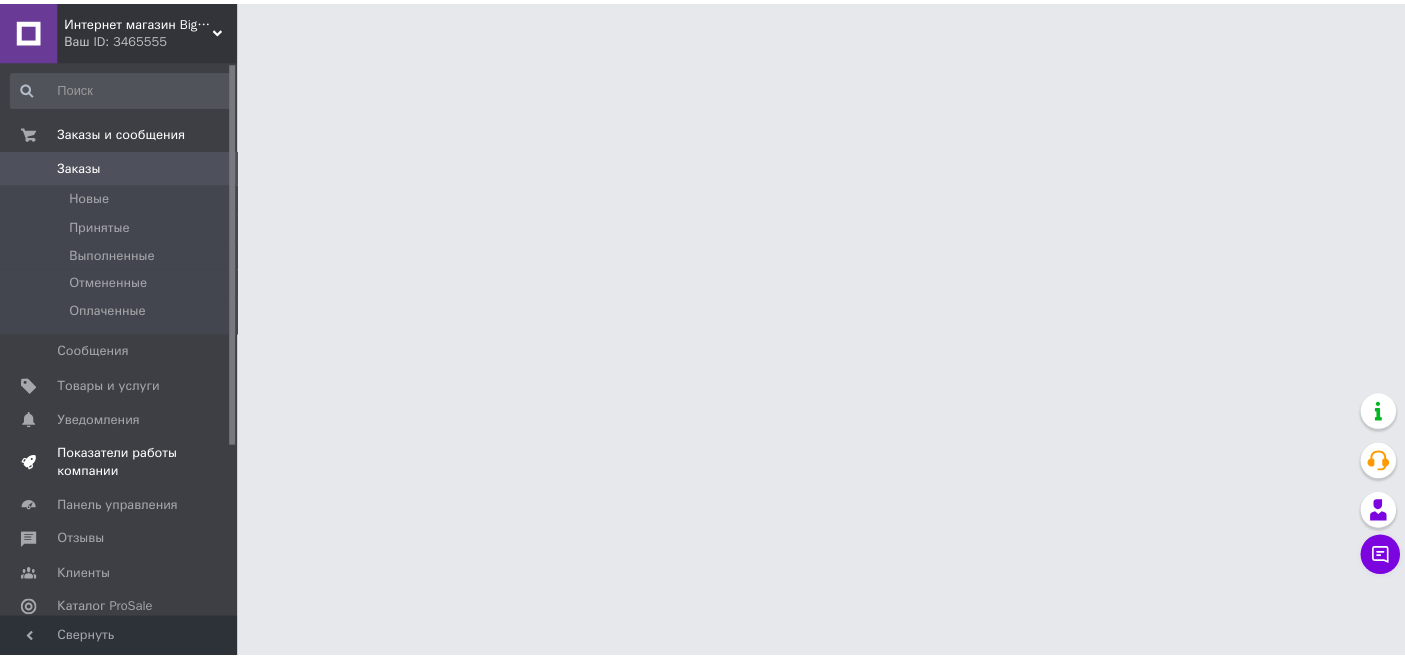 scroll, scrollTop: 0, scrollLeft: 0, axis: both 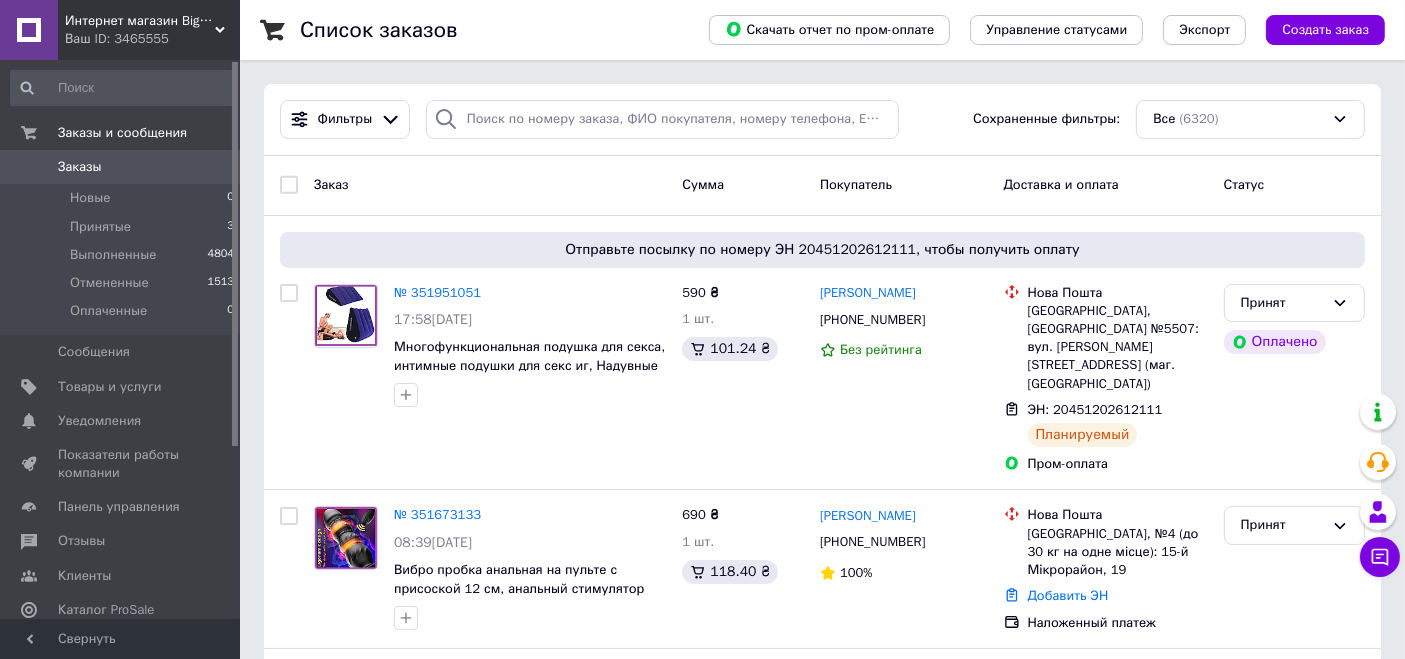 click on "Интернет магазин Big Store" at bounding box center (140, 21) 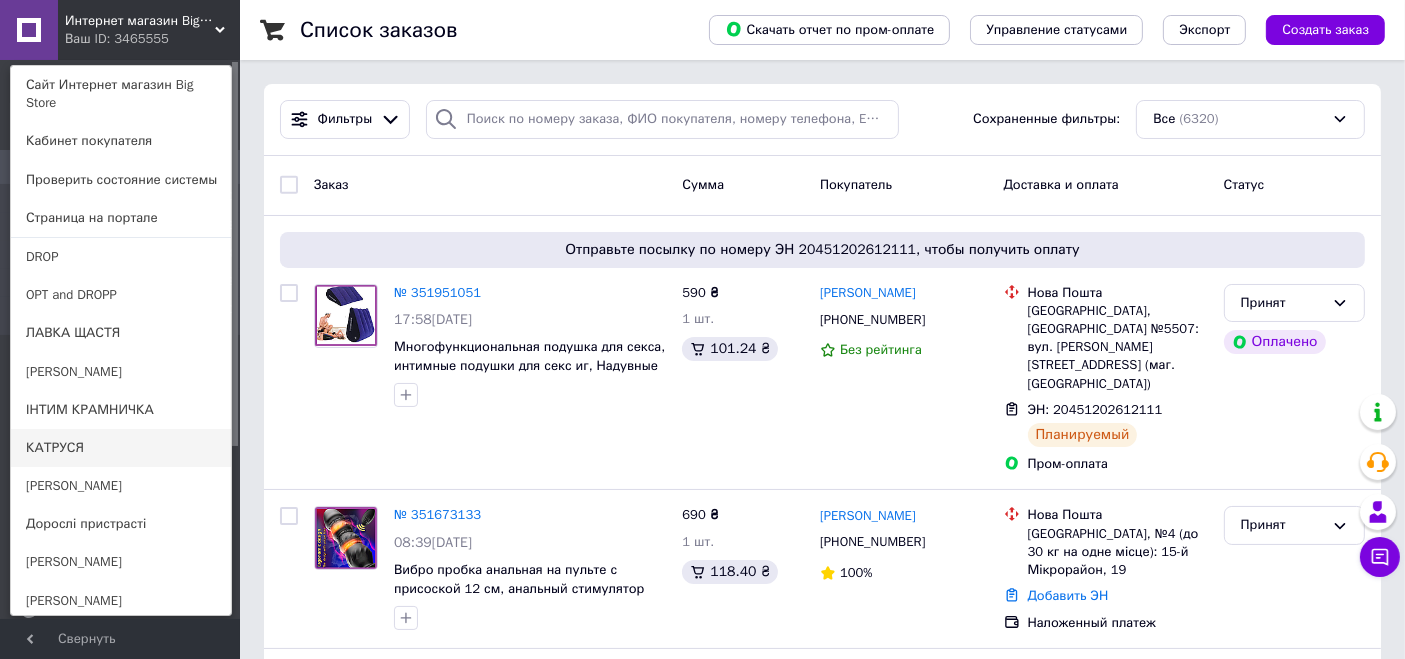 click on "КАТРУСЯ" at bounding box center (121, 448) 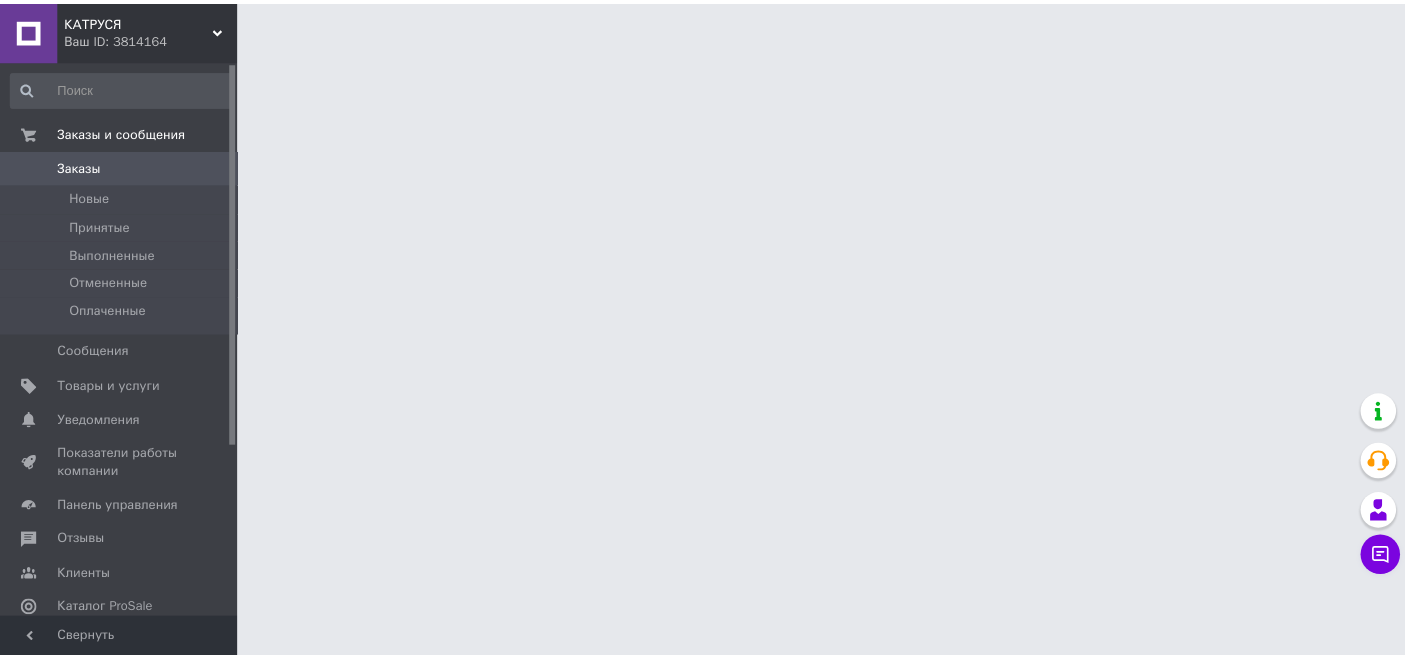 scroll, scrollTop: 0, scrollLeft: 0, axis: both 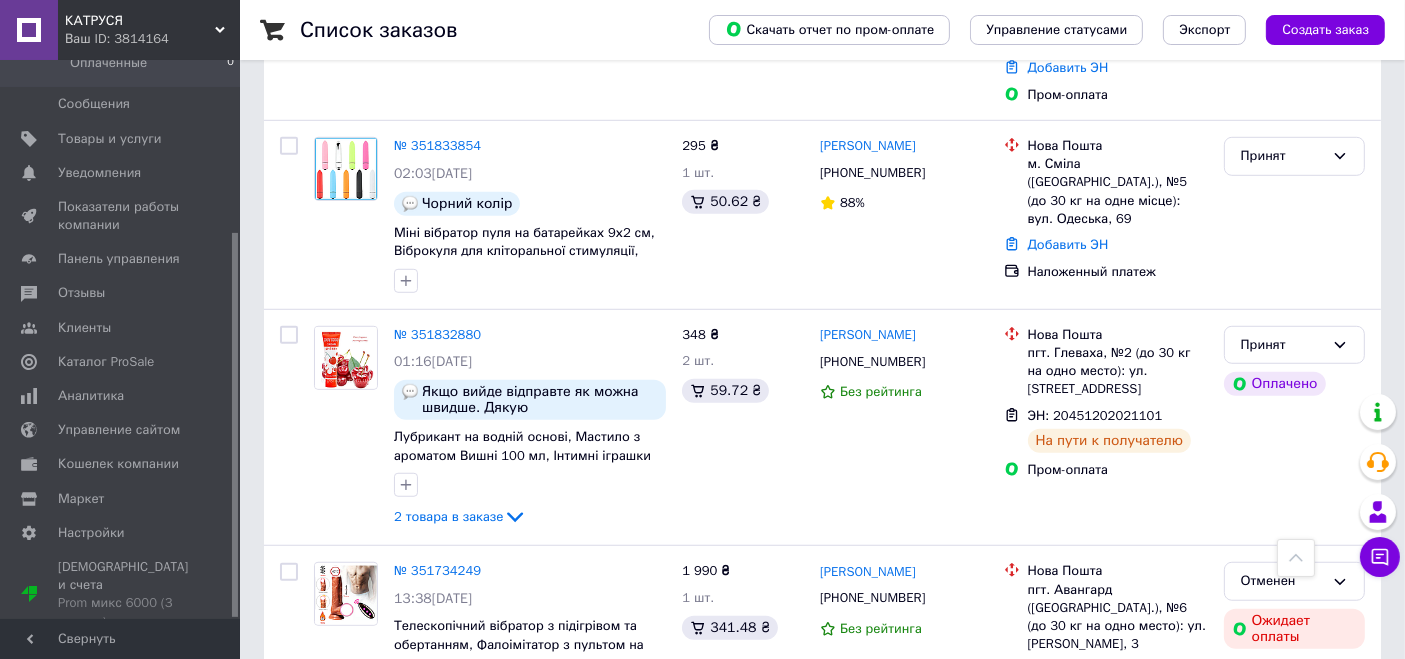 click on "КАТРУСЯ" at bounding box center [140, 21] 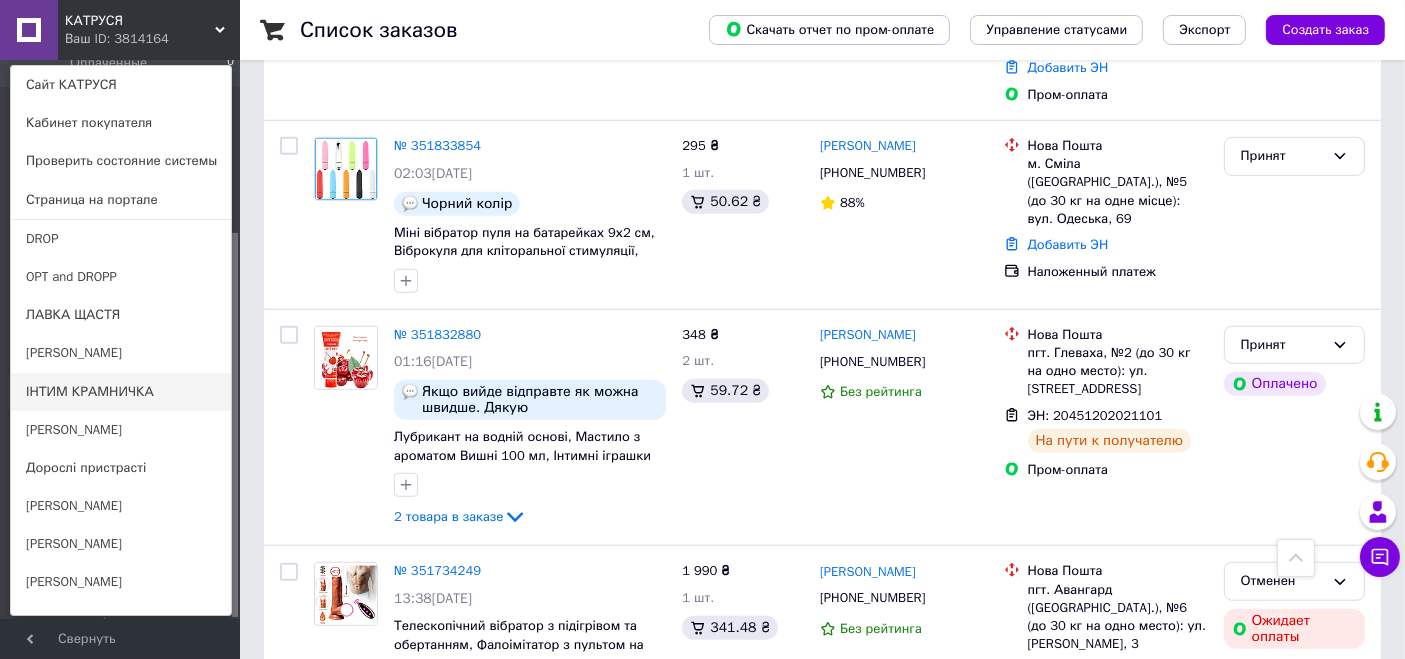 click on "ІНТИМ КРАМНИЧКА" at bounding box center [121, 392] 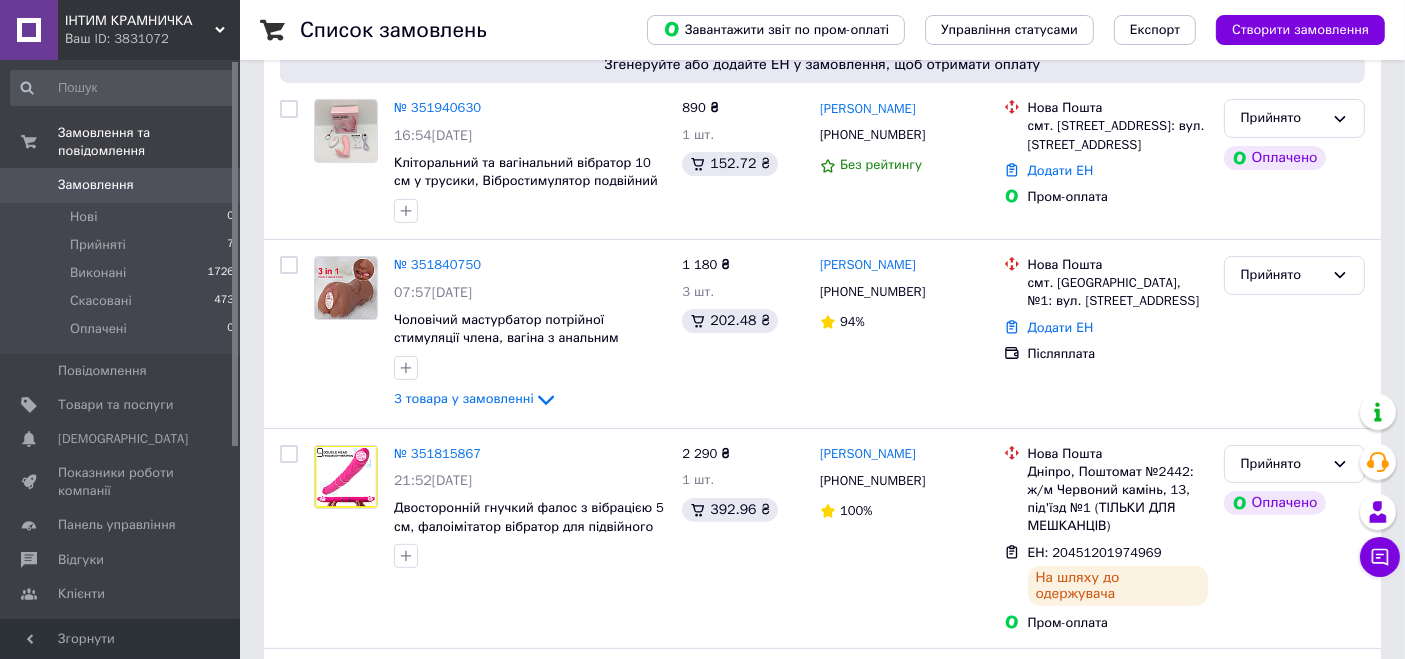 scroll, scrollTop: 444, scrollLeft: 0, axis: vertical 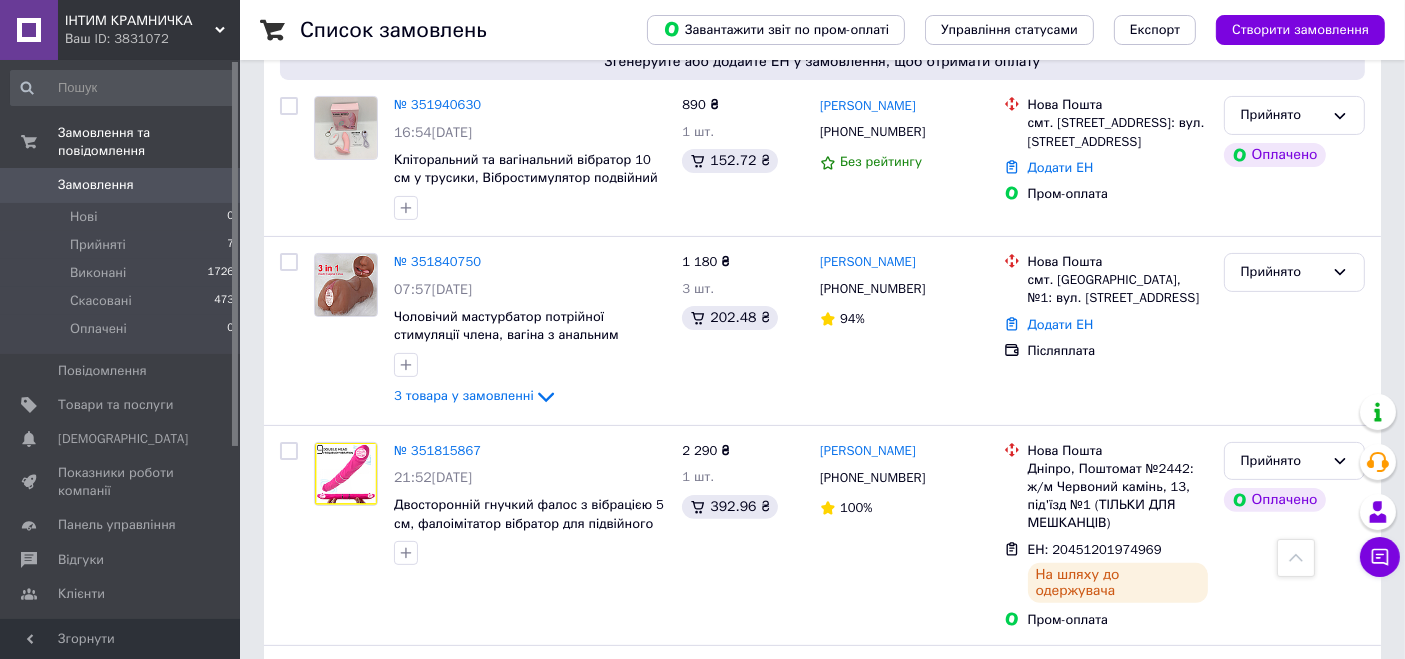 click on "ІНТИМ КРАМНИЧКА" at bounding box center (140, 21) 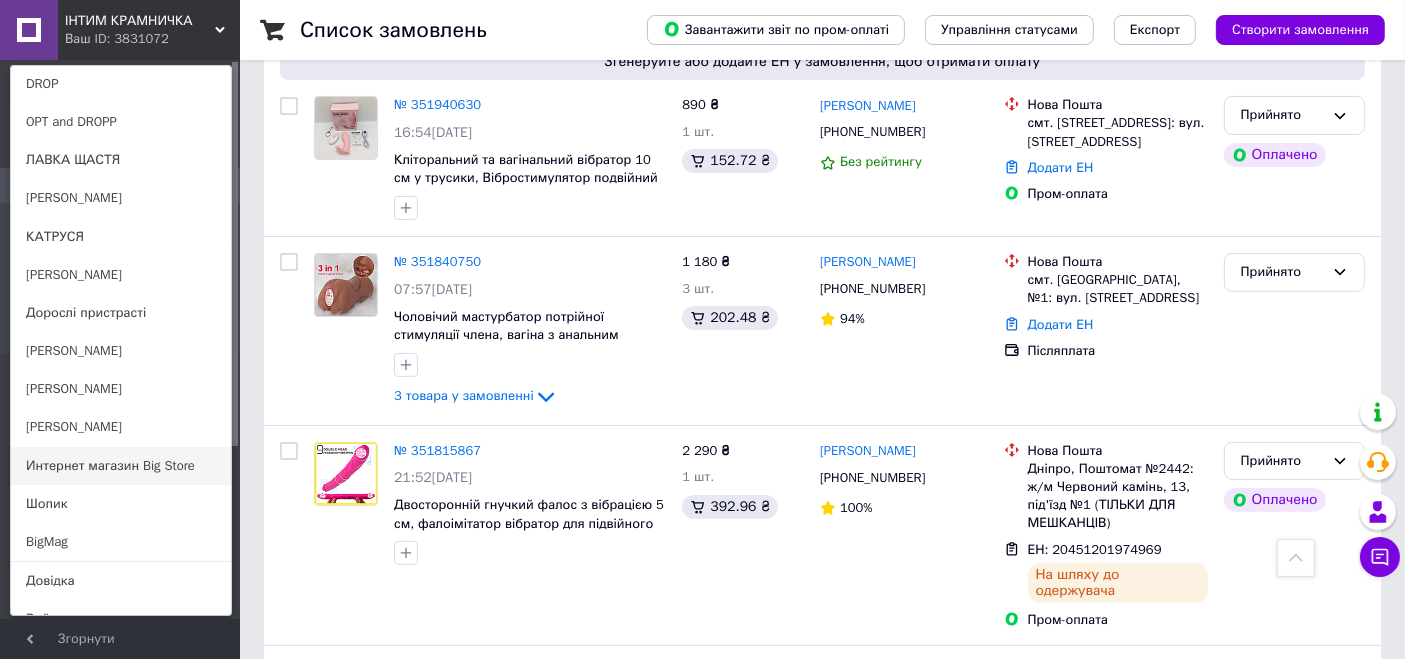 scroll, scrollTop: 177, scrollLeft: 0, axis: vertical 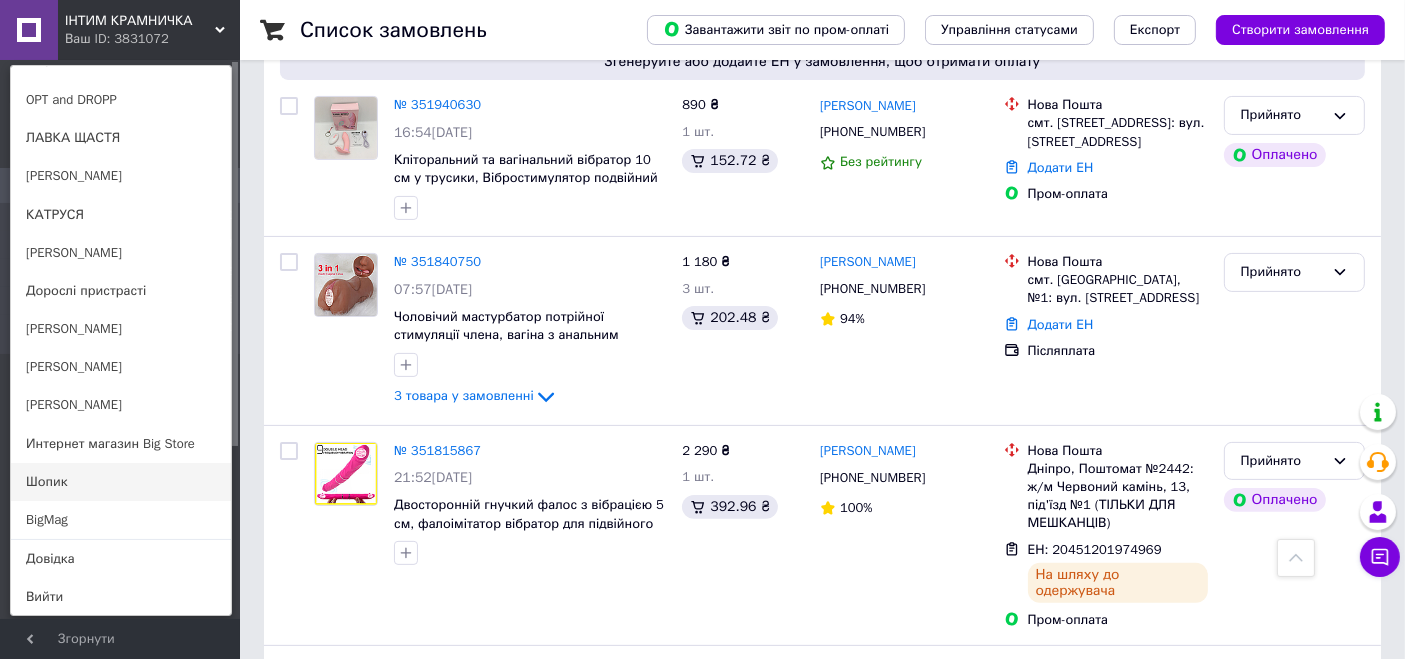 click on "Шопик" at bounding box center [121, 482] 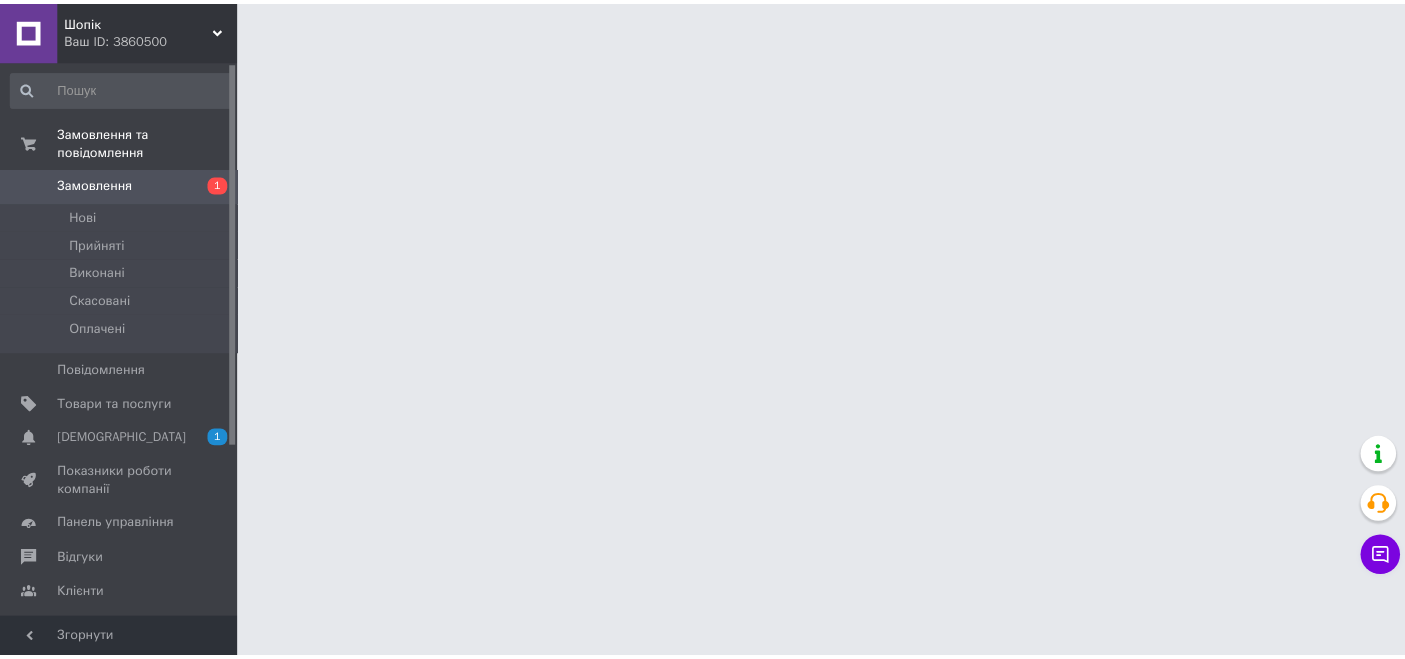 scroll, scrollTop: 0, scrollLeft: 0, axis: both 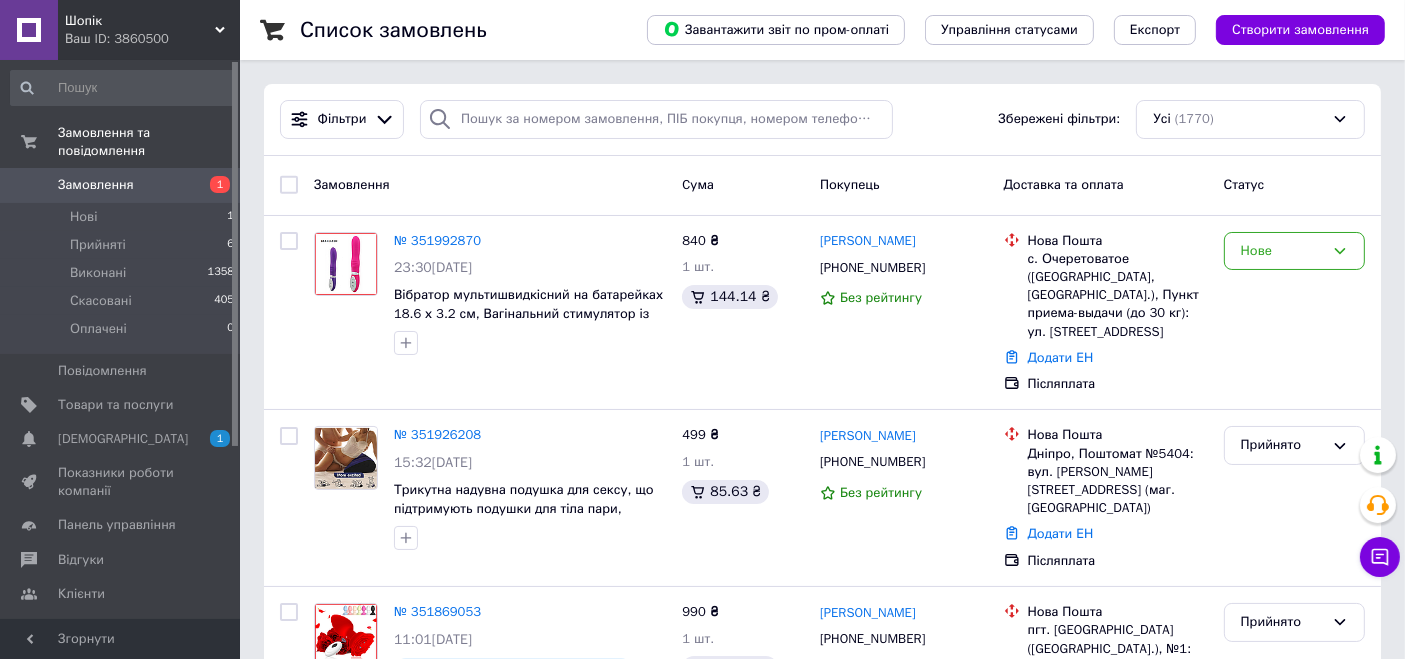 click on "№ 351992870" at bounding box center [437, 240] 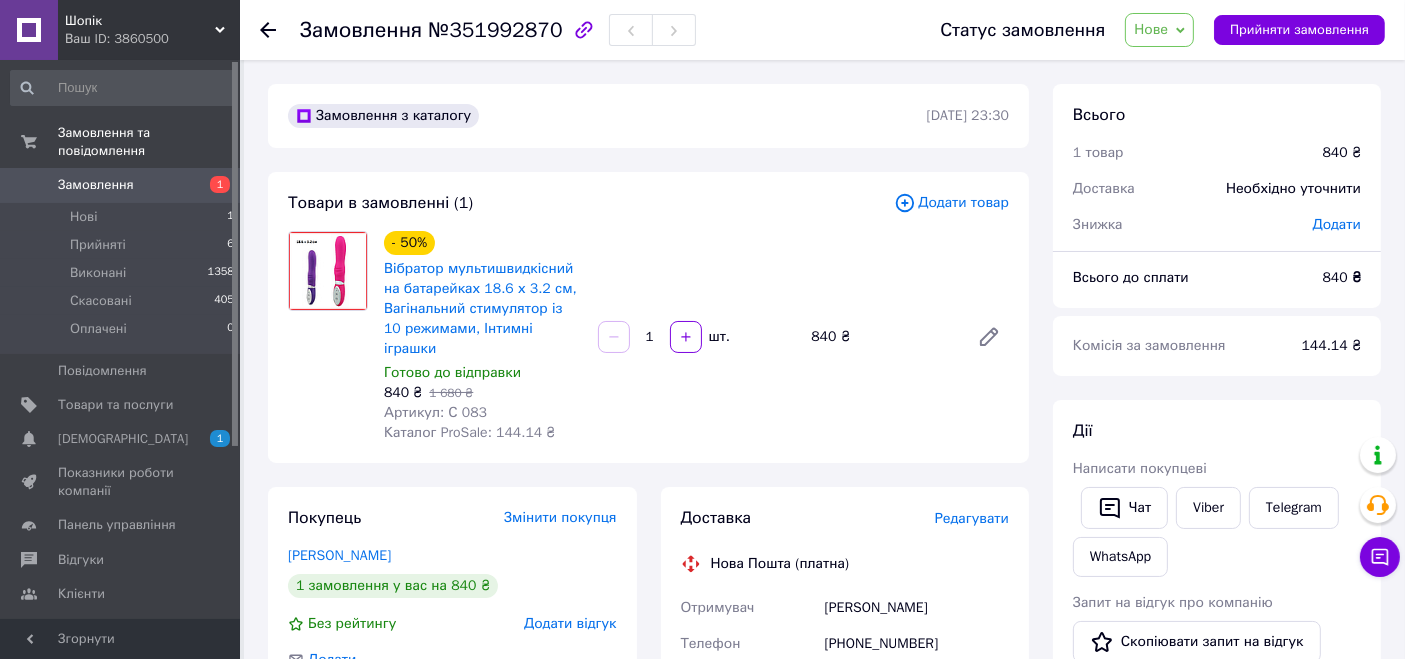 click on "Нове" at bounding box center (1151, 29) 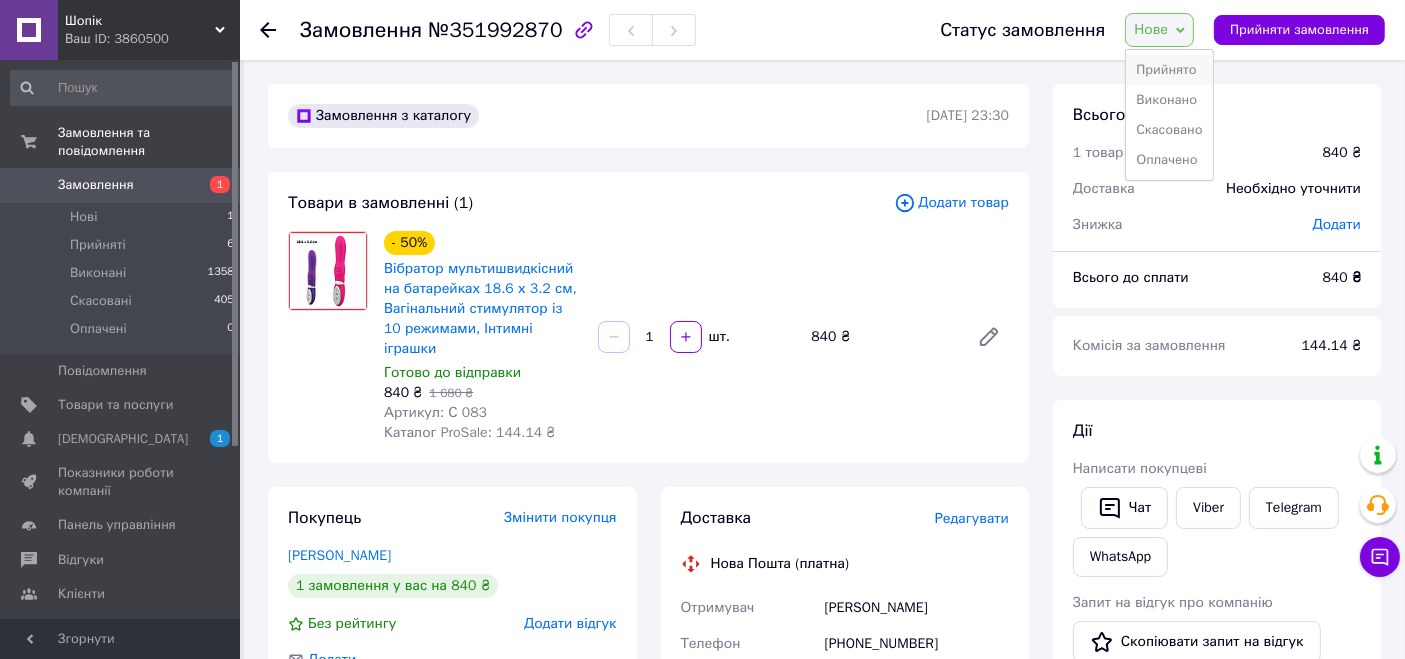 click on "Прийнято" at bounding box center [1169, 70] 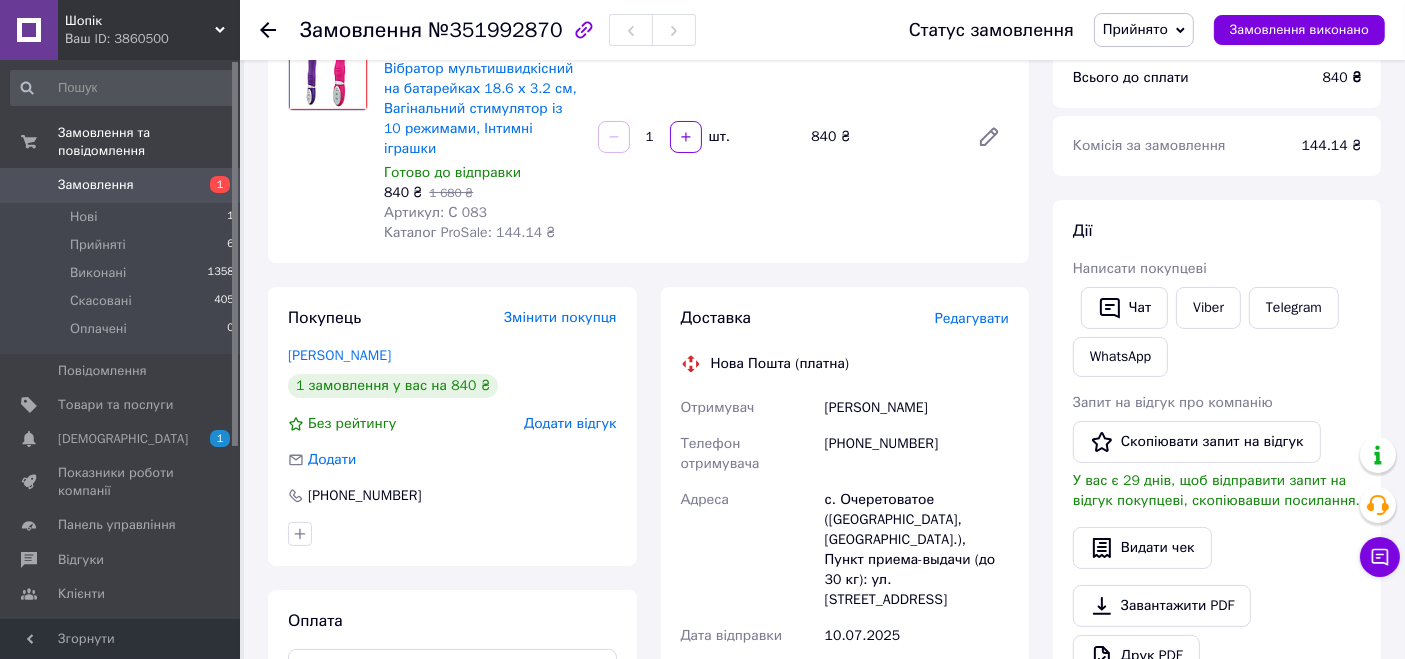 scroll, scrollTop: 222, scrollLeft: 0, axis: vertical 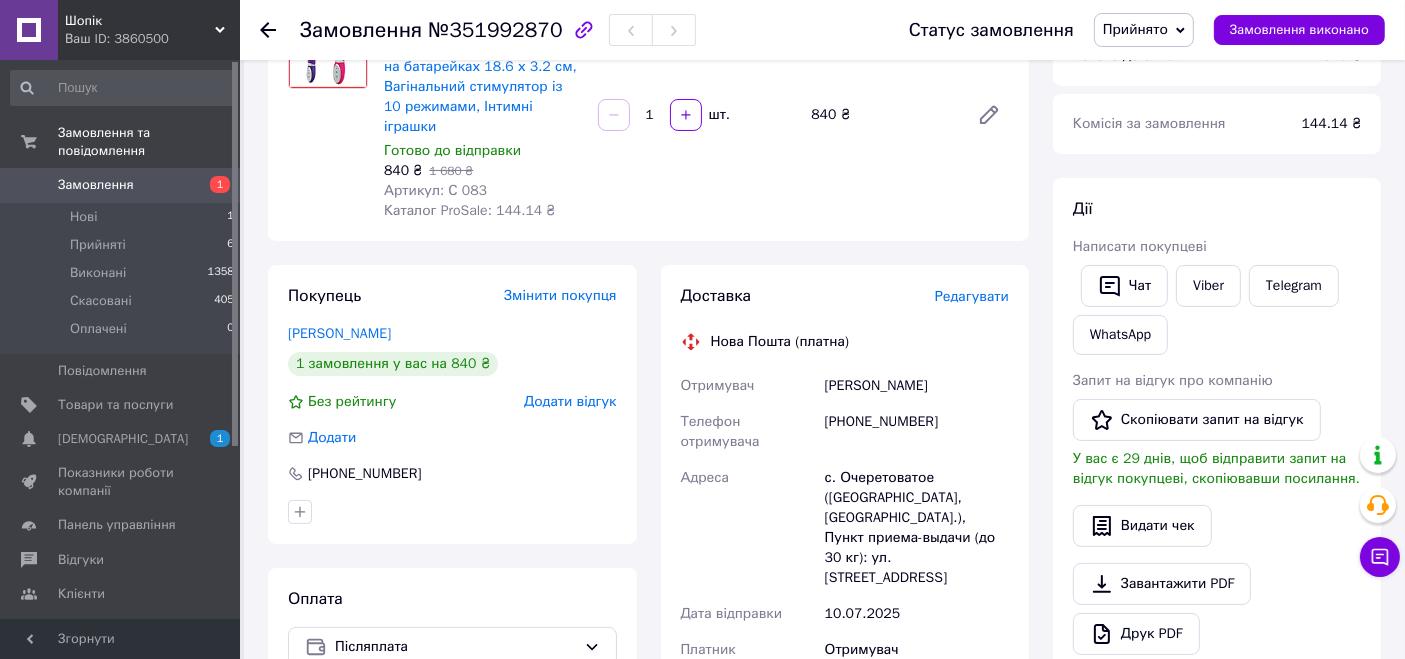drag, startPoint x: 997, startPoint y: 512, endPoint x: 808, endPoint y: 367, distance: 238.21419 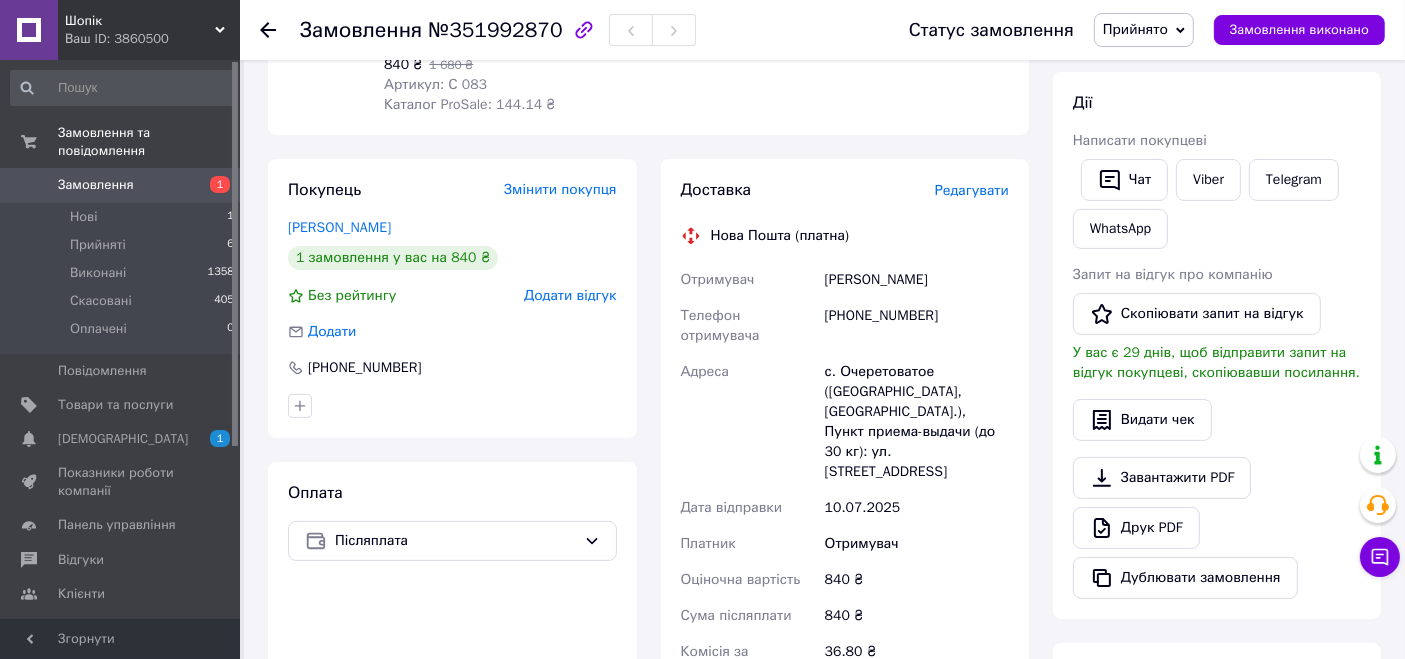scroll, scrollTop: 444, scrollLeft: 0, axis: vertical 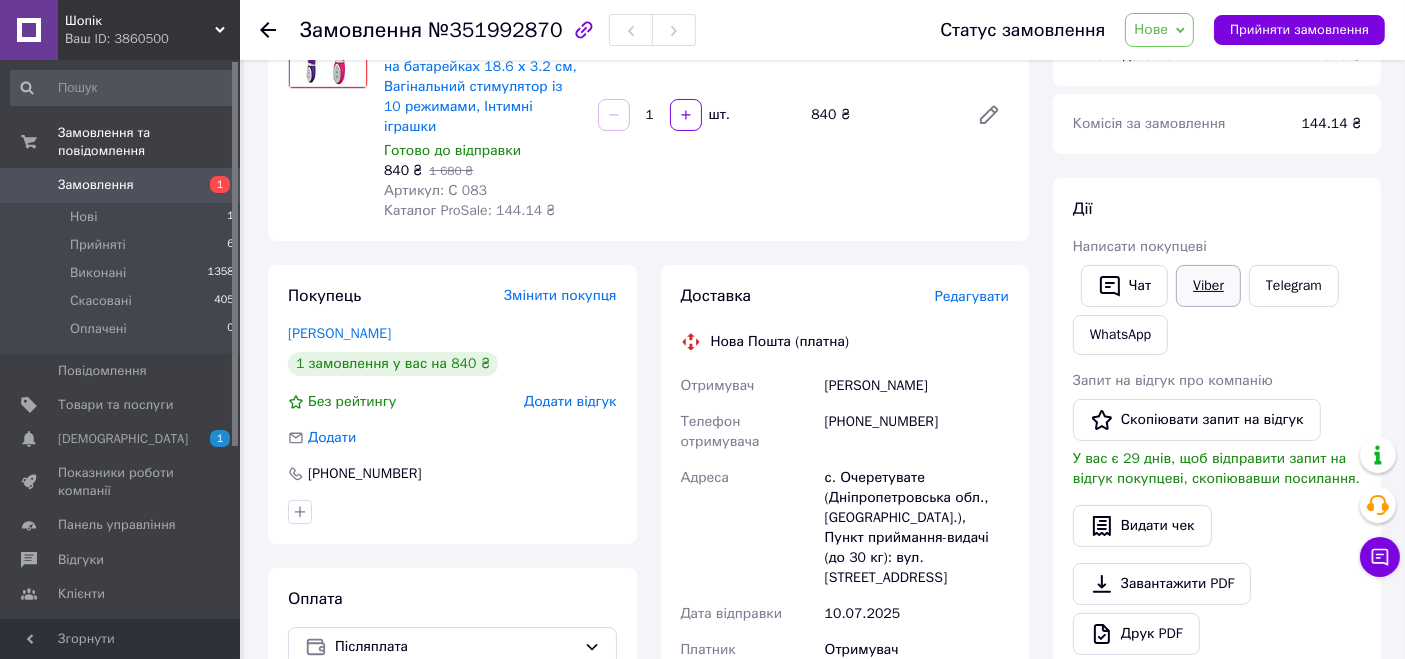 click on "Viber" at bounding box center (1208, 286) 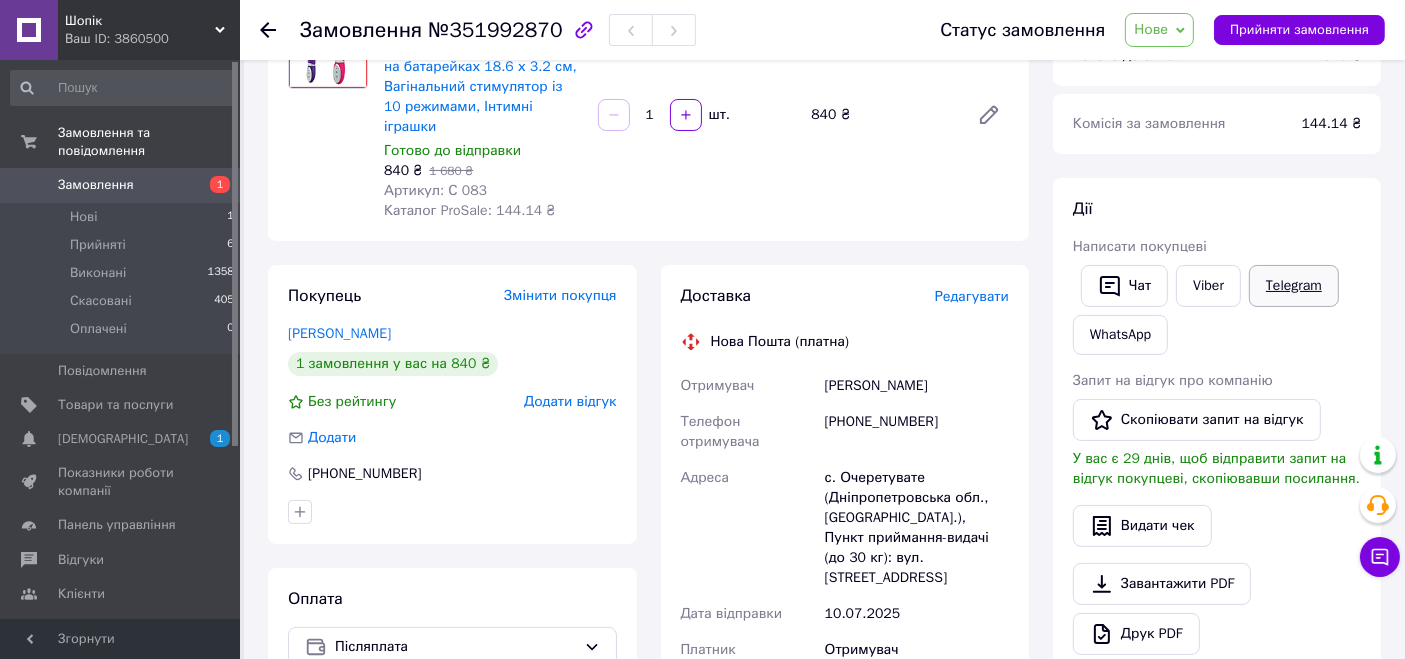 click on "Telegram" at bounding box center (1294, 286) 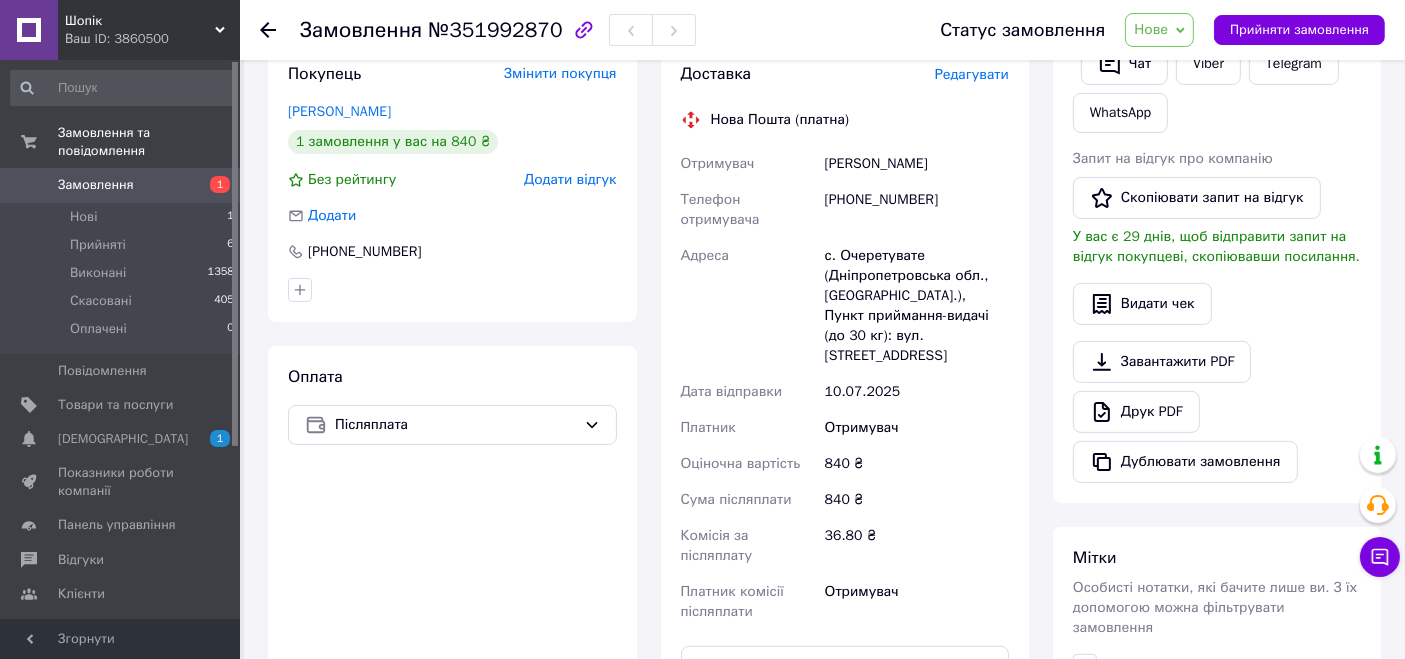 scroll, scrollTop: 222, scrollLeft: 0, axis: vertical 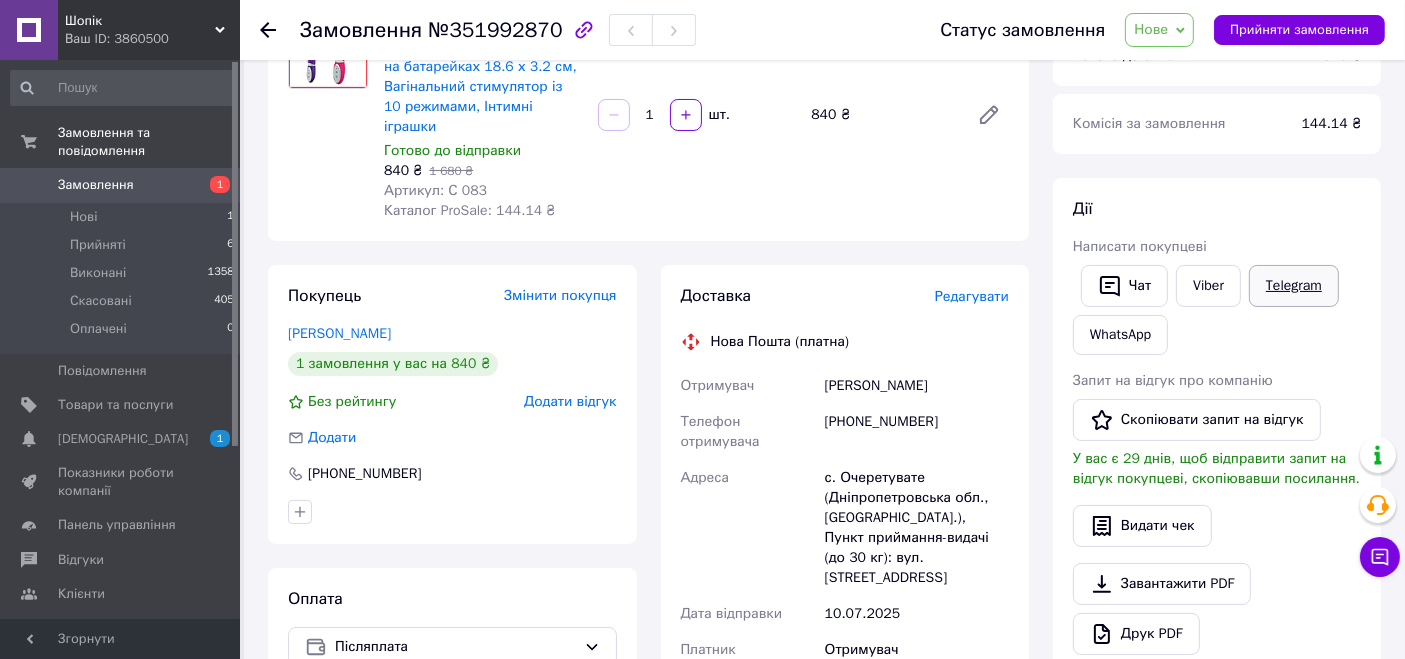 click on "Telegram" at bounding box center [1294, 286] 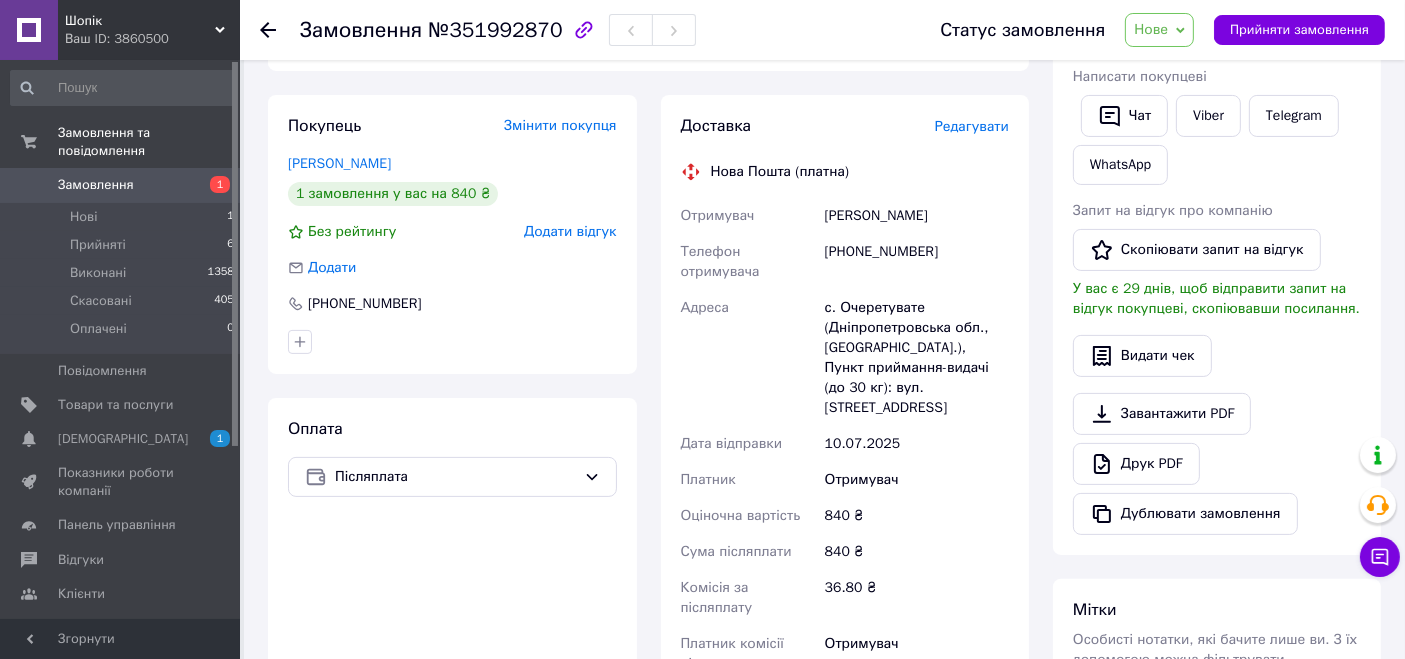 scroll, scrollTop: 444, scrollLeft: 0, axis: vertical 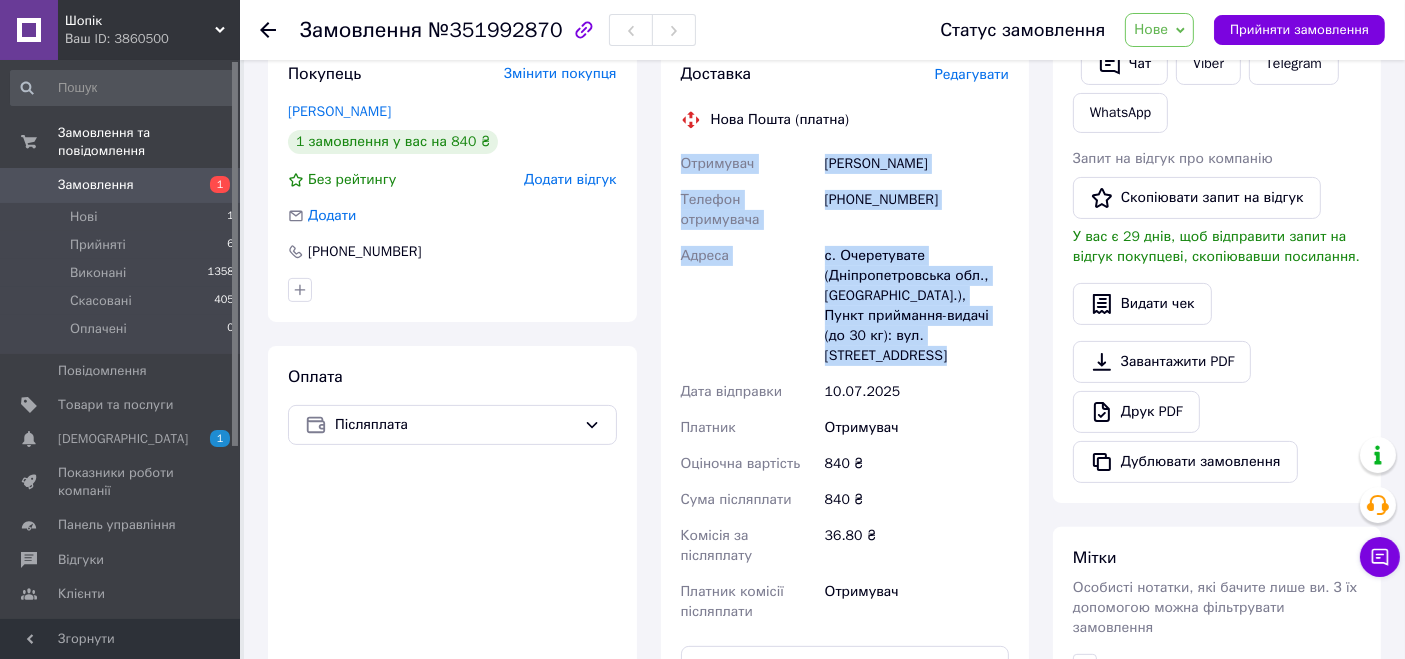 drag, startPoint x: 861, startPoint y: 311, endPoint x: 670, endPoint y: 145, distance: 253.05533 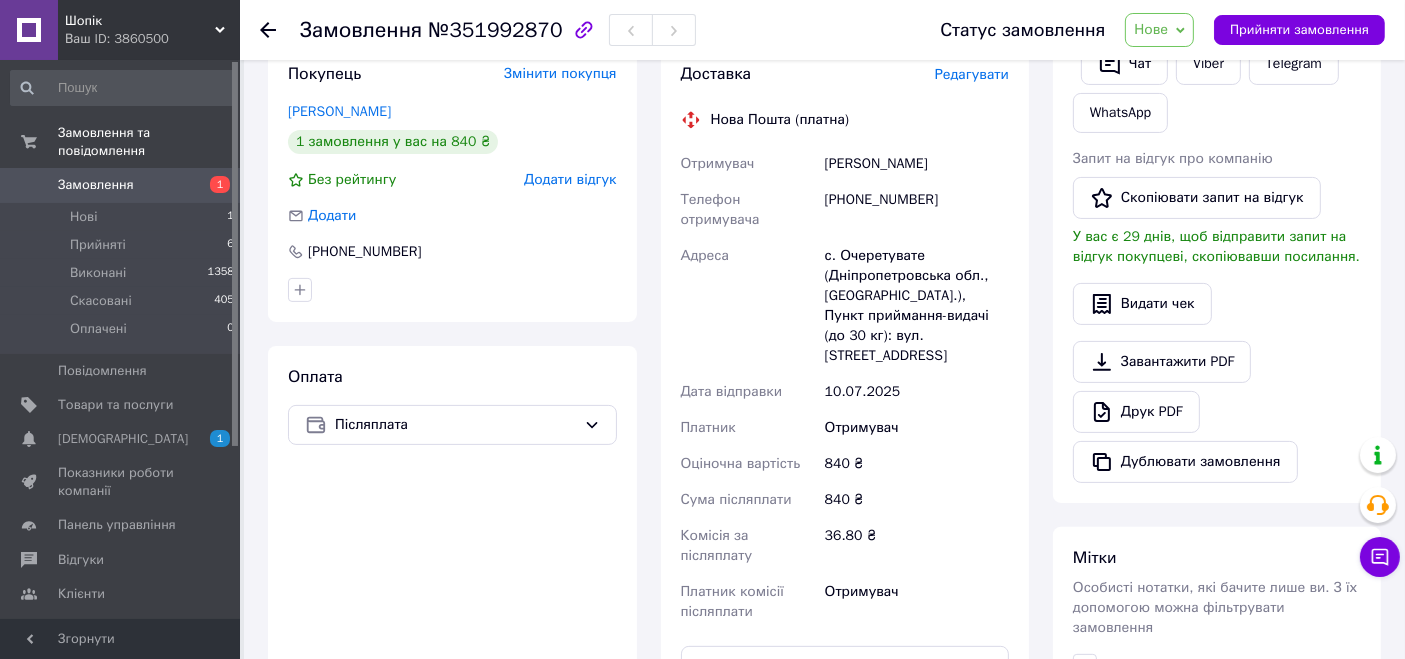 scroll, scrollTop: 222, scrollLeft: 0, axis: vertical 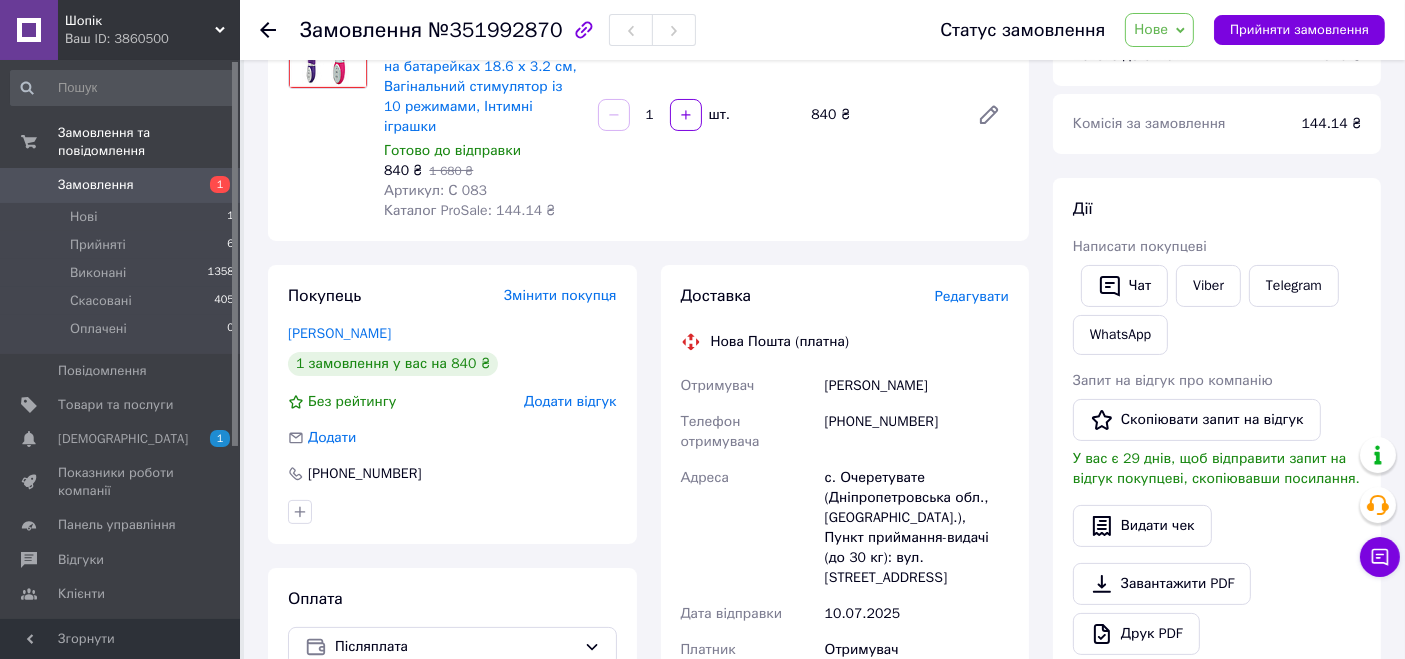 click on "Замовлення" at bounding box center (121, 185) 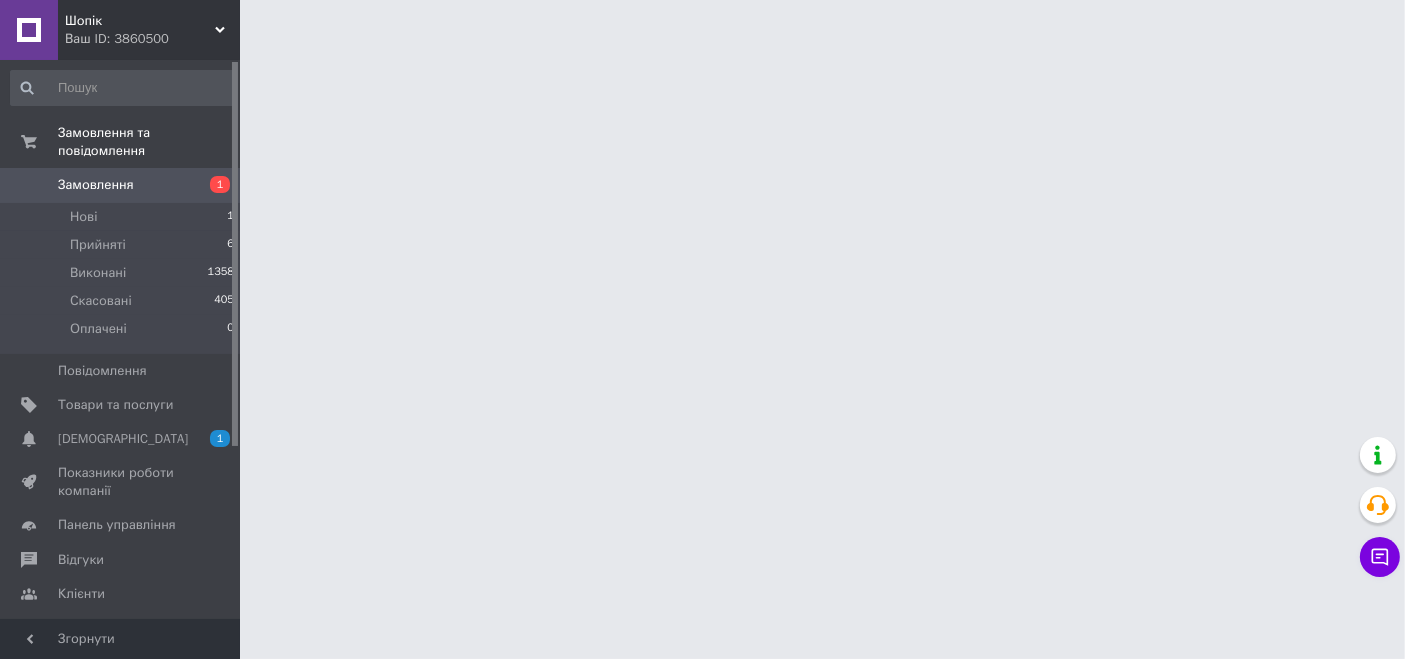 scroll, scrollTop: 0, scrollLeft: 0, axis: both 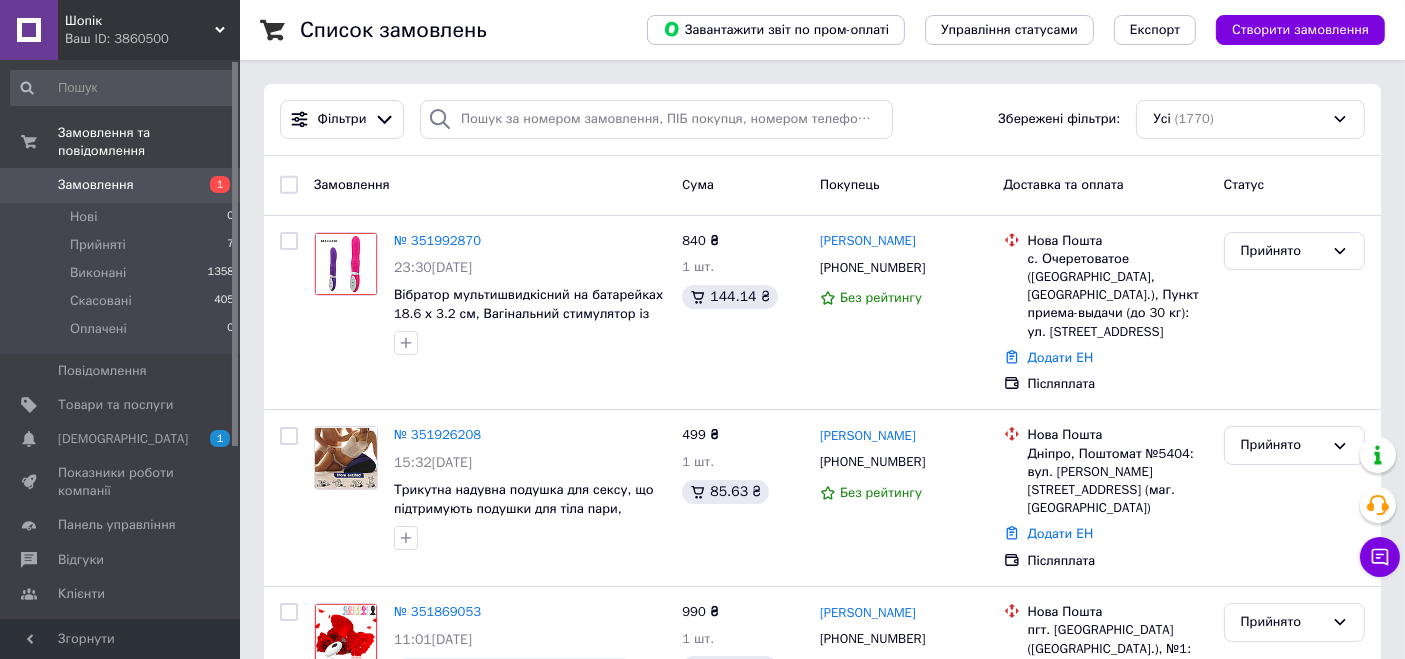 click on "Шопік" at bounding box center [140, 21] 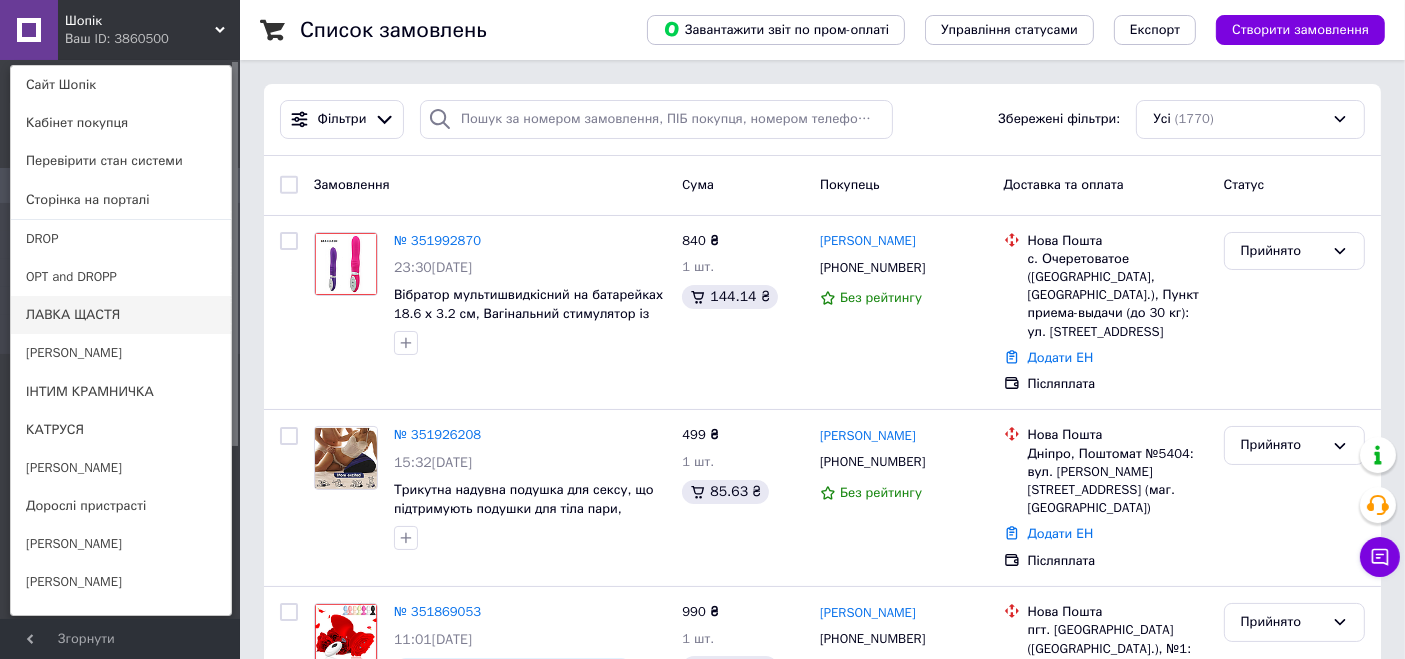 click on "ЛАВКА ЩАСТЯ" at bounding box center [121, 315] 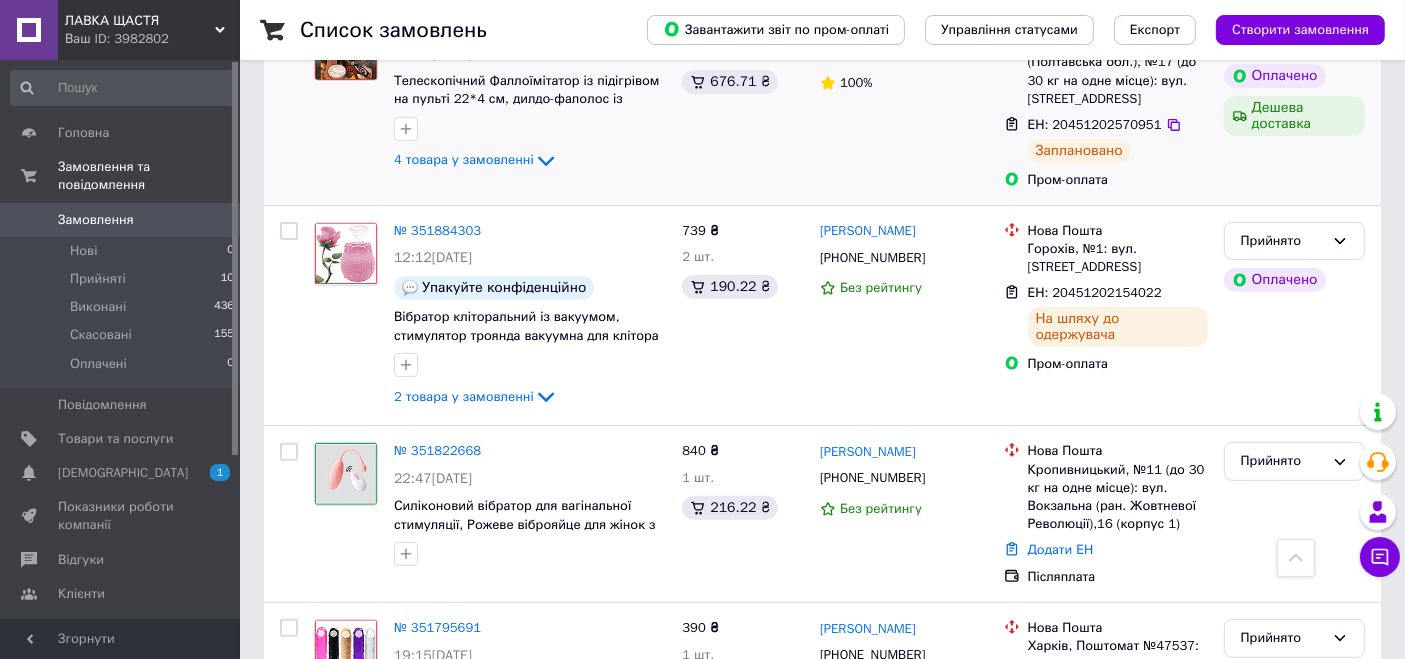 scroll, scrollTop: 444, scrollLeft: 0, axis: vertical 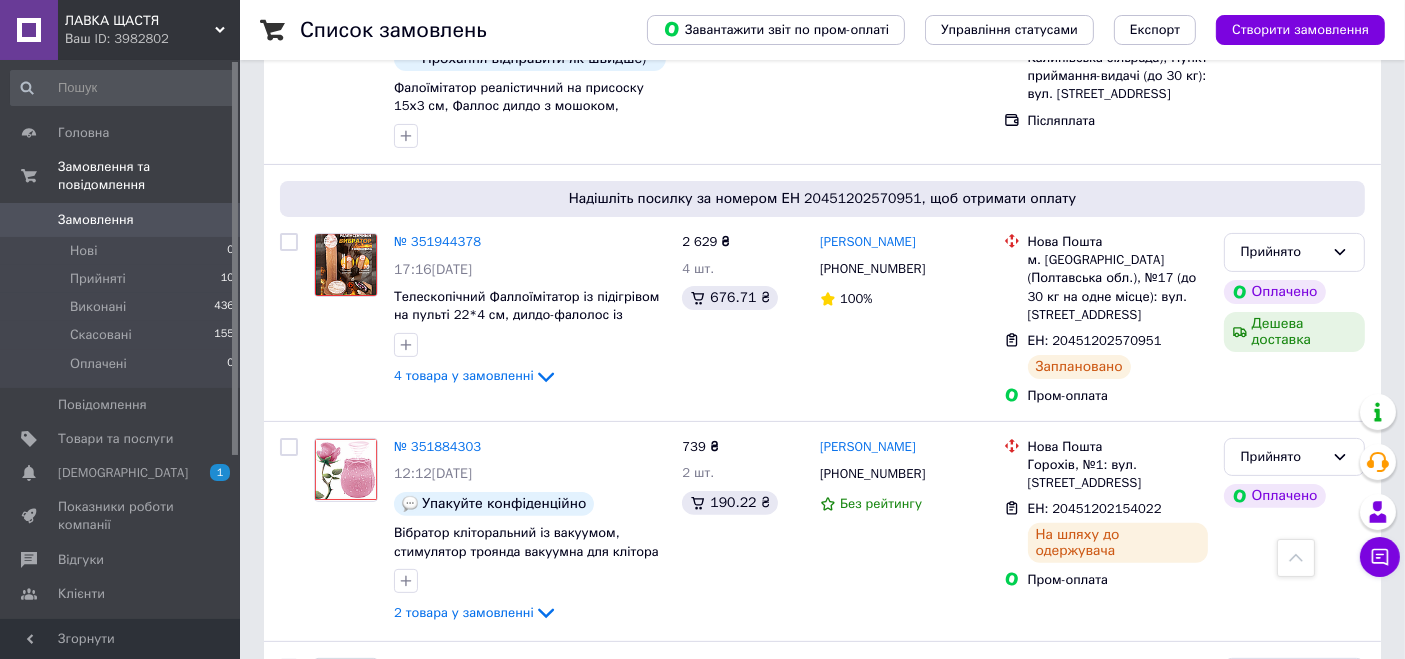 click on "Ваш ID: 3982802" at bounding box center (152, 39) 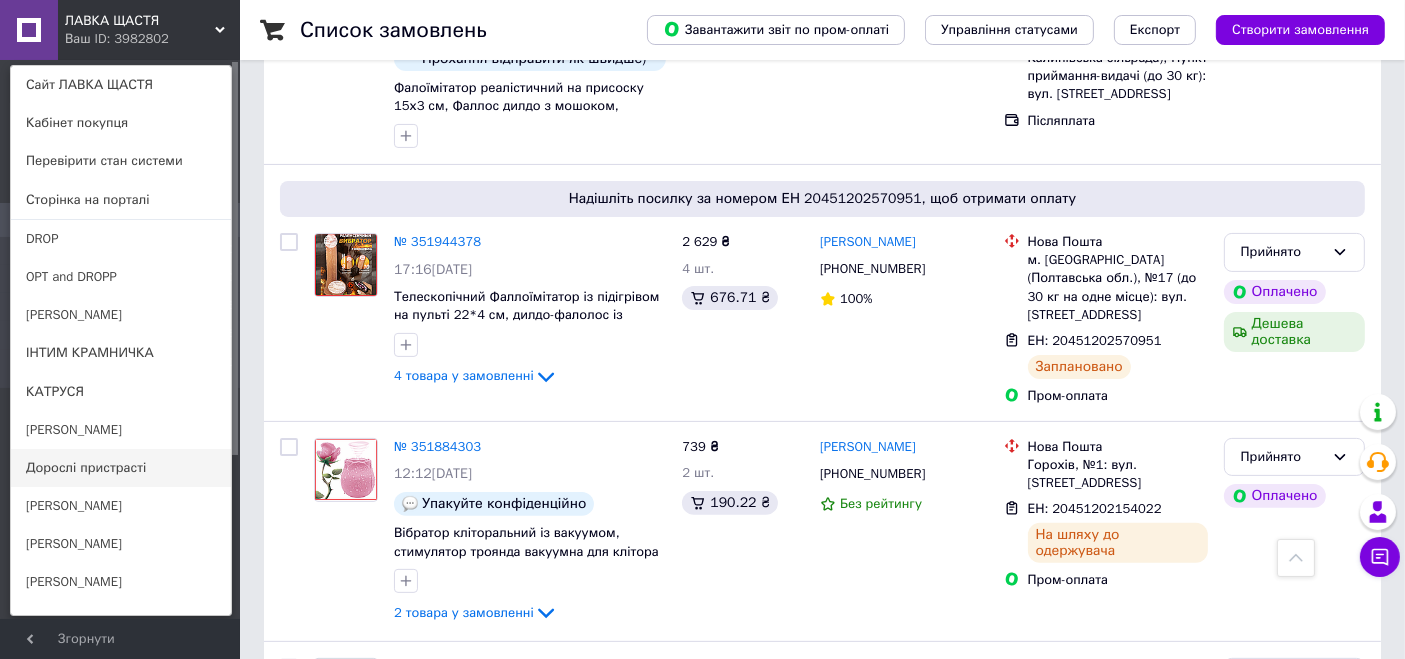 click on "Дорослі пристрасті" at bounding box center (121, 468) 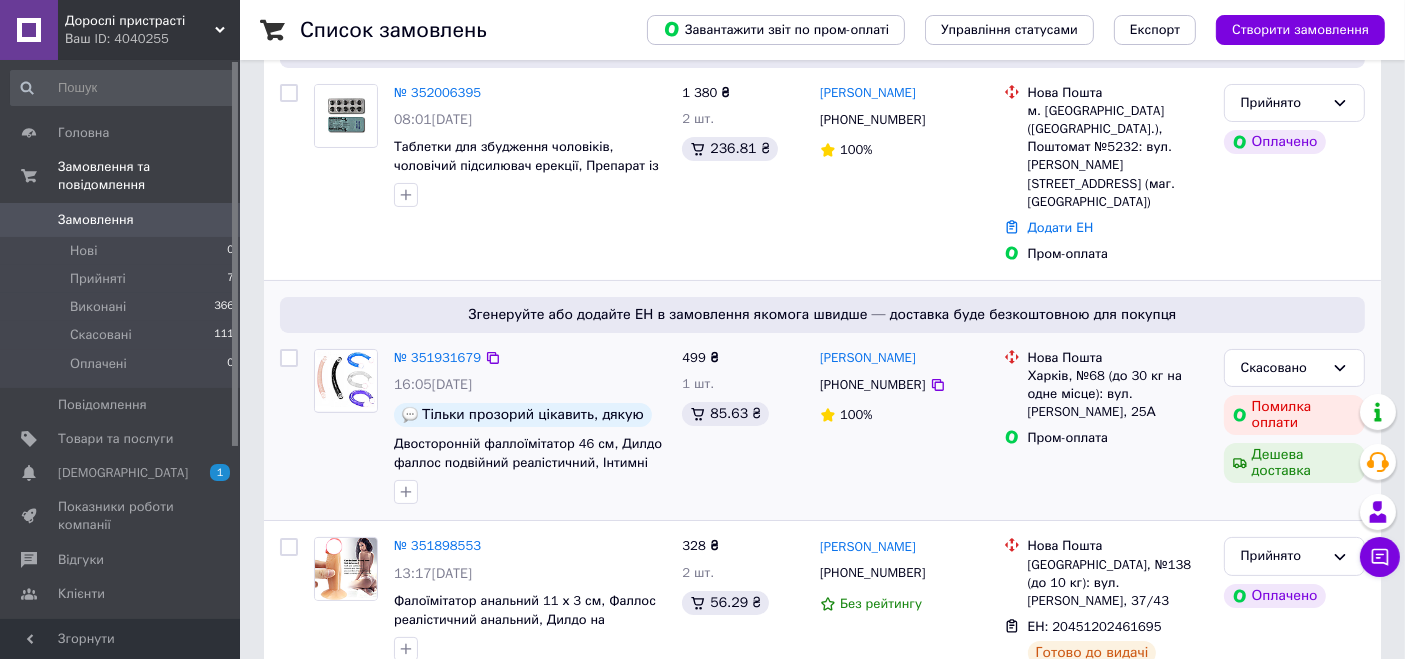 scroll, scrollTop: 222, scrollLeft: 0, axis: vertical 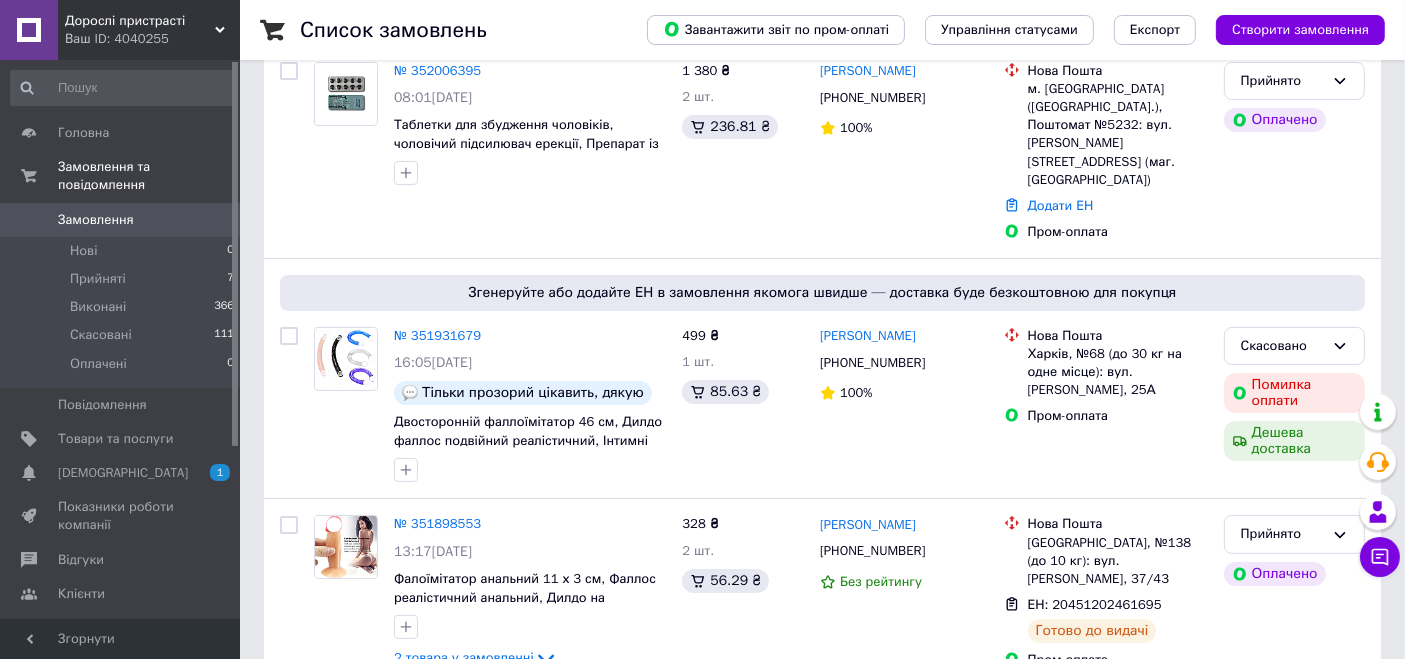 click on "Дорослі пристрасті" at bounding box center [140, 21] 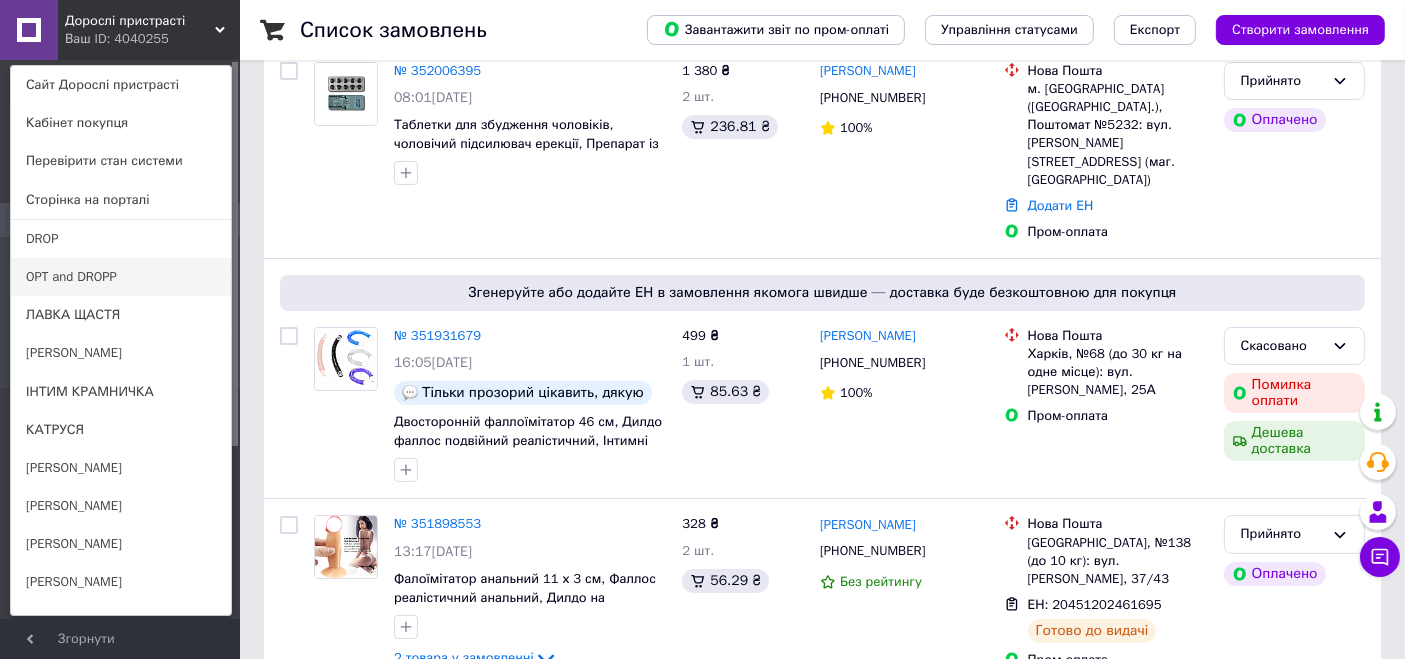 click on "OPT and DROPP" at bounding box center (121, 277) 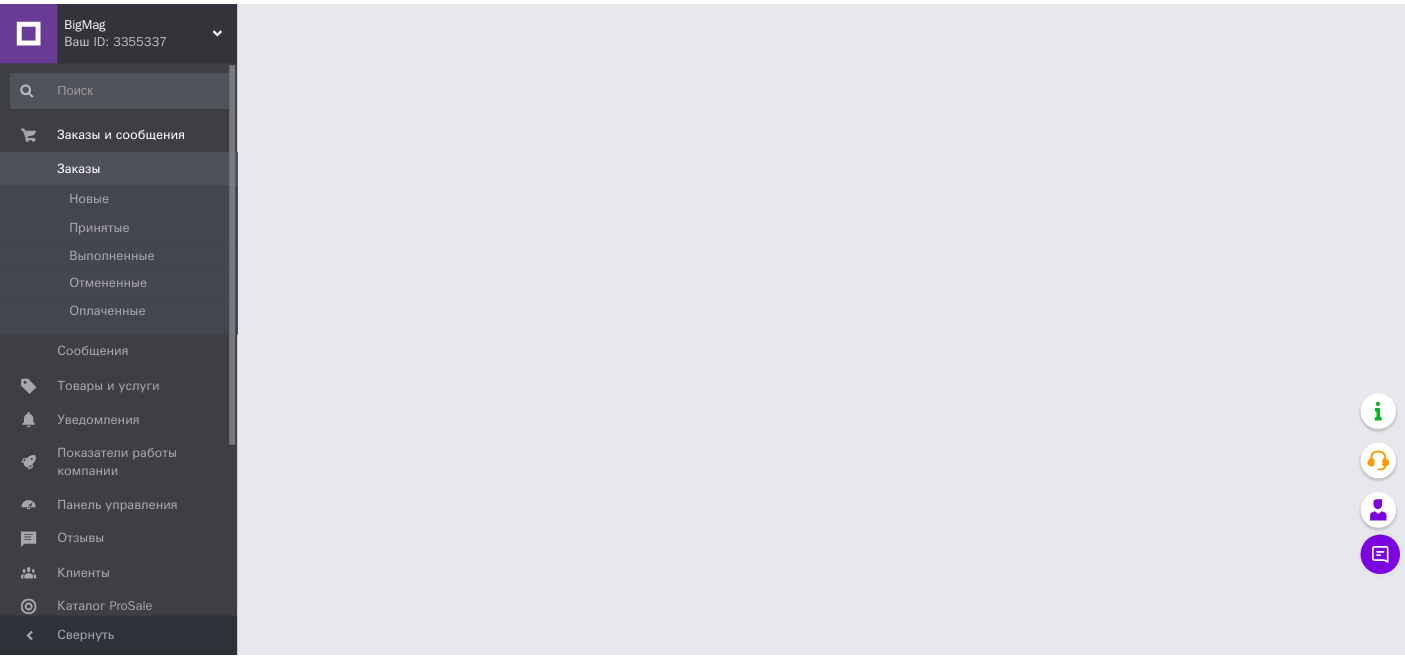 scroll, scrollTop: 0, scrollLeft: 0, axis: both 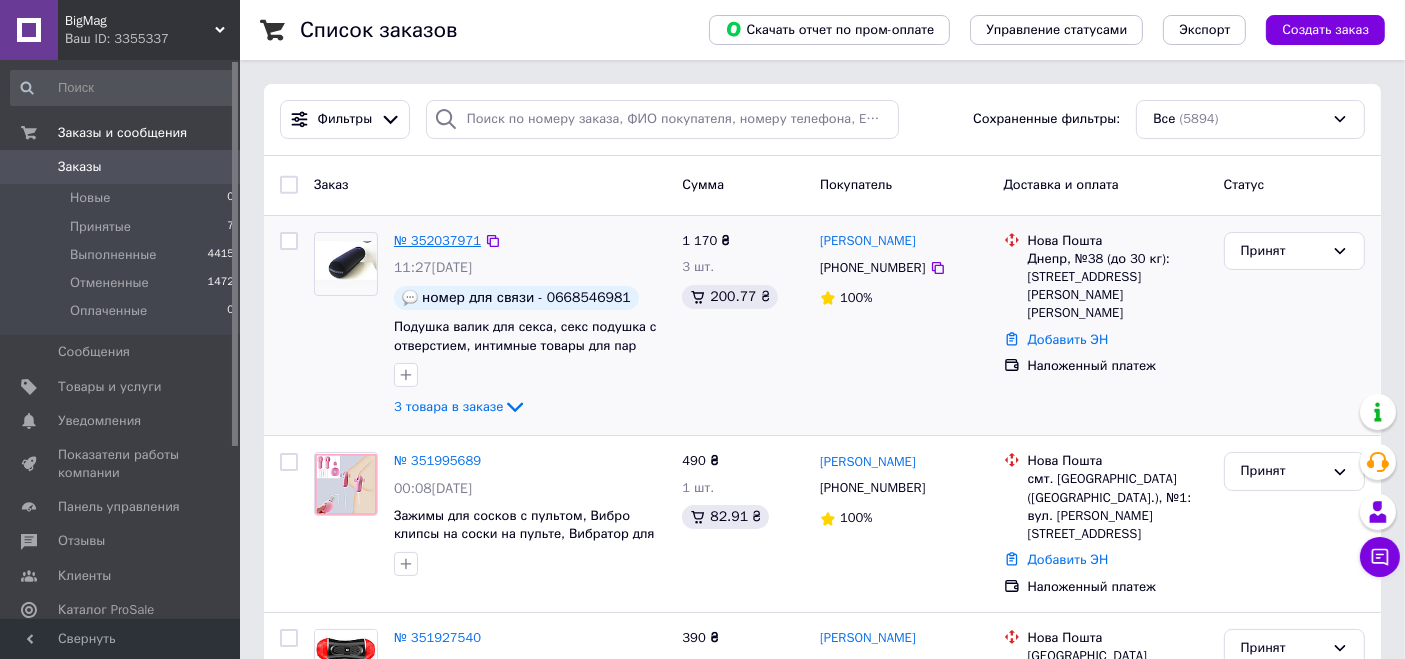 click on "№ 352037971" at bounding box center [437, 240] 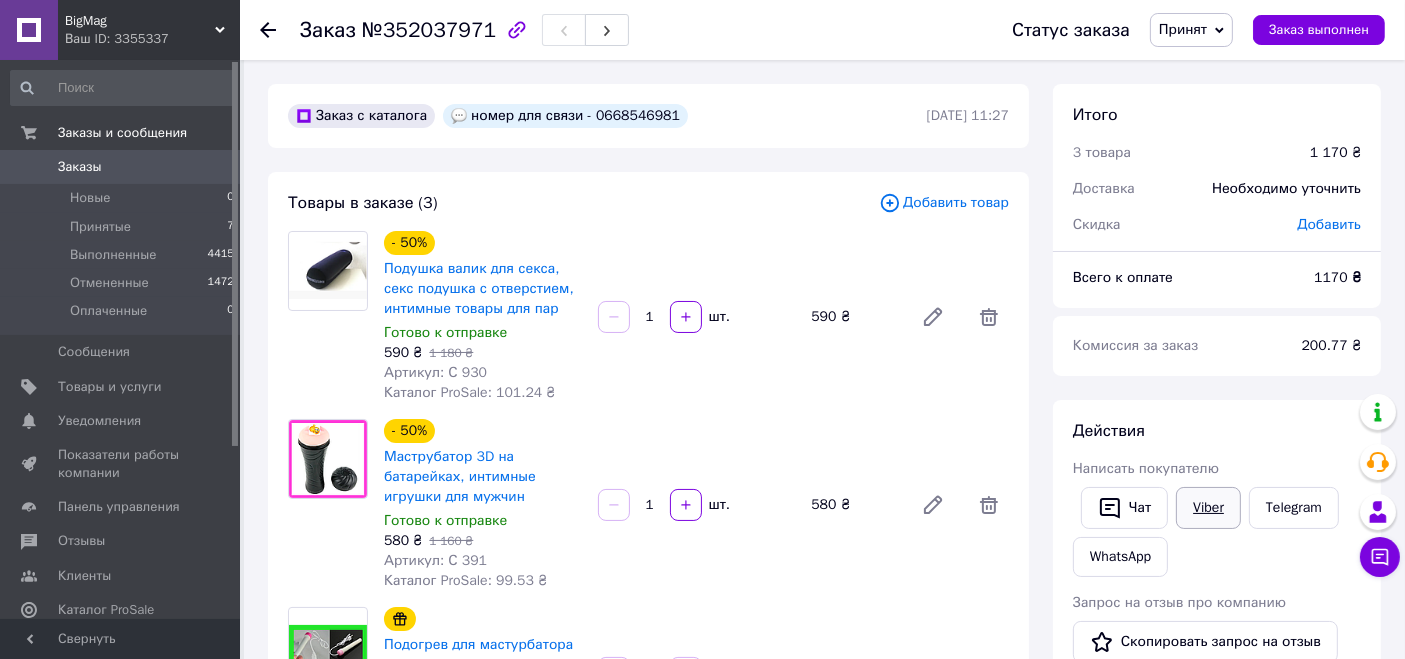 click on "Viber" at bounding box center (1208, 508) 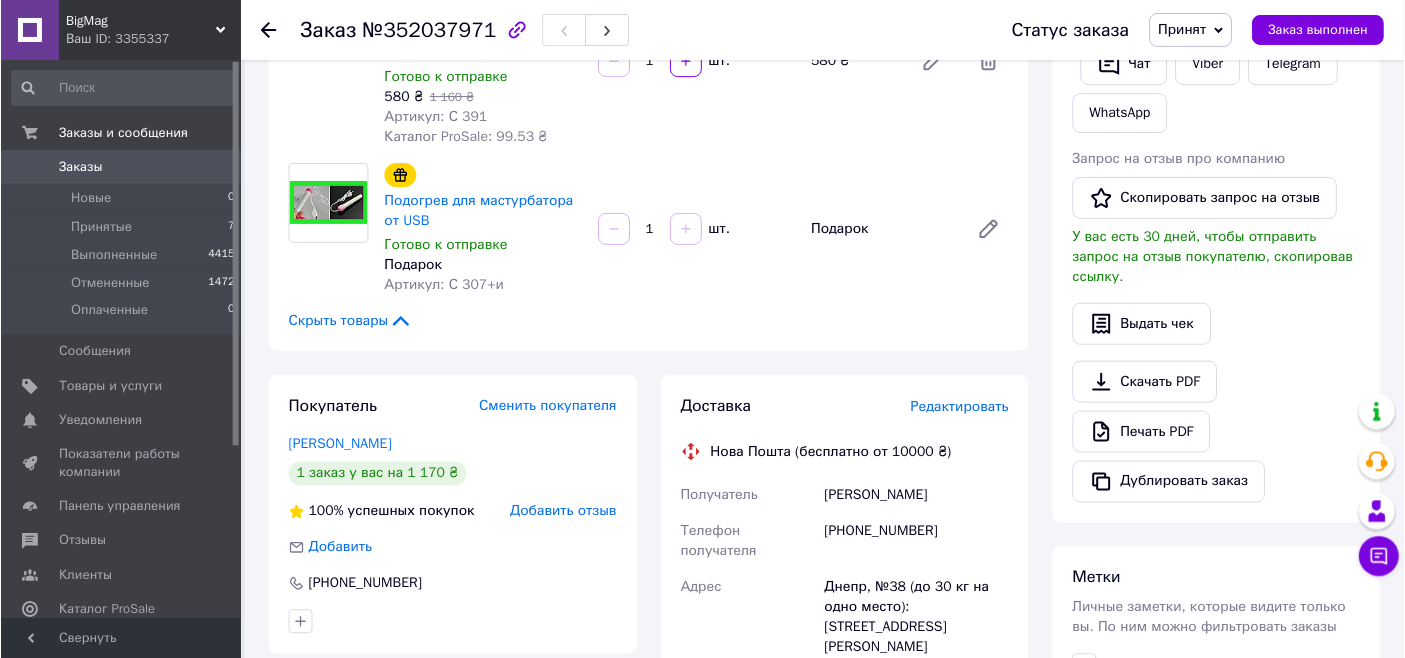 scroll, scrollTop: 666, scrollLeft: 0, axis: vertical 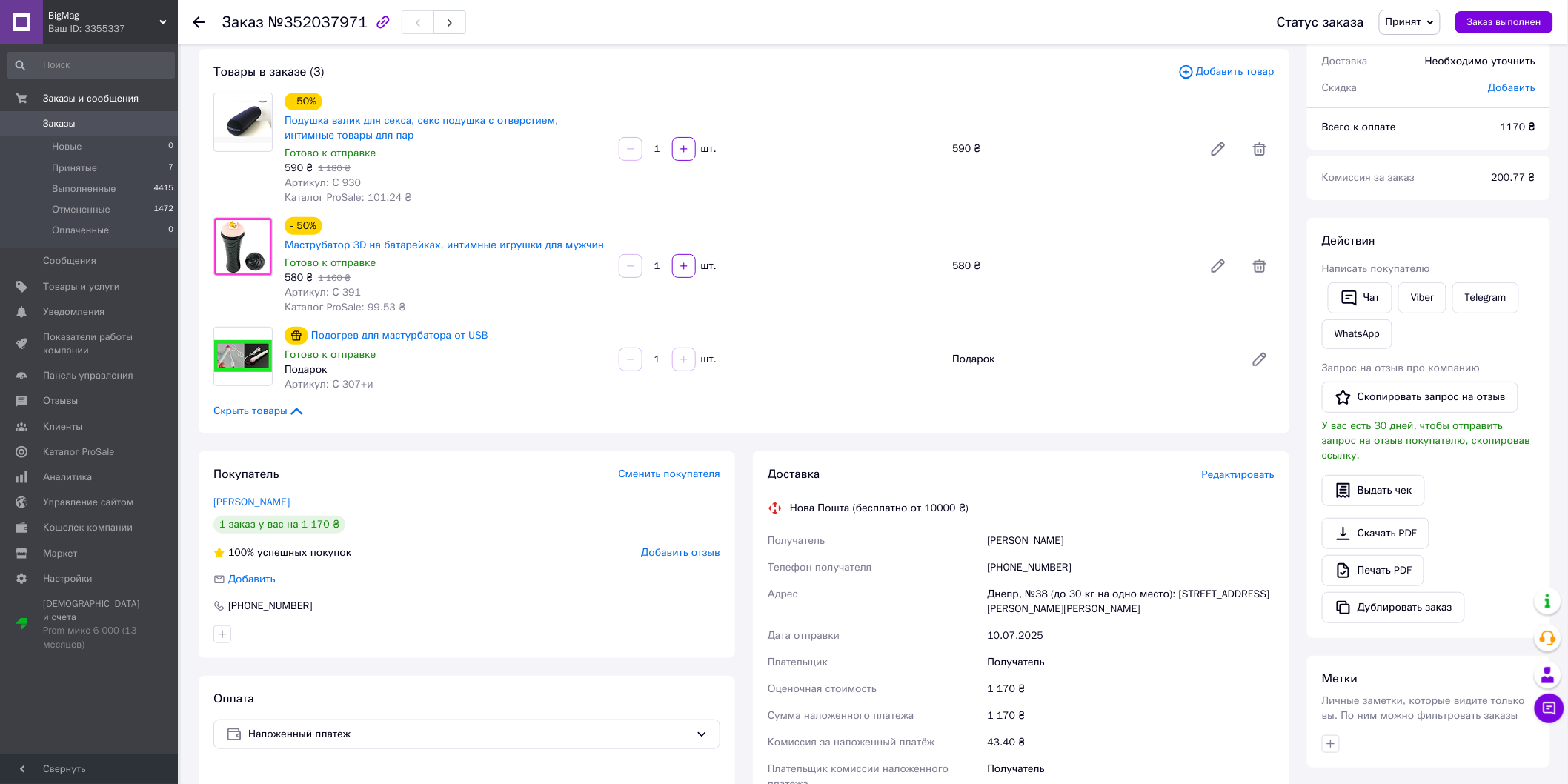 click on "+380638887786" at bounding box center (1131, 568) 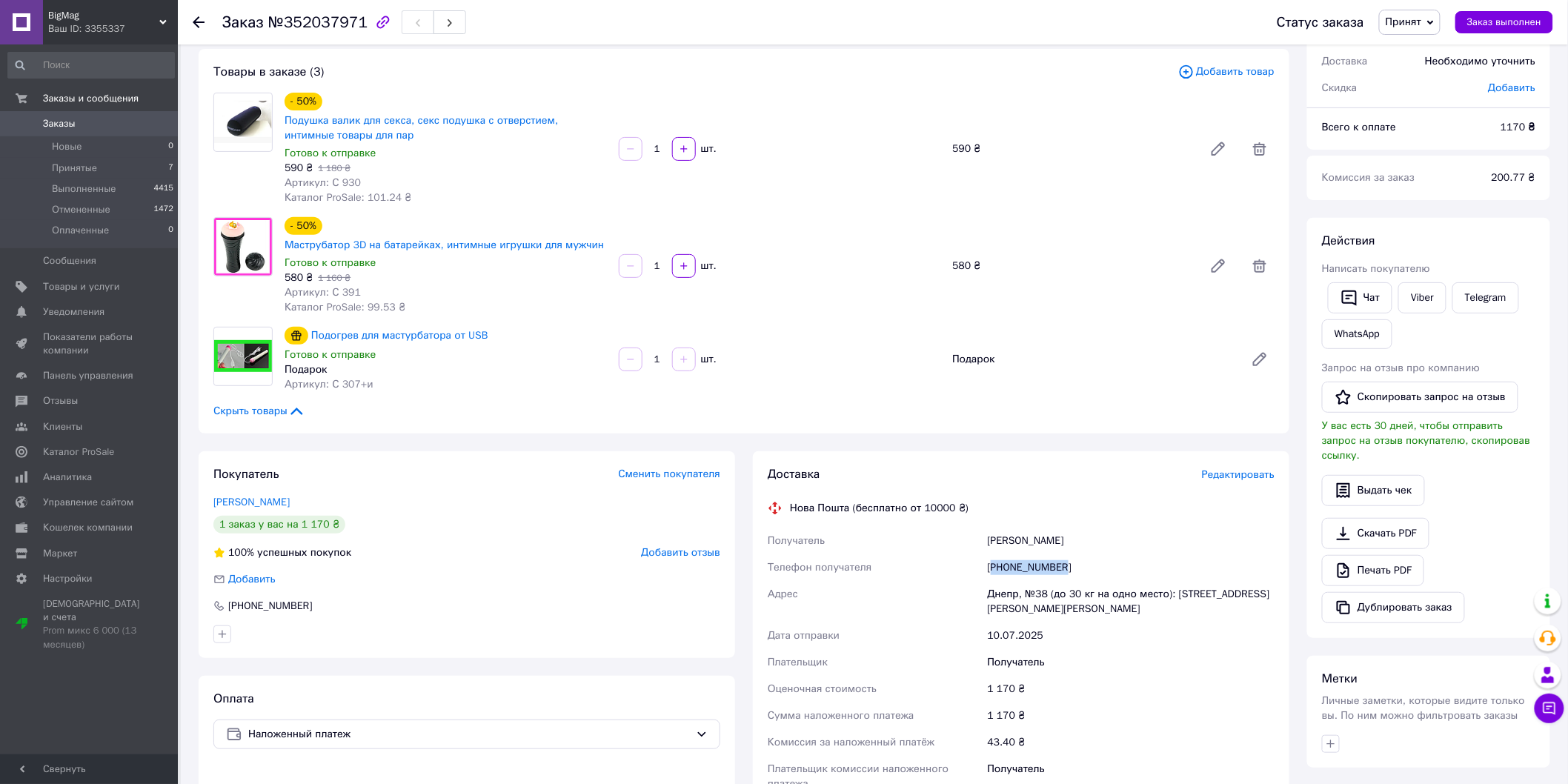 click on "+380638887786" at bounding box center [1131, 568] 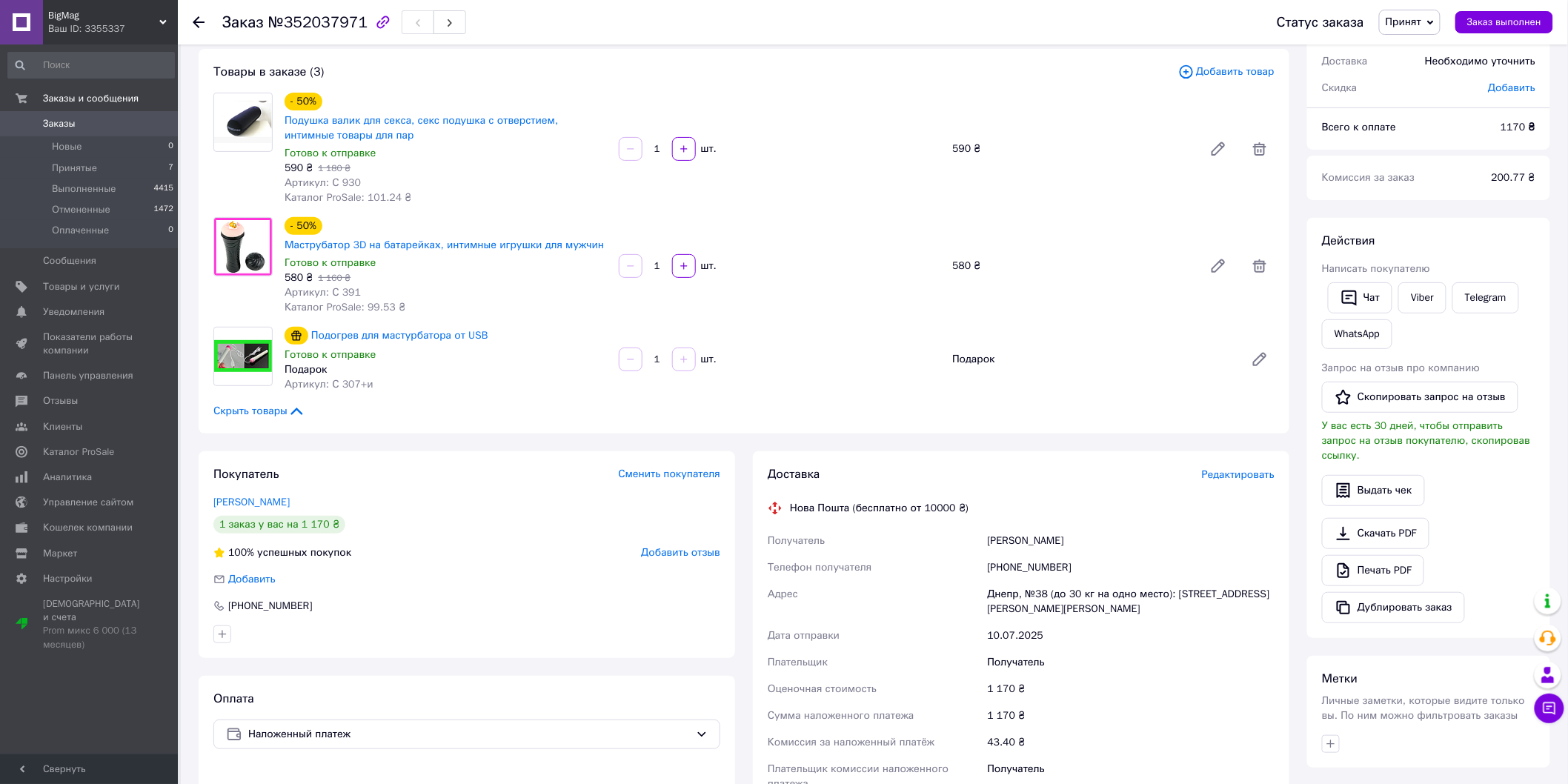 click on "Огневец Михаил" at bounding box center [1131, 541] 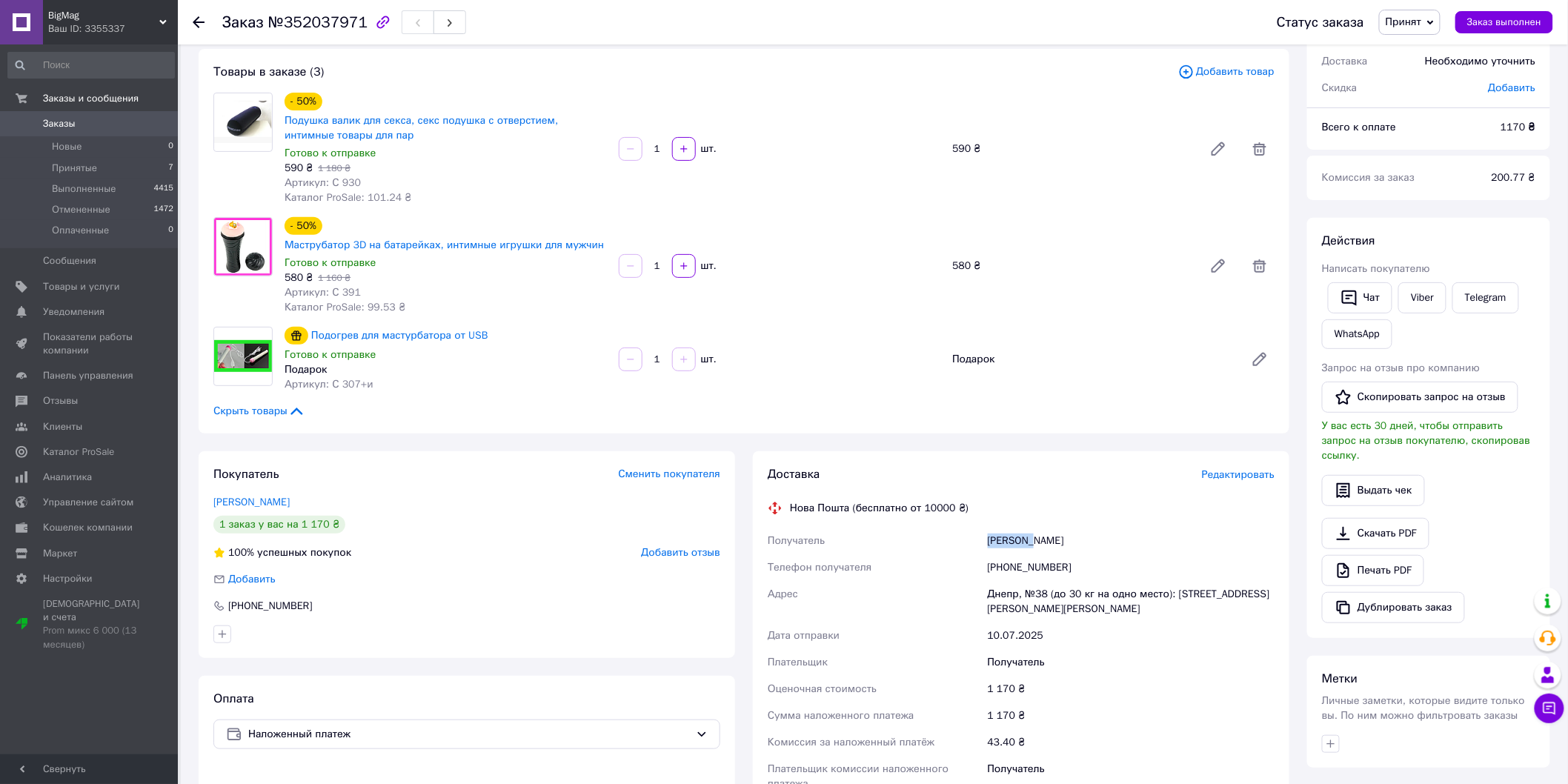 click on "Огневец Михаил" at bounding box center (1131, 541) 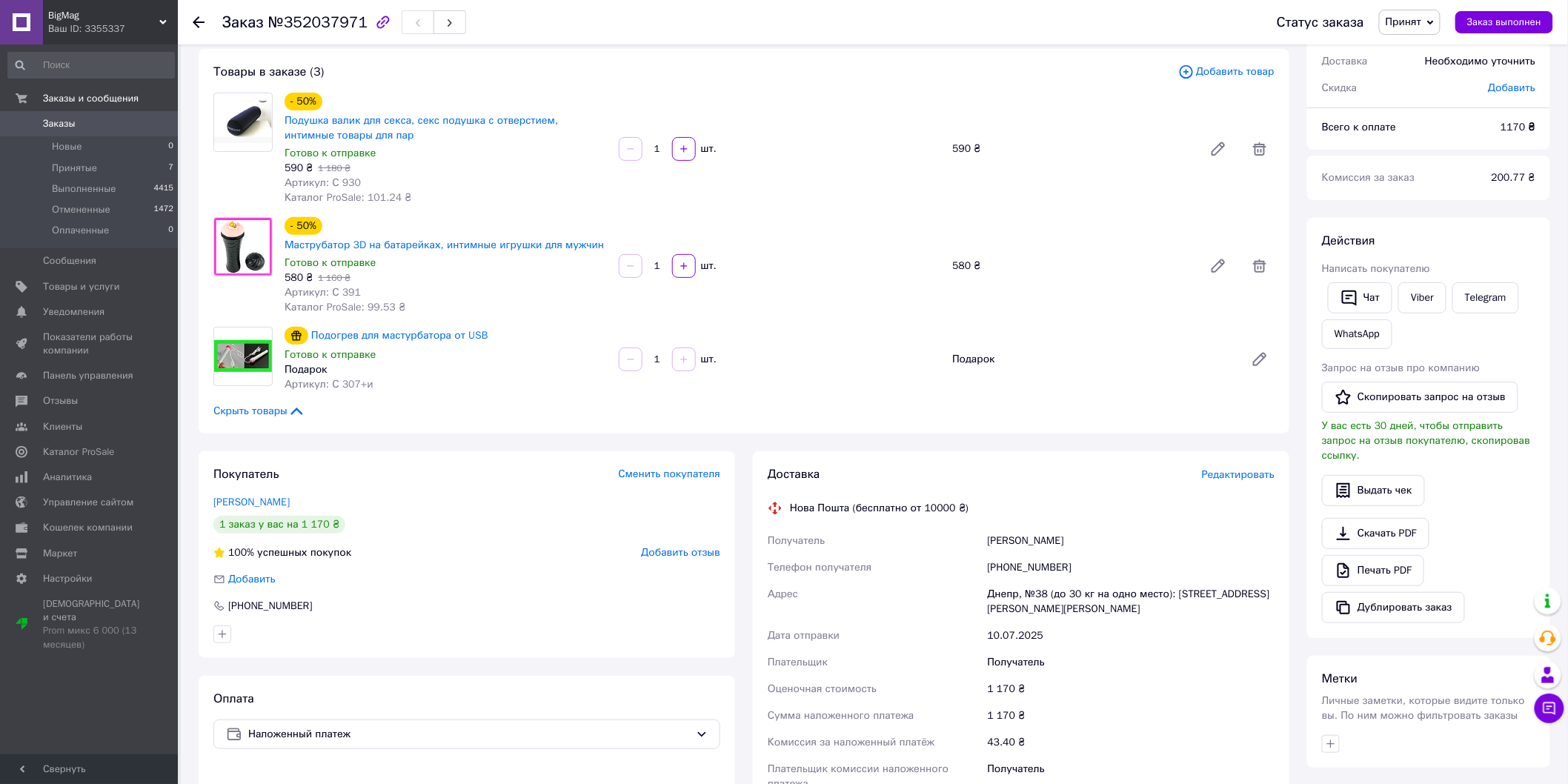 click on "Огневец Михаил" at bounding box center (1131, 541) 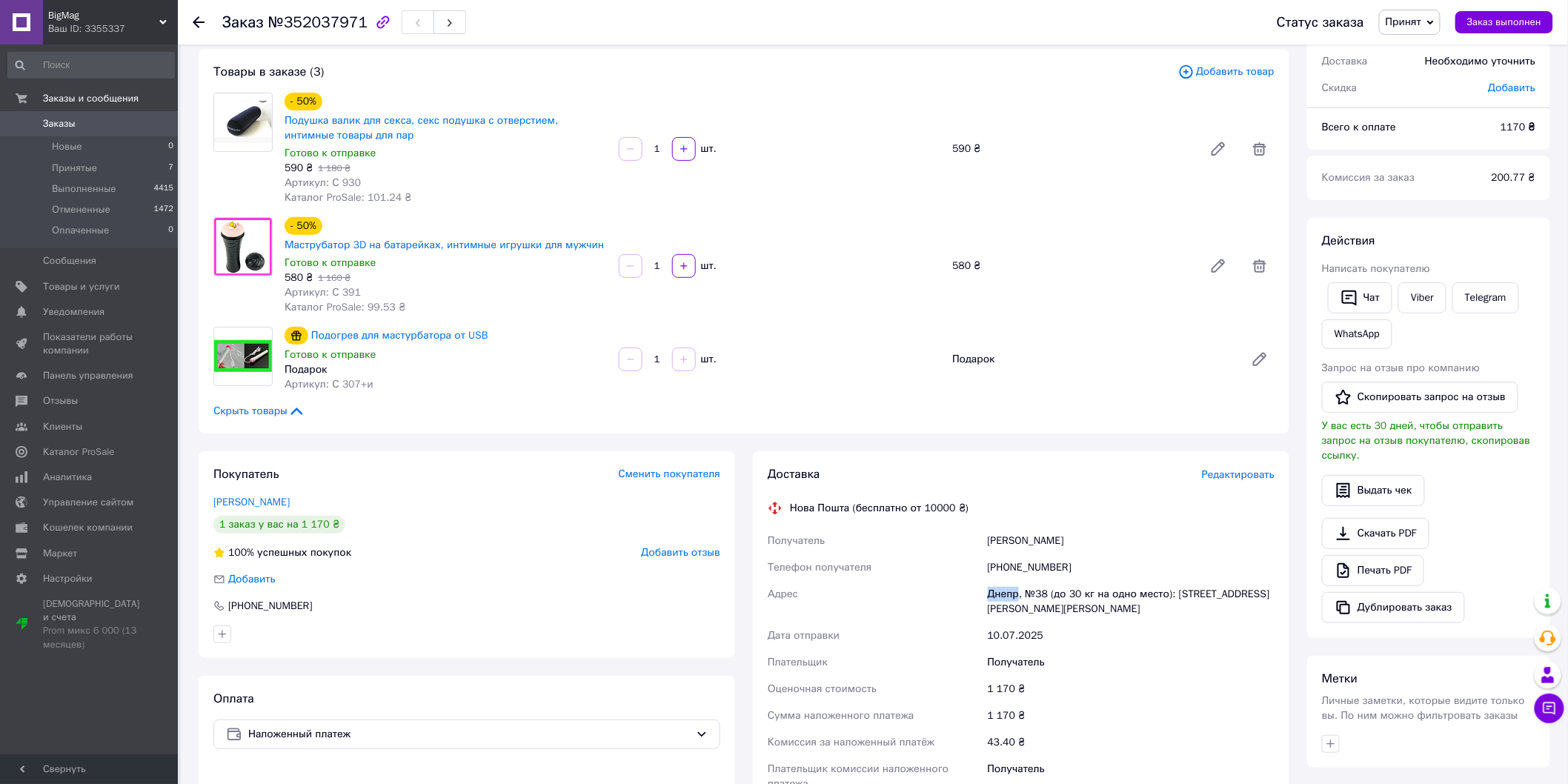 click on "Днепр, №38 (до 30 кг на одно место): ул. Михаила Грушевского (ран. Карла Либкнехта), 4а" at bounding box center [1131, 602] 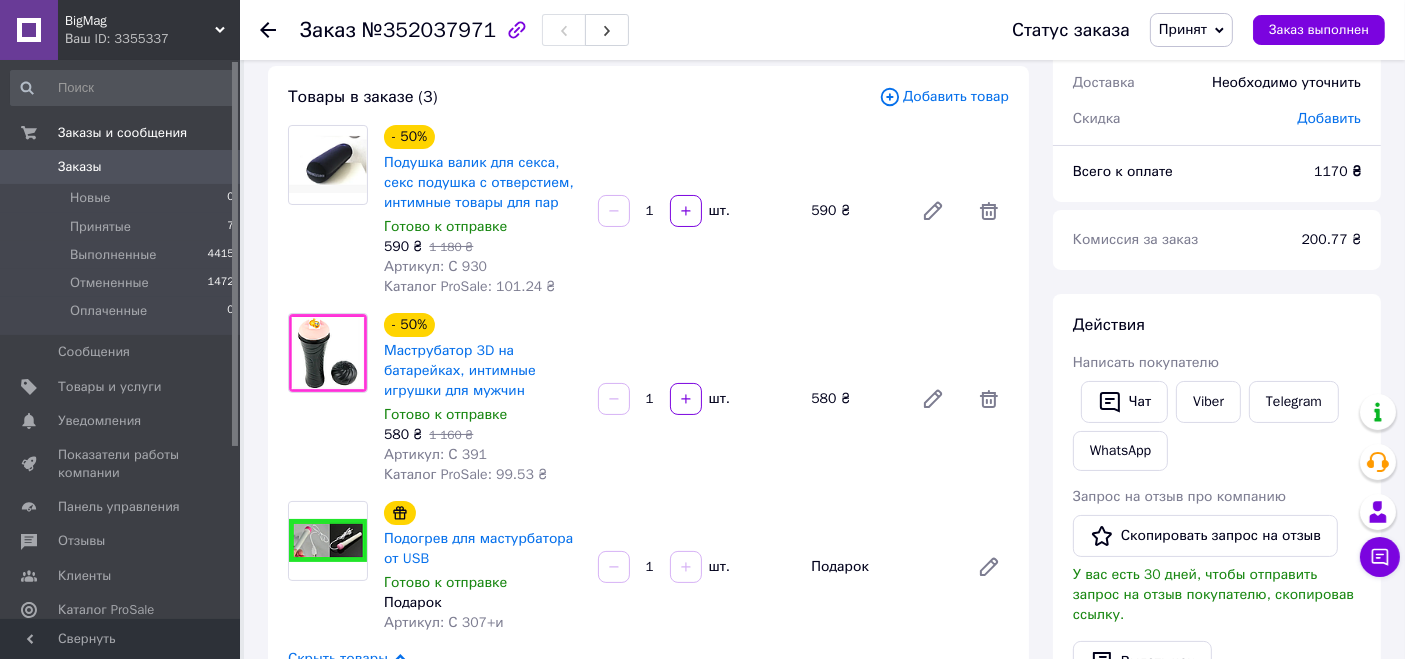 click on "Заказы" at bounding box center [80, 167] 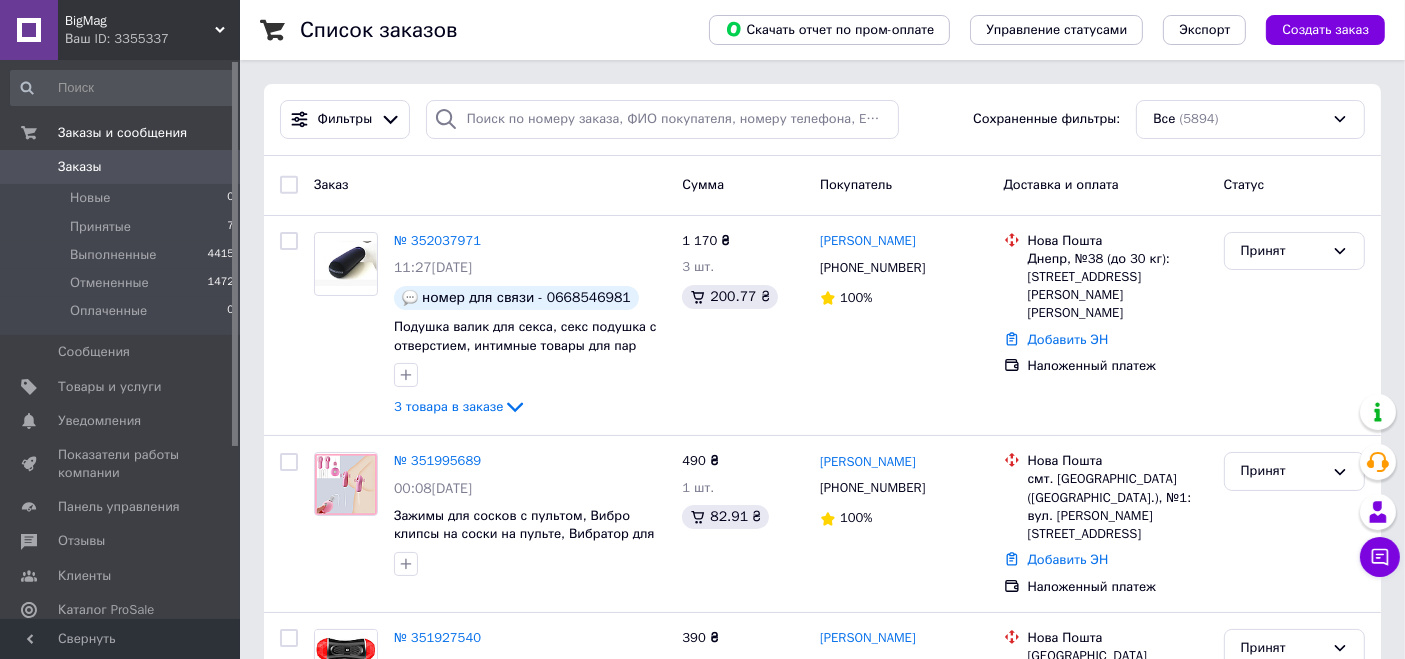 click on "BigMag" at bounding box center (140, 21) 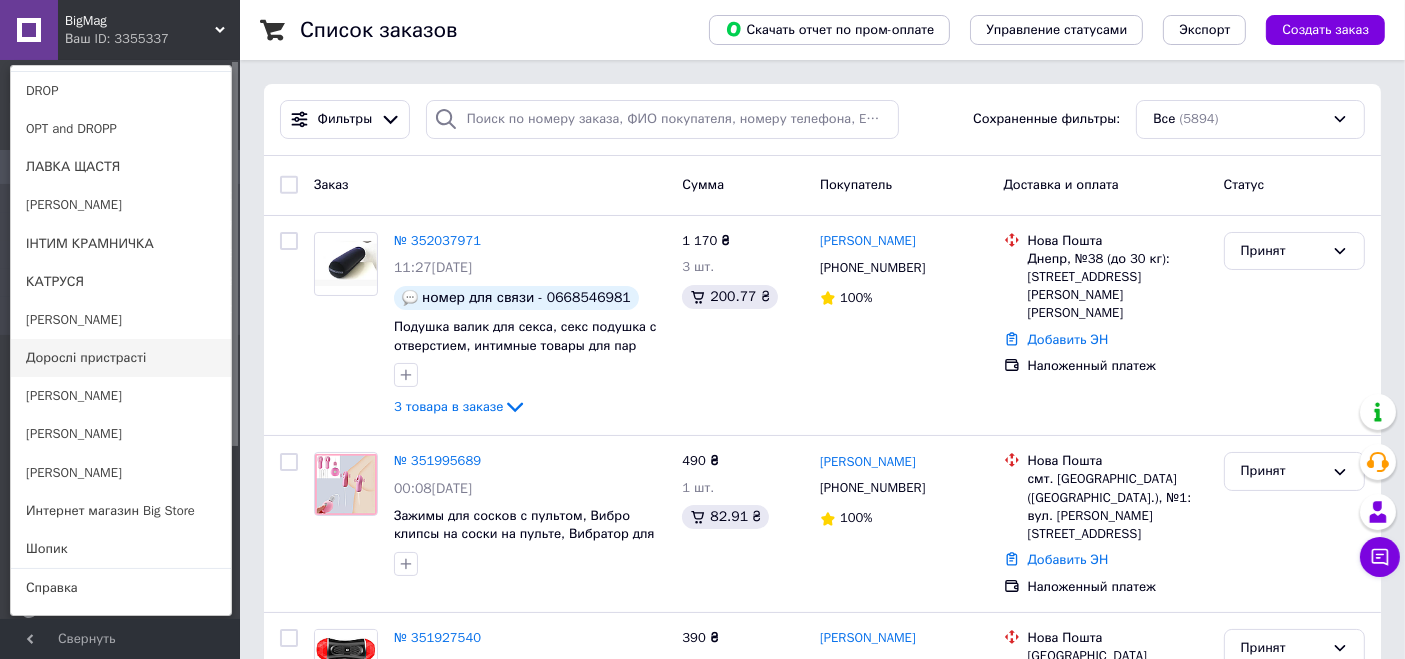 scroll, scrollTop: 177, scrollLeft: 0, axis: vertical 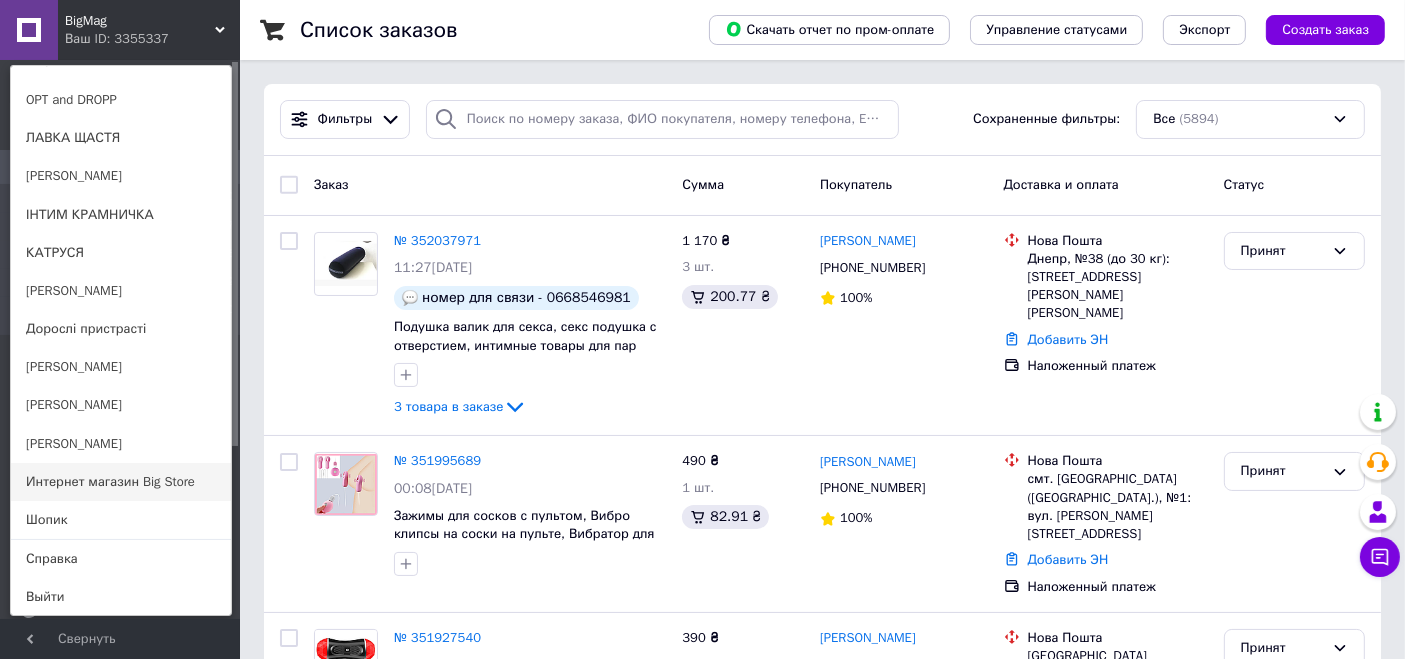 click on "Интернет магазин Big Store" at bounding box center (121, 482) 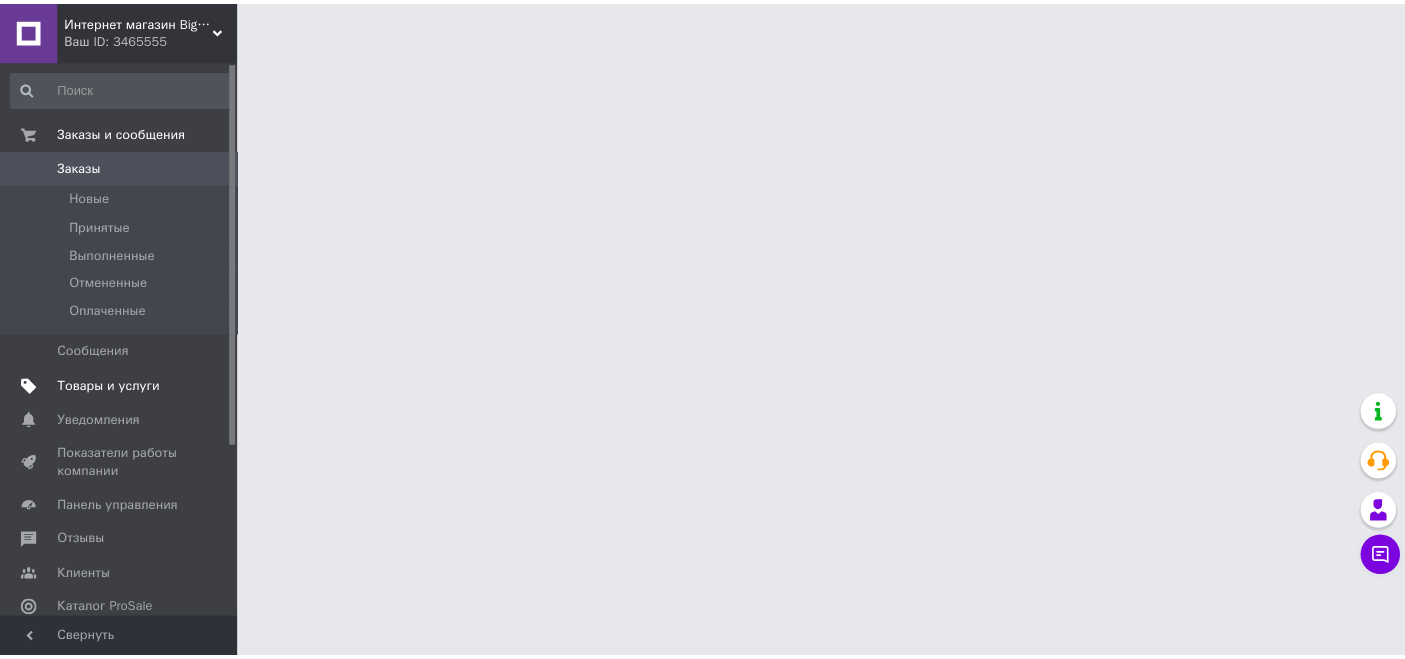 scroll, scrollTop: 0, scrollLeft: 0, axis: both 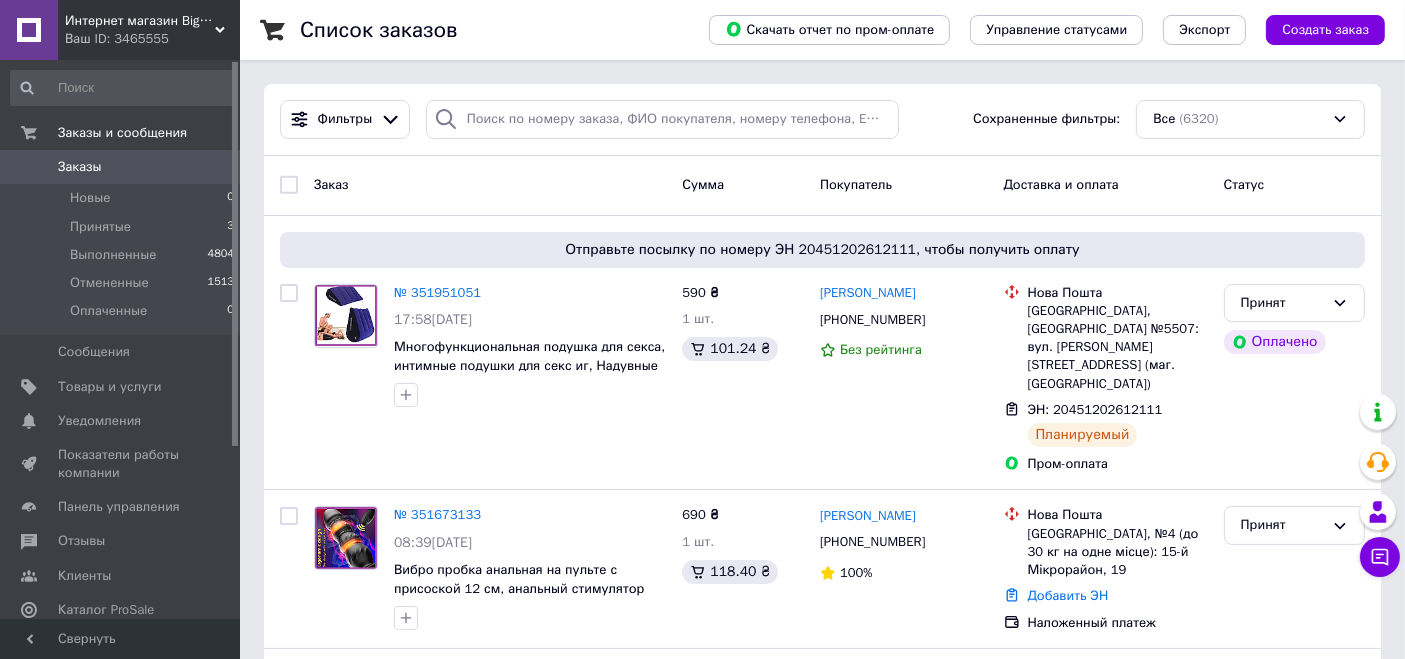 click on "Интернет магазин Big Store" at bounding box center [140, 21] 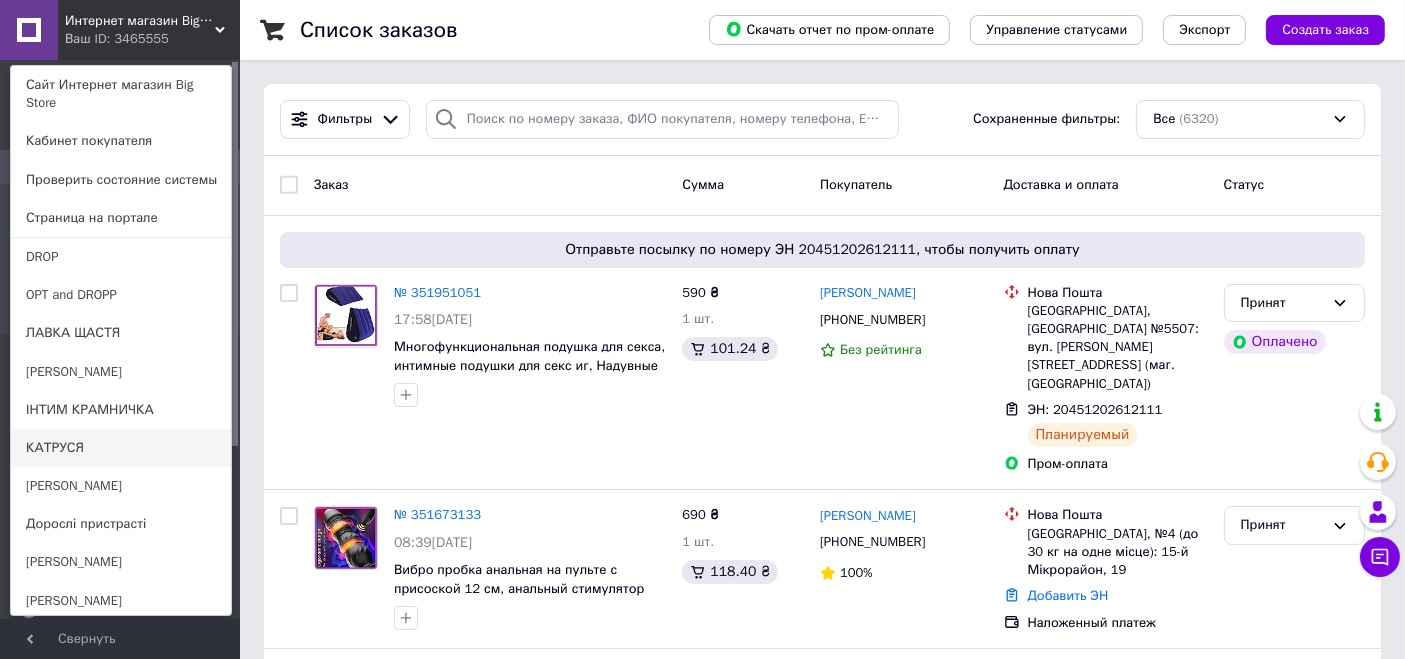 click on "КАТРУСЯ" at bounding box center (121, 448) 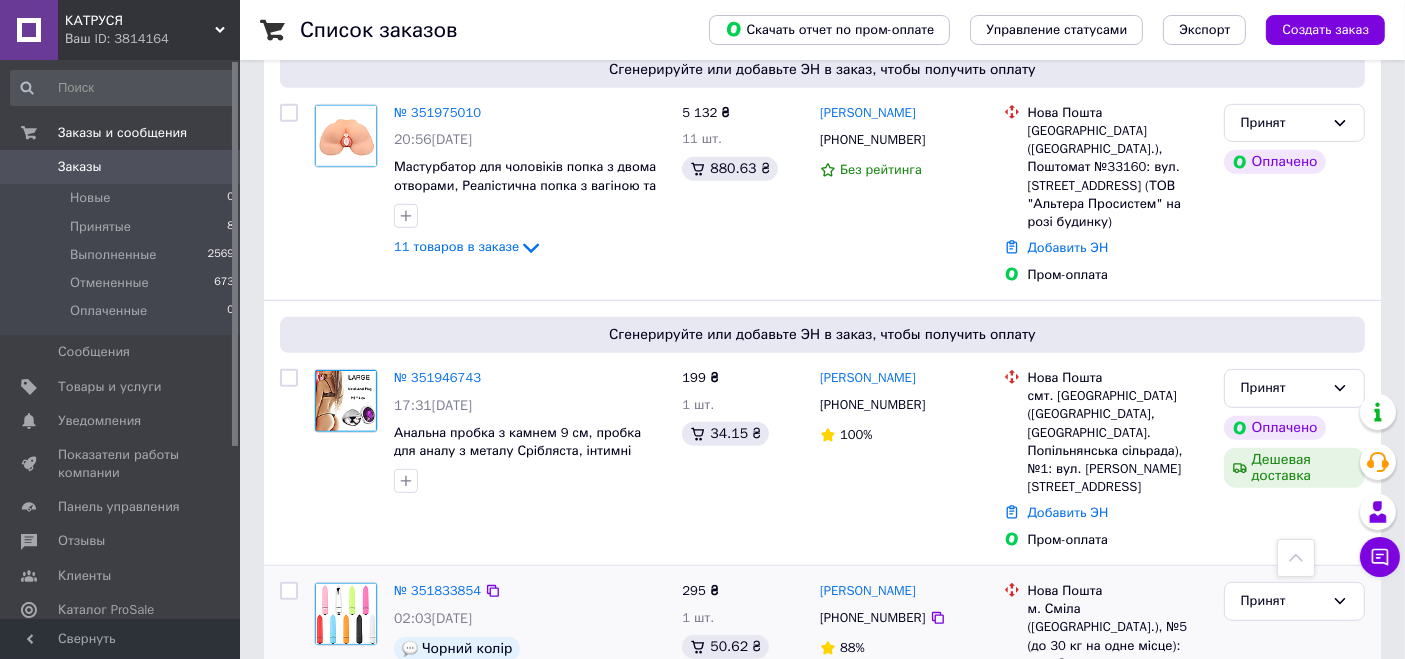 scroll, scrollTop: 666, scrollLeft: 0, axis: vertical 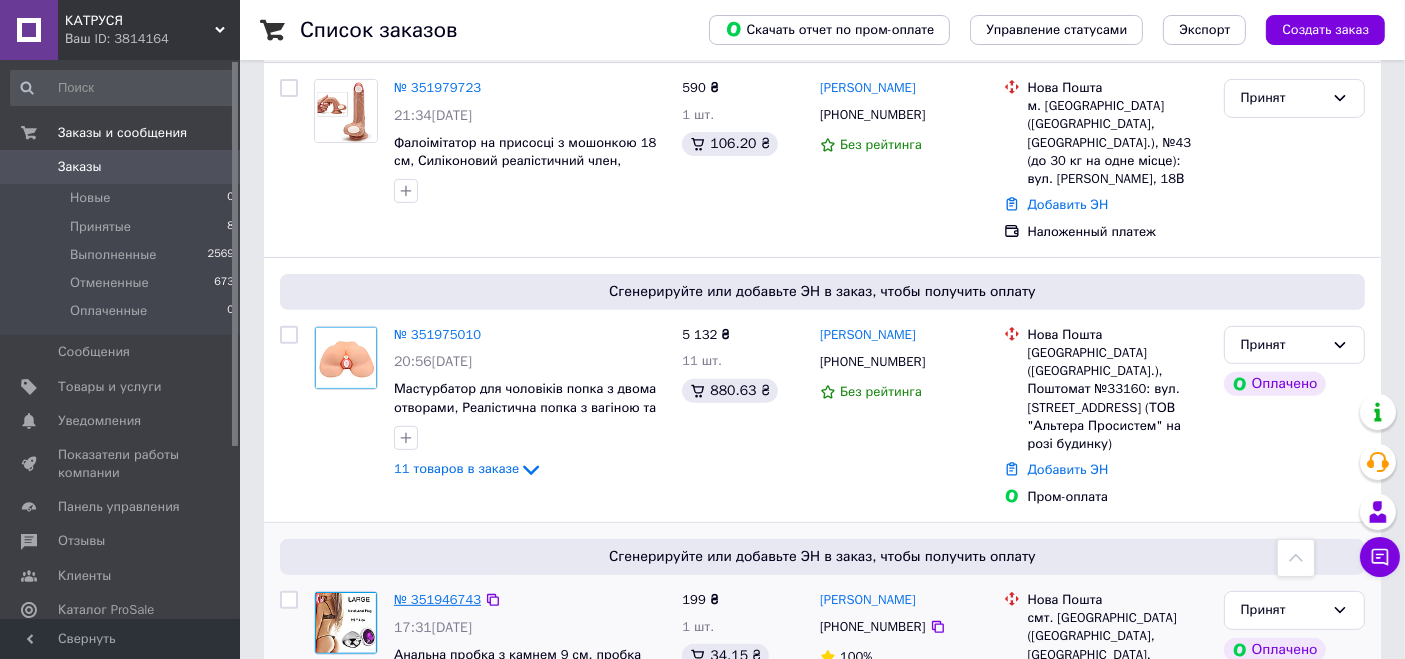 click on "№ 351946743" at bounding box center [437, 599] 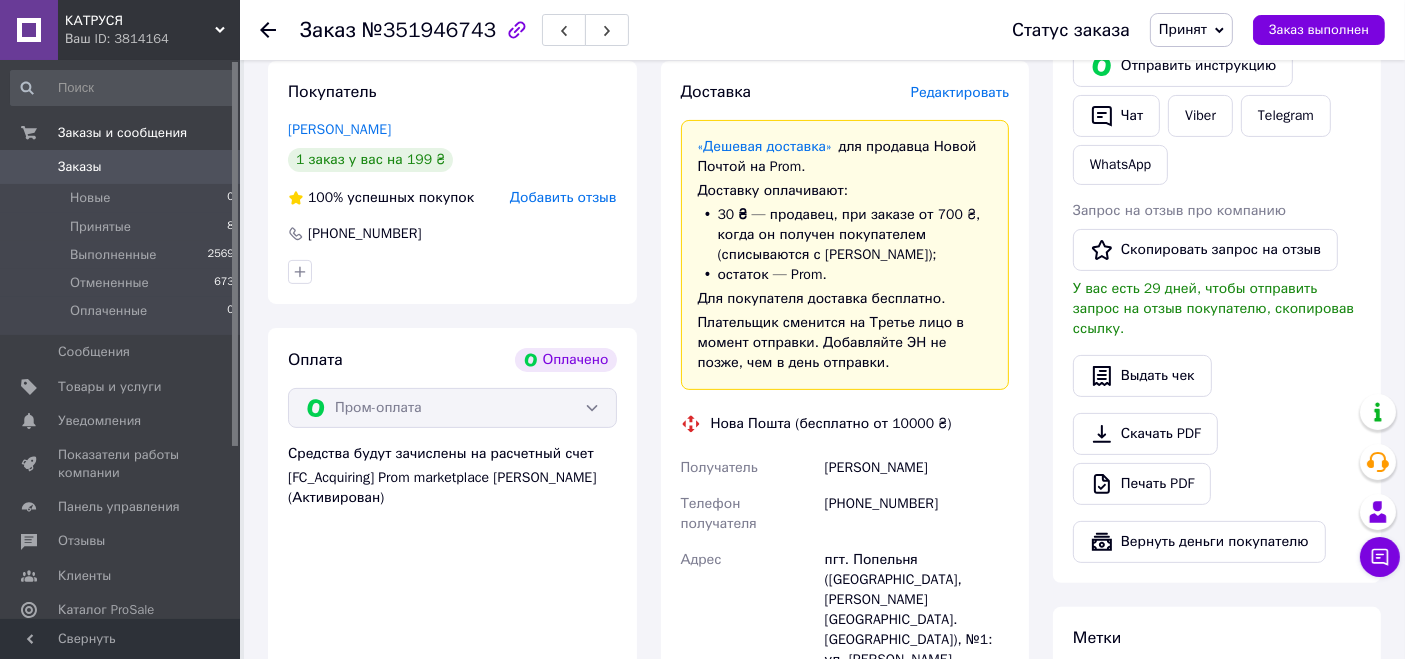 scroll, scrollTop: 444, scrollLeft: 0, axis: vertical 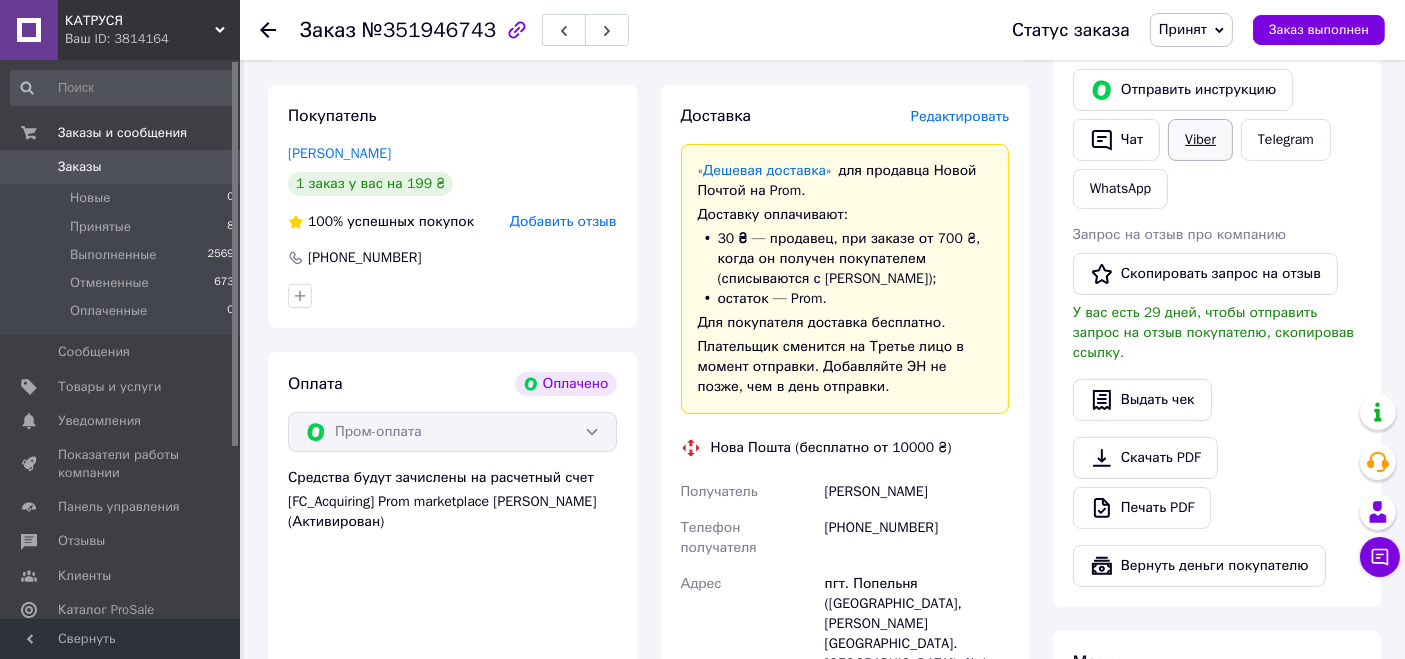 click on "Viber" at bounding box center (1200, 140) 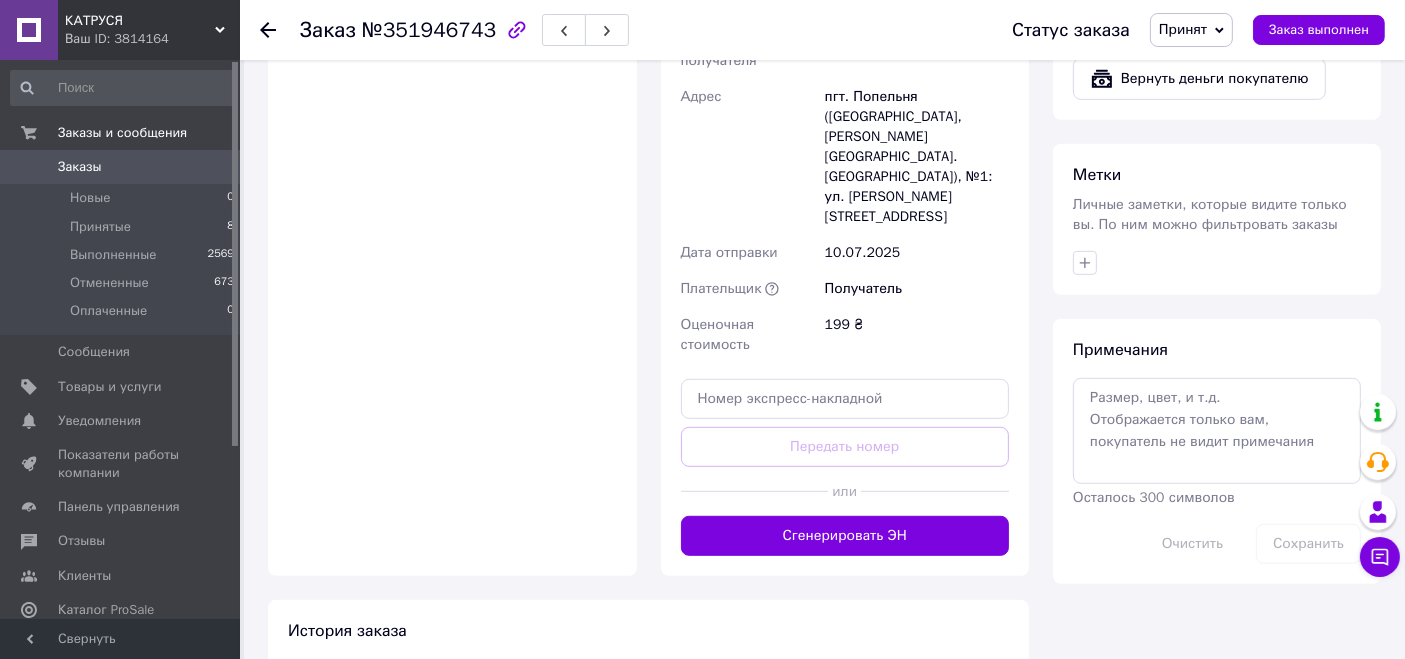 scroll, scrollTop: 1111, scrollLeft: 0, axis: vertical 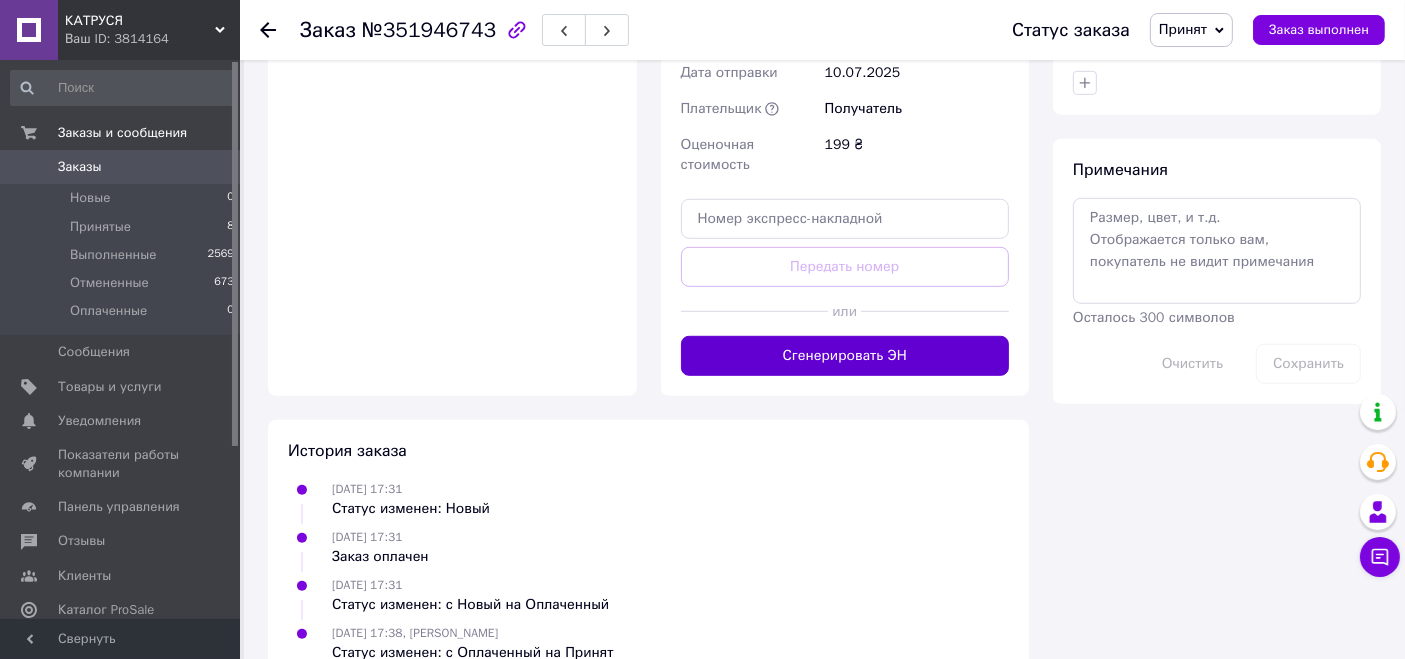 click on "Сгенерировать ЭН" at bounding box center [845, 356] 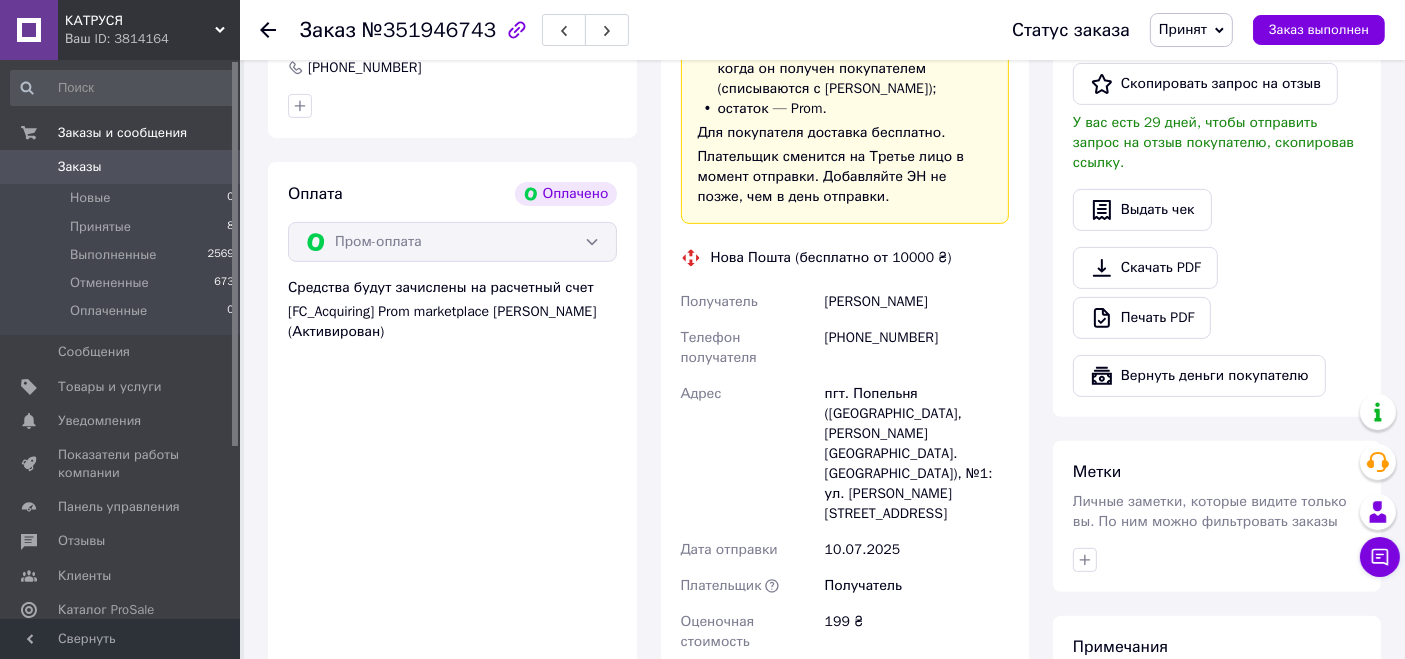 scroll, scrollTop: 444, scrollLeft: 0, axis: vertical 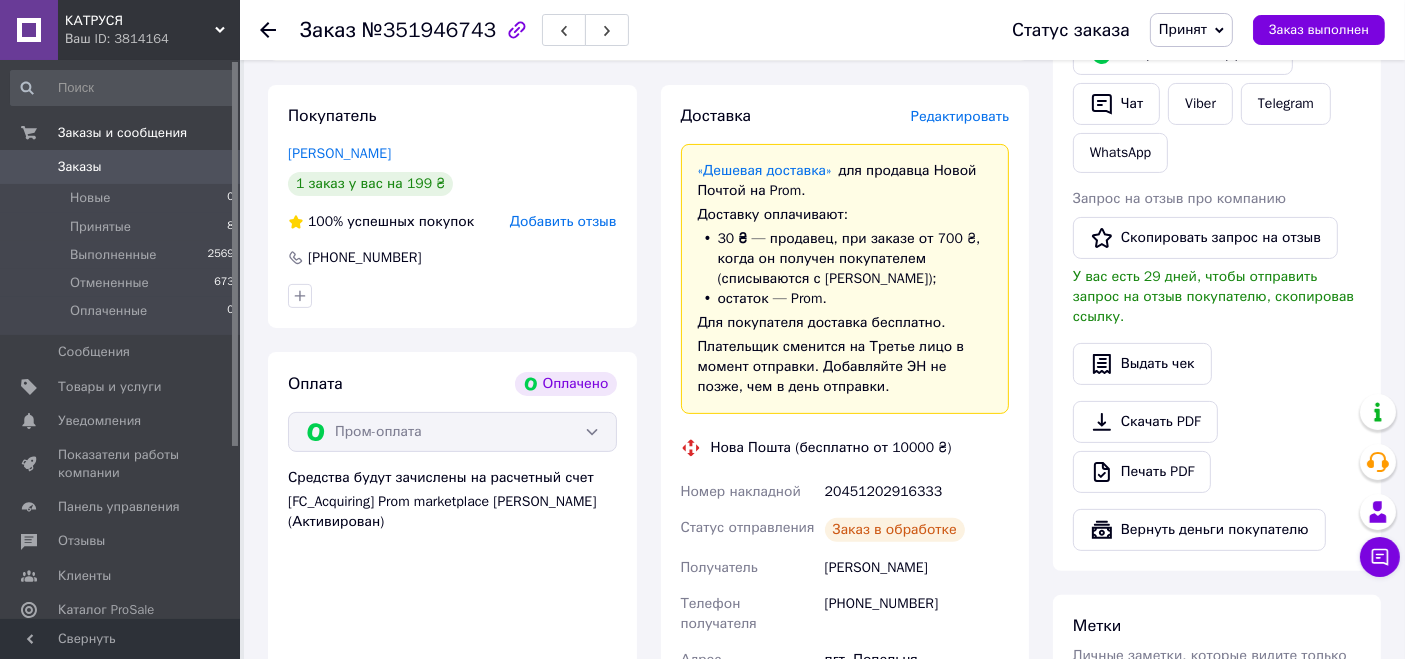 click on "20451202916333" at bounding box center [917, 492] 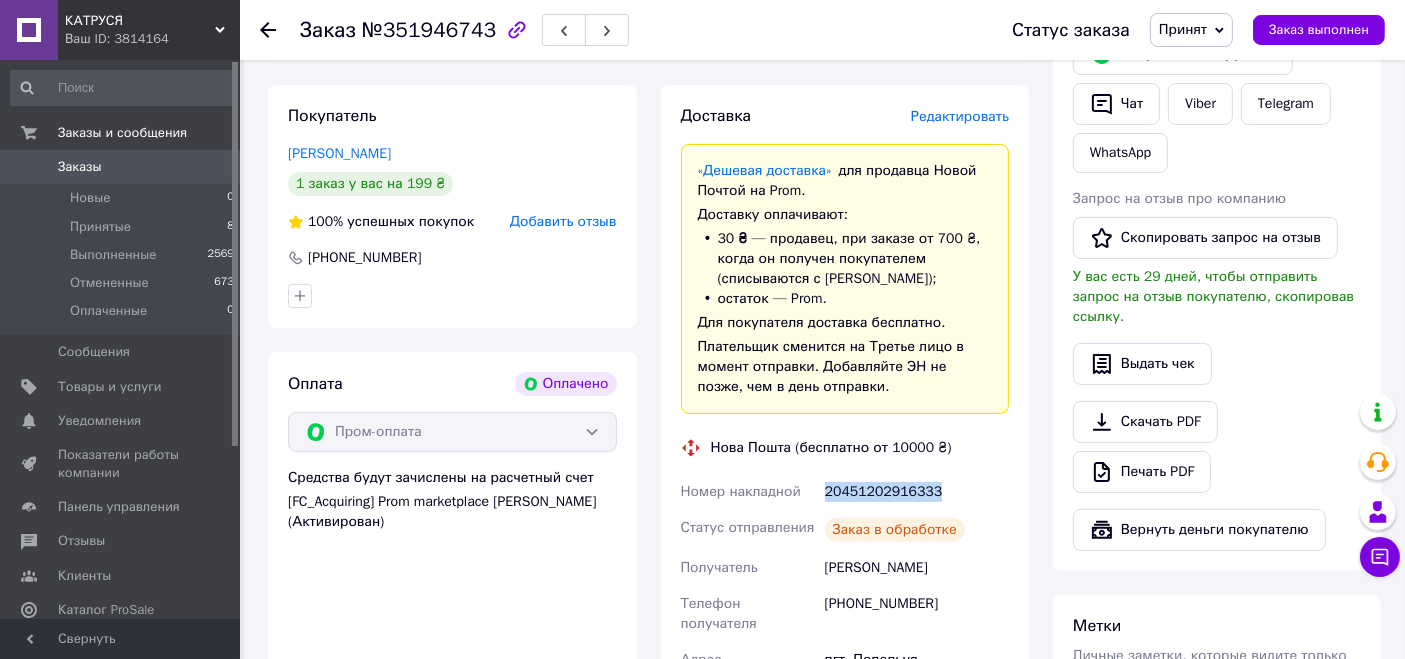 click on "20451202916333" at bounding box center [917, 492] 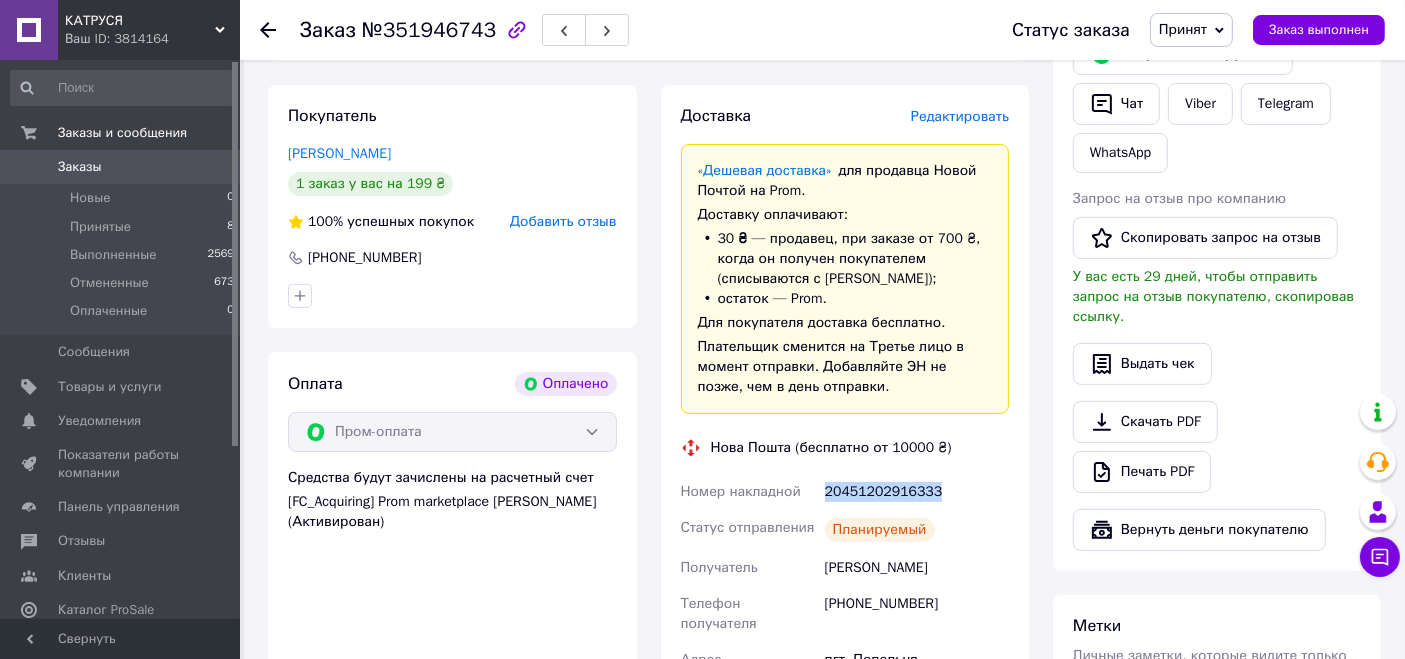copy on "20451202916333" 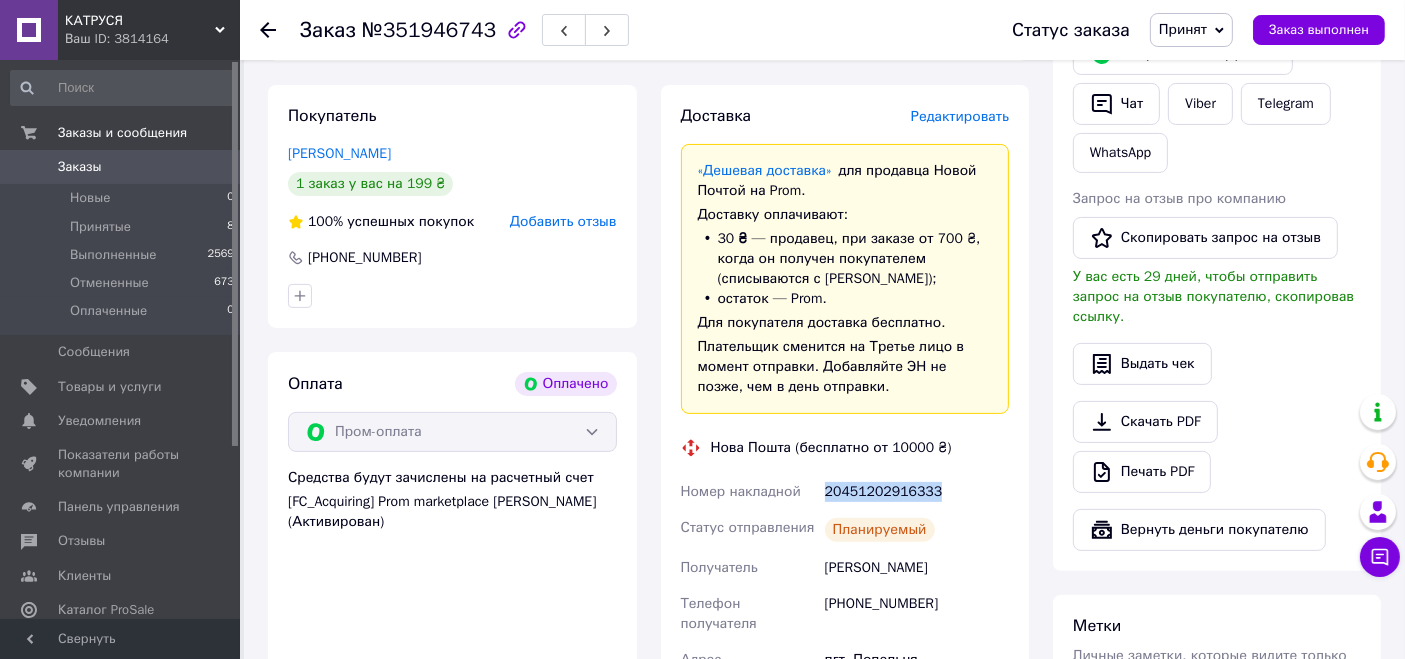 click on "Заказы" at bounding box center [121, 167] 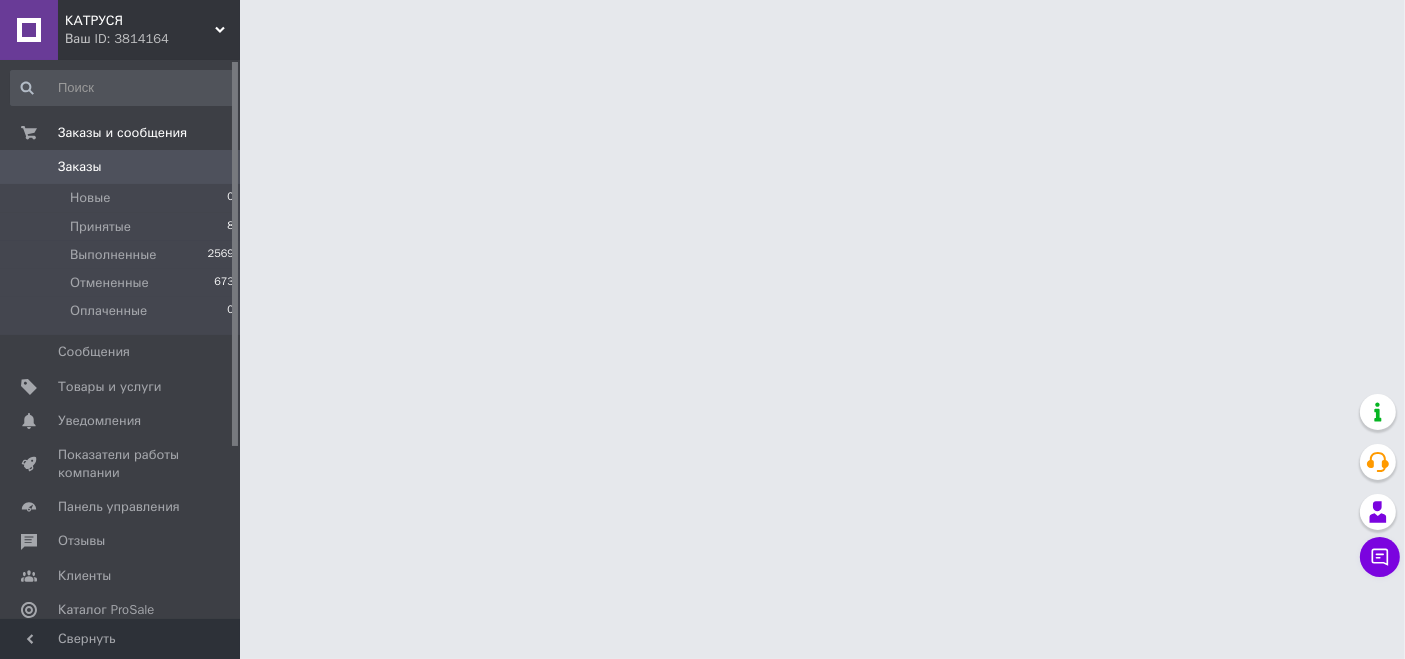scroll, scrollTop: 0, scrollLeft: 0, axis: both 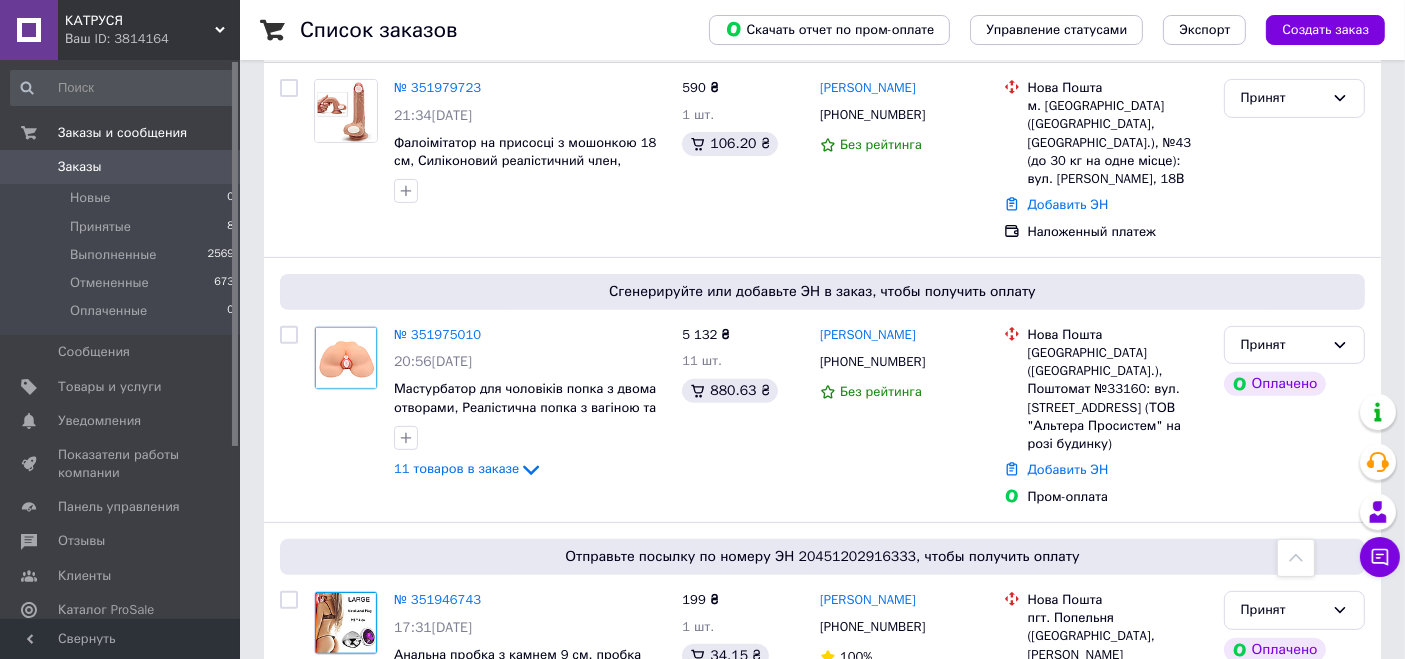 click on "Ваш ID: 3814164" at bounding box center [152, 39] 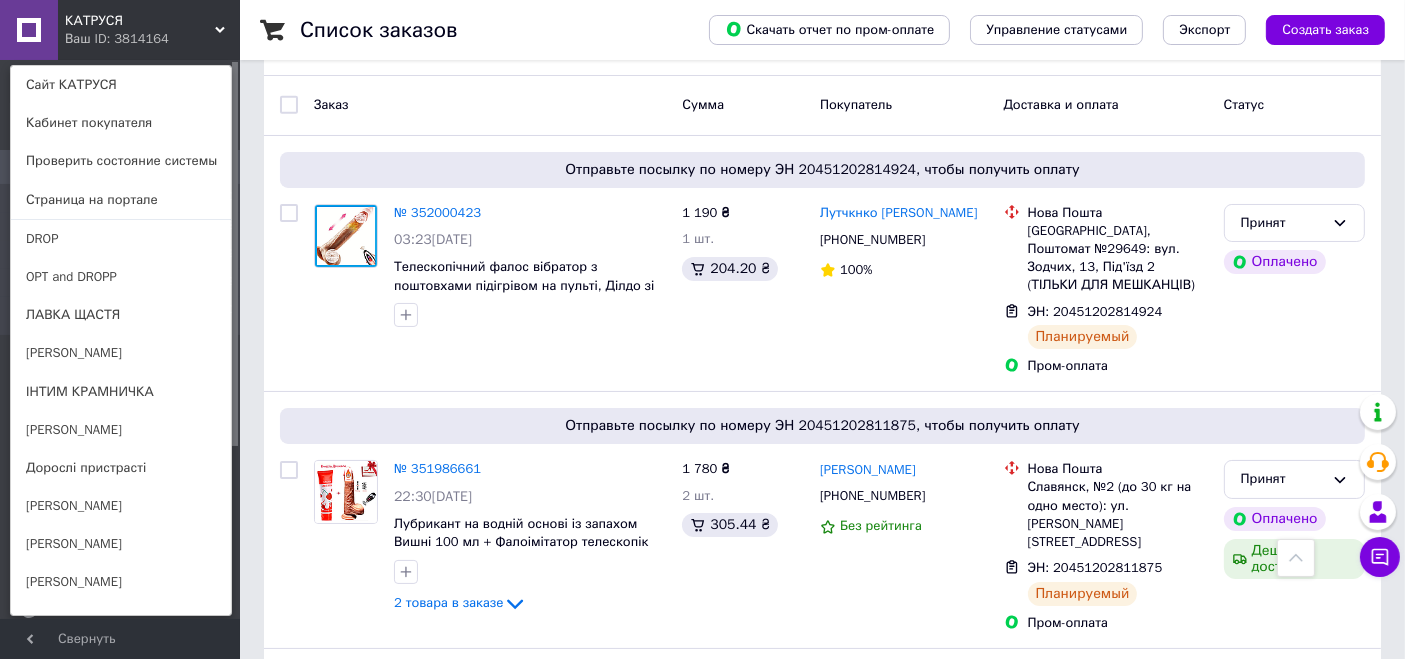 scroll, scrollTop: 0, scrollLeft: 0, axis: both 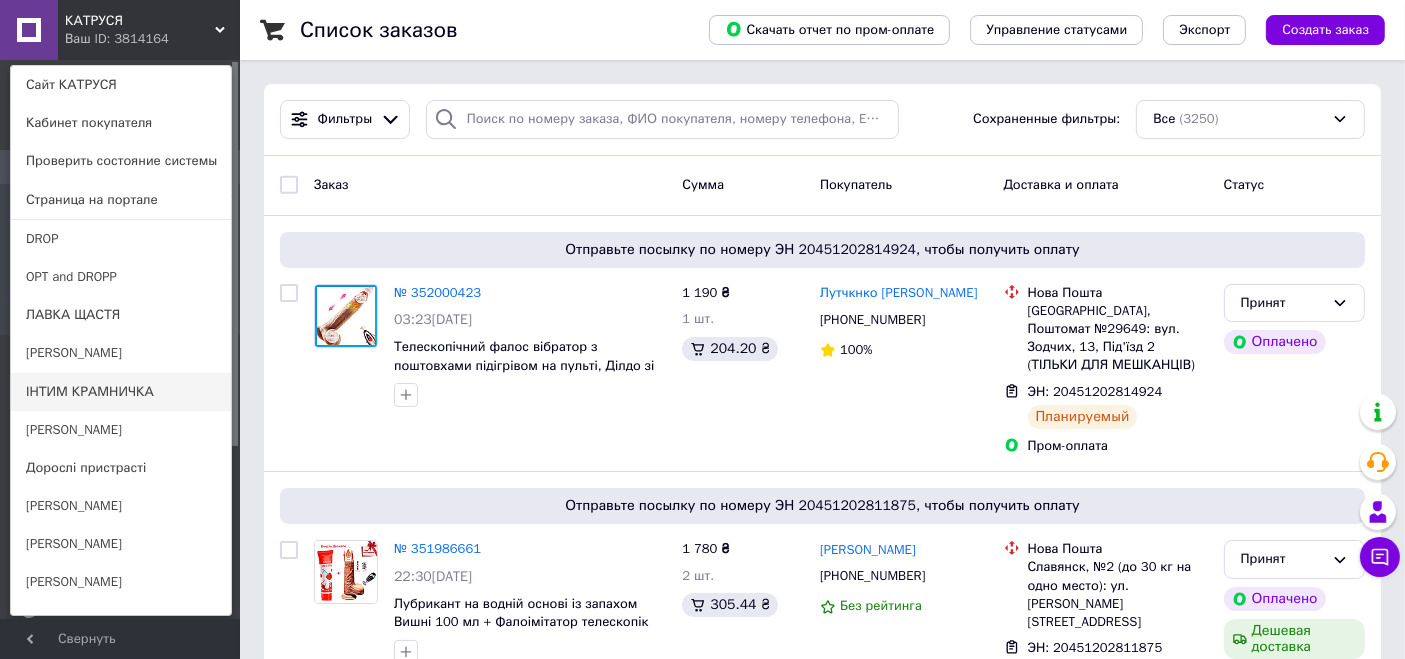click on "ІНТИМ КРАМНИЧКА" at bounding box center [121, 392] 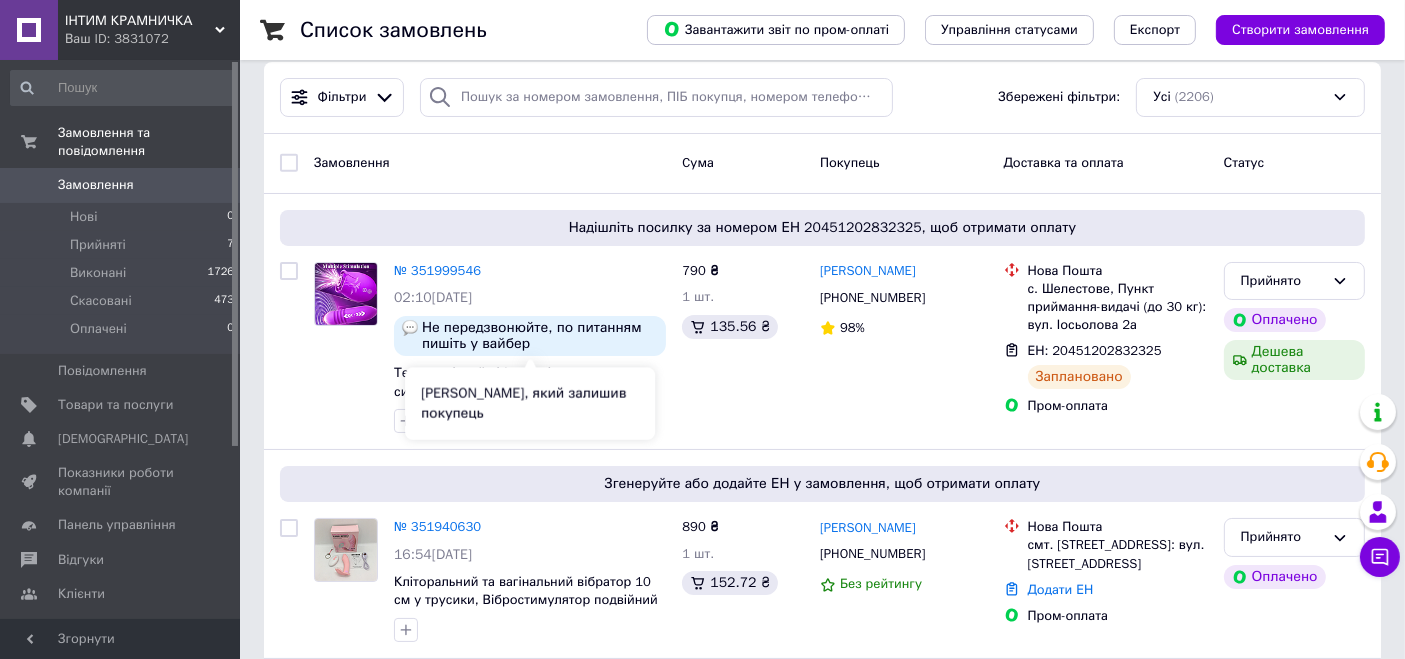 scroll, scrollTop: 0, scrollLeft: 0, axis: both 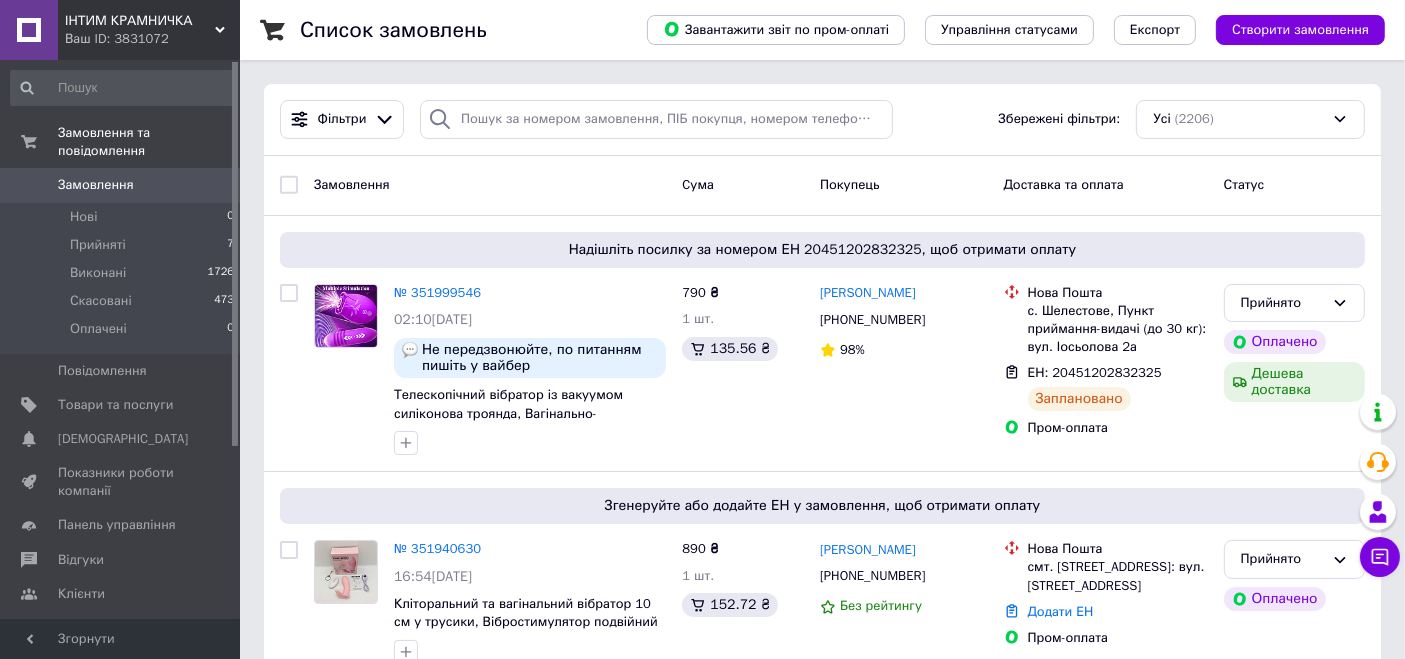 click on "ІНТИМ КРАМНИЧКА" at bounding box center [140, 21] 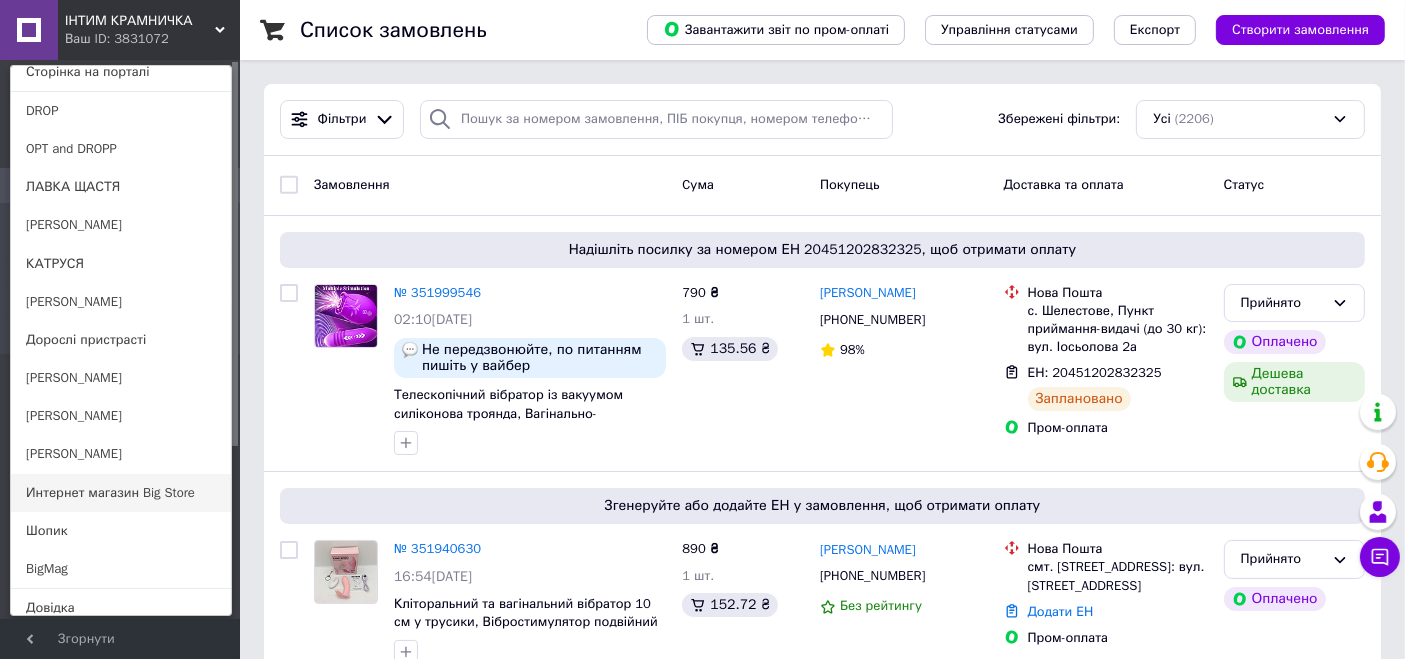 scroll, scrollTop: 177, scrollLeft: 0, axis: vertical 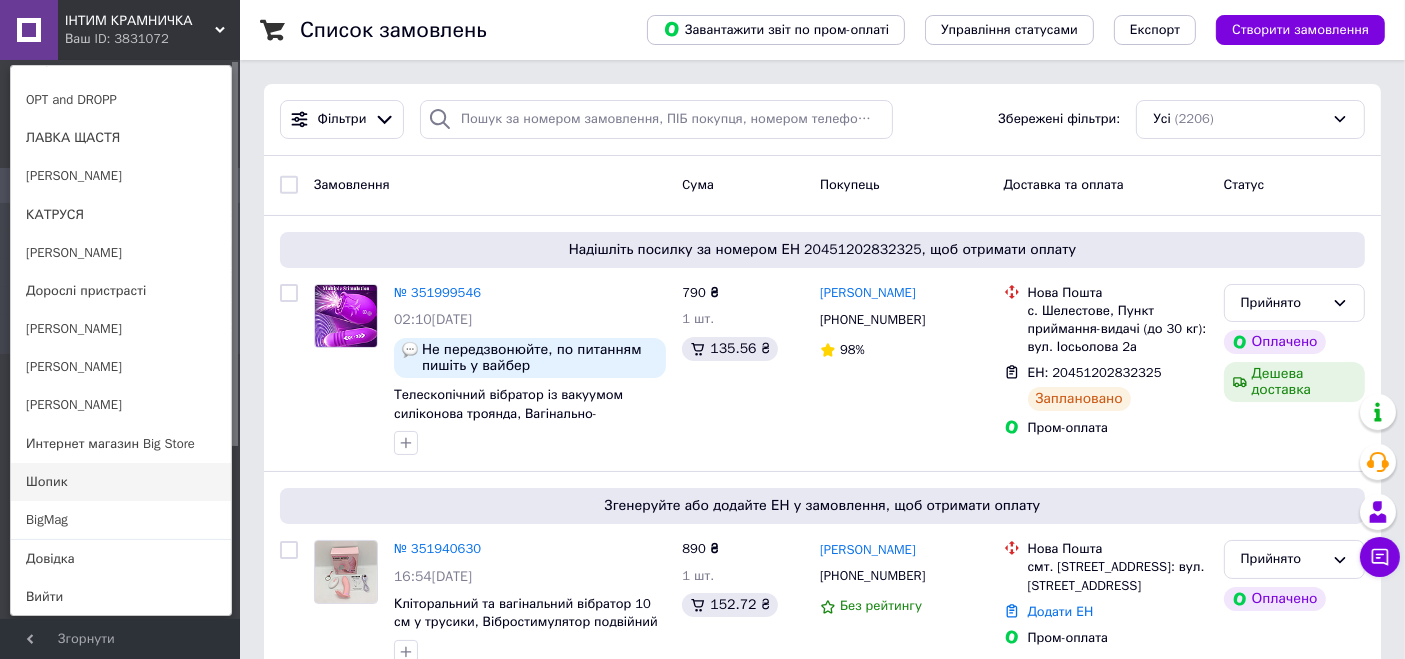 click on "Шопик" at bounding box center (121, 482) 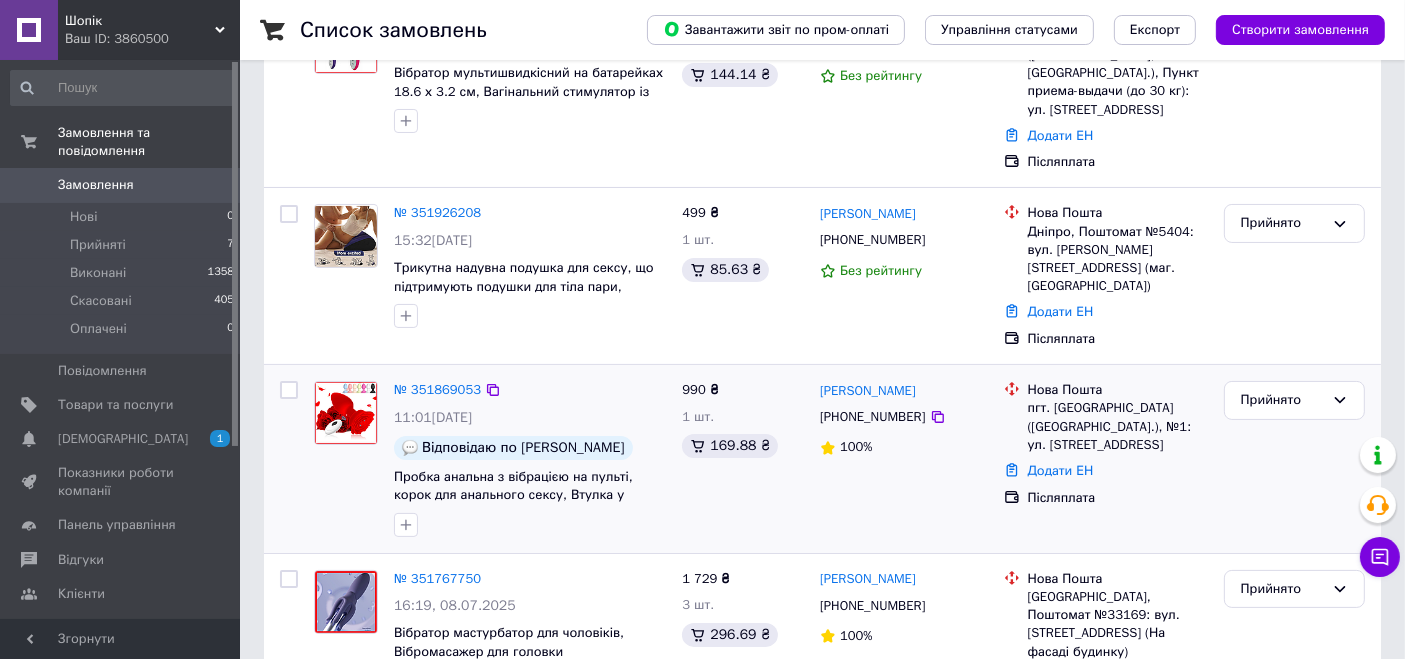 scroll, scrollTop: 0, scrollLeft: 0, axis: both 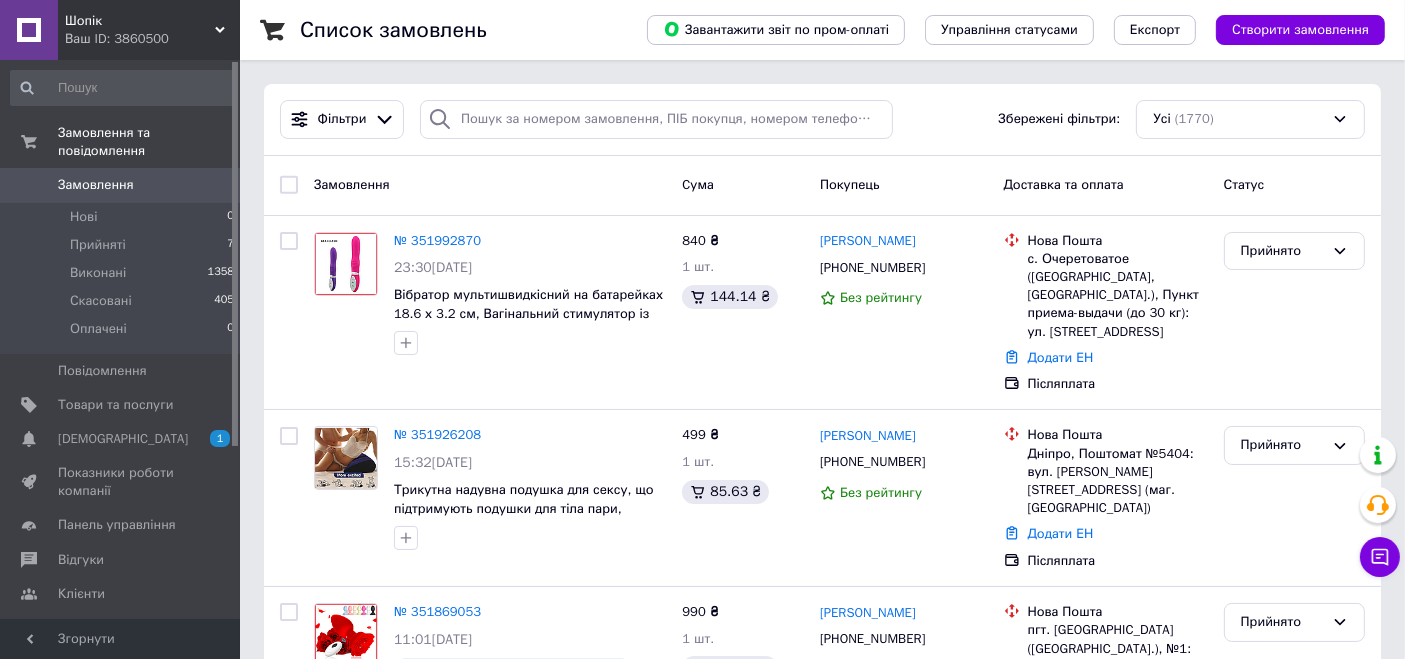 click on "Ваш ID: 3860500" at bounding box center (152, 39) 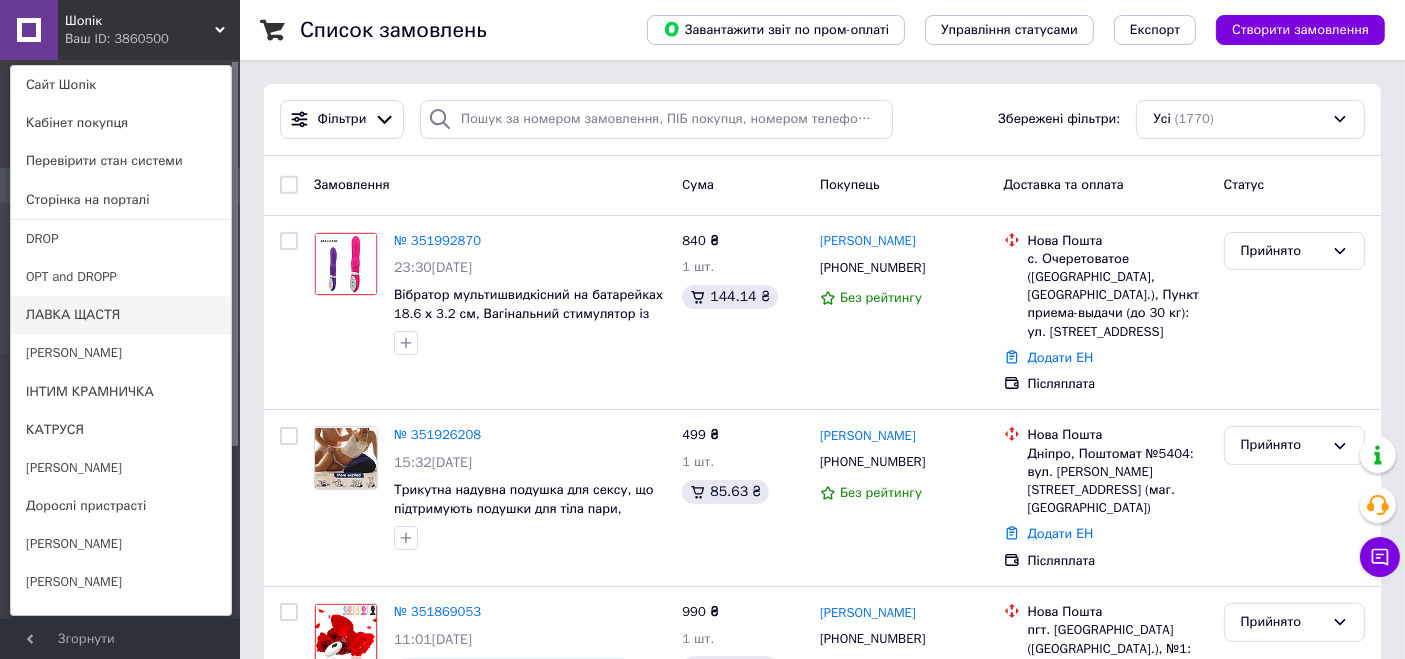 click on "ЛАВКА ЩАСТЯ" at bounding box center (121, 315) 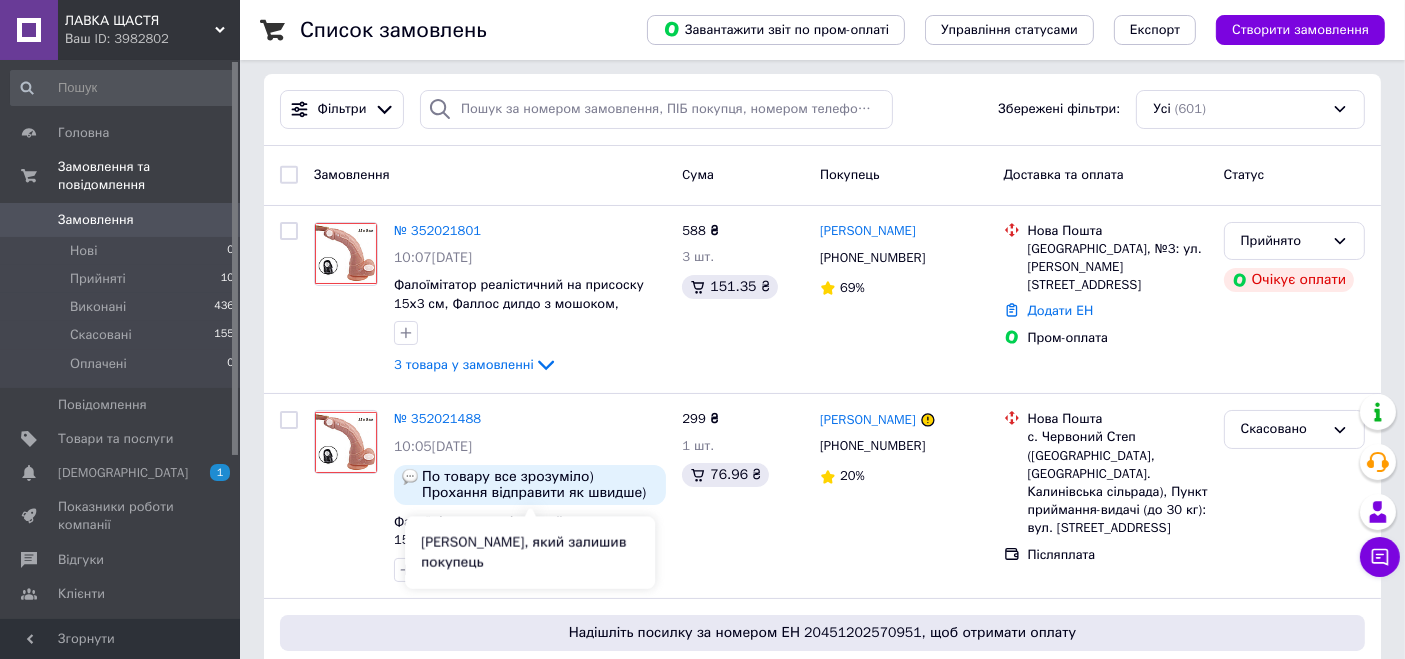 scroll, scrollTop: 0, scrollLeft: 0, axis: both 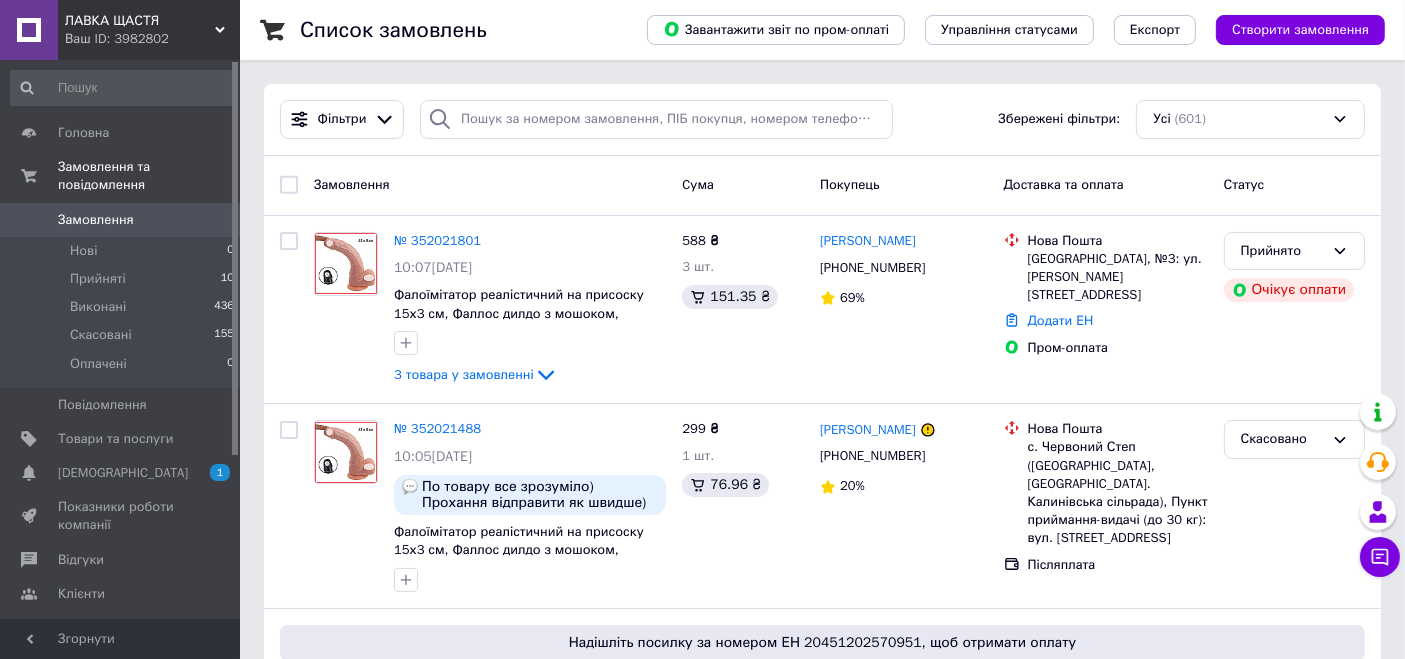click on "ЛАВКА ЩАСТЯ" at bounding box center [140, 21] 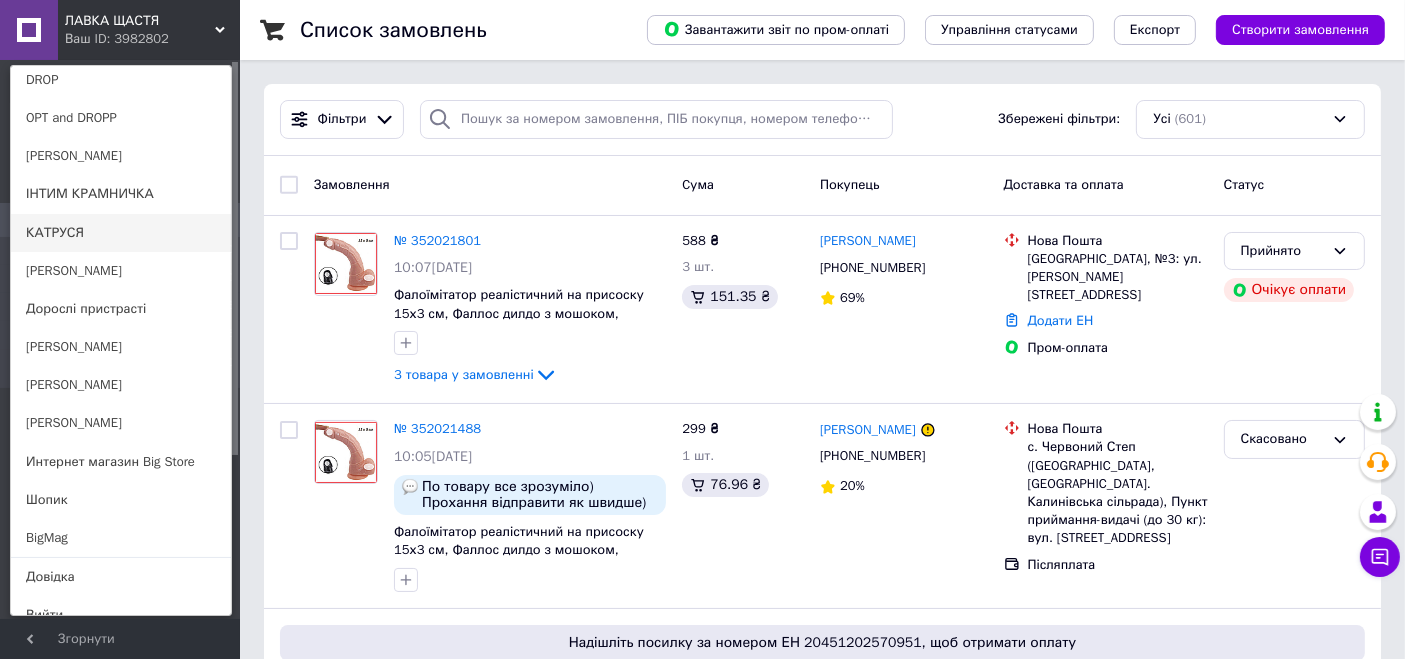 scroll, scrollTop: 177, scrollLeft: 0, axis: vertical 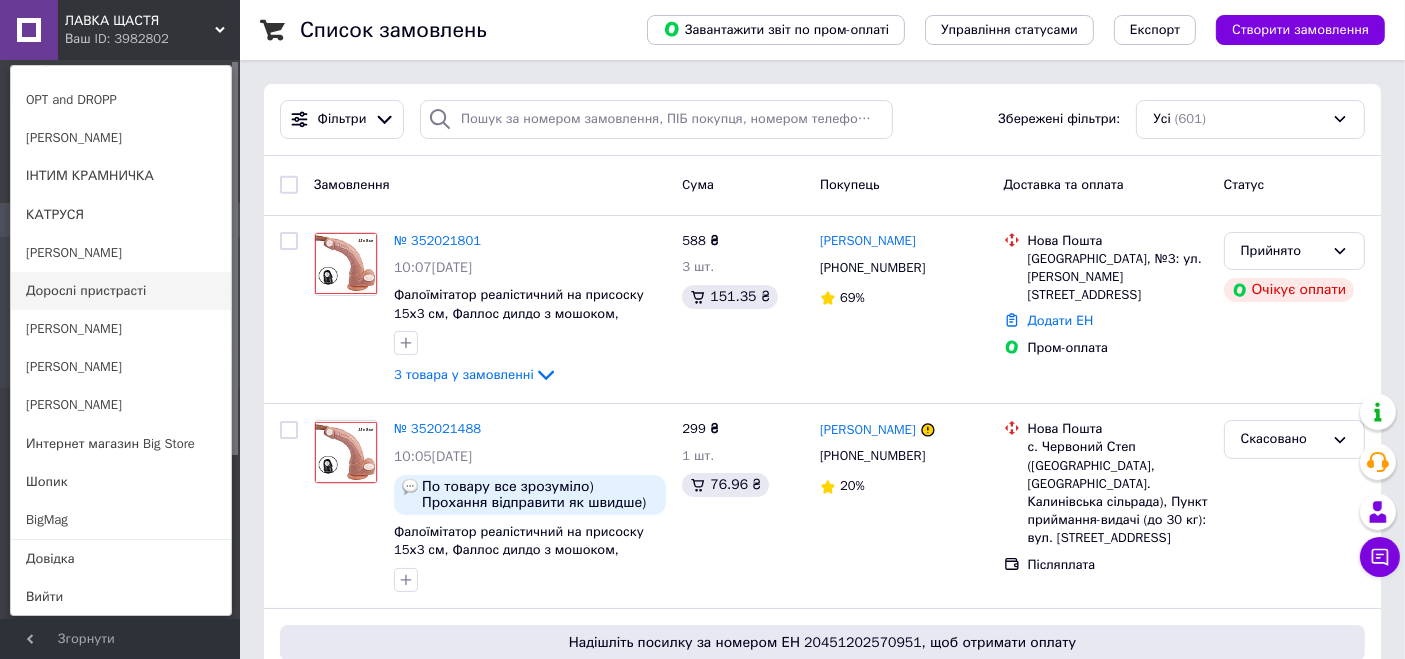 click on "Дорослі пристрасті" at bounding box center (121, 291) 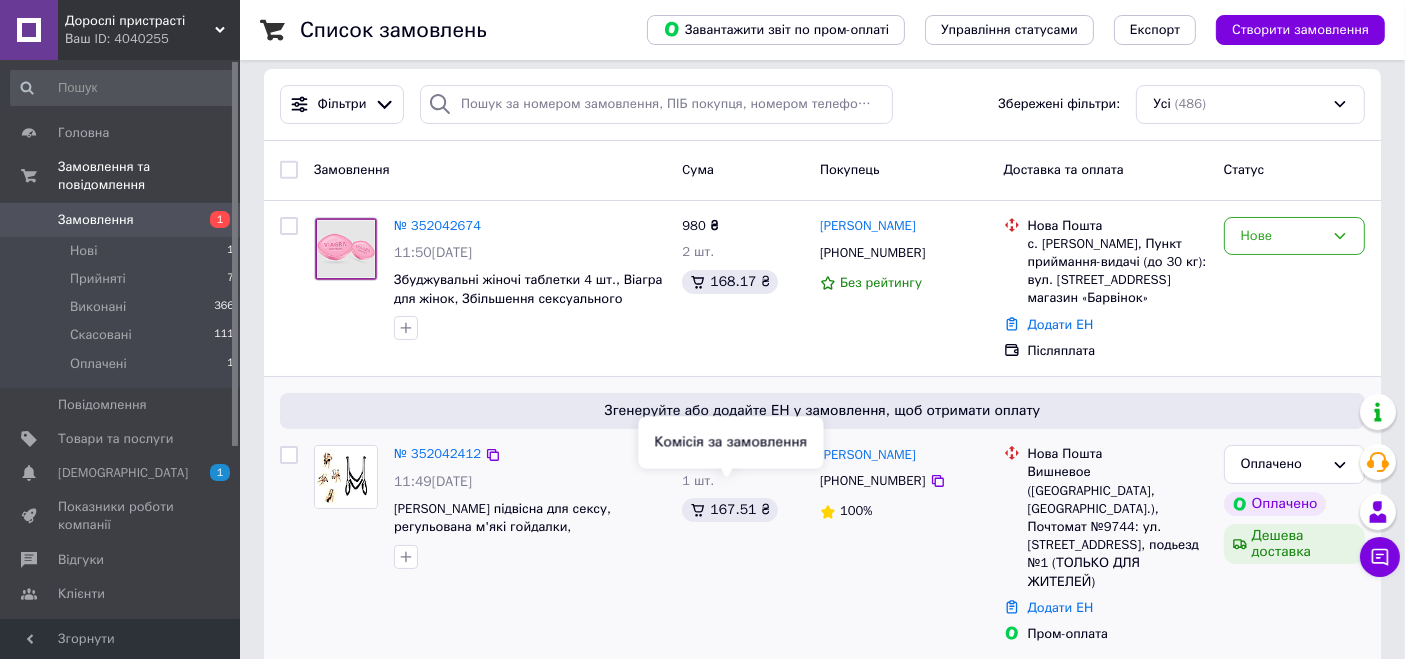 scroll, scrollTop: 0, scrollLeft: 0, axis: both 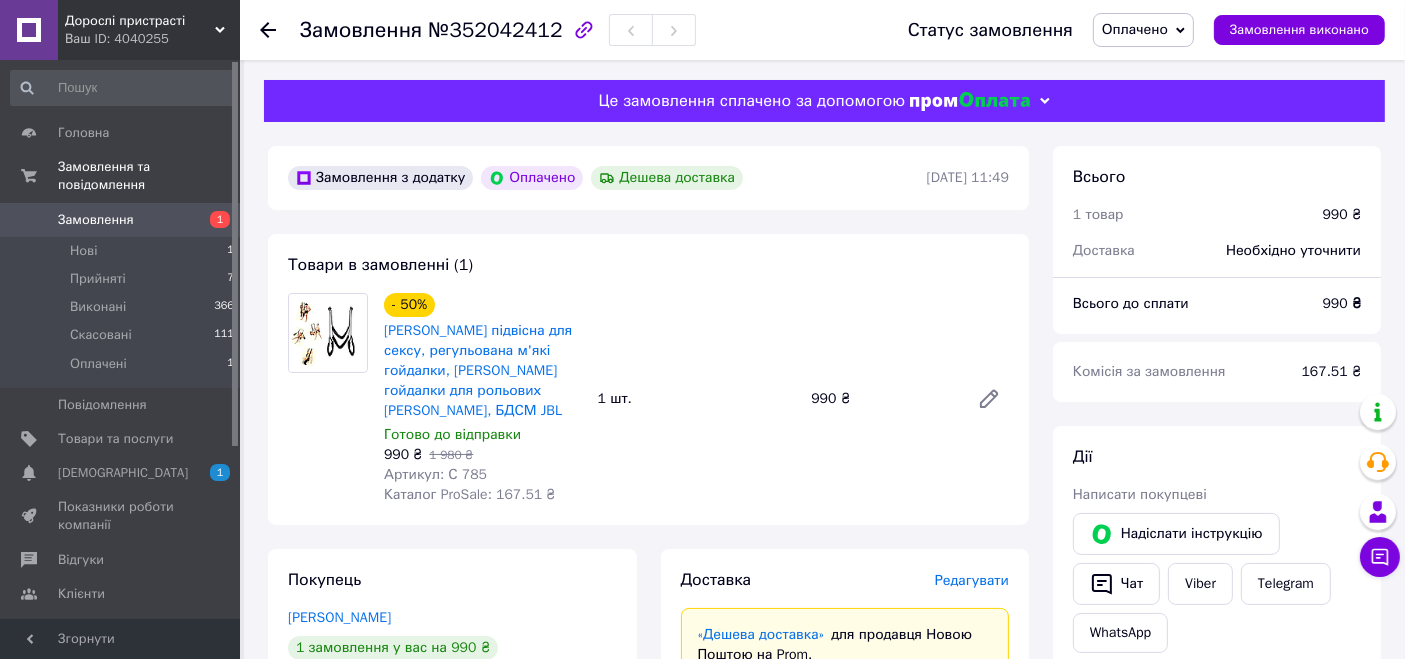 click on "Оплачено" at bounding box center (1135, 29) 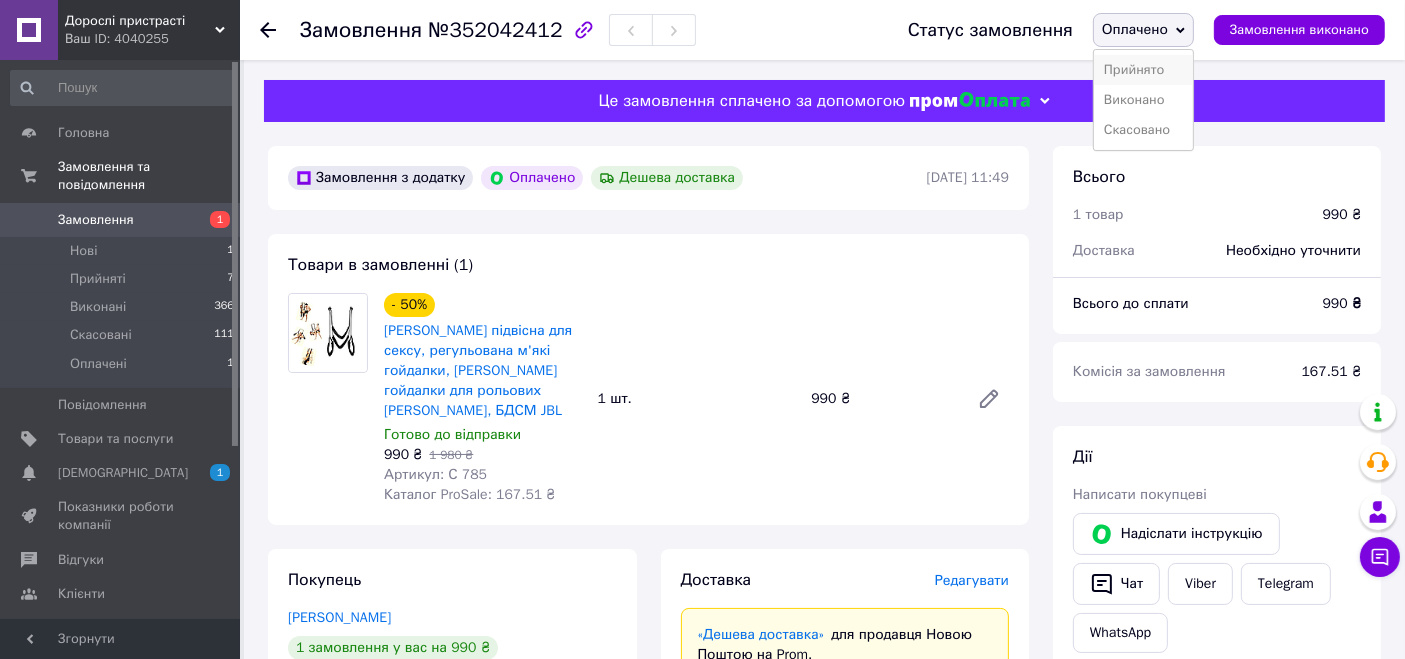 click on "Прийнято" at bounding box center (1143, 70) 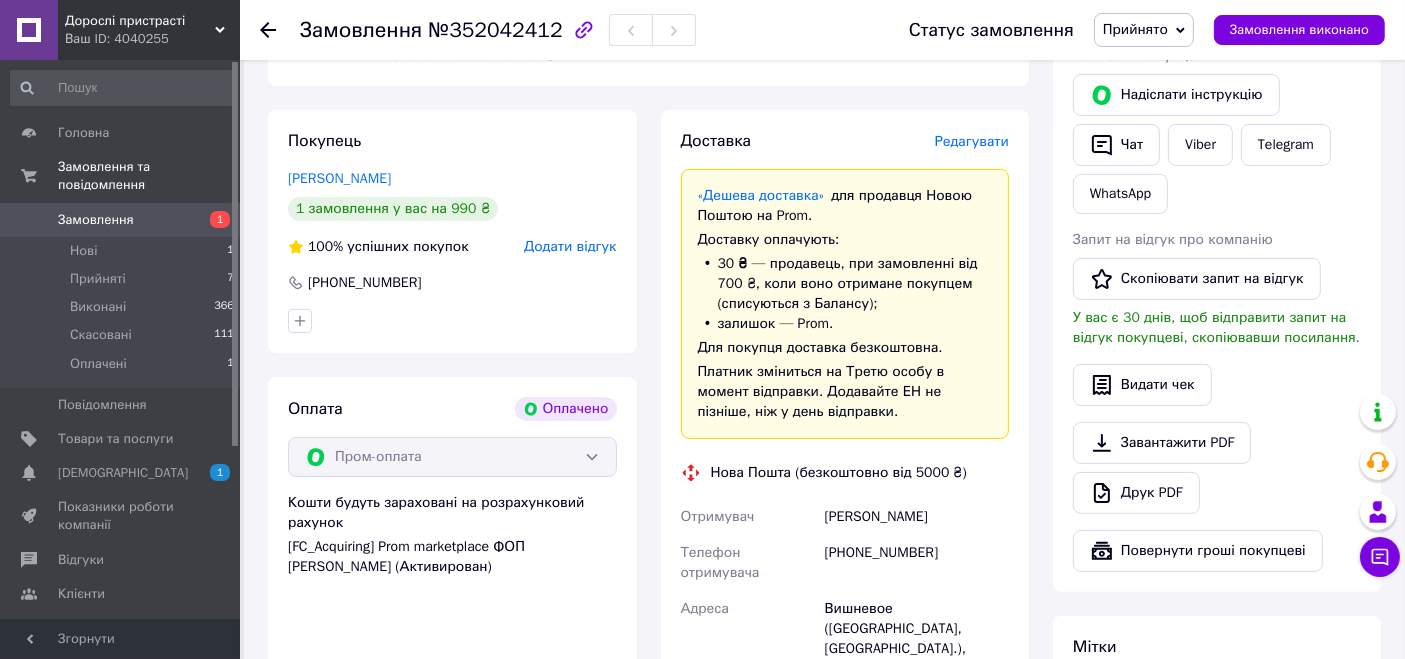 scroll, scrollTop: 444, scrollLeft: 0, axis: vertical 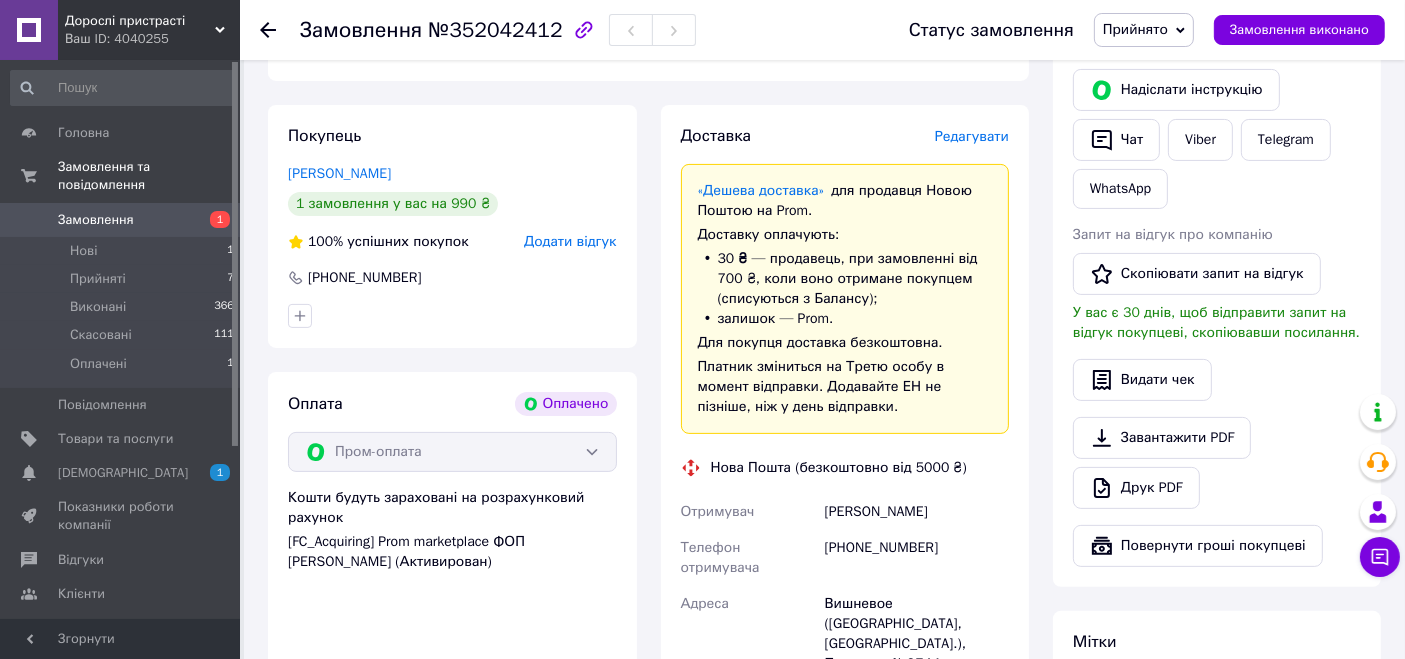 click on "[PERSON_NAME]" at bounding box center (917, 512) 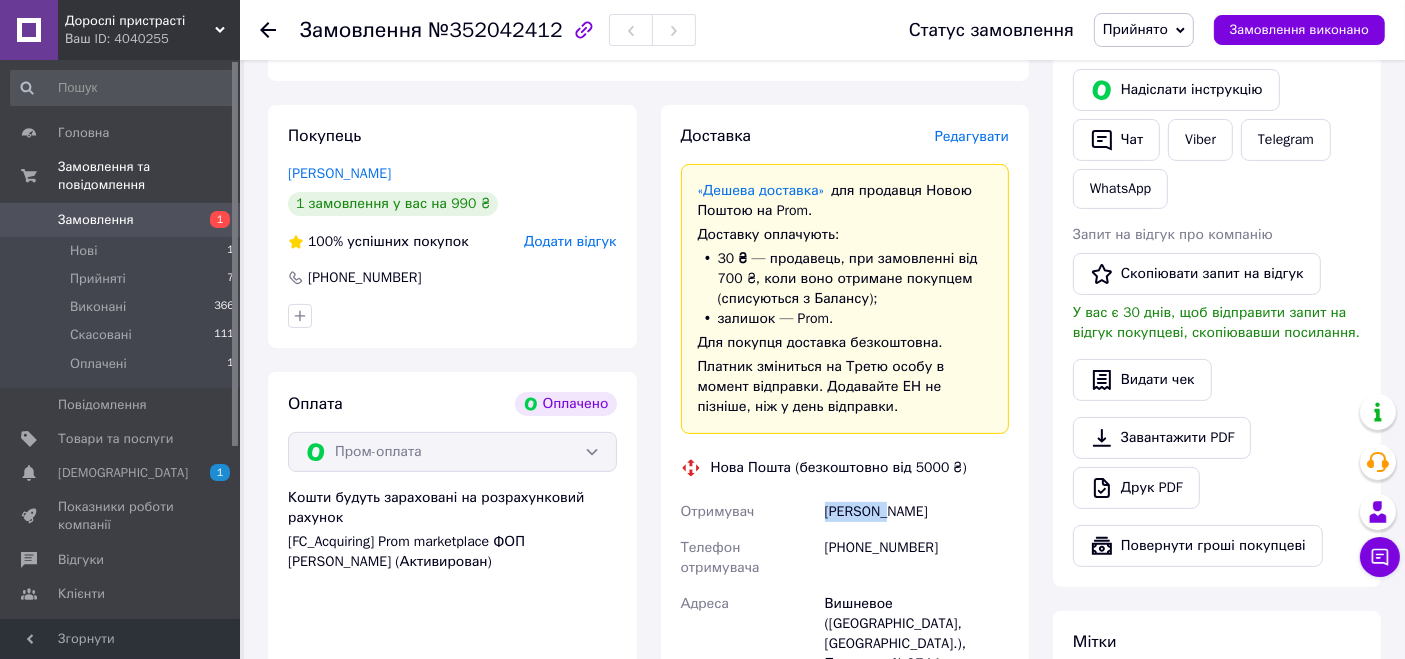 click on "[PERSON_NAME]" at bounding box center [917, 512] 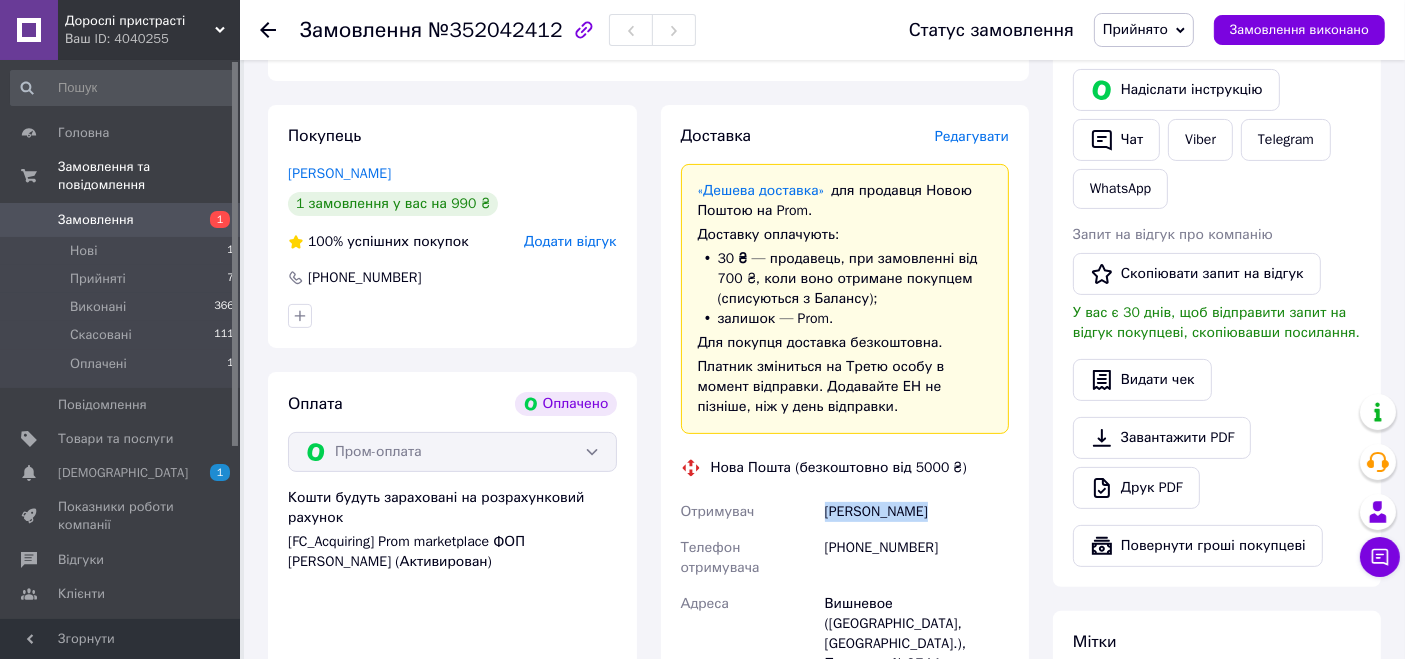 click on "Кузьмич Дима" at bounding box center [917, 512] 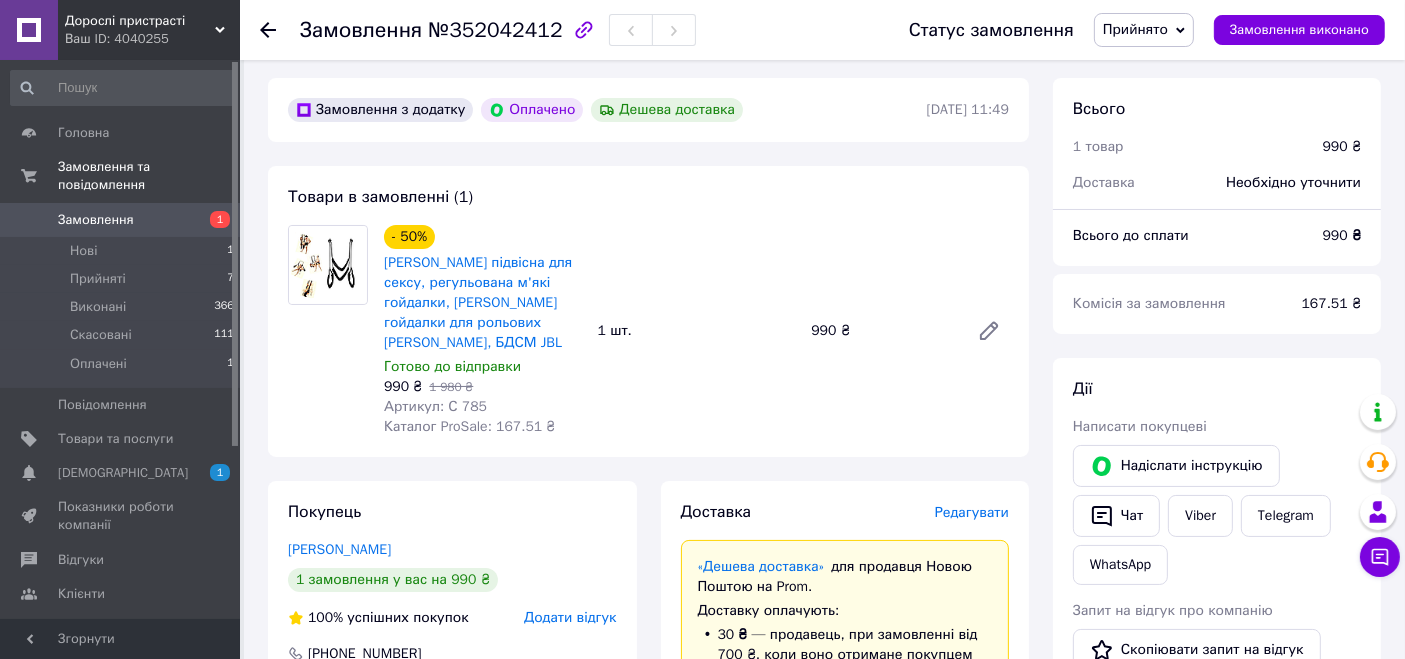 scroll, scrollTop: 0, scrollLeft: 0, axis: both 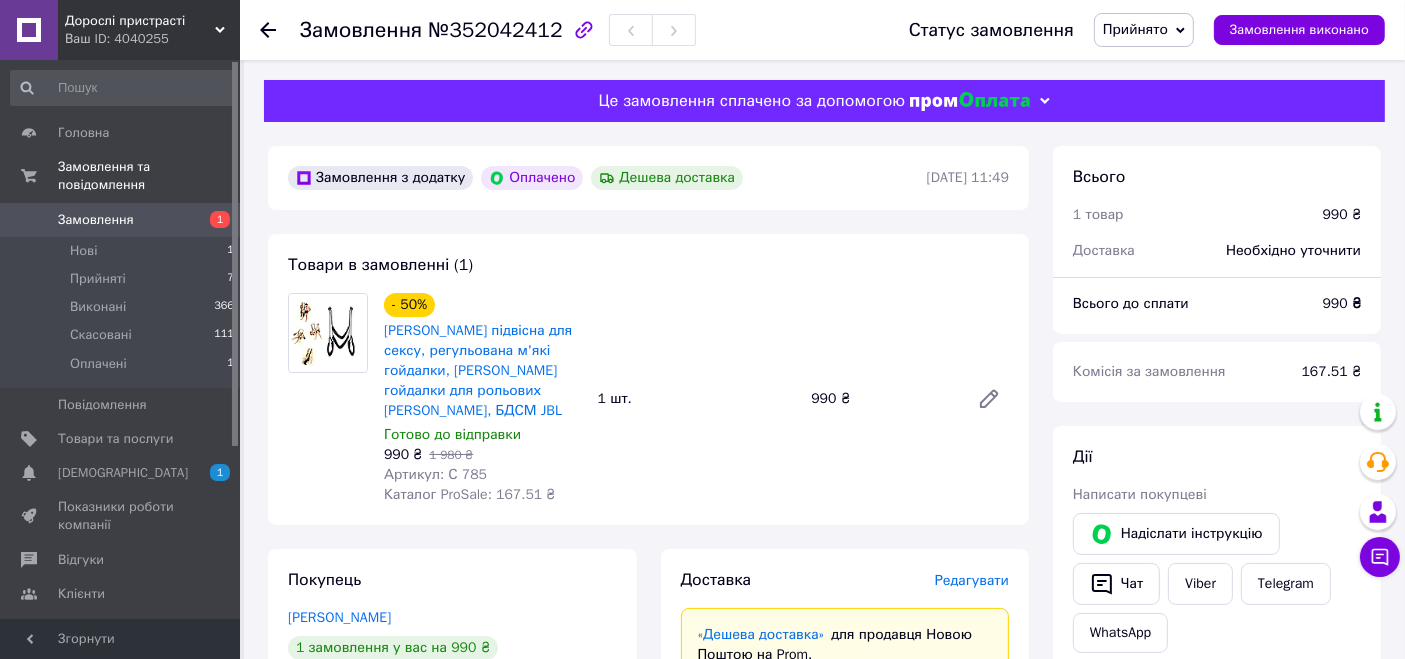 click on "№352042412" at bounding box center (495, 30) 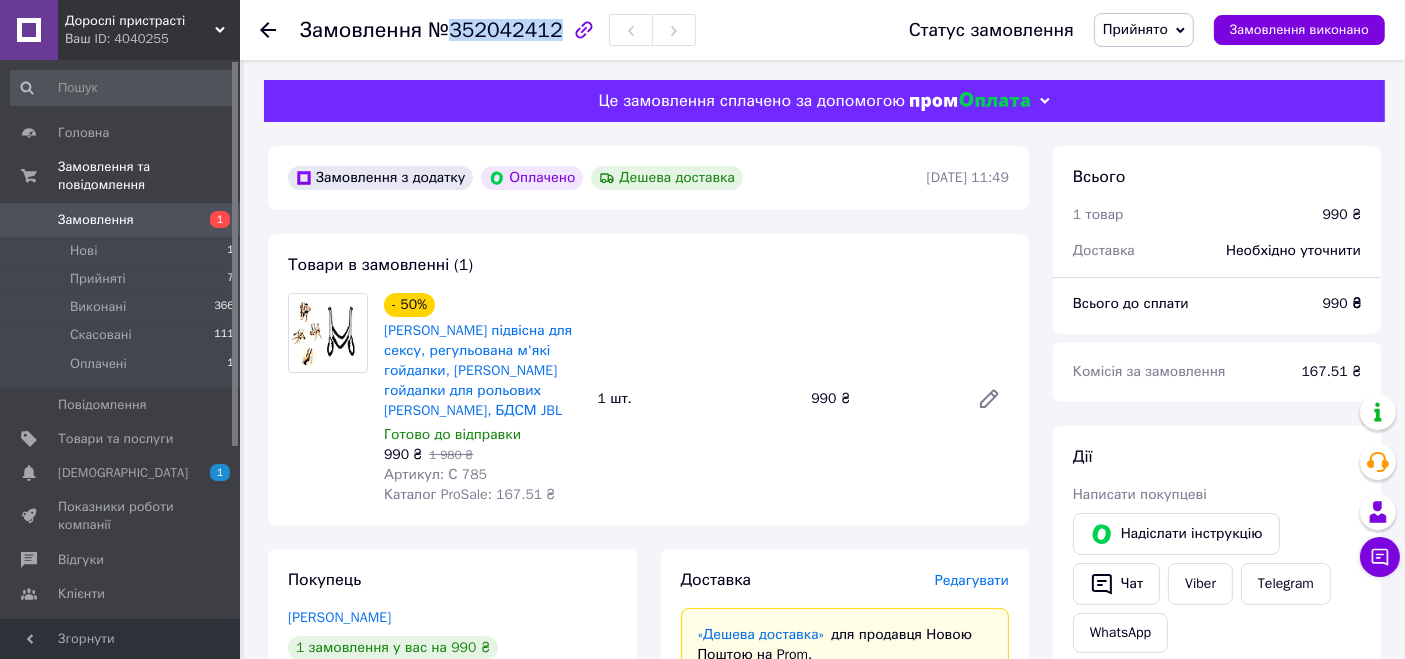 click on "№352042412" at bounding box center (495, 30) 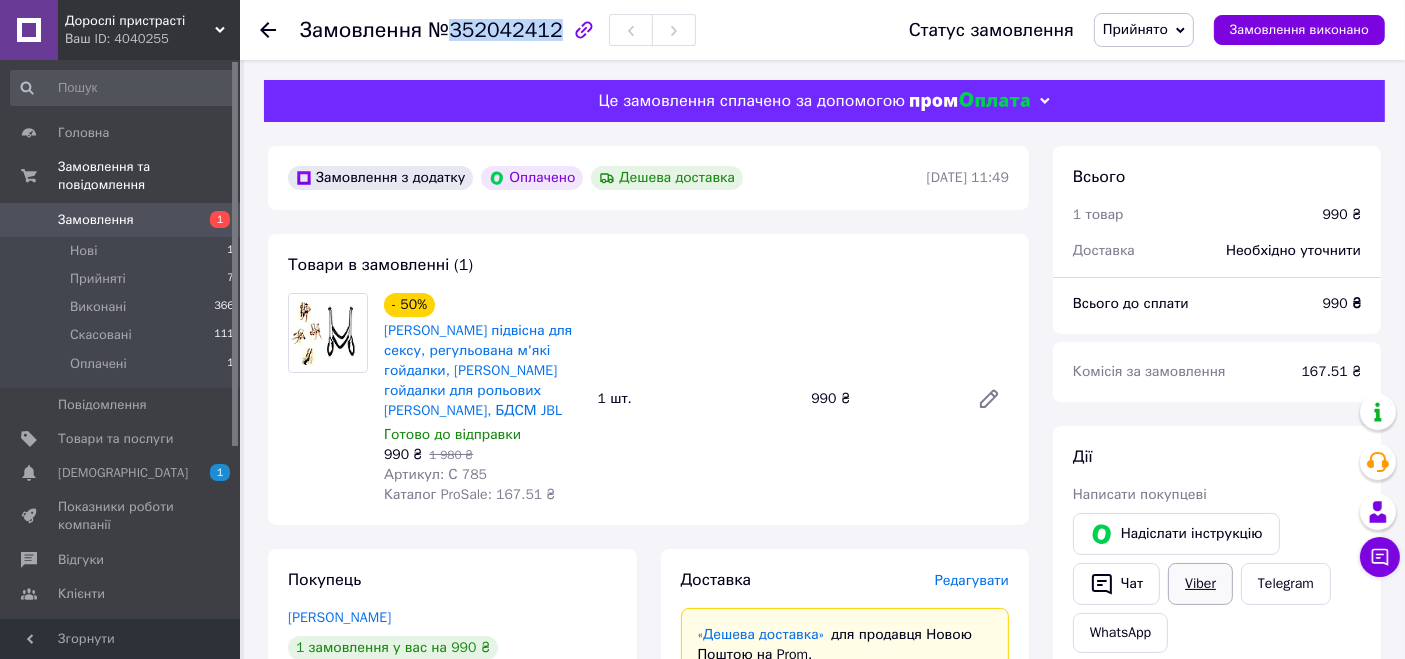 drag, startPoint x: 1216, startPoint y: 583, endPoint x: 1225, endPoint y: 571, distance: 15 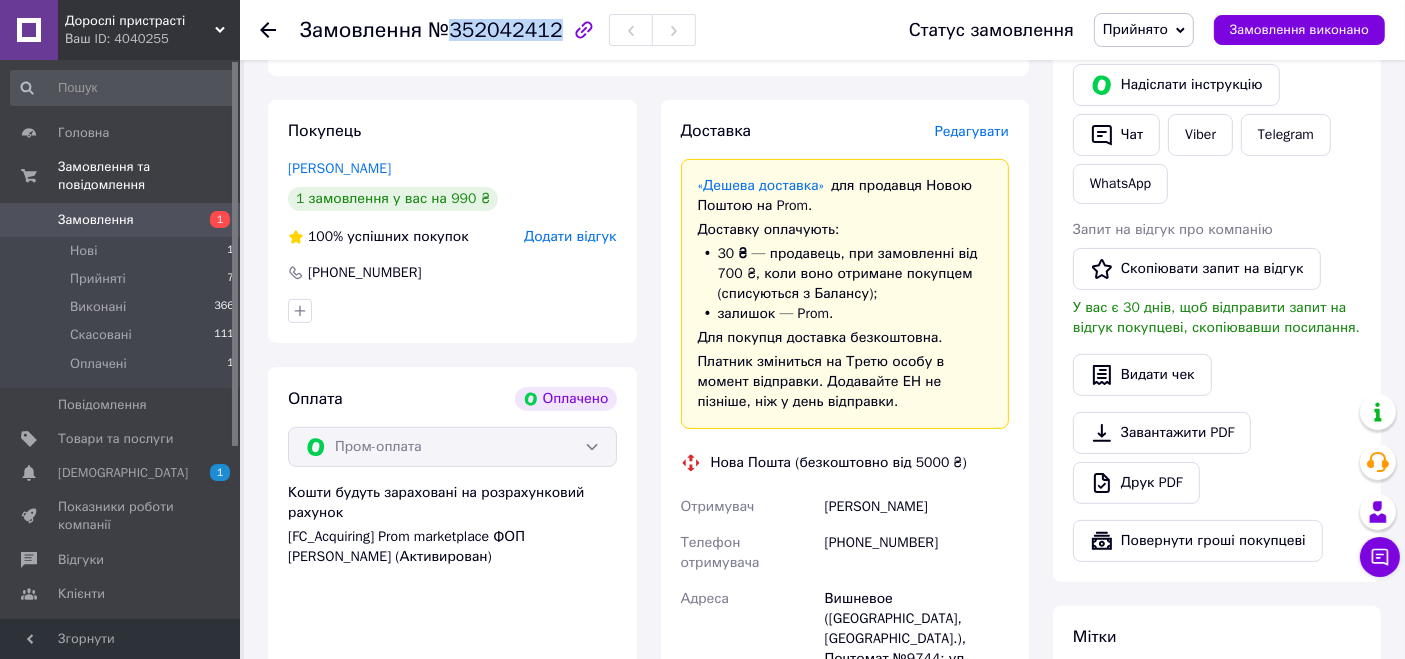 scroll, scrollTop: 666, scrollLeft: 0, axis: vertical 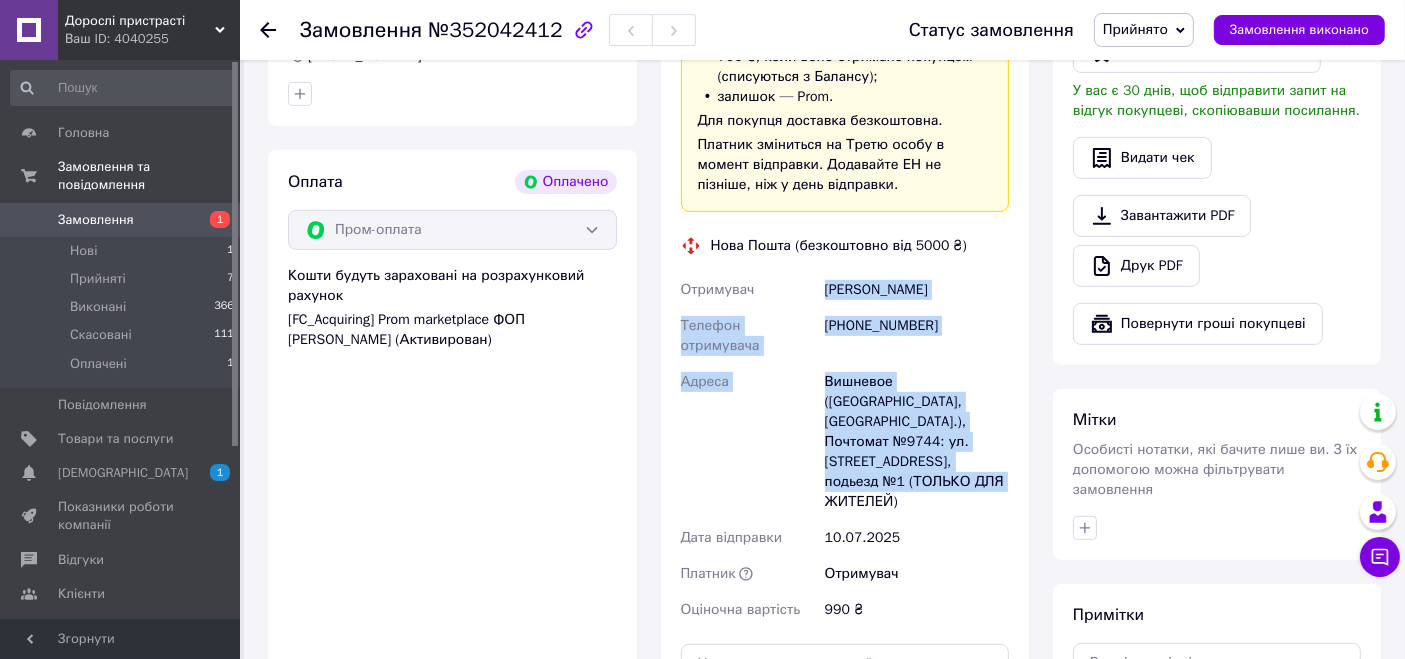 drag, startPoint x: 948, startPoint y: 424, endPoint x: 819, endPoint y: 278, distance: 194.82556 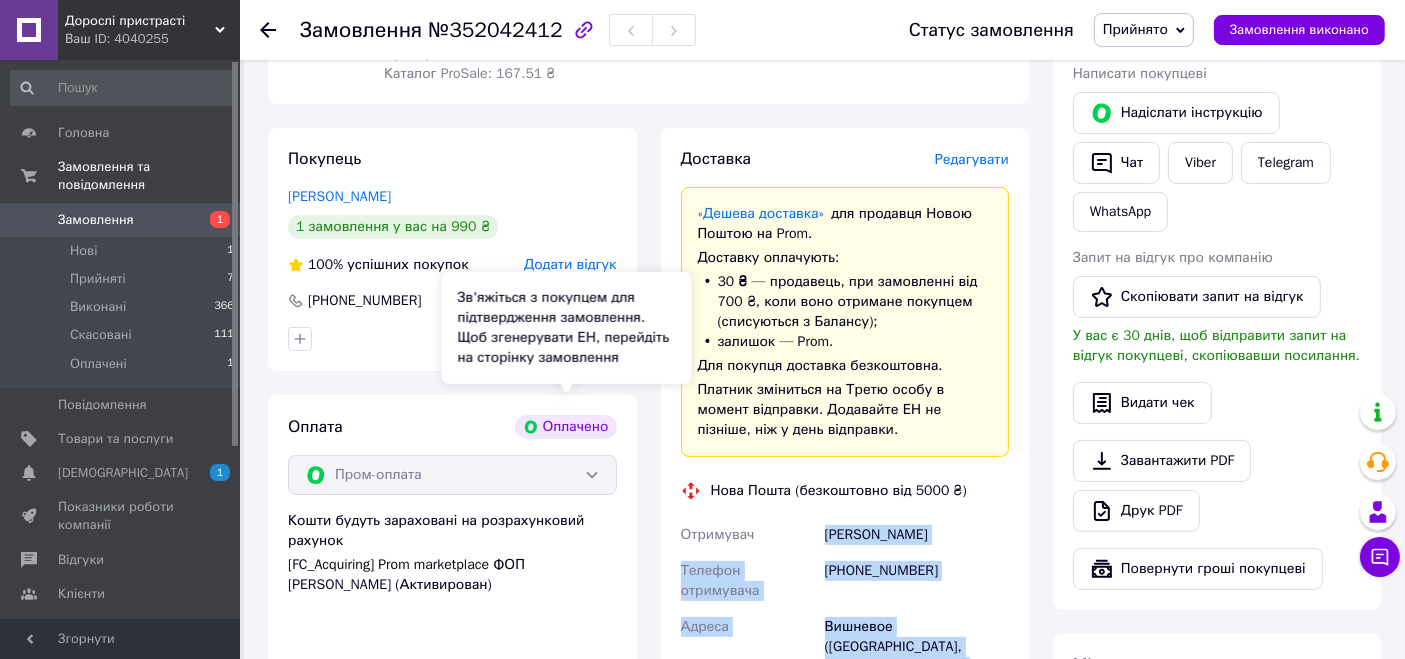 scroll, scrollTop: 222, scrollLeft: 0, axis: vertical 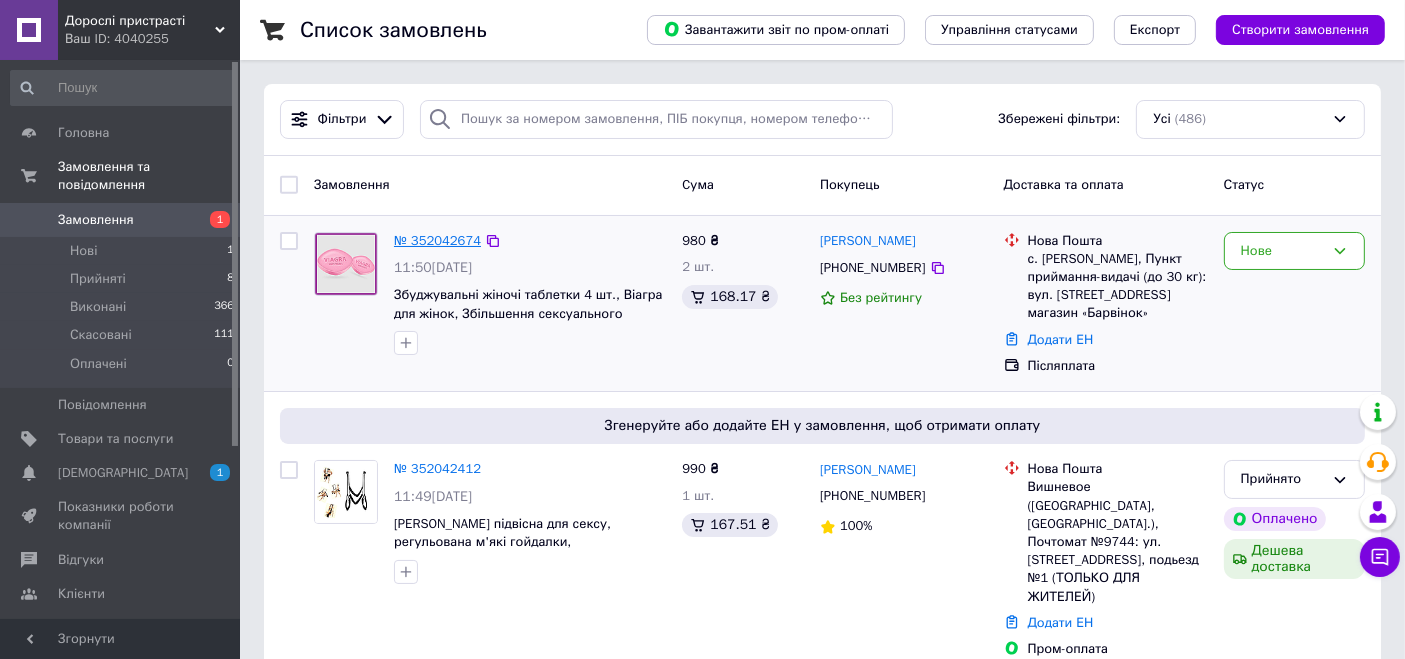 click on "№ 352042674" at bounding box center (437, 240) 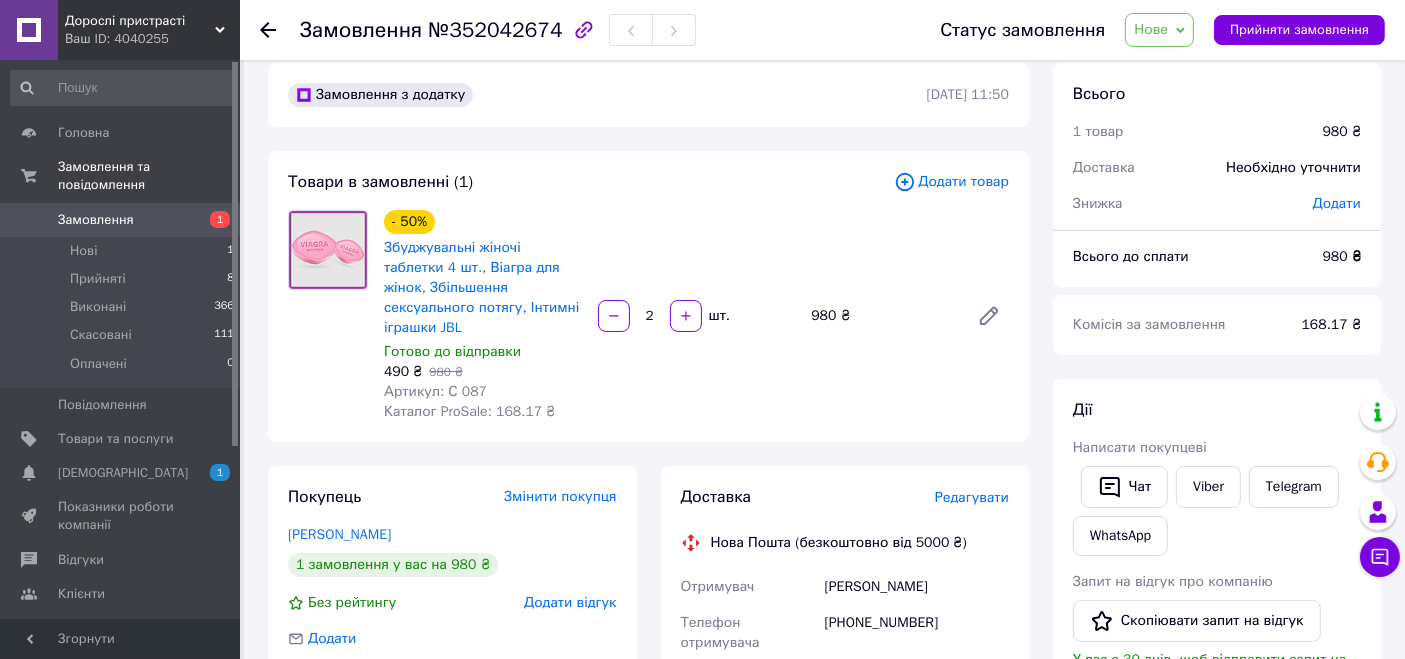 scroll, scrollTop: 0, scrollLeft: 0, axis: both 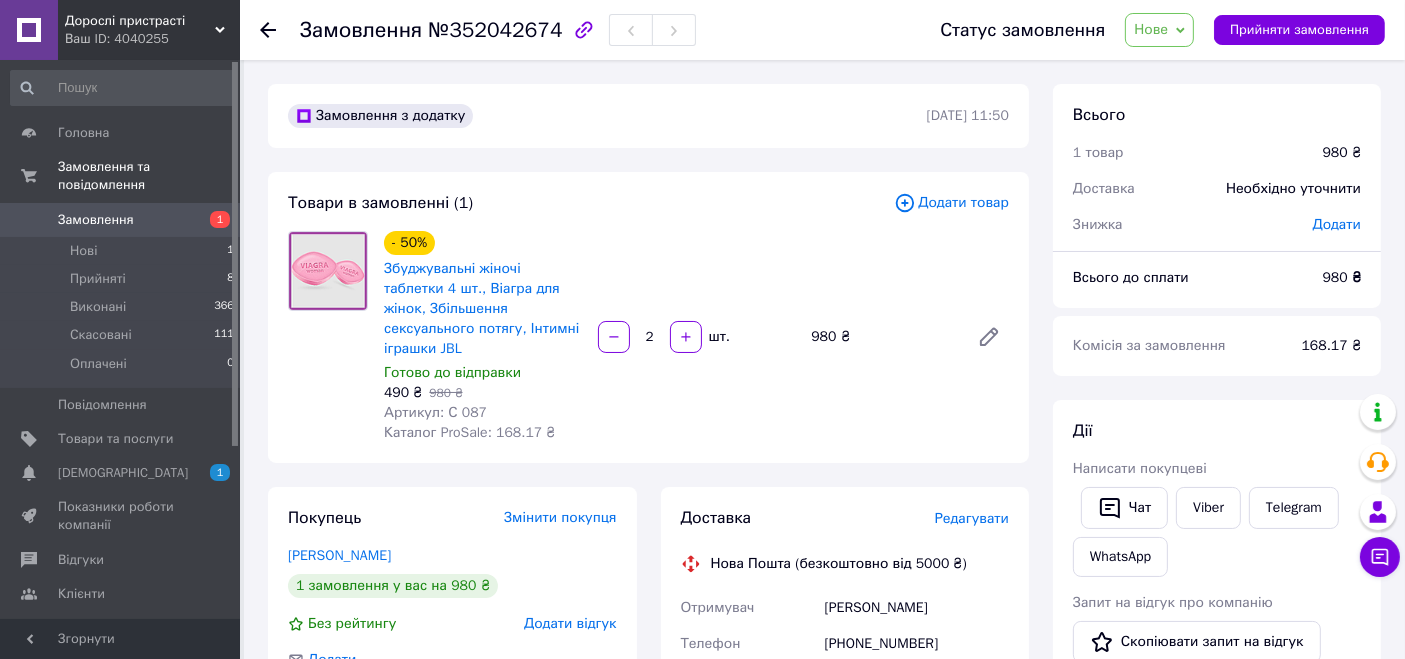 click on "Нове" at bounding box center [1159, 30] 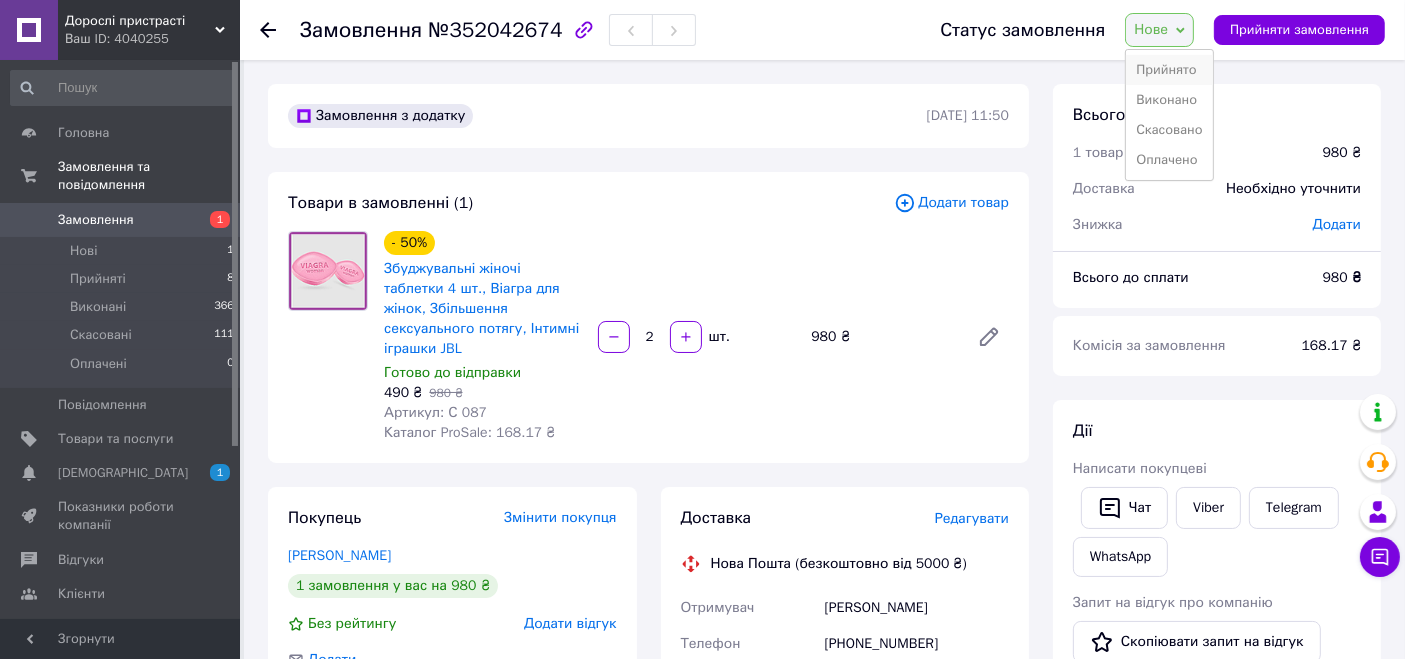 click on "Прийнято" at bounding box center (1169, 70) 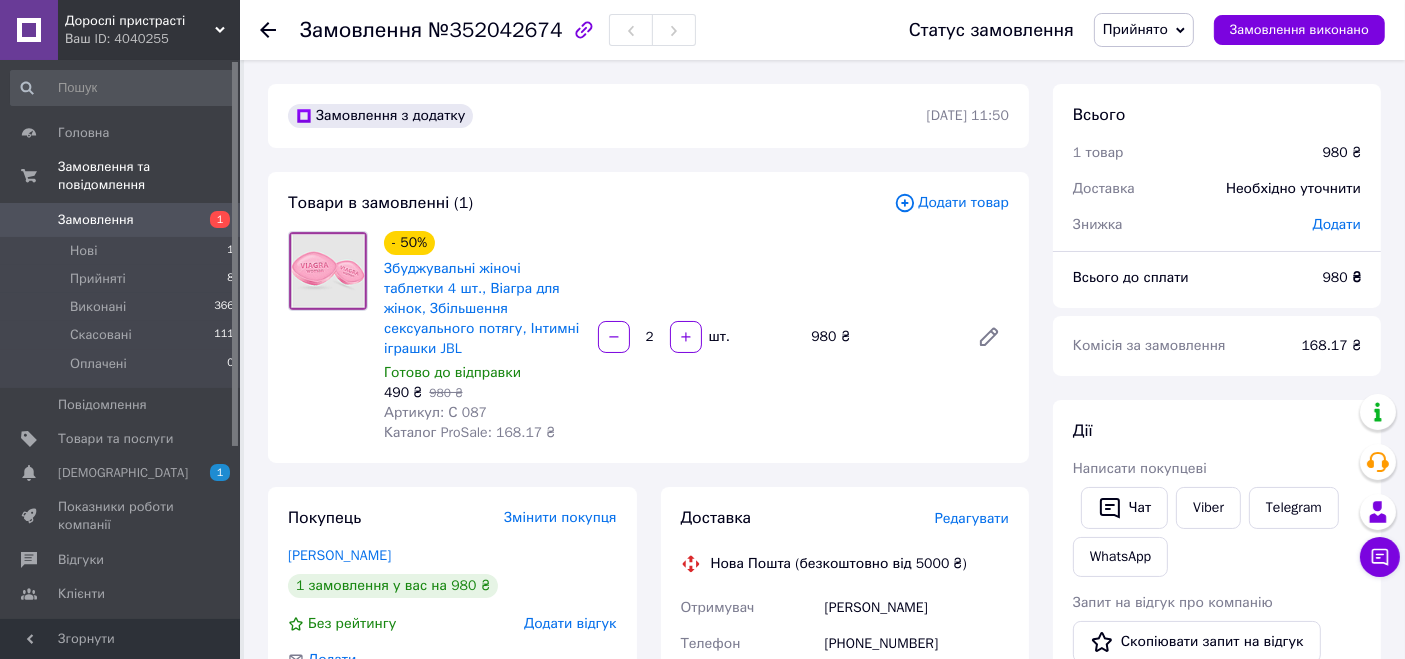 click on "Андрусяк Ілона" at bounding box center (917, 608) 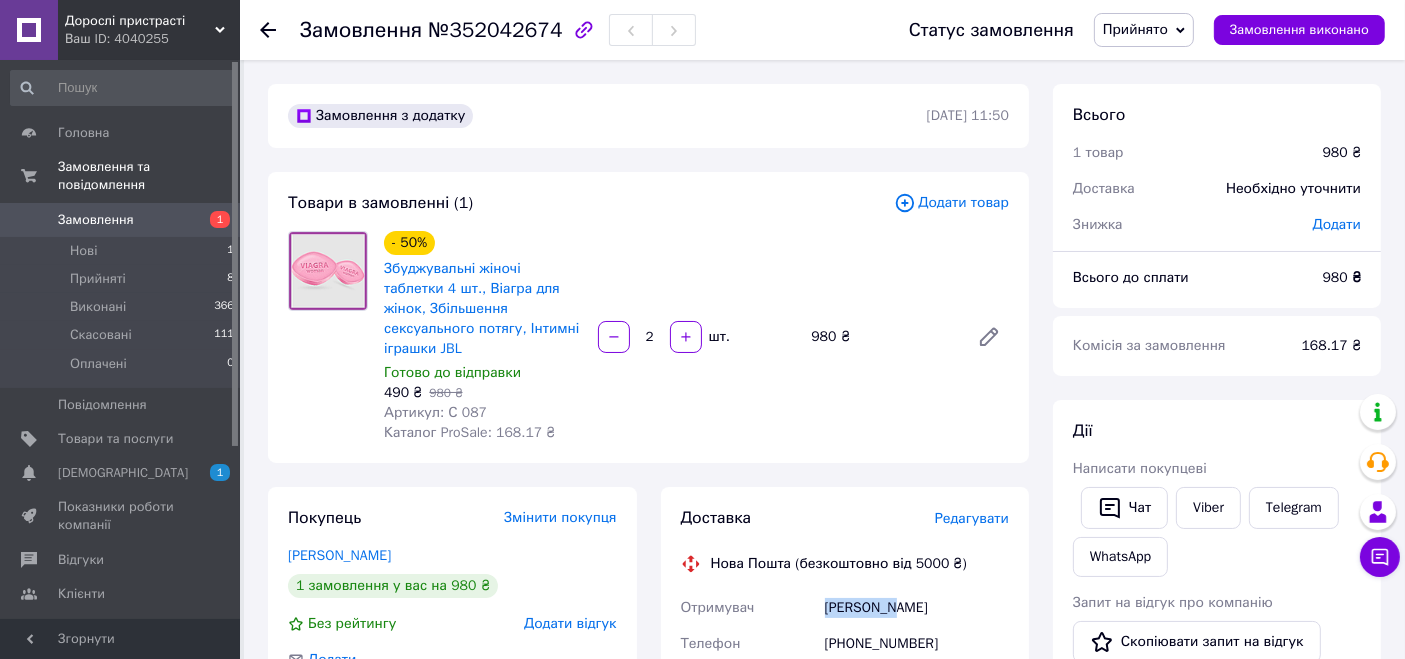 click on "Андрусяк Ілона" at bounding box center [917, 608] 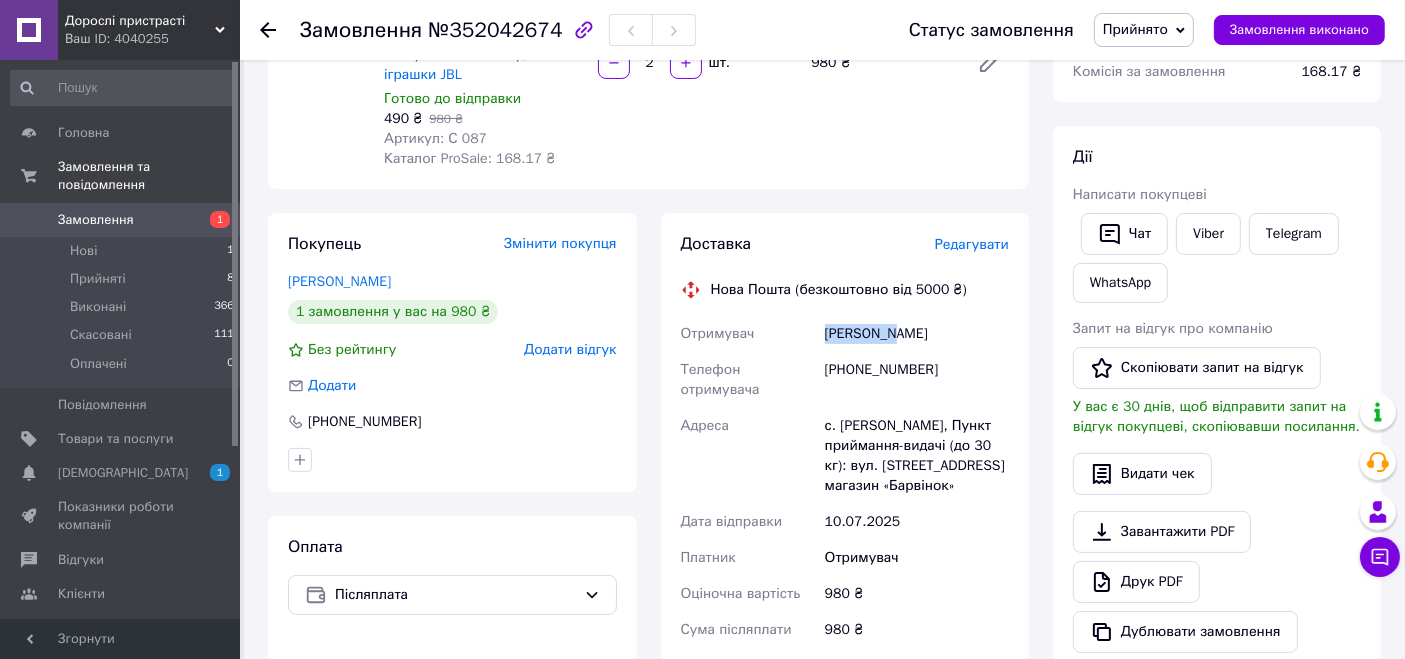 scroll, scrollTop: 444, scrollLeft: 0, axis: vertical 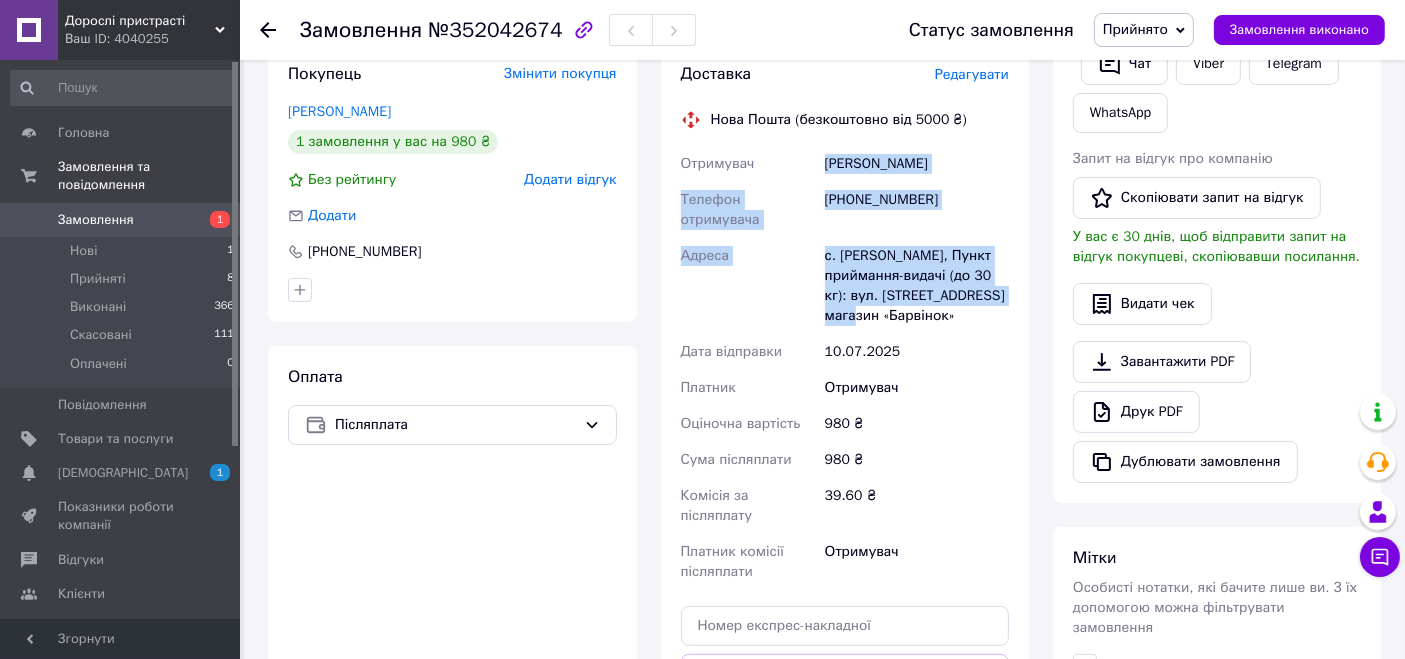 drag, startPoint x: 907, startPoint y: 271, endPoint x: 825, endPoint y: 138, distance: 156.2466 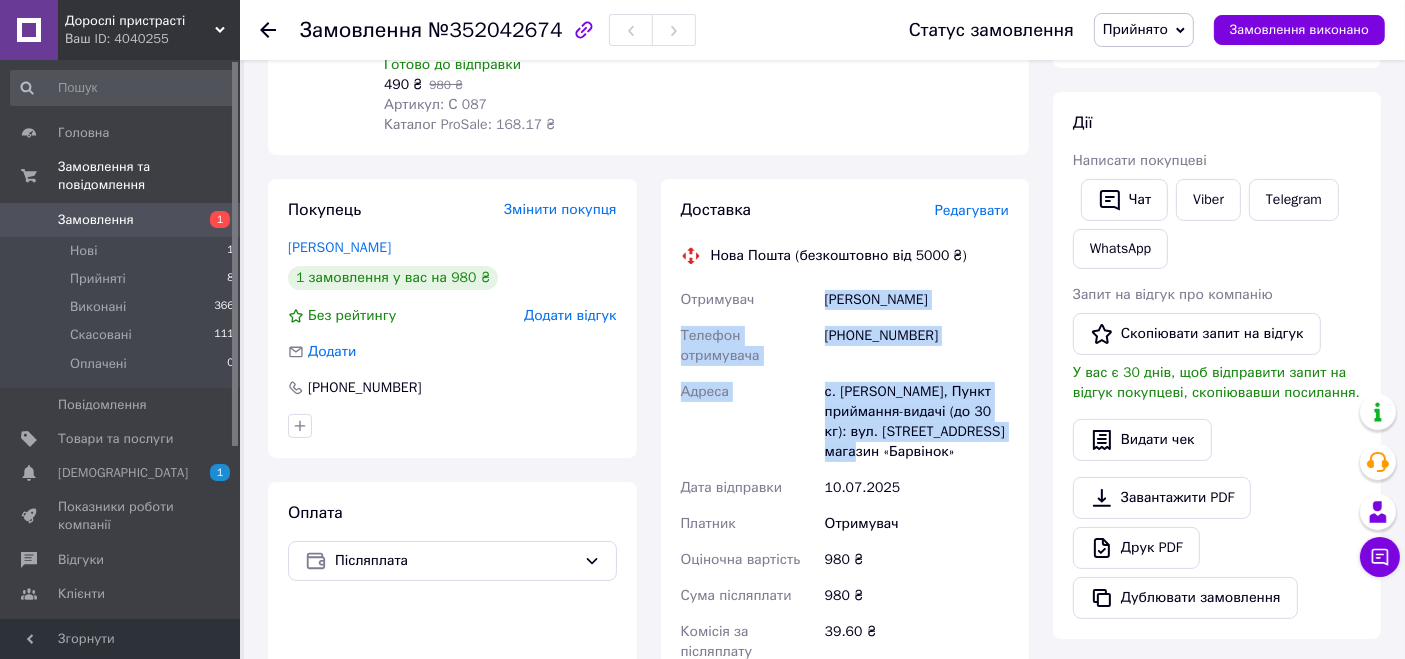 scroll, scrollTop: 222, scrollLeft: 0, axis: vertical 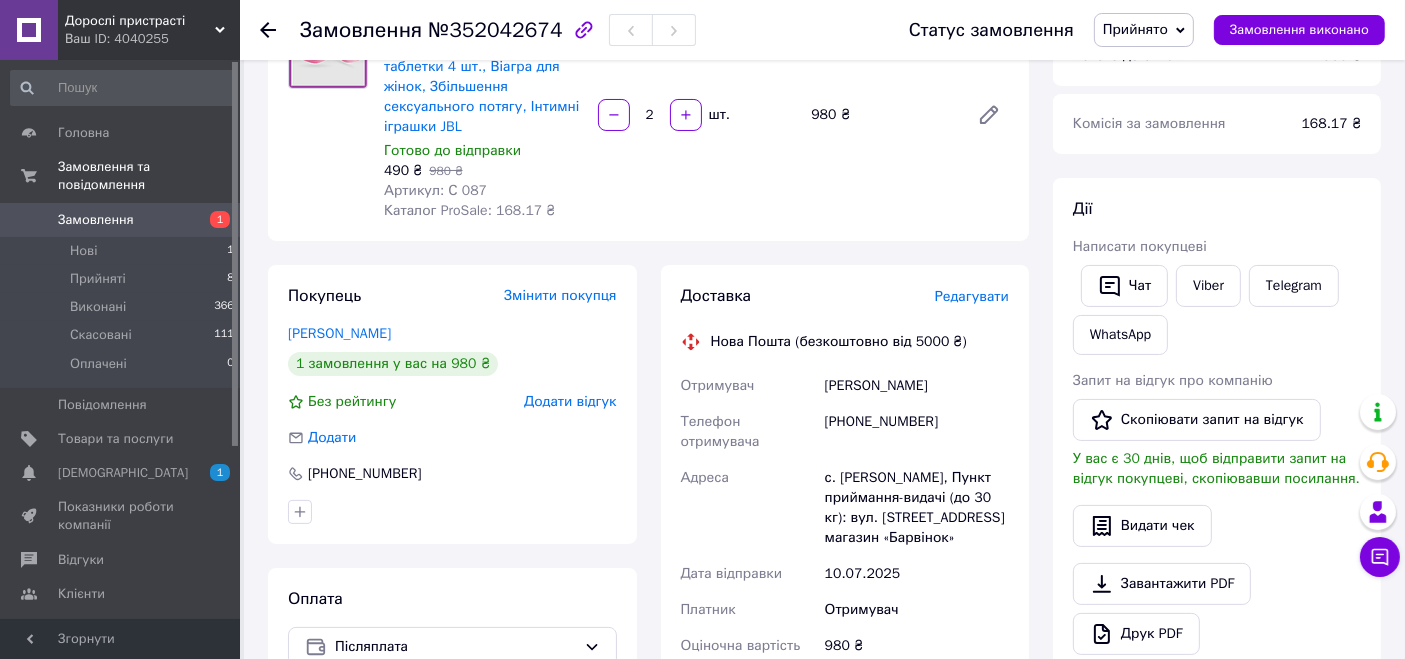 click on "Замовлення з додатку 10.07.2025 | 11:50 Товари в замовленні (1) Додати товар - 50% Збуджувальні жіночі таблетки 4 шт., Віагра для жінок, Збільшення сексуального потягу, Інтимні іграшки JBL Готово до відправки 490 ₴   980 ₴ Артикул: С 087 Каталог ProSale: 168.17 ₴  2   шт. 980 ₴ Покупець Змінити покупця Андрусяк Ілона 1 замовлення у вас на 980 ₴ Без рейтингу   Додати відгук Додати +380685622659 Оплата Післяплата Доставка Редагувати Нова Пошта (безкоштовно від 5000 ₴) Отримувач Андрусяк Ілона Телефон отримувача +380685622659 Адреса Дата відправки 10.07.2025 Платник Отримувач Оціночна вартість 980 ₴ 980 ₴" at bounding box center (648, 535) 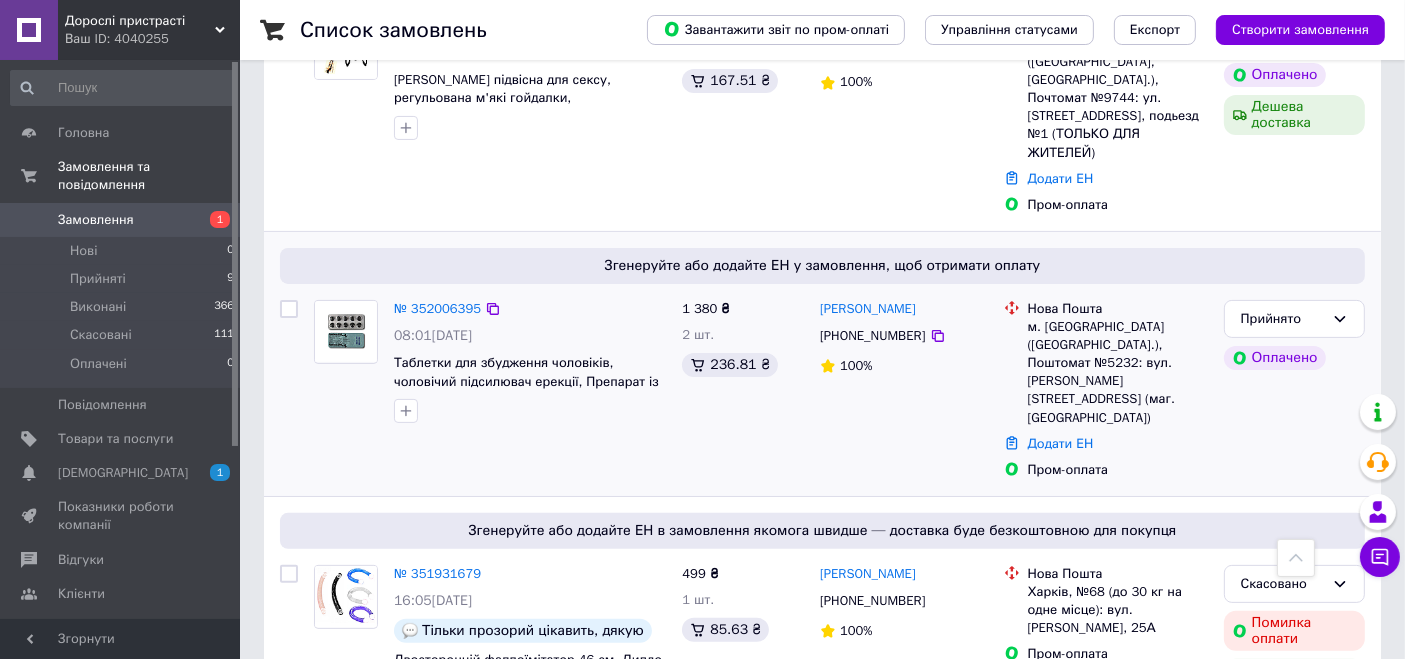 scroll, scrollTop: 666, scrollLeft: 0, axis: vertical 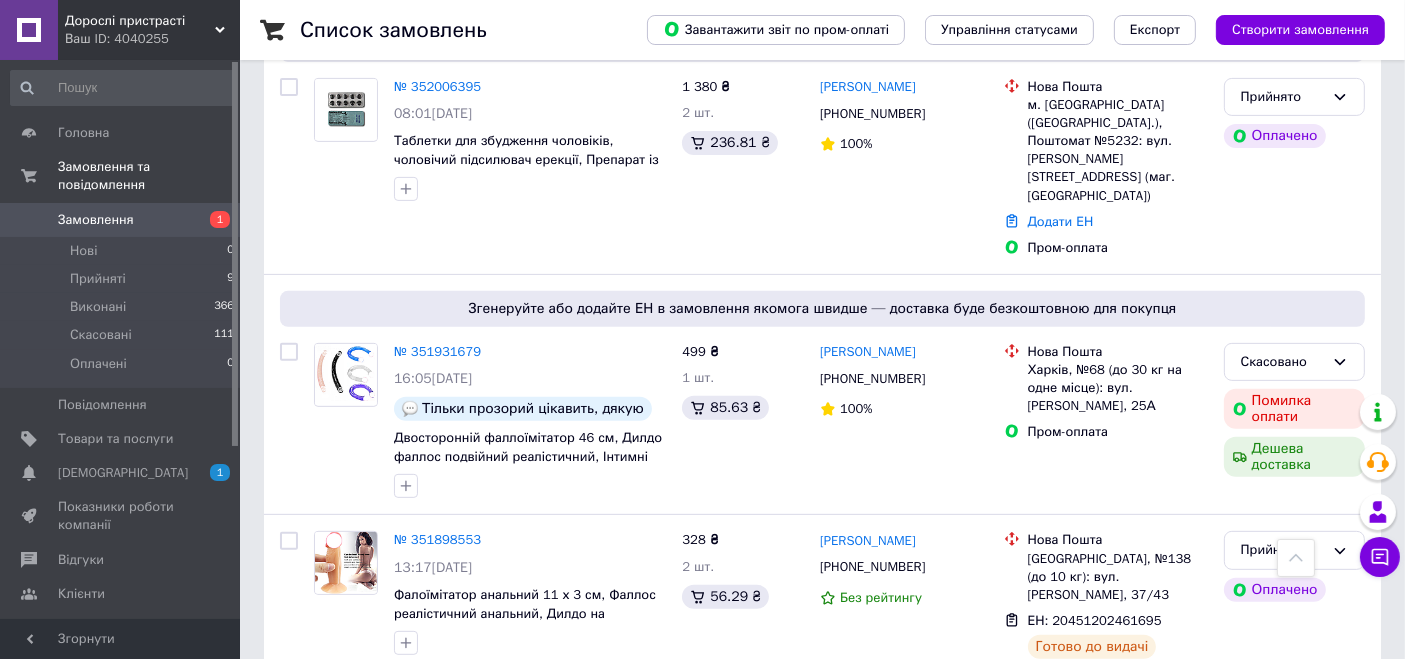 click on "Дорослі пристрасті" at bounding box center [140, 21] 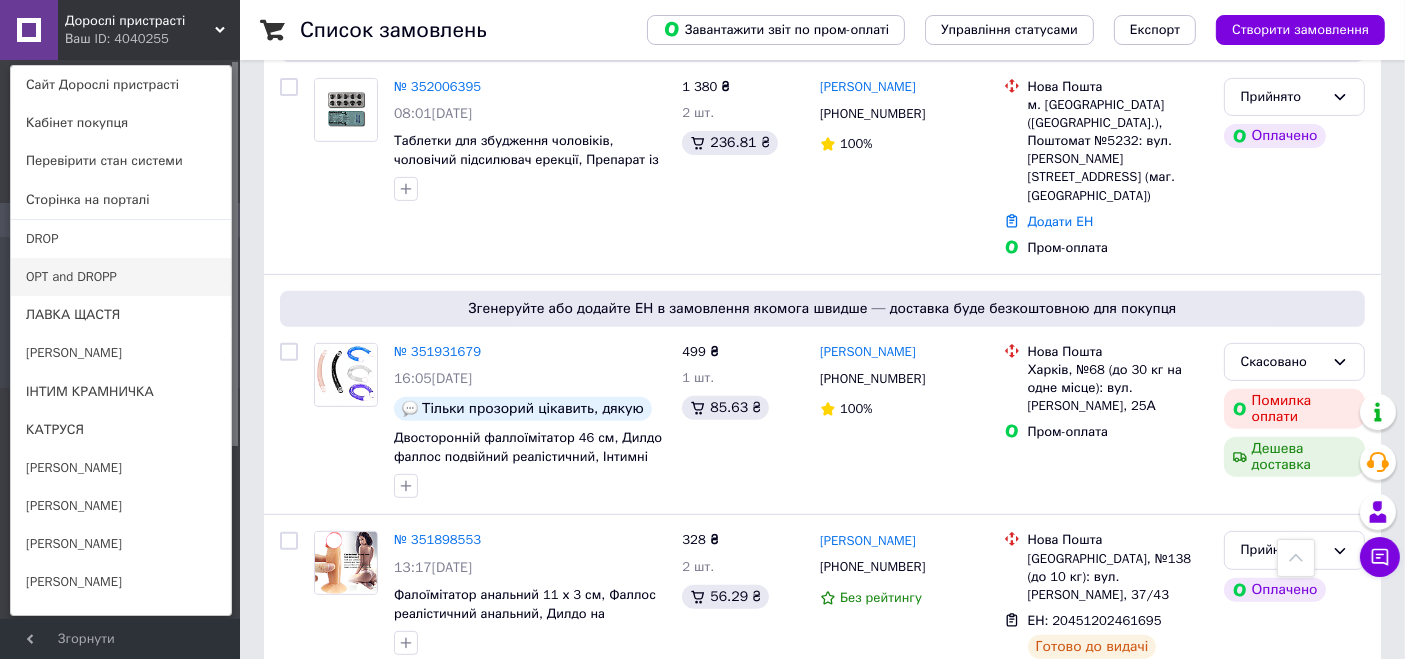 click on "OPT and DROPP" at bounding box center (121, 277) 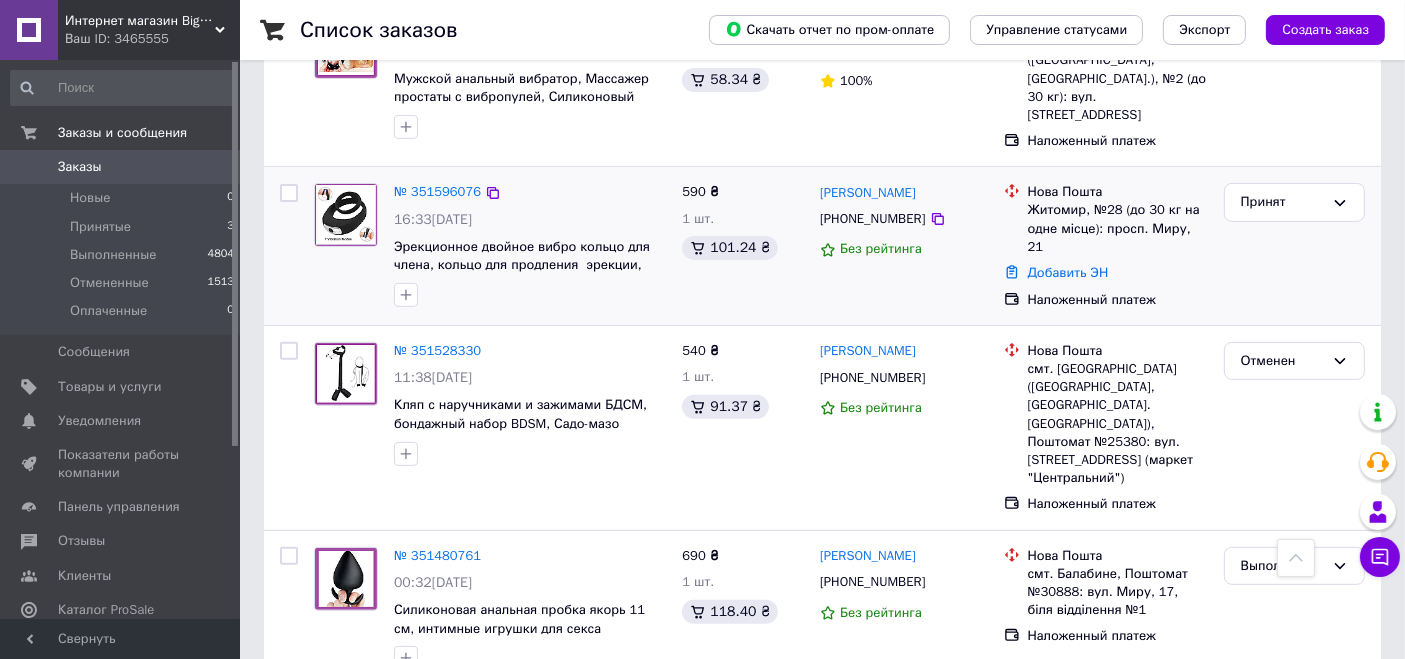 scroll, scrollTop: 666, scrollLeft: 0, axis: vertical 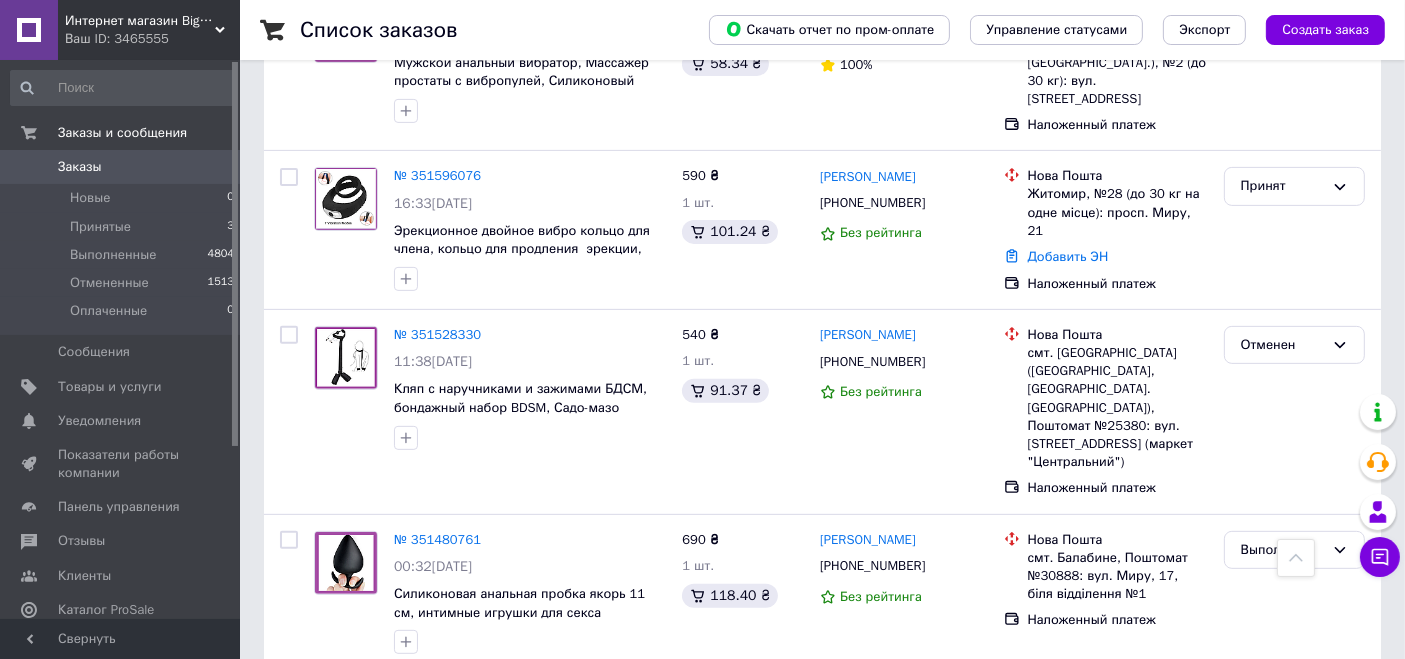 click on "Ваш ID: 3465555" at bounding box center [152, 39] 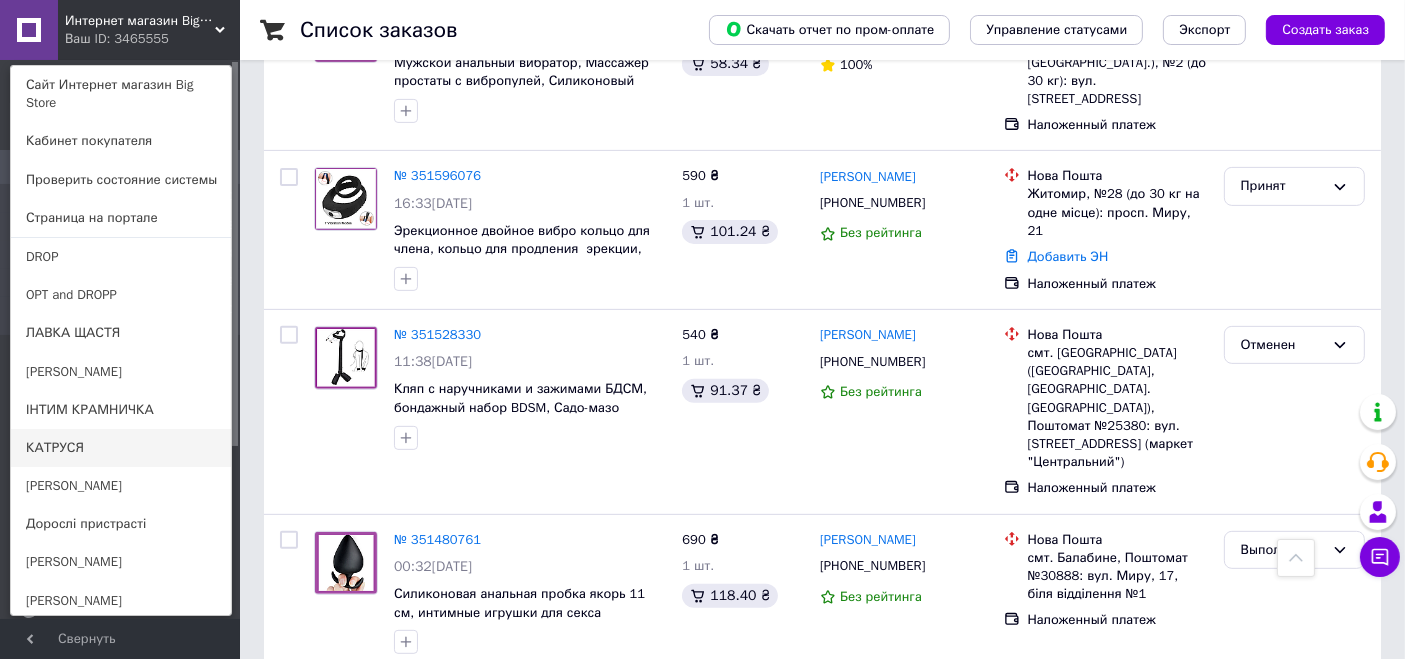 click on "КАТРУСЯ" at bounding box center [121, 448] 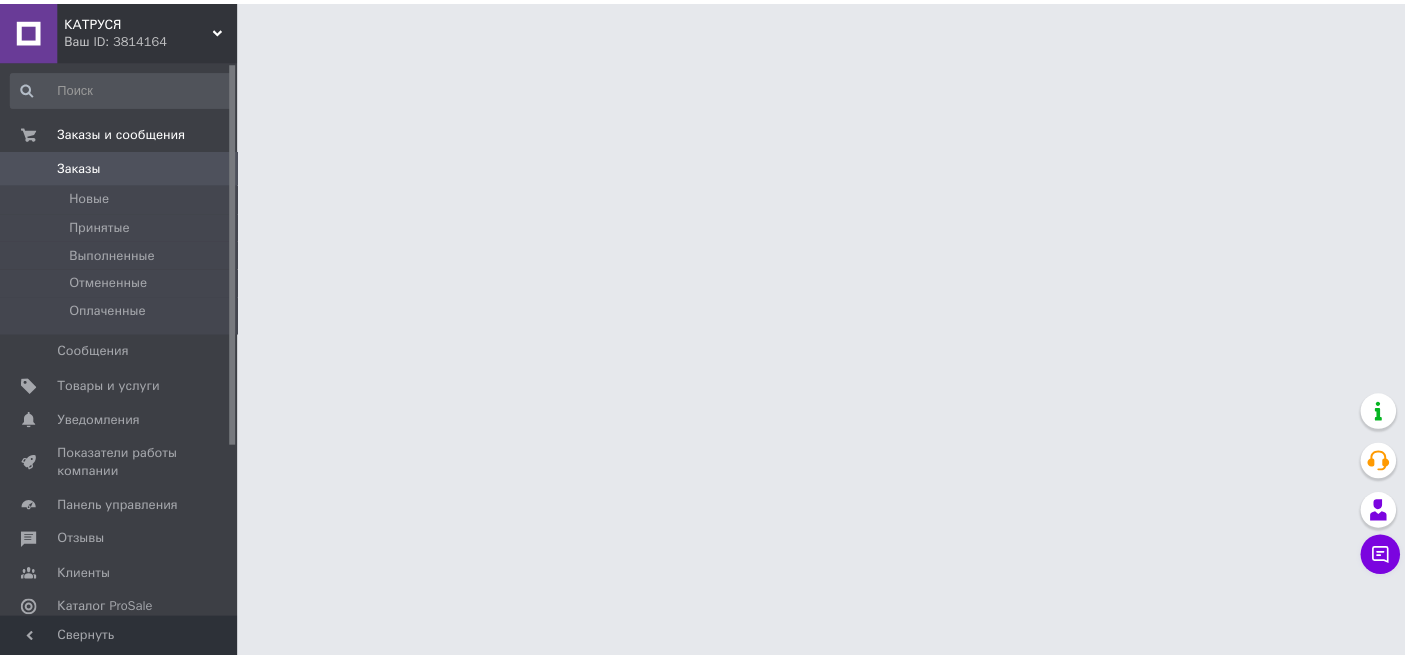 scroll, scrollTop: 0, scrollLeft: 0, axis: both 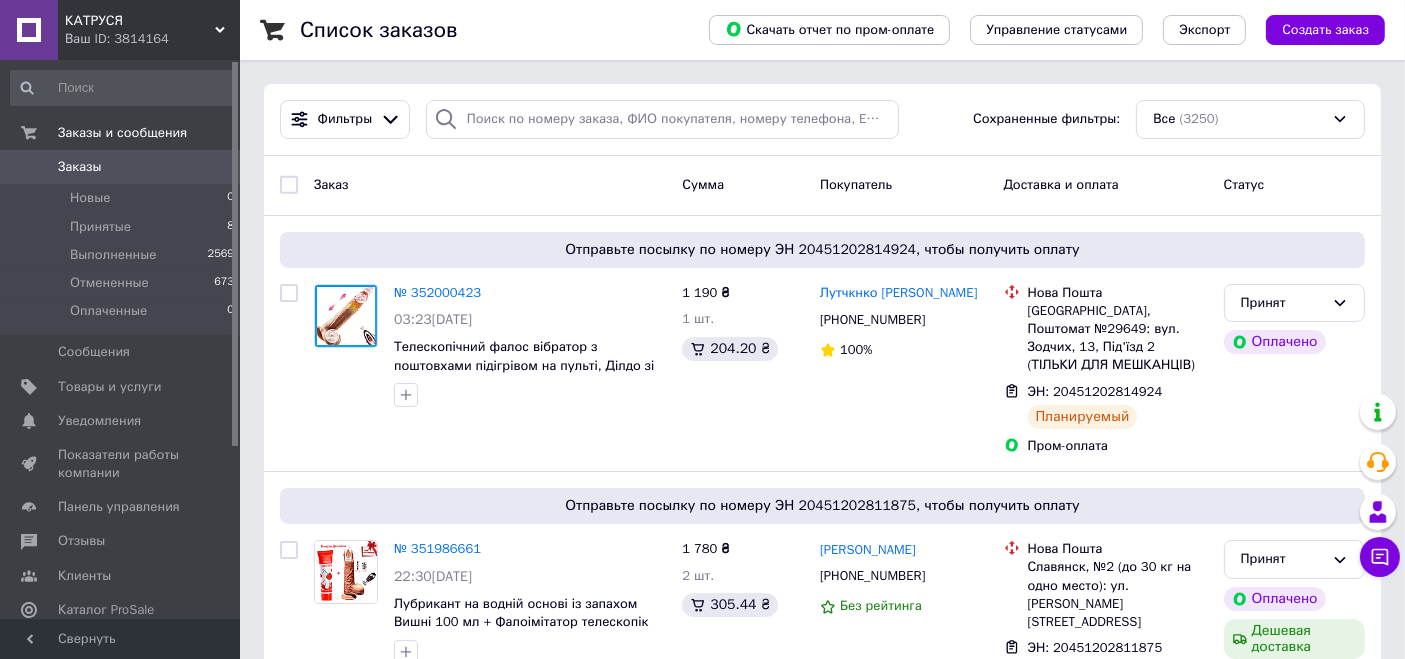 click on "КАТРУСЯ" at bounding box center (140, 21) 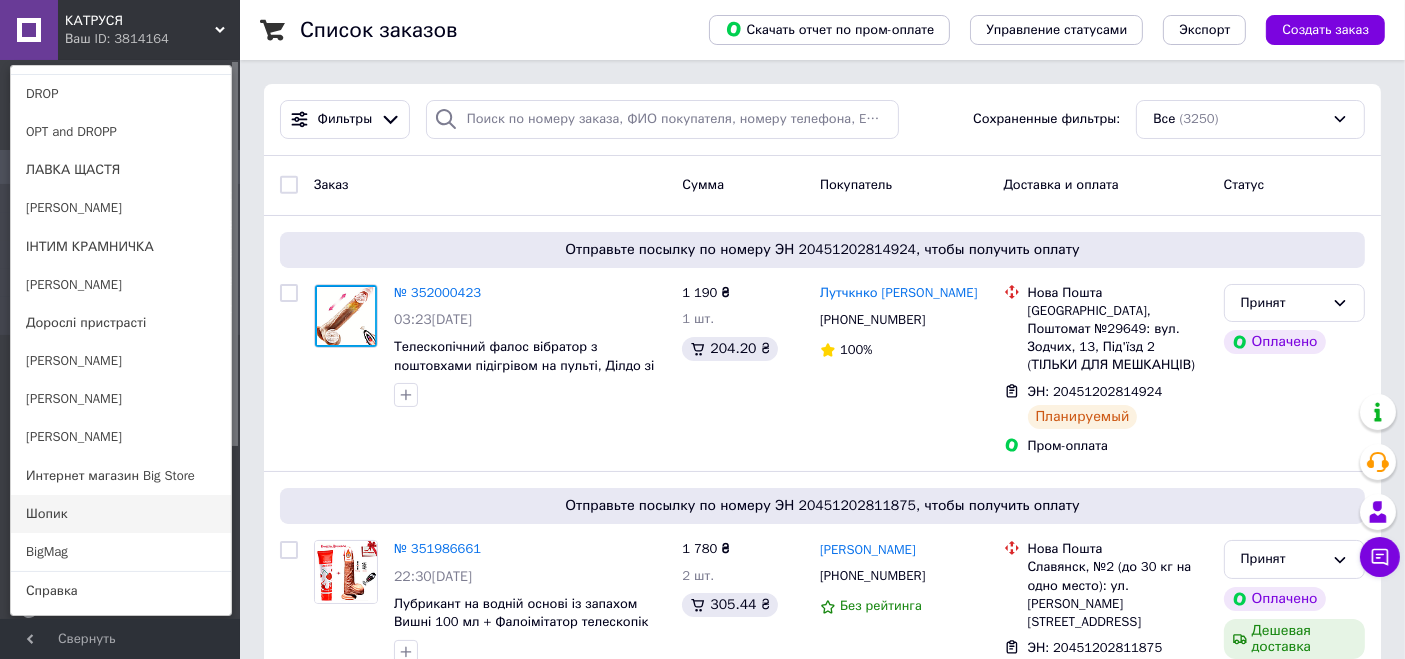 scroll, scrollTop: 177, scrollLeft: 0, axis: vertical 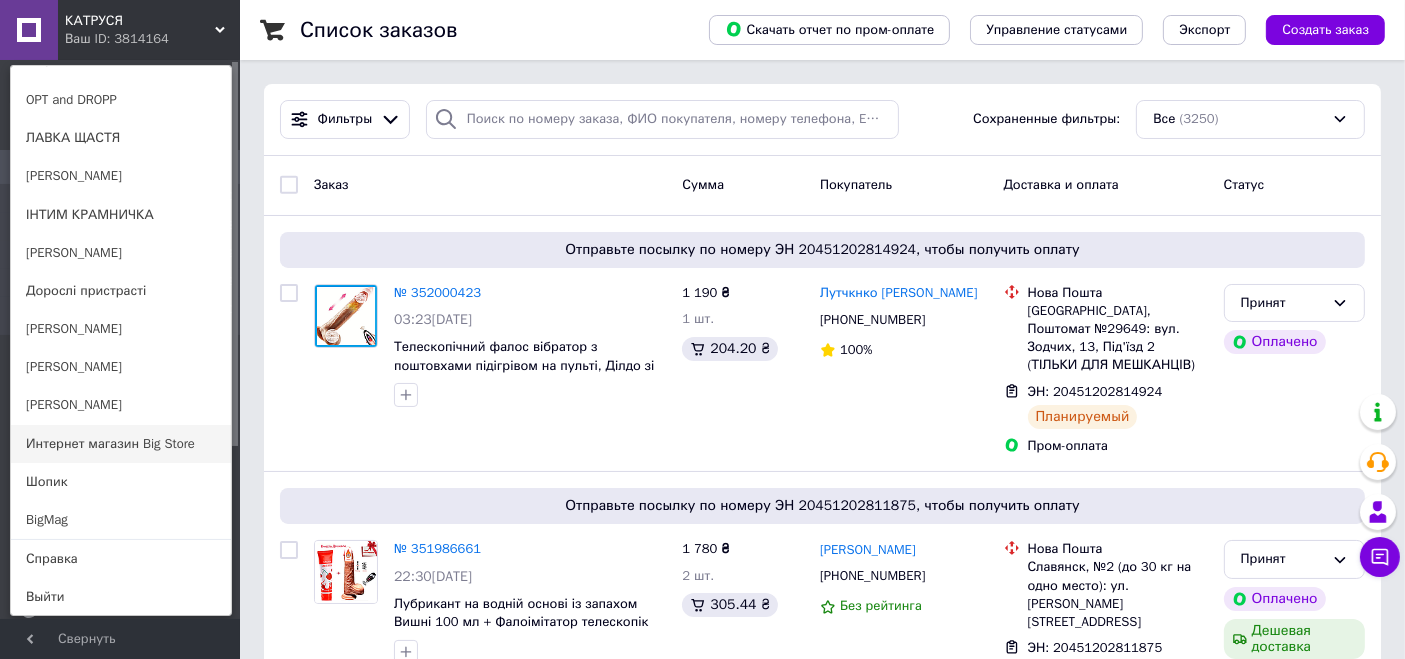 click on "Интернет магазин Big Store" at bounding box center (121, 444) 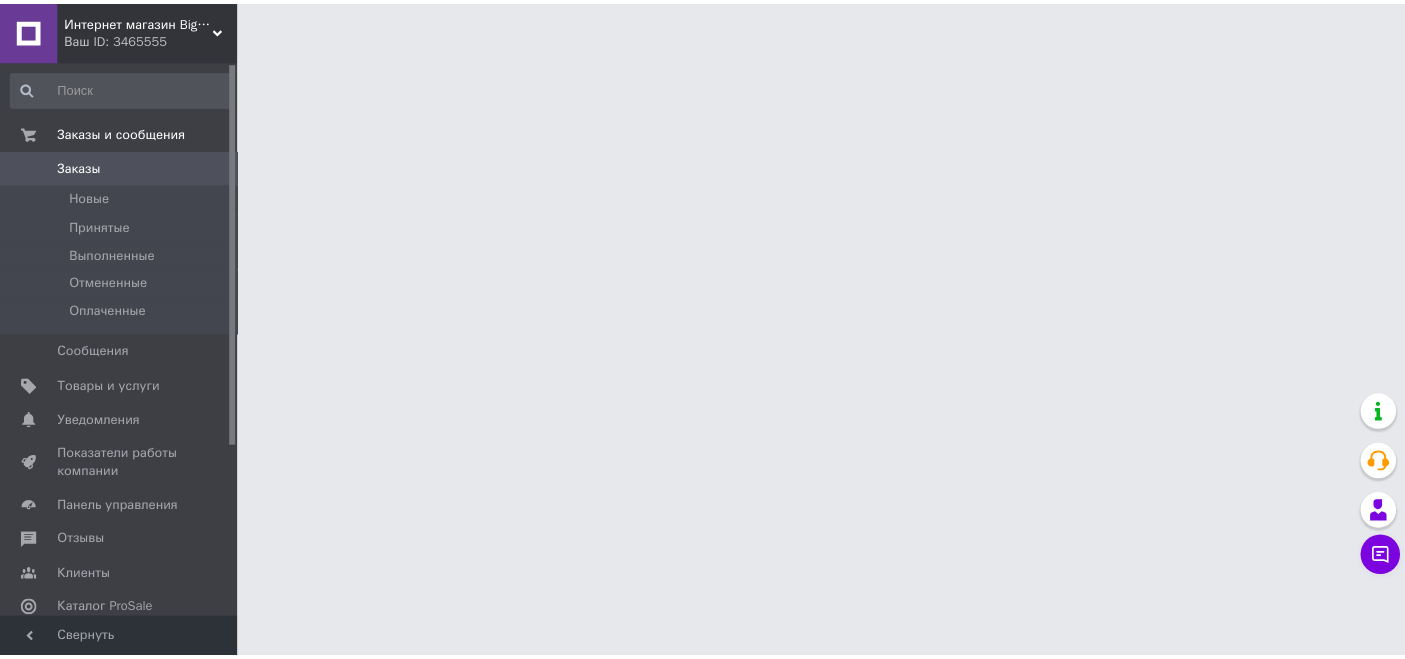 scroll, scrollTop: 0, scrollLeft: 0, axis: both 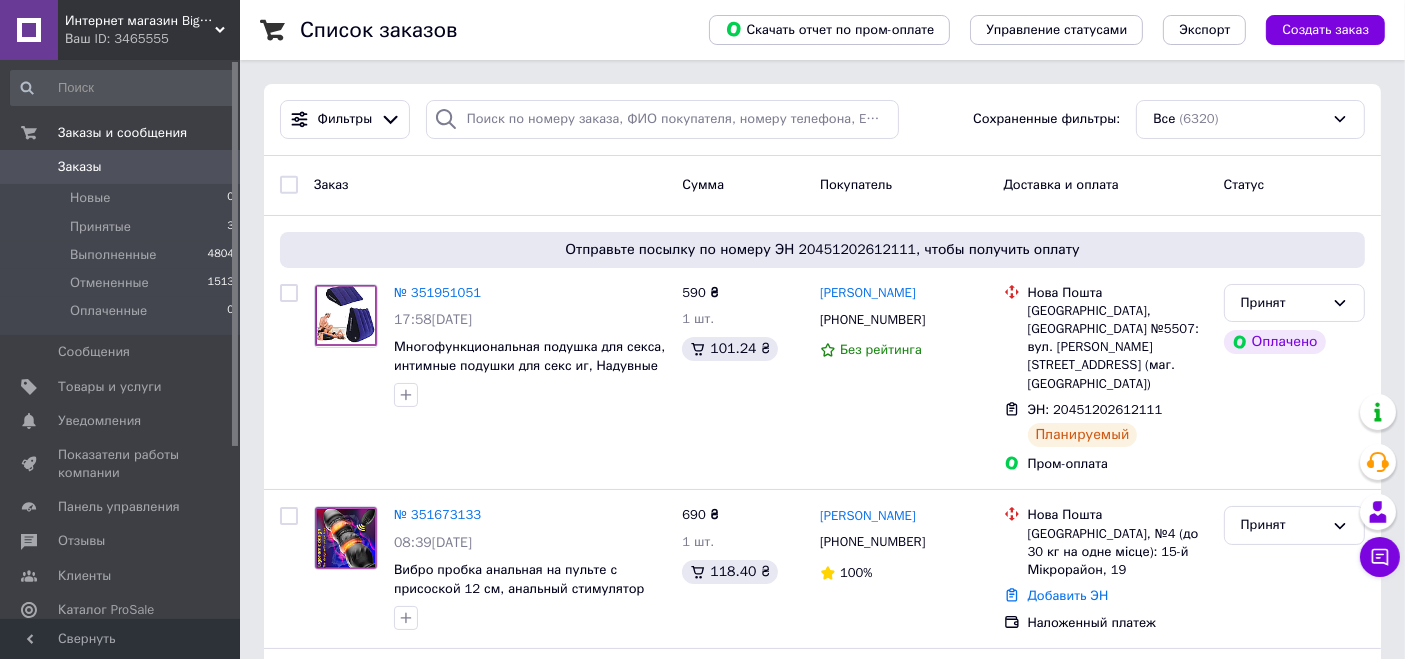 click on "Ваш ID: 3465555" at bounding box center [152, 39] 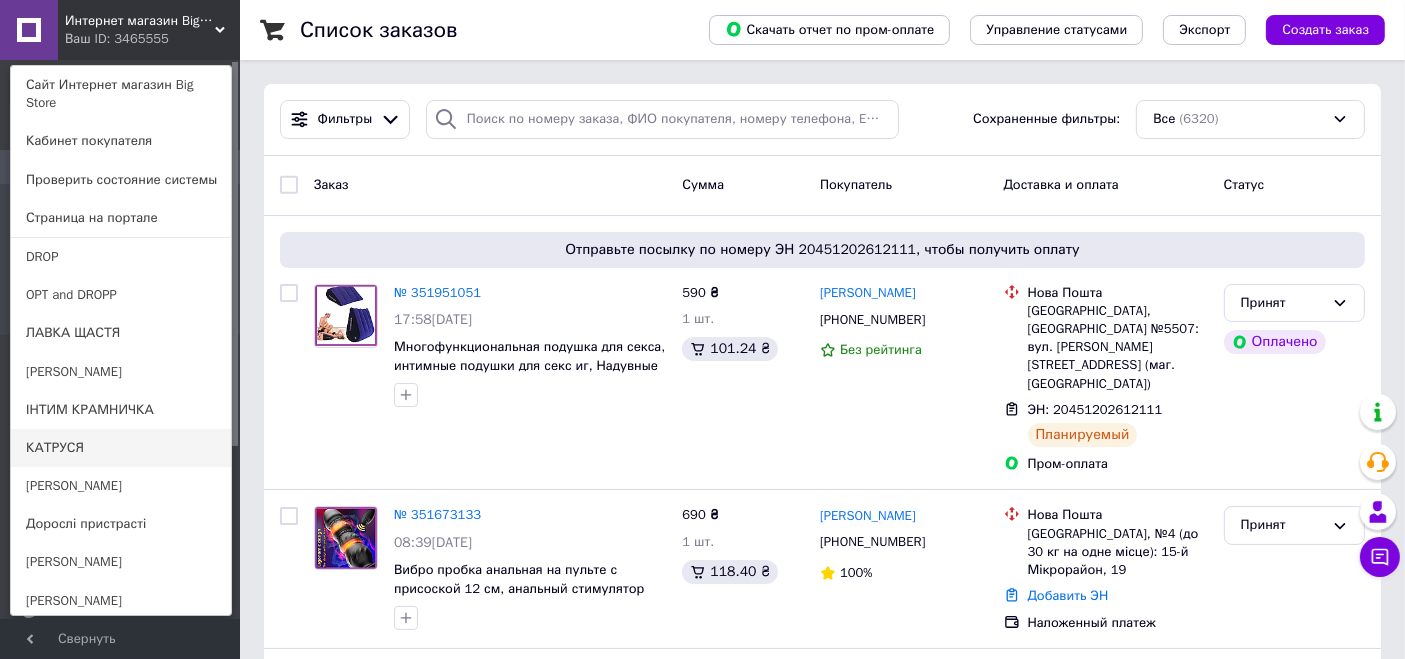 click on "КАТРУСЯ" at bounding box center [121, 448] 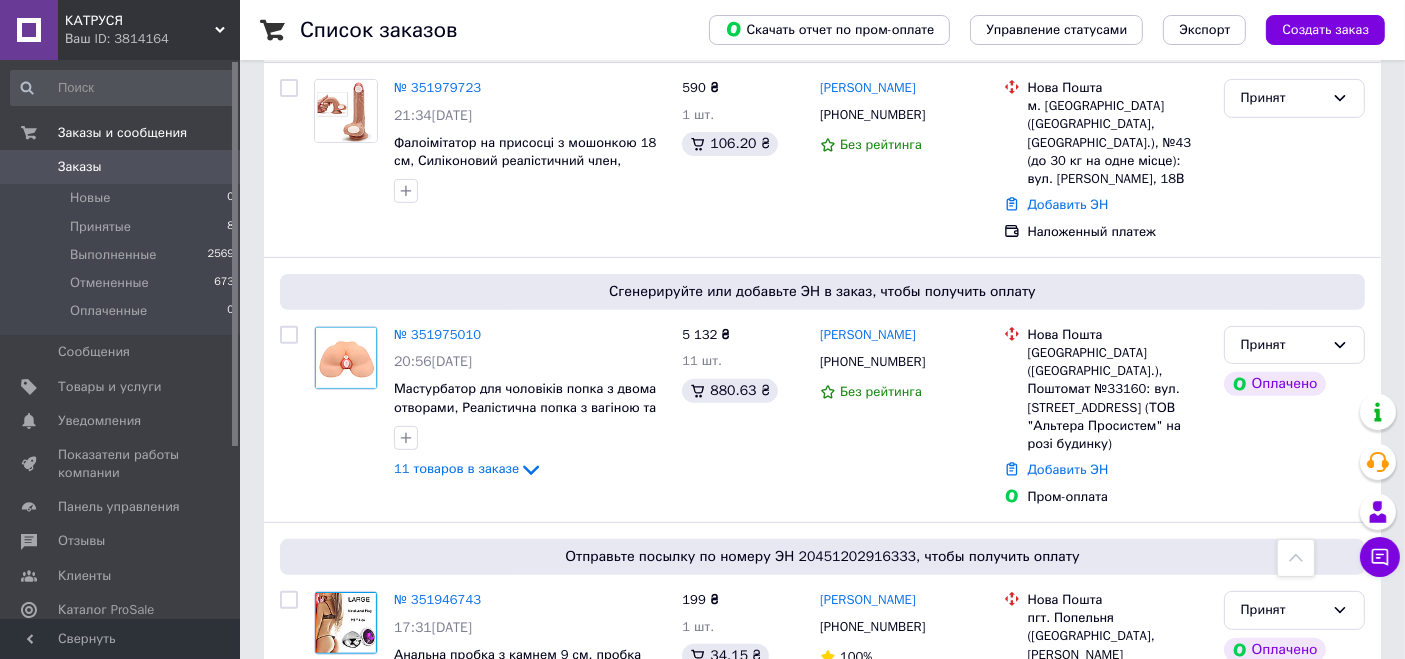 scroll, scrollTop: 0, scrollLeft: 0, axis: both 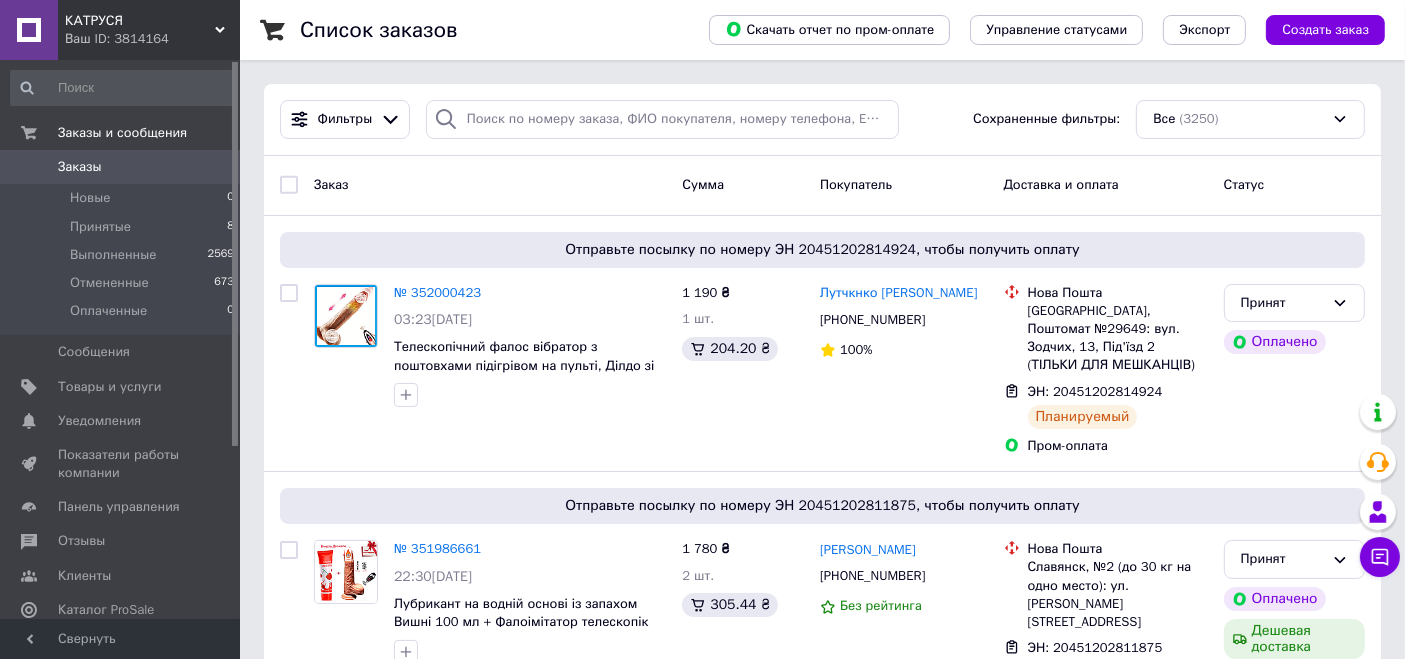 click on "КАТРУСЯ" at bounding box center (140, 21) 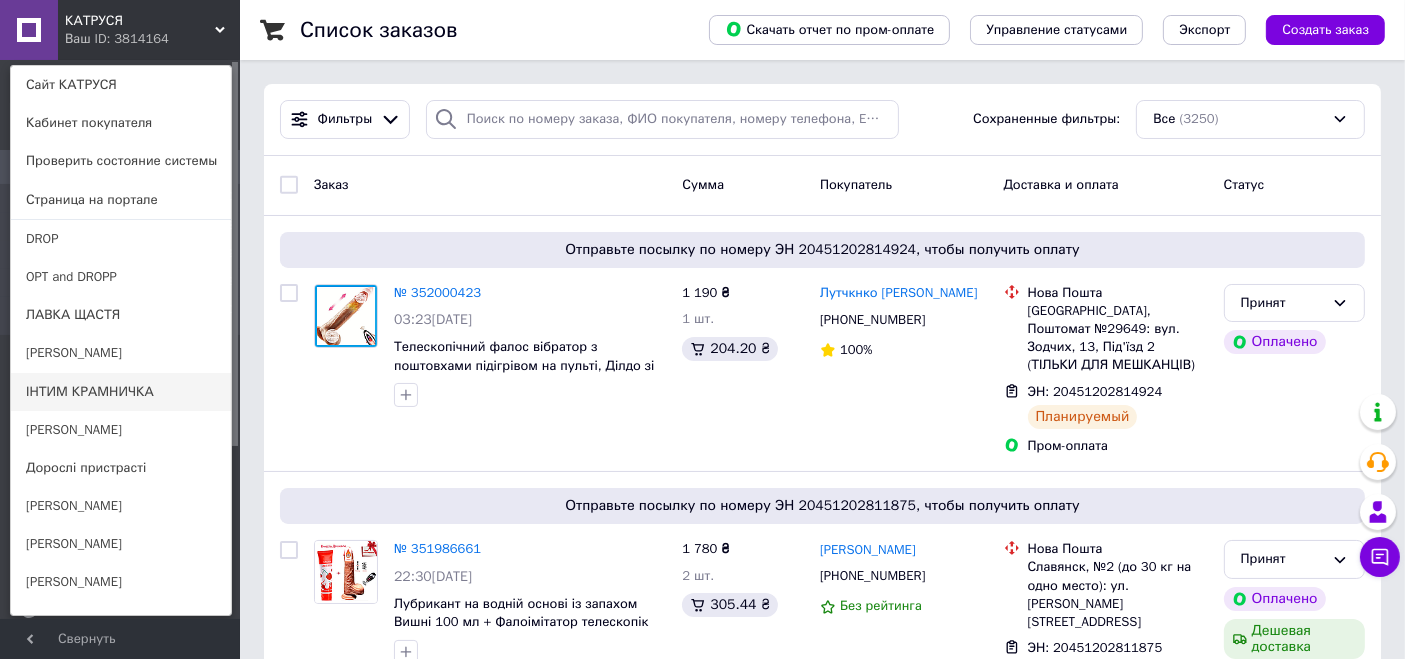click on "ІНТИМ КРАМНИЧКА" at bounding box center (121, 392) 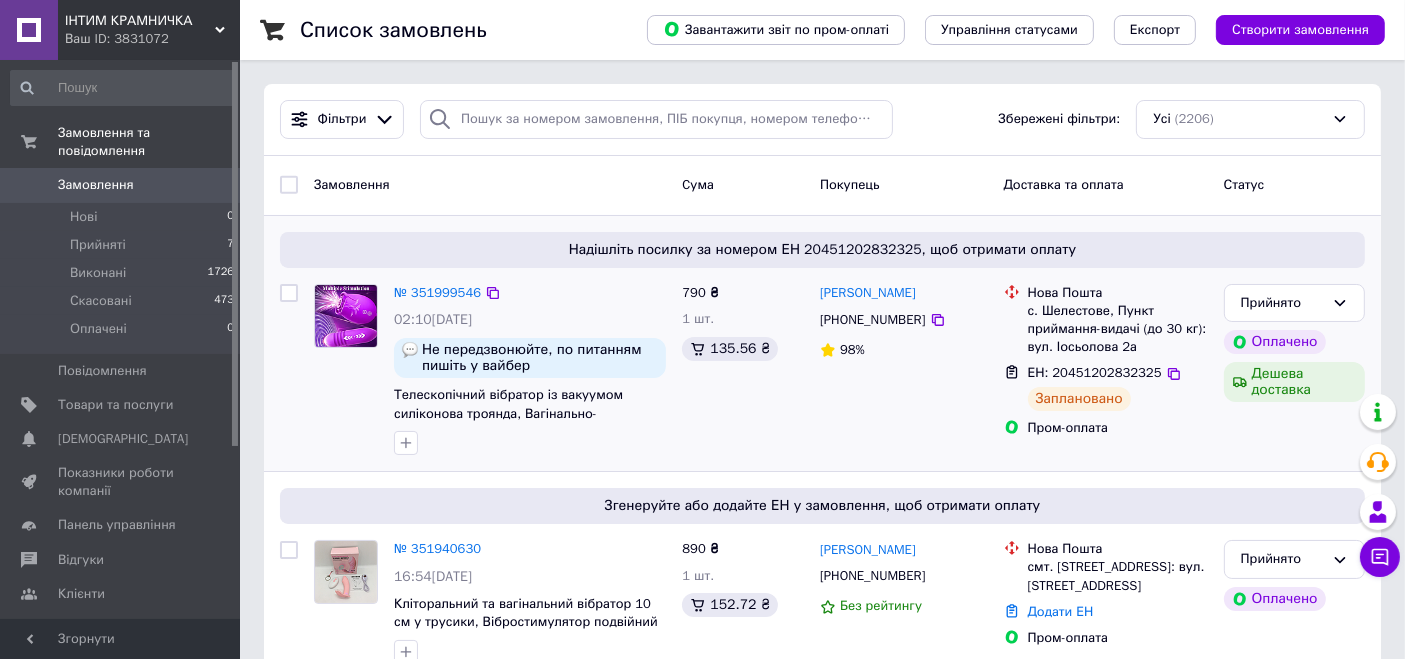 scroll, scrollTop: 222, scrollLeft: 0, axis: vertical 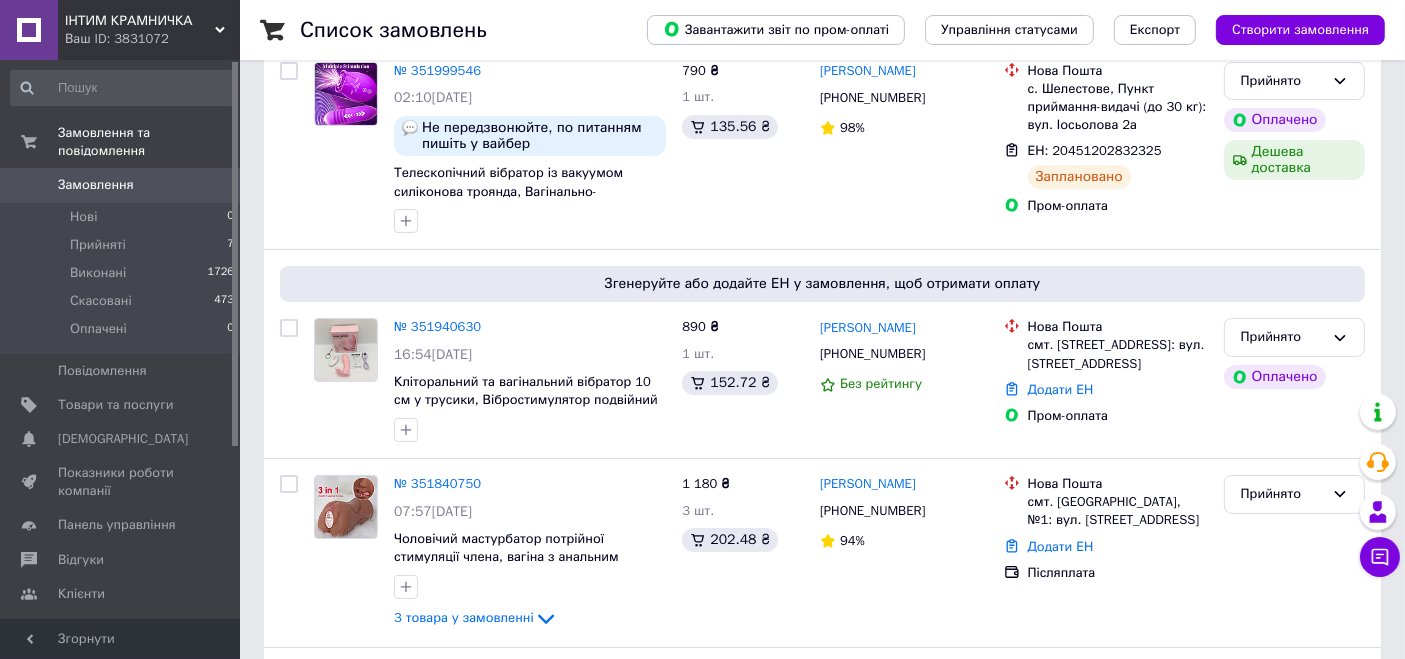 click on "Ваш ID: 3831072" at bounding box center [152, 39] 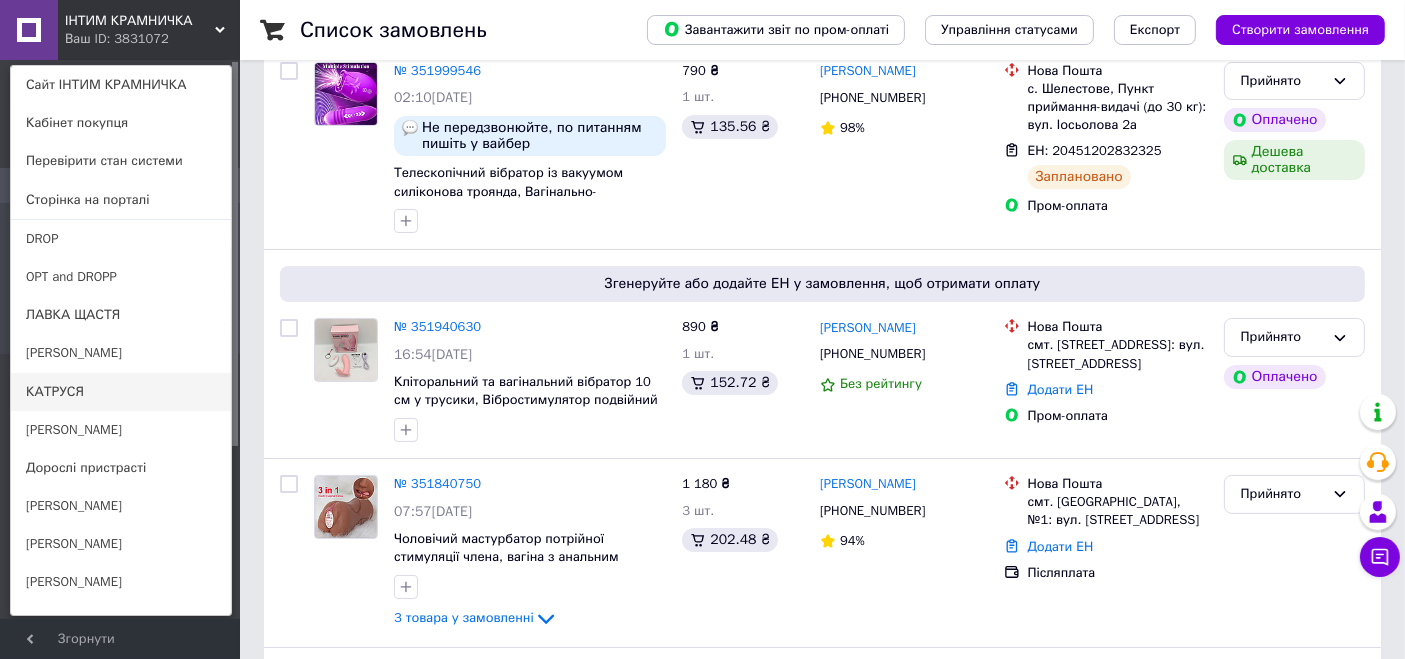 scroll, scrollTop: 177, scrollLeft: 0, axis: vertical 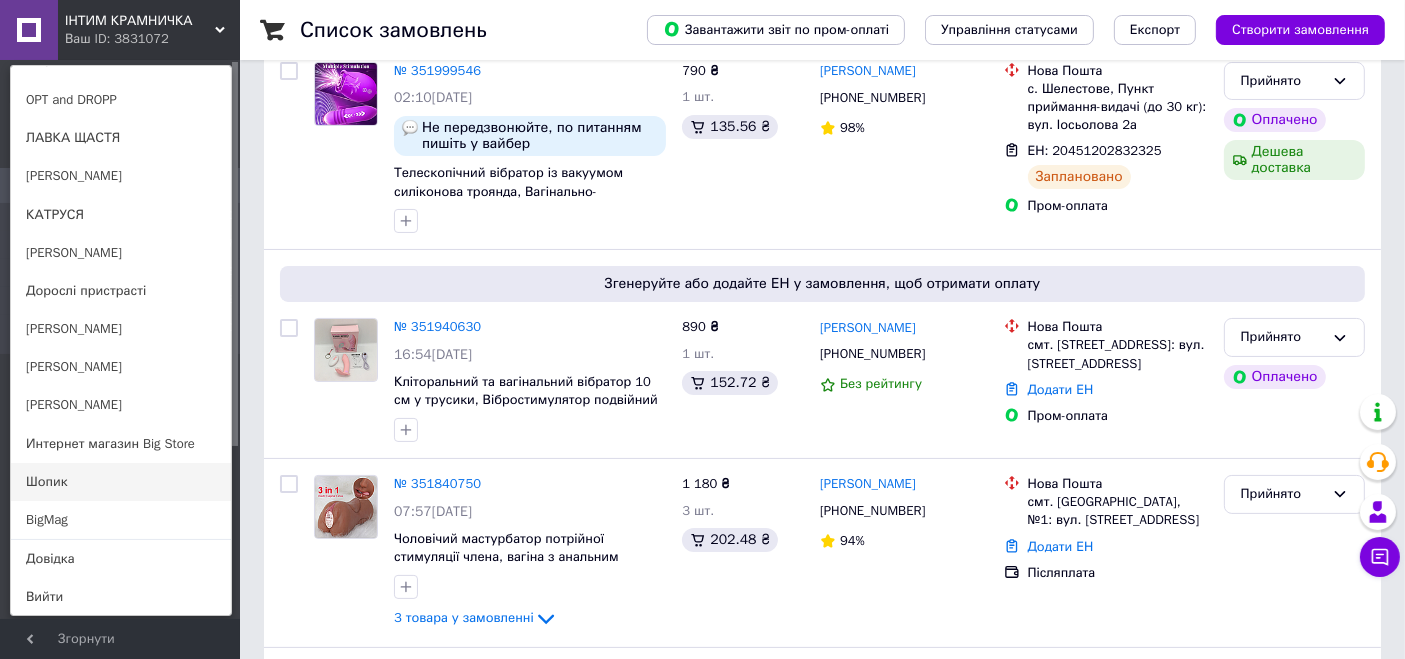 click on "Шопик" at bounding box center (121, 482) 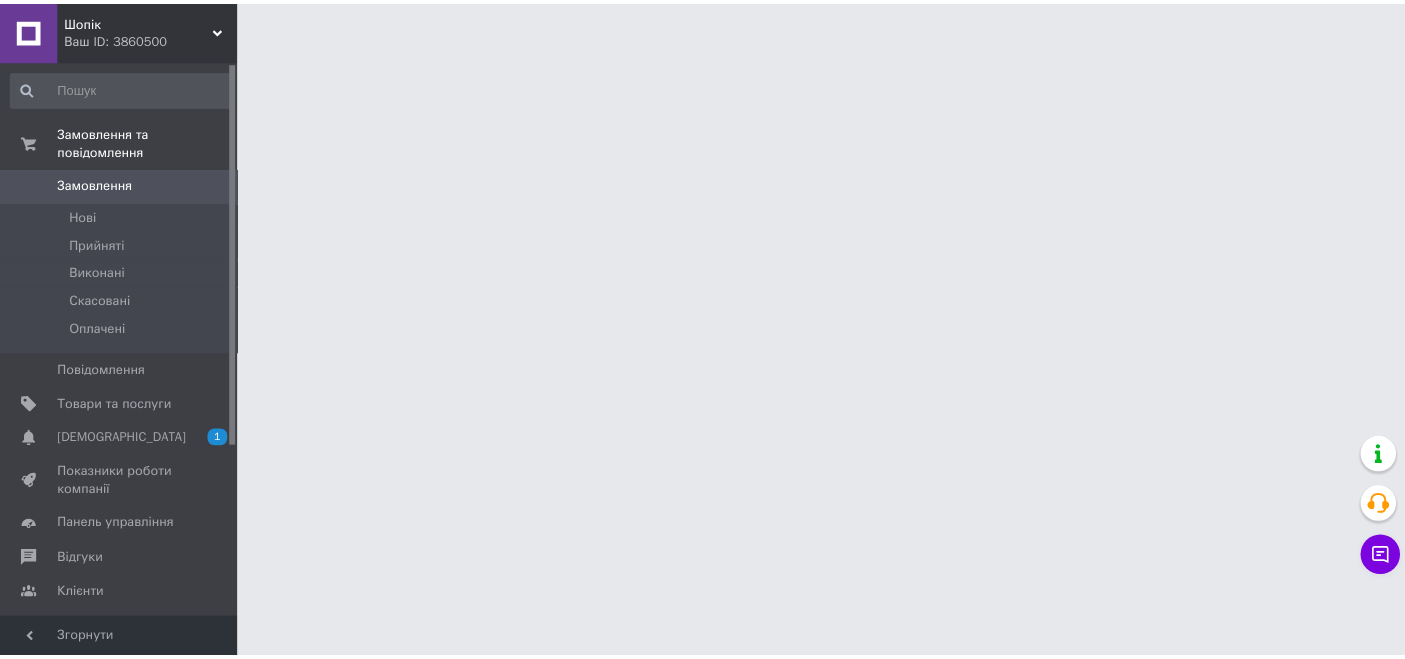 scroll, scrollTop: 0, scrollLeft: 0, axis: both 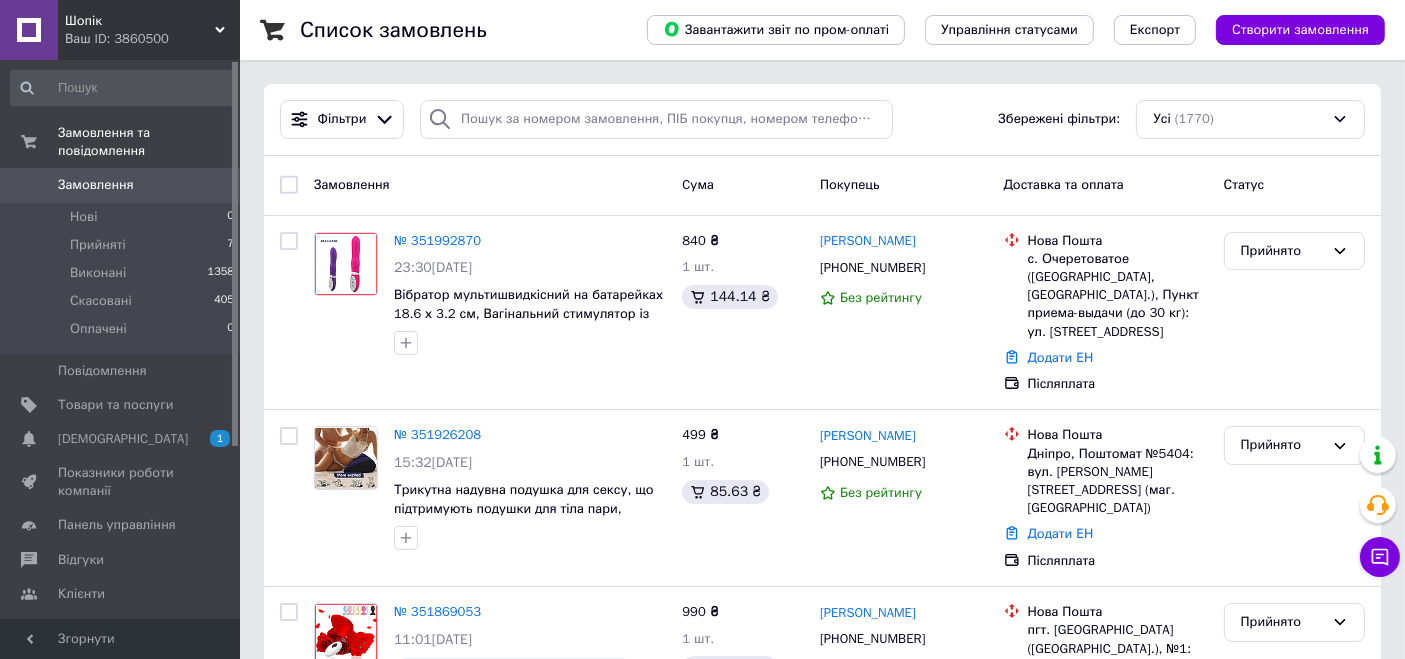click on "Шопік" at bounding box center [140, 21] 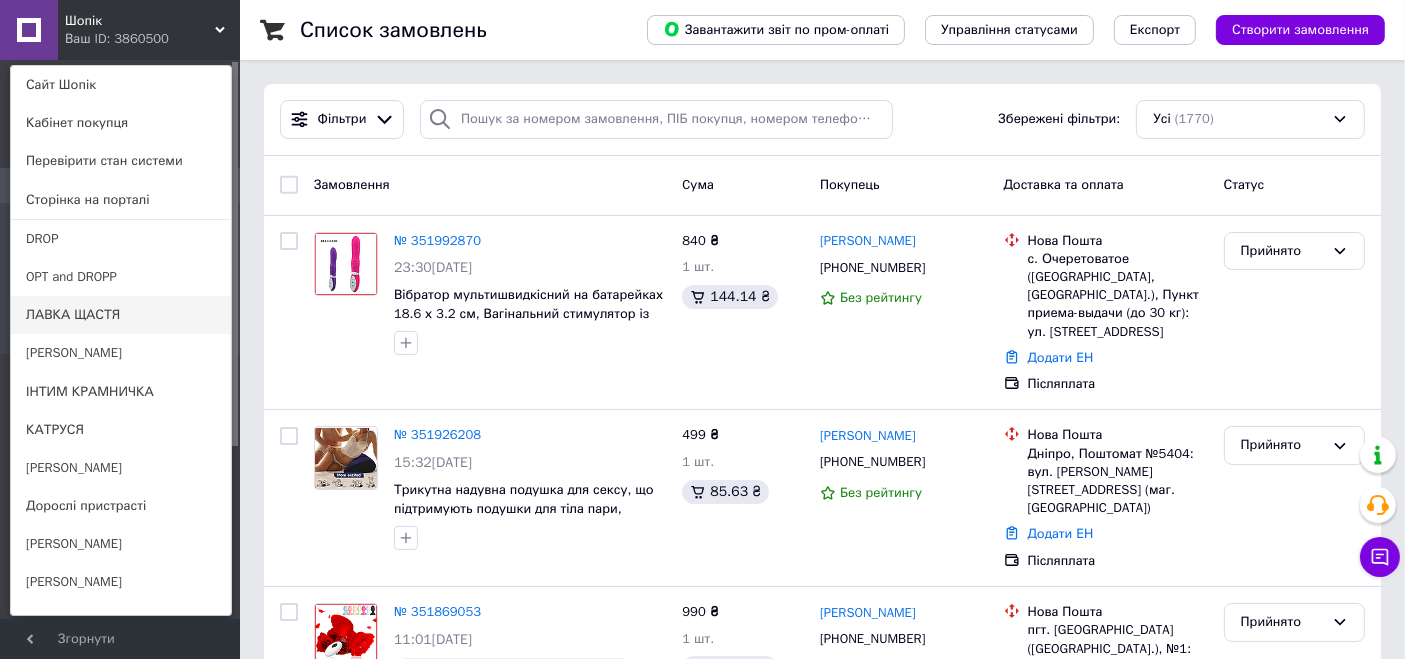 click on "ЛАВКА ЩАСТЯ" at bounding box center [121, 315] 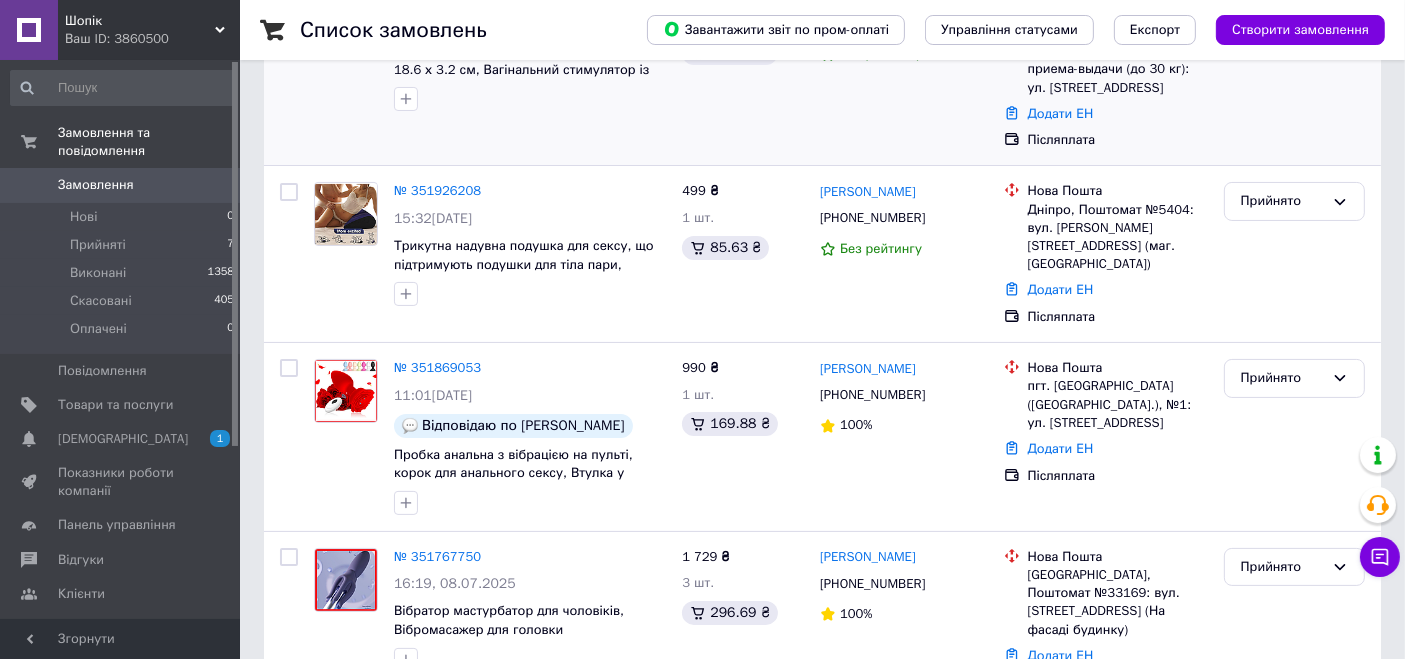 scroll, scrollTop: 444, scrollLeft: 0, axis: vertical 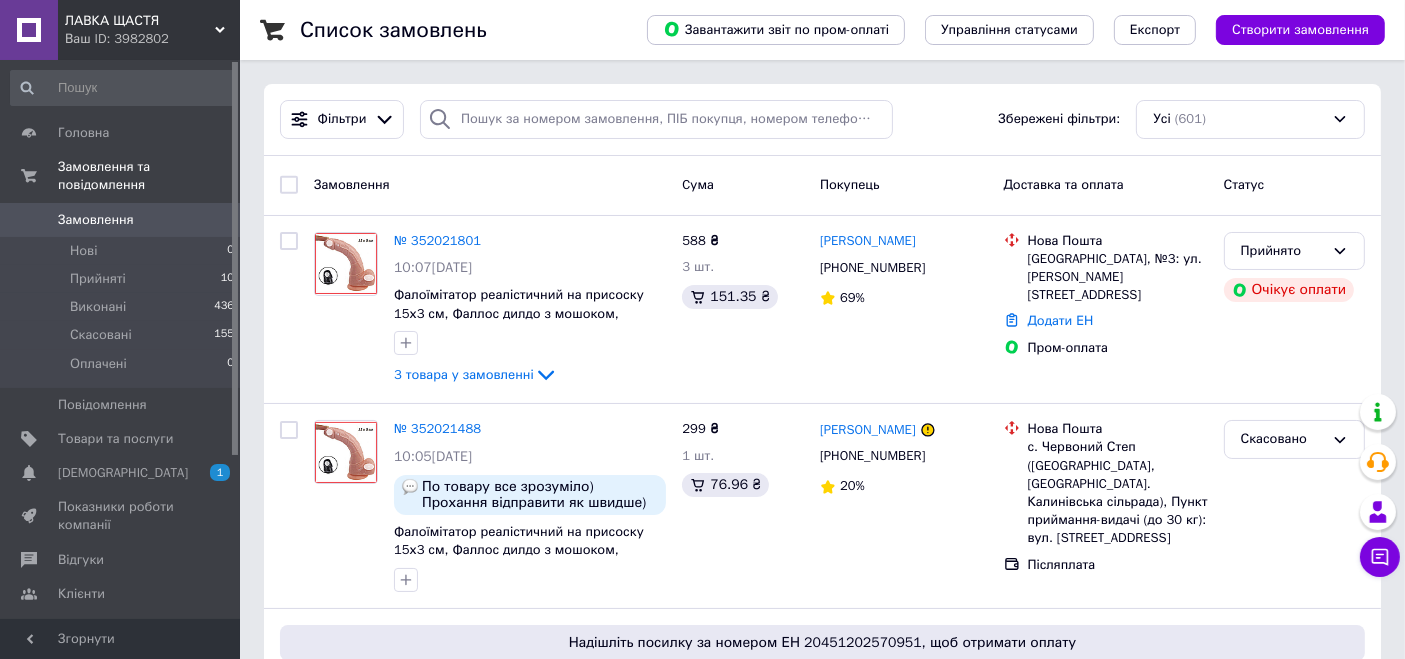click on "Ваш ID: 3982802" at bounding box center (152, 39) 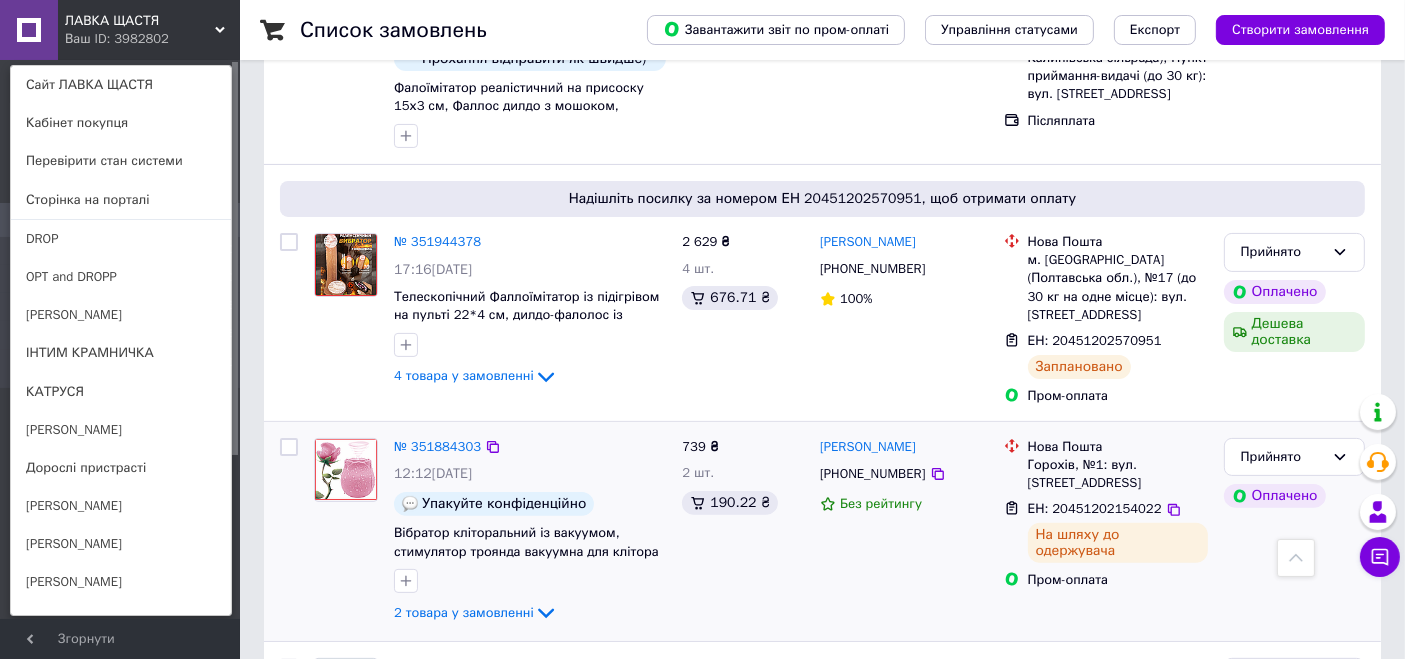 scroll, scrollTop: 666, scrollLeft: 0, axis: vertical 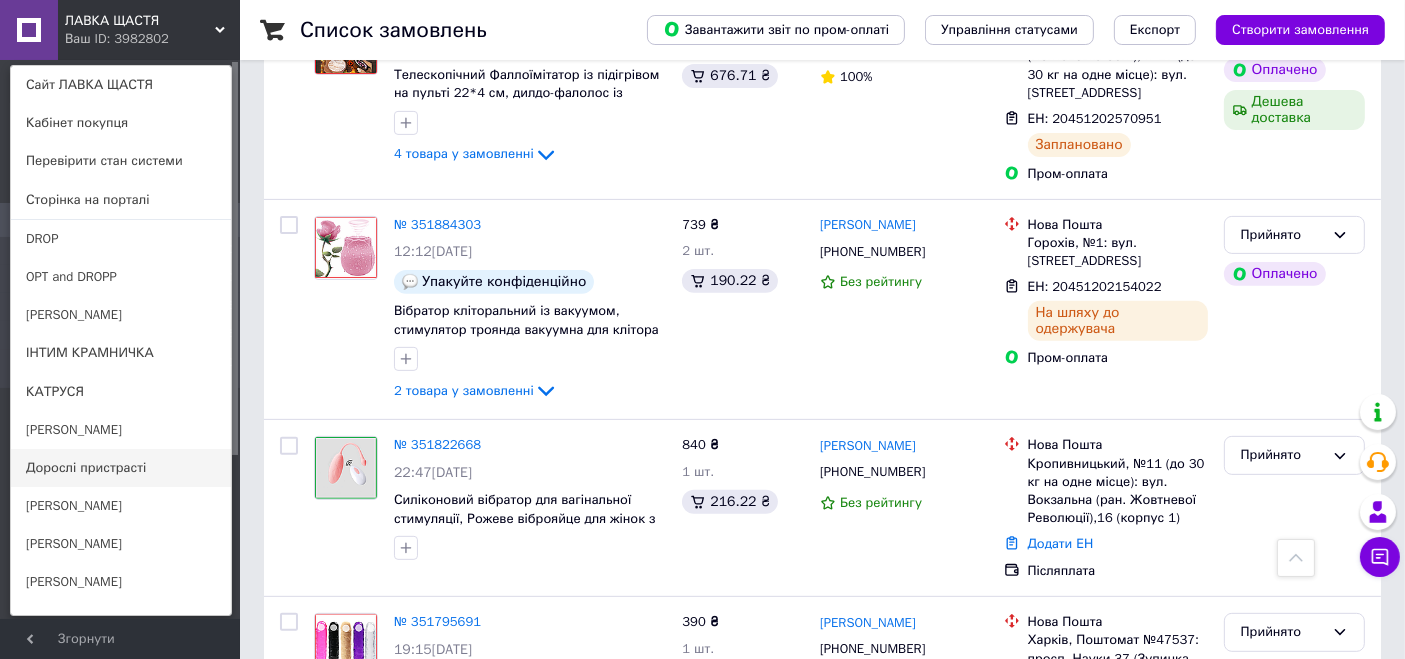 click on "Дорослі пристрасті" at bounding box center (121, 468) 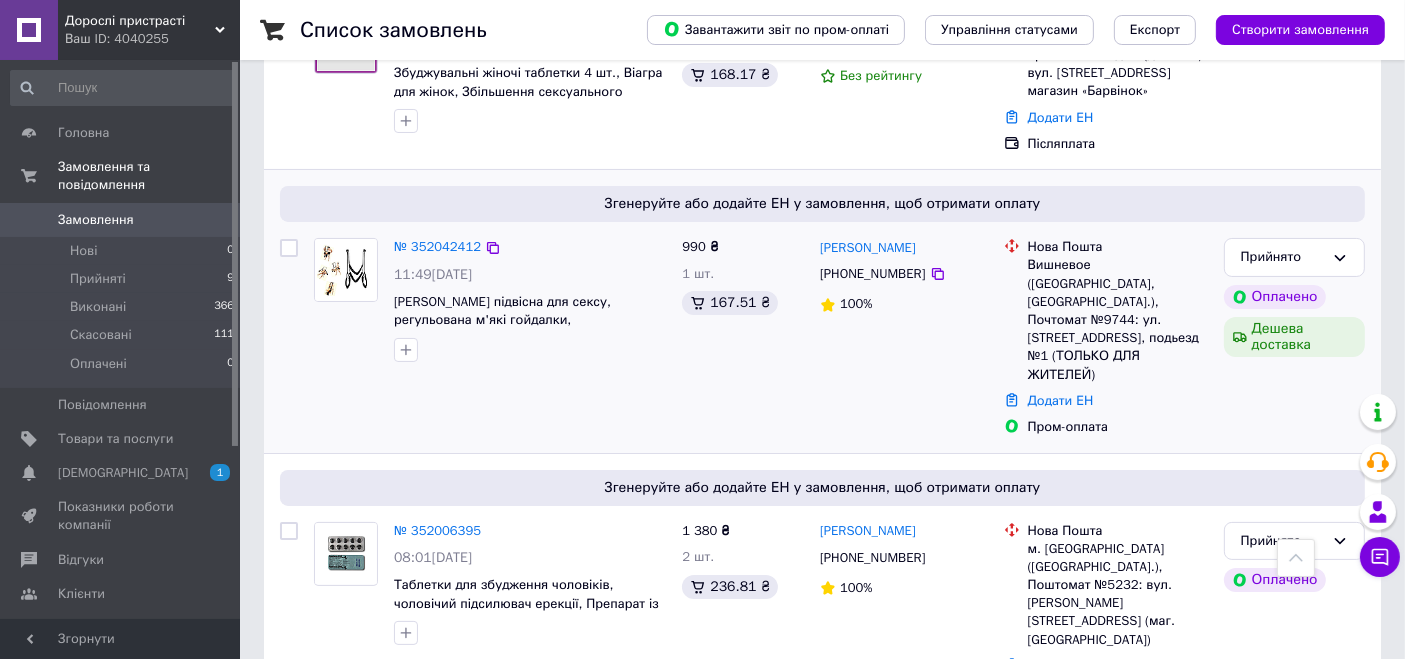 scroll, scrollTop: 0, scrollLeft: 0, axis: both 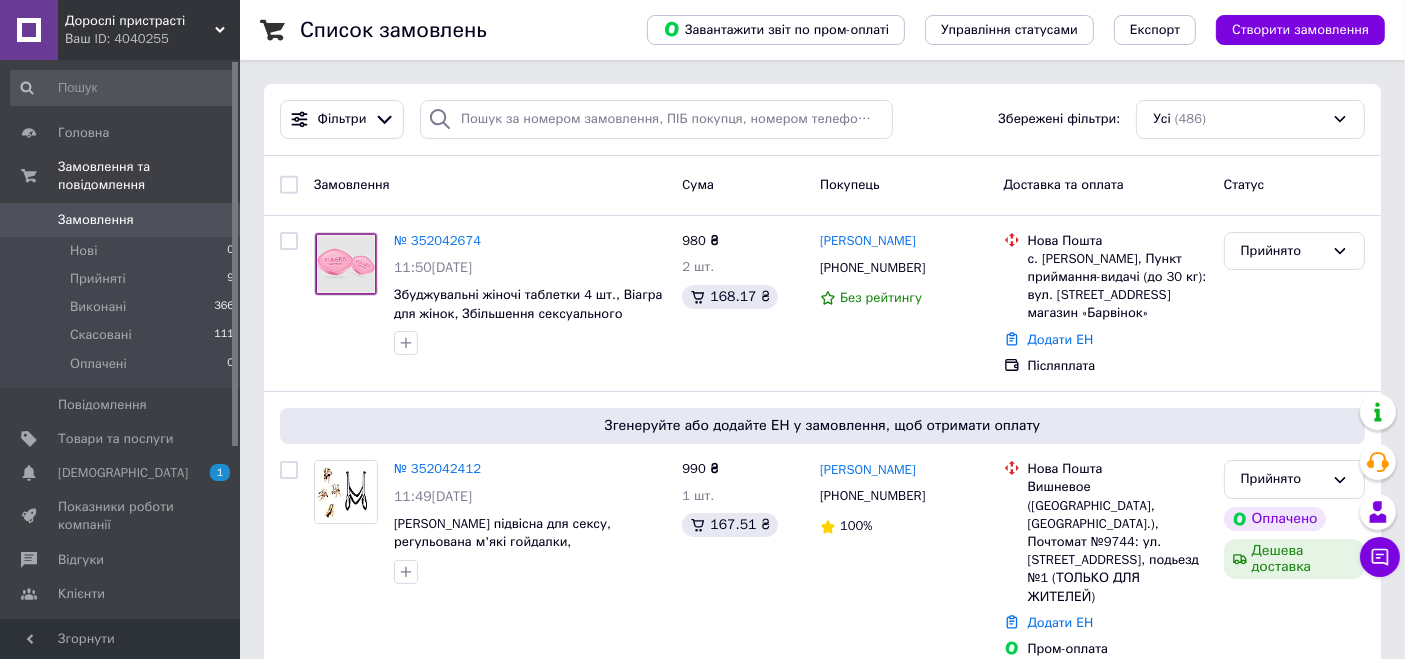 click on "Ваш ID: 4040255" at bounding box center (152, 39) 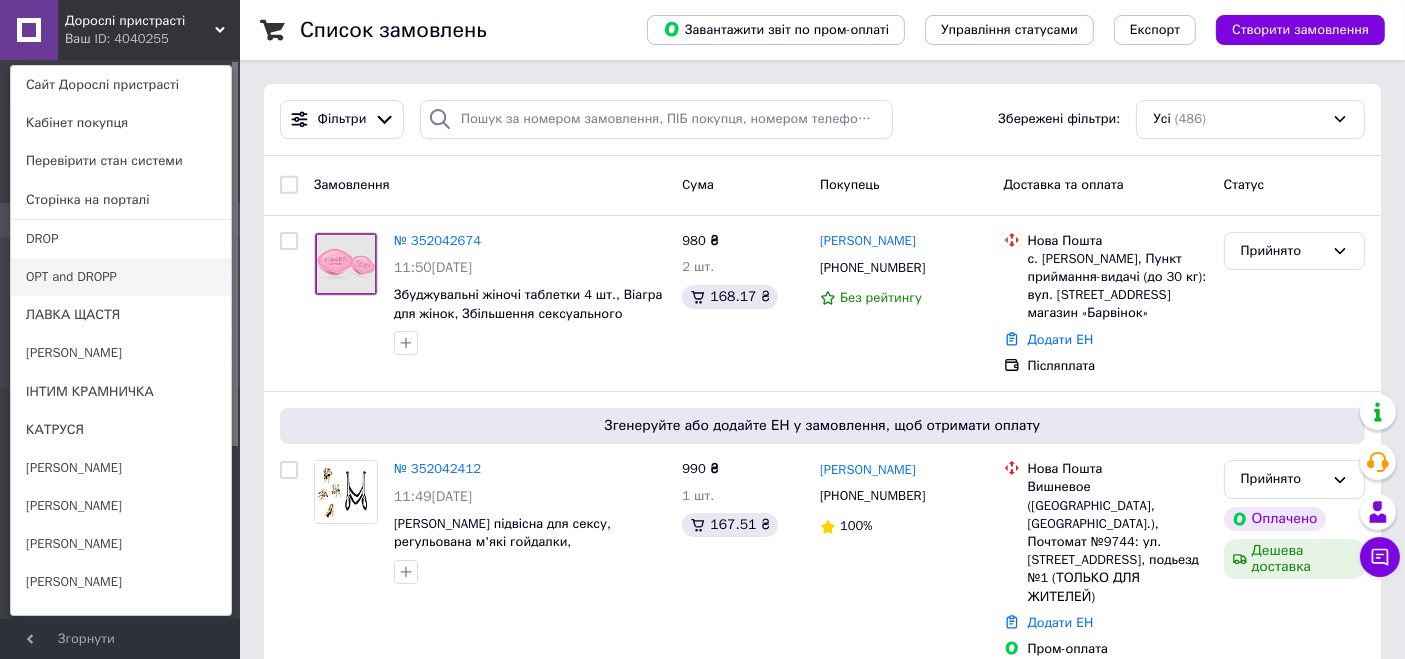 click on "OPT and DROPP" at bounding box center [121, 277] 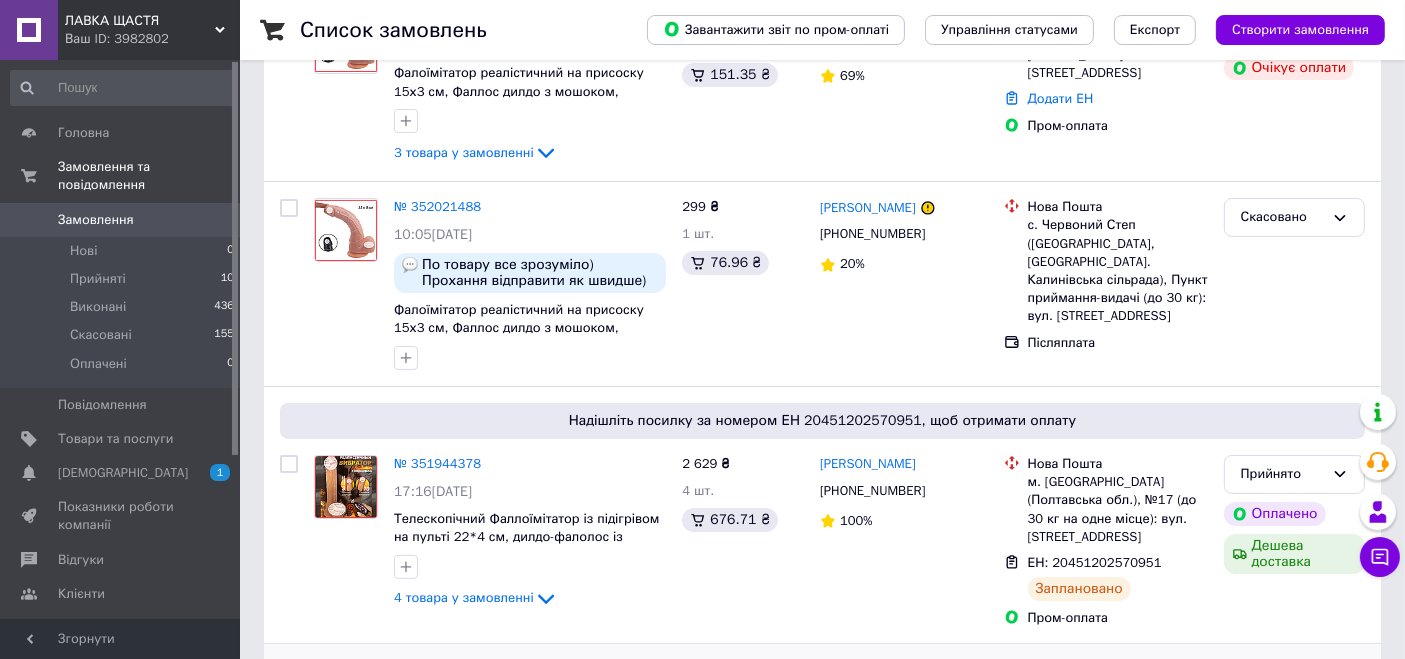scroll, scrollTop: 444, scrollLeft: 0, axis: vertical 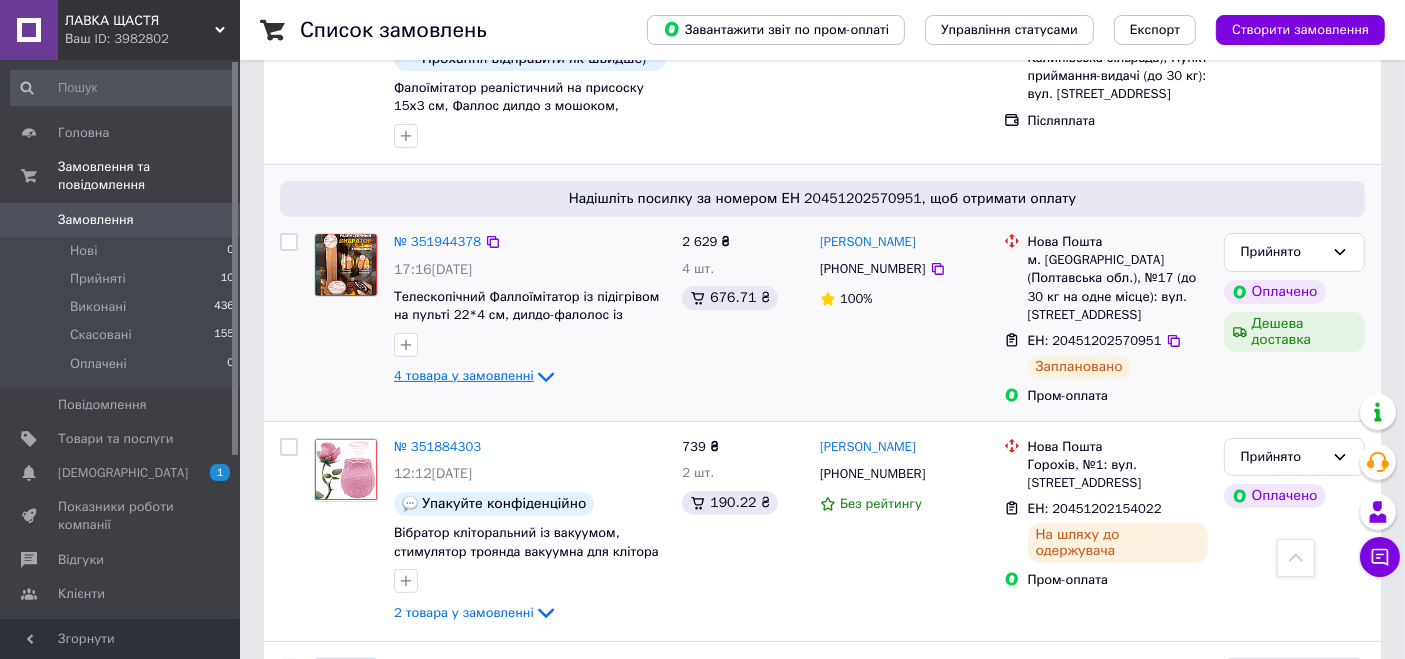 click on "4 товара у замовленні" at bounding box center [464, 375] 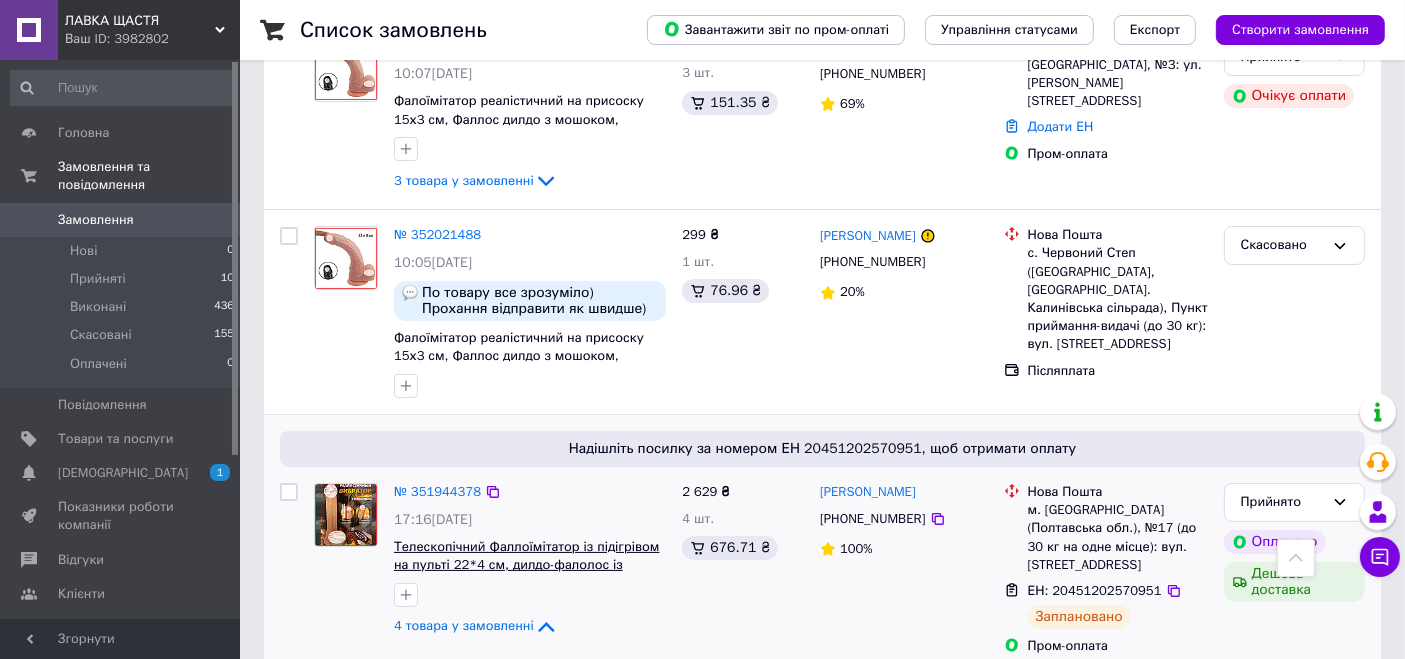 scroll, scrollTop: 0, scrollLeft: 0, axis: both 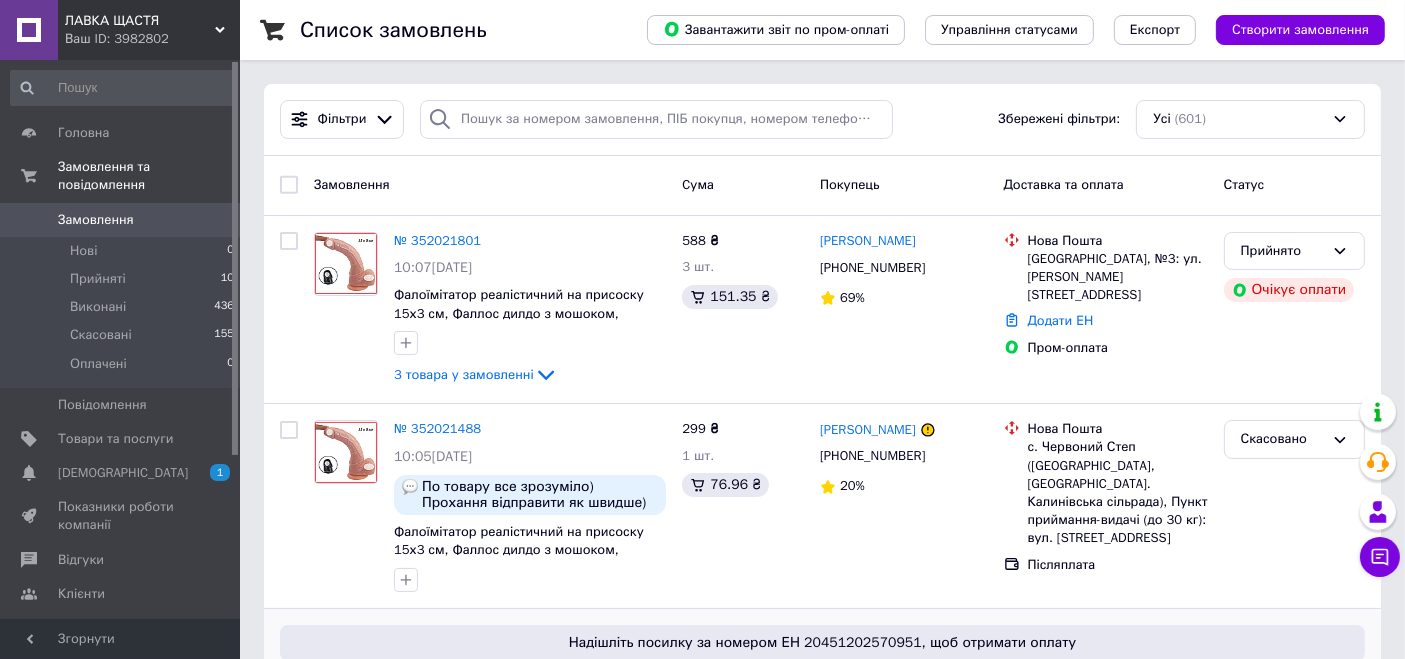click on "Ваш ID: 3982802" at bounding box center [152, 39] 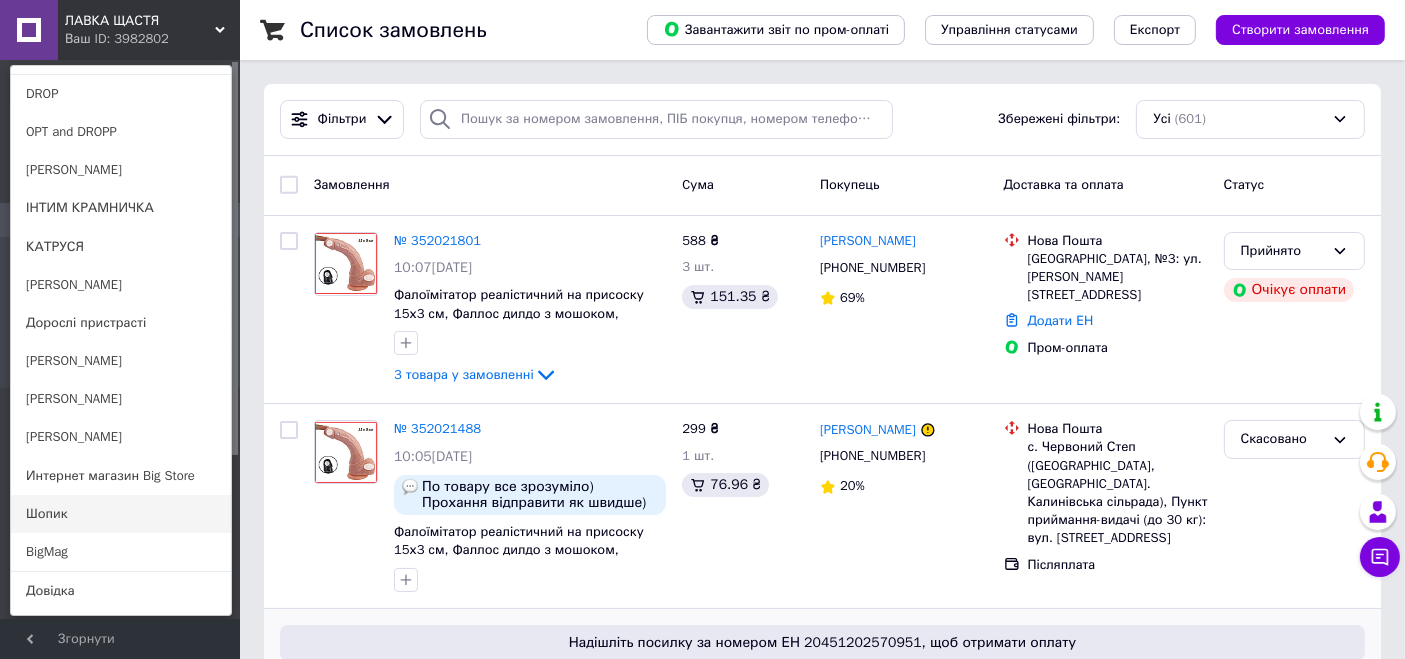 scroll, scrollTop: 177, scrollLeft: 0, axis: vertical 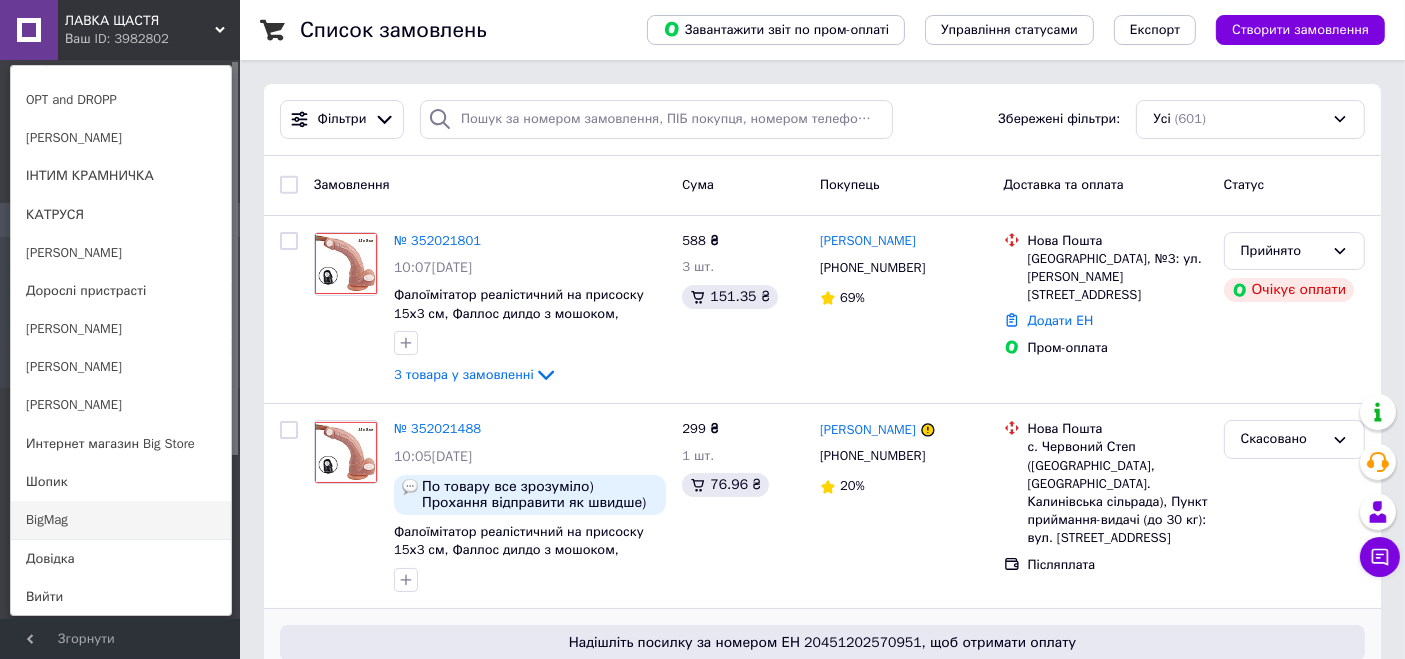 click on "BigMag" at bounding box center [121, 520] 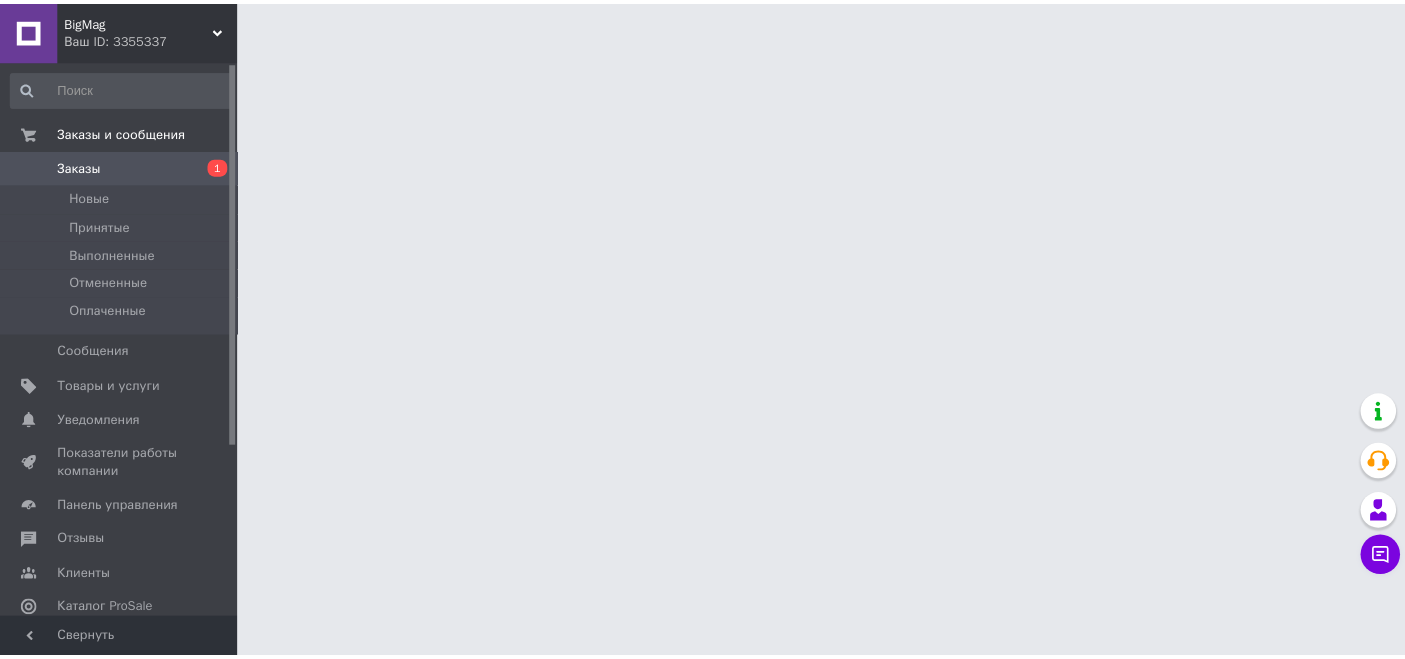 scroll, scrollTop: 0, scrollLeft: 0, axis: both 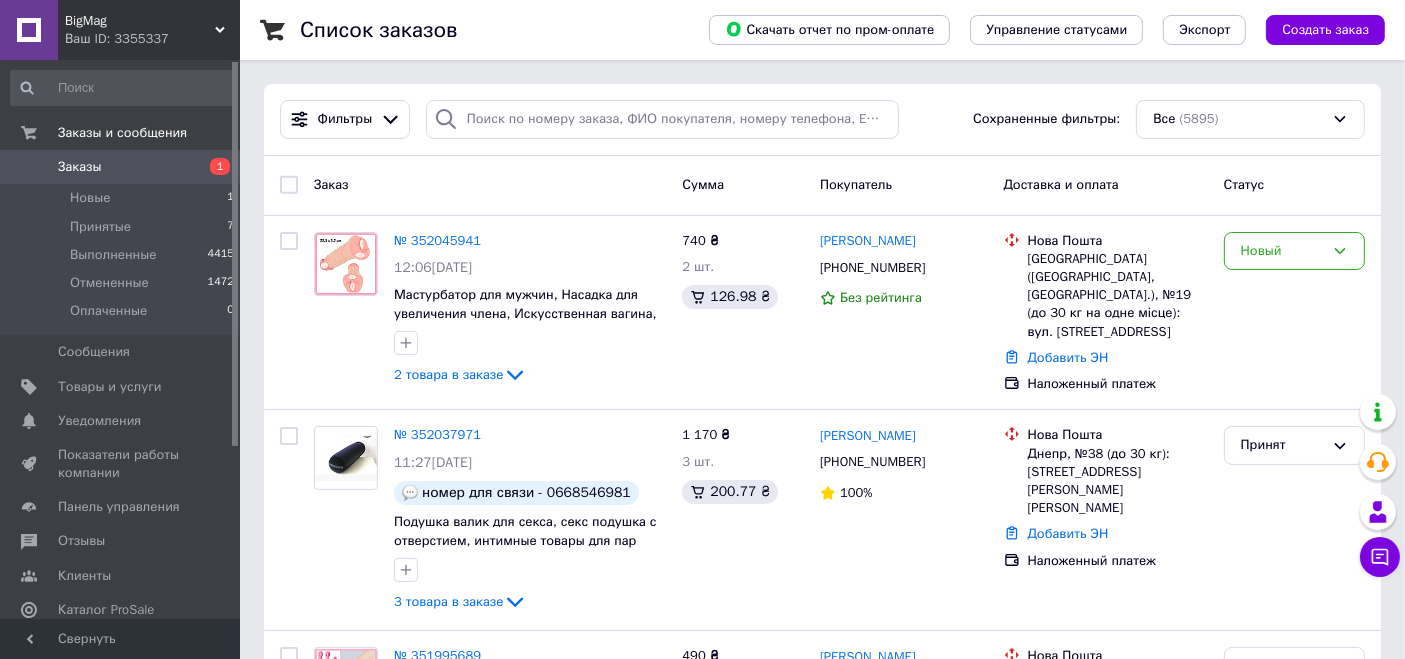 click on "Ваш ID: 3355337" at bounding box center [152, 39] 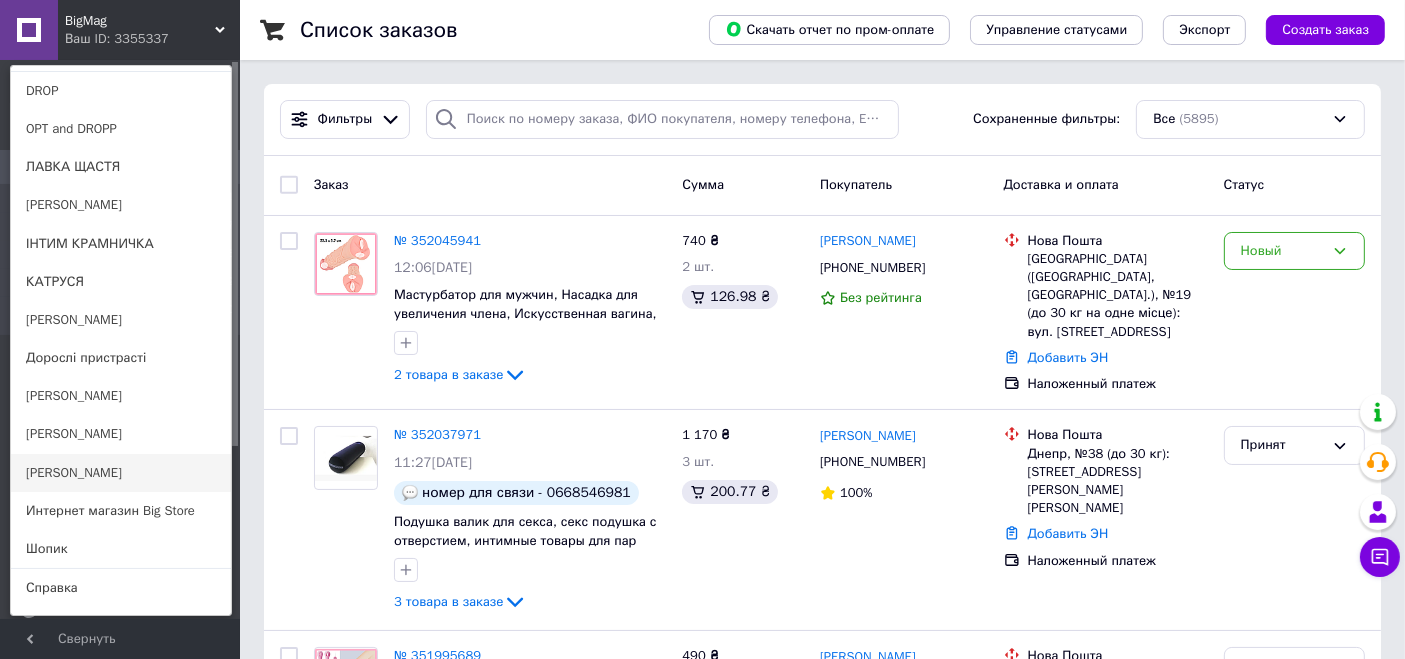 scroll, scrollTop: 177, scrollLeft: 0, axis: vertical 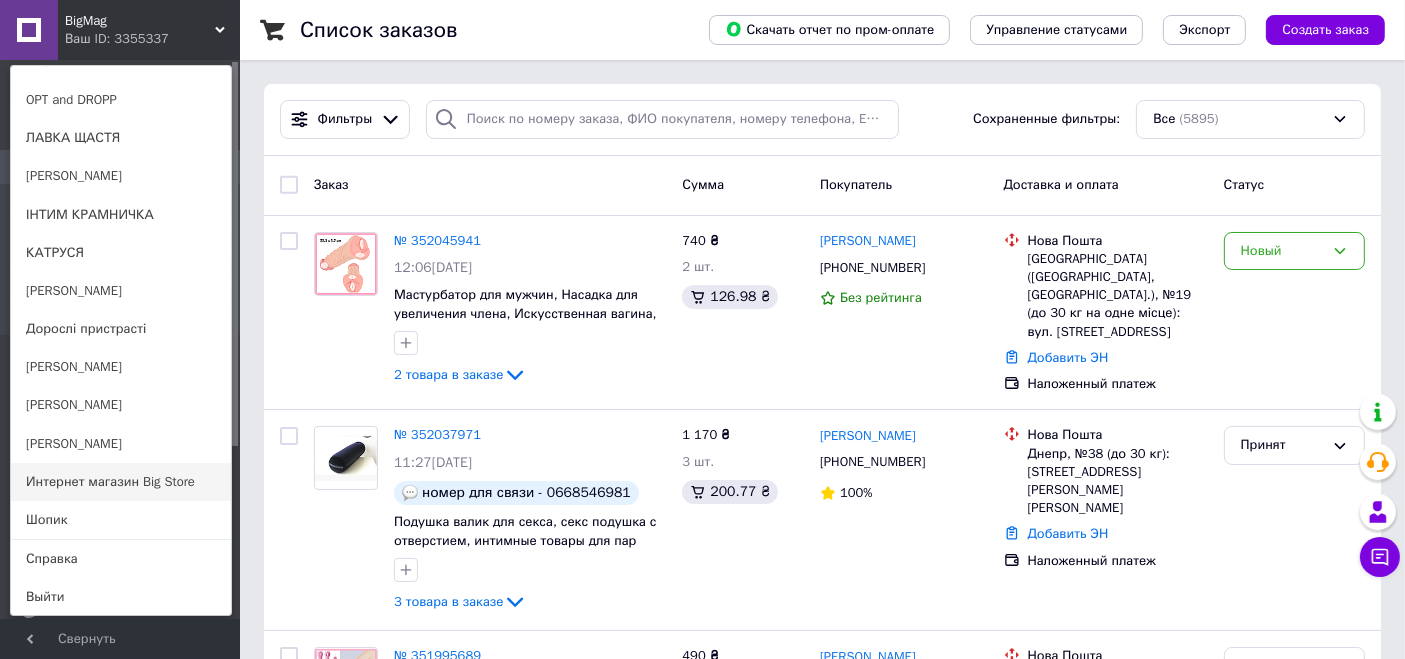 click on "Интернет магазин Big Store" at bounding box center (121, 482) 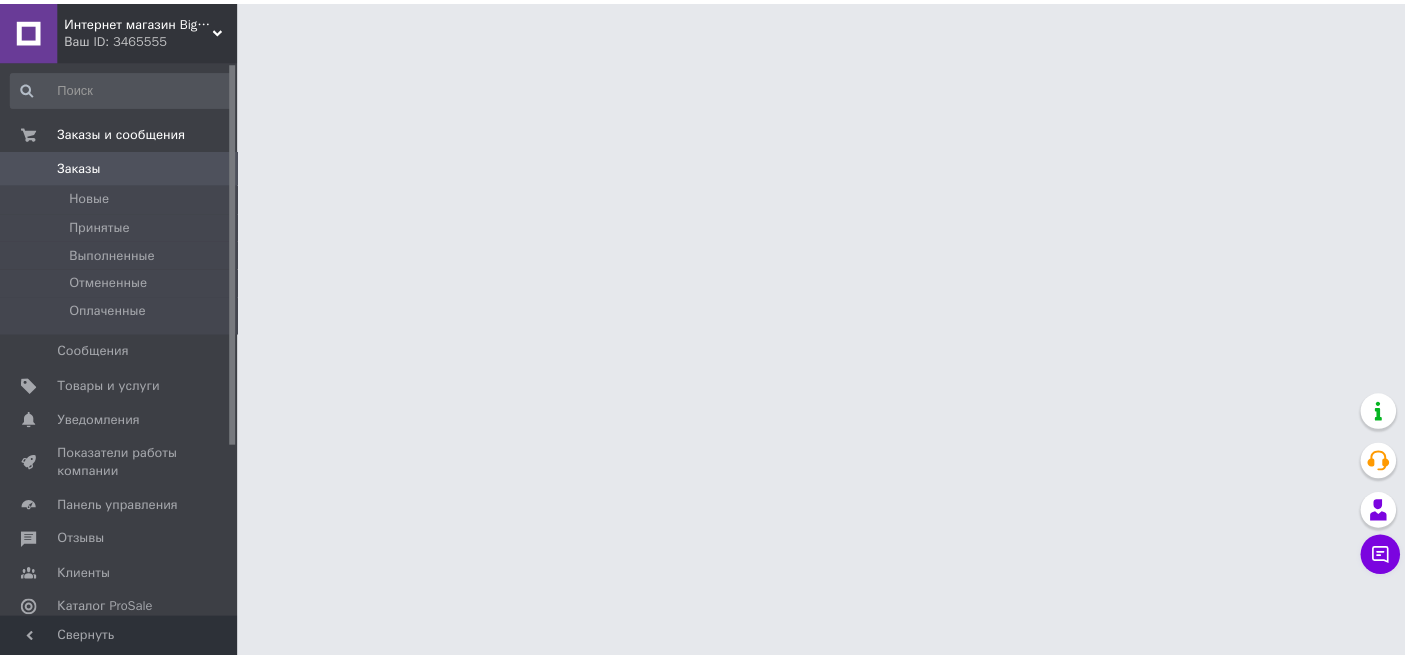 scroll, scrollTop: 0, scrollLeft: 0, axis: both 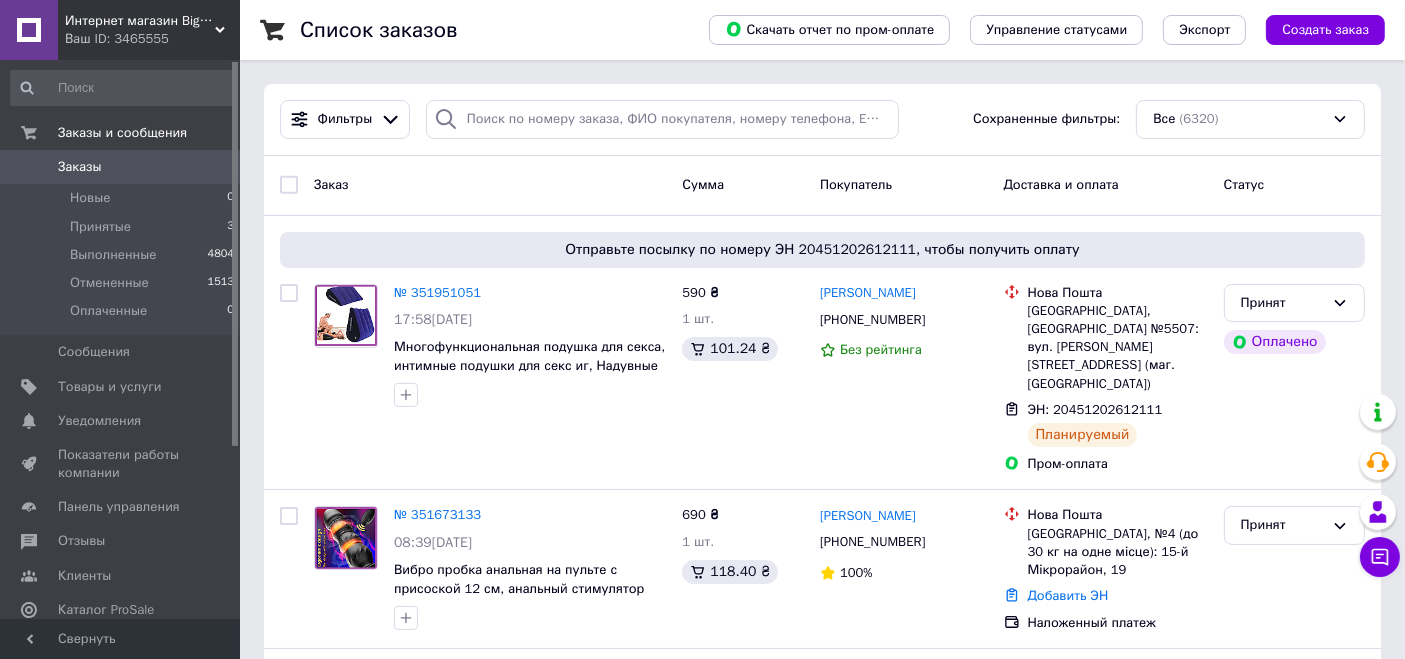click on "Интернет магазин Big Store Ваш ID: 3465555" at bounding box center [149, 30] 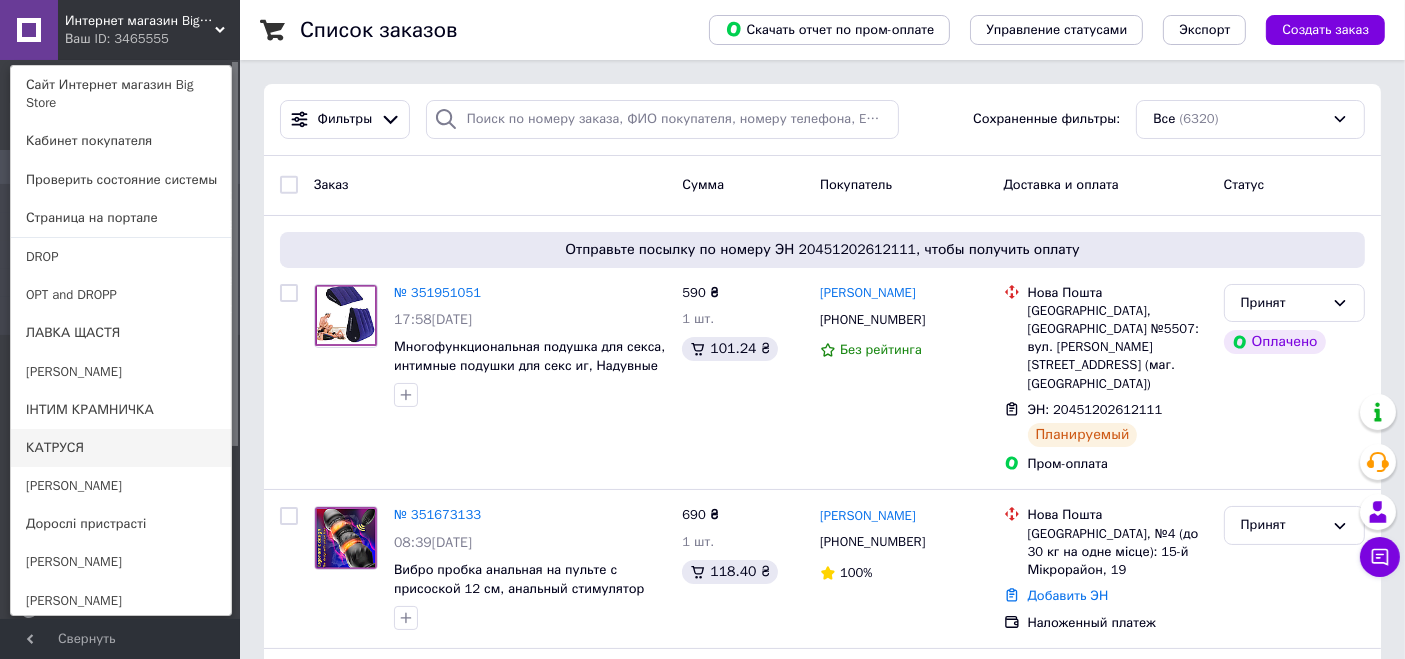 click on "КАТРУСЯ" at bounding box center [121, 448] 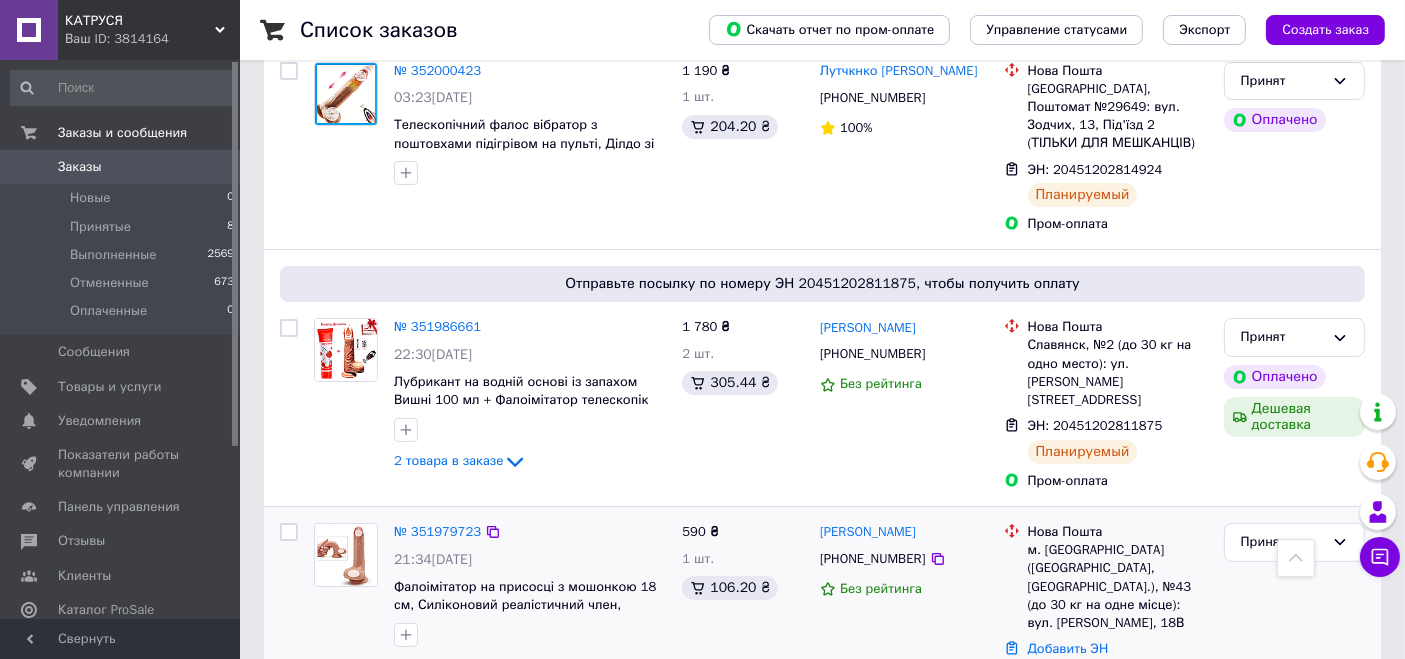 scroll, scrollTop: 0, scrollLeft: 0, axis: both 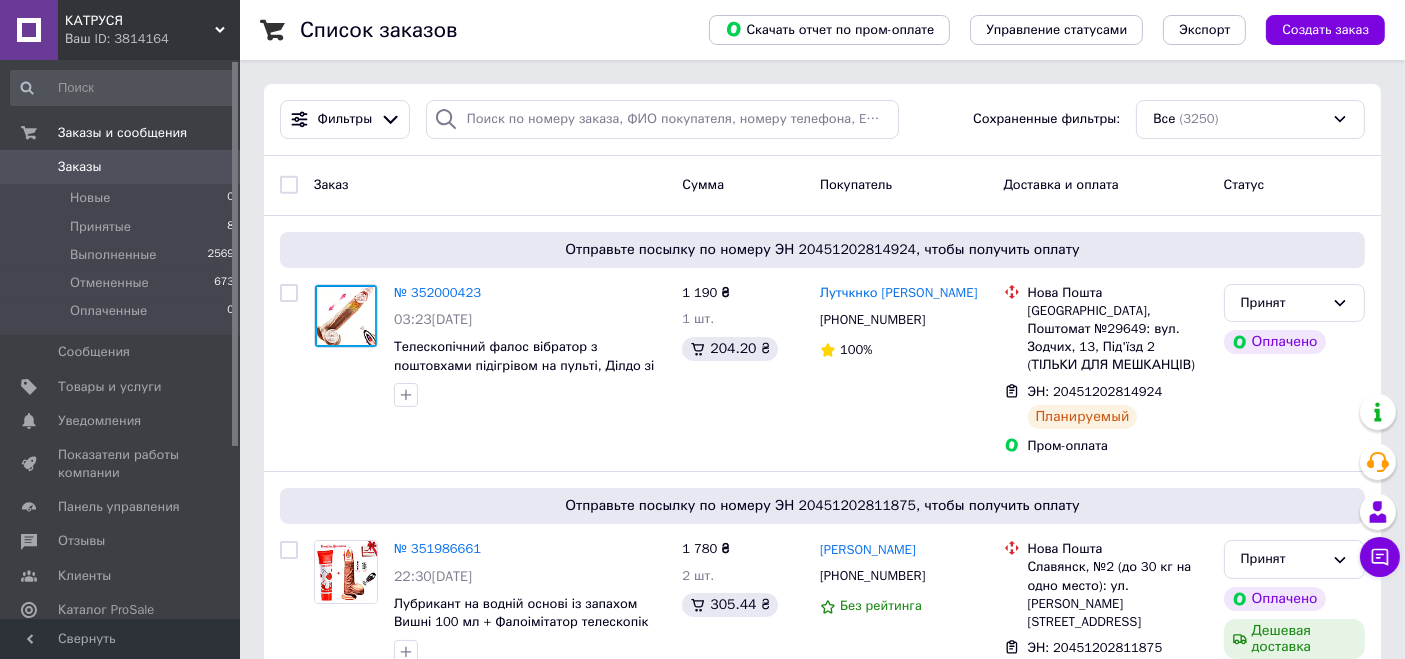 click on "КАТРУСЯ" at bounding box center (140, 21) 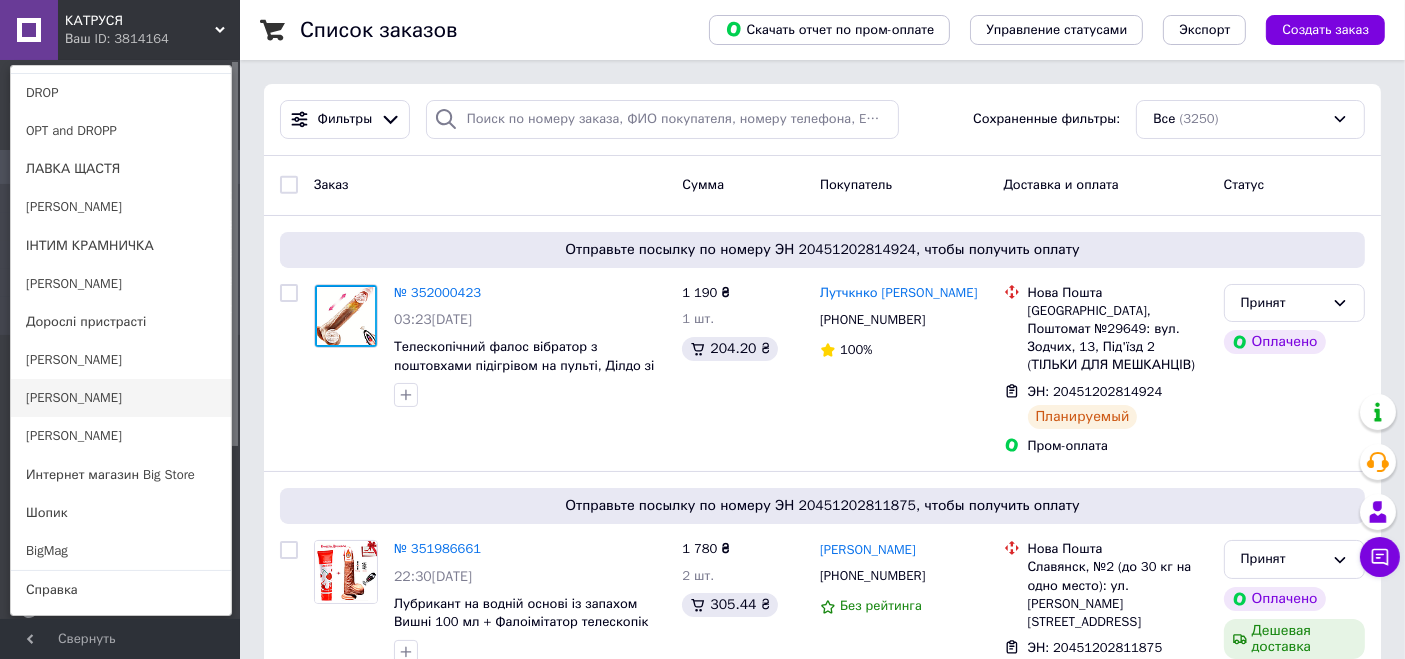 scroll, scrollTop: 177, scrollLeft: 0, axis: vertical 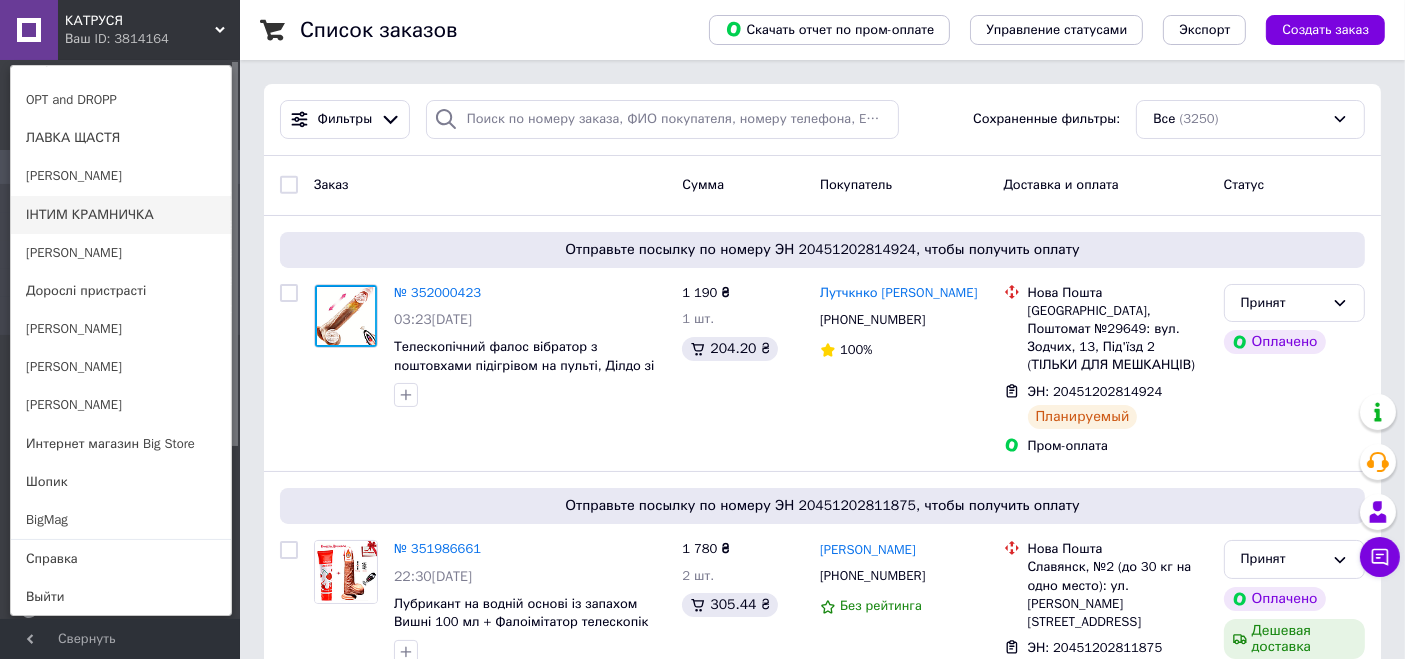 click on "ІНТИМ КРАМНИЧКА" at bounding box center [121, 215] 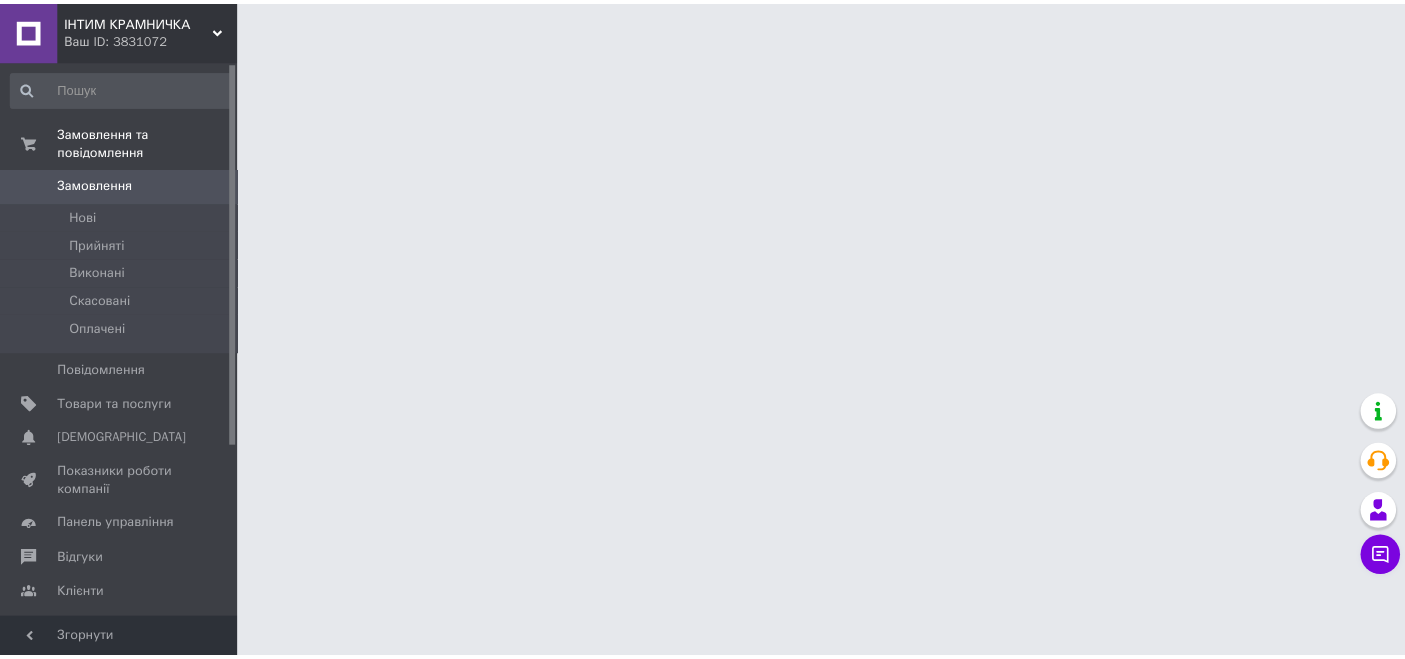 scroll, scrollTop: 0, scrollLeft: 0, axis: both 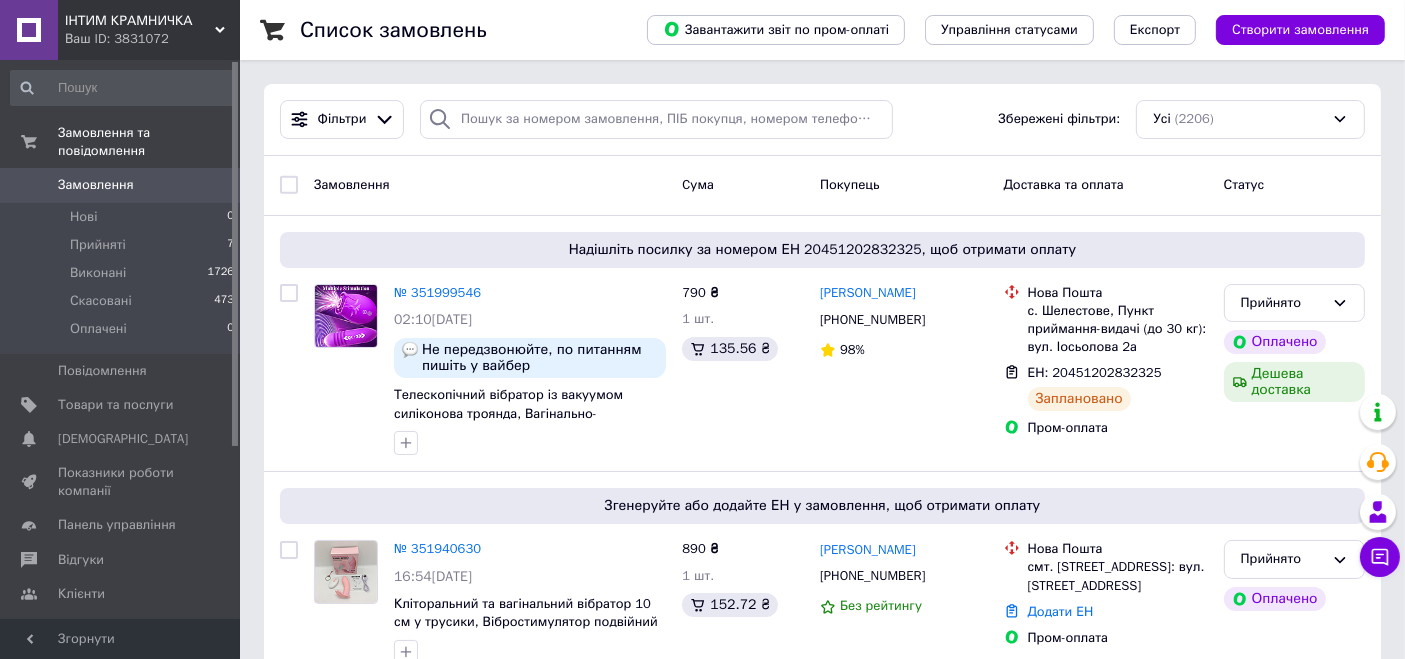 click on "ІНТИМ КРАМНИЧКА Ваш ID: 3831072" at bounding box center (149, 30) 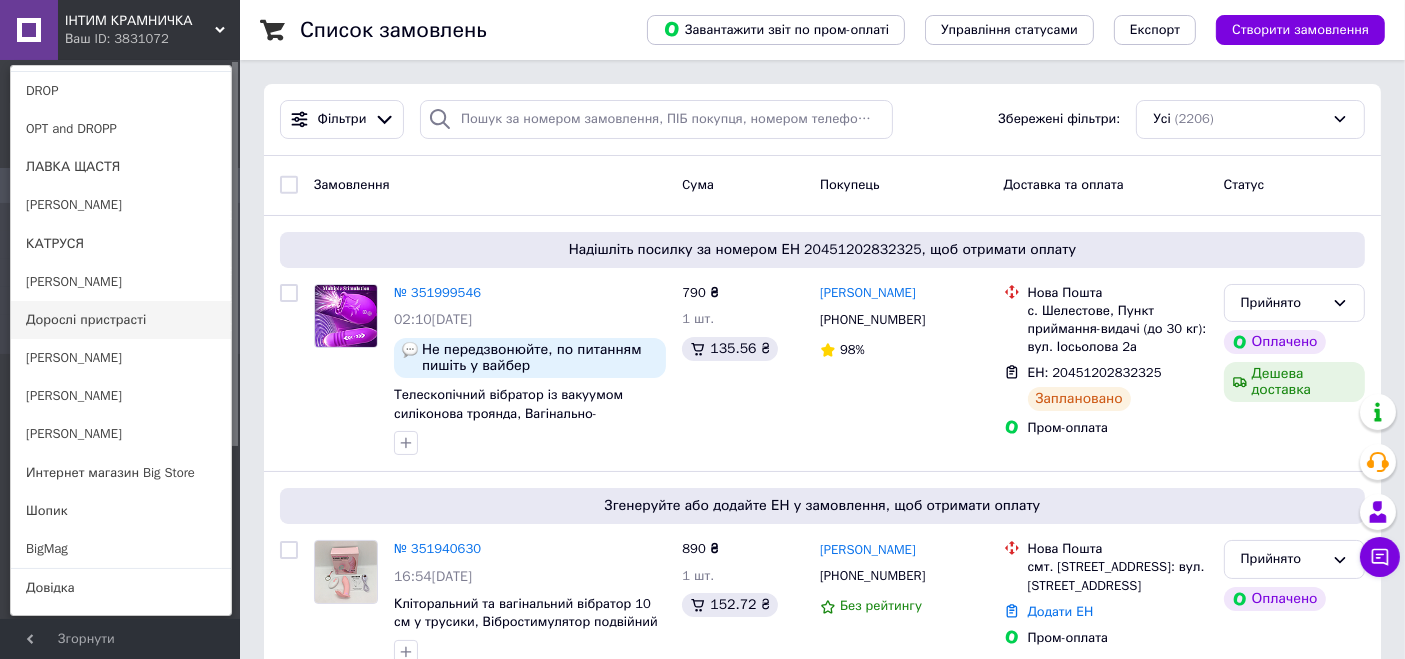 scroll, scrollTop: 177, scrollLeft: 0, axis: vertical 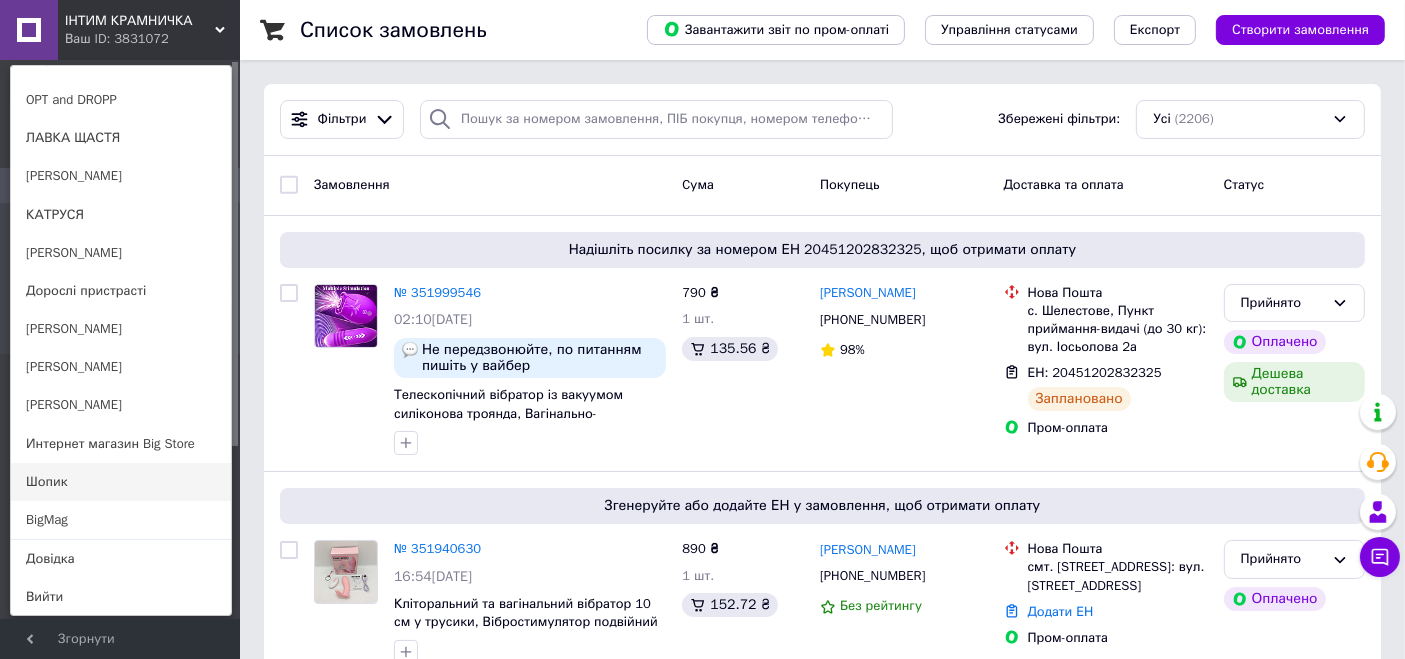 click on "Шопик" at bounding box center (121, 482) 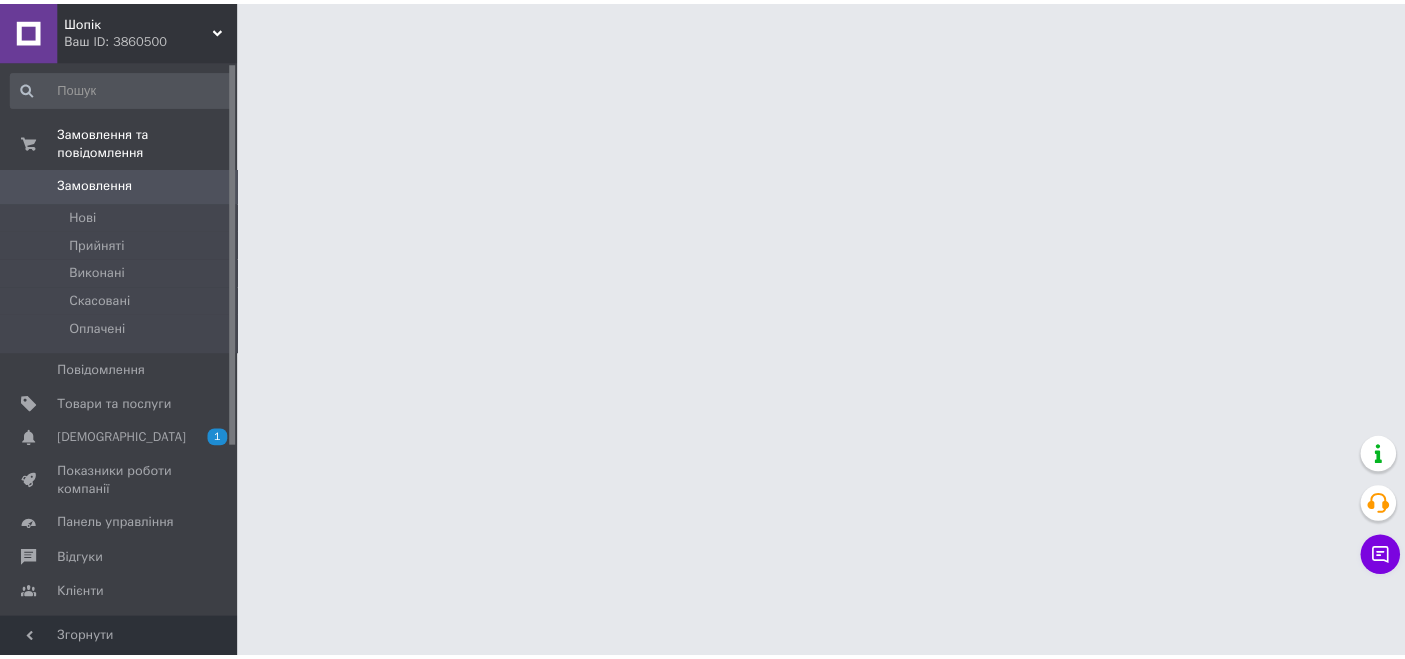 scroll, scrollTop: 0, scrollLeft: 0, axis: both 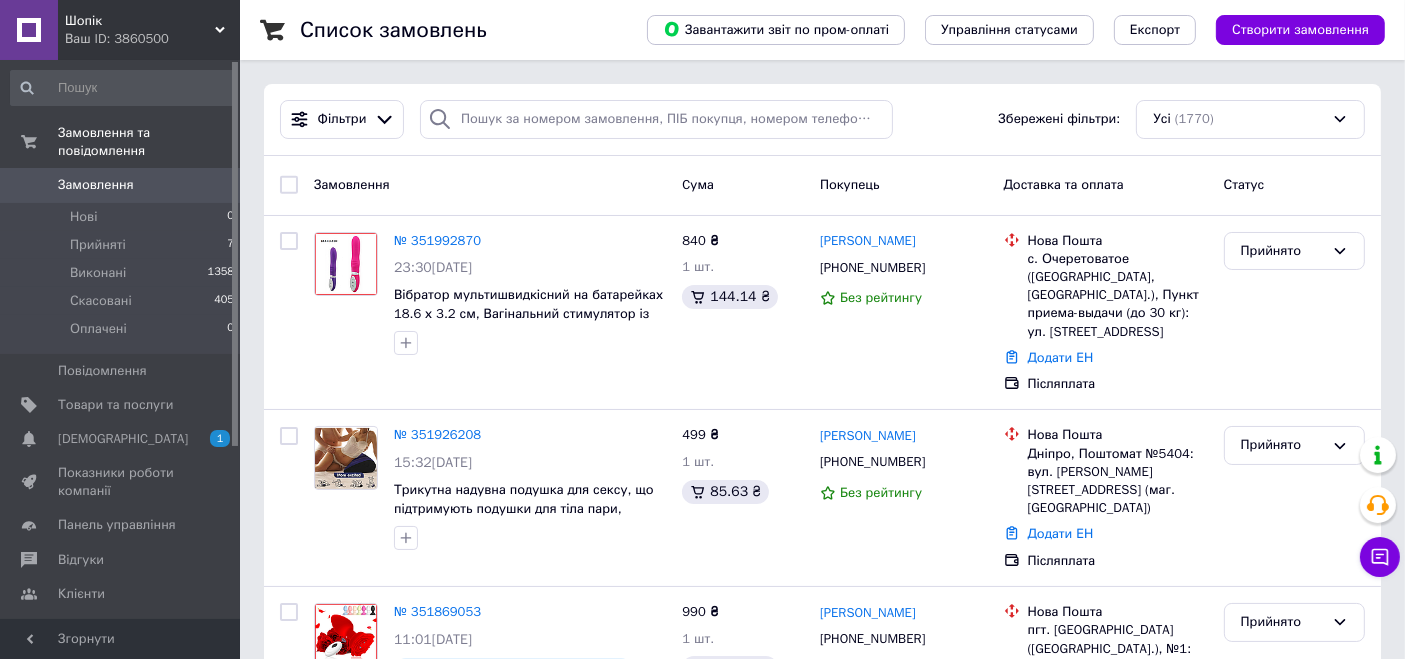 click on "Шопік" at bounding box center (140, 21) 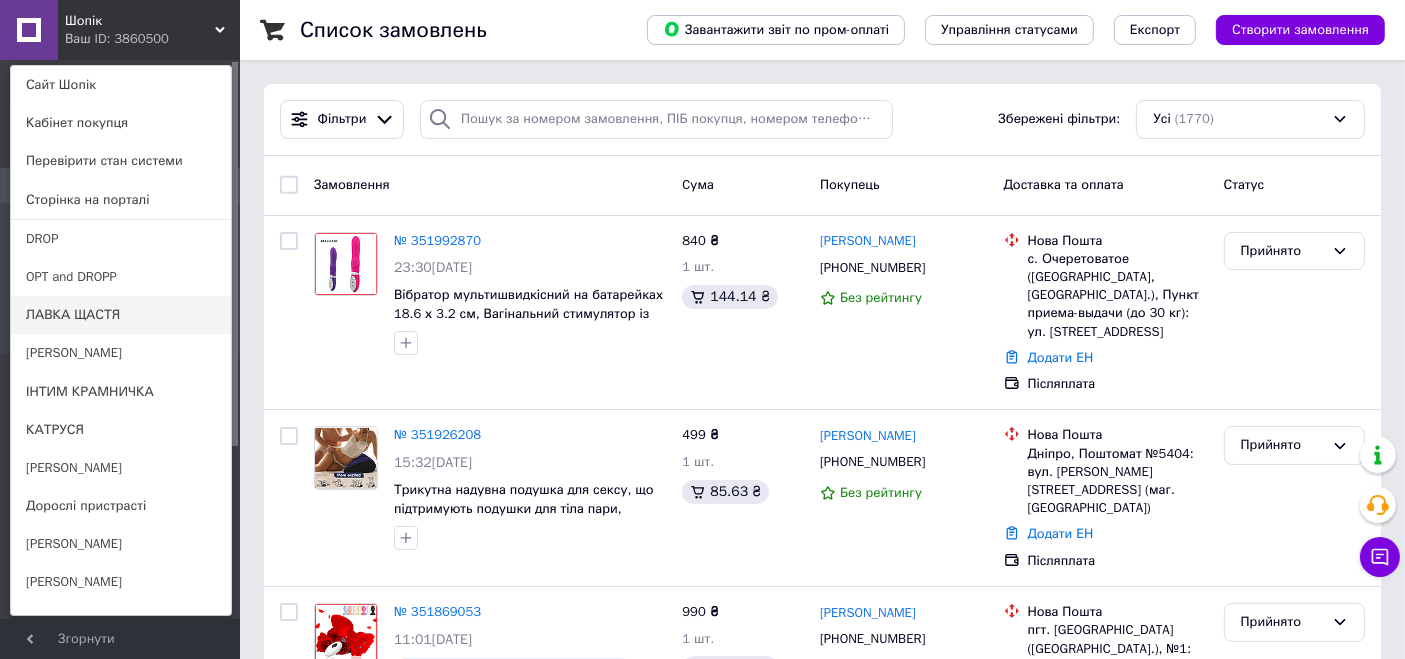 click on "ЛАВКА ЩАСТЯ" at bounding box center (121, 315) 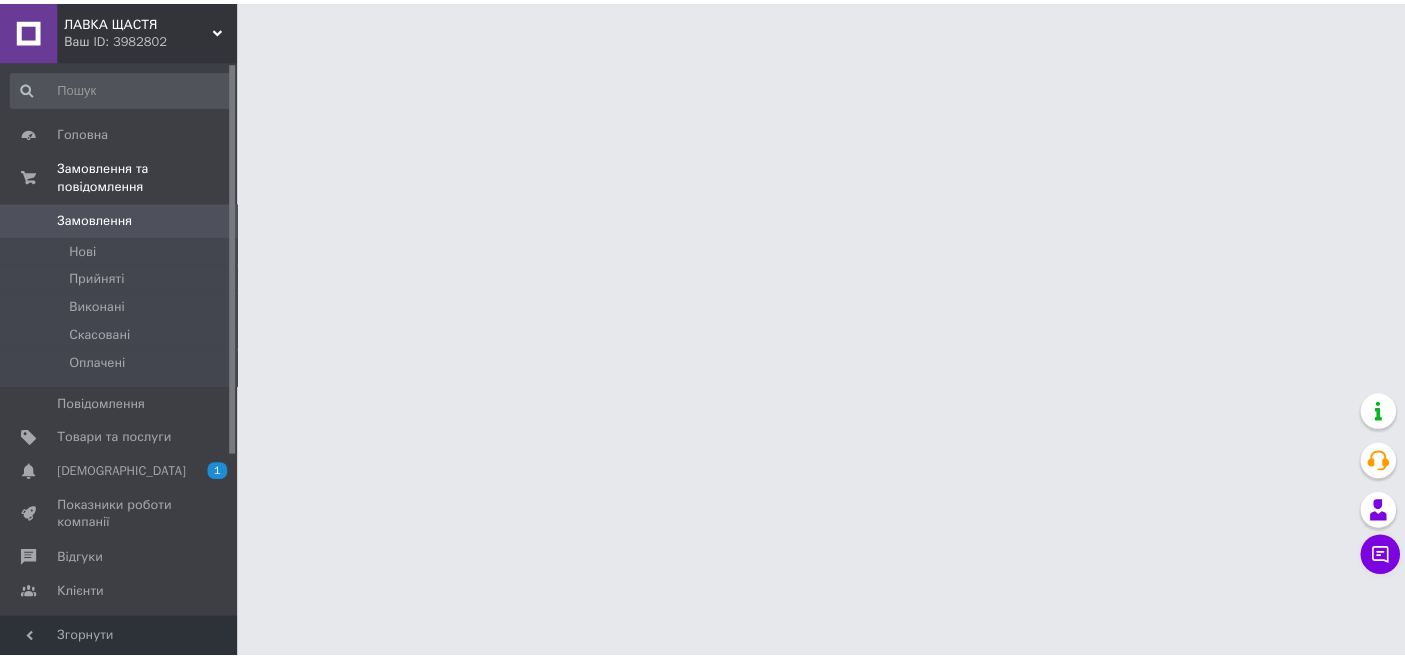 scroll, scrollTop: 0, scrollLeft: 0, axis: both 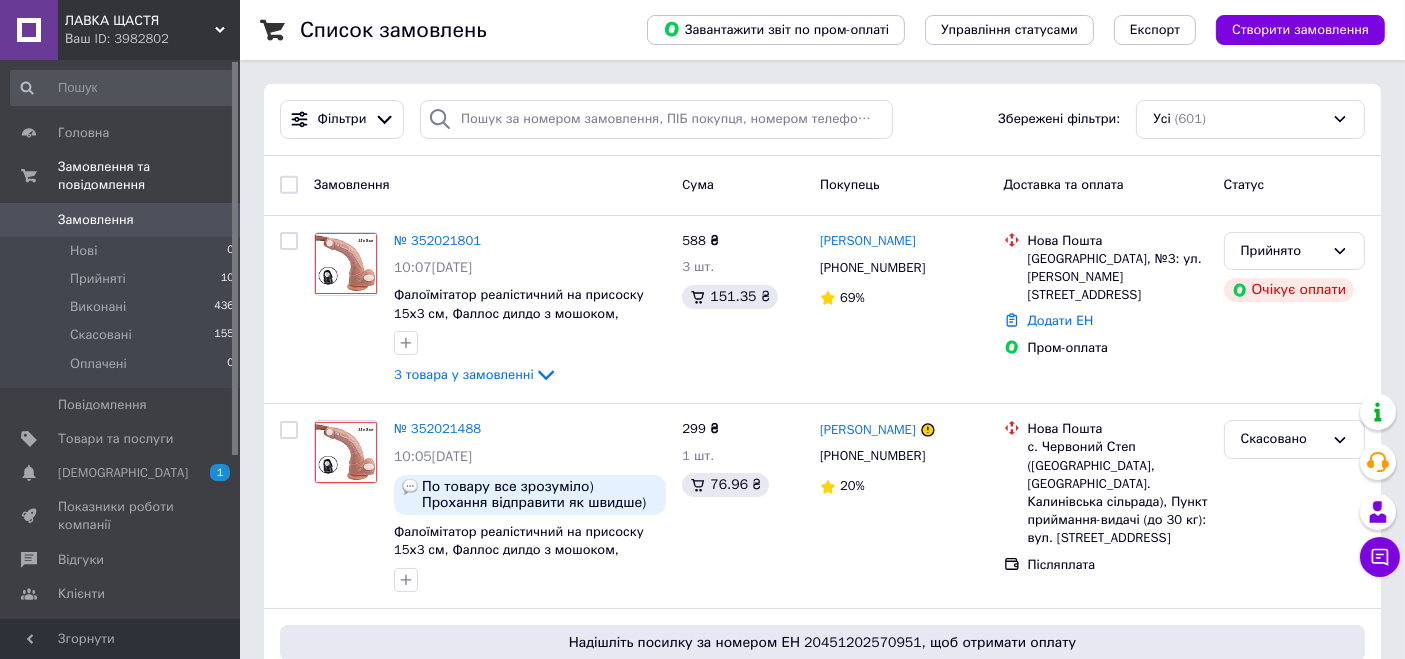 click on "Ваш ID: 3982802" at bounding box center [152, 39] 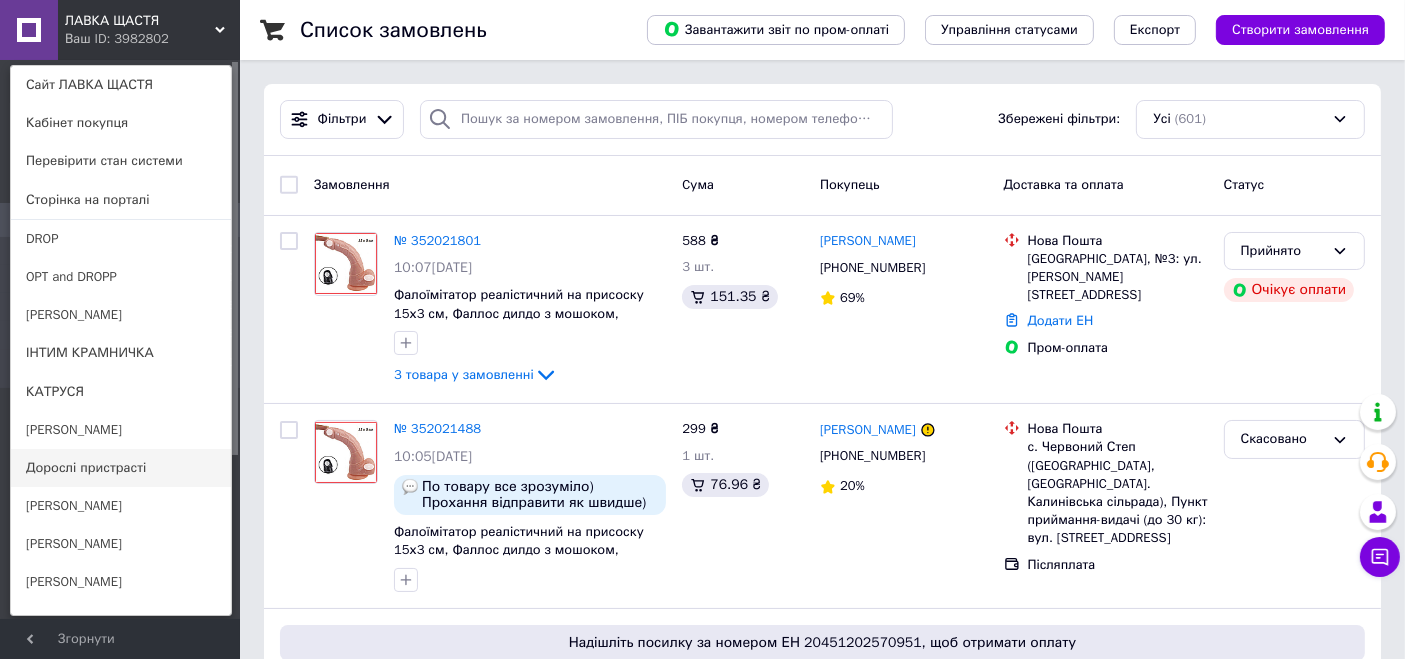 click on "Дорослі пристрасті" at bounding box center [121, 468] 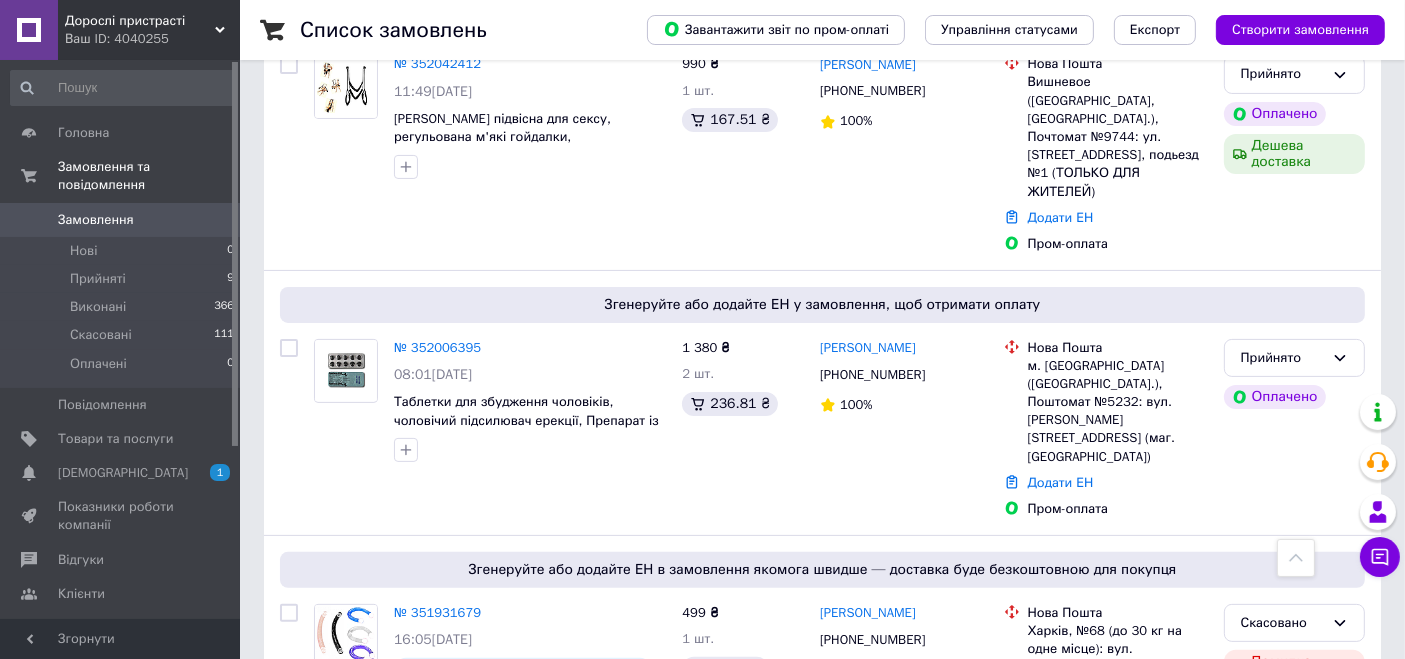 scroll, scrollTop: 444, scrollLeft: 0, axis: vertical 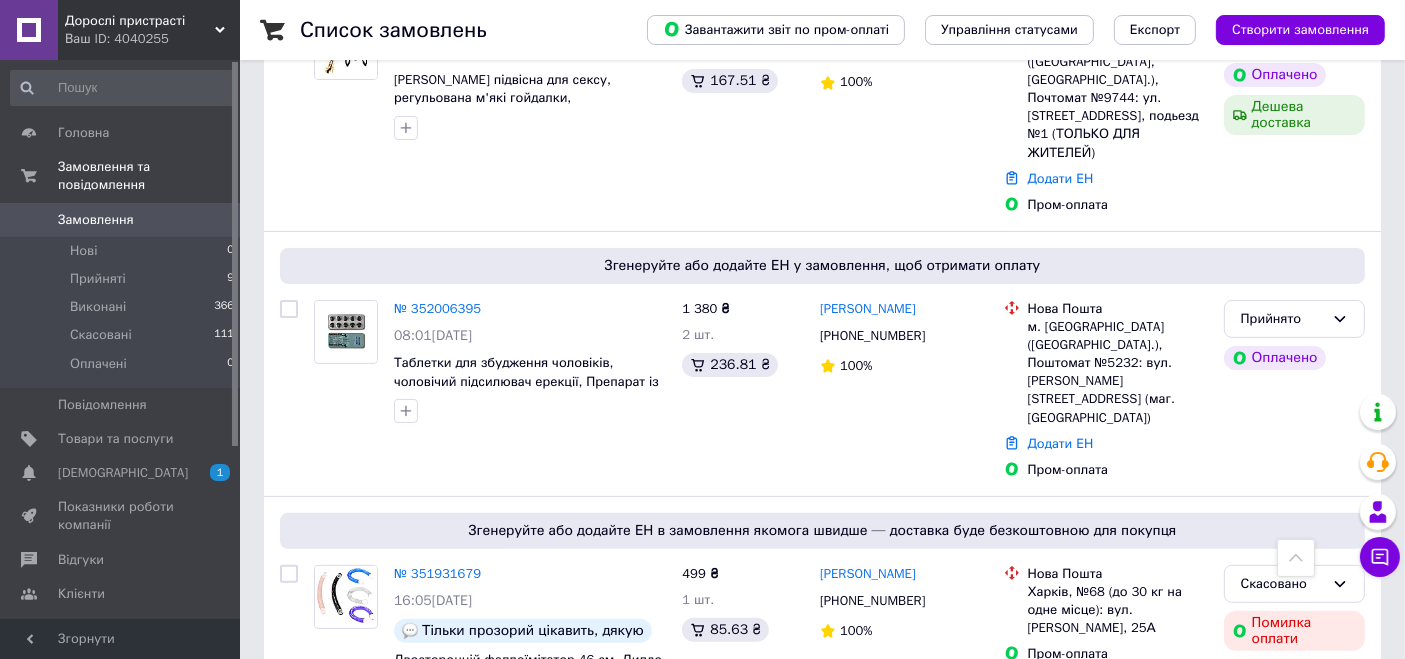 click on "Дорослі пристрасті" at bounding box center [140, 21] 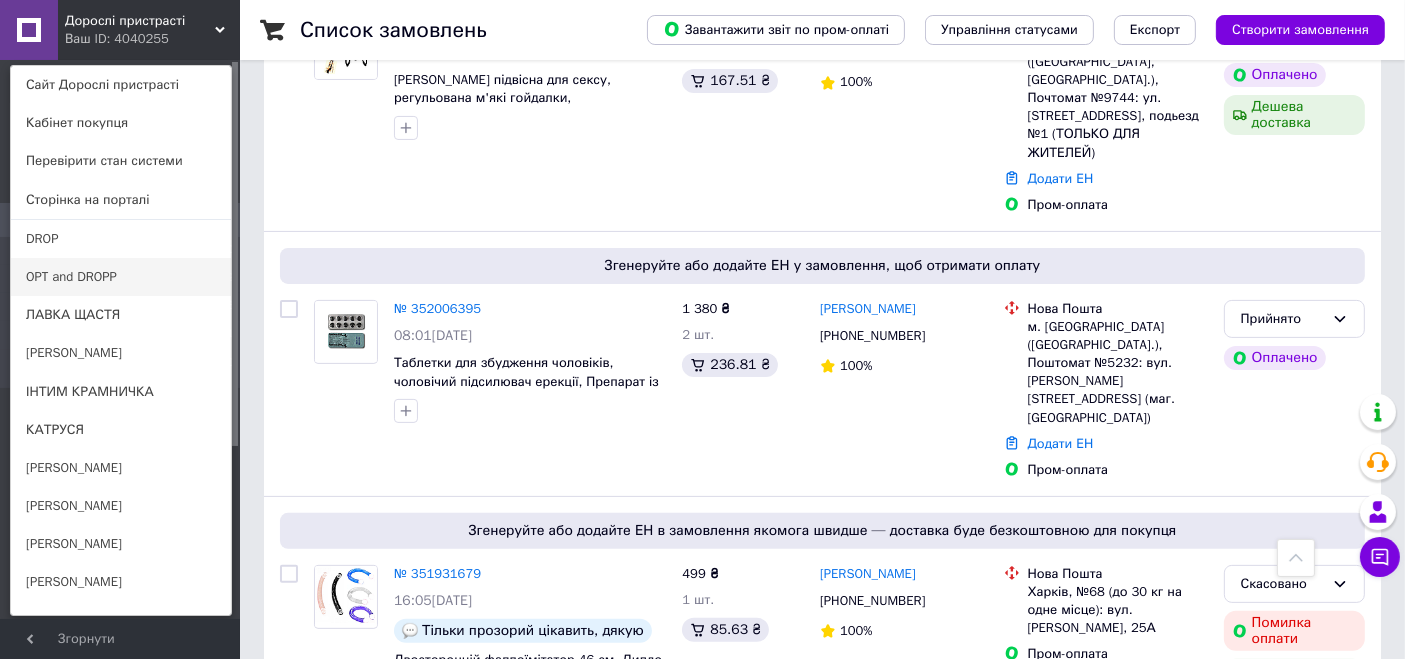 click on "OPT and DROPP" at bounding box center [121, 277] 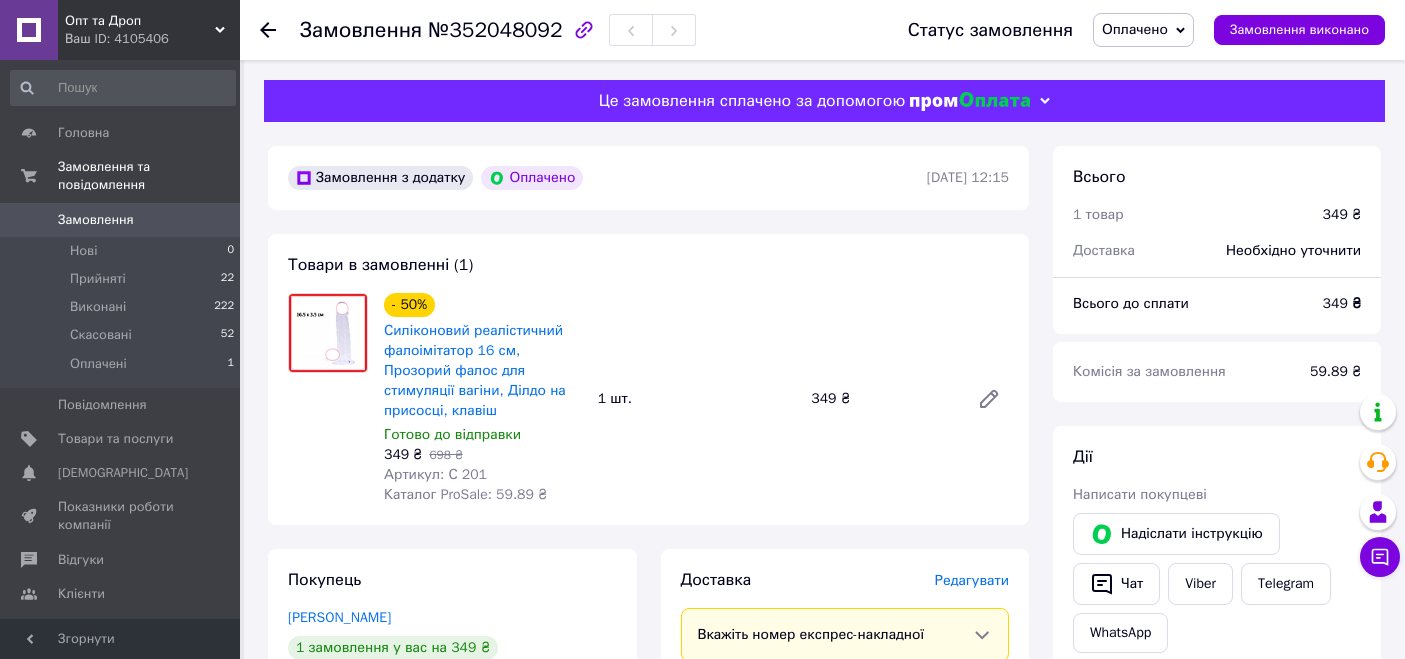 scroll, scrollTop: 0, scrollLeft: 0, axis: both 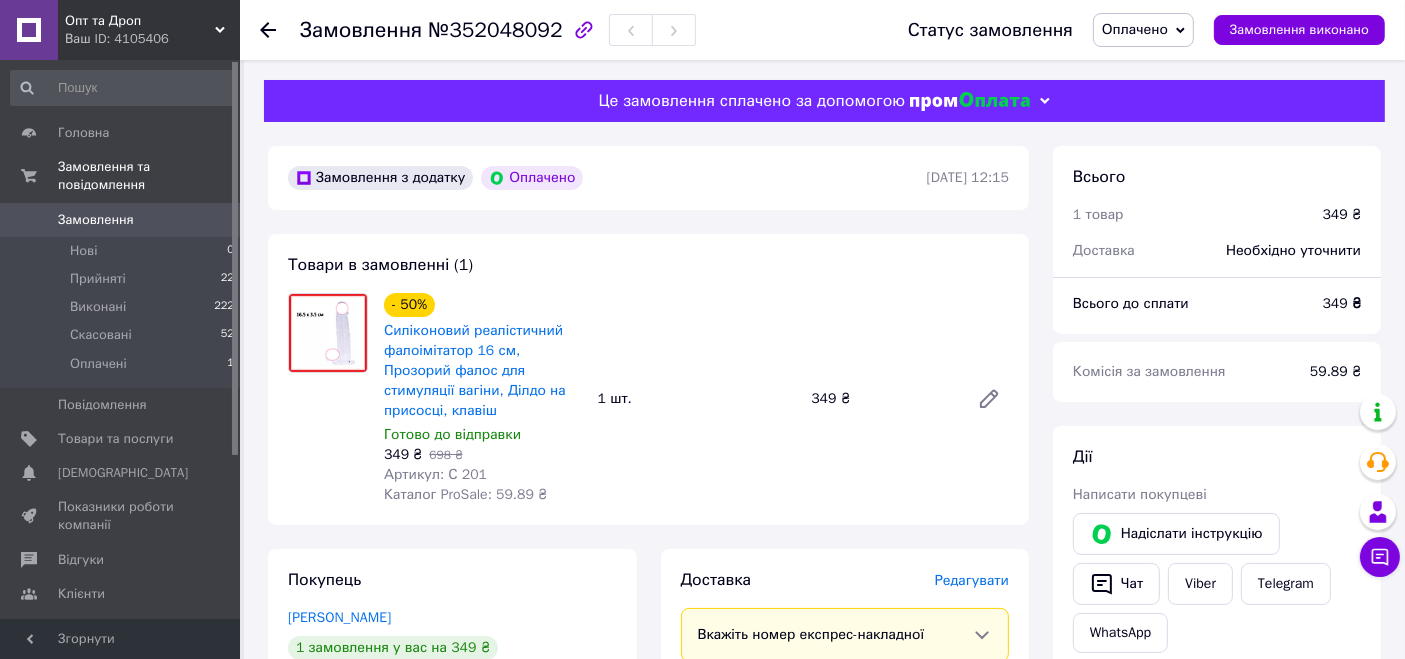 click on "Оплачено" at bounding box center (1143, 30) 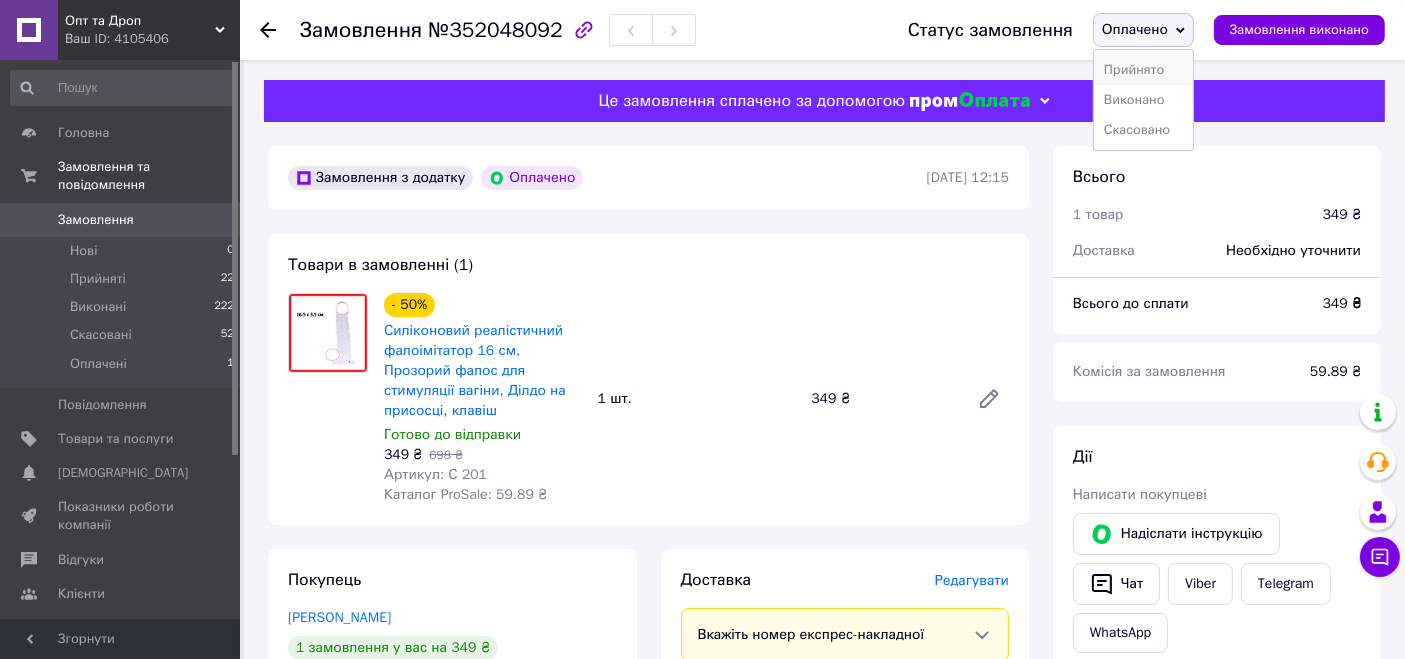 click on "Прийнято" at bounding box center [1143, 70] 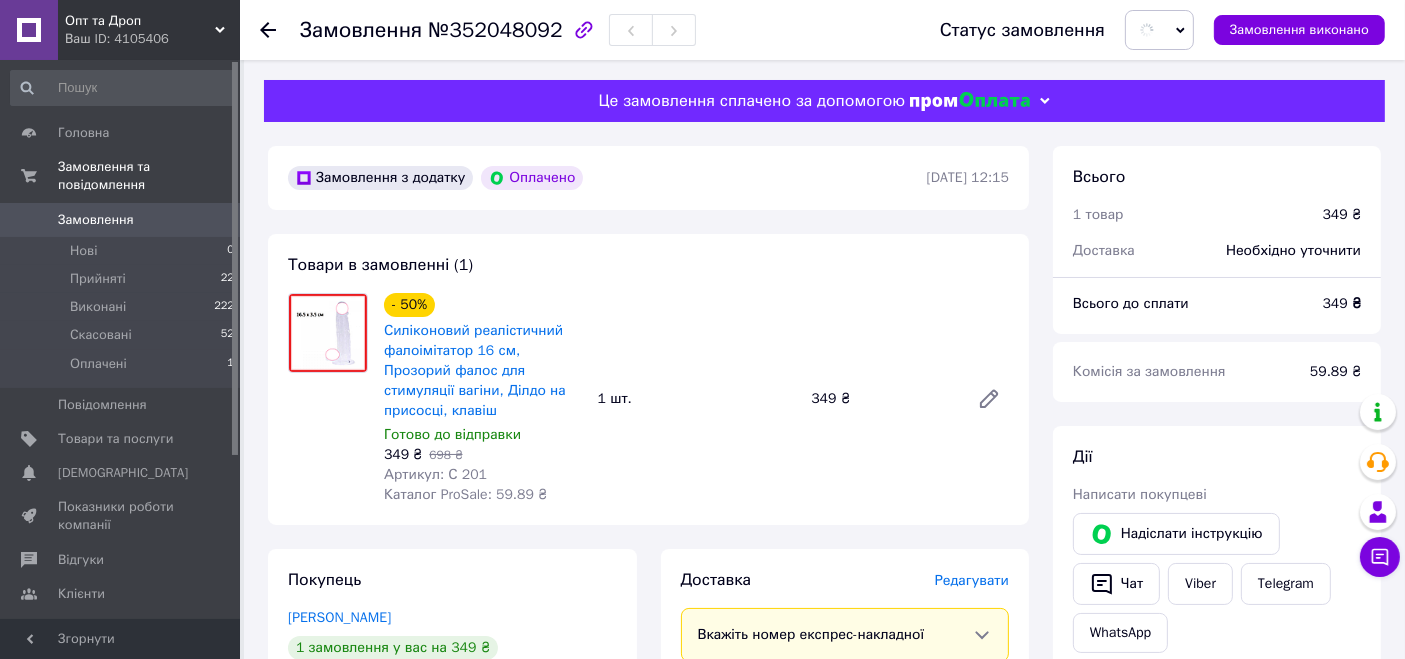 click on "№352048092" at bounding box center (495, 30) 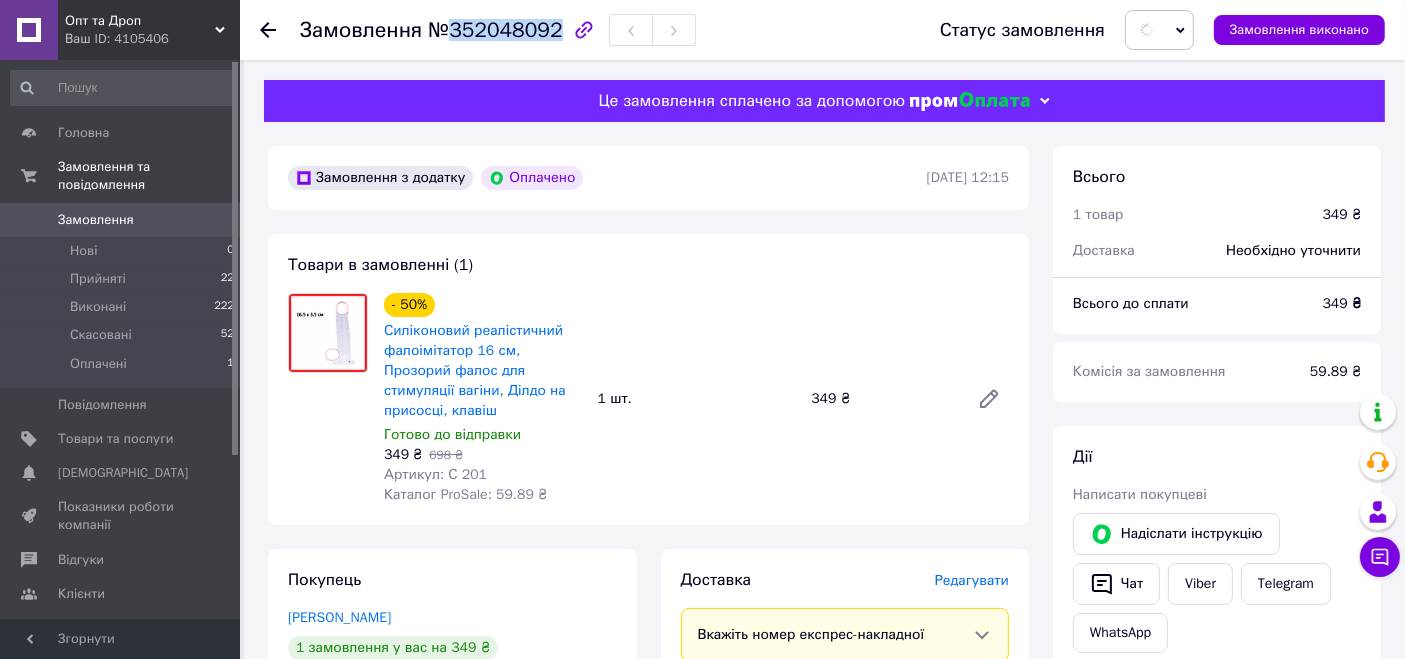 click on "№352048092" at bounding box center (495, 30) 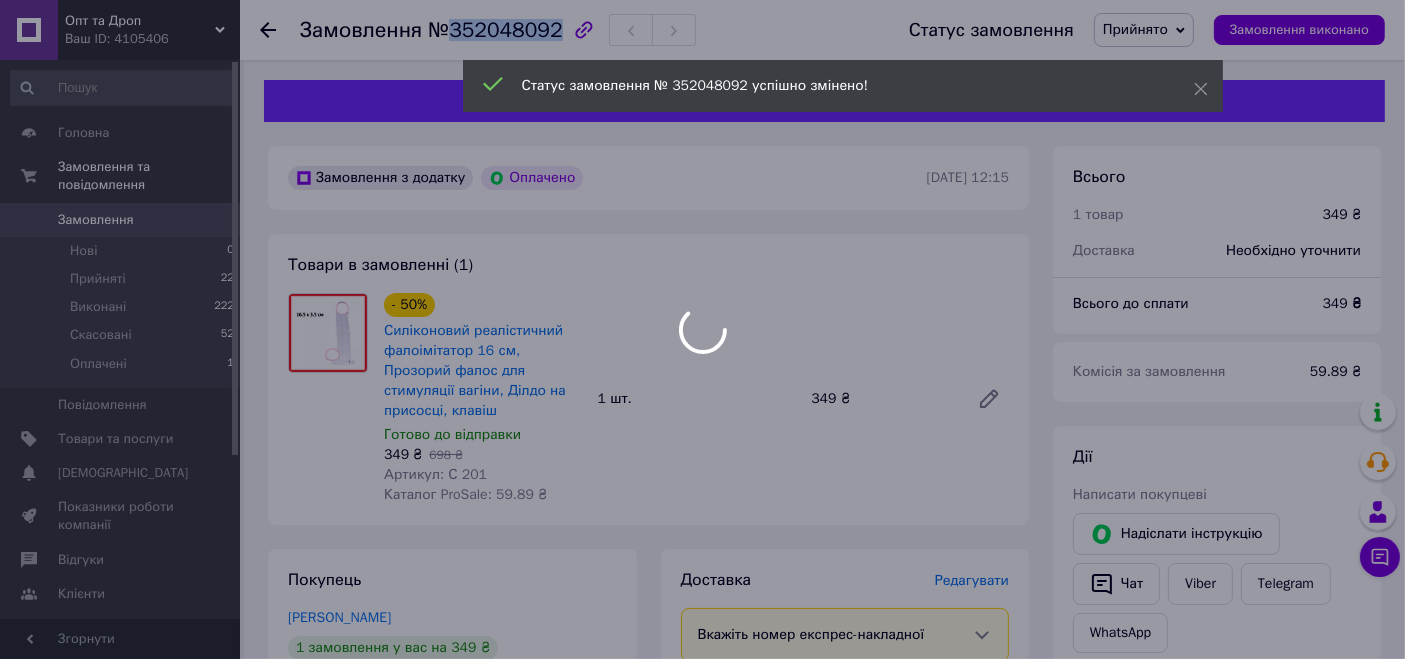 copy on "352048092" 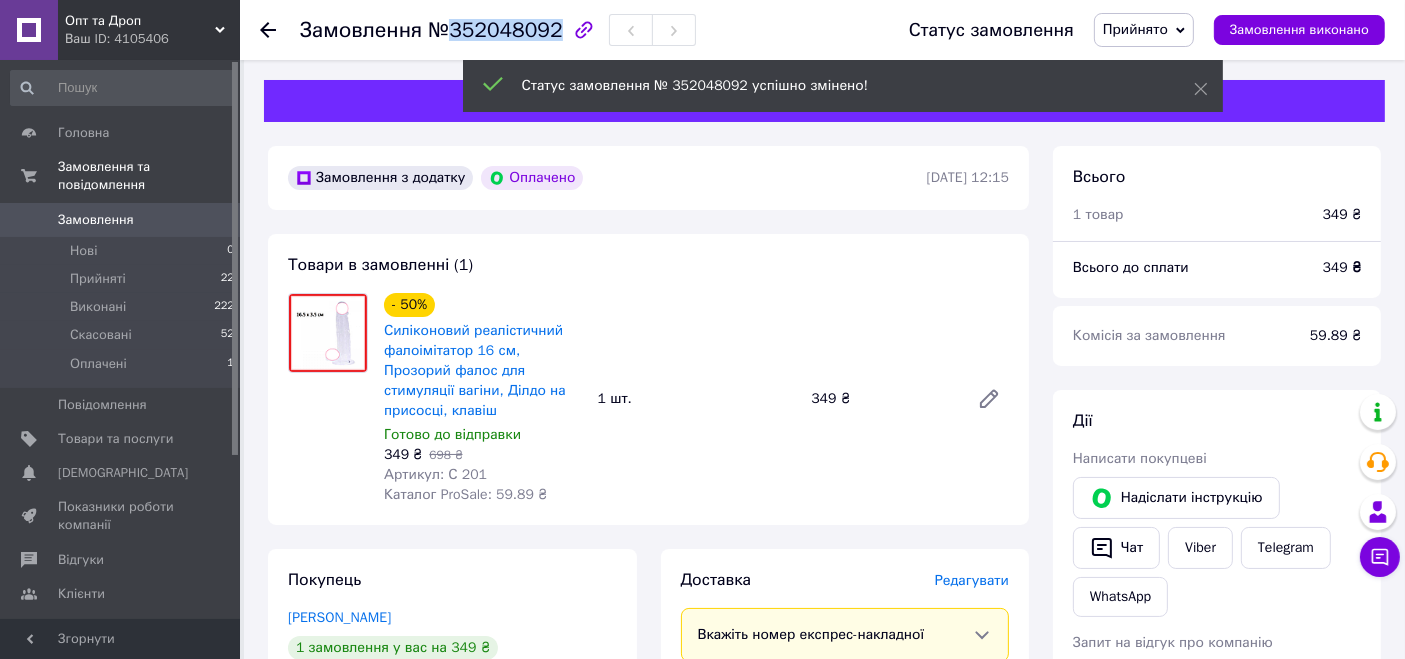 click on "№352048092" at bounding box center [495, 30] 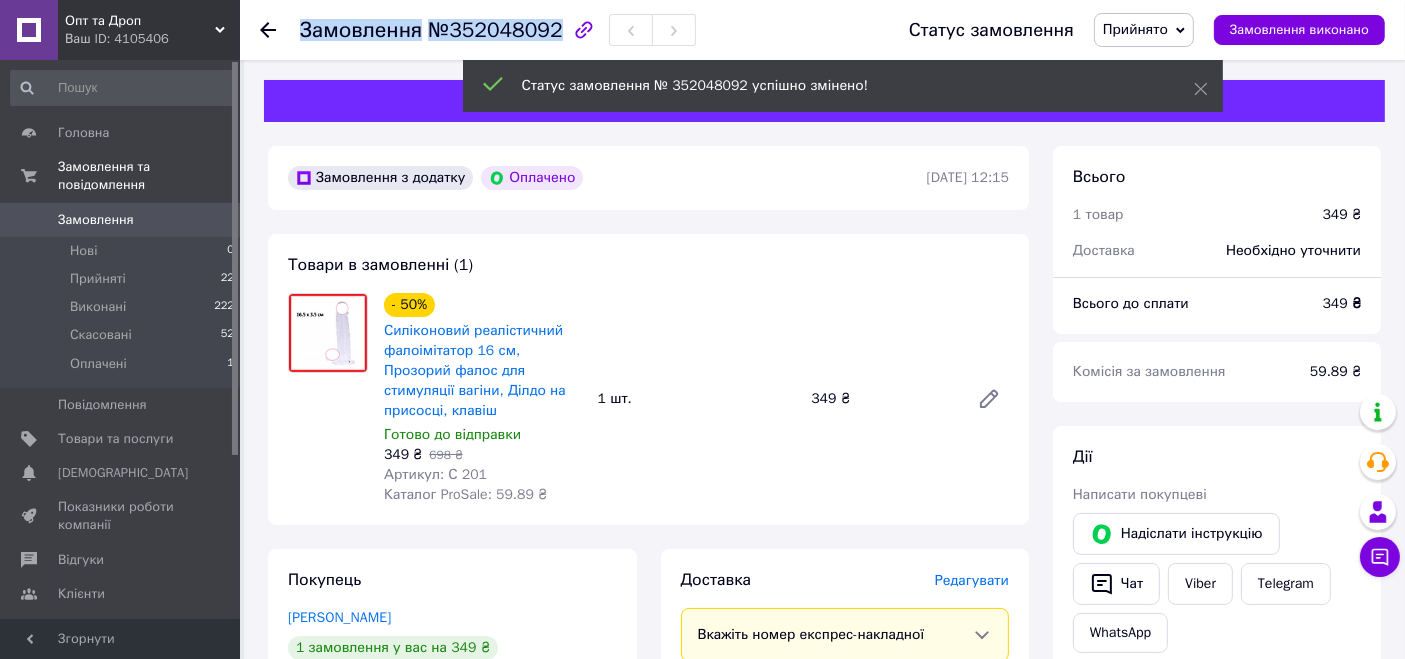 click on "№352048092" at bounding box center (495, 30) 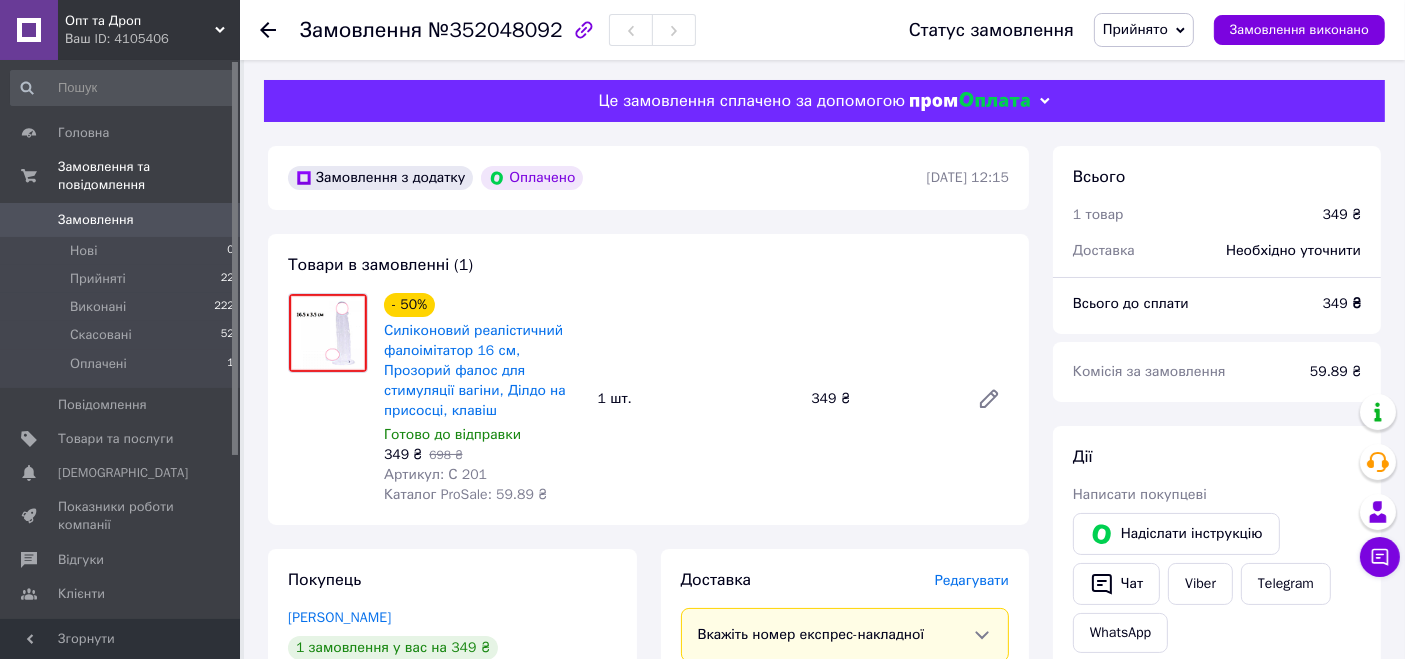 click on "Товари в замовленні (1) - 50% Силіконовий реалістичний фалоімітатор 16 см, Прозорий фалос для стимуляції вагіни, Ділдо на присосці, клавіш Готово до відправки 349 ₴   698 ₴ Артикул: С 201 Каталог ProSale: 59.89 ₴  1 шт. 349 ₴" at bounding box center [648, 379] 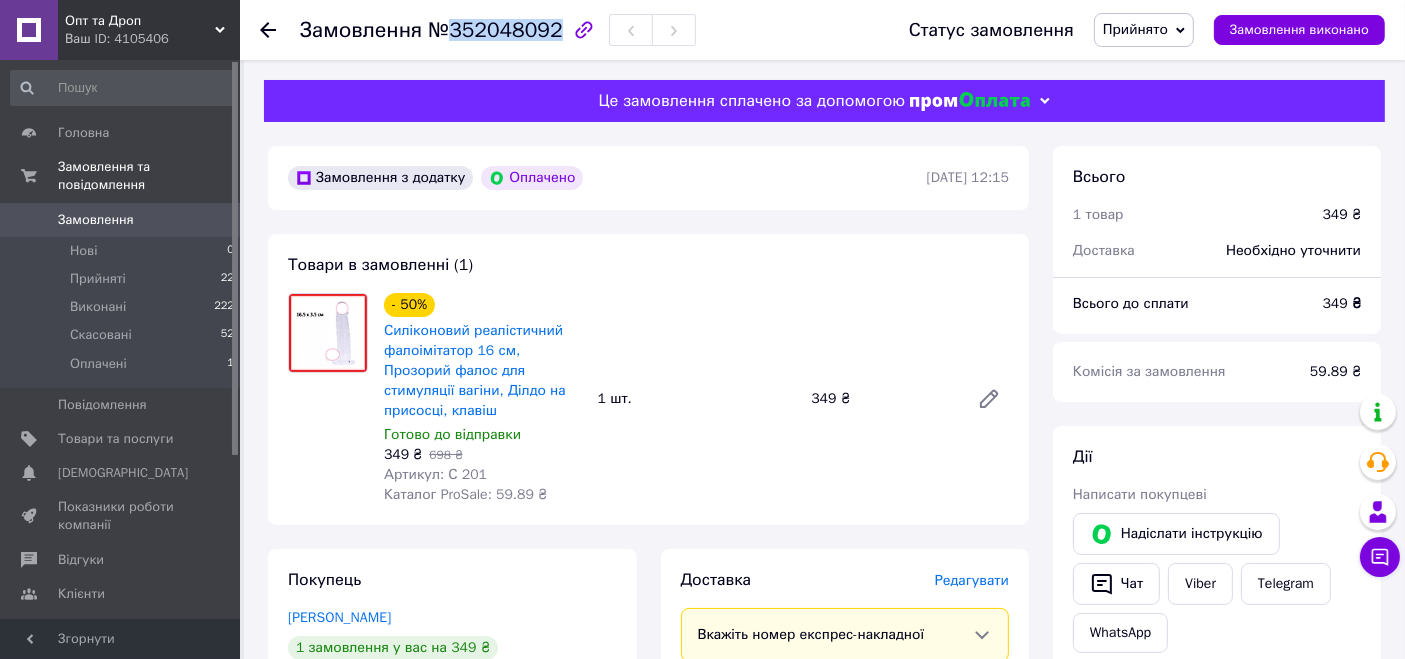 click on "№352048092" at bounding box center (495, 30) 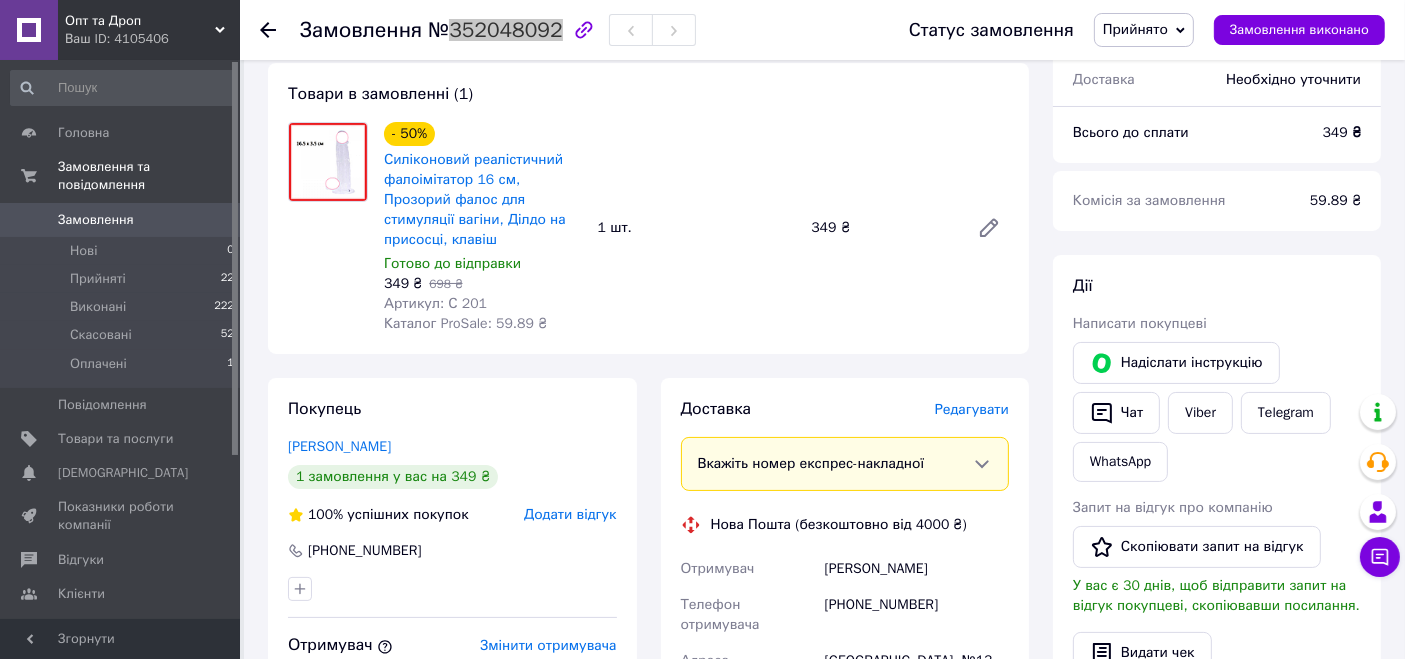 scroll, scrollTop: 222, scrollLeft: 0, axis: vertical 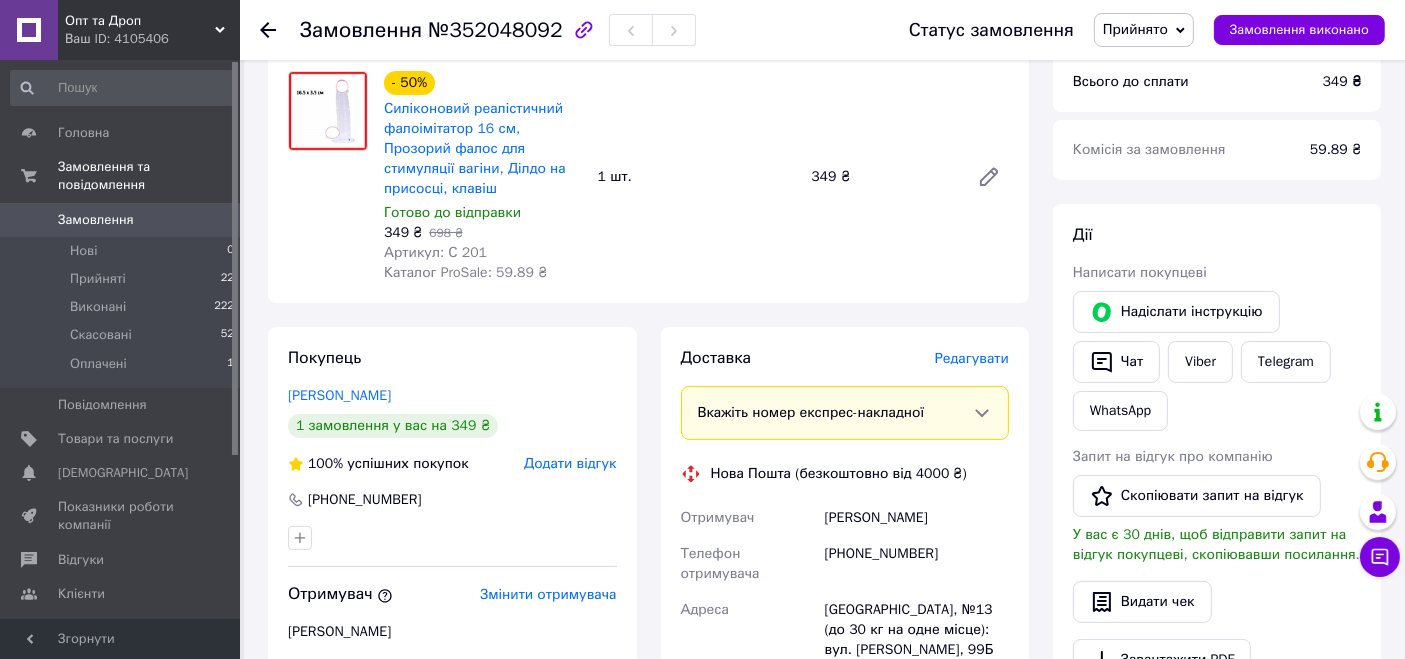 click on "Кравченко Вікторія" at bounding box center (917, 518) 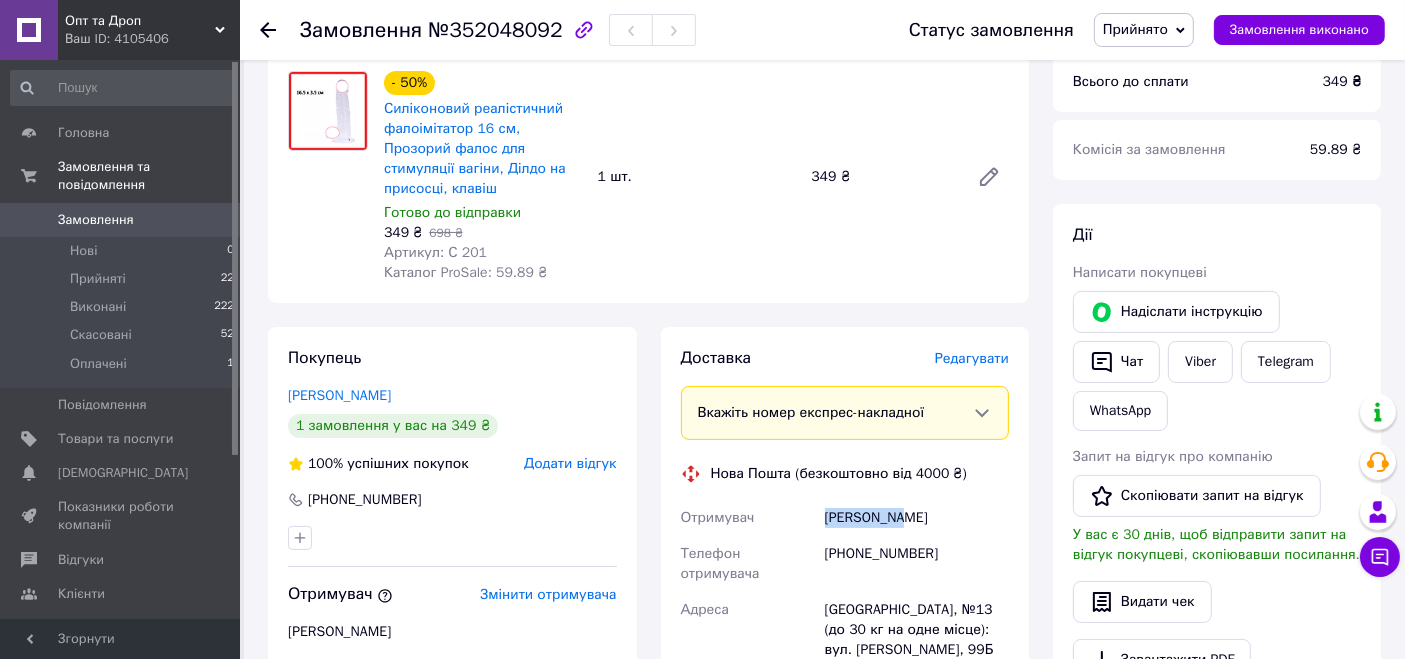 click on "Кравченко Вікторія" at bounding box center [917, 518] 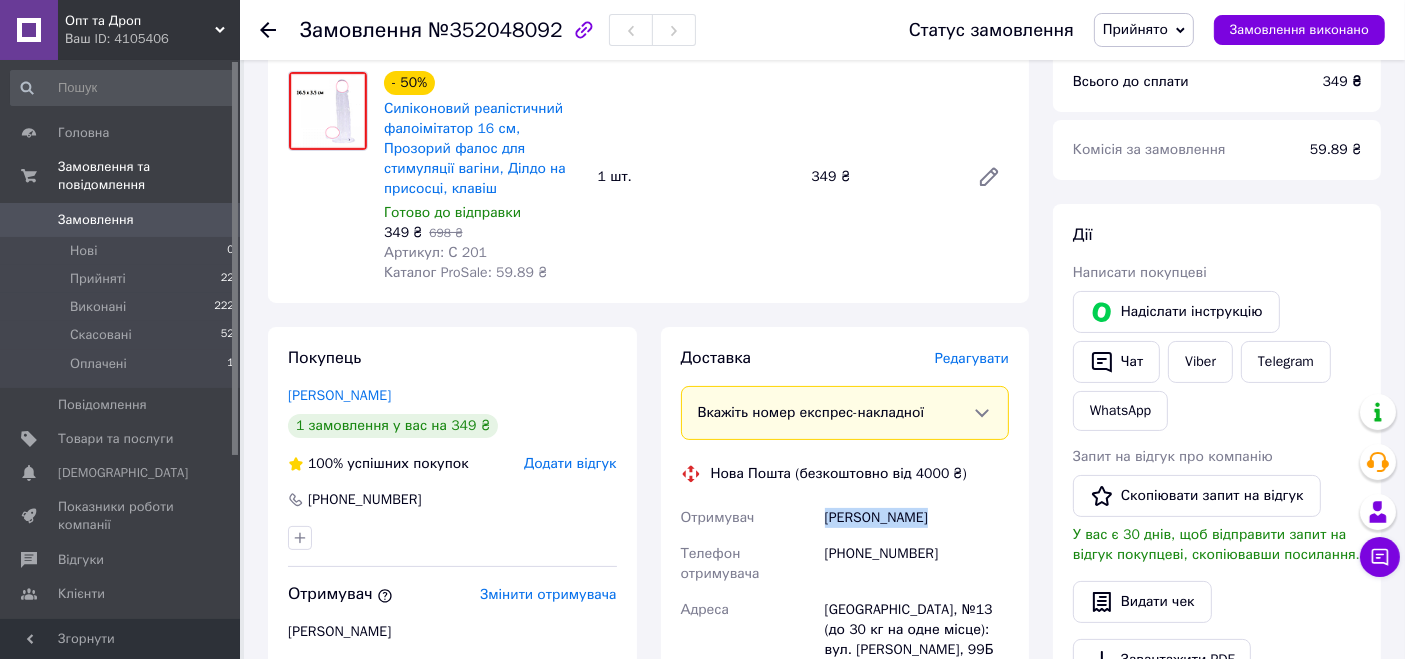click on "Кравченко Вікторія" at bounding box center (917, 518) 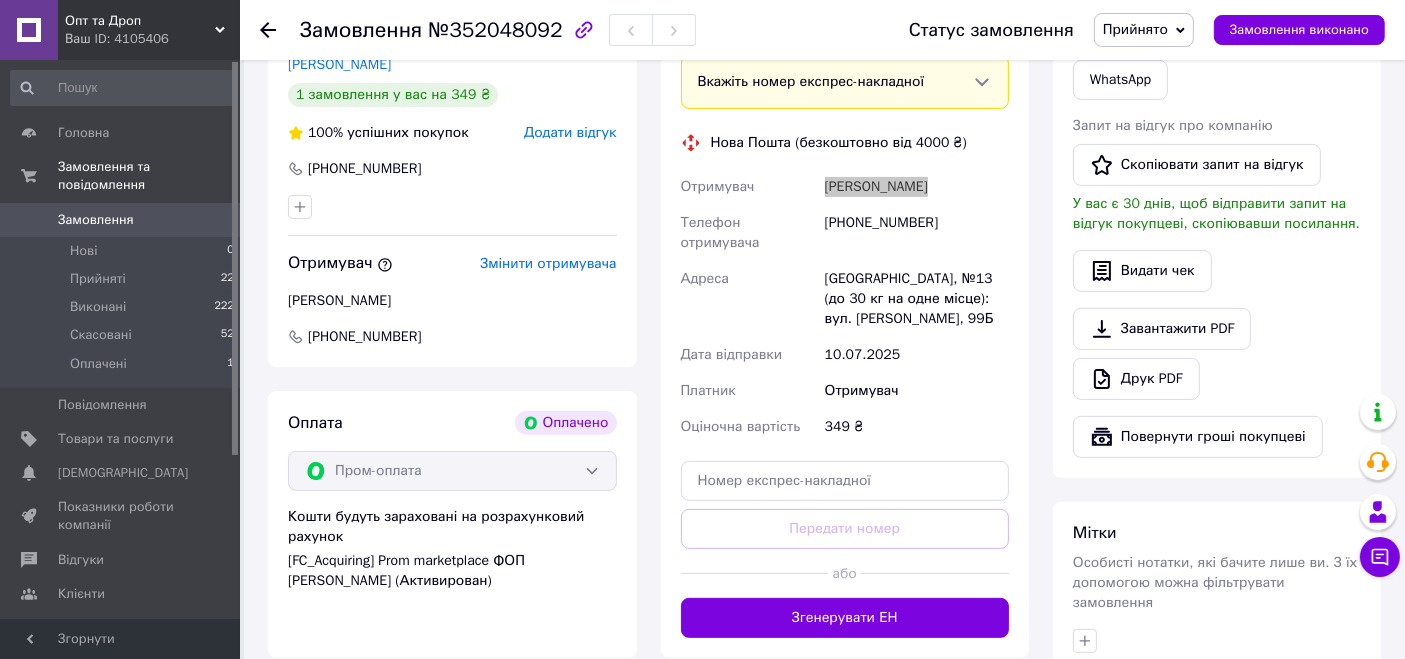 scroll, scrollTop: 856, scrollLeft: 0, axis: vertical 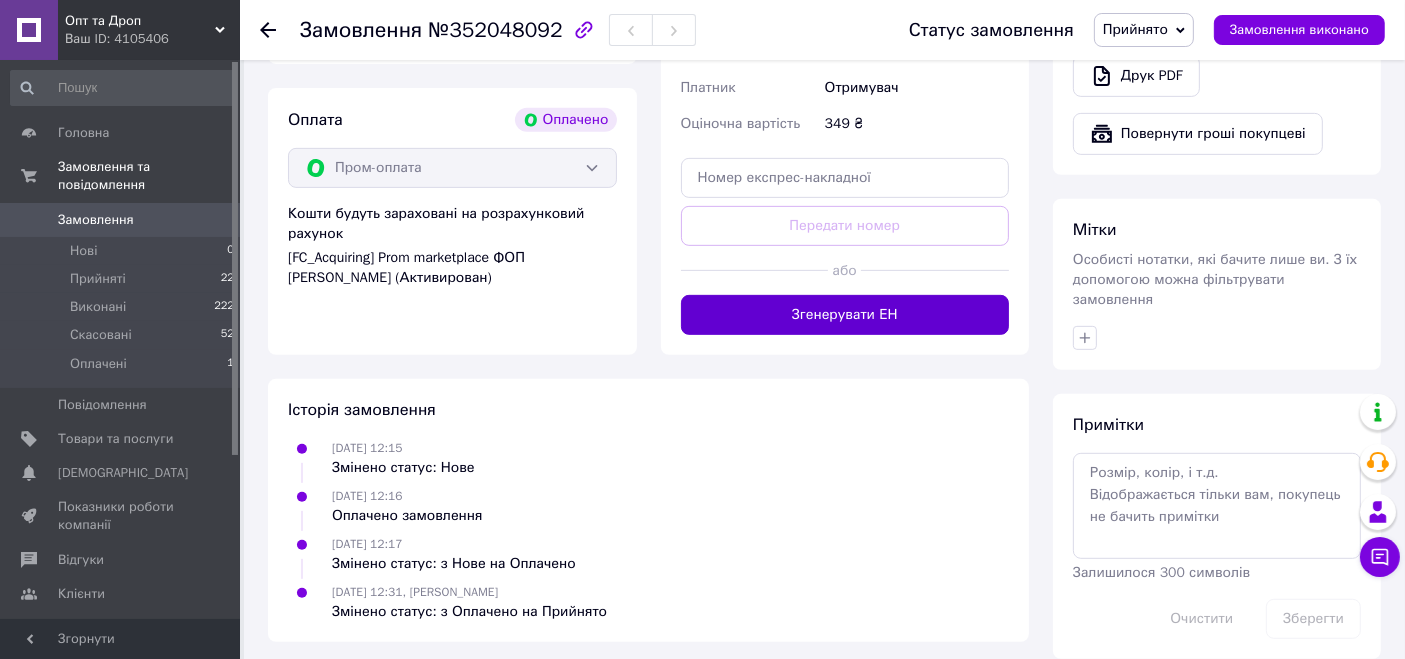 click on "Згенерувати ЕН" at bounding box center (845, 315) 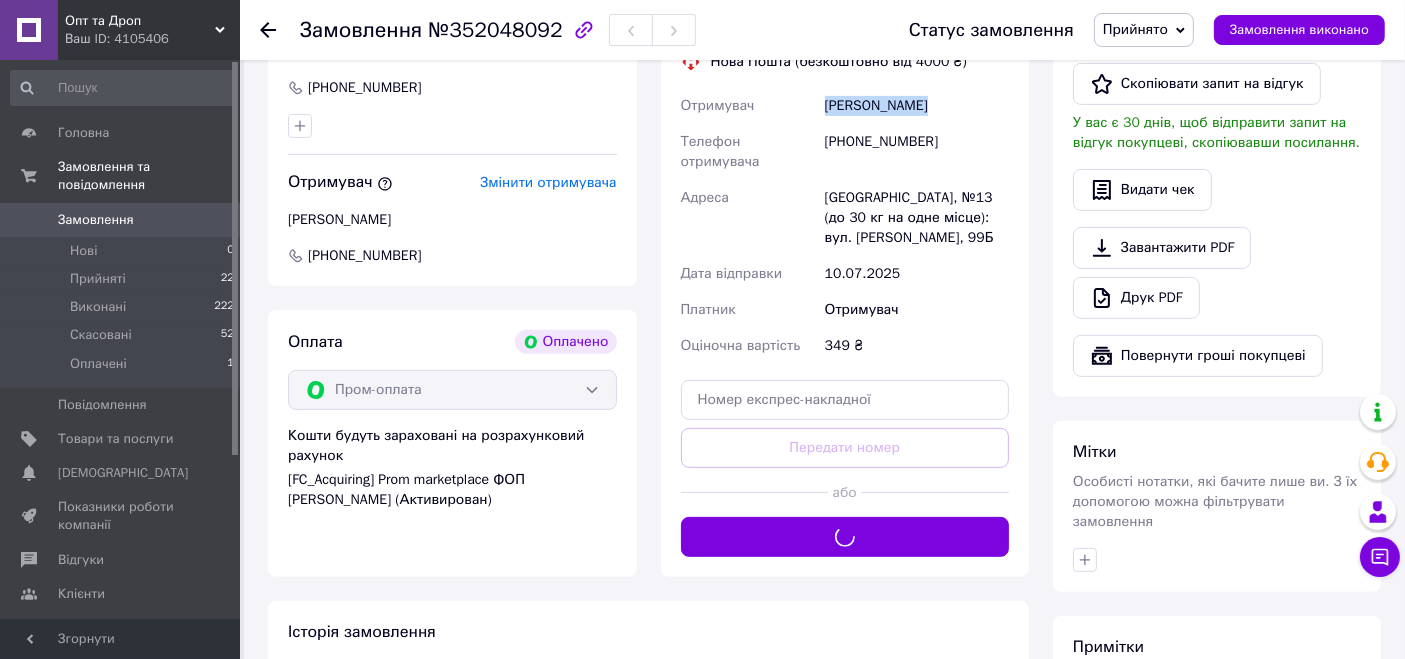 scroll, scrollTop: 411, scrollLeft: 0, axis: vertical 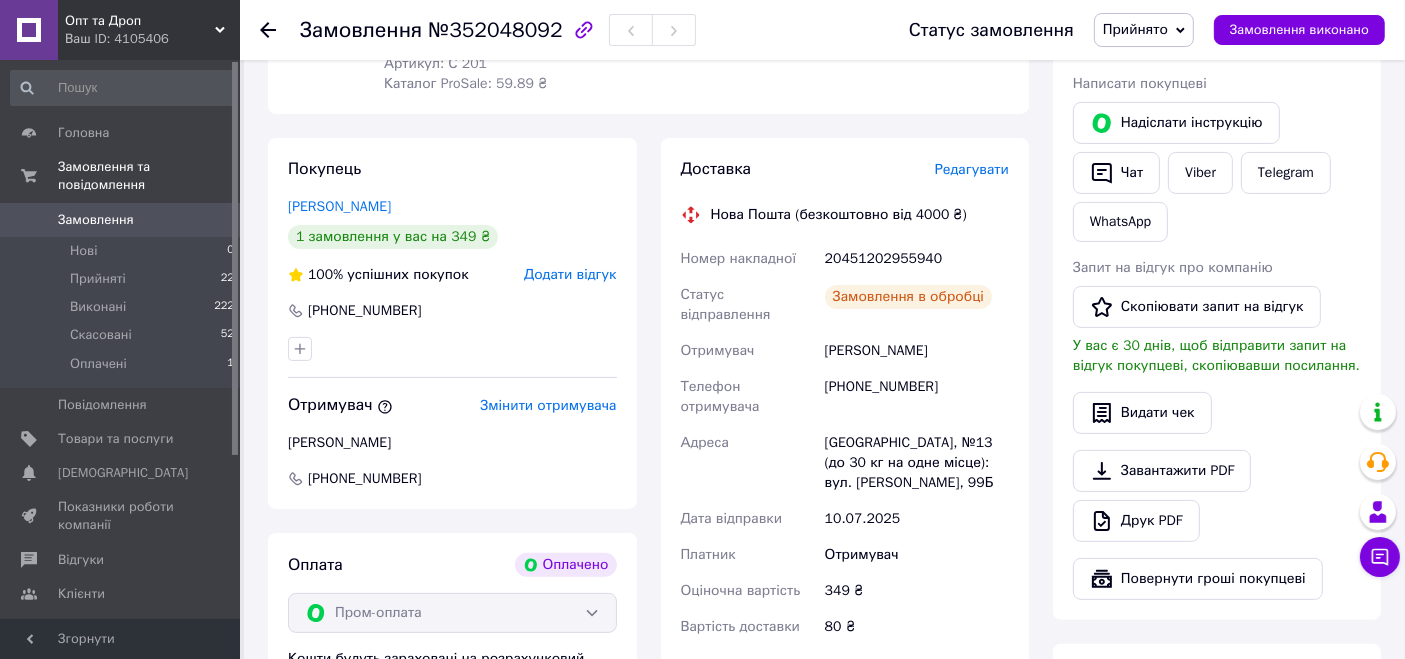 click on "20451202955940" at bounding box center [917, 259] 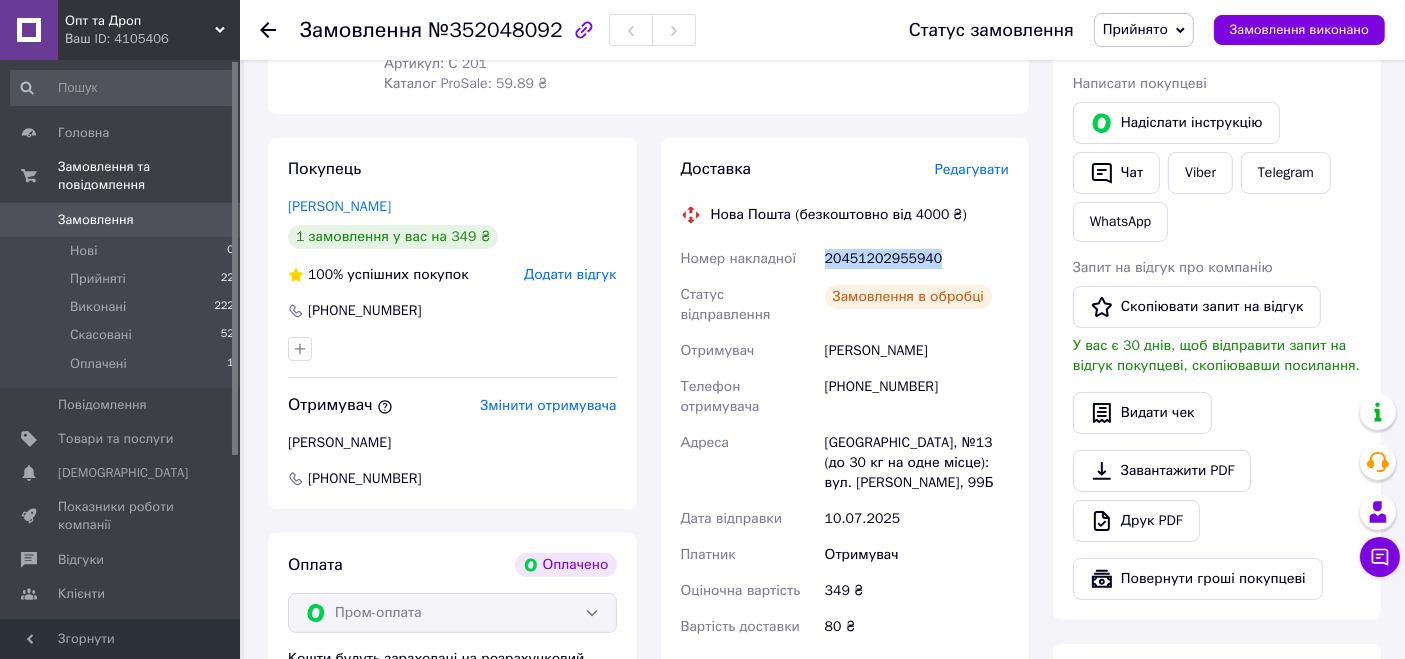 click on "20451202955940" at bounding box center (917, 259) 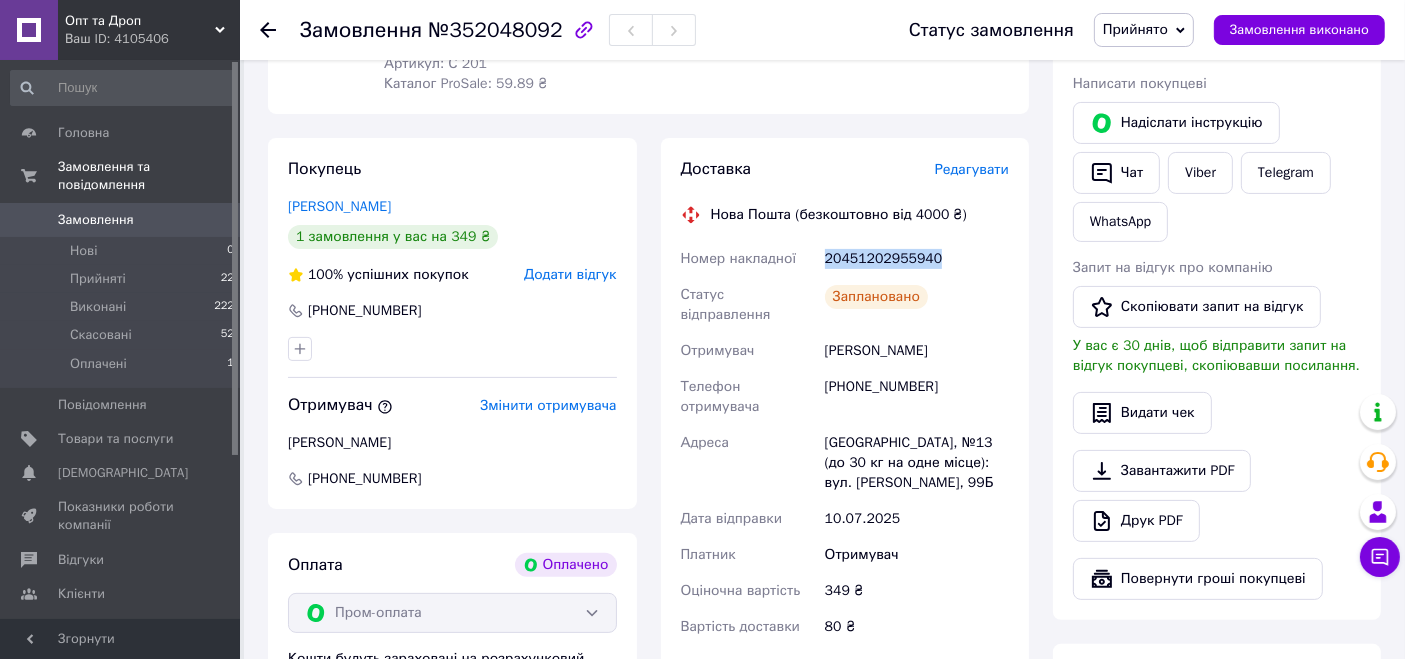 copy on "20451202955940" 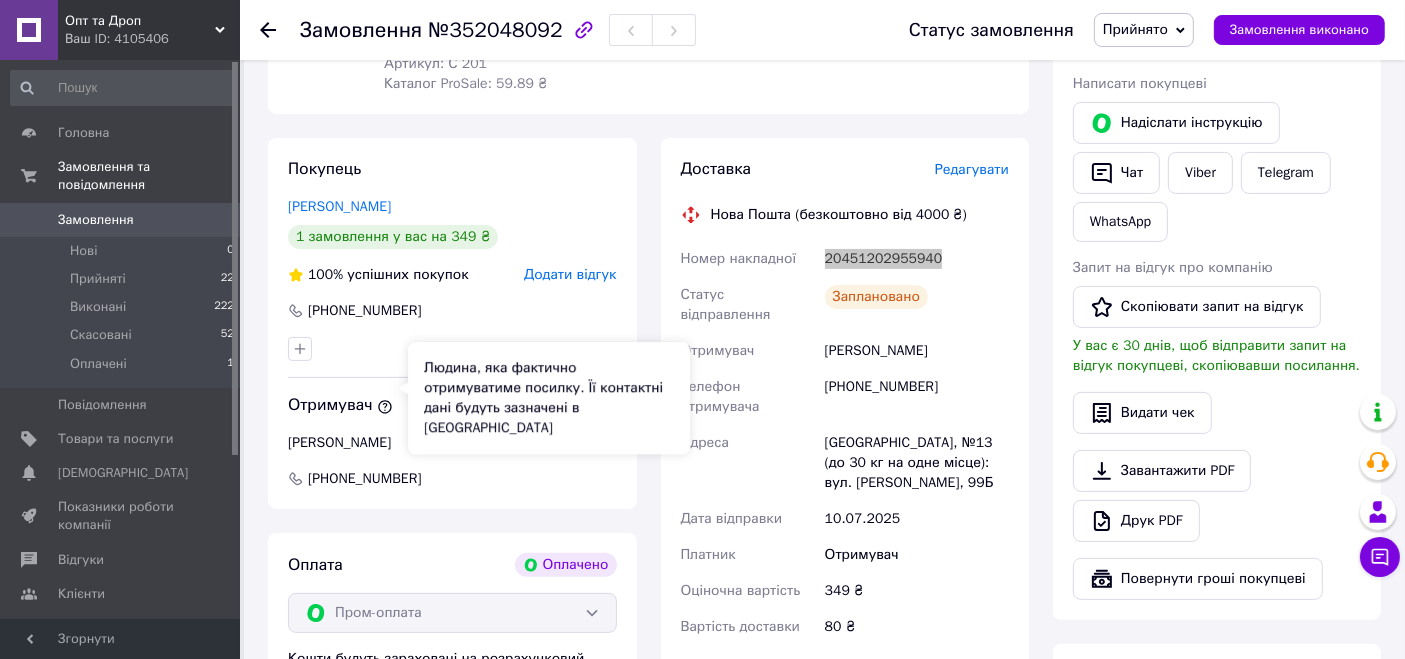 scroll, scrollTop: 189, scrollLeft: 0, axis: vertical 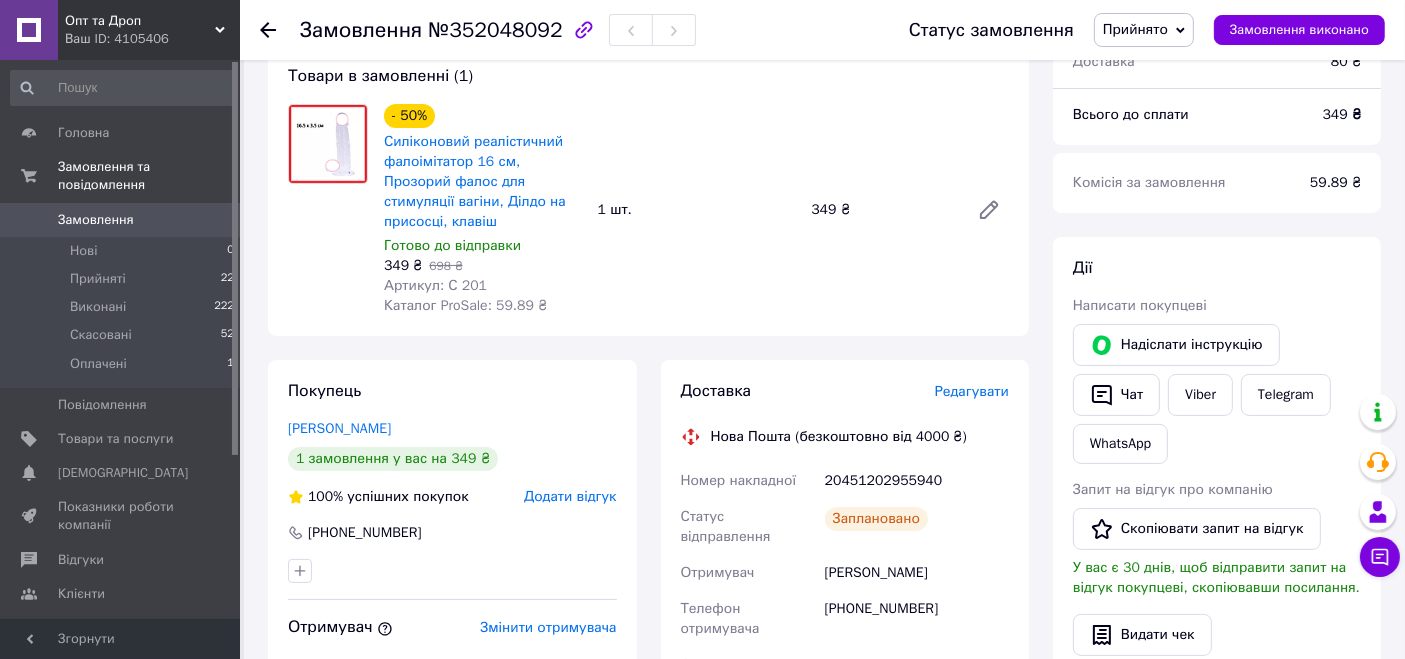 click on "№352048092" at bounding box center (495, 30) 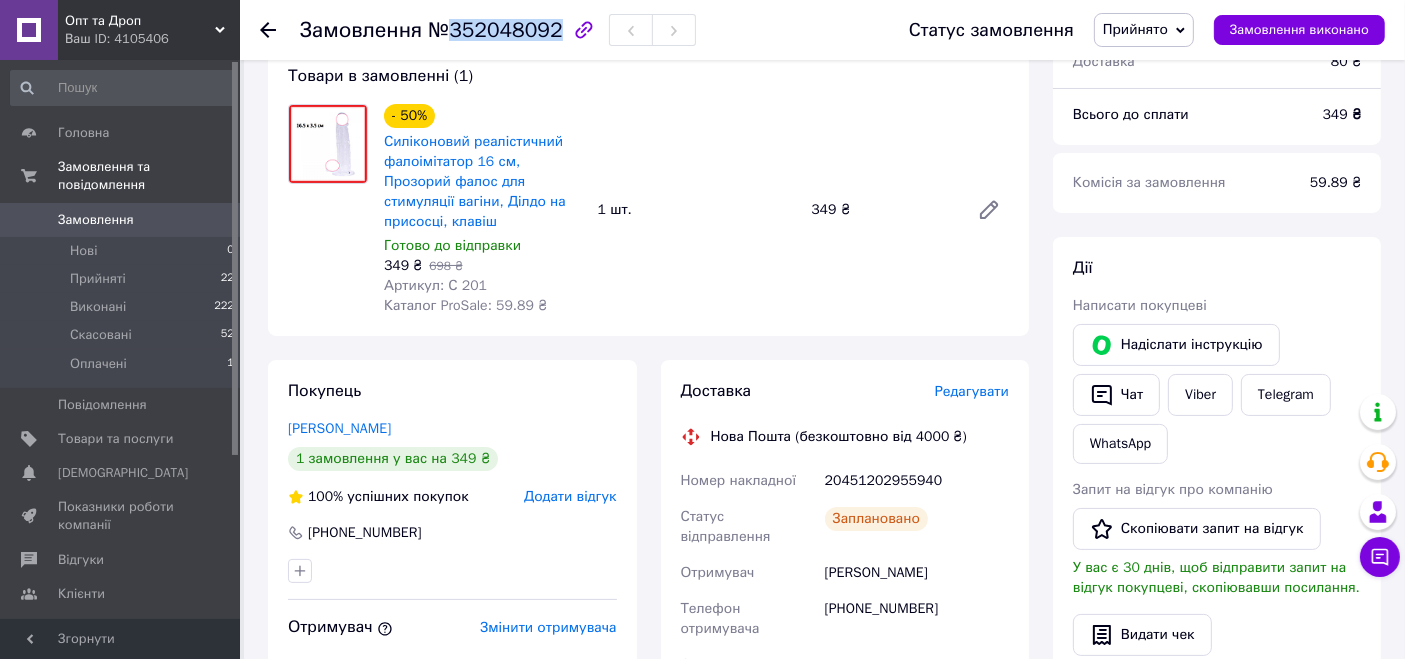 click on "№352048092" at bounding box center [495, 30] 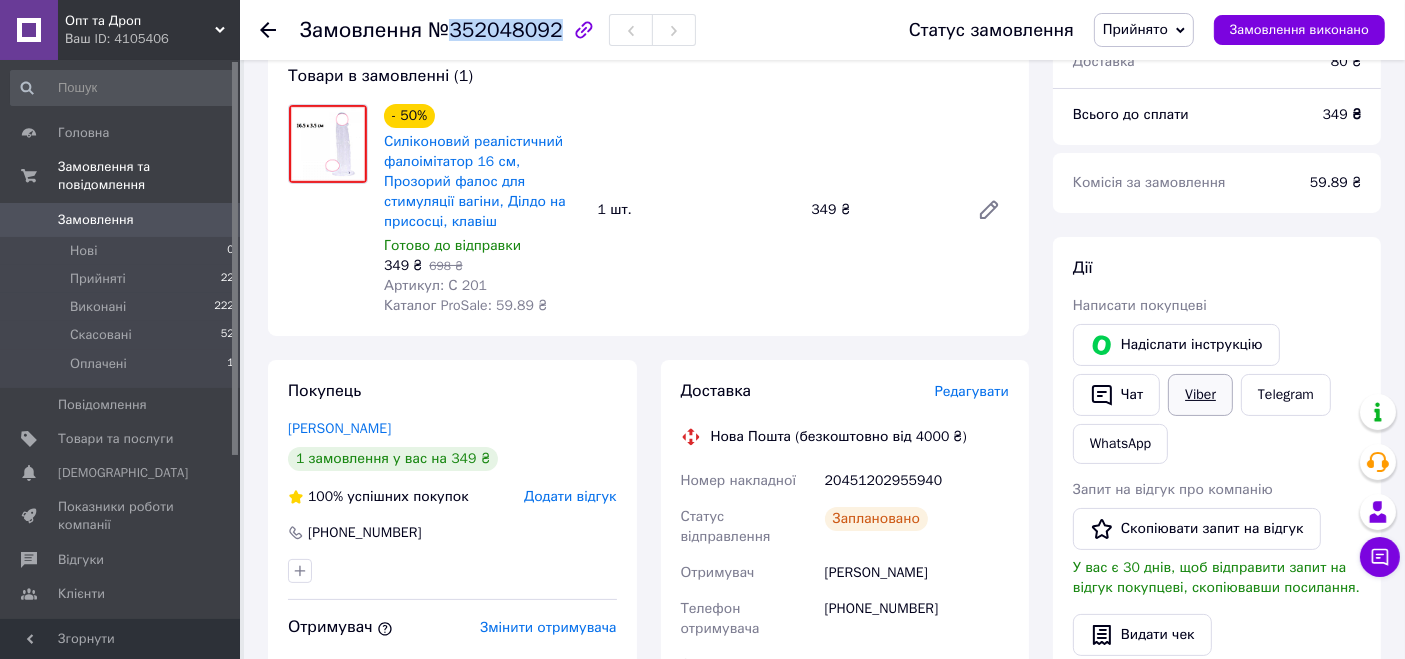 click on "Viber" at bounding box center [1200, 395] 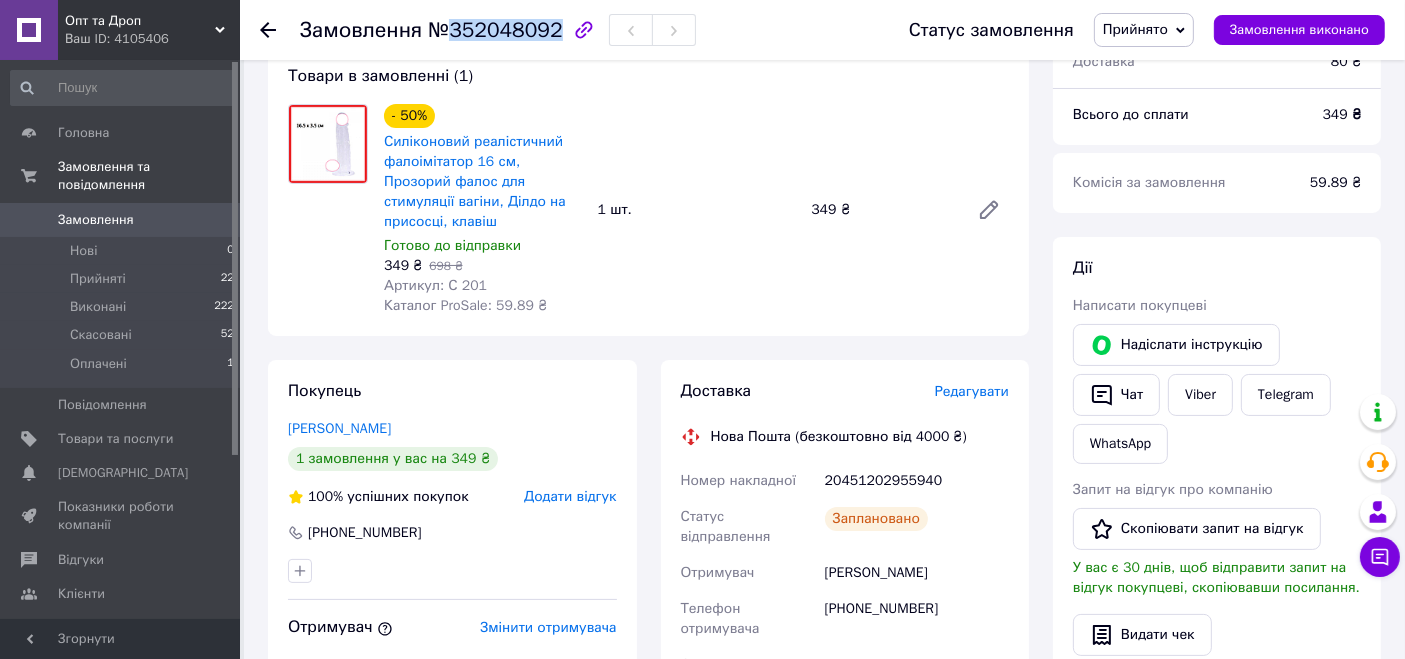 click on "Замовлення" at bounding box center [121, 220] 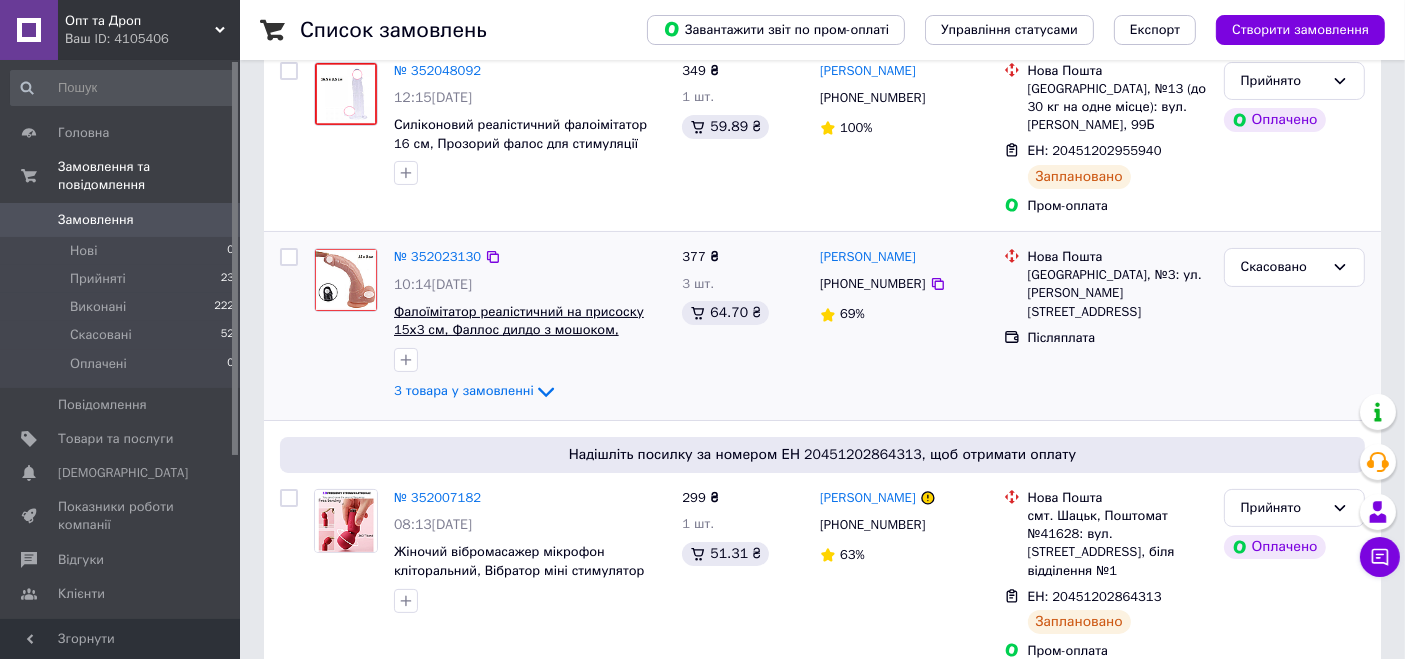 scroll, scrollTop: 444, scrollLeft: 0, axis: vertical 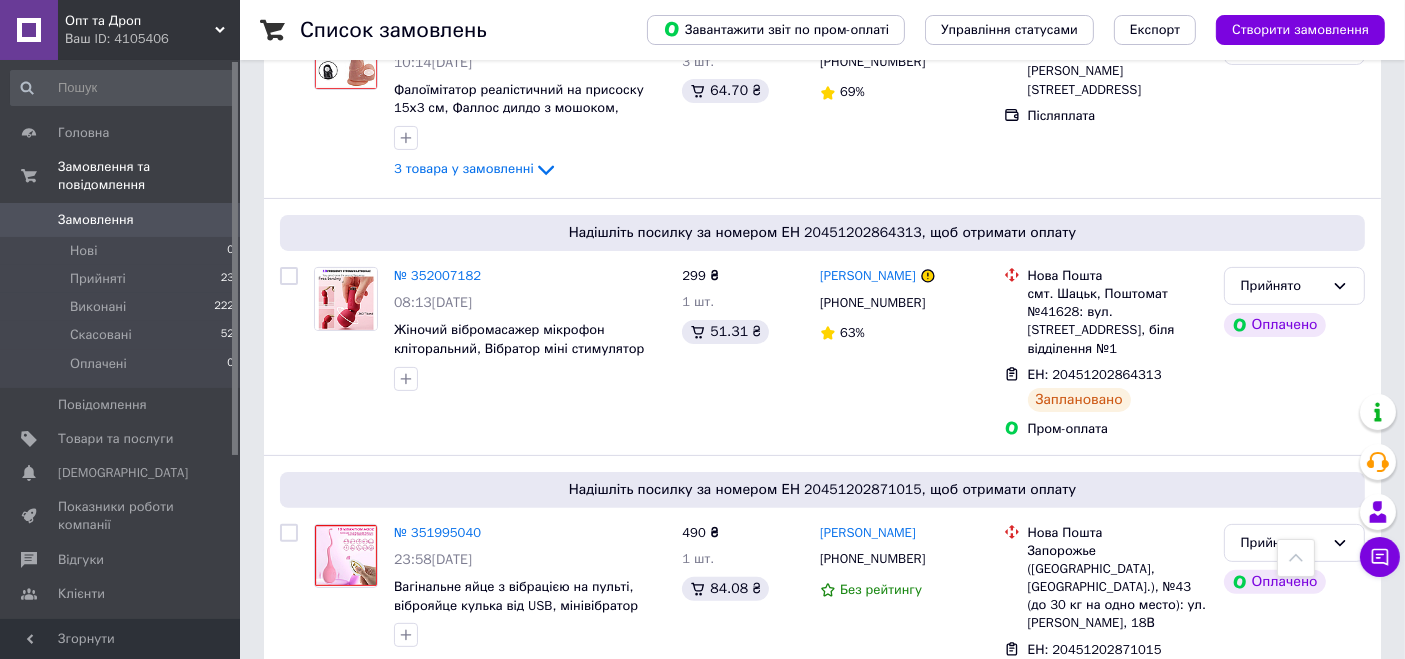 click on "Ваш ID: 4105406" at bounding box center (152, 39) 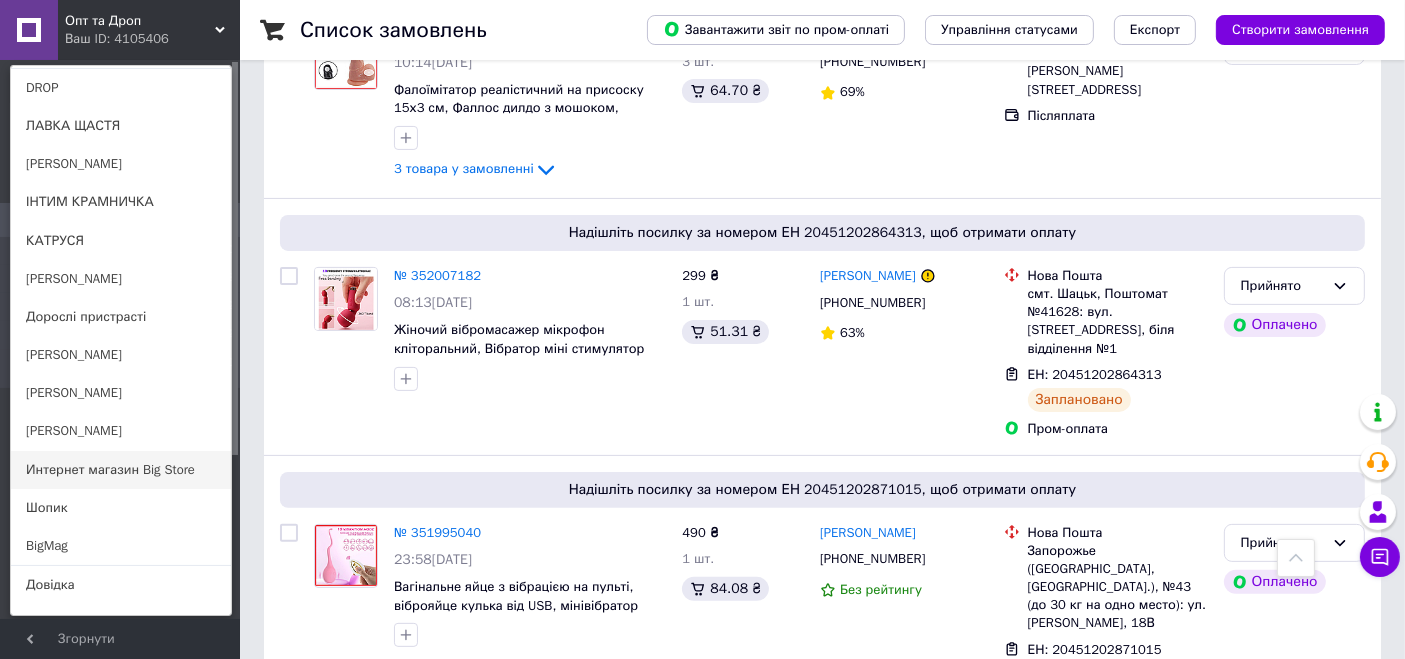 scroll, scrollTop: 177, scrollLeft: 0, axis: vertical 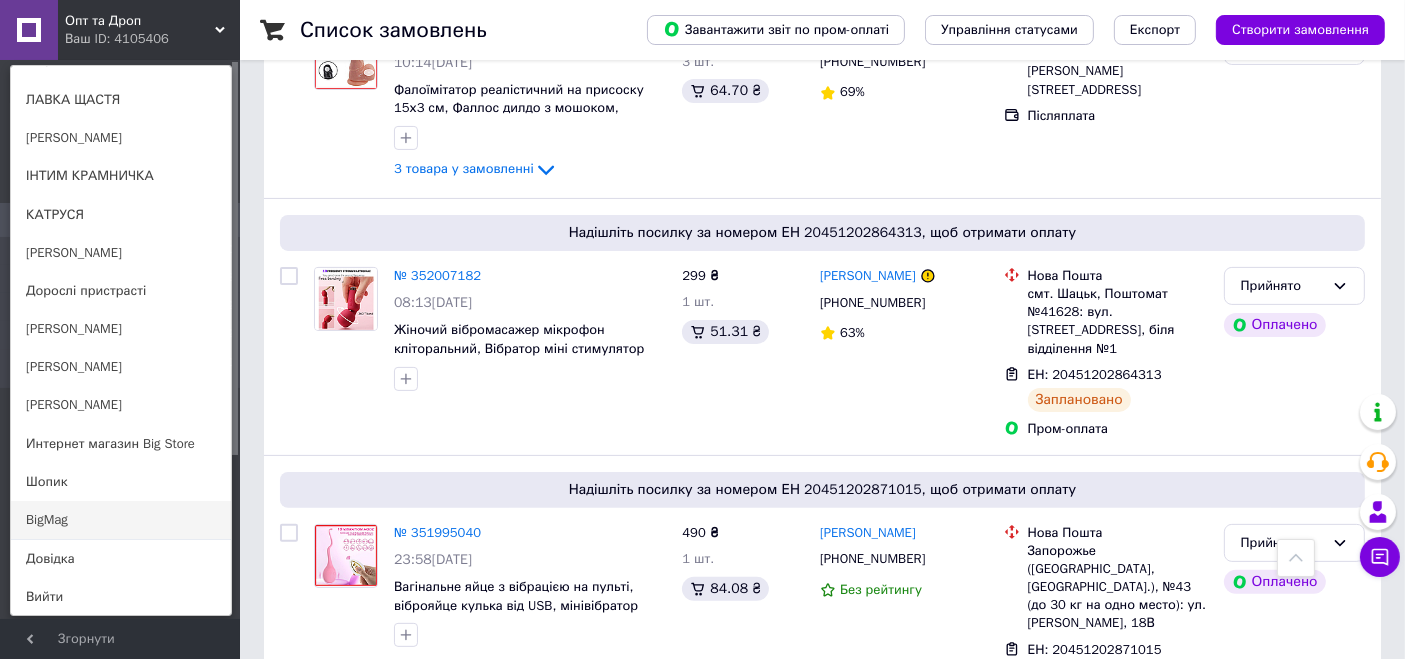 click on "BigMag" at bounding box center (121, 520) 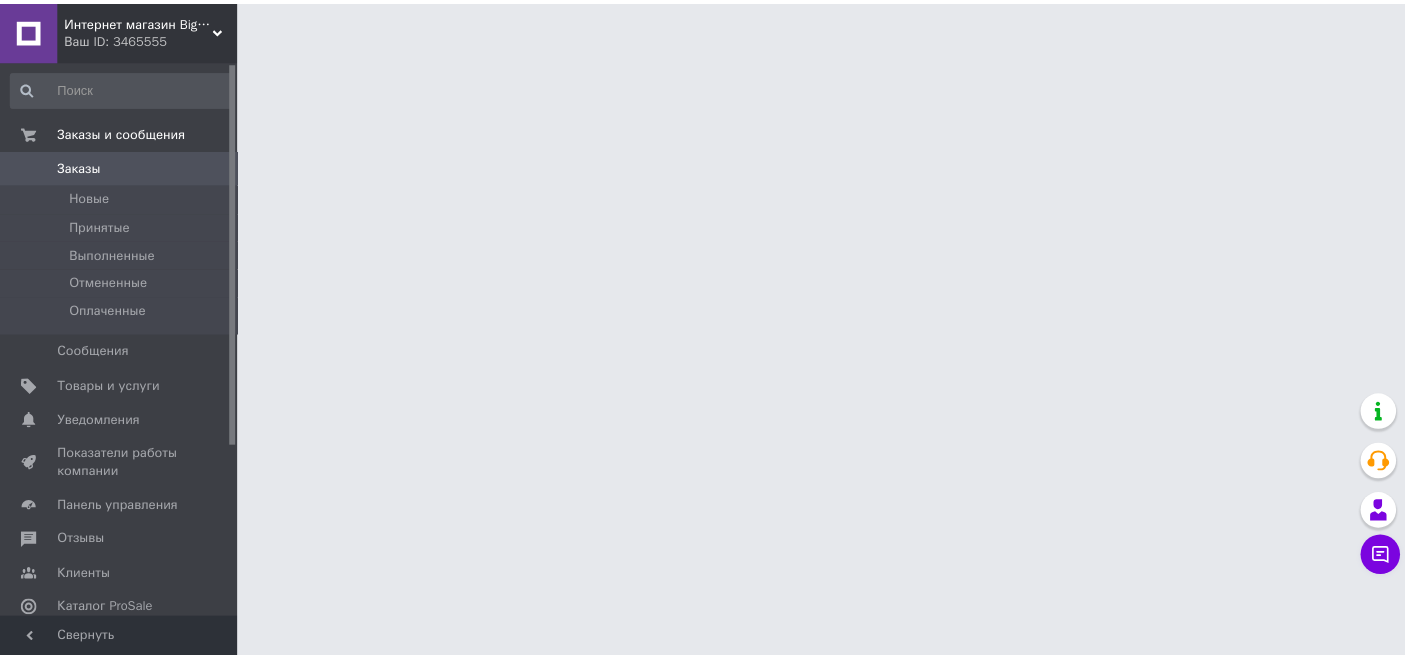 scroll, scrollTop: 0, scrollLeft: 0, axis: both 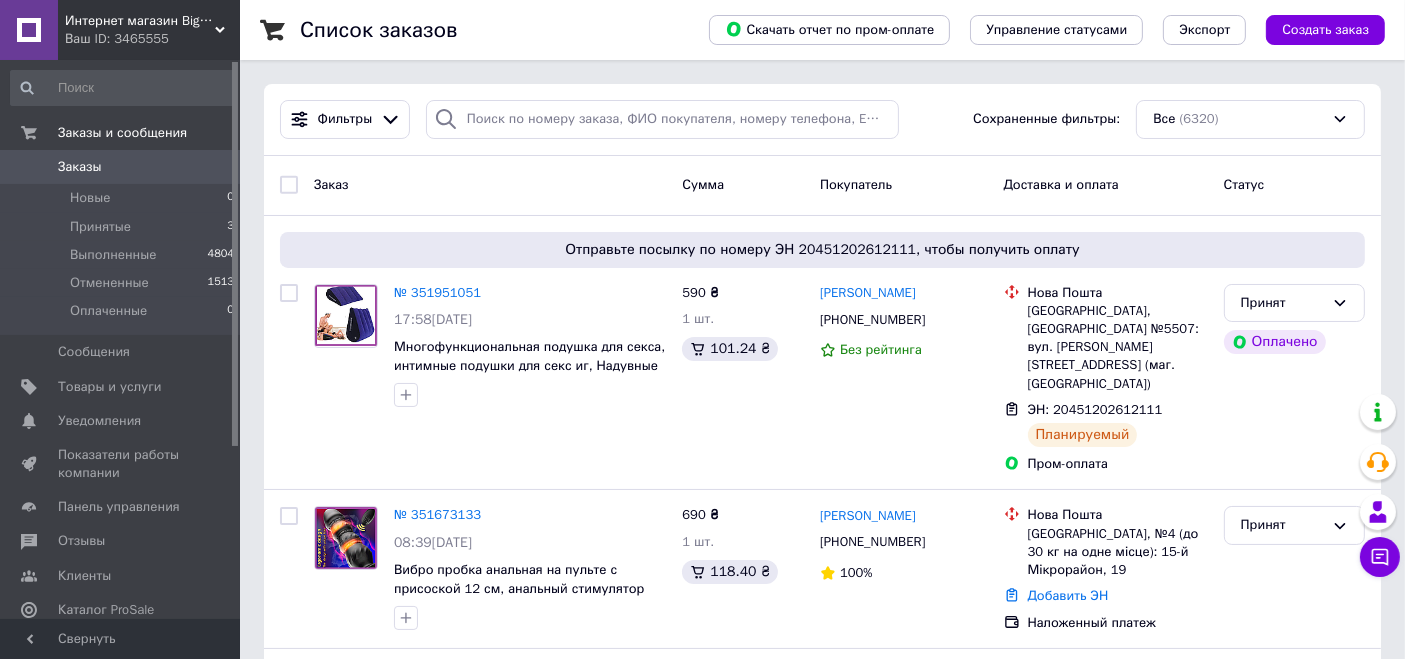 click on "Интернет магазин Big Store" at bounding box center [140, 21] 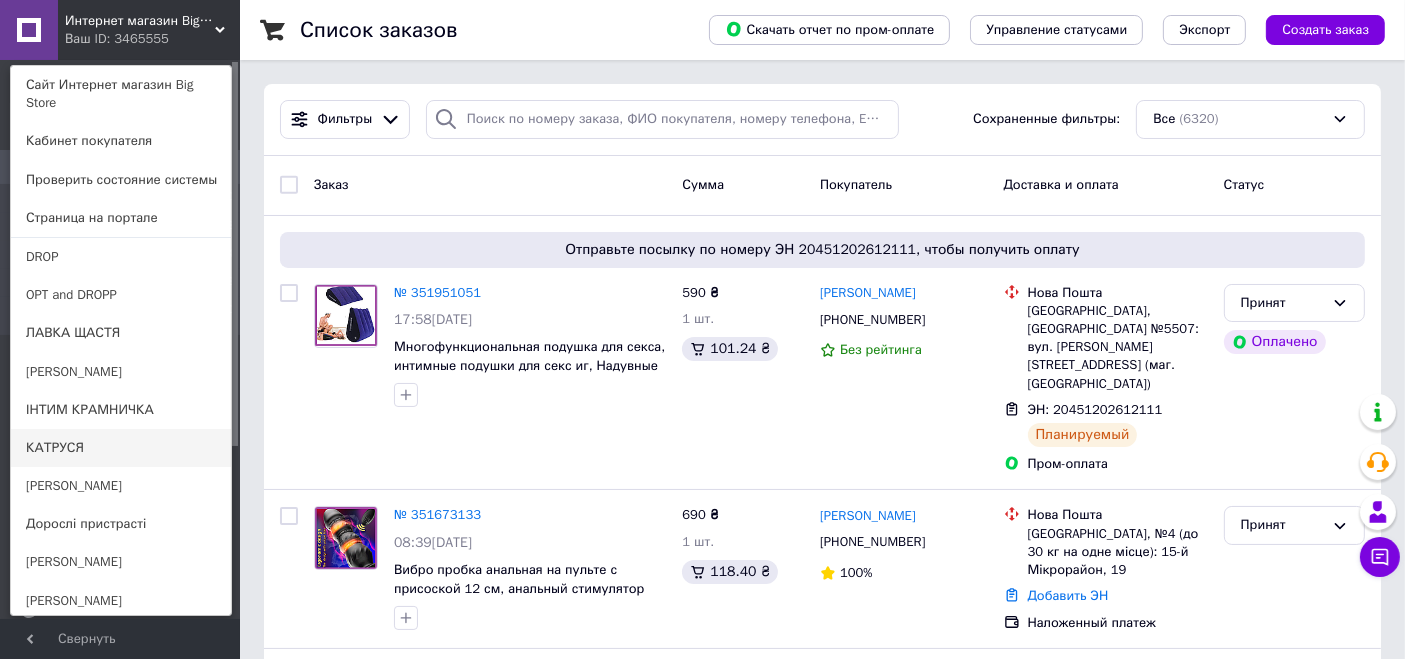 click on "КАТРУСЯ" at bounding box center [121, 448] 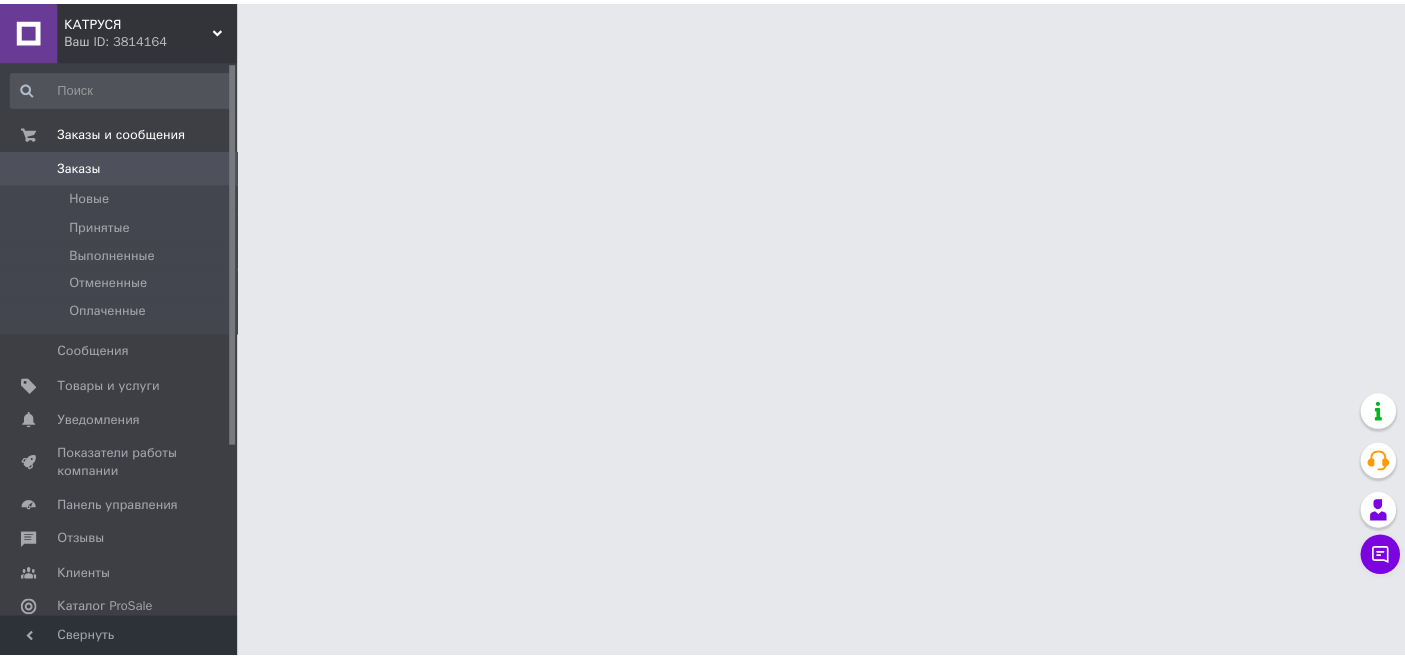 scroll, scrollTop: 0, scrollLeft: 0, axis: both 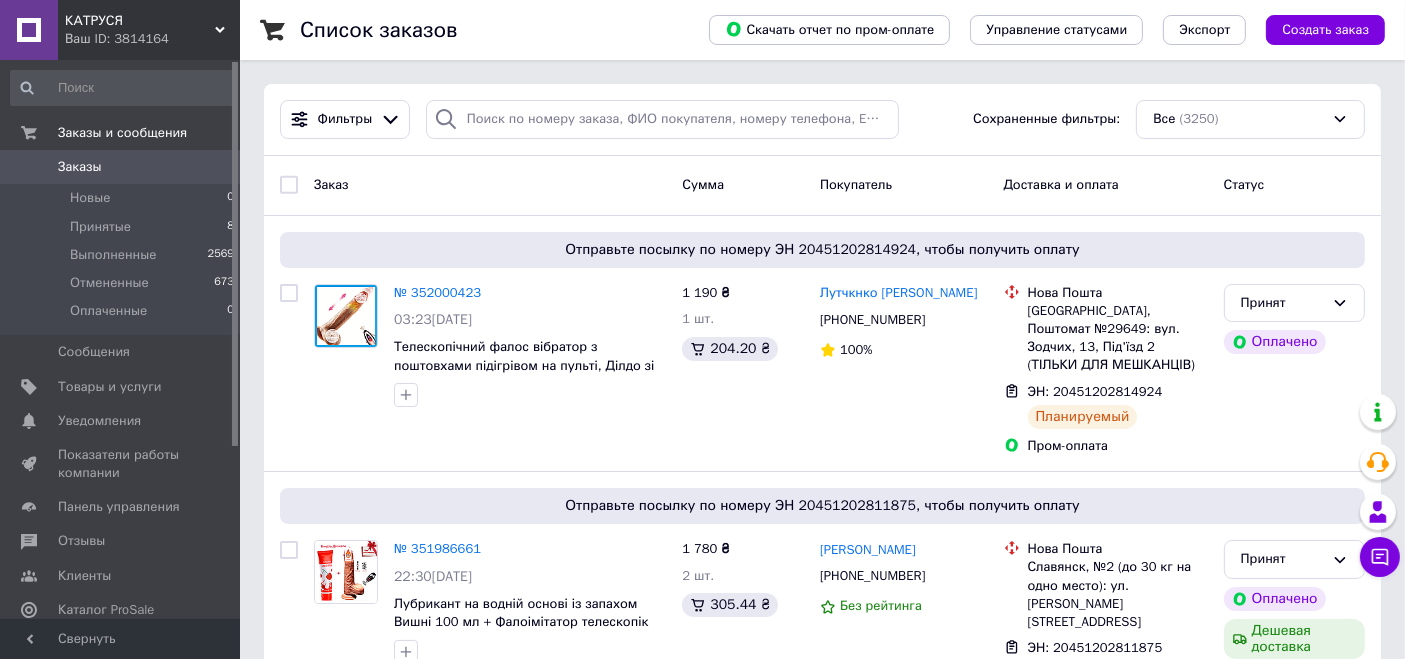 click on "КАТРУСЯ" at bounding box center [140, 21] 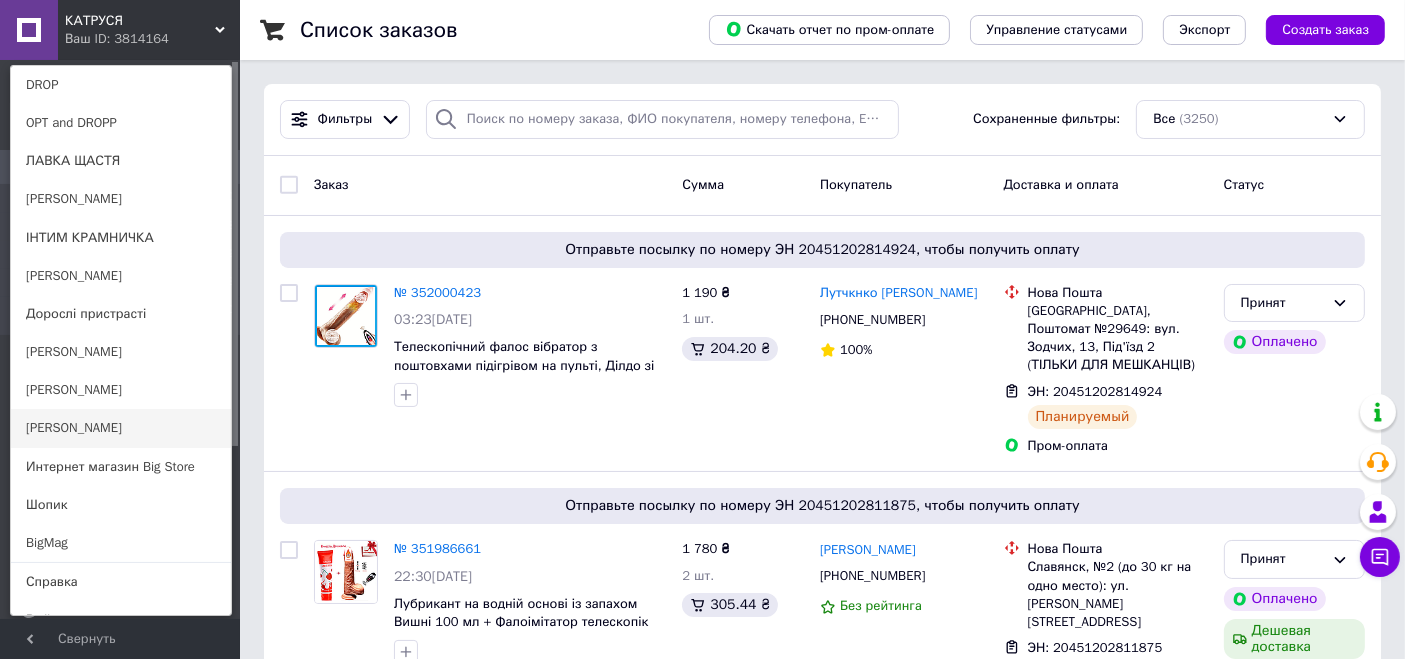 scroll, scrollTop: 177, scrollLeft: 0, axis: vertical 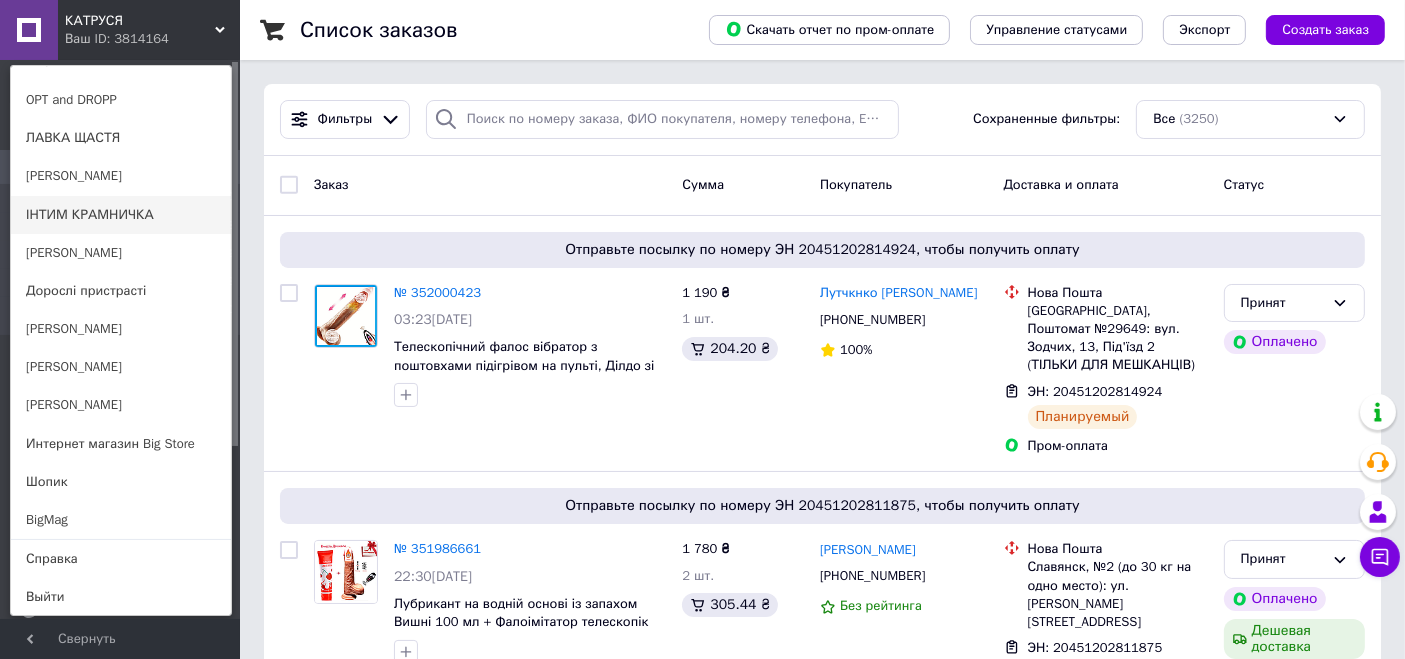 click on "ІНТИМ КРАМНИЧКА" at bounding box center (121, 215) 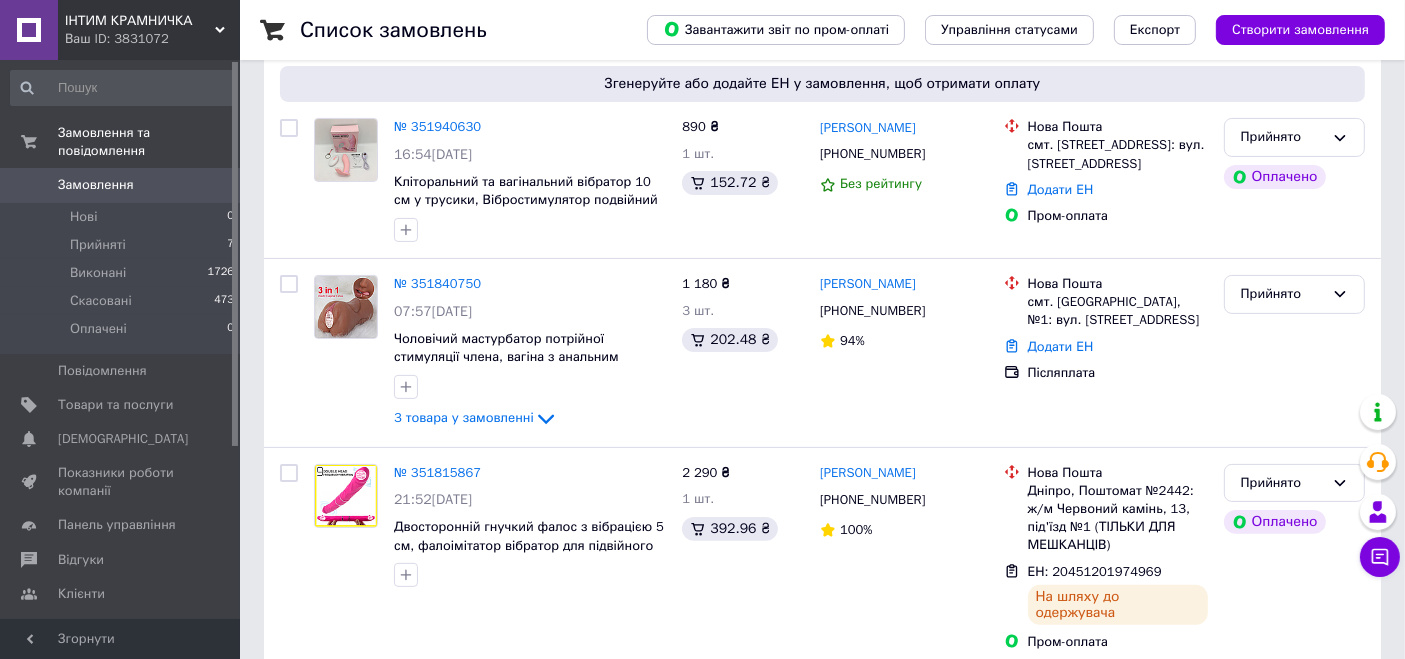 scroll, scrollTop: 444, scrollLeft: 0, axis: vertical 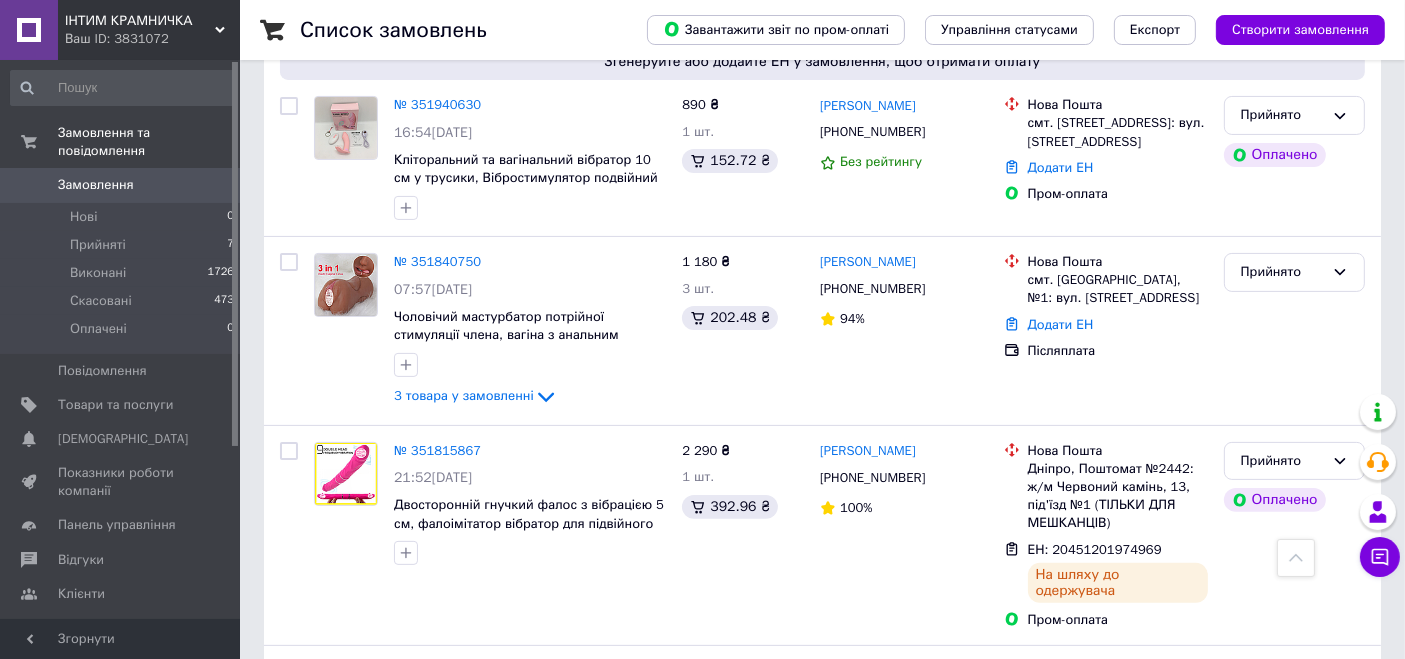 click on "ІНТИМ КРАМНИЧКА" at bounding box center (140, 21) 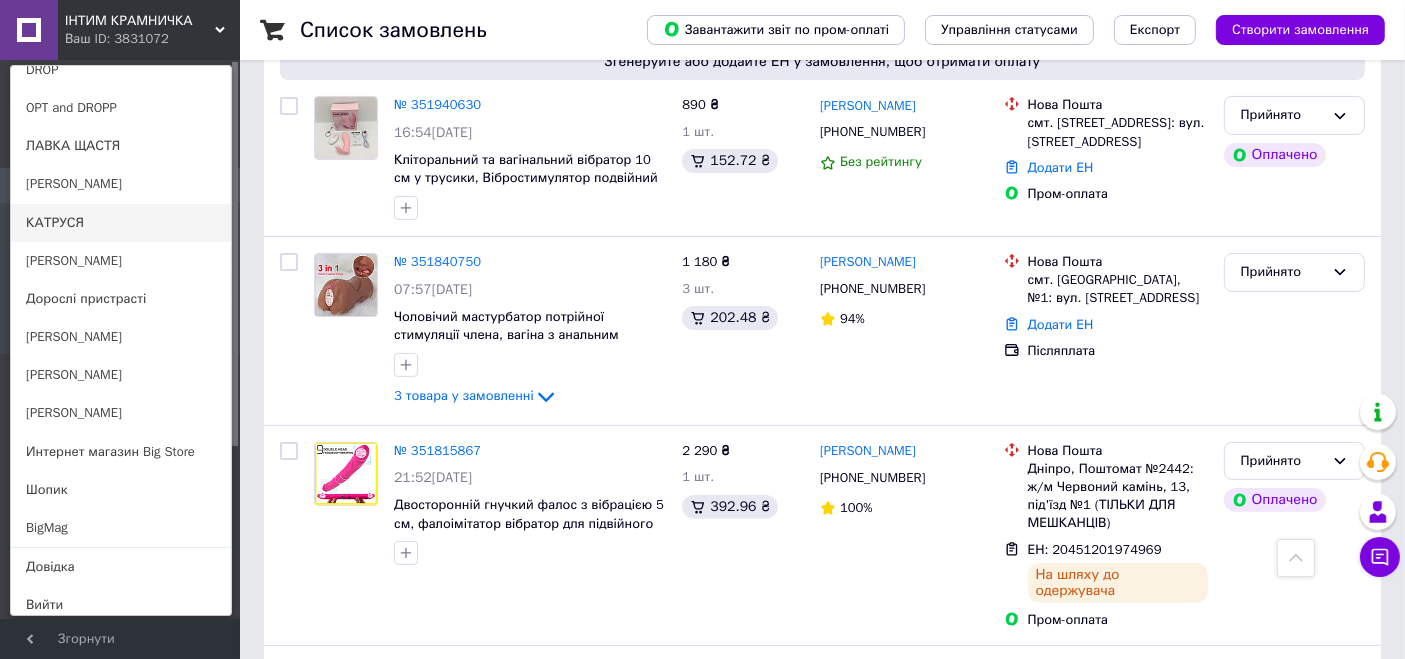 scroll, scrollTop: 177, scrollLeft: 0, axis: vertical 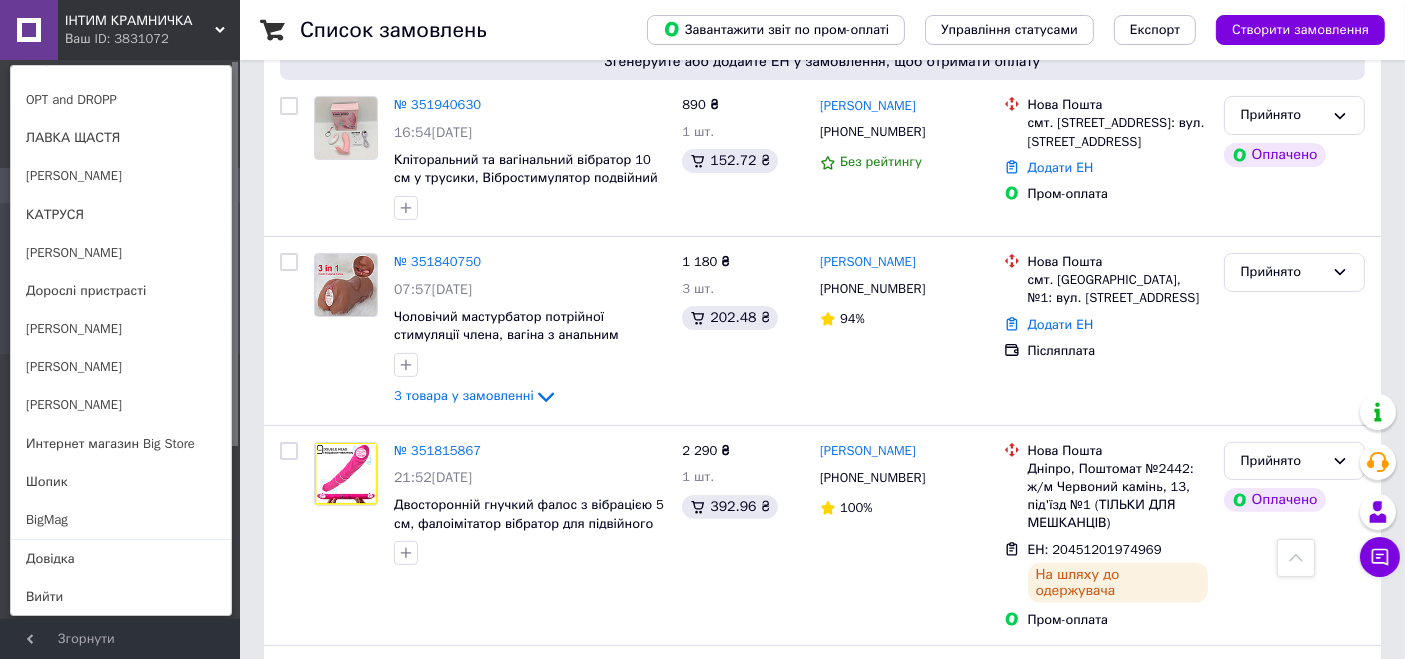 click on "Шопик" at bounding box center (121, 482) 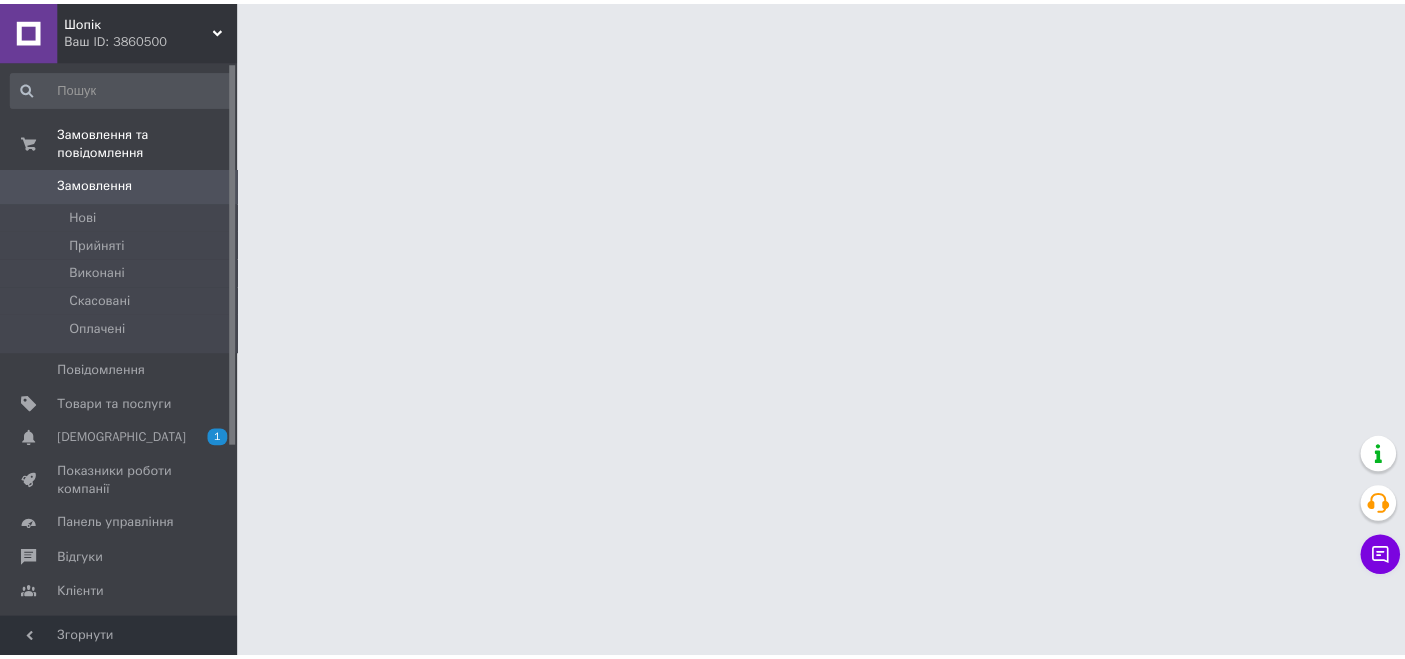 scroll, scrollTop: 0, scrollLeft: 0, axis: both 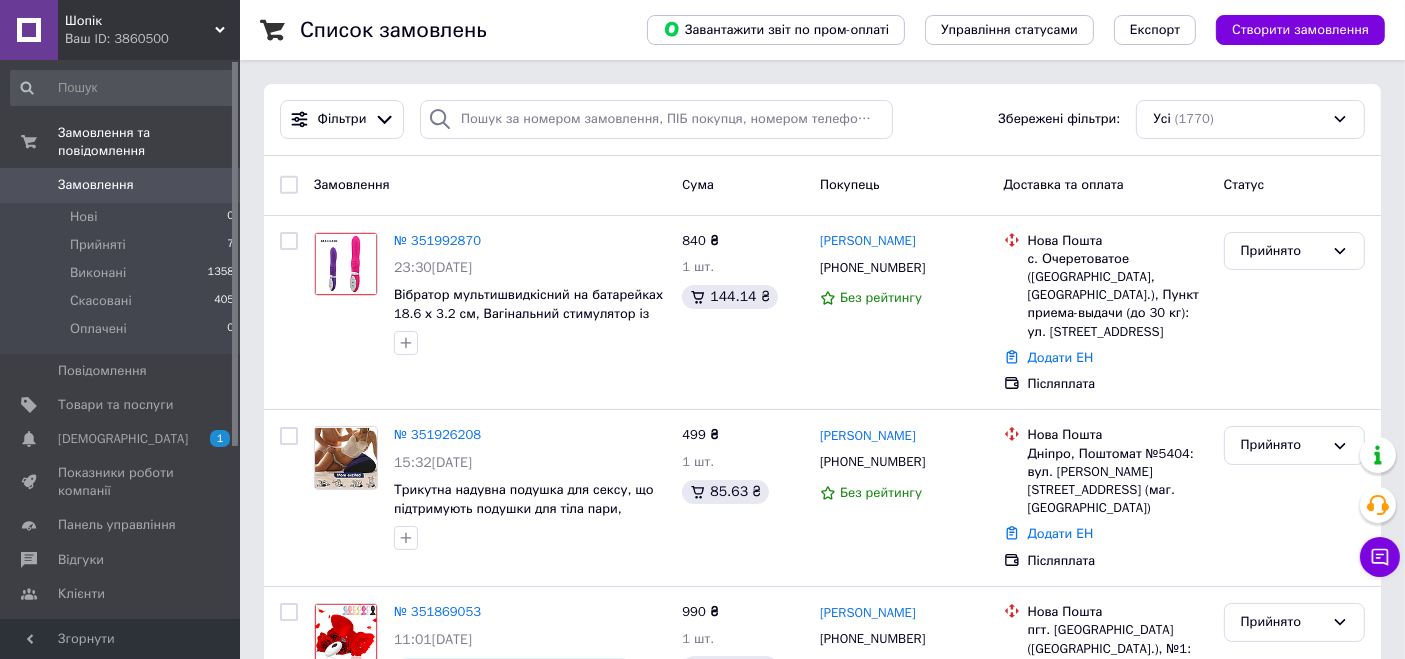 click on "Ваш ID: 3860500" at bounding box center (152, 39) 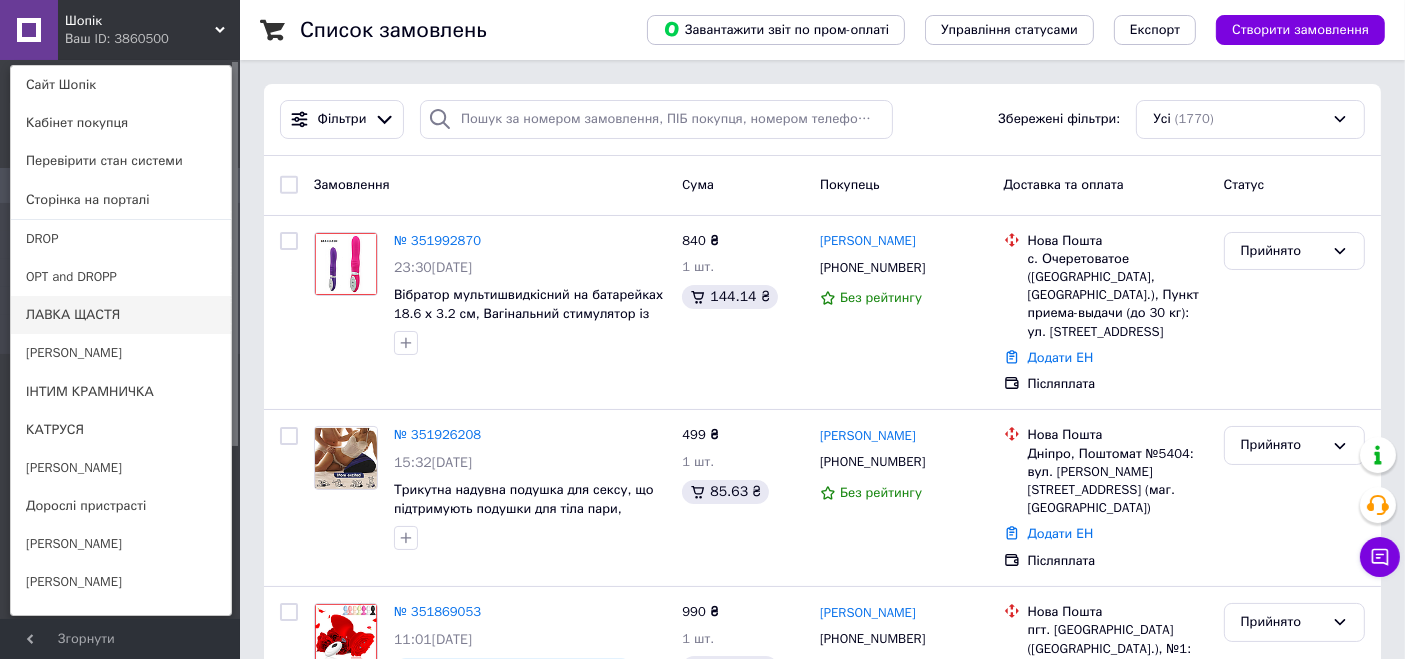 click on "ЛАВКА ЩАСТЯ" at bounding box center [121, 315] 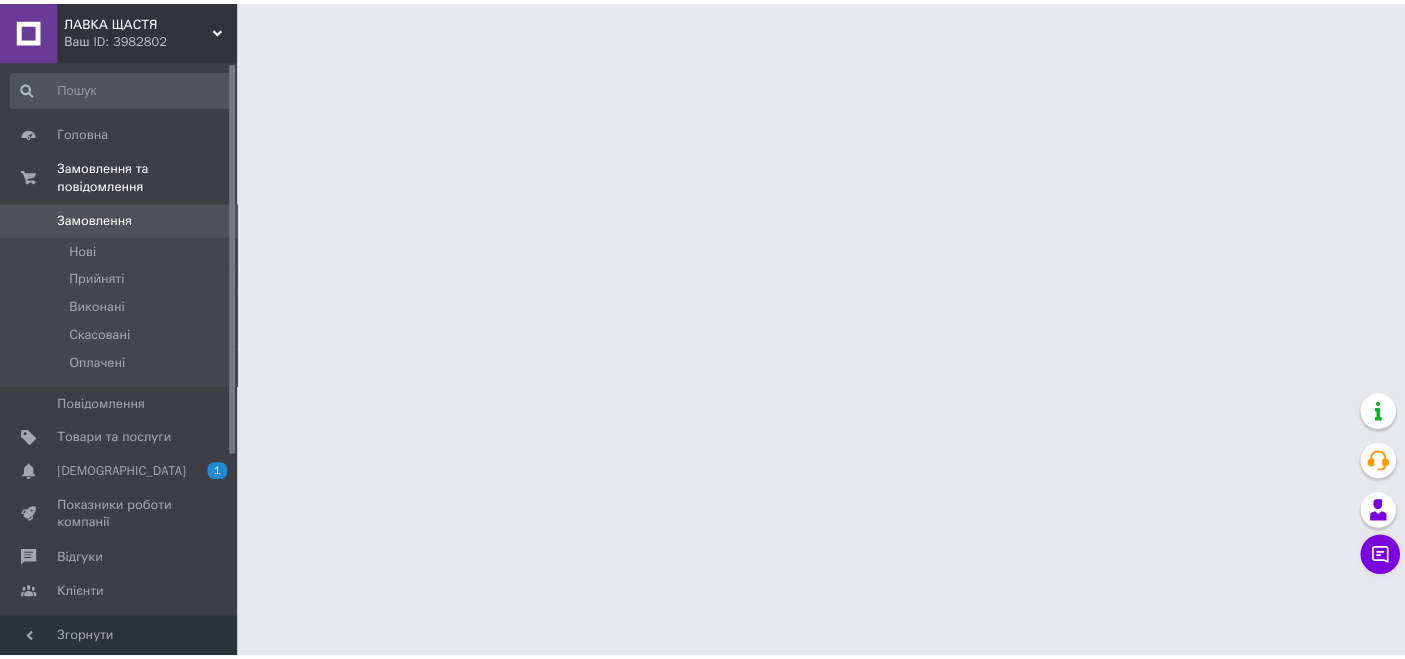 scroll, scrollTop: 0, scrollLeft: 0, axis: both 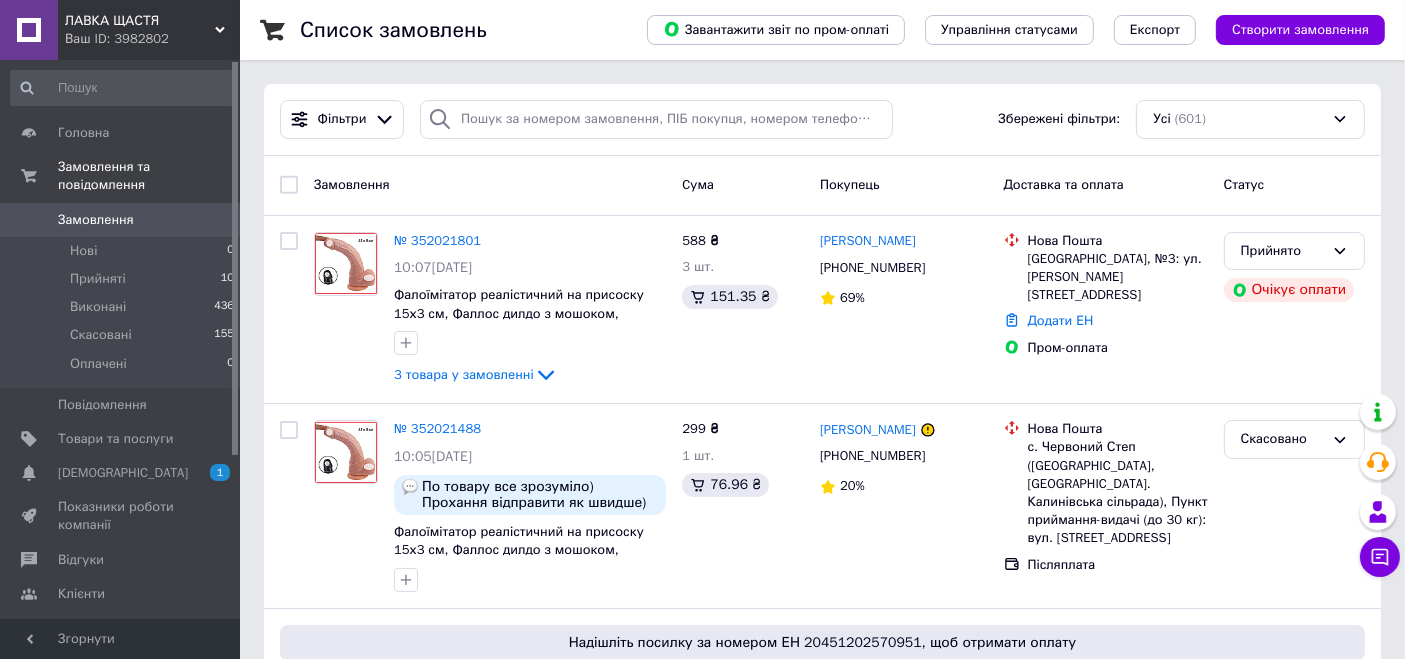 click on "Ваш ID: 3982802" at bounding box center (152, 39) 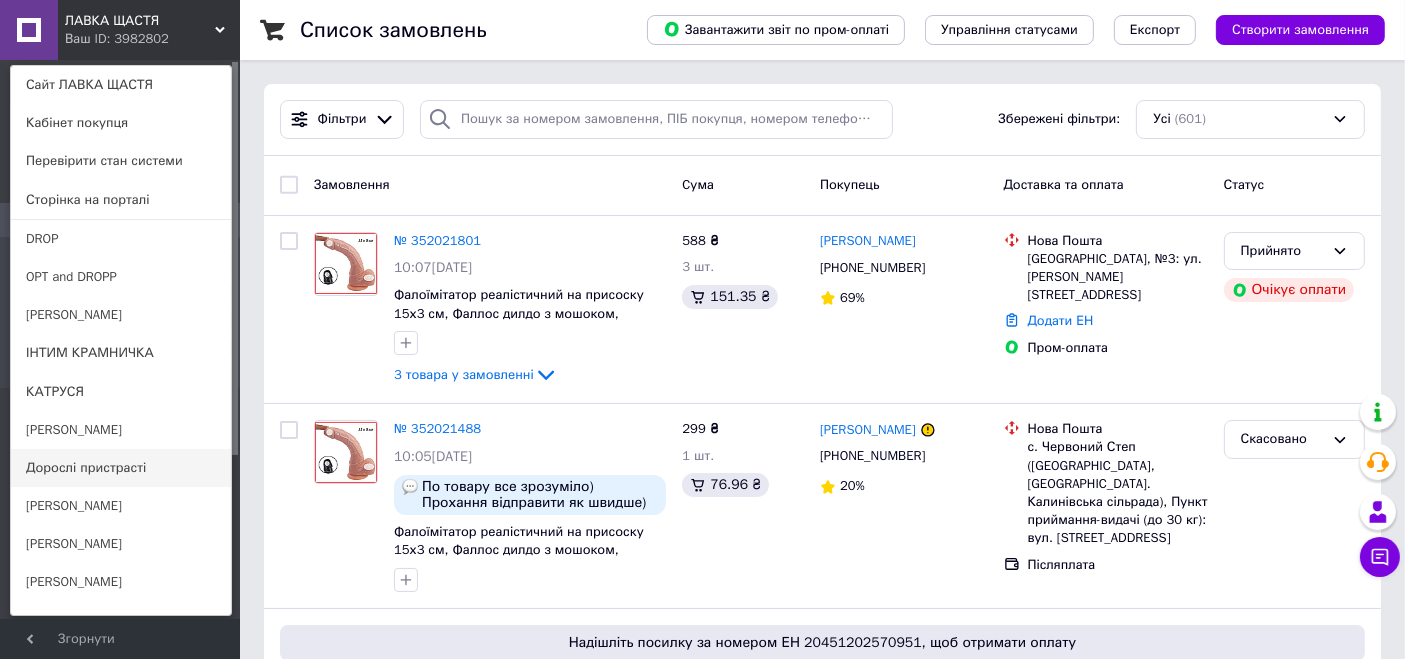 click on "Дорослі пристрасті" at bounding box center (121, 468) 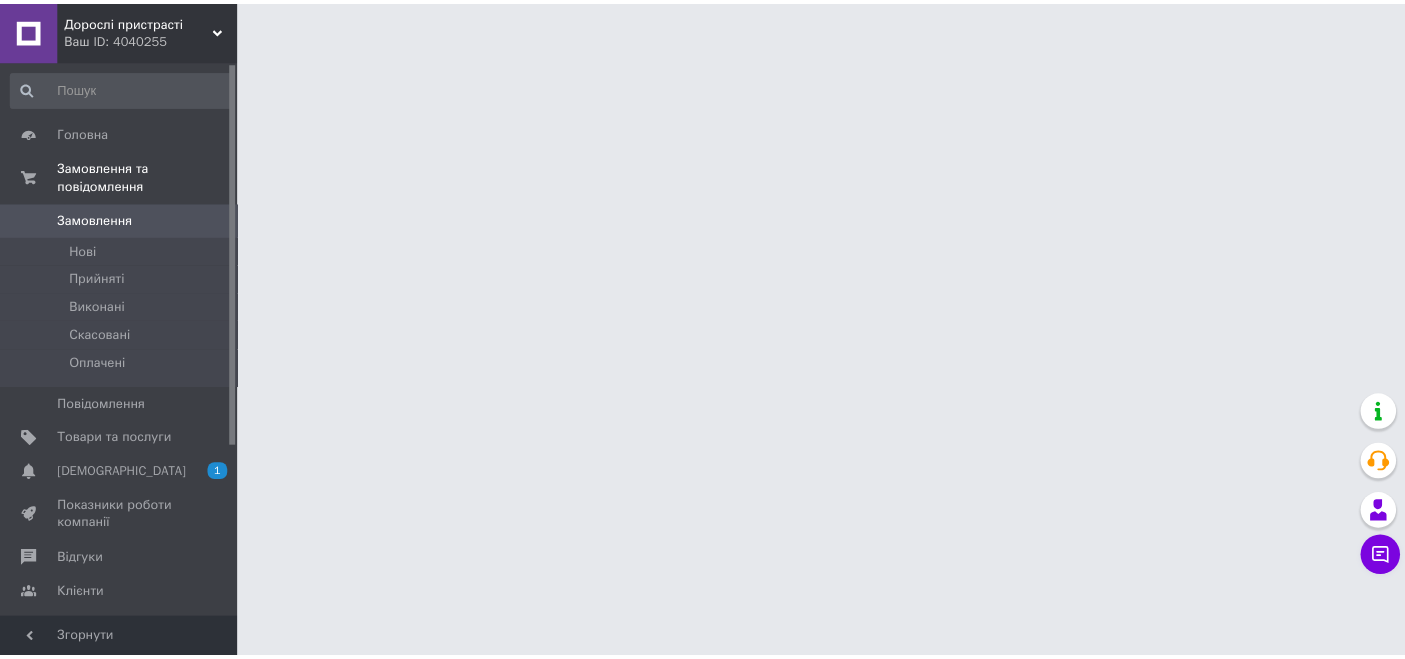 scroll, scrollTop: 0, scrollLeft: 0, axis: both 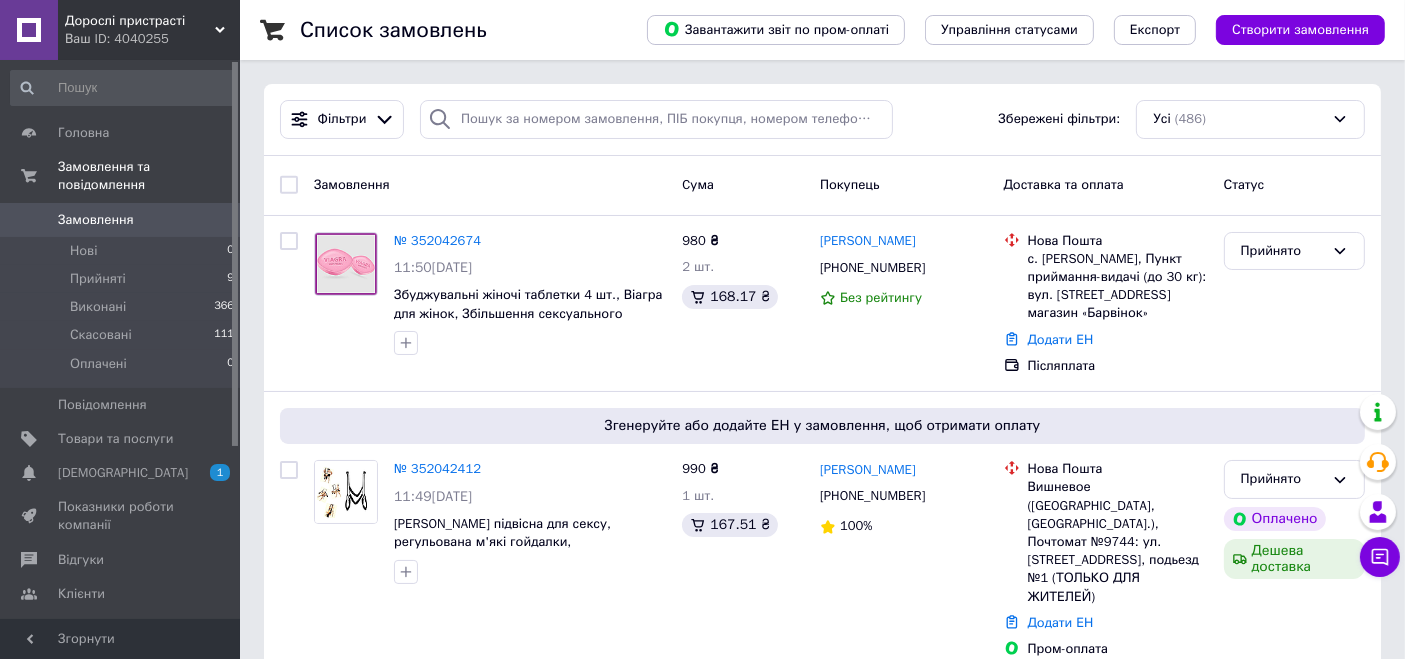 click on "Ваш ID: 4040255" at bounding box center [152, 39] 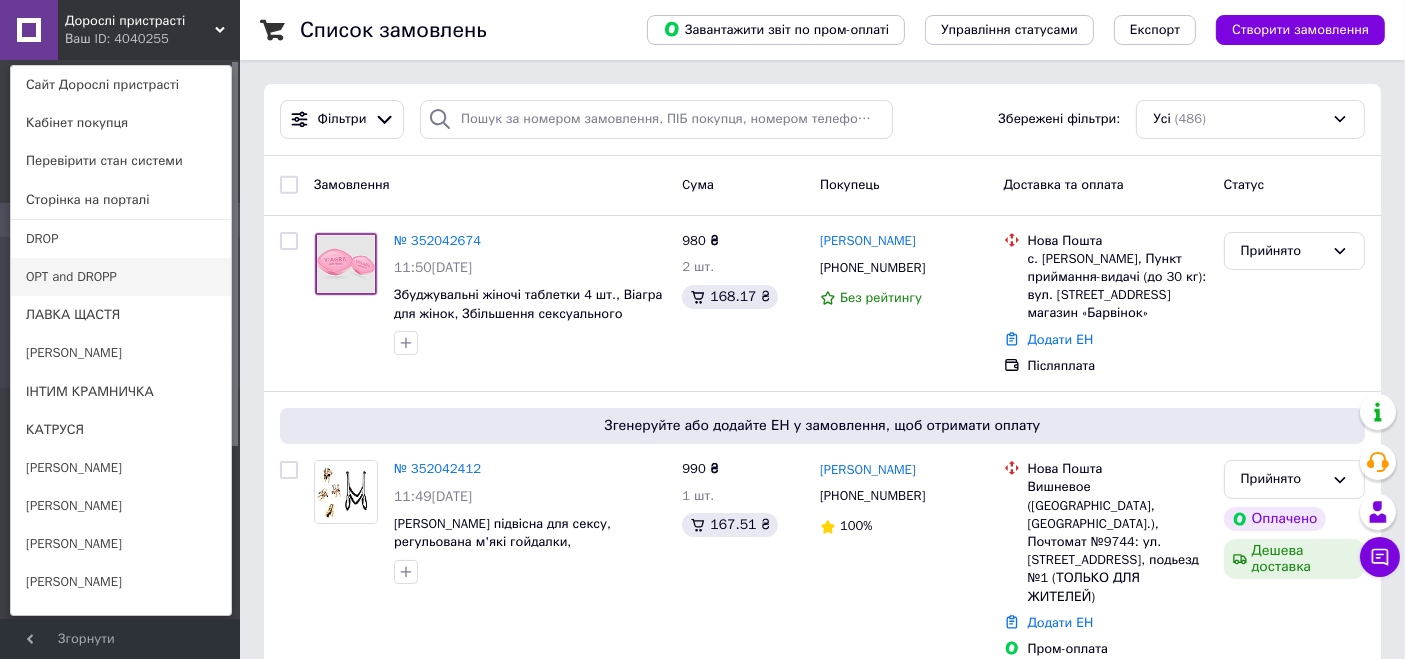 click on "OPT and DROPP" at bounding box center [121, 277] 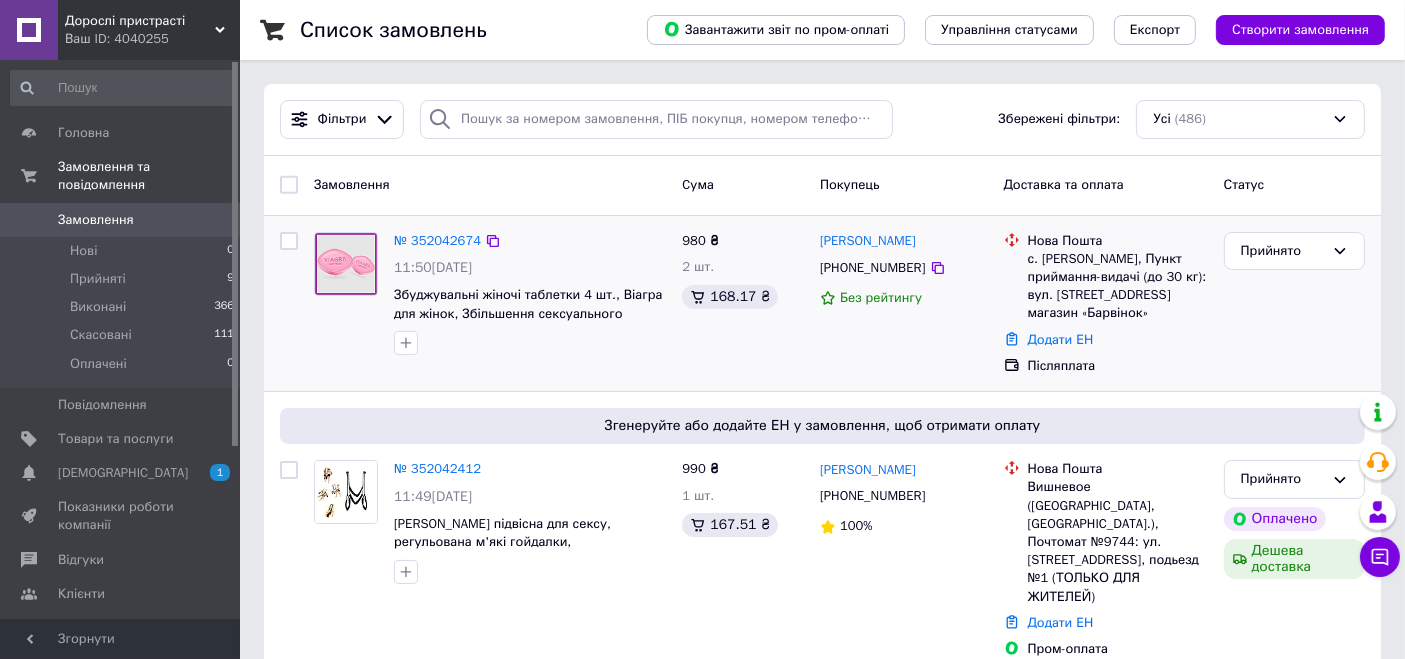 scroll, scrollTop: 444, scrollLeft: 0, axis: vertical 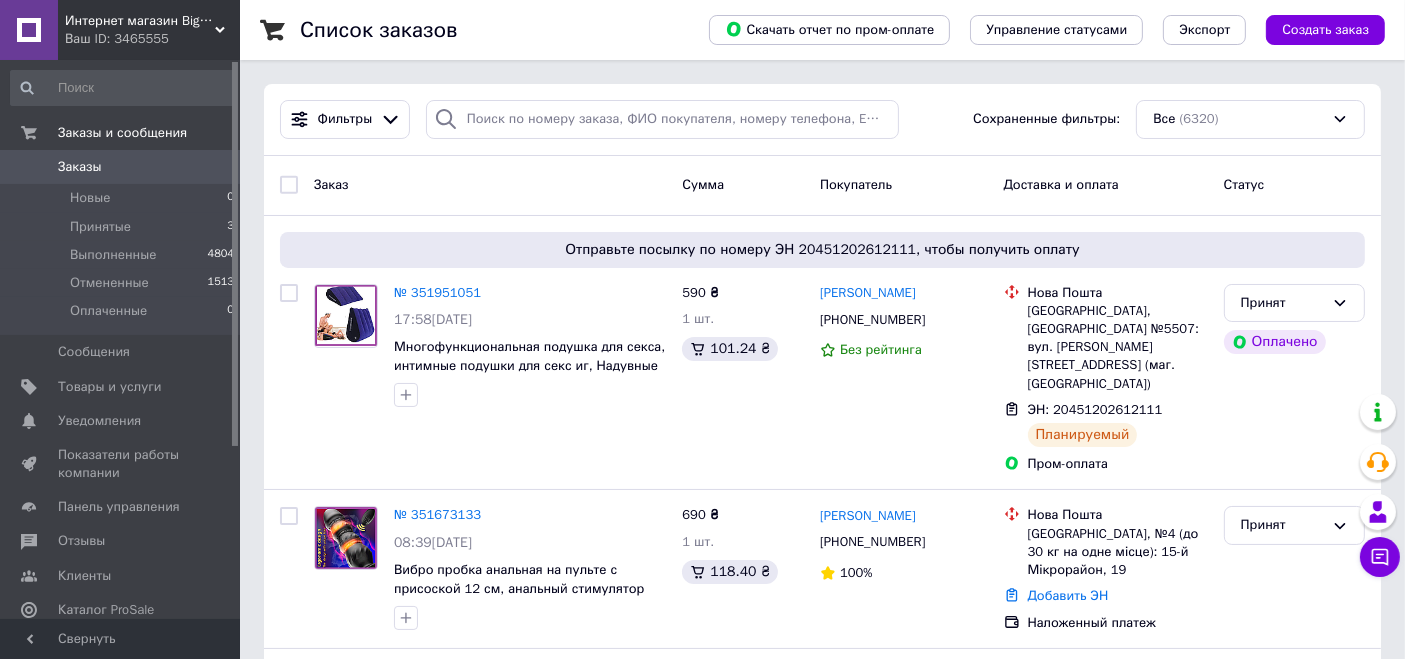 click on "Интернет магазин Big Store" at bounding box center (140, 21) 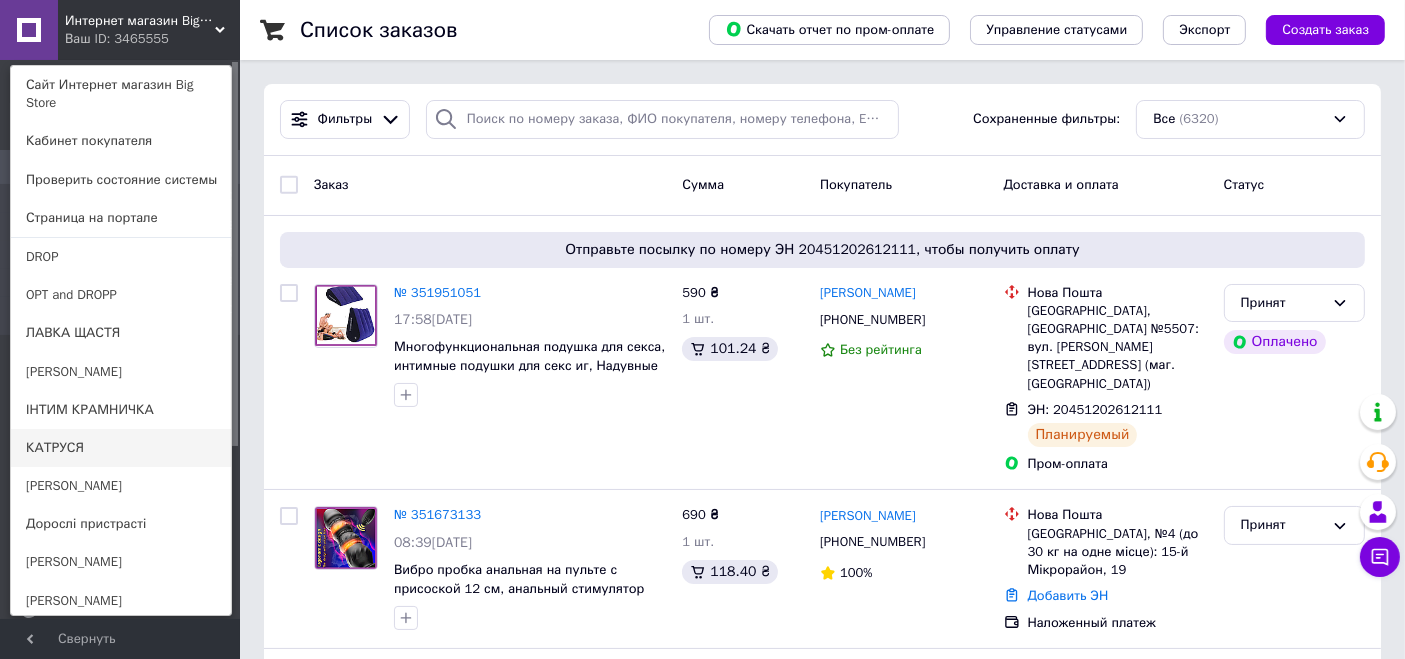 click on "КАТРУСЯ" at bounding box center (121, 448) 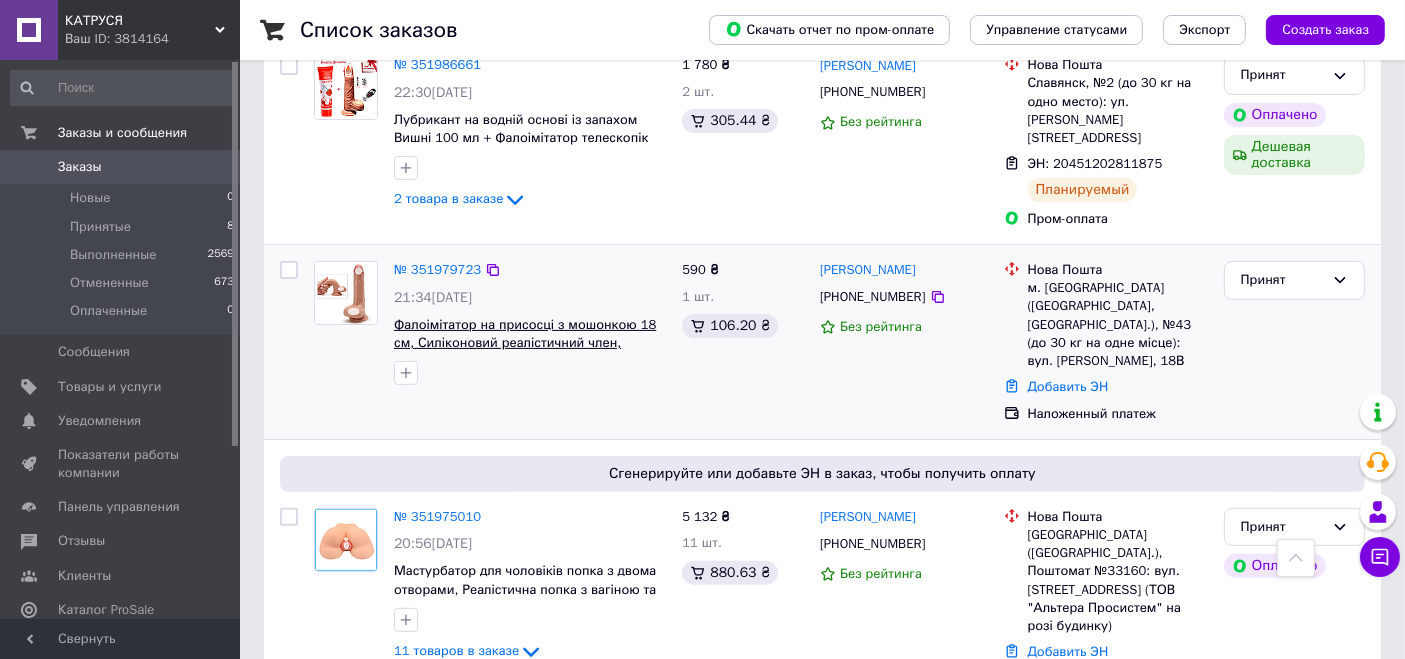 scroll, scrollTop: 444, scrollLeft: 0, axis: vertical 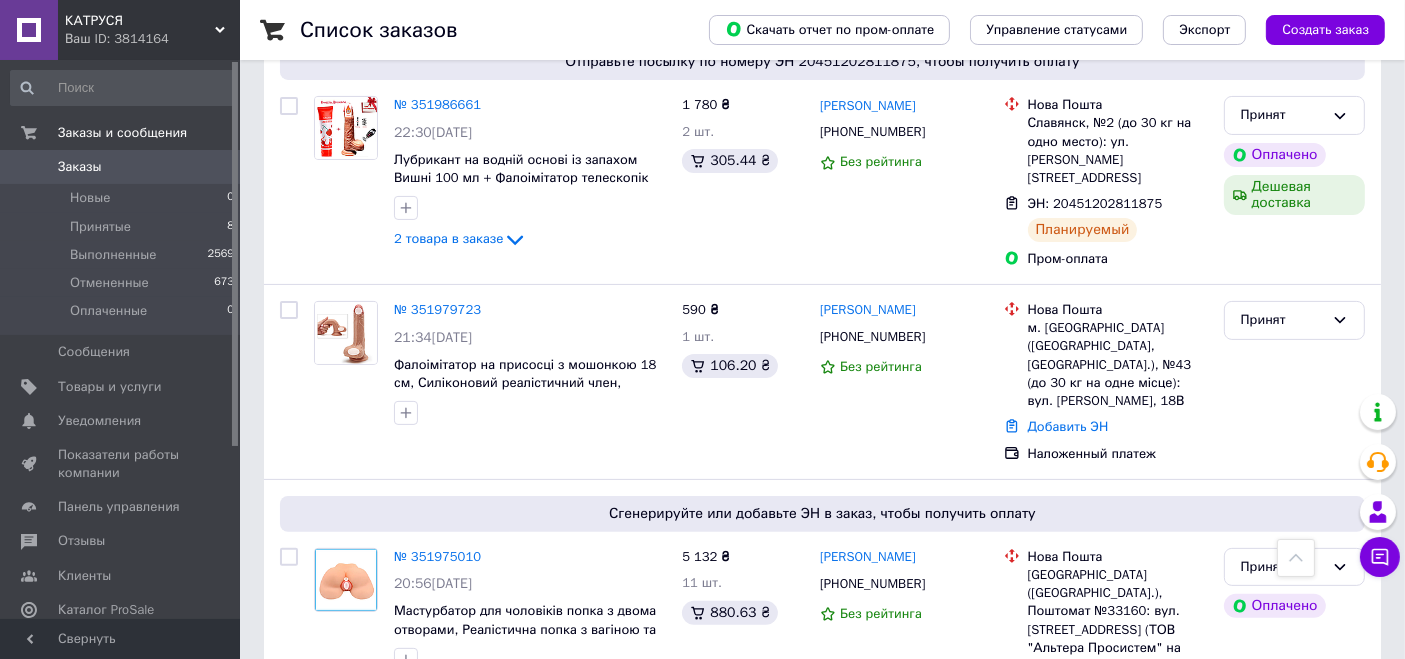 click on "КАТРУСЯ" at bounding box center (140, 21) 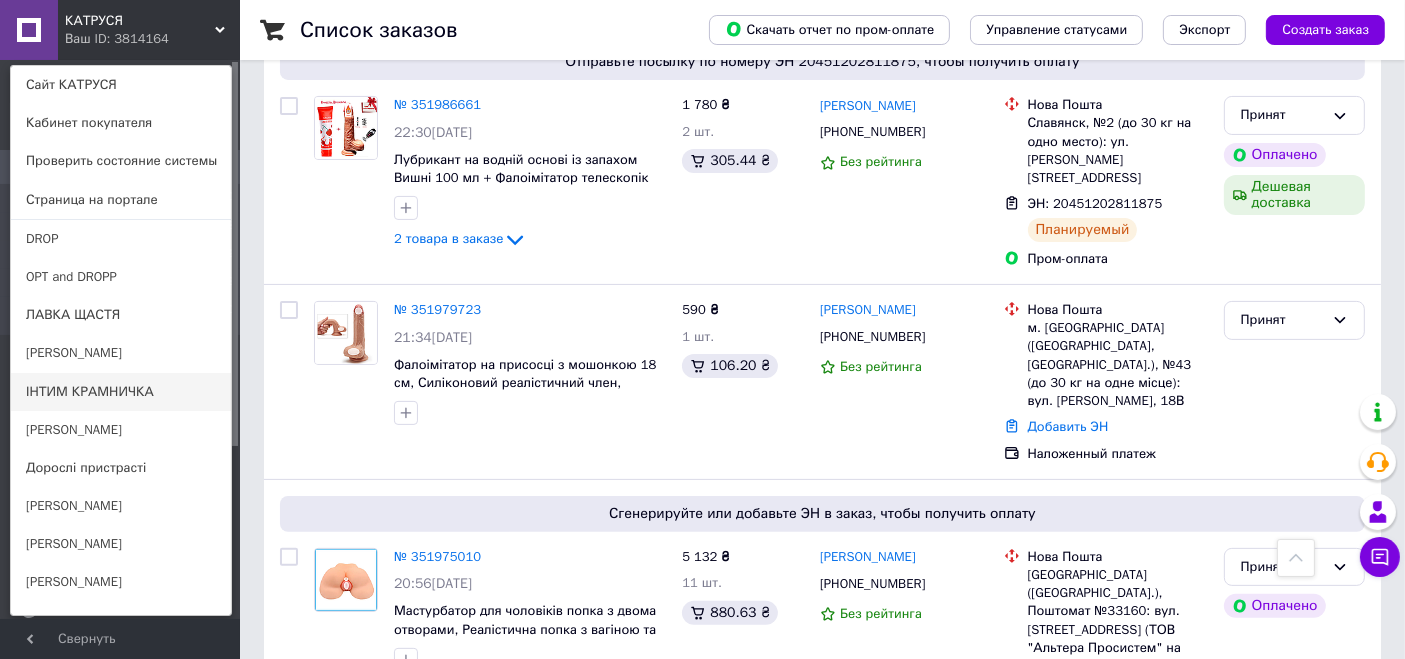 click on "ІНТИМ КРАМНИЧКА" at bounding box center [121, 392] 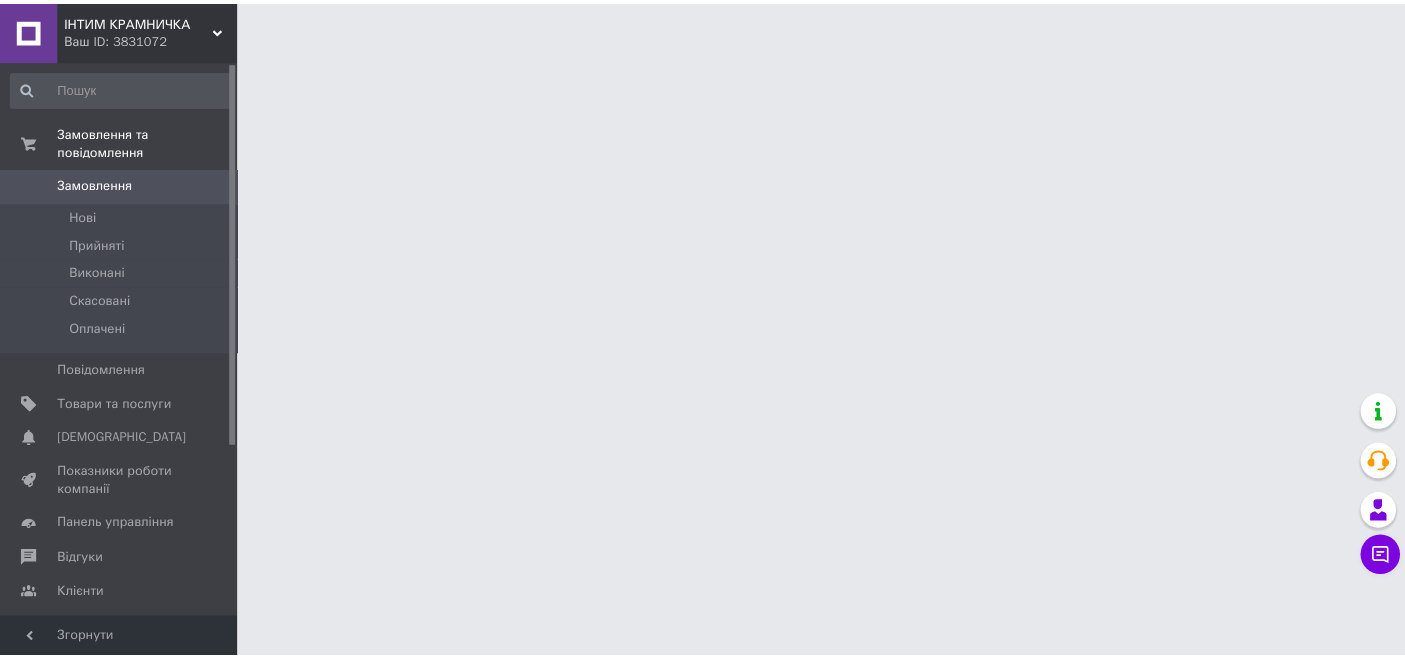 scroll, scrollTop: 0, scrollLeft: 0, axis: both 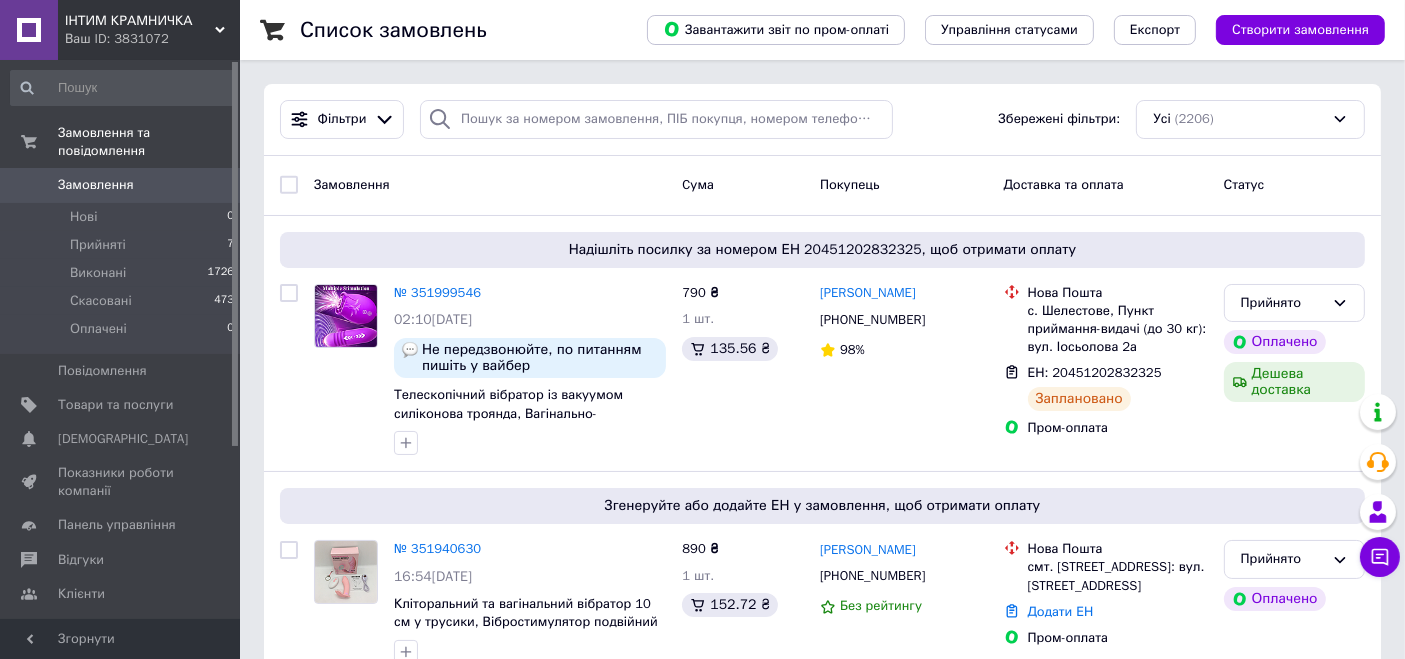 click on "Ваш ID: 3831072" at bounding box center (152, 39) 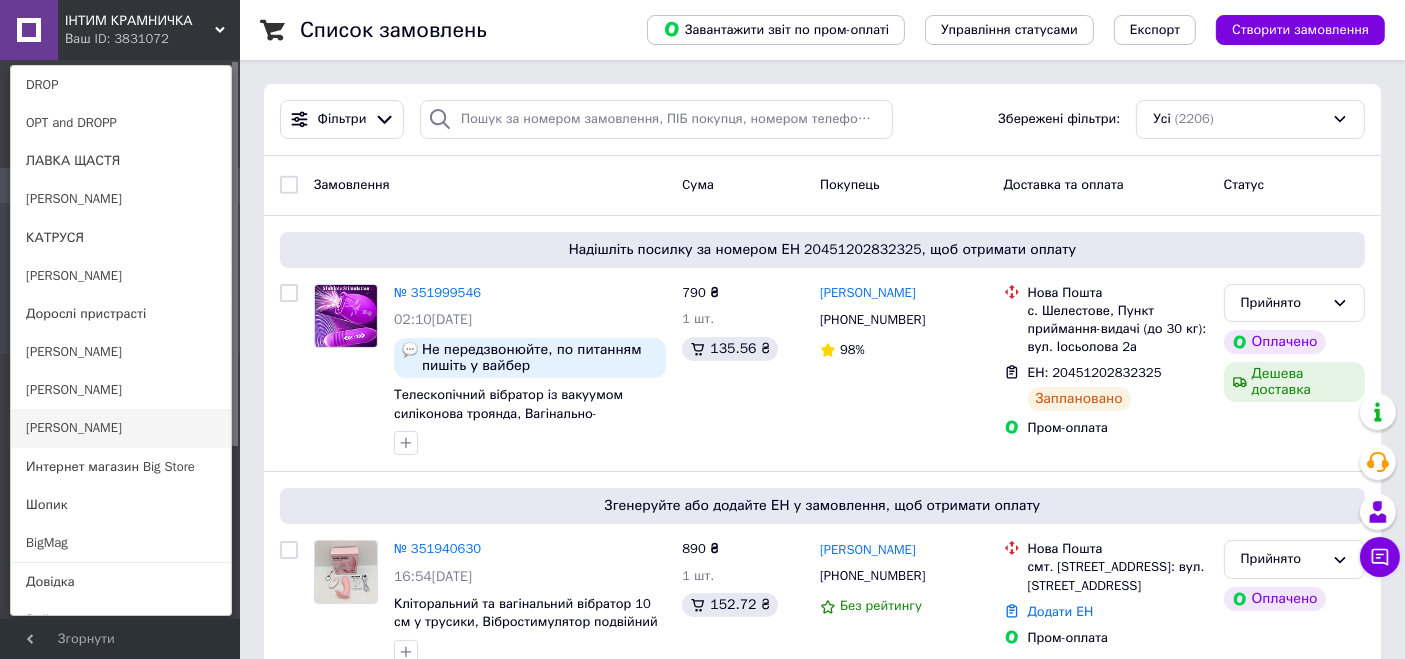 scroll, scrollTop: 177, scrollLeft: 0, axis: vertical 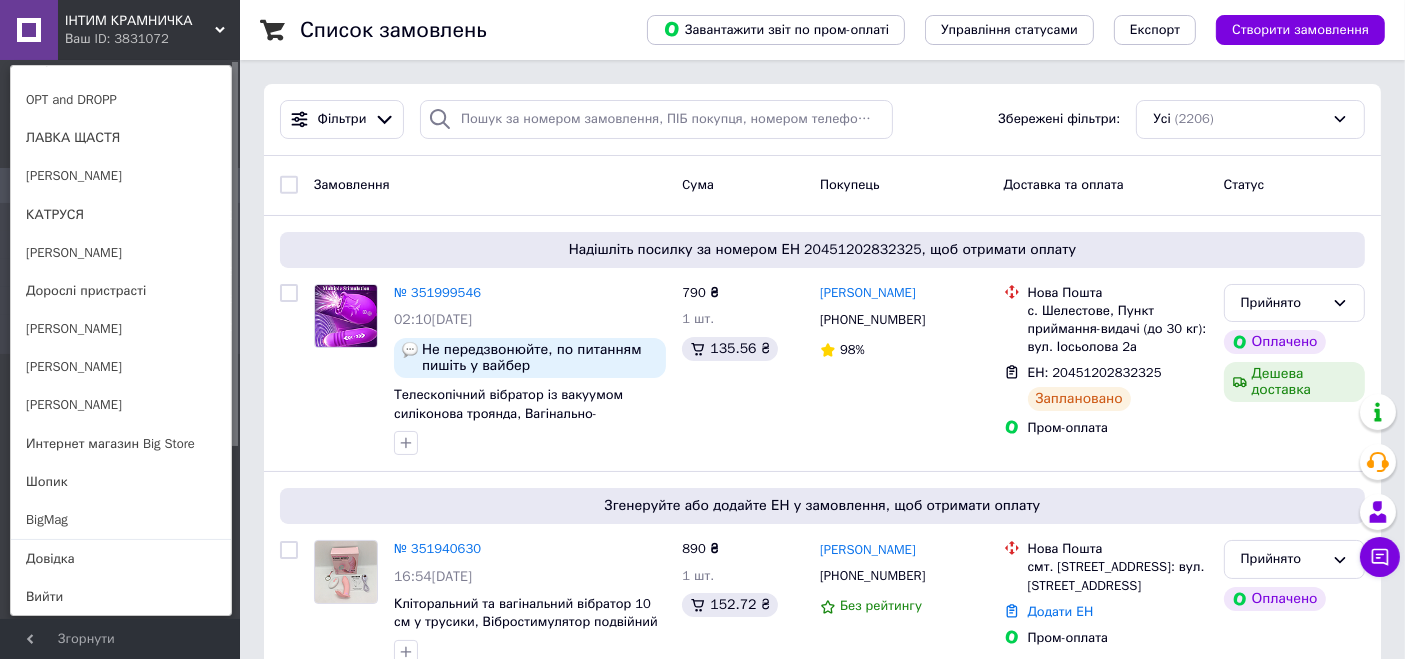 click on "Шопик" at bounding box center (121, 482) 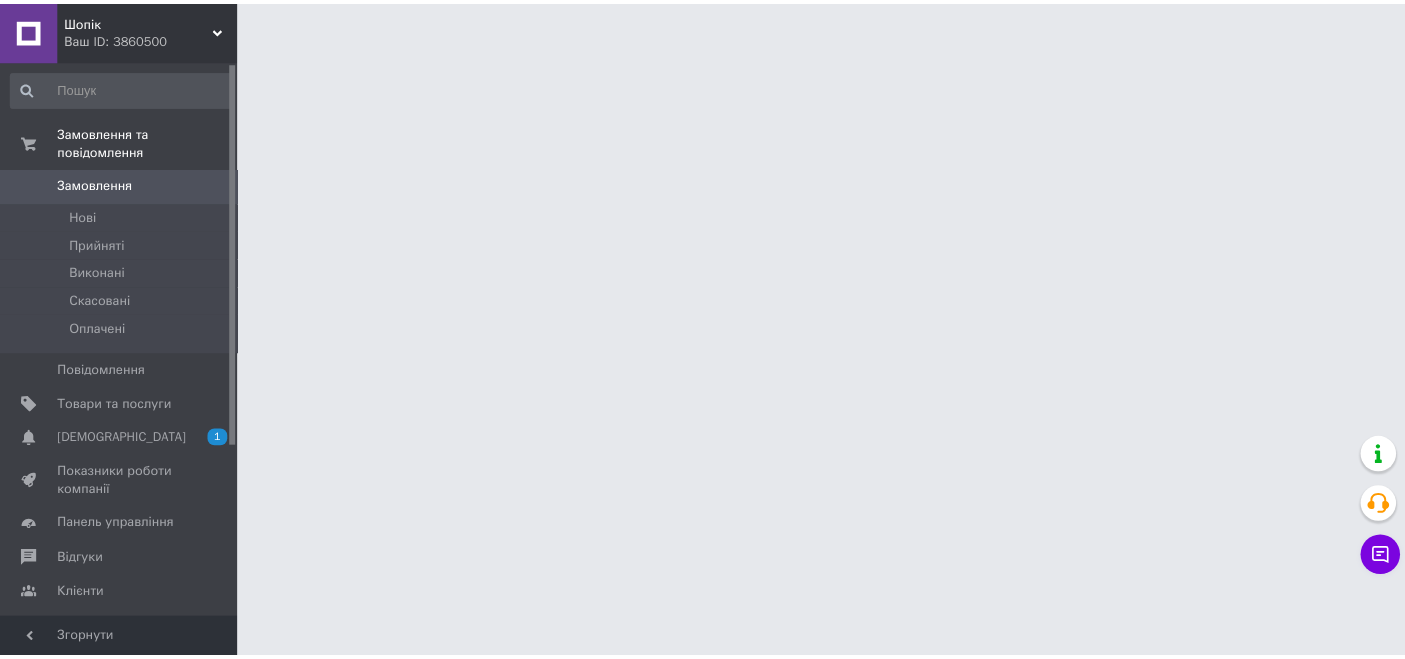 scroll, scrollTop: 0, scrollLeft: 0, axis: both 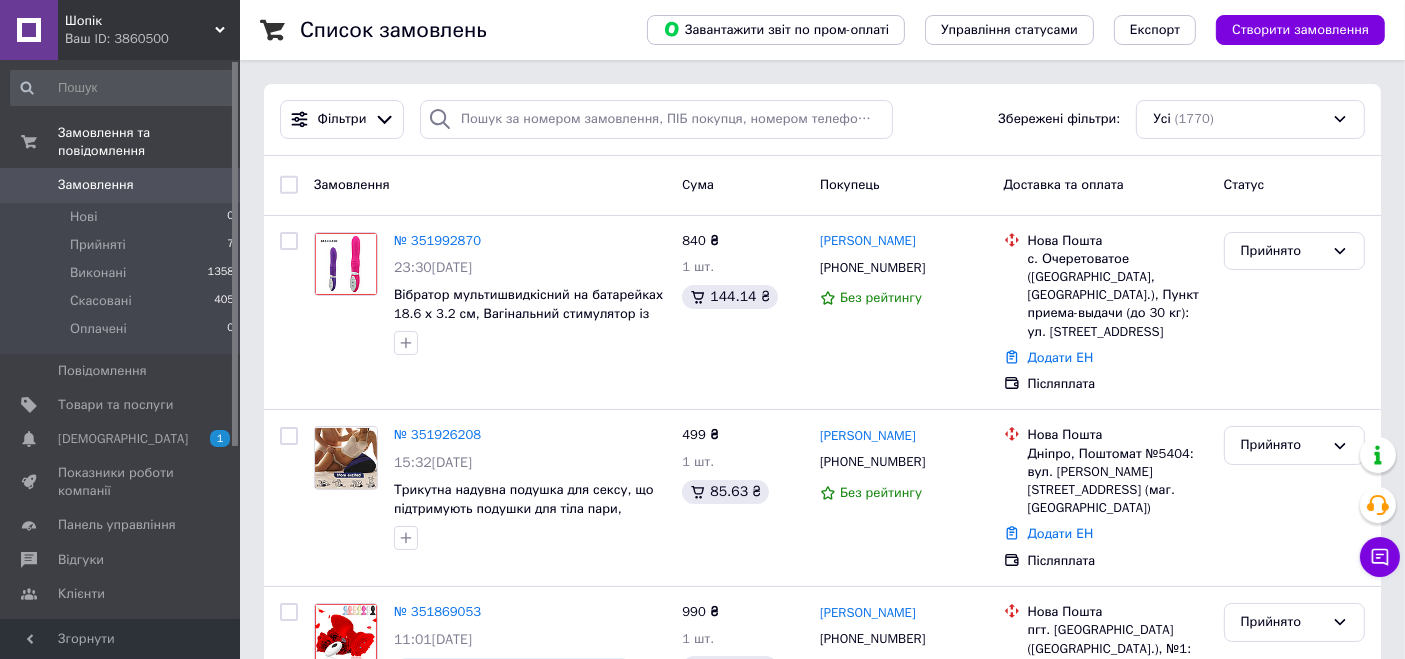 click on "Ваш ID: 3860500" at bounding box center [152, 39] 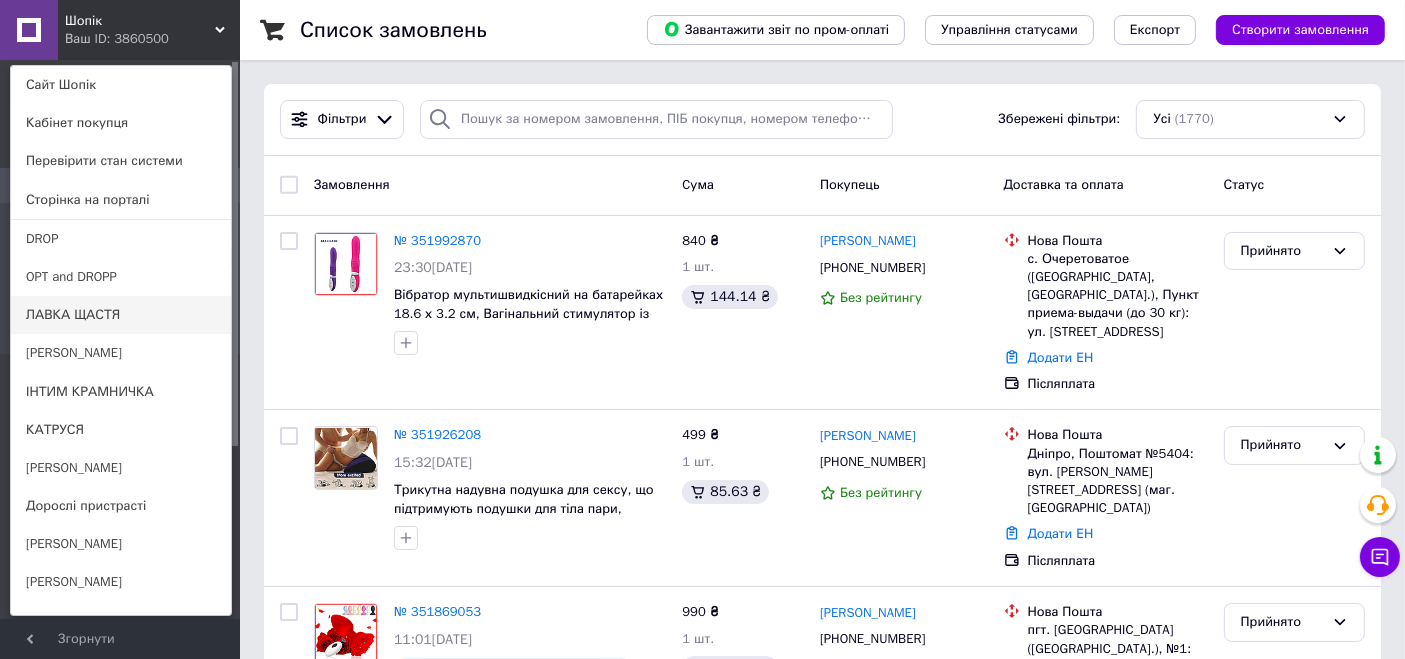 click on "ЛАВКА ЩАСТЯ" at bounding box center (121, 315) 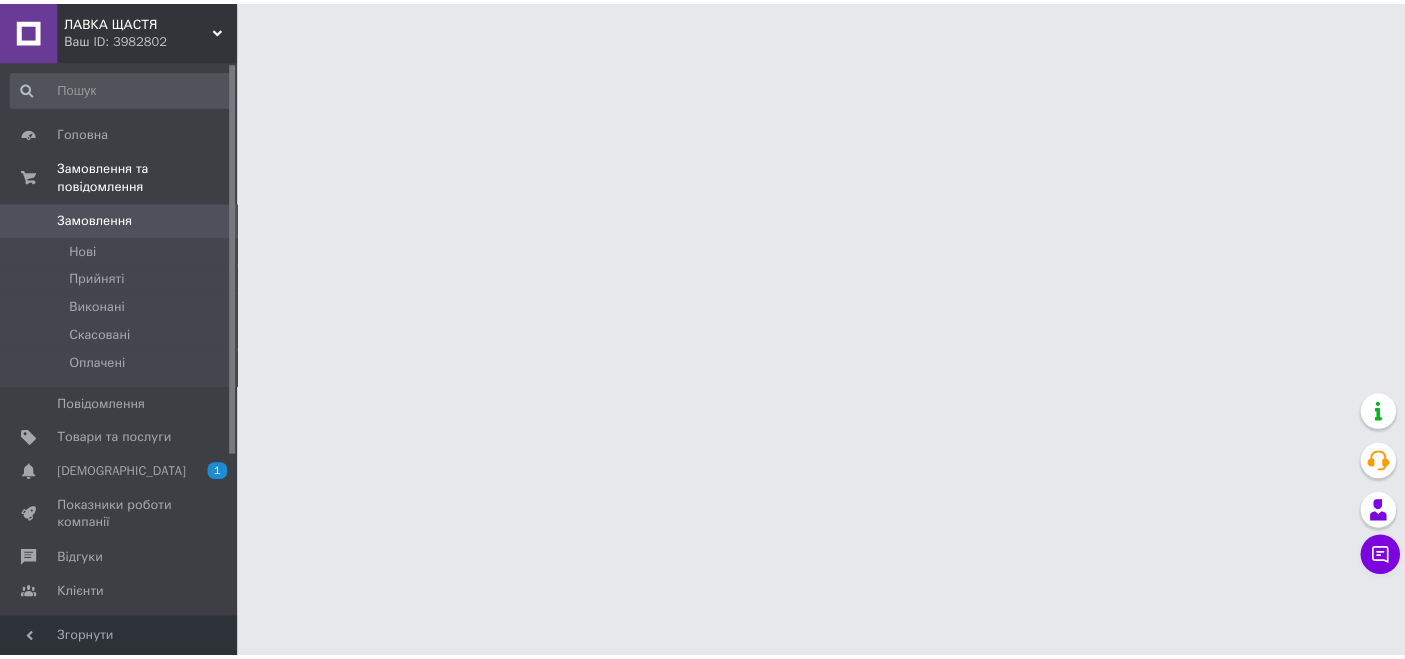 scroll, scrollTop: 0, scrollLeft: 0, axis: both 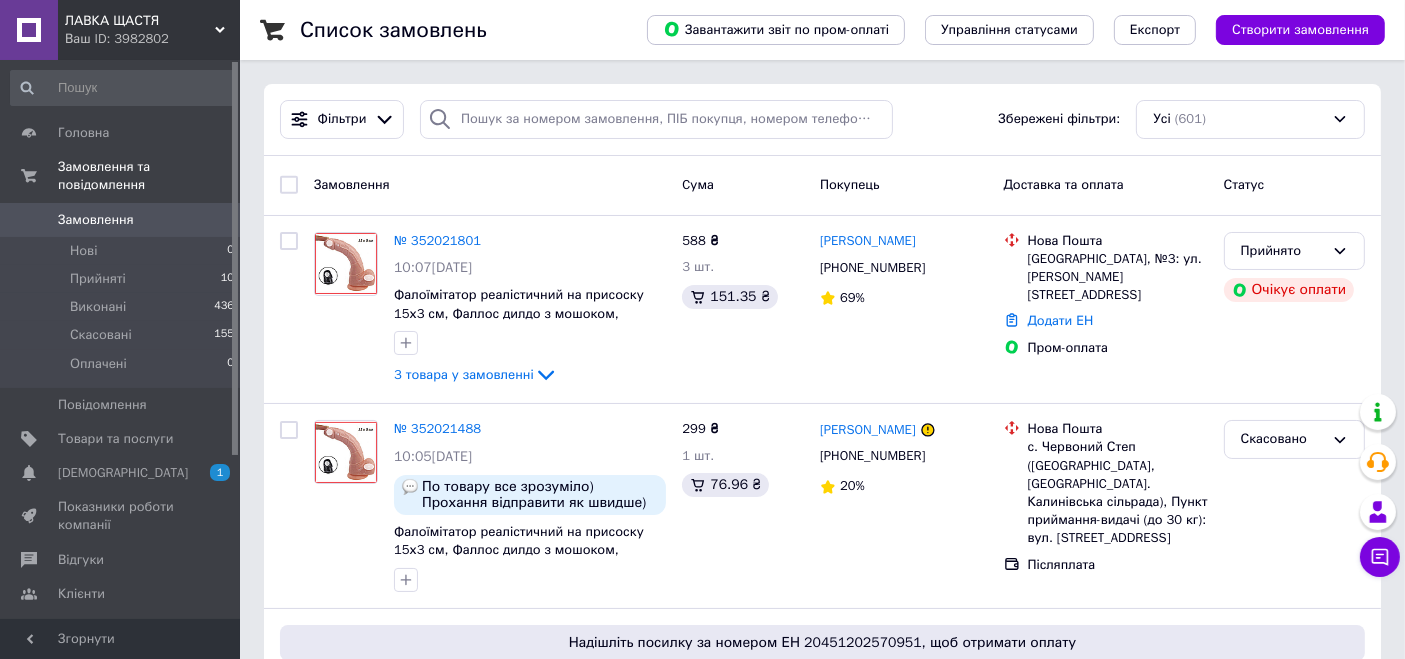 click on "Ваш ID: 3982802" at bounding box center [152, 39] 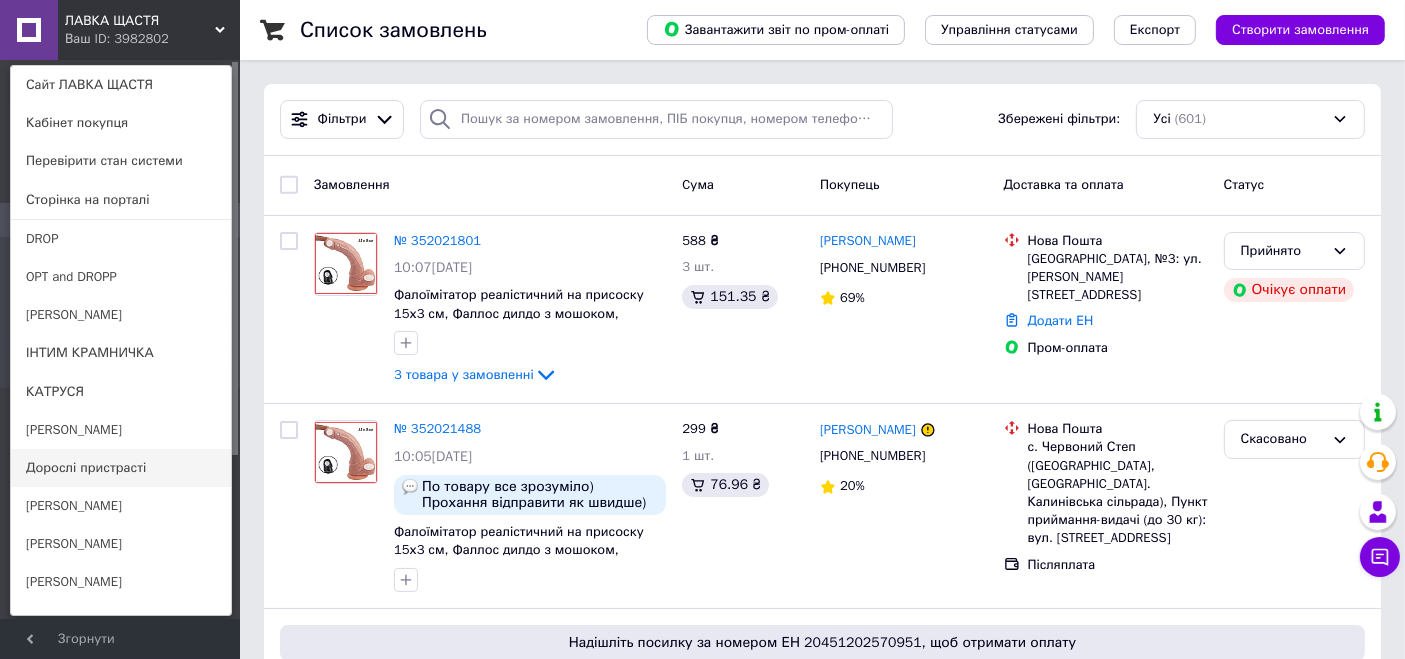click on "Дорослі пристрасті" at bounding box center [121, 468] 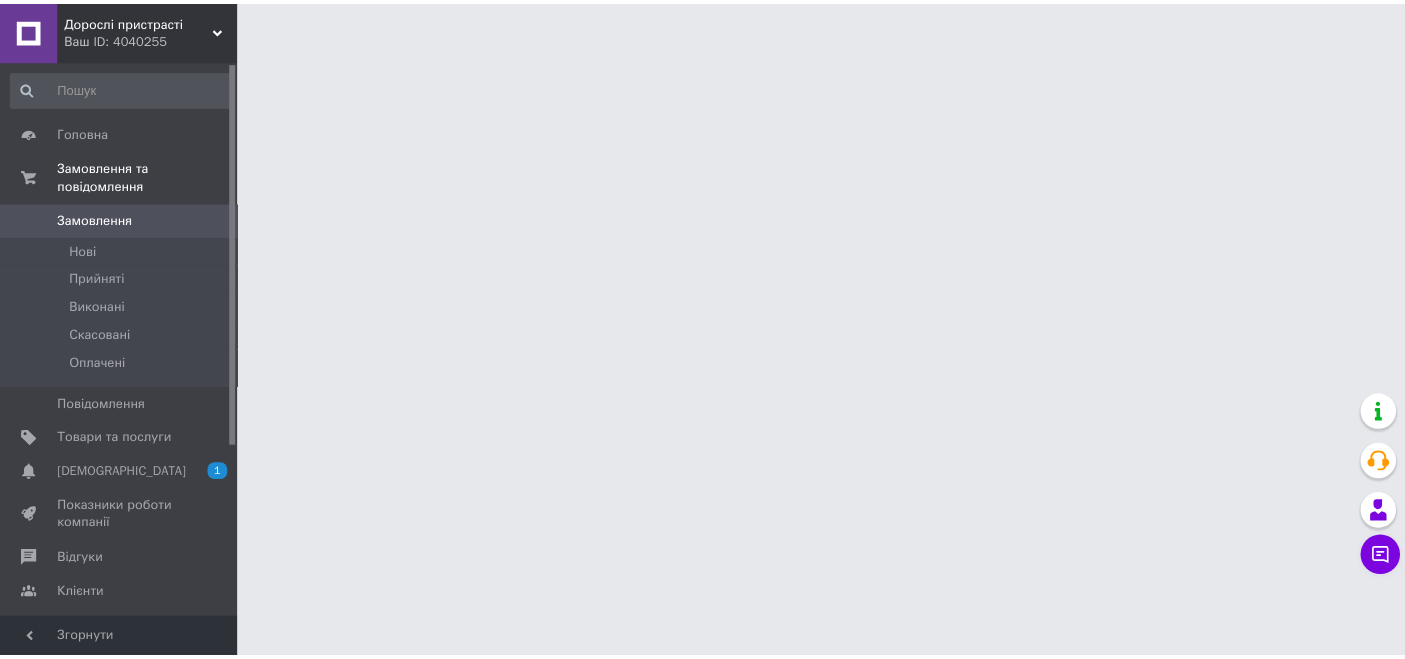 scroll, scrollTop: 0, scrollLeft: 0, axis: both 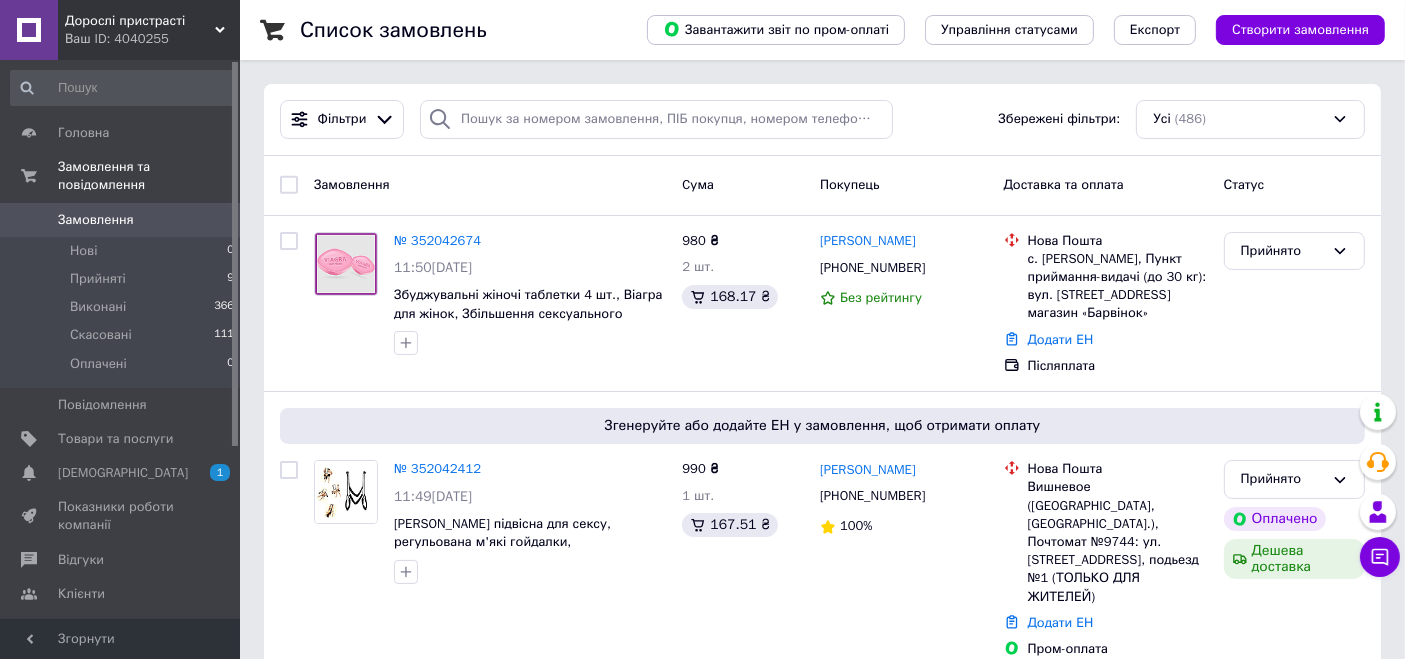 click on "Ваш ID: 4040255" at bounding box center [152, 39] 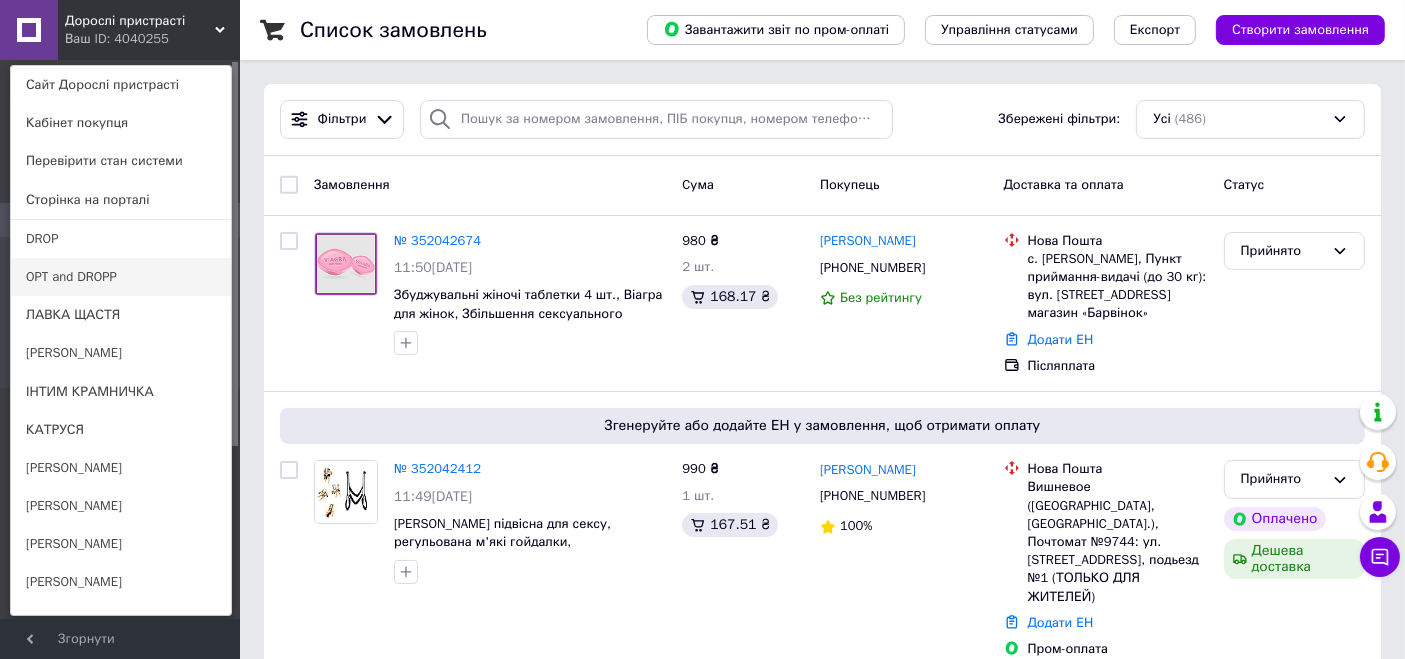 click on "OPT and DROPP" at bounding box center (121, 277) 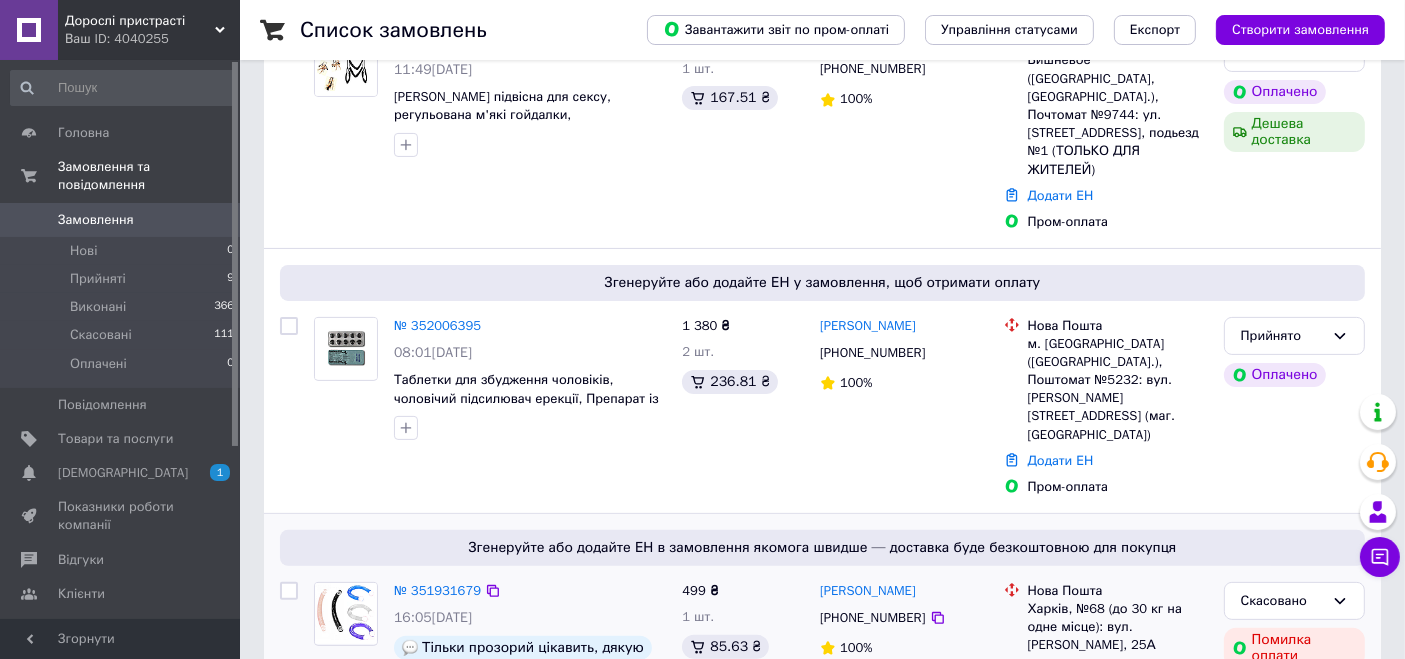 scroll, scrollTop: 444, scrollLeft: 0, axis: vertical 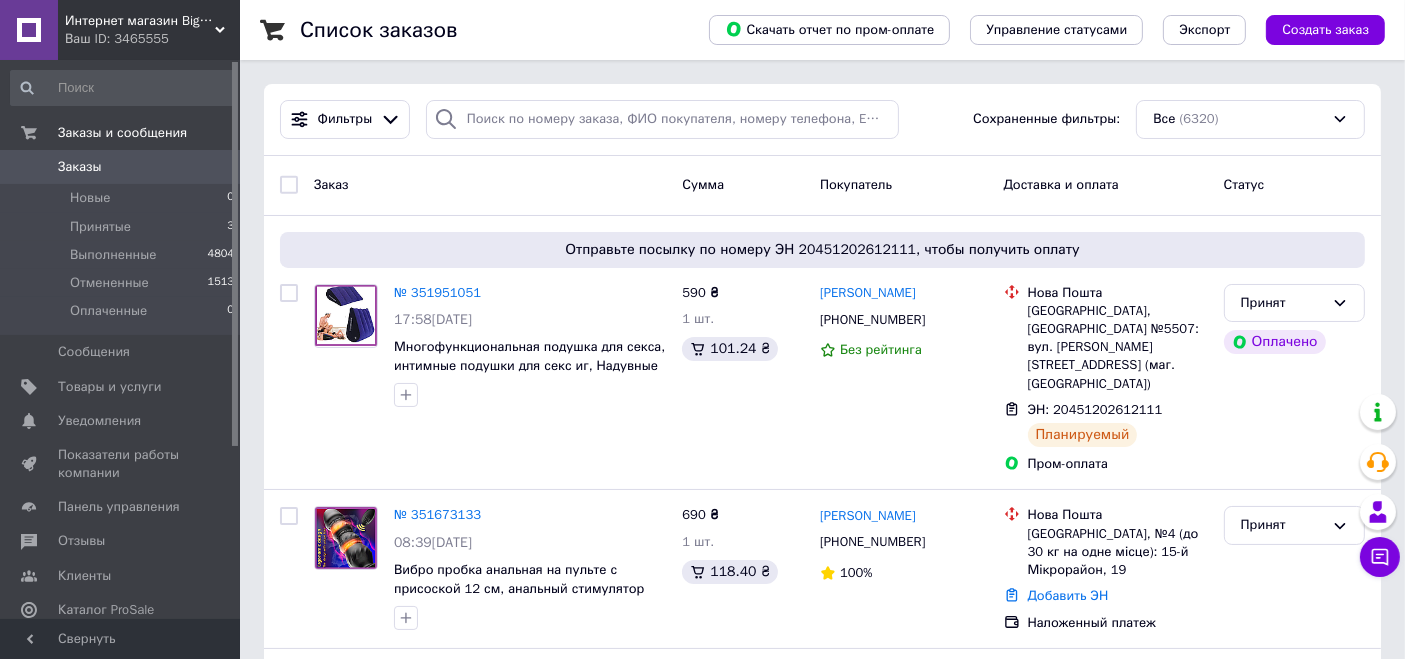 click on "Ваш ID: 3465555" at bounding box center [152, 39] 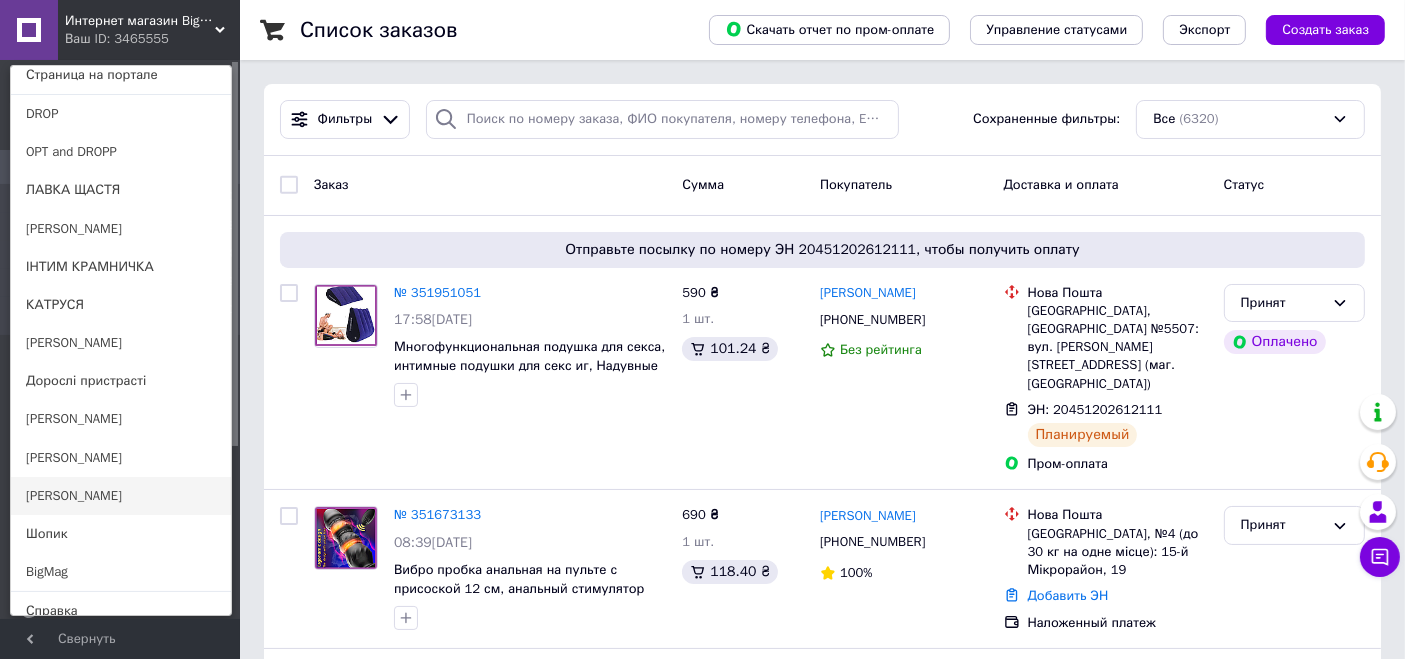 scroll, scrollTop: 195, scrollLeft: 0, axis: vertical 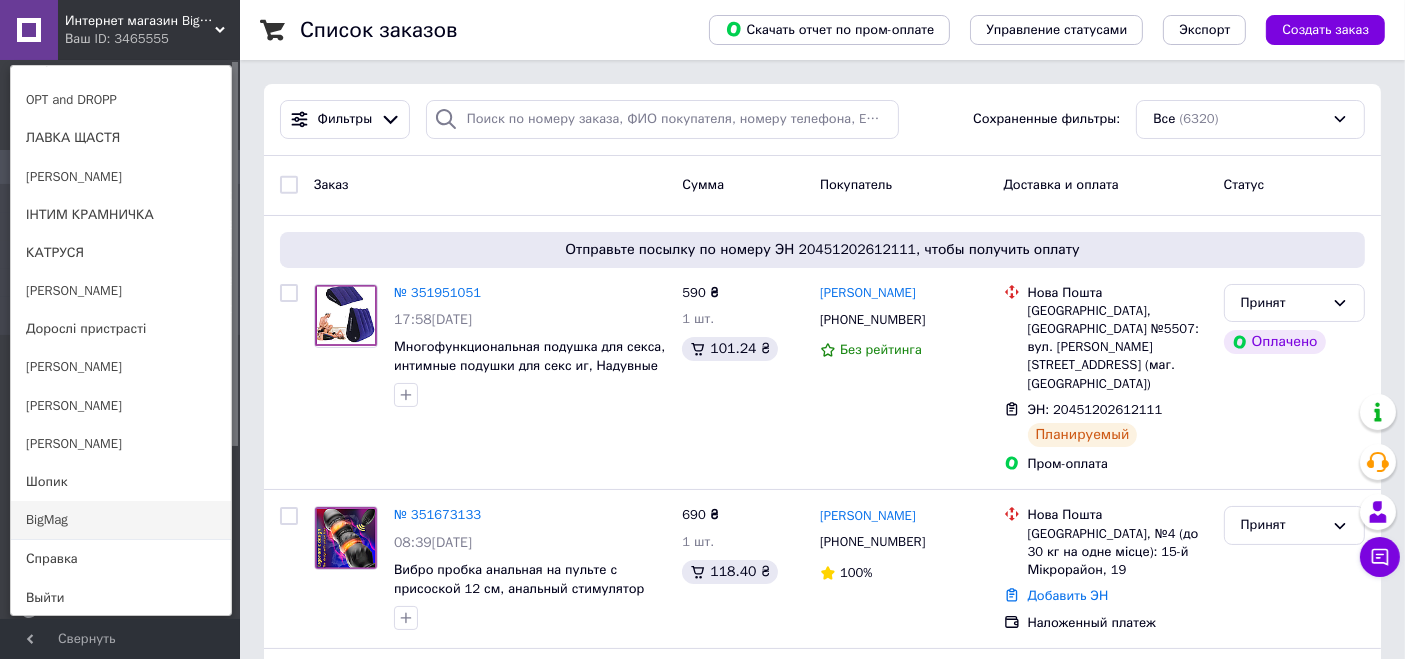 click on "BigMag" at bounding box center (121, 520) 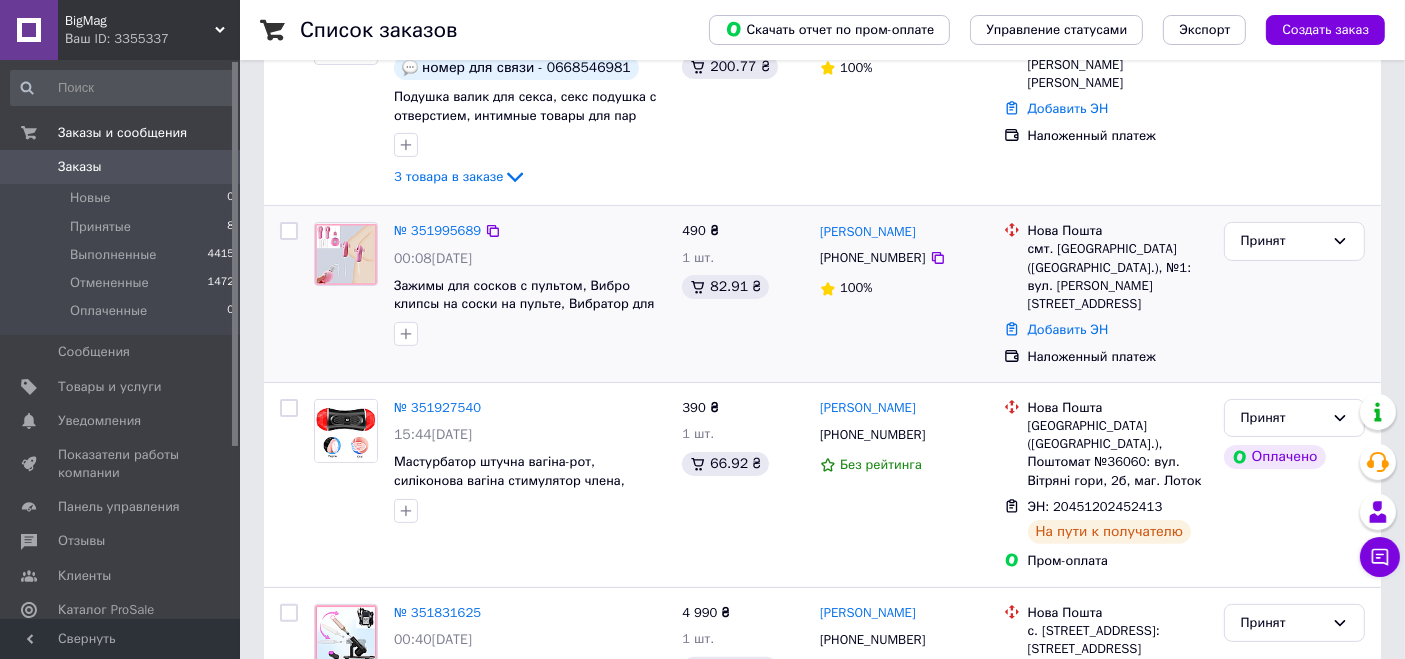 scroll, scrollTop: 444, scrollLeft: 0, axis: vertical 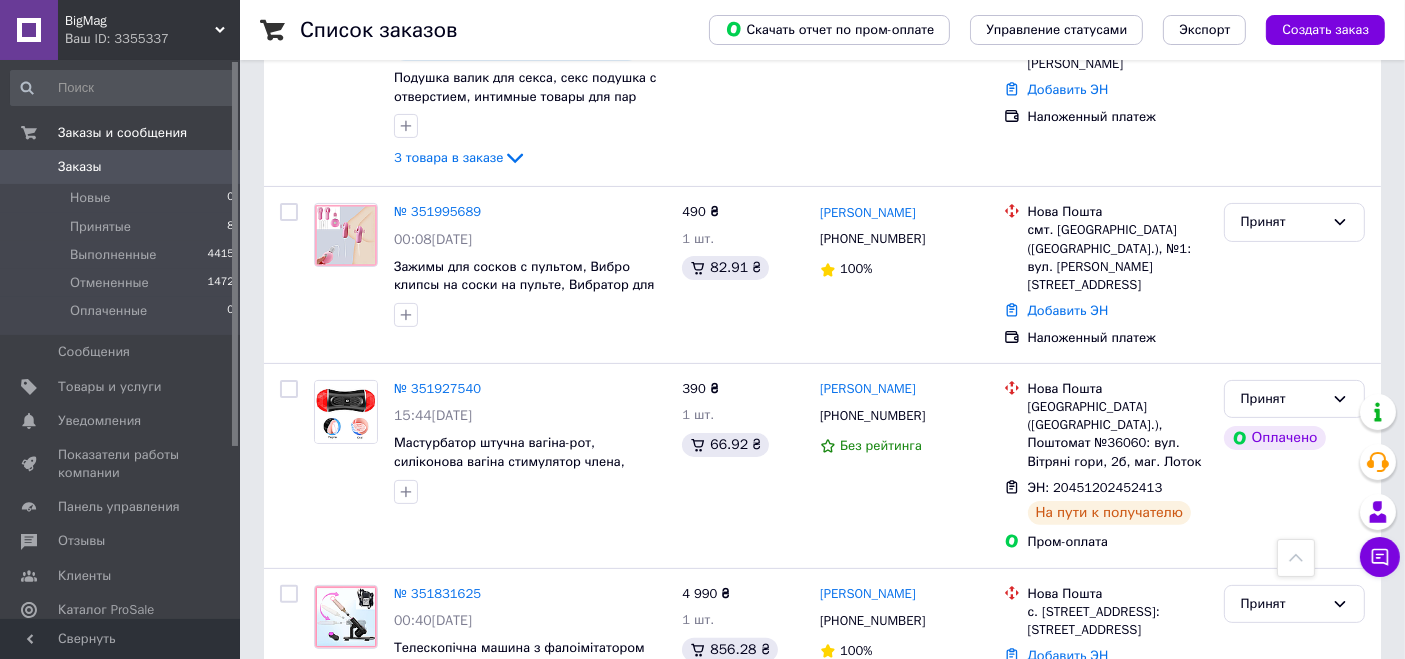 click on "Ваш ID: 3355337" at bounding box center (152, 39) 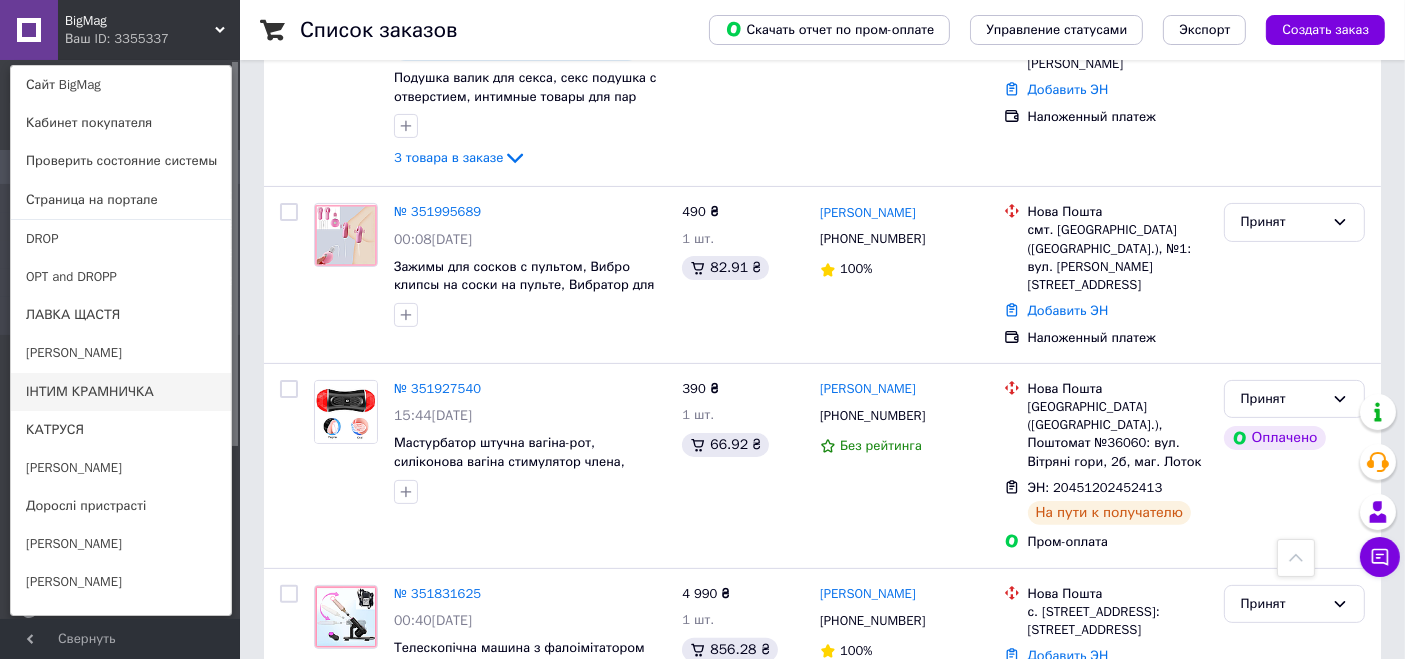 scroll, scrollTop: 177, scrollLeft: 0, axis: vertical 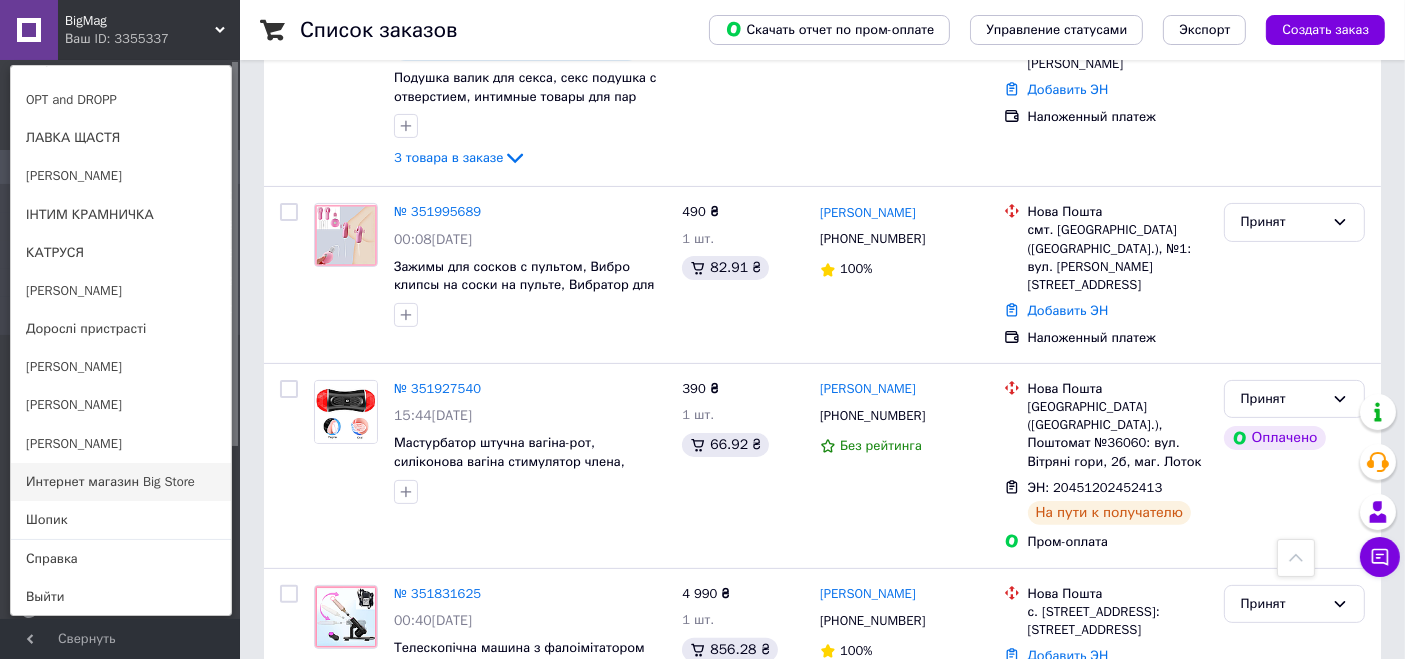 click on "Интернет магазин Big Store" at bounding box center [121, 482] 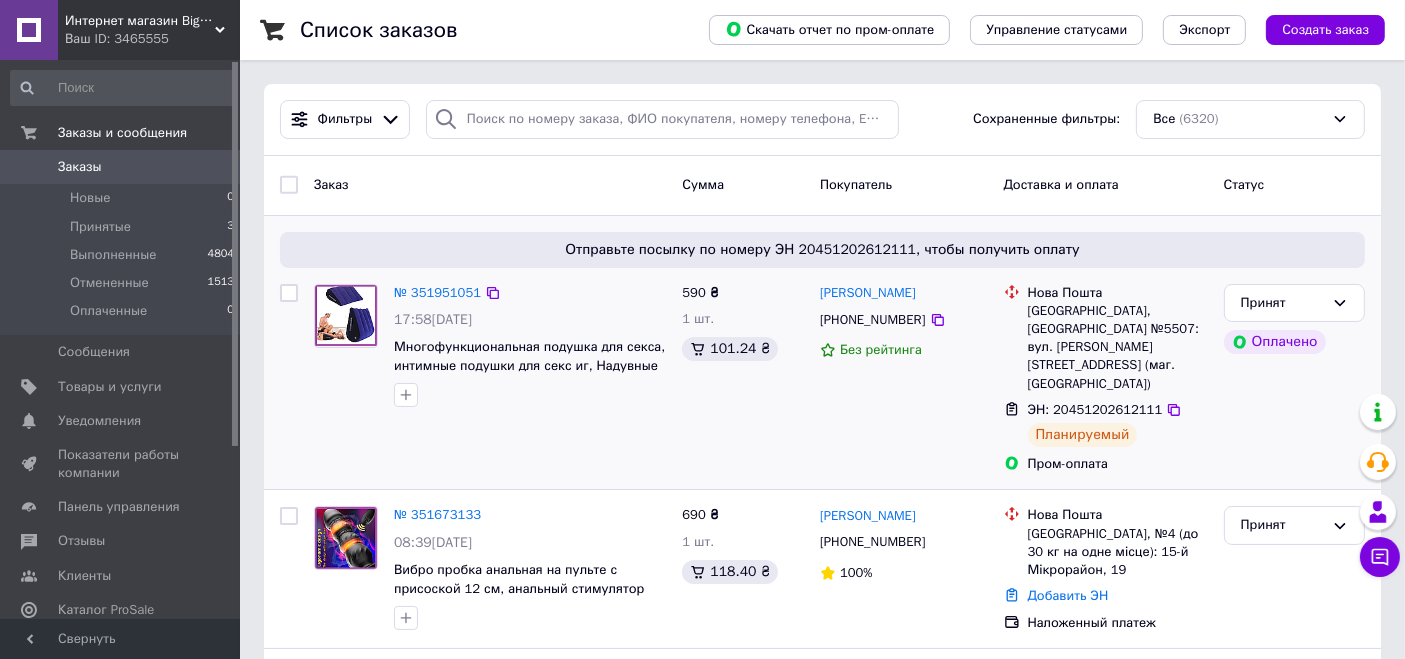 scroll, scrollTop: 222, scrollLeft: 0, axis: vertical 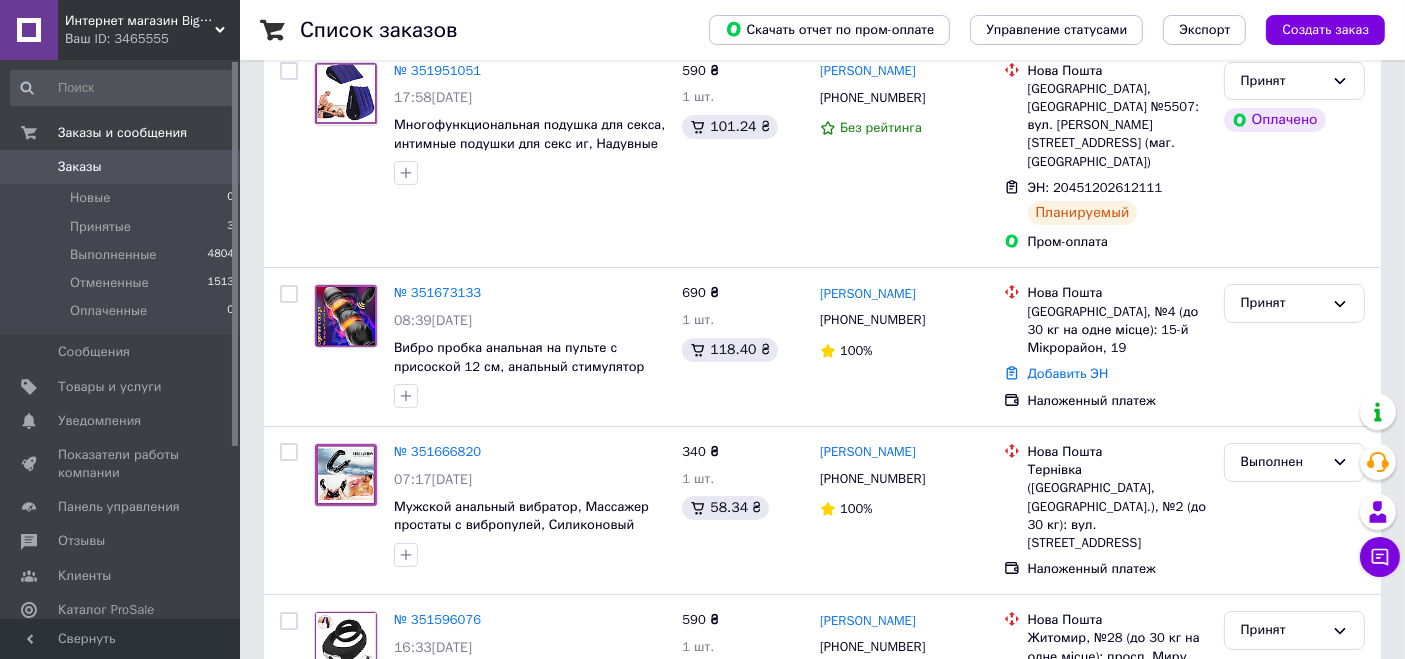 click on "Интернет магазин Big Store" at bounding box center (140, 21) 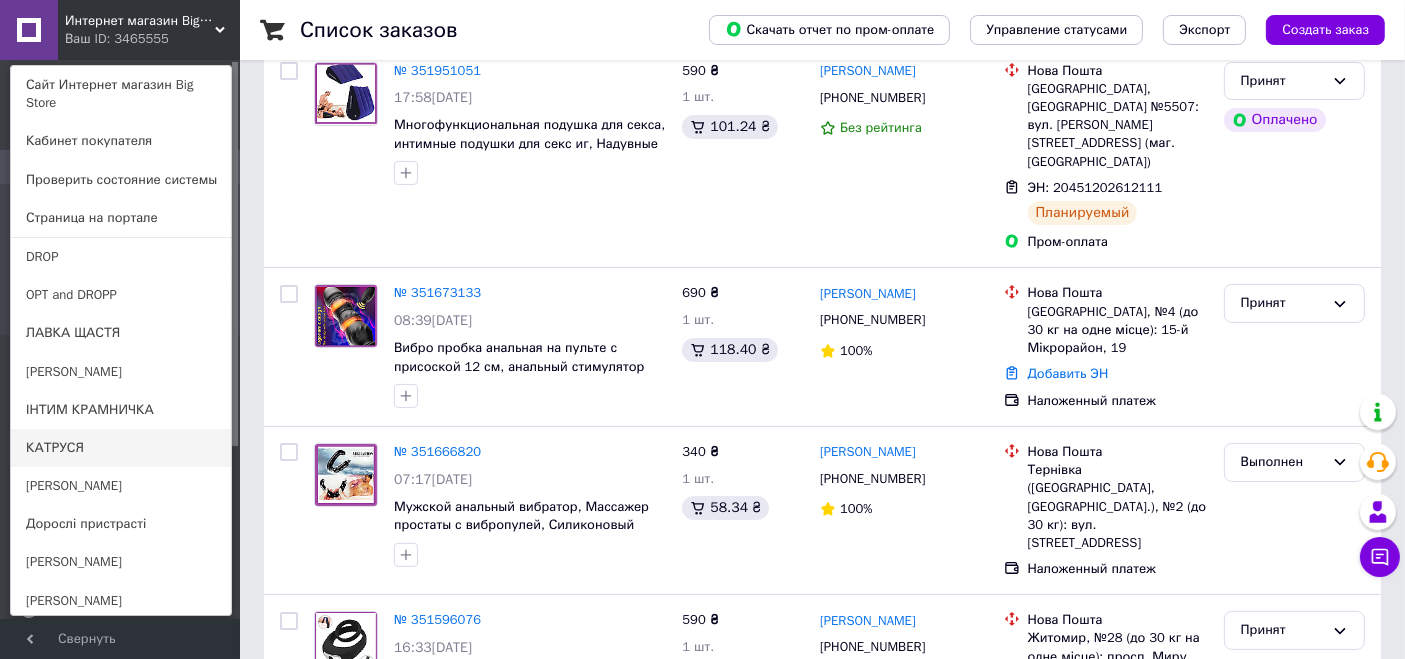 click on "КАТРУСЯ" at bounding box center [121, 448] 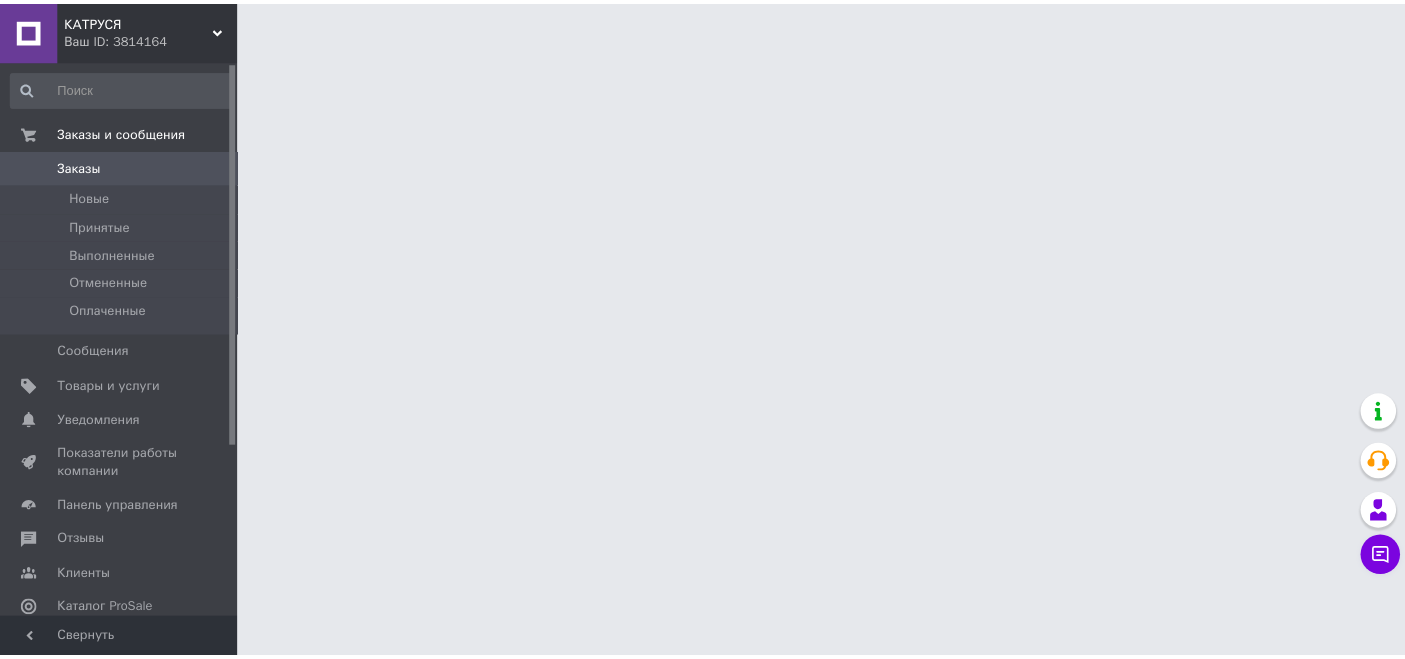 scroll, scrollTop: 0, scrollLeft: 0, axis: both 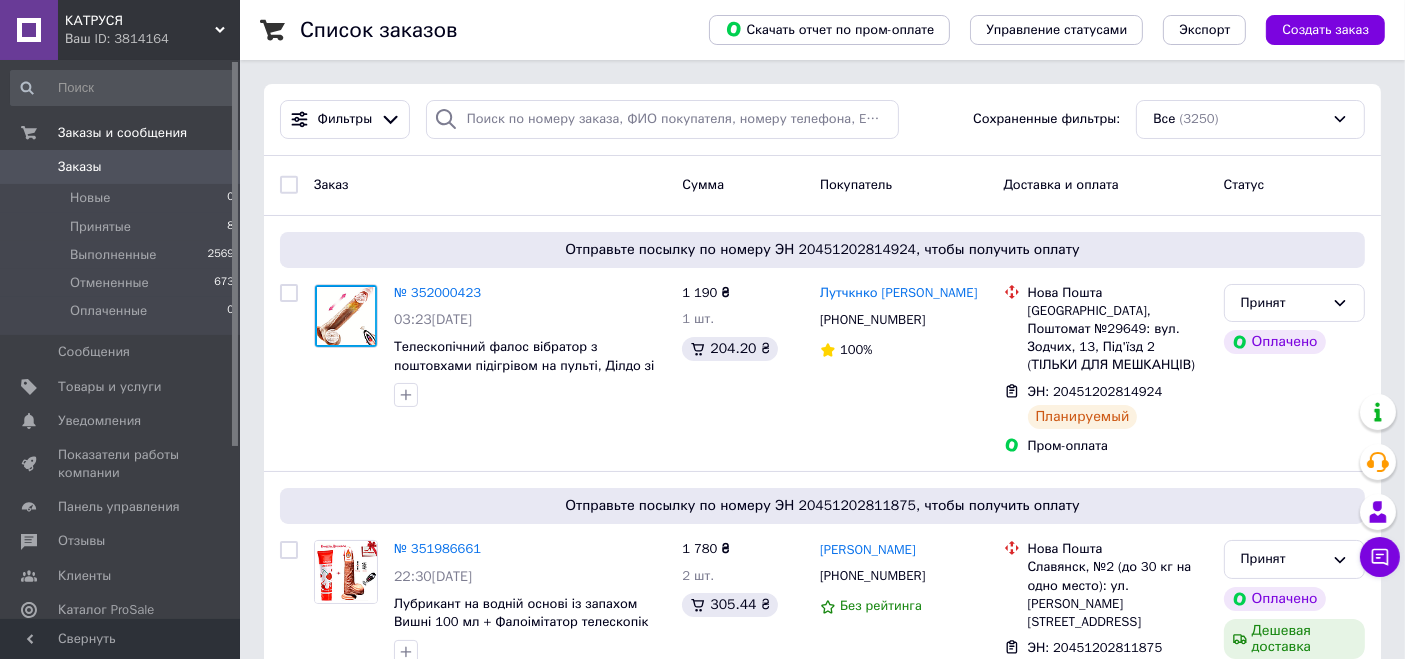 click on "Ваш ID: 3814164" at bounding box center (152, 39) 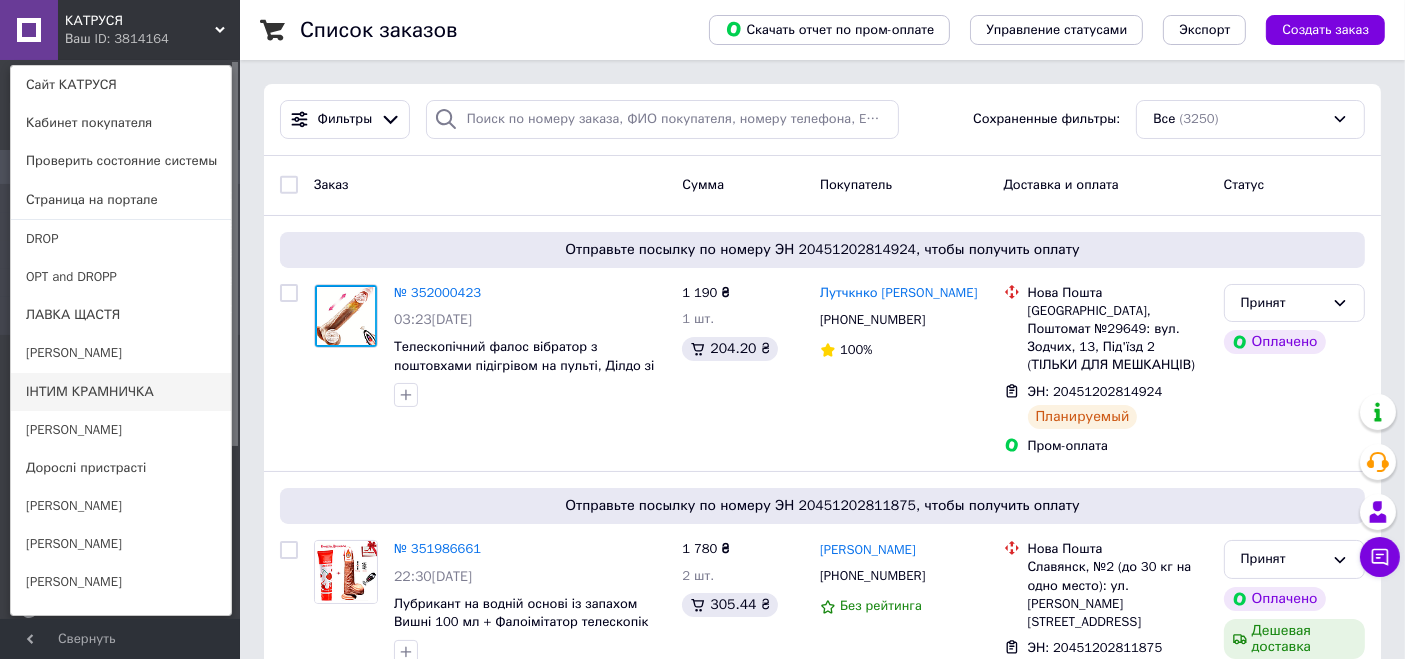 click on "ІНТИМ КРАМНИЧКА" at bounding box center (121, 392) 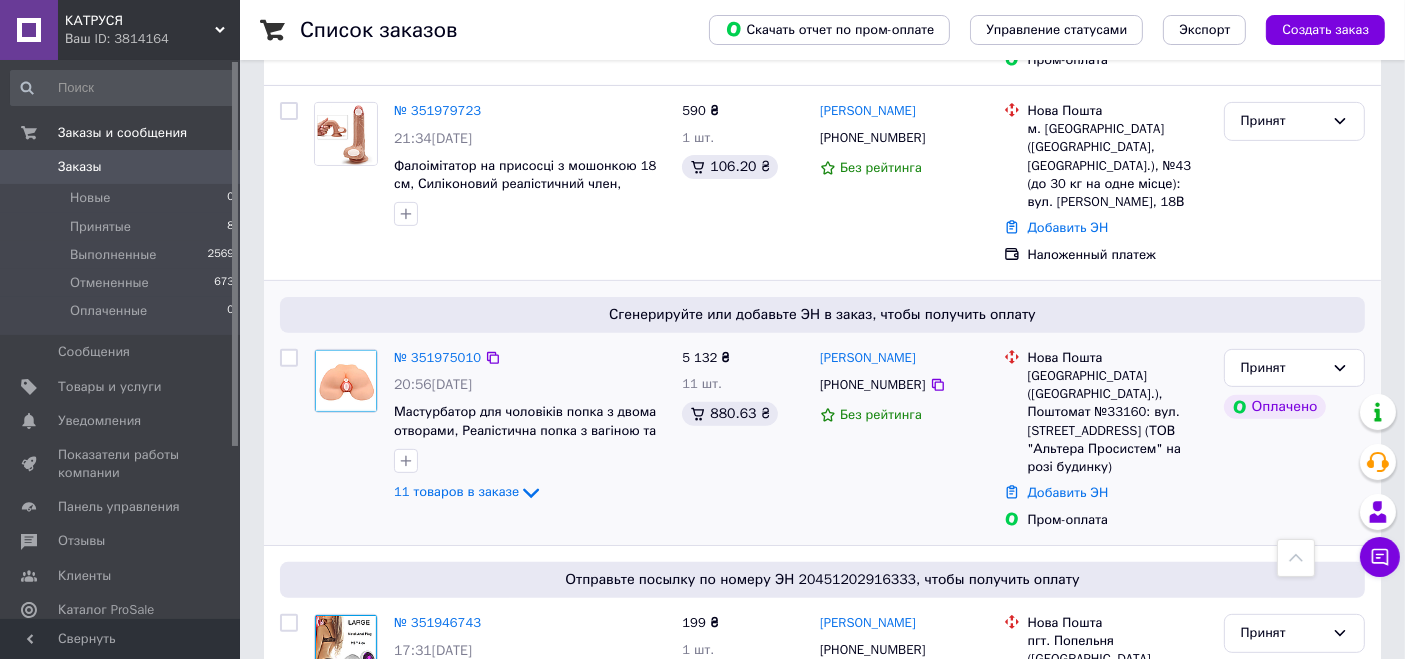 scroll, scrollTop: 444, scrollLeft: 0, axis: vertical 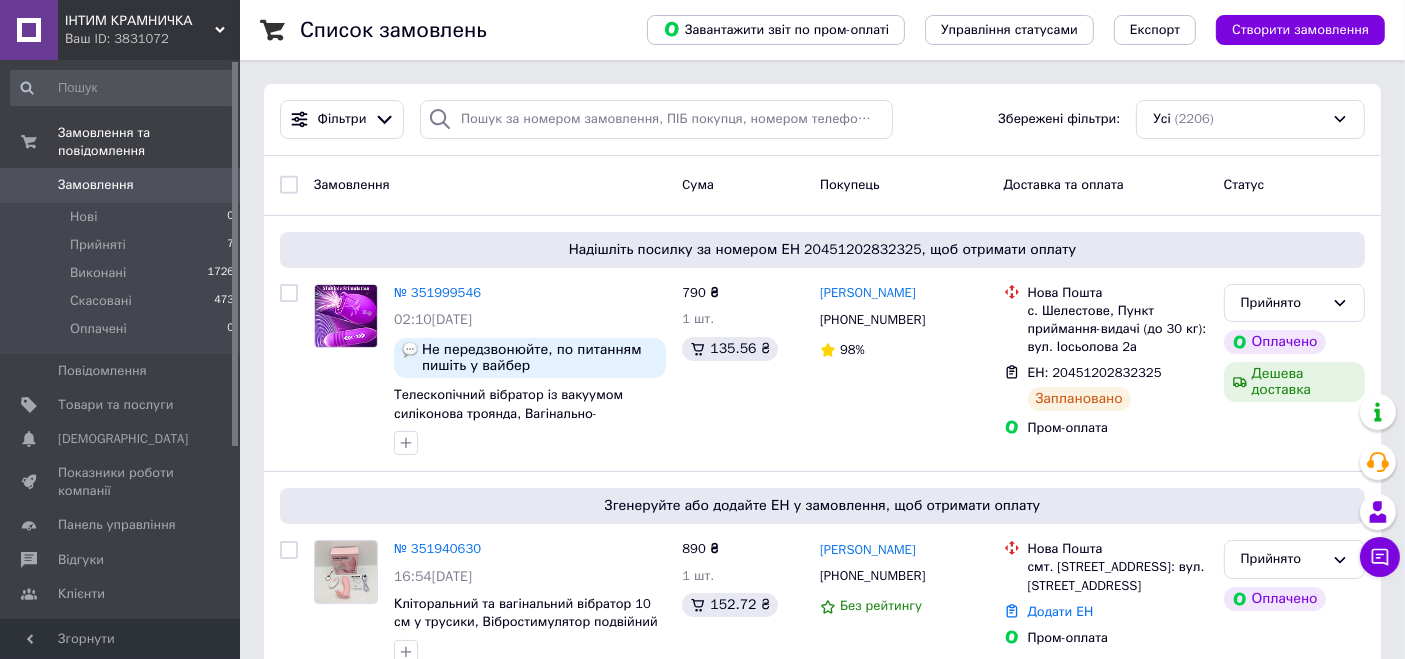 click on "Ваш ID: 3831072" at bounding box center [152, 39] 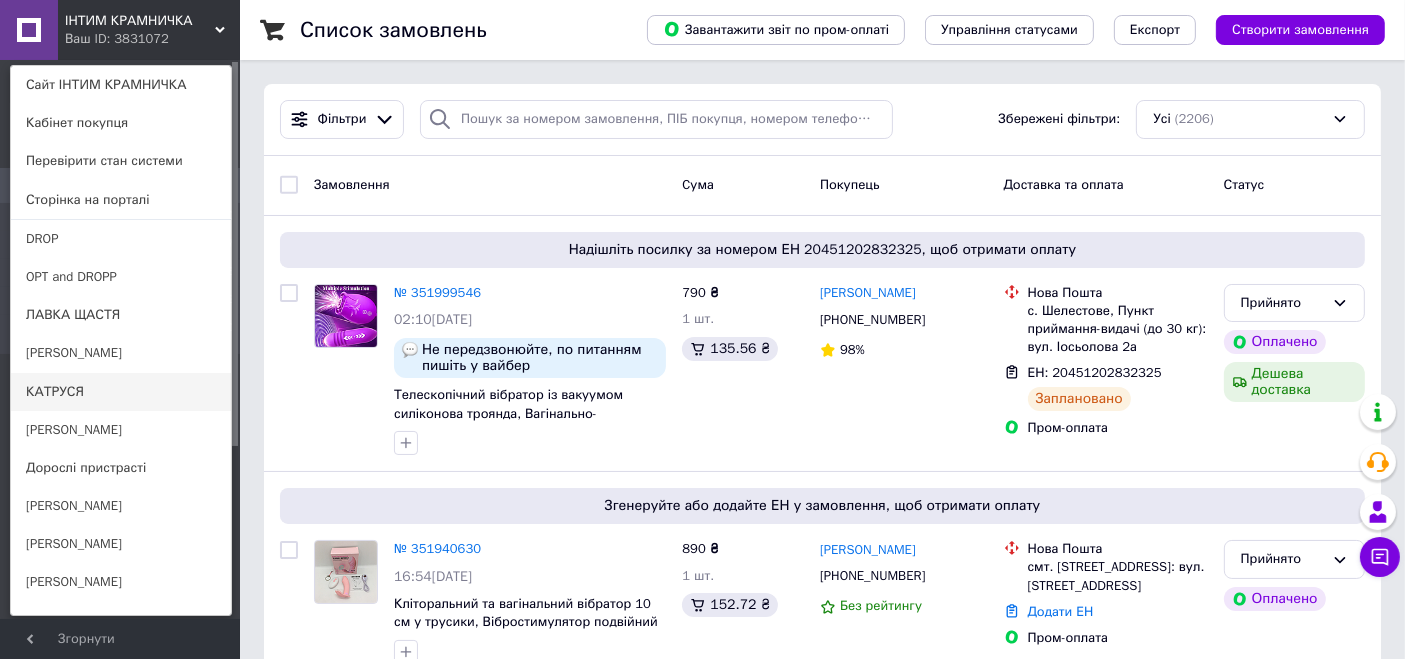scroll, scrollTop: 177, scrollLeft: 0, axis: vertical 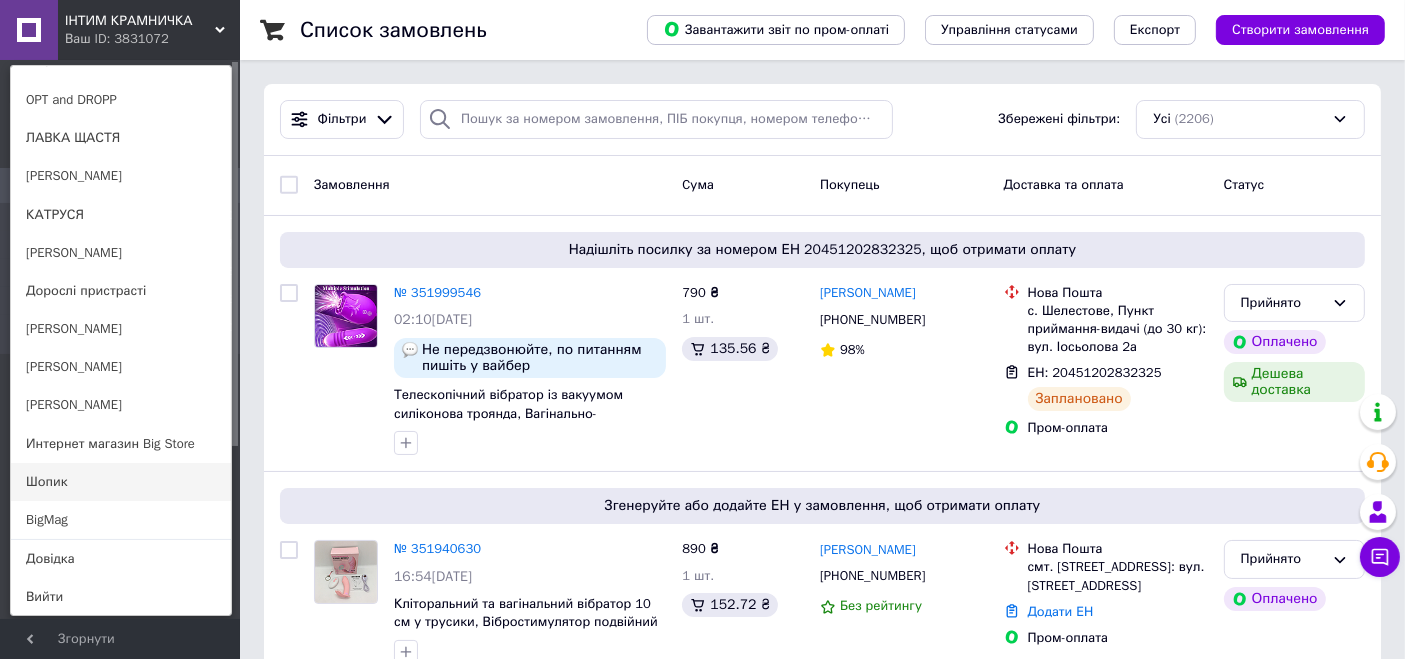 click on "Шопик" at bounding box center [121, 482] 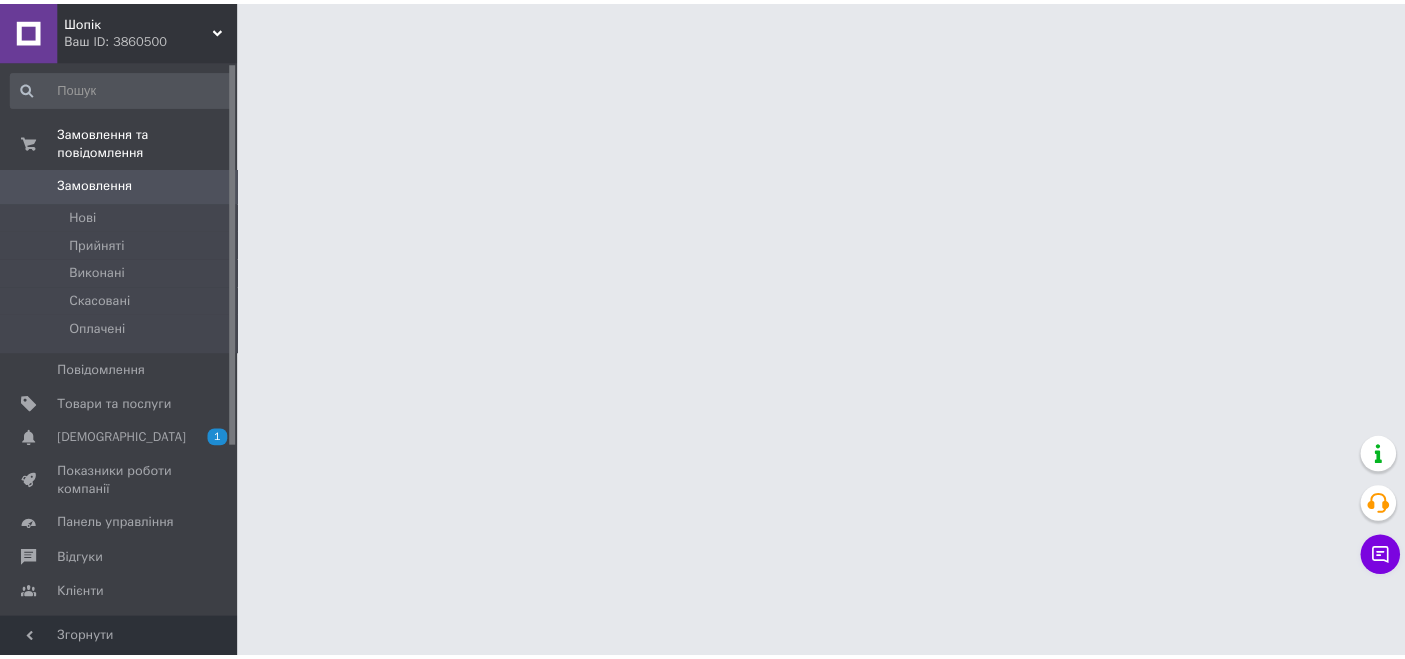 scroll, scrollTop: 0, scrollLeft: 0, axis: both 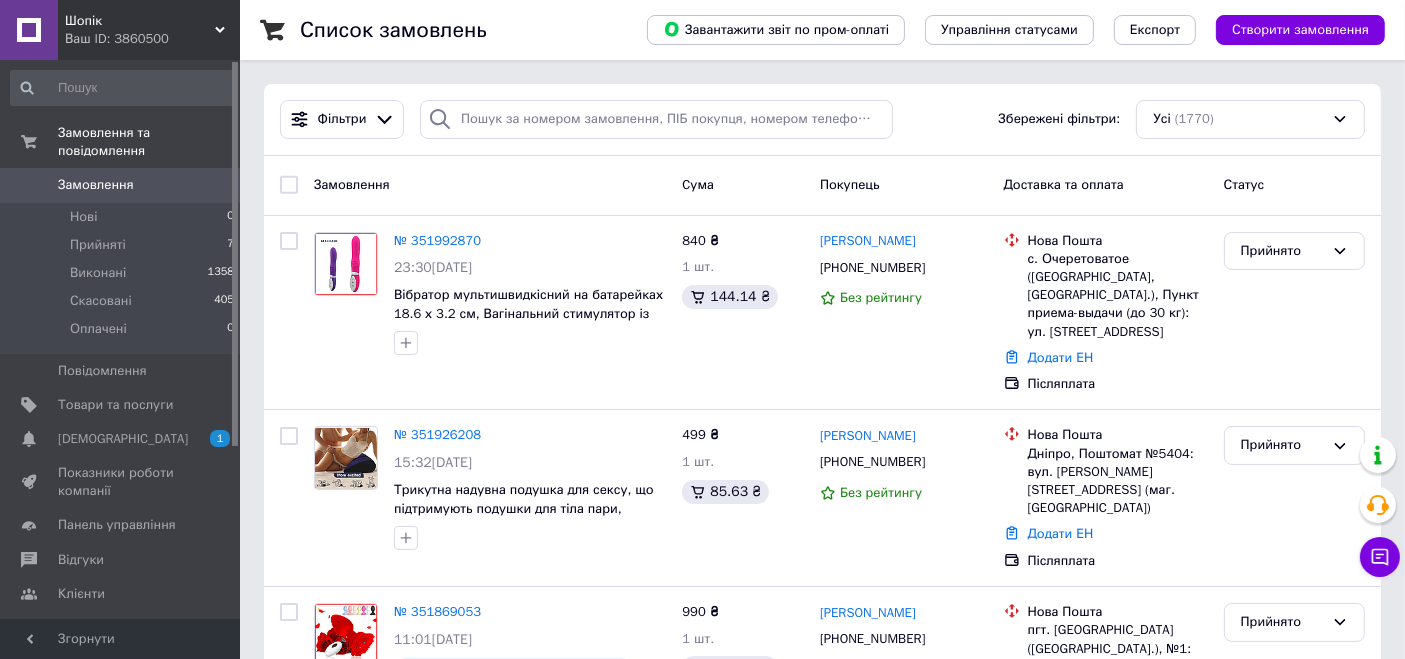 click on "Шопік Ваш ID: 3860500" at bounding box center (149, 30) 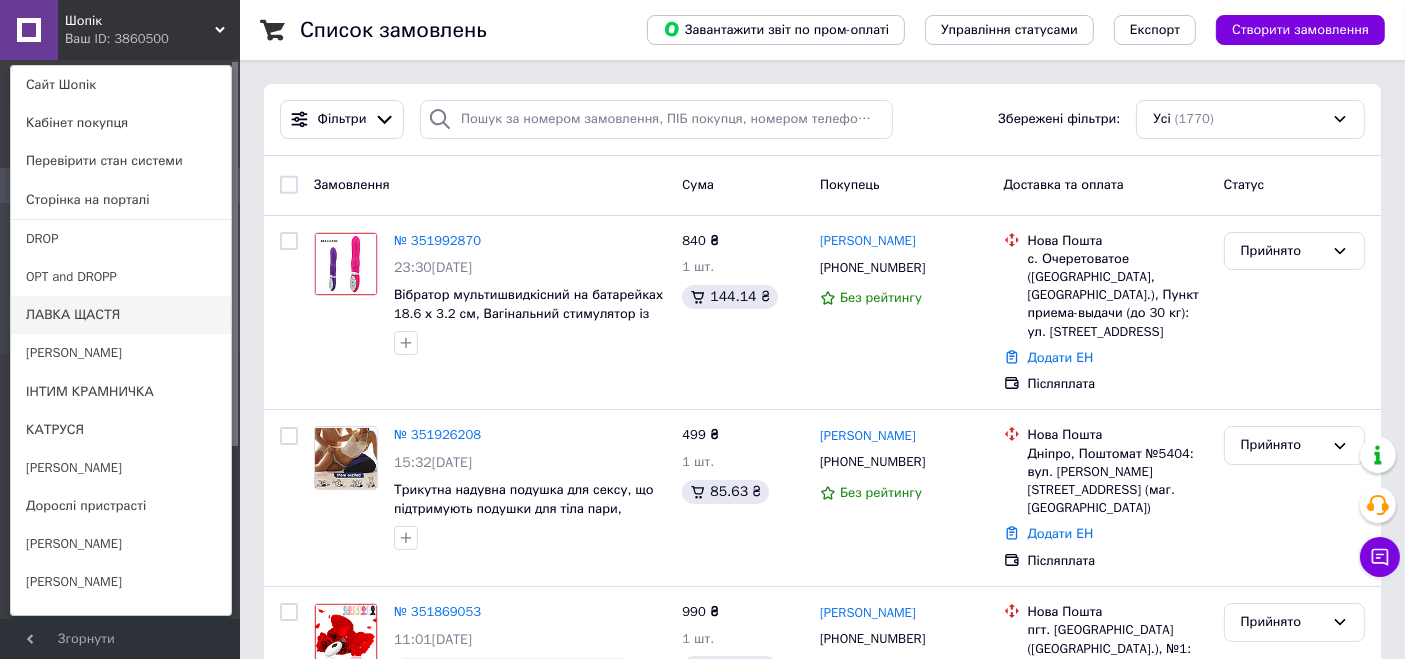 click on "ЛАВКА ЩАСТЯ" at bounding box center (121, 315) 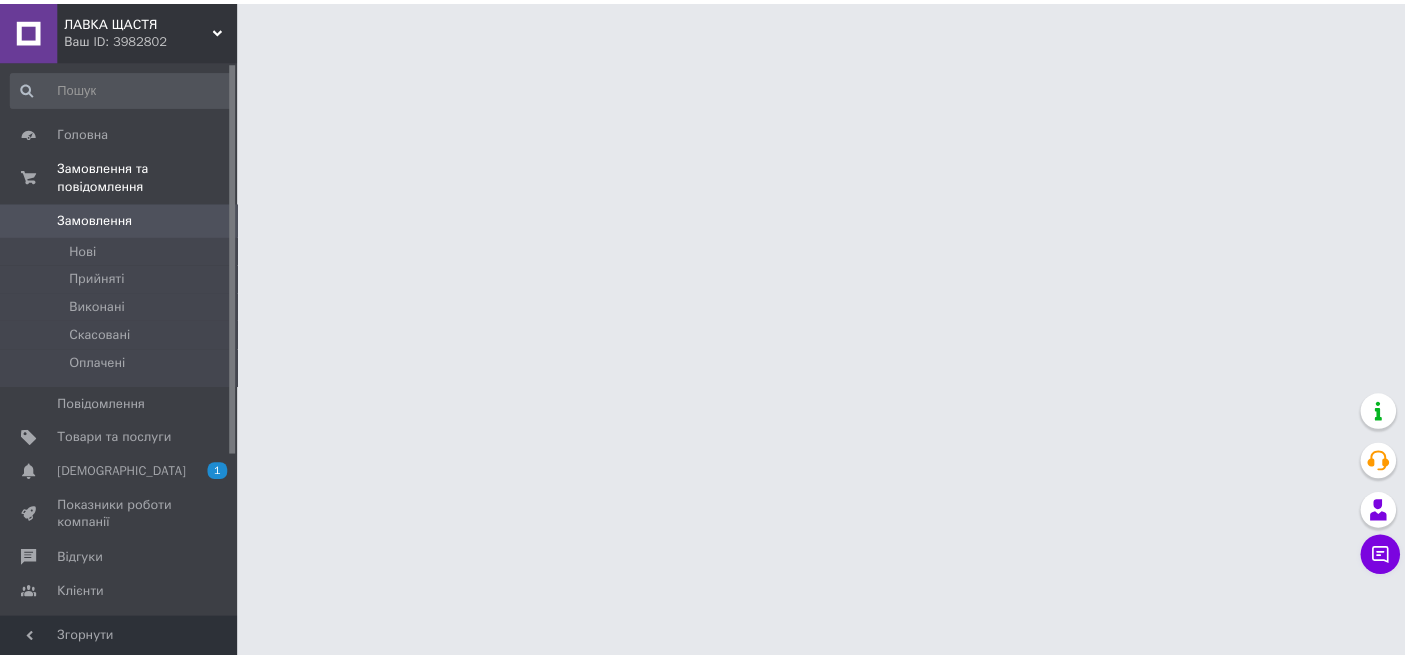 scroll, scrollTop: 0, scrollLeft: 0, axis: both 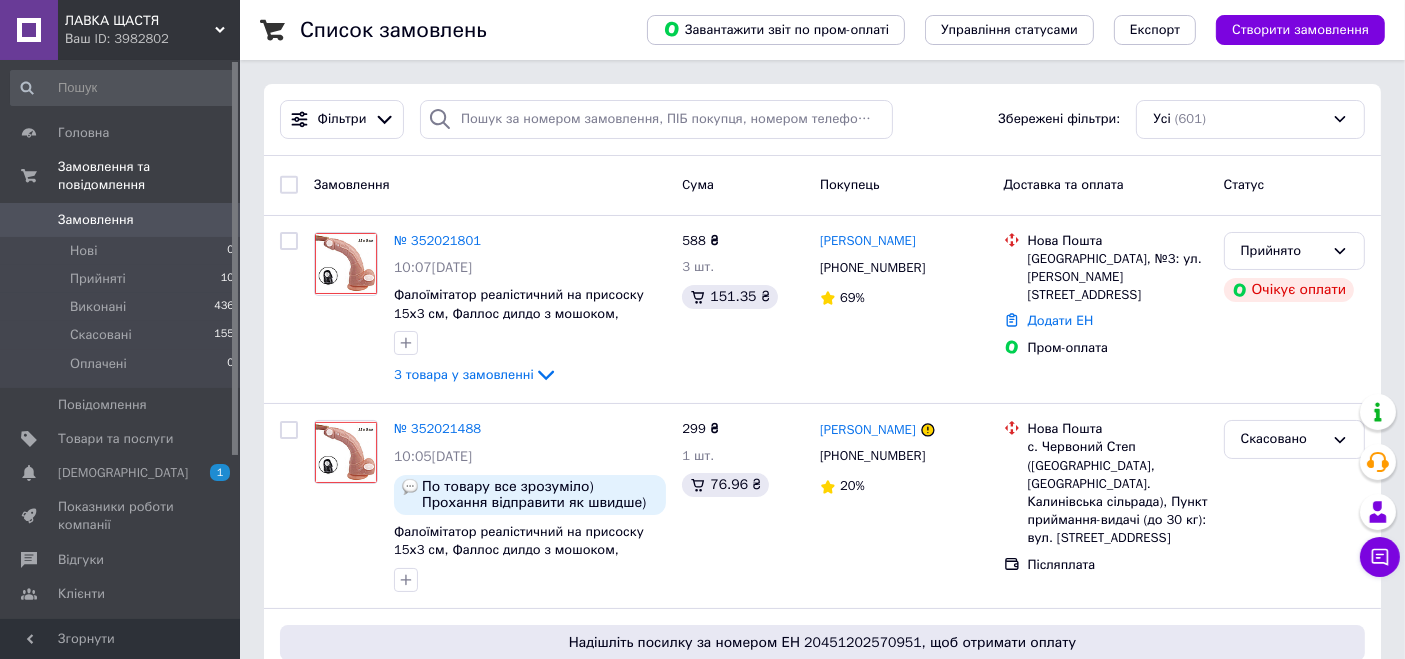 click on "ЛАВКА ЩАСТЯ" at bounding box center (140, 21) 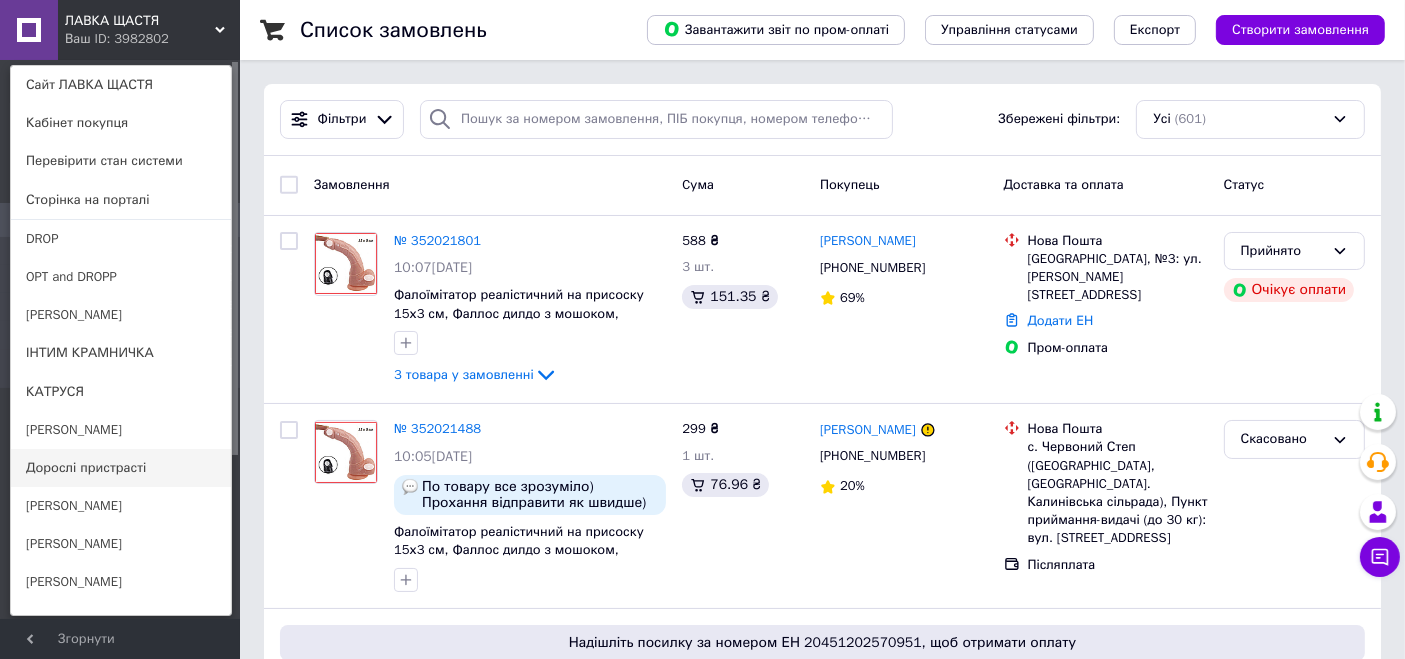 click on "Дорослі пристрасті" at bounding box center (121, 468) 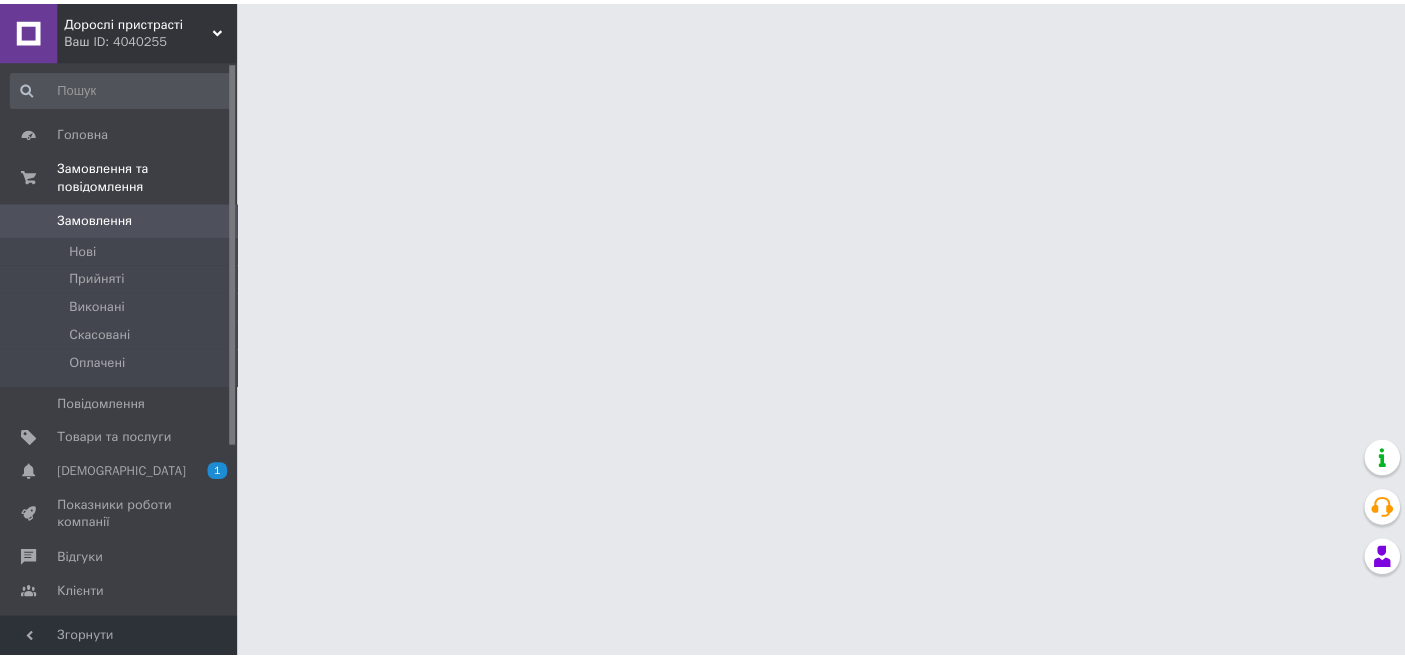 scroll, scrollTop: 0, scrollLeft: 0, axis: both 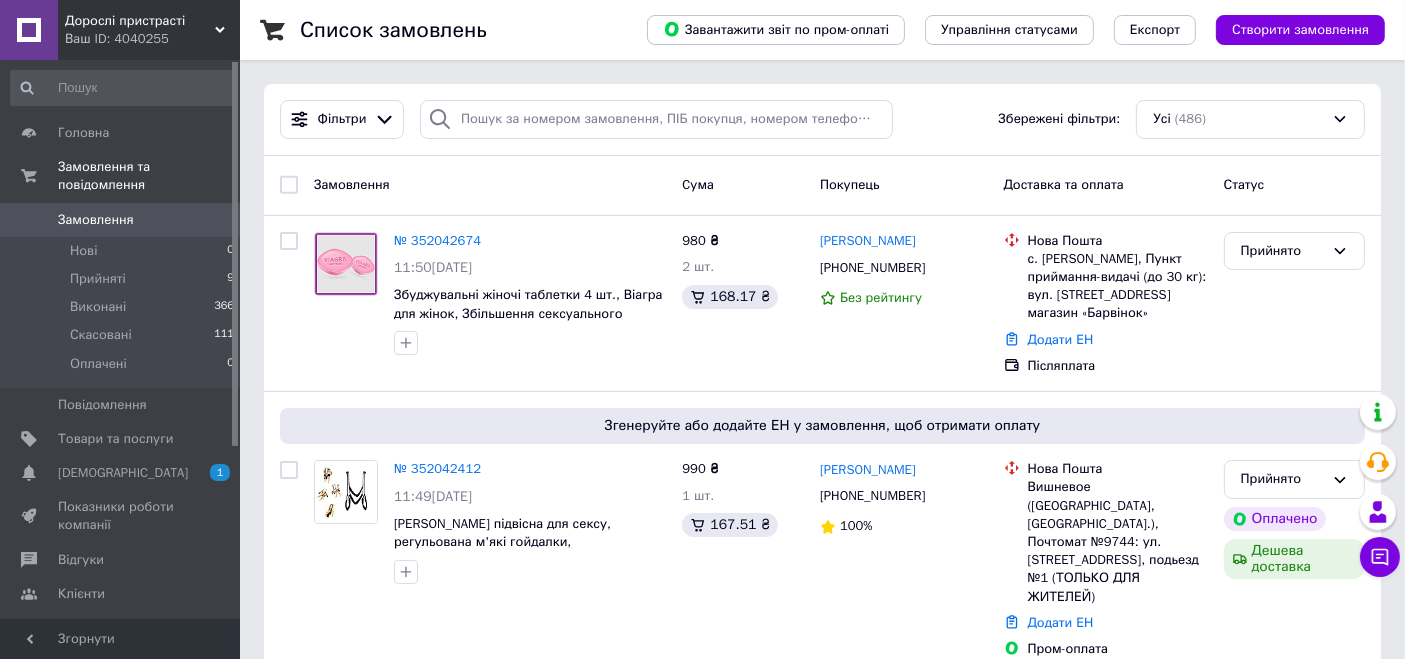 click on "Ваш ID: 4040255" at bounding box center [152, 39] 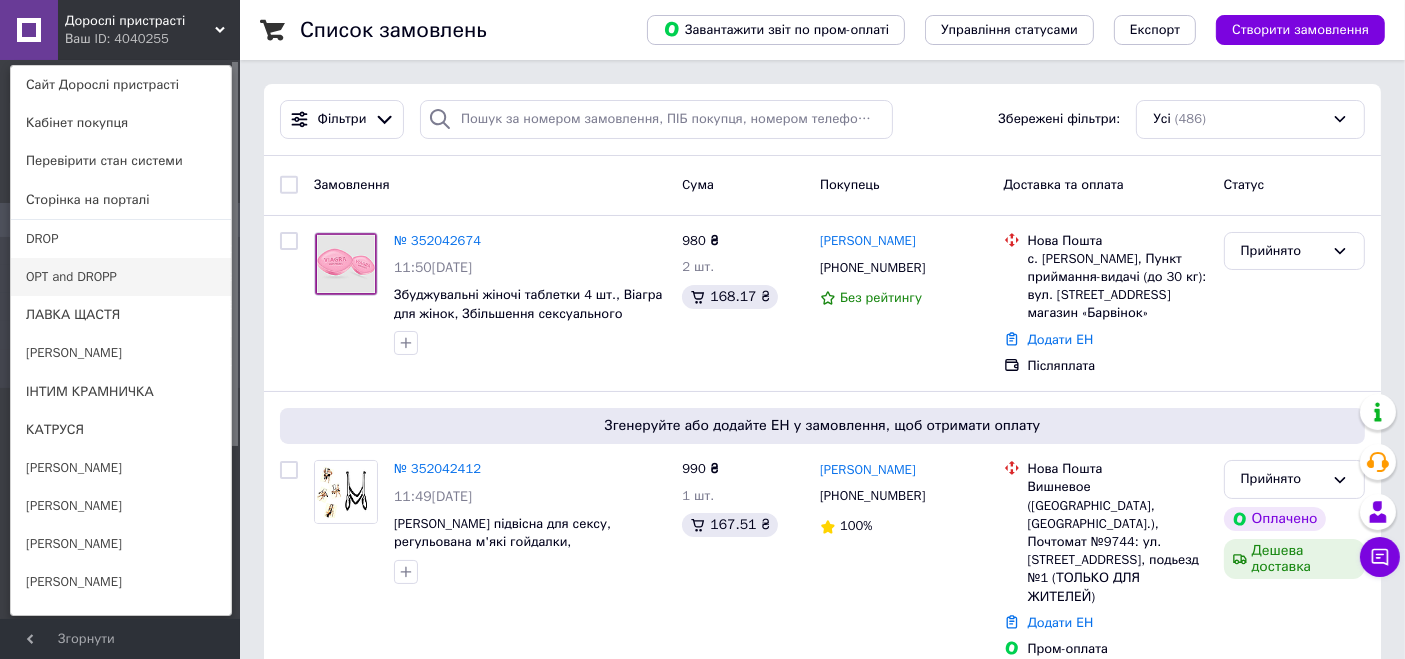click on "OPT and DROPP" at bounding box center [121, 277] 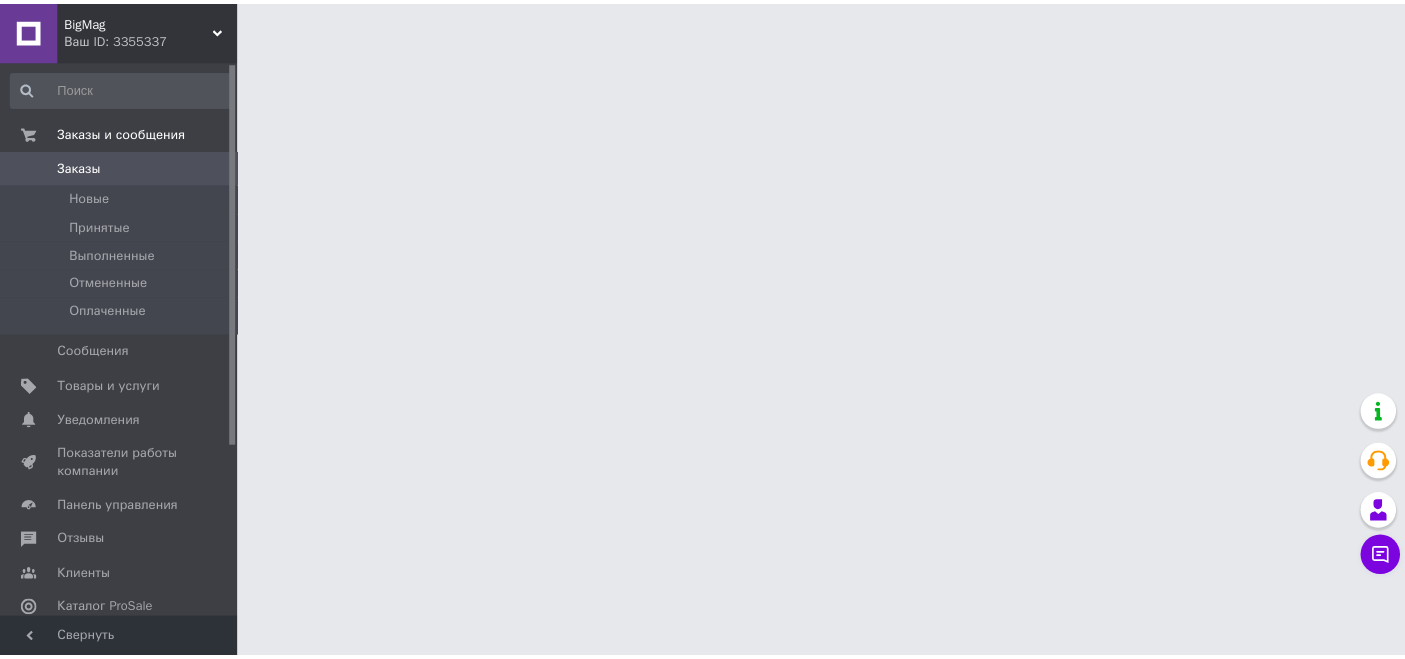scroll, scrollTop: 0, scrollLeft: 0, axis: both 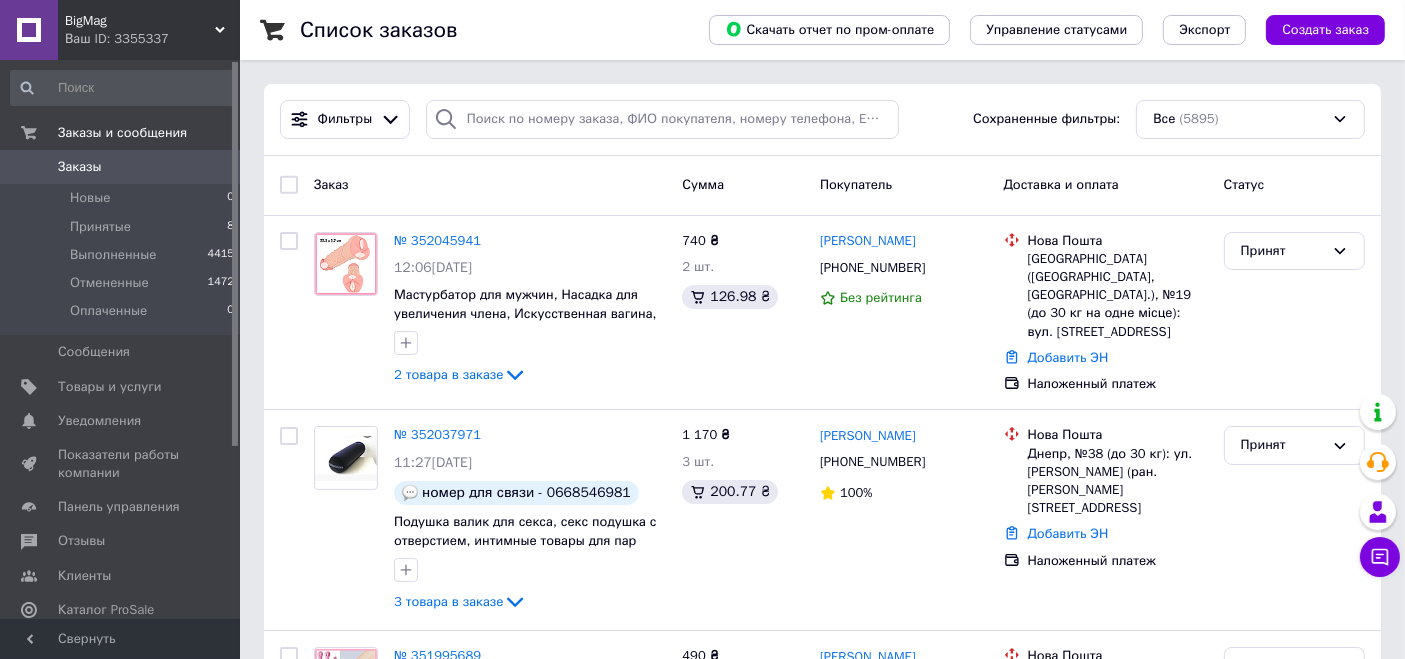 click on "BigMag" at bounding box center [140, 21] 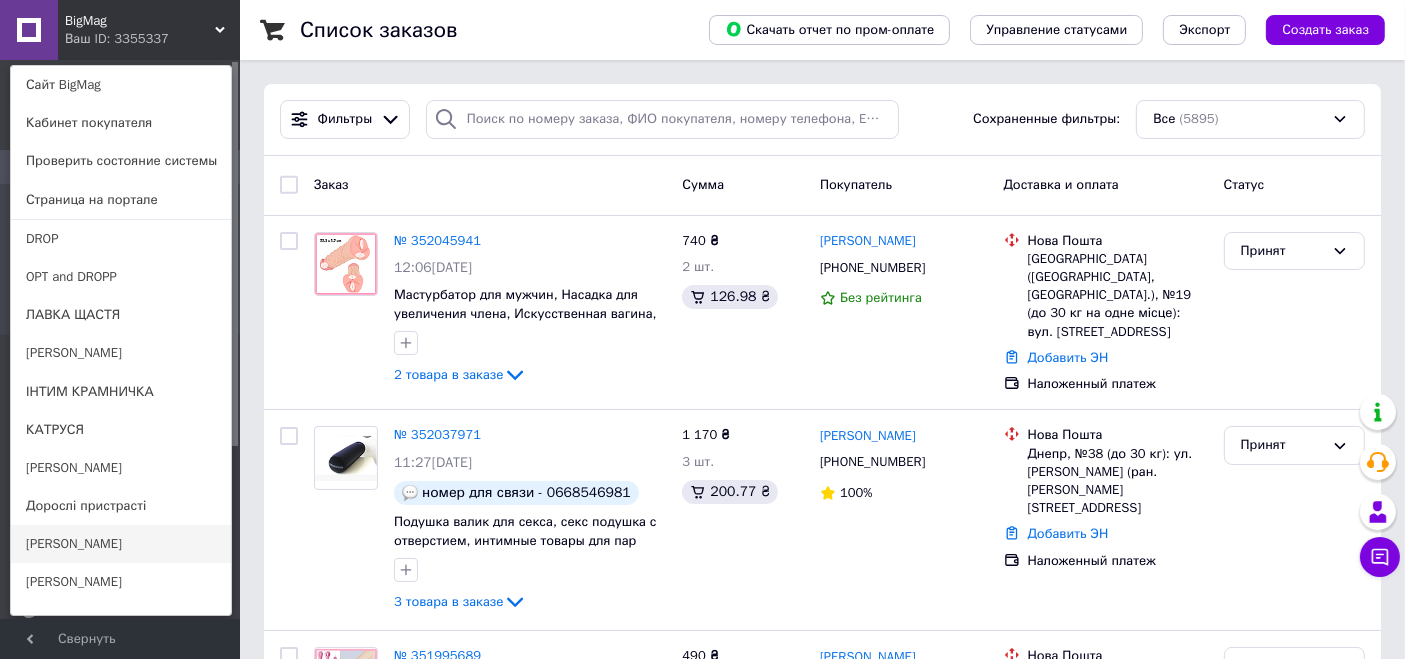 scroll, scrollTop: 177, scrollLeft: 0, axis: vertical 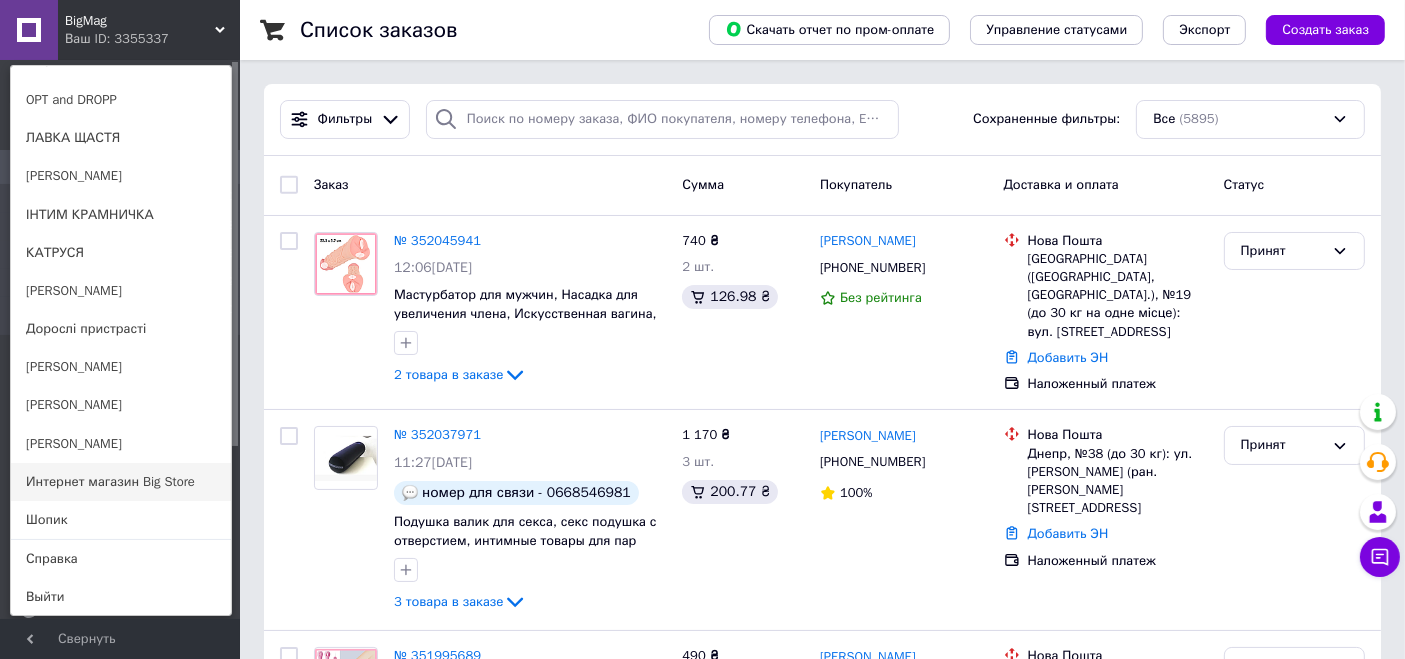 click on "Интернет магазин Big Store" at bounding box center [121, 482] 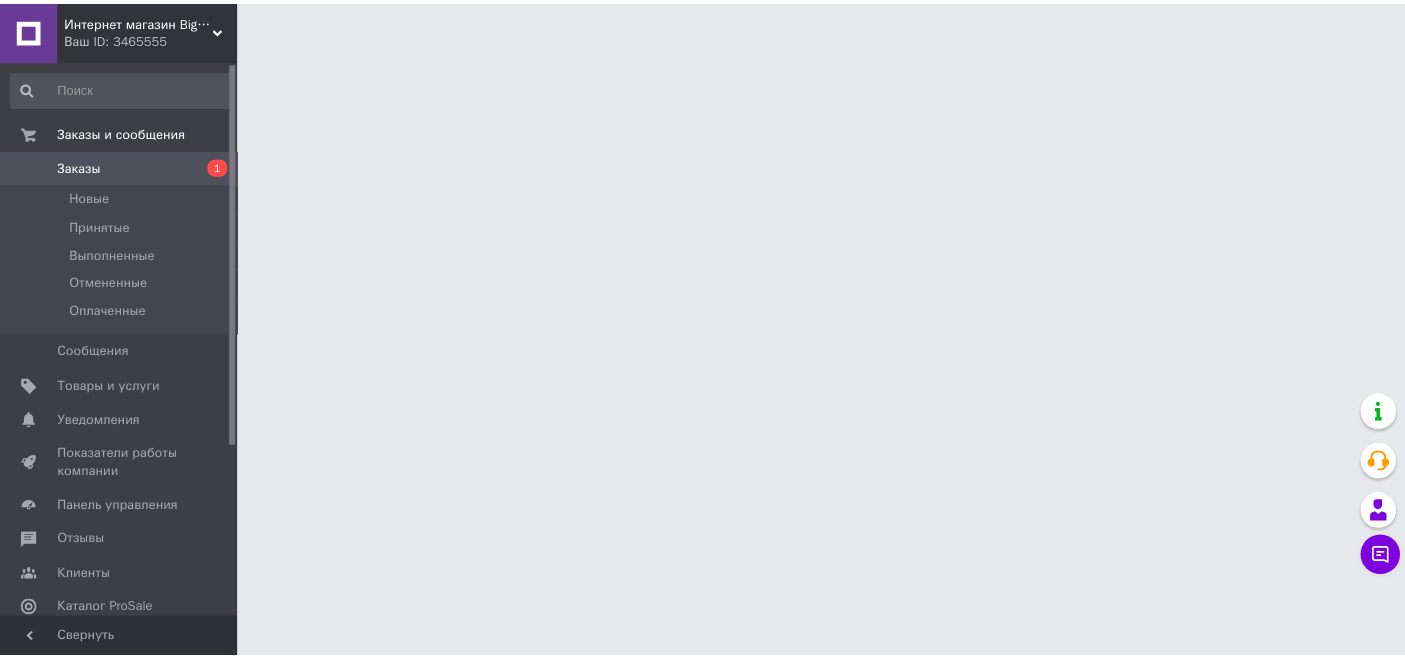 scroll, scrollTop: 0, scrollLeft: 0, axis: both 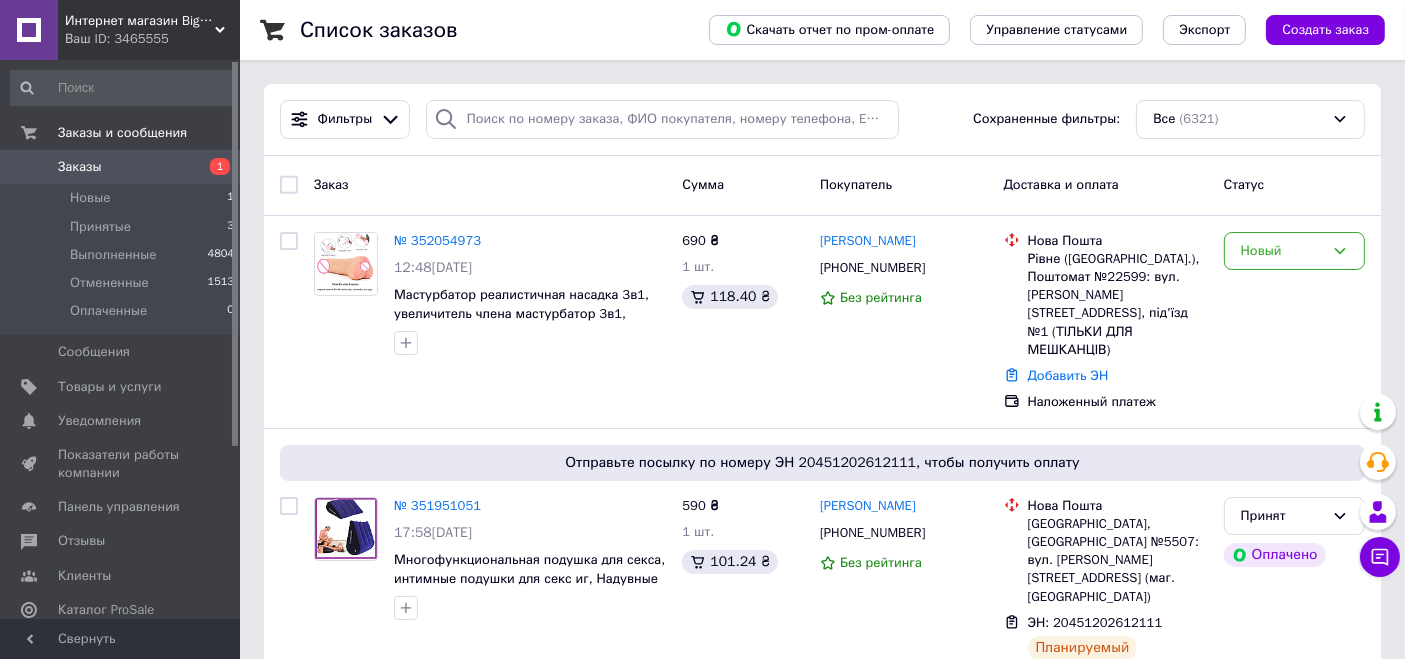 click on "Ваш ID: 3465555" at bounding box center [152, 39] 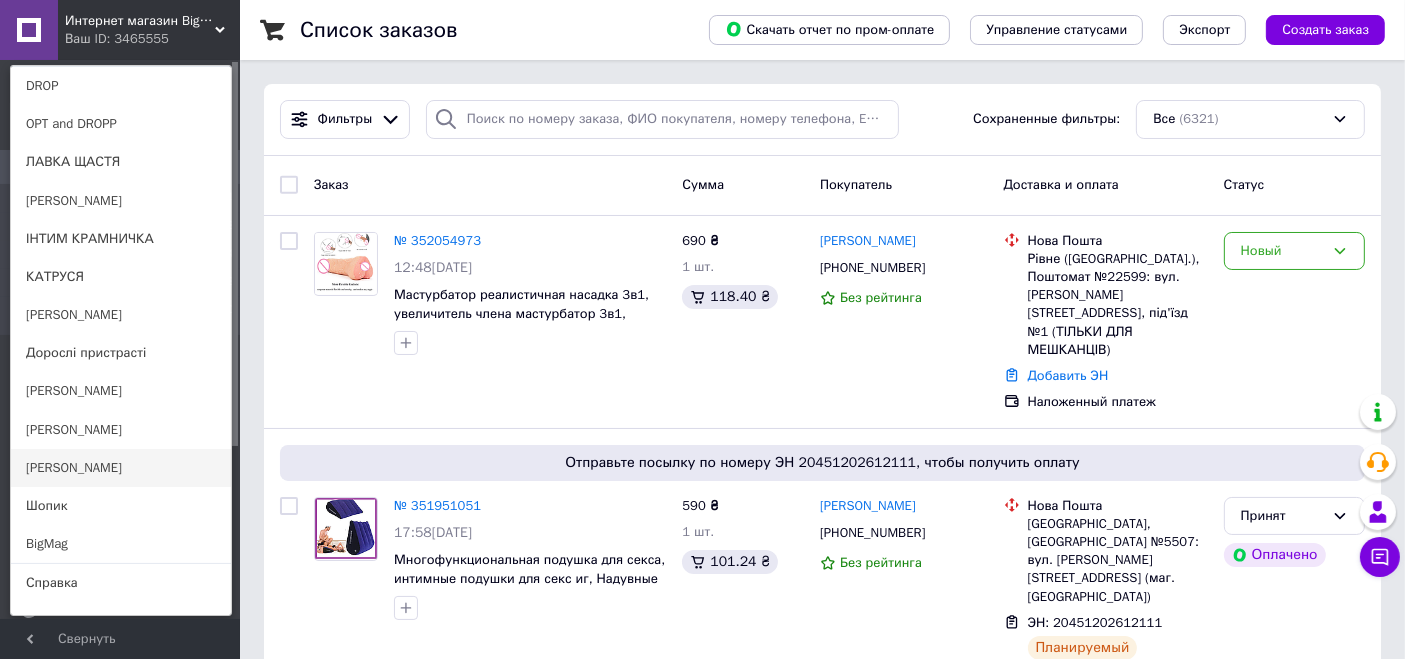 scroll, scrollTop: 195, scrollLeft: 0, axis: vertical 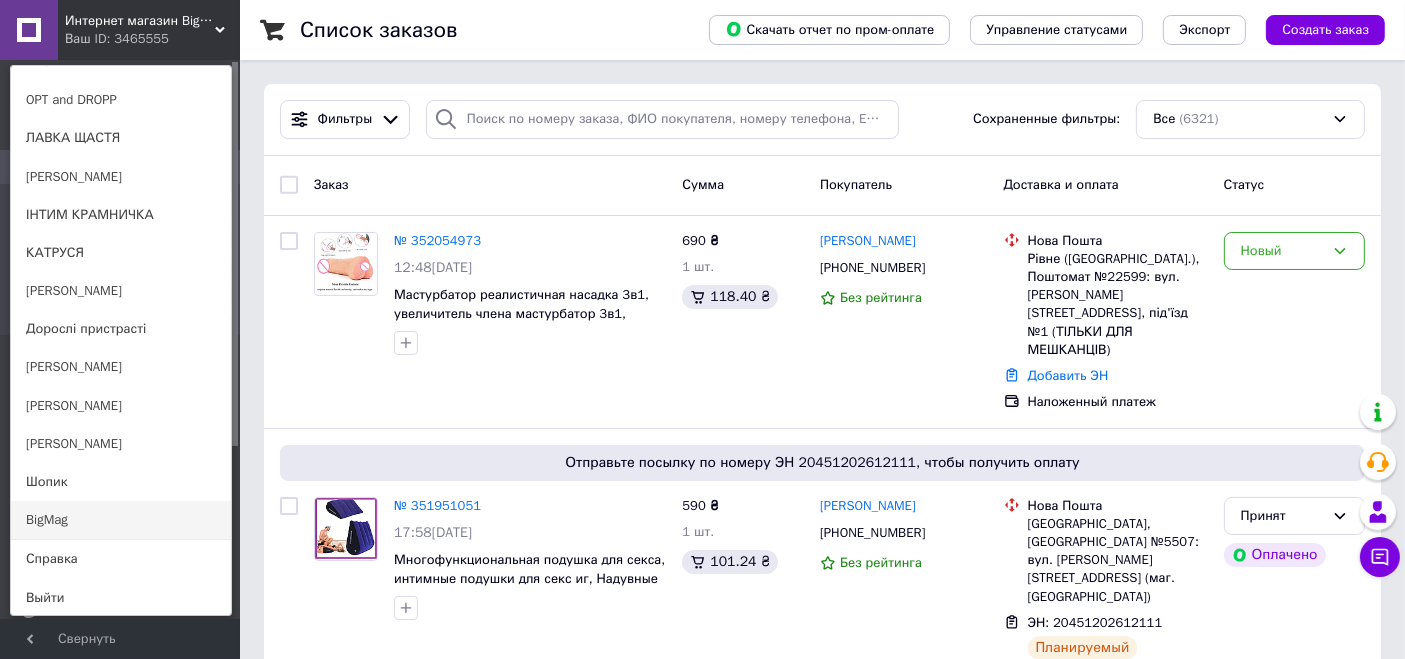 click on "BigMag" at bounding box center [121, 520] 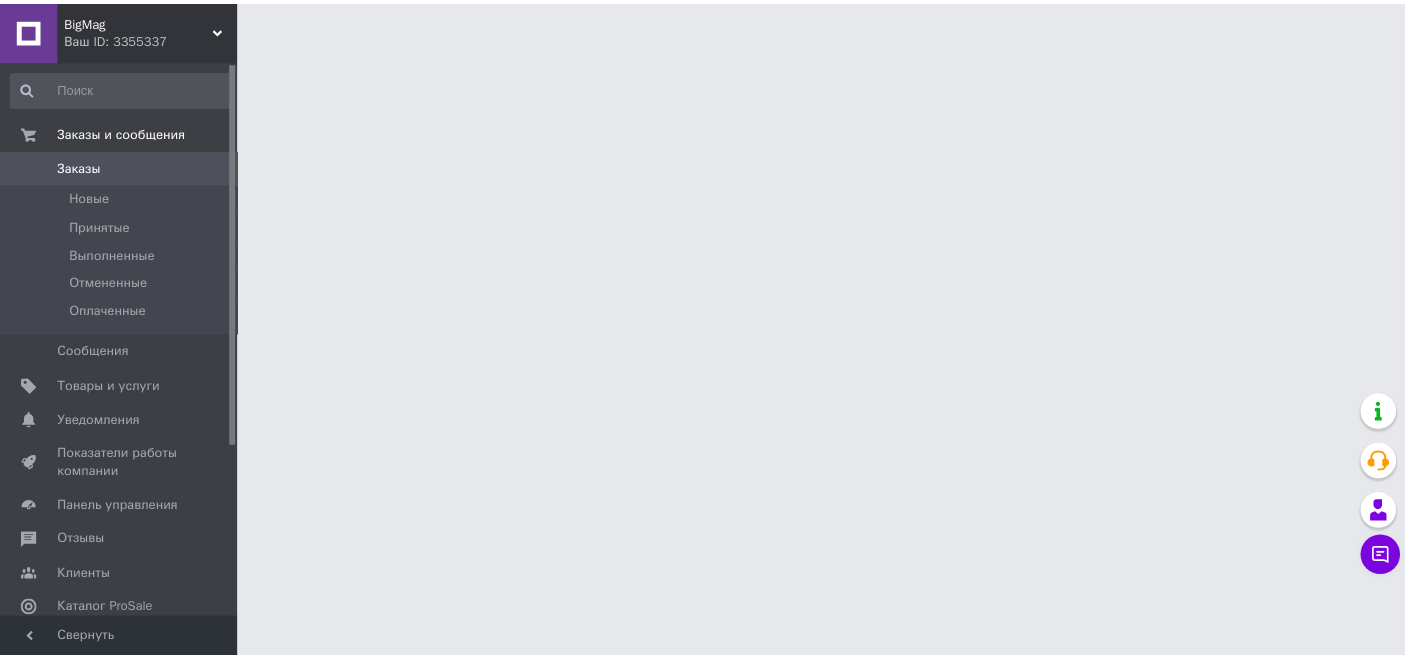 scroll, scrollTop: 0, scrollLeft: 0, axis: both 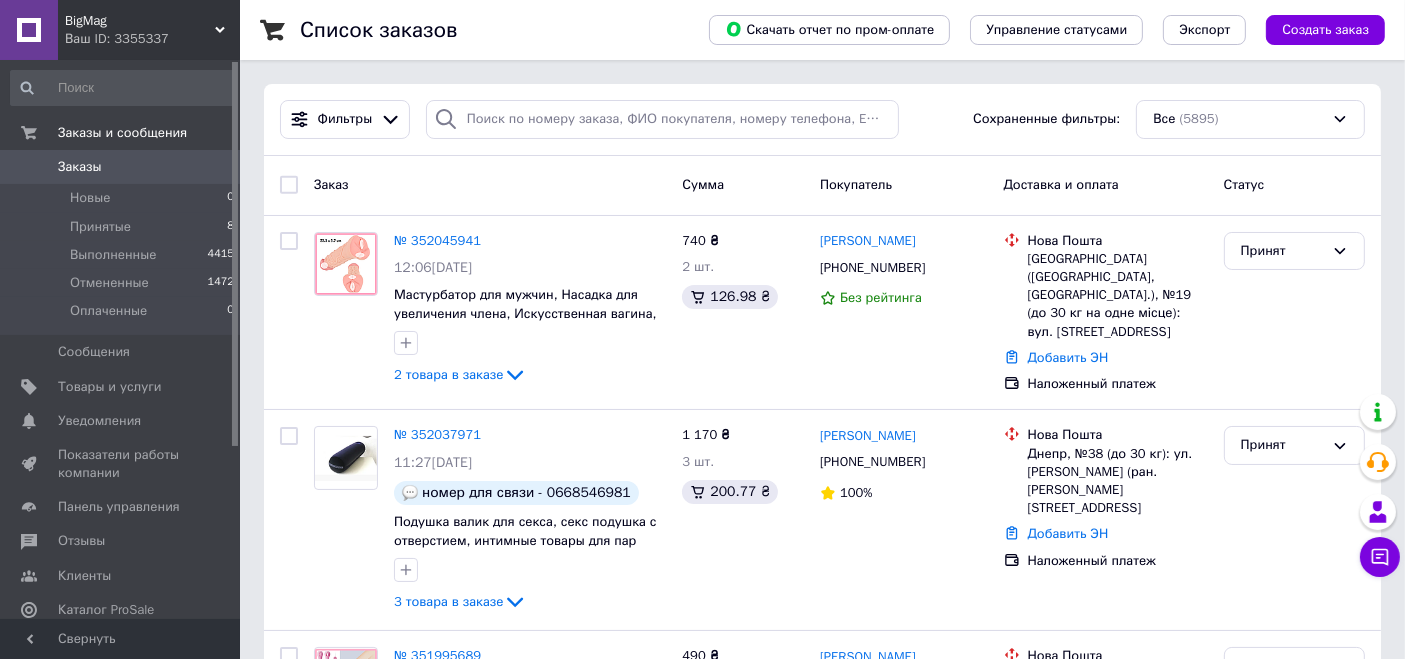 click on "Ваш ID: 3355337" at bounding box center [152, 39] 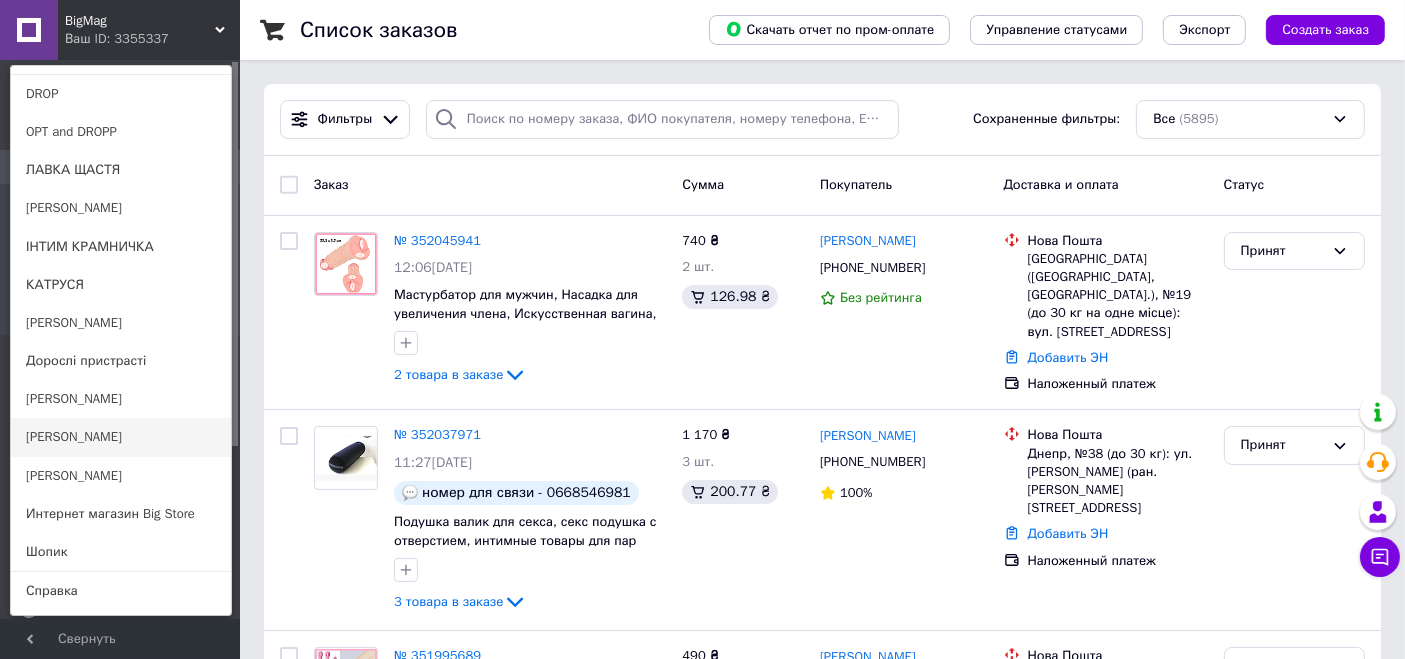 scroll, scrollTop: 177, scrollLeft: 0, axis: vertical 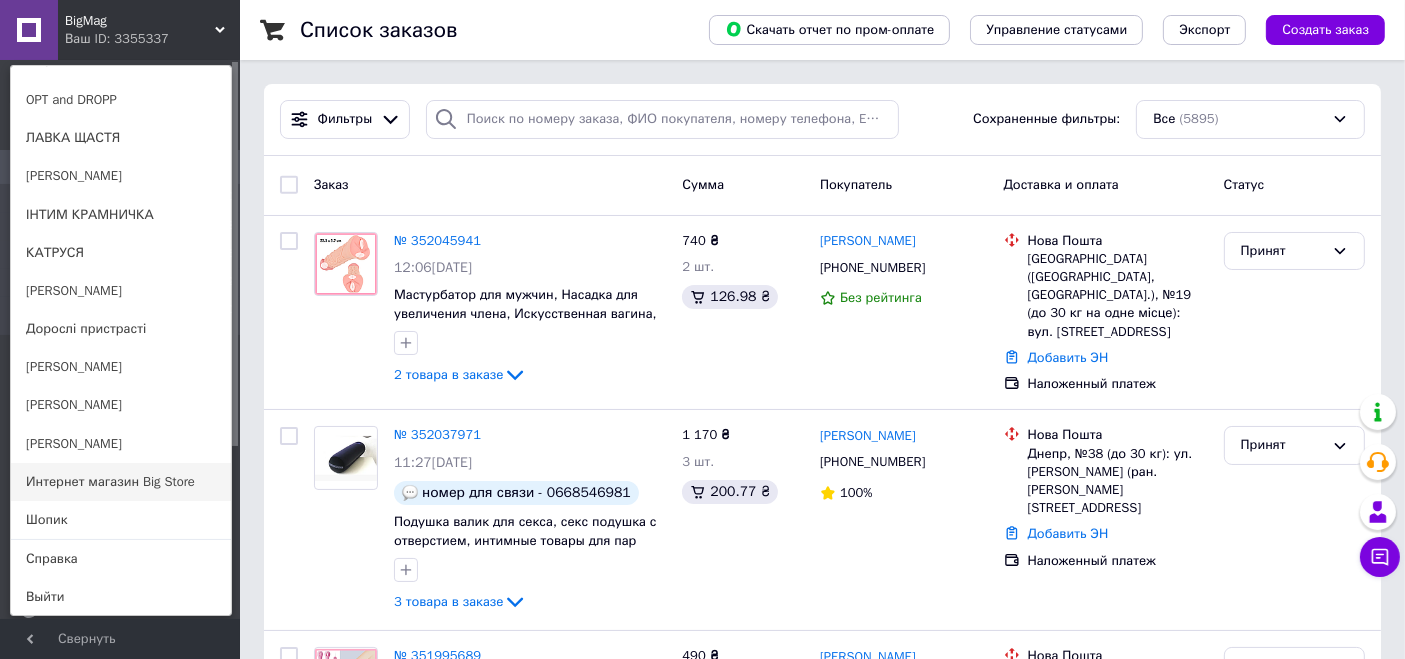 click on "Интернет магазин Big Store" at bounding box center (121, 482) 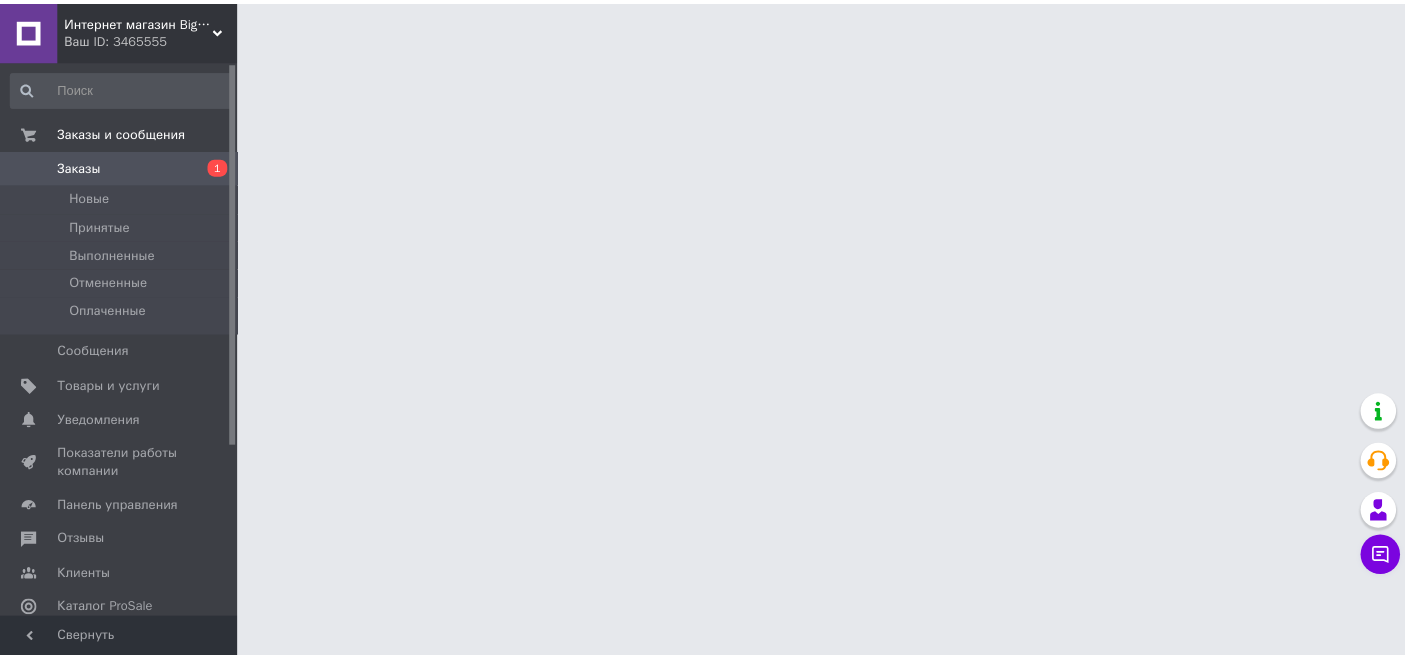 scroll, scrollTop: 0, scrollLeft: 0, axis: both 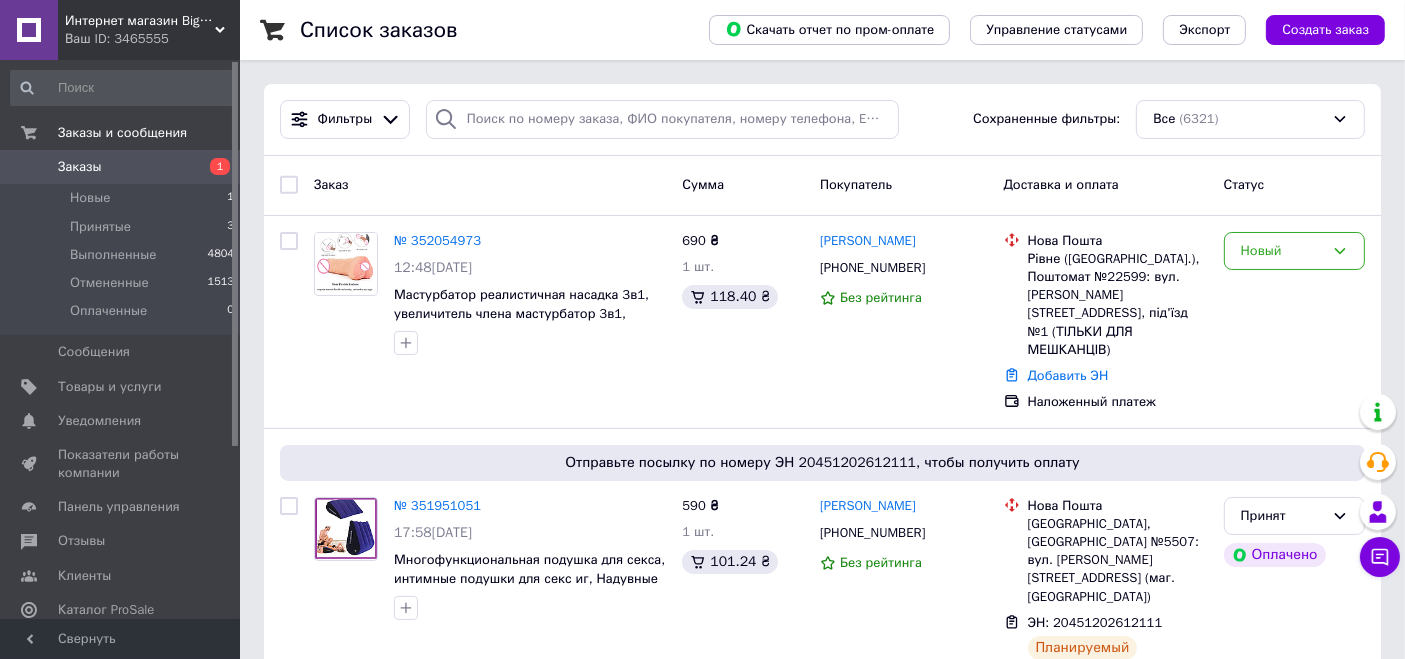click on "Ваш ID: 3465555" at bounding box center (152, 39) 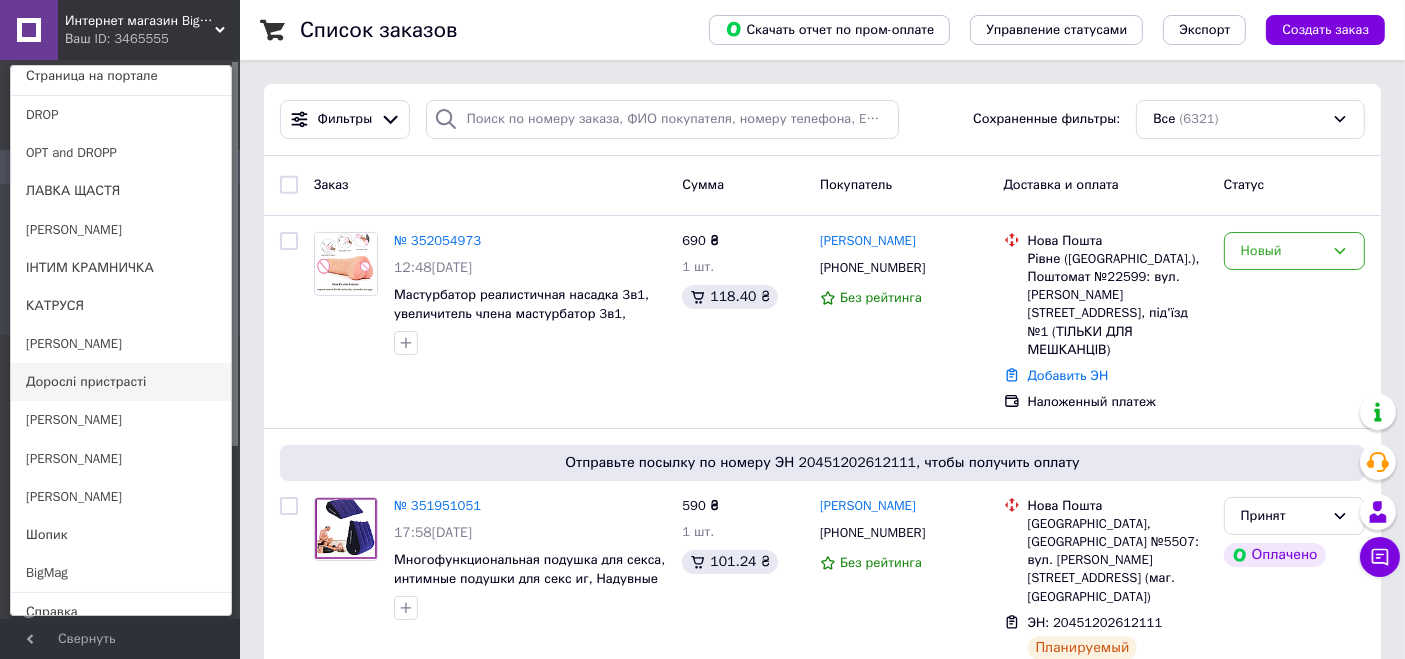 scroll, scrollTop: 195, scrollLeft: 0, axis: vertical 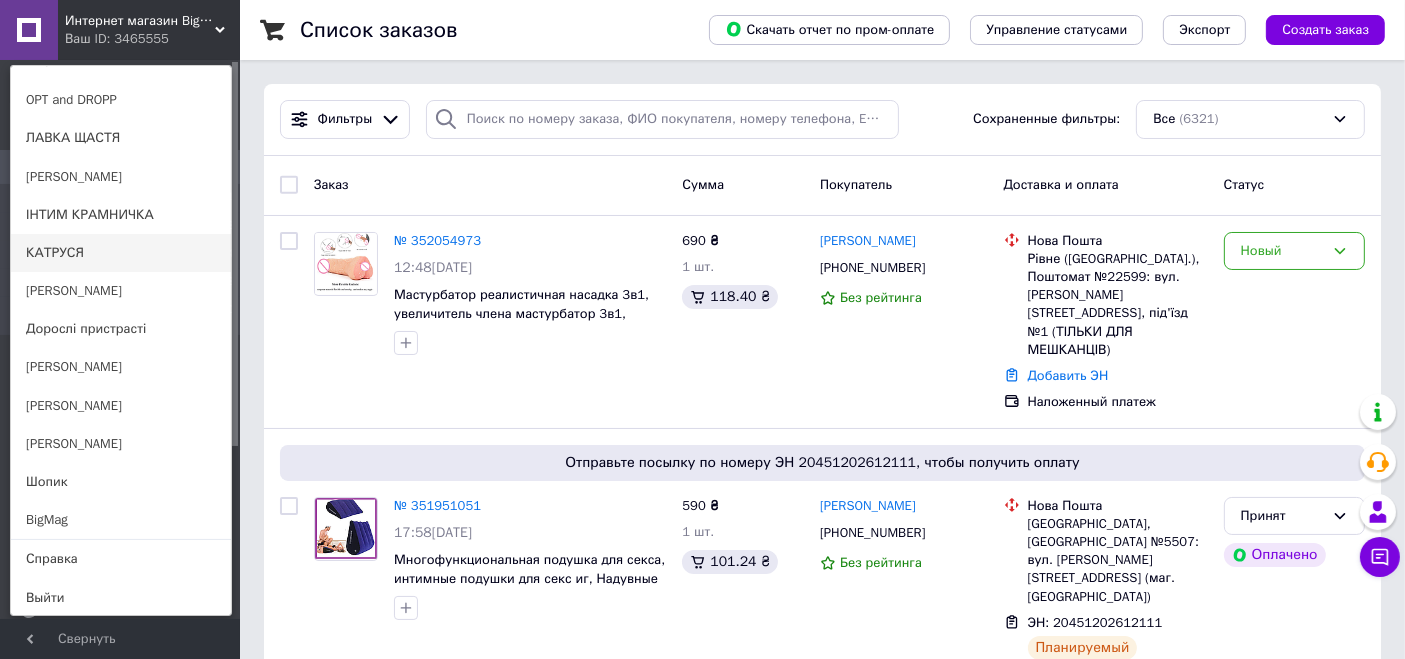 click on "КАТРУСЯ" at bounding box center [121, 253] 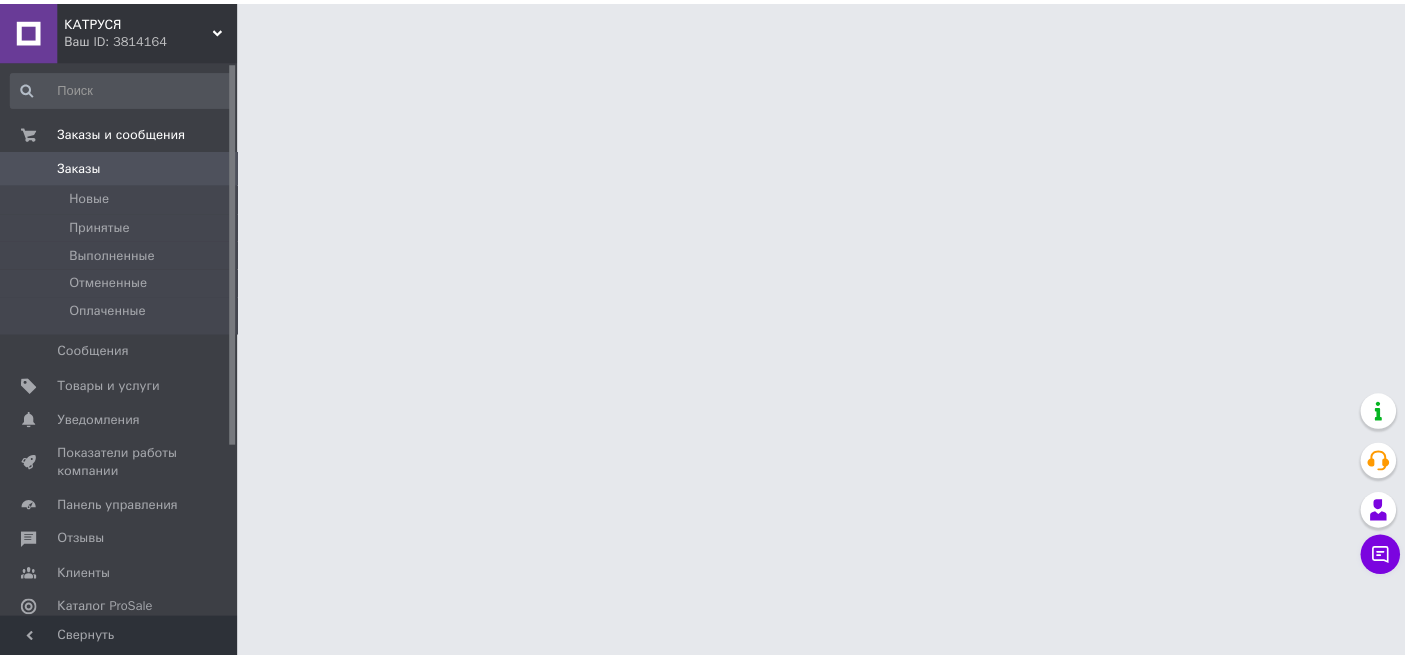 scroll, scrollTop: 0, scrollLeft: 0, axis: both 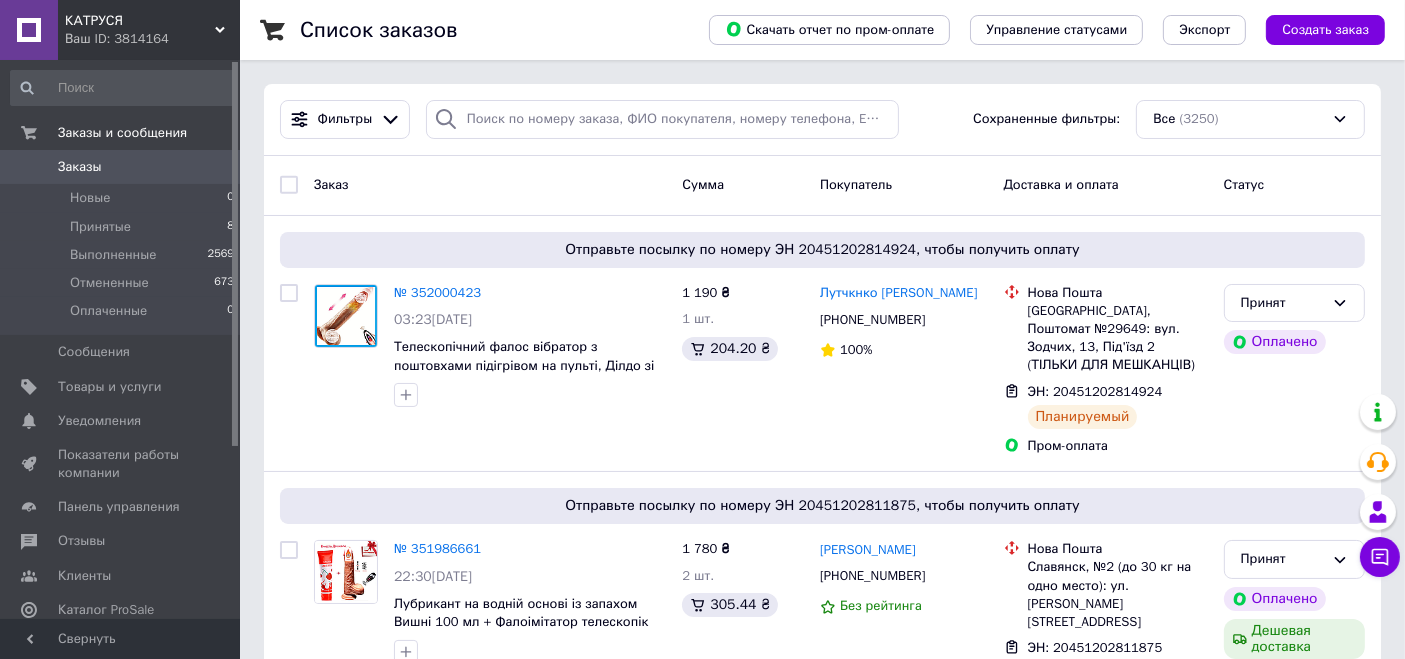 click on "Ваш ID: 3814164" at bounding box center [152, 39] 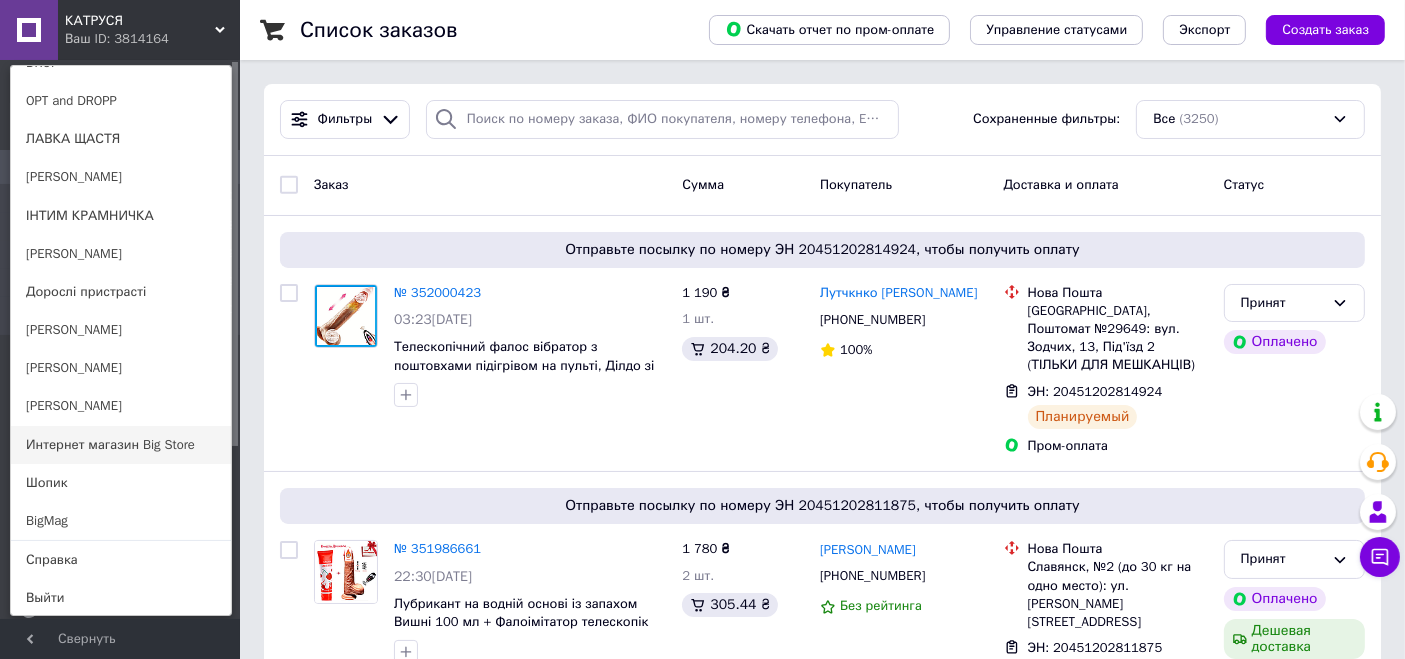 scroll, scrollTop: 177, scrollLeft: 0, axis: vertical 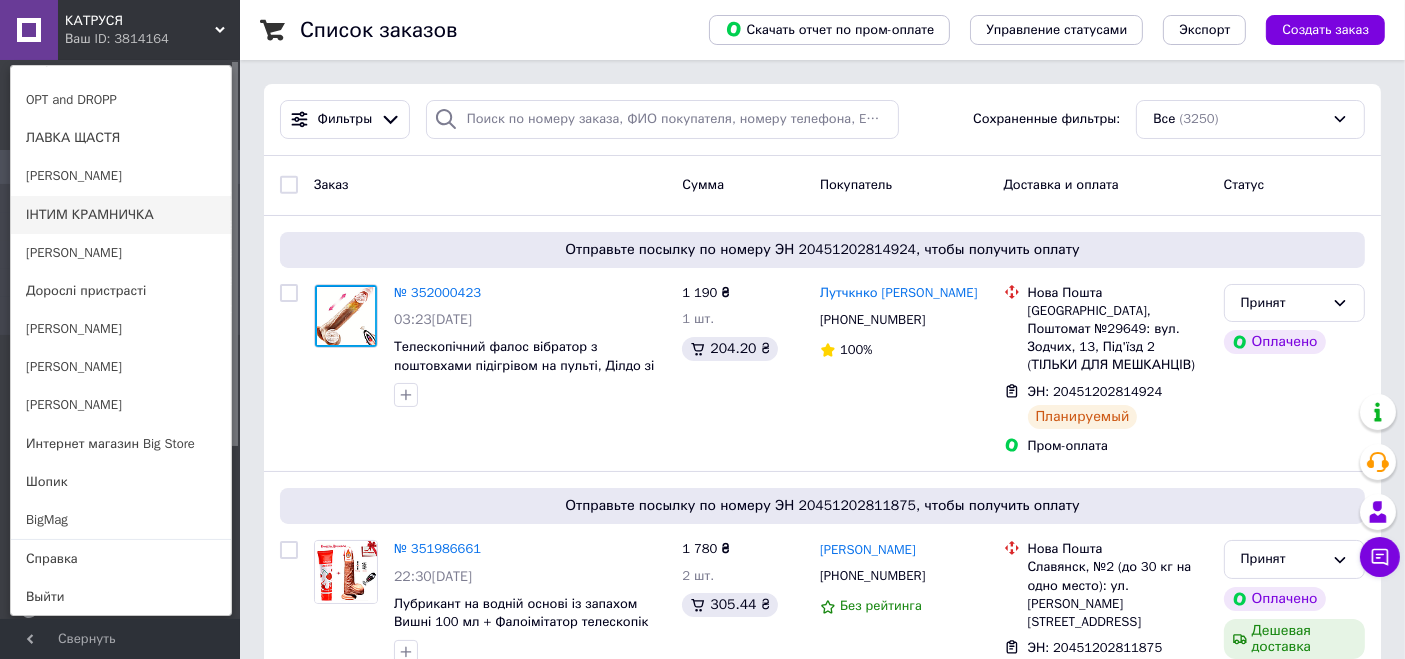click on "ІНТИМ КРАМНИЧКА" at bounding box center [121, 215] 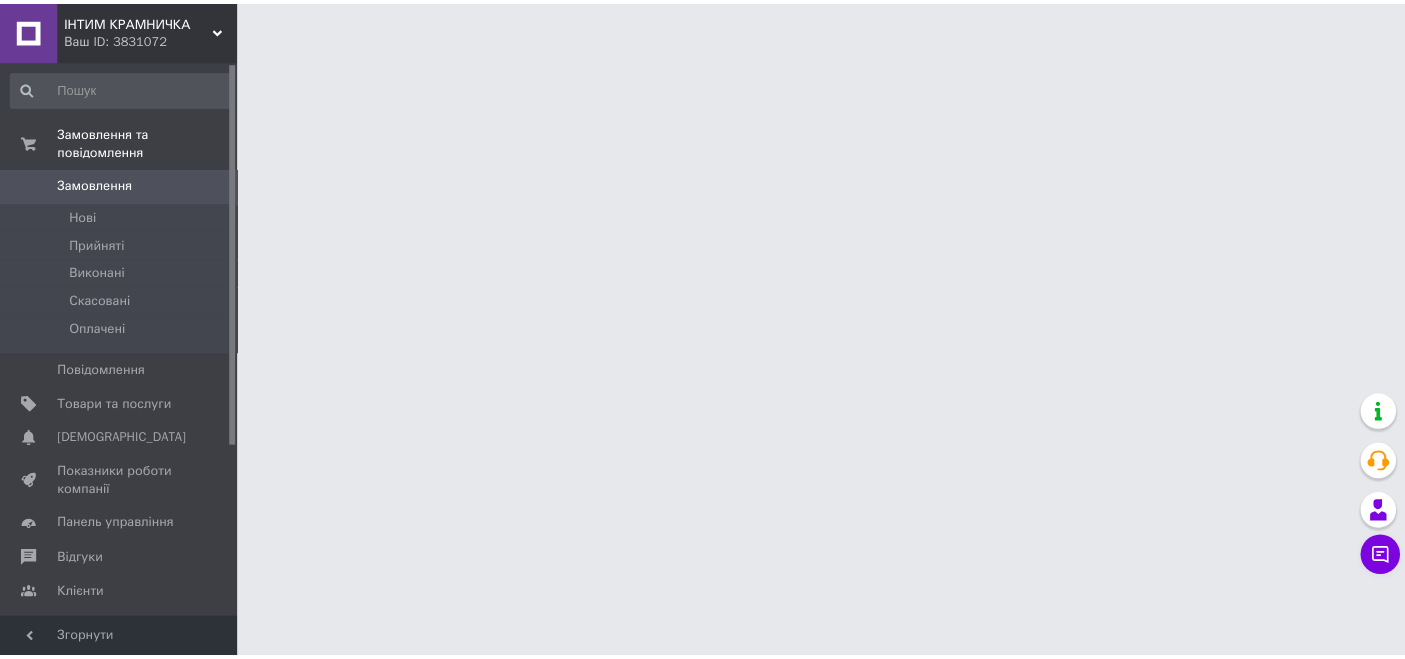 scroll, scrollTop: 0, scrollLeft: 0, axis: both 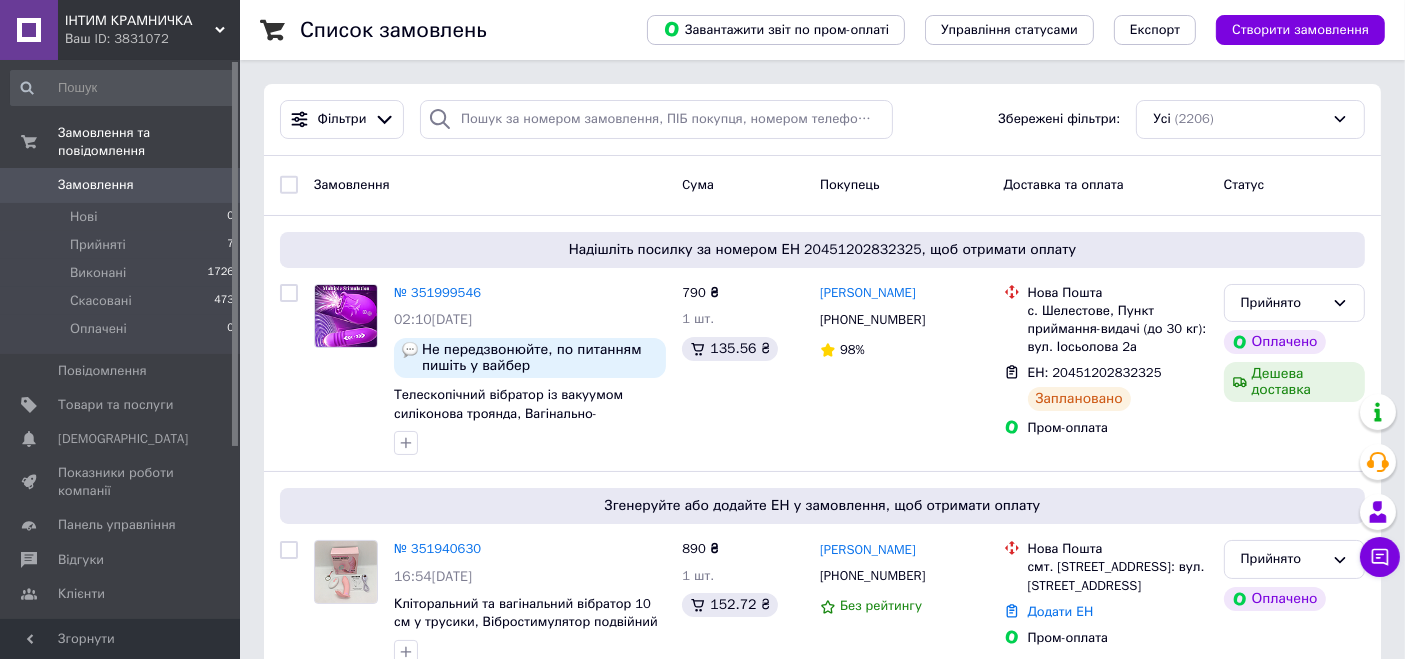 click on "ІНТИМ КРАМНИЧКА" at bounding box center [140, 21] 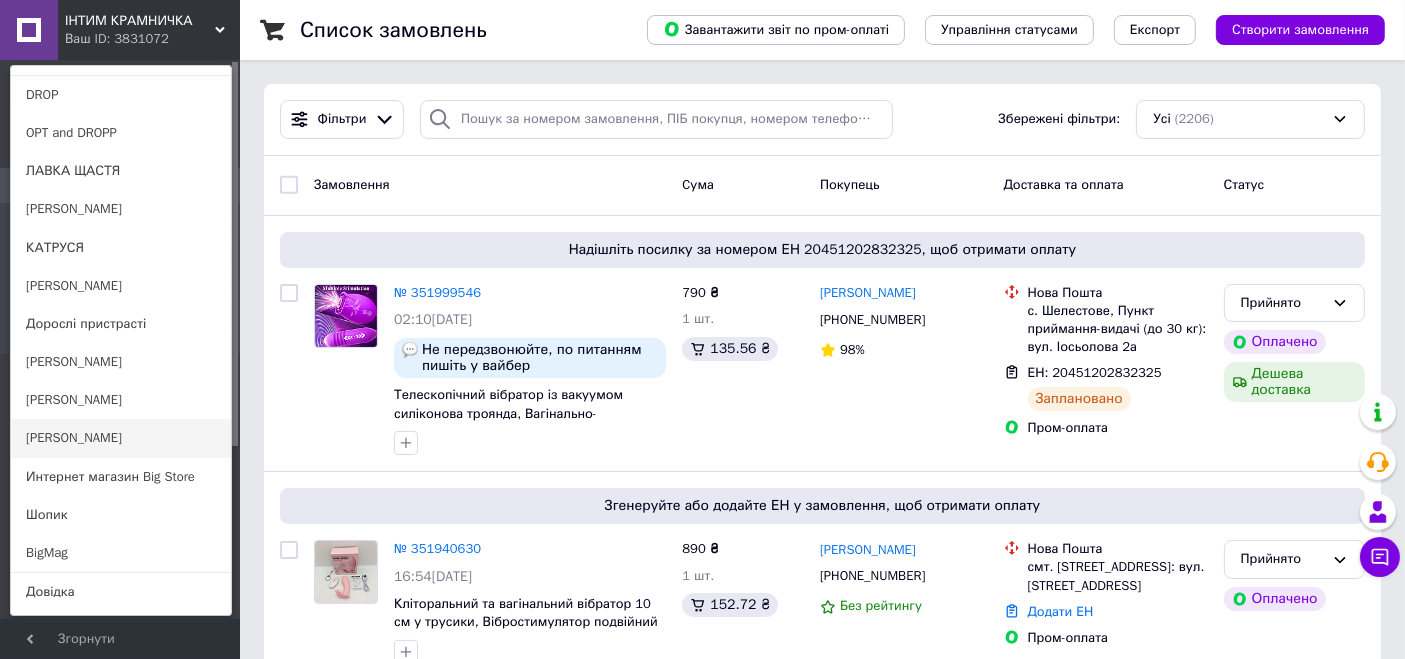 scroll, scrollTop: 177, scrollLeft: 0, axis: vertical 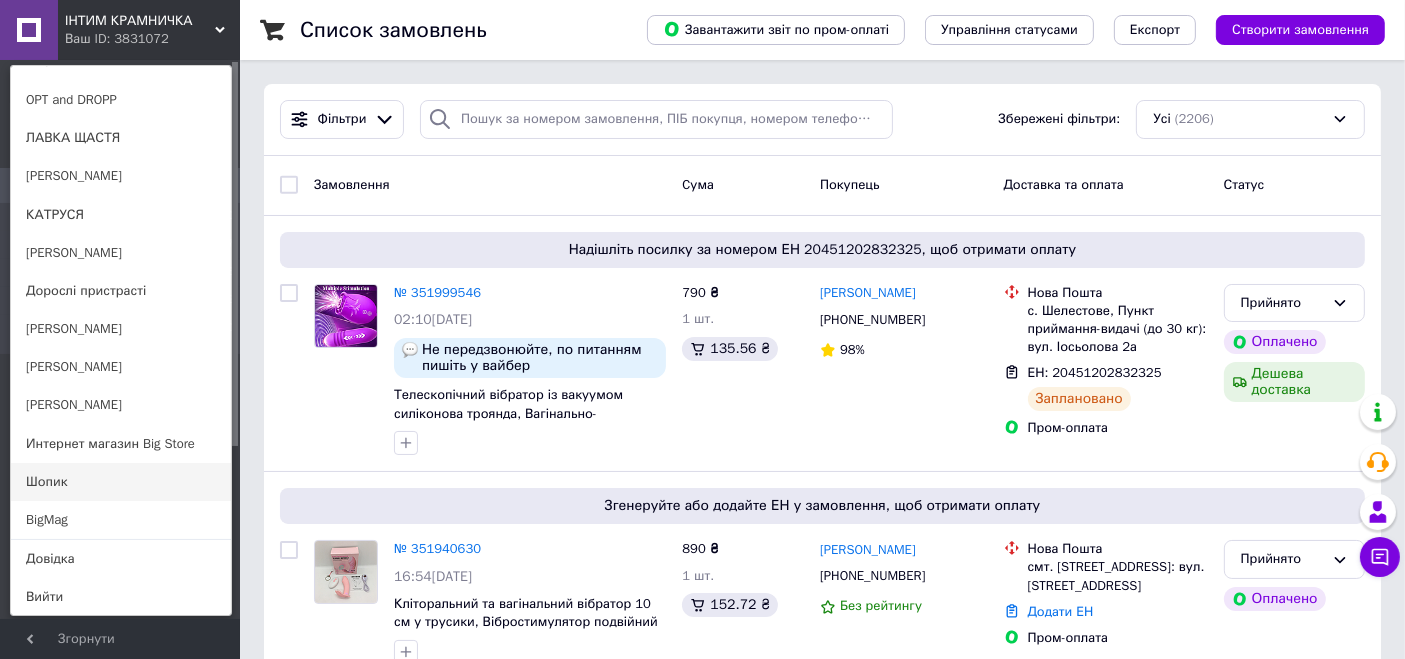 click on "Шопик" at bounding box center (121, 482) 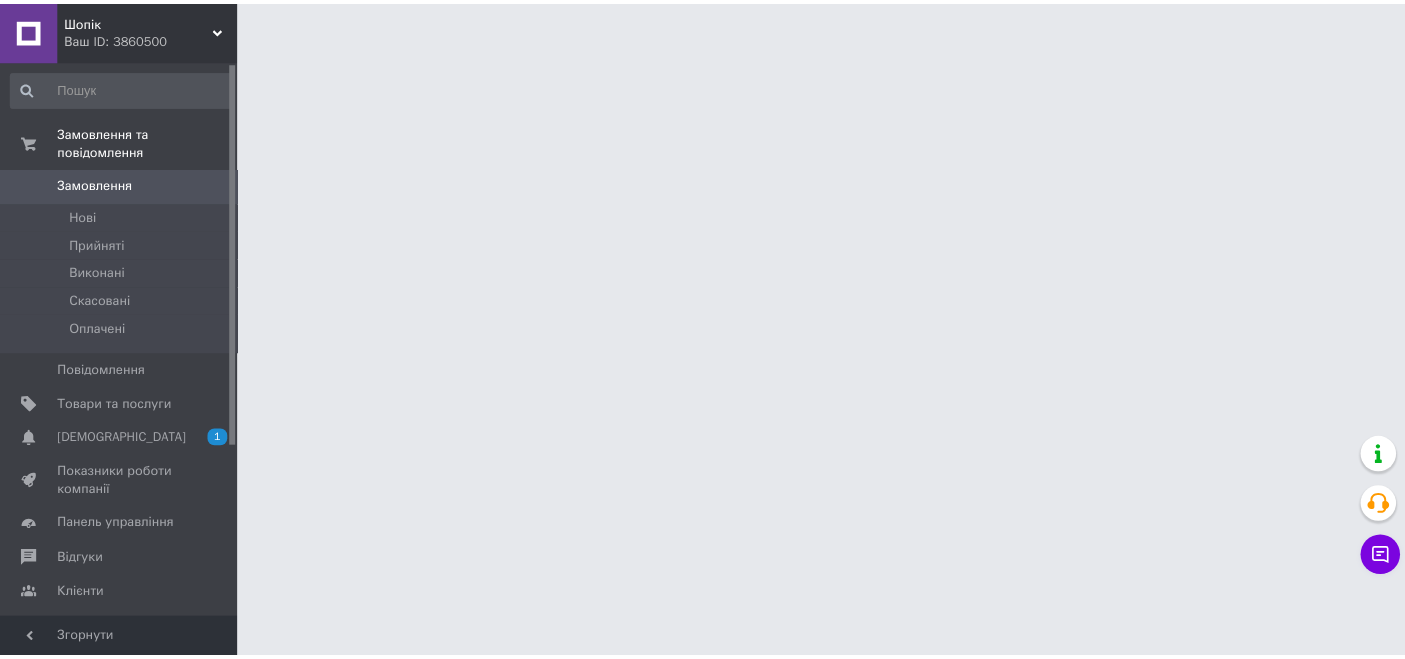 scroll, scrollTop: 0, scrollLeft: 0, axis: both 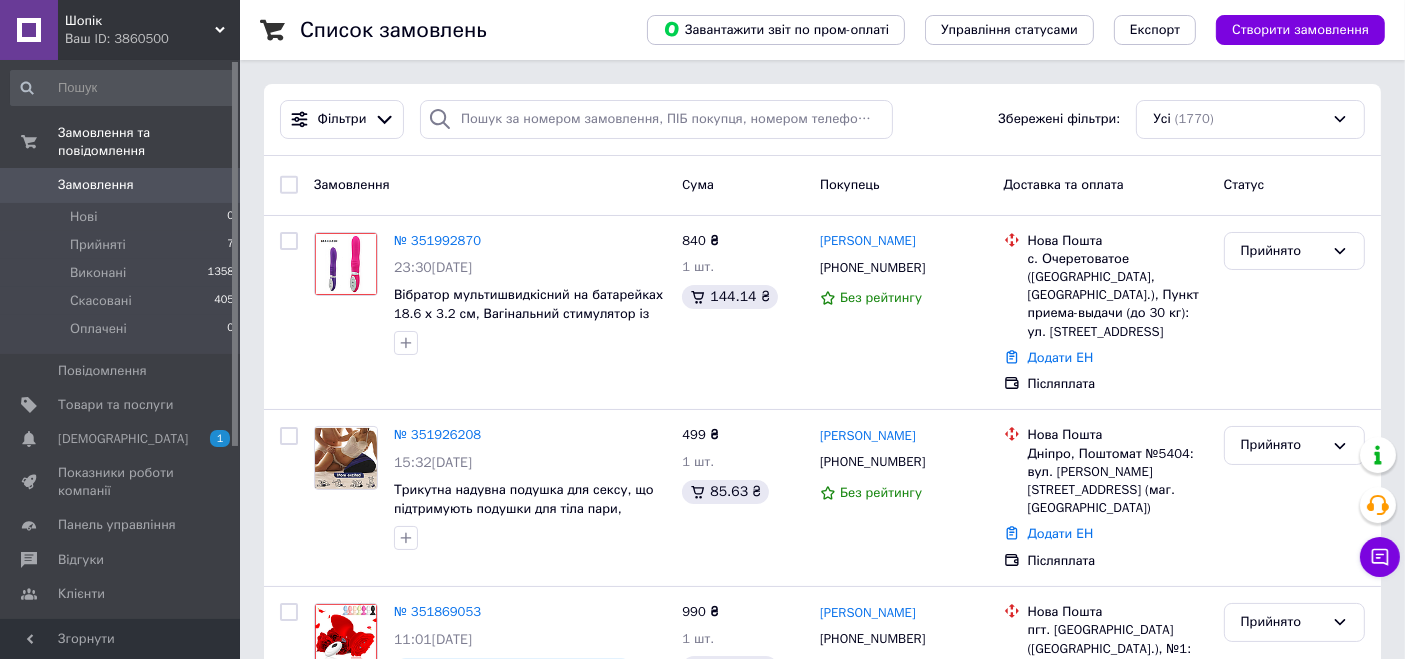 click on "Шопік" at bounding box center [140, 21] 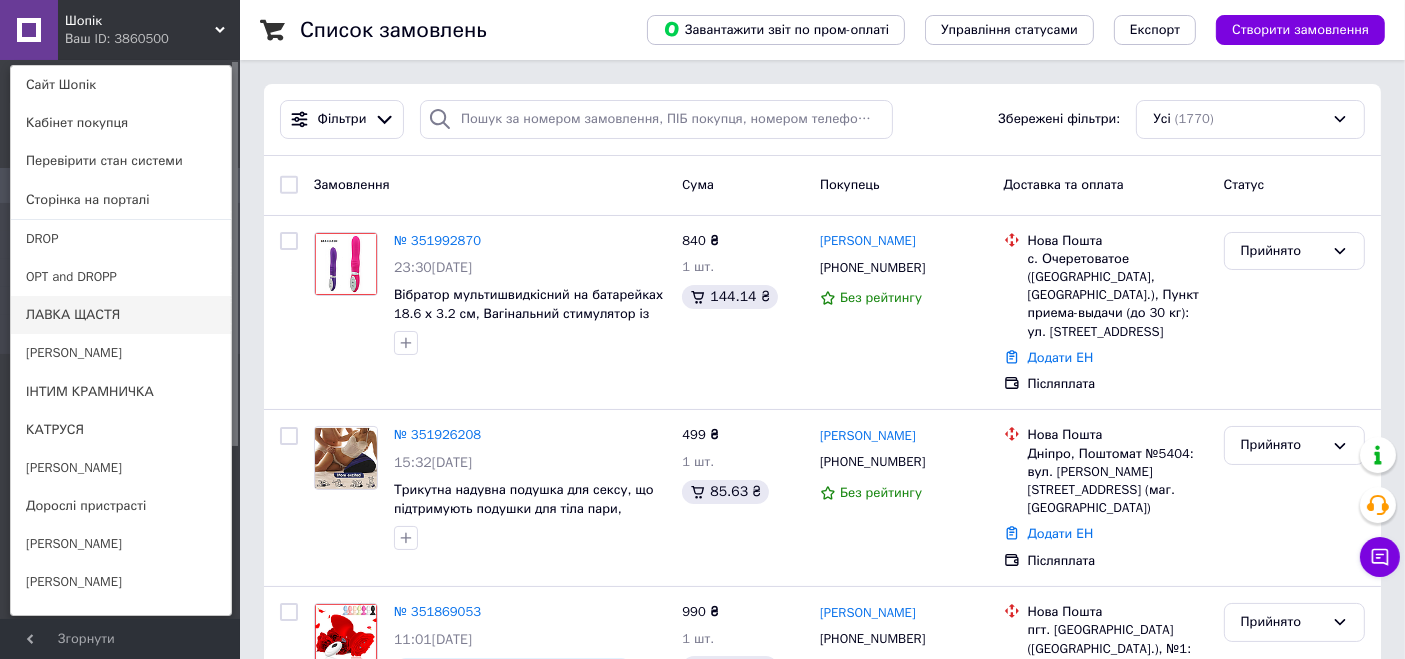 click on "ЛАВКА ЩАСТЯ" at bounding box center (121, 315) 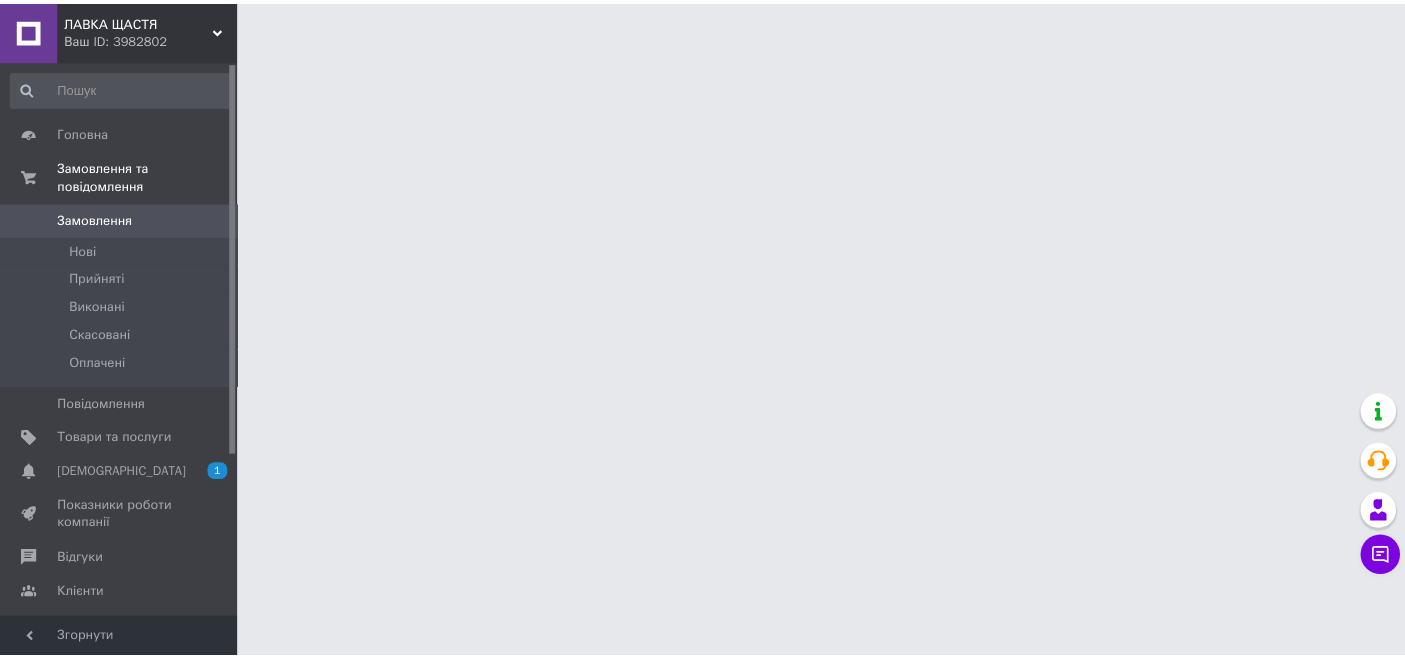 scroll, scrollTop: 0, scrollLeft: 0, axis: both 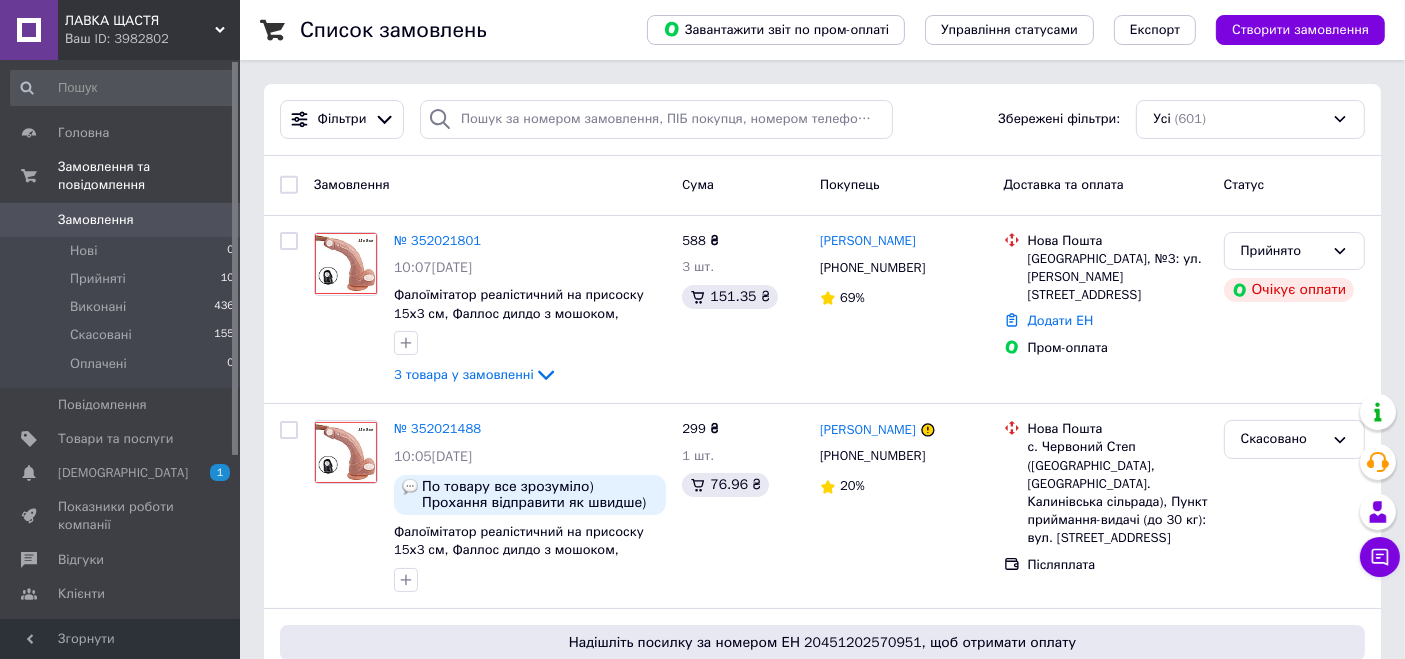 click on "ЛАВКА ЩАСТЯ" at bounding box center [140, 21] 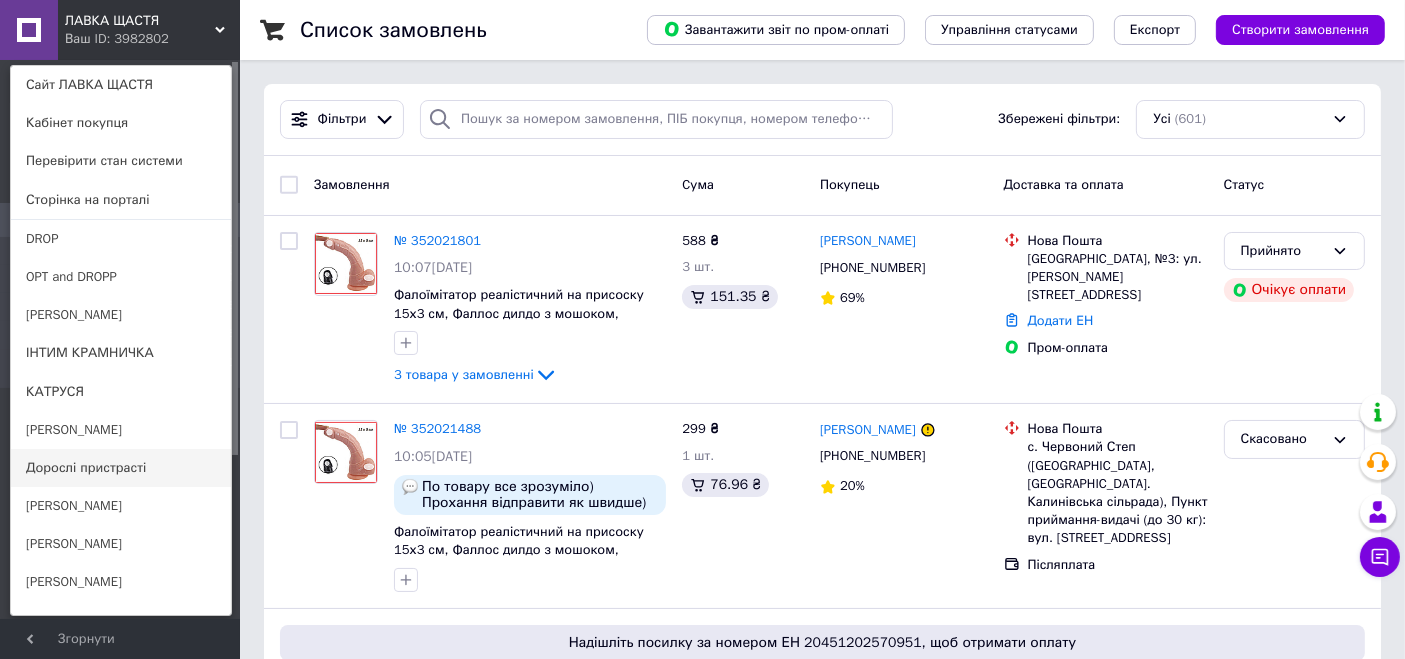 click on "Дорослі пристрасті" at bounding box center [121, 468] 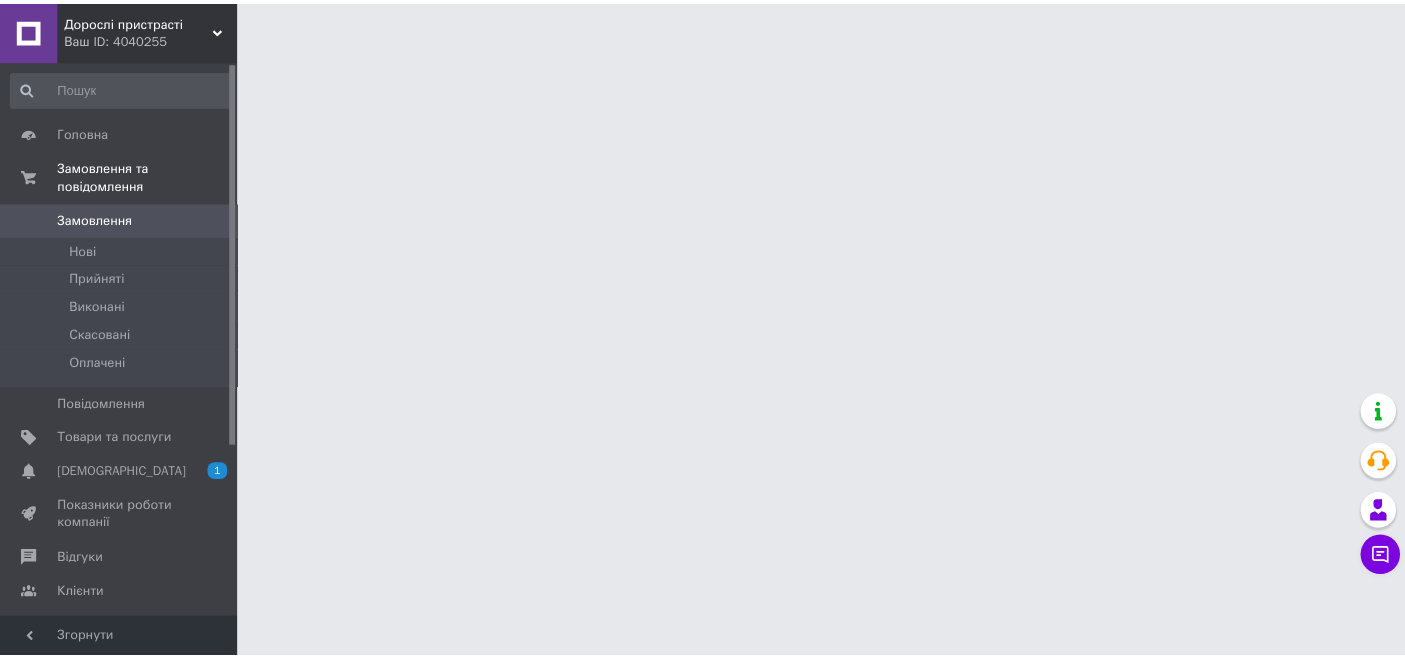 scroll, scrollTop: 0, scrollLeft: 0, axis: both 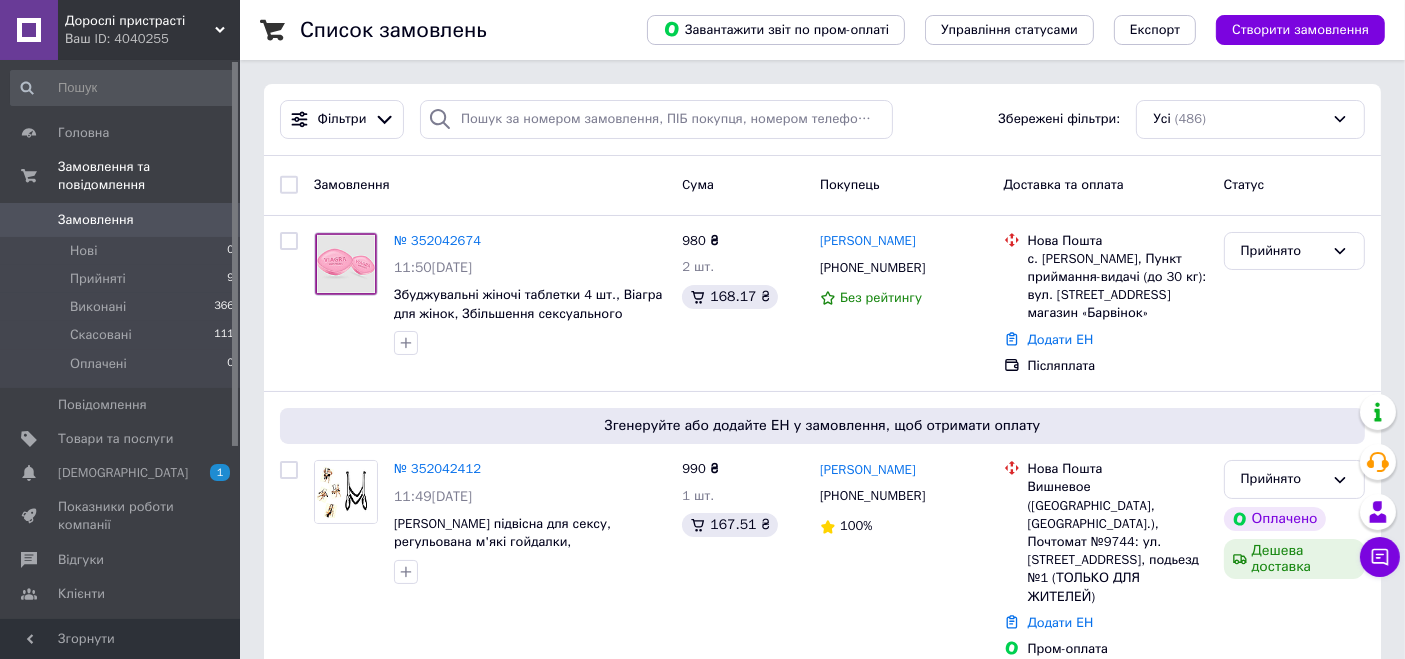 click on "Ваш ID: 4040255" at bounding box center (152, 39) 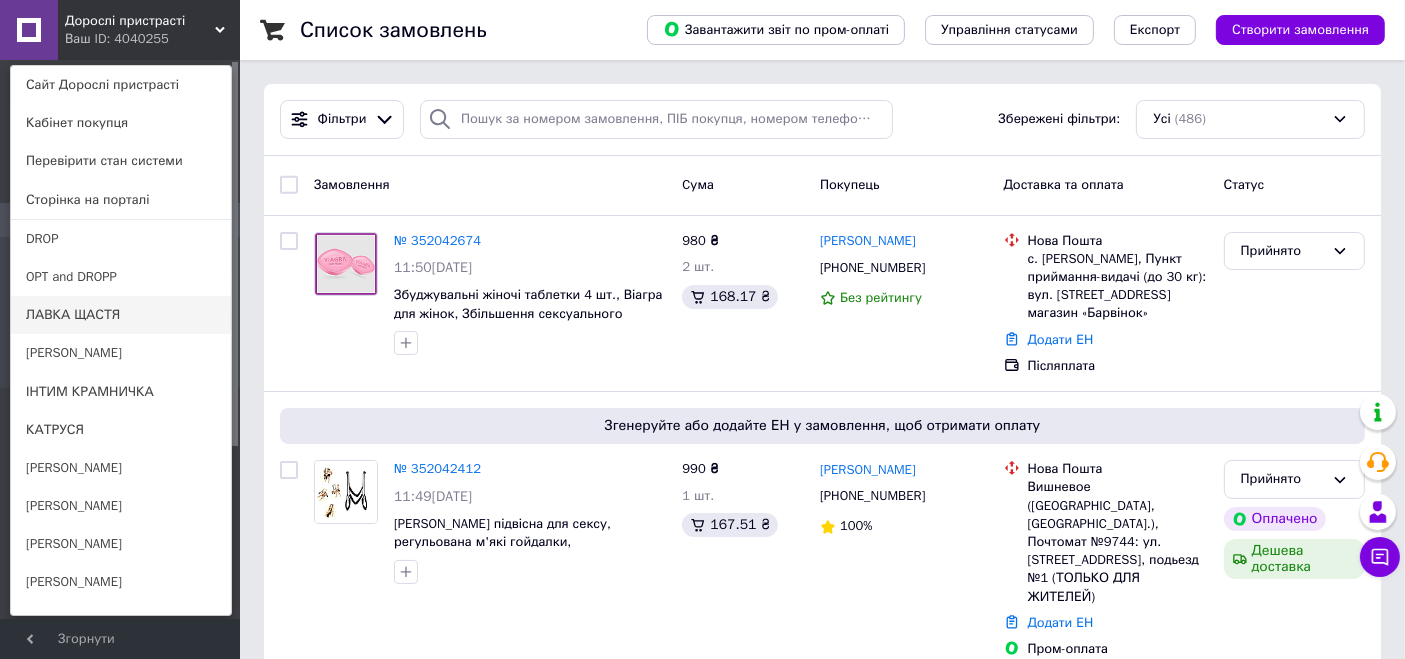 click on "ЛАВКА ЩАСТЯ" at bounding box center [121, 315] 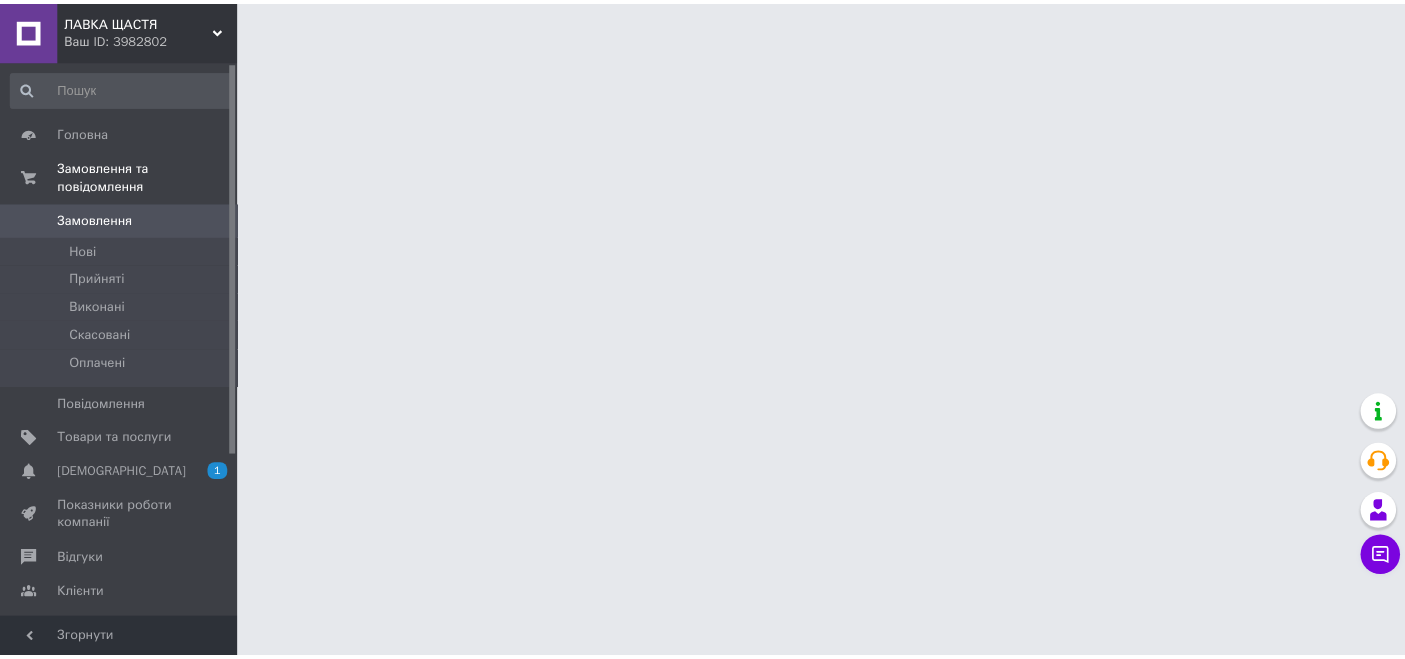scroll, scrollTop: 0, scrollLeft: 0, axis: both 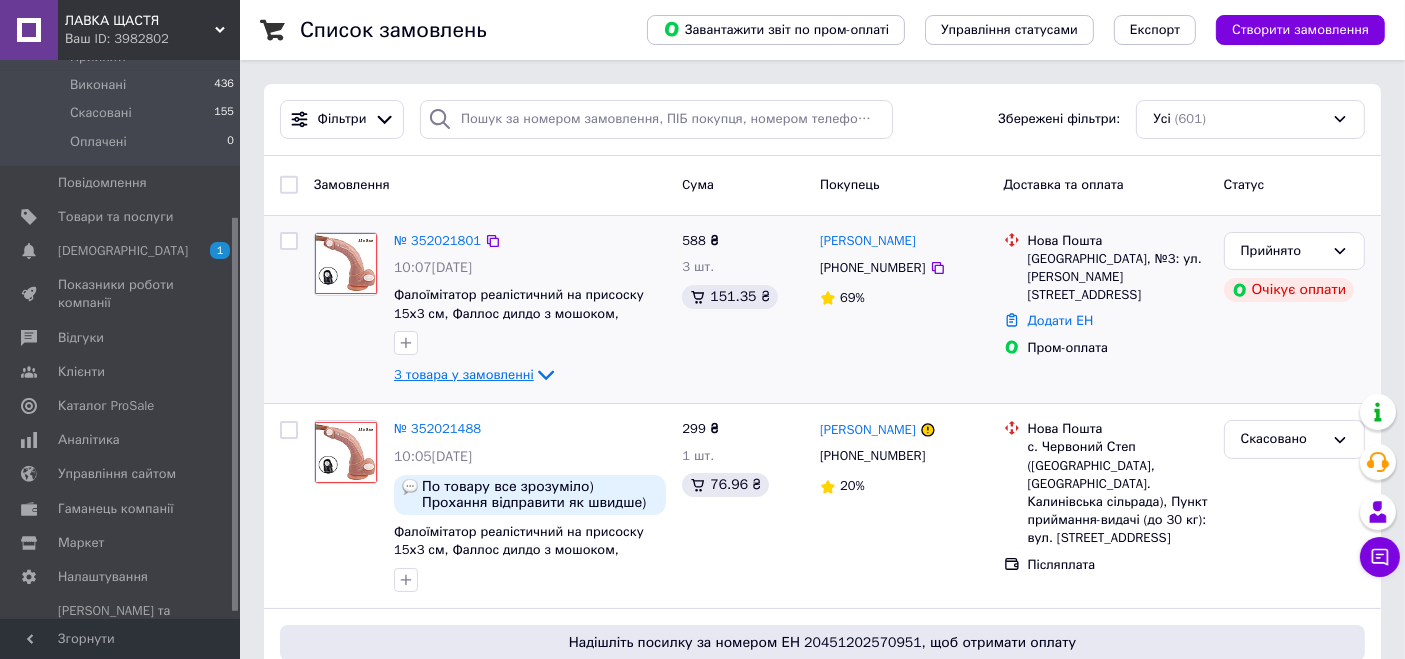 click on "3 товара у замовленні" at bounding box center (464, 374) 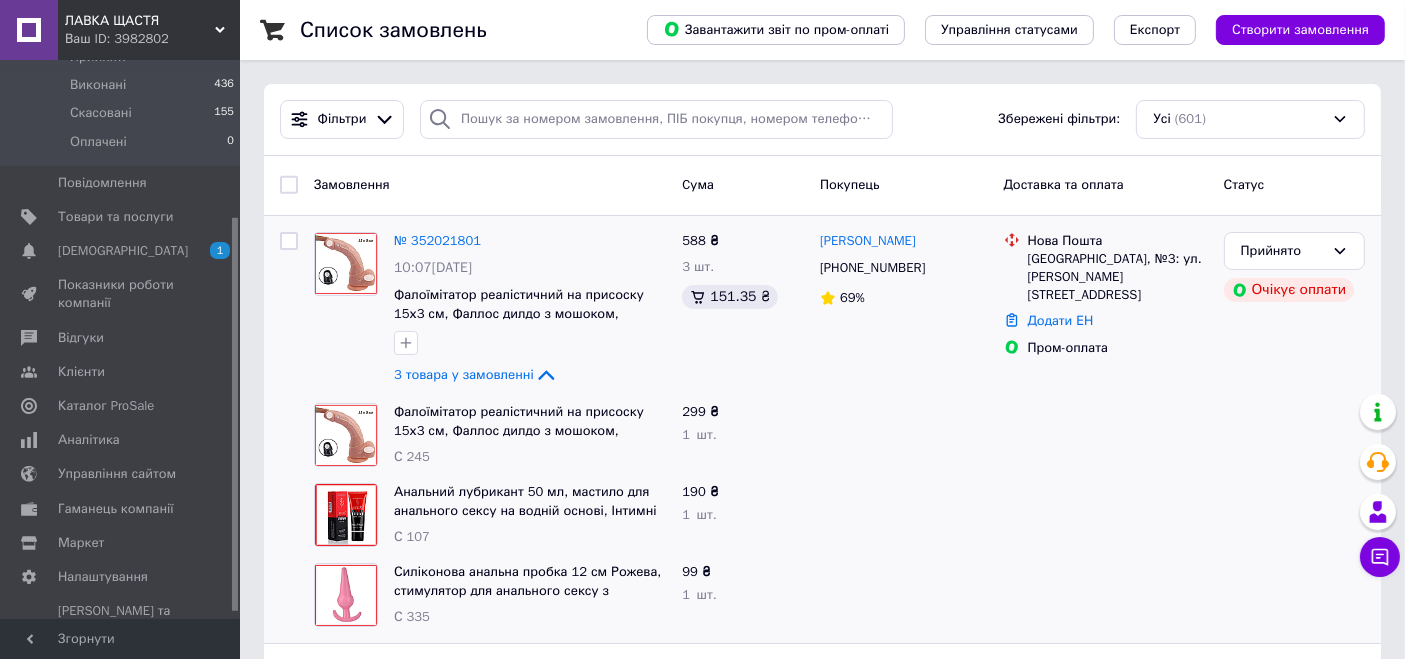 click on "Ваш ID: 3982802" at bounding box center (152, 39) 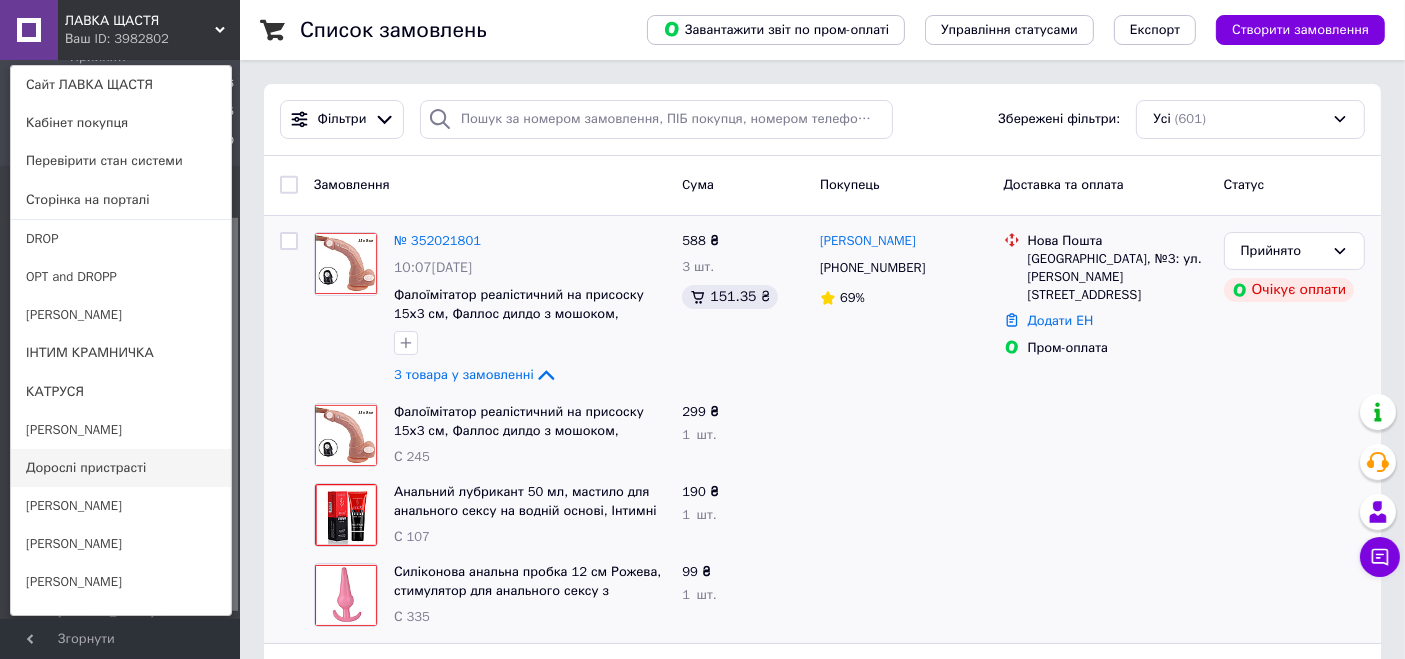 click on "Дорослі пристрасті" at bounding box center [121, 468] 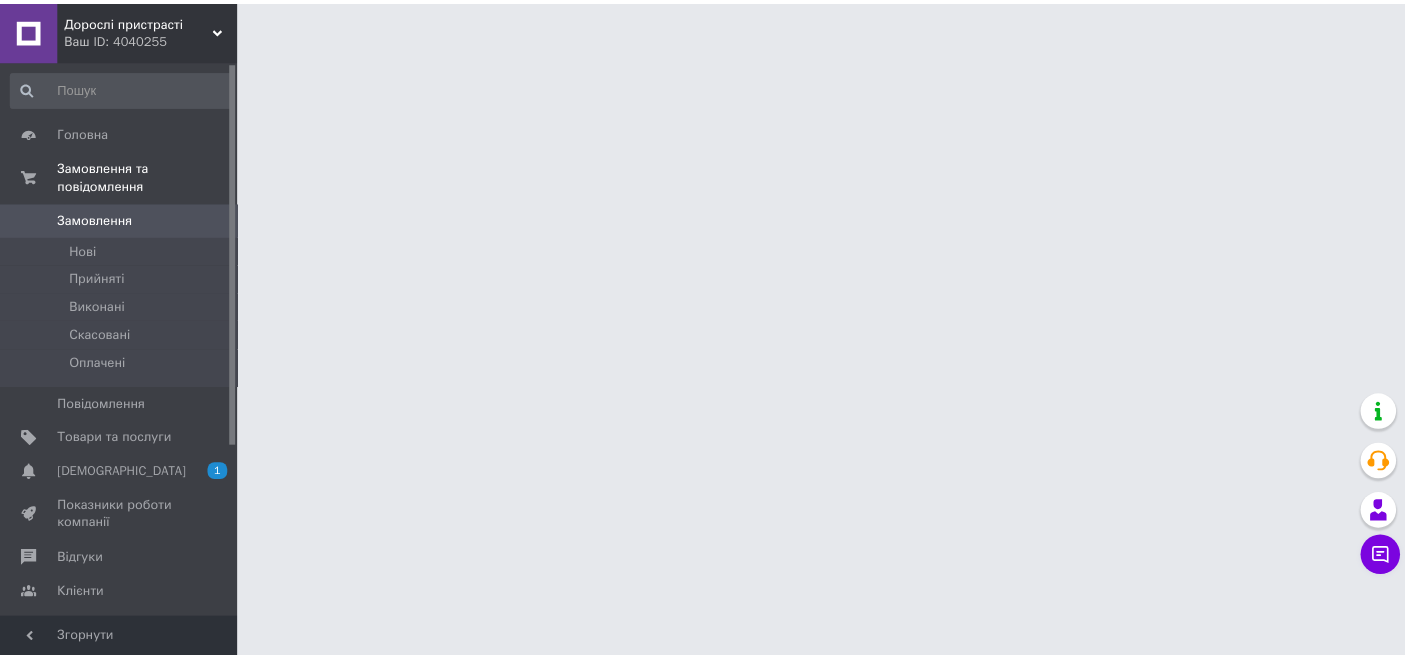 scroll, scrollTop: 0, scrollLeft: 0, axis: both 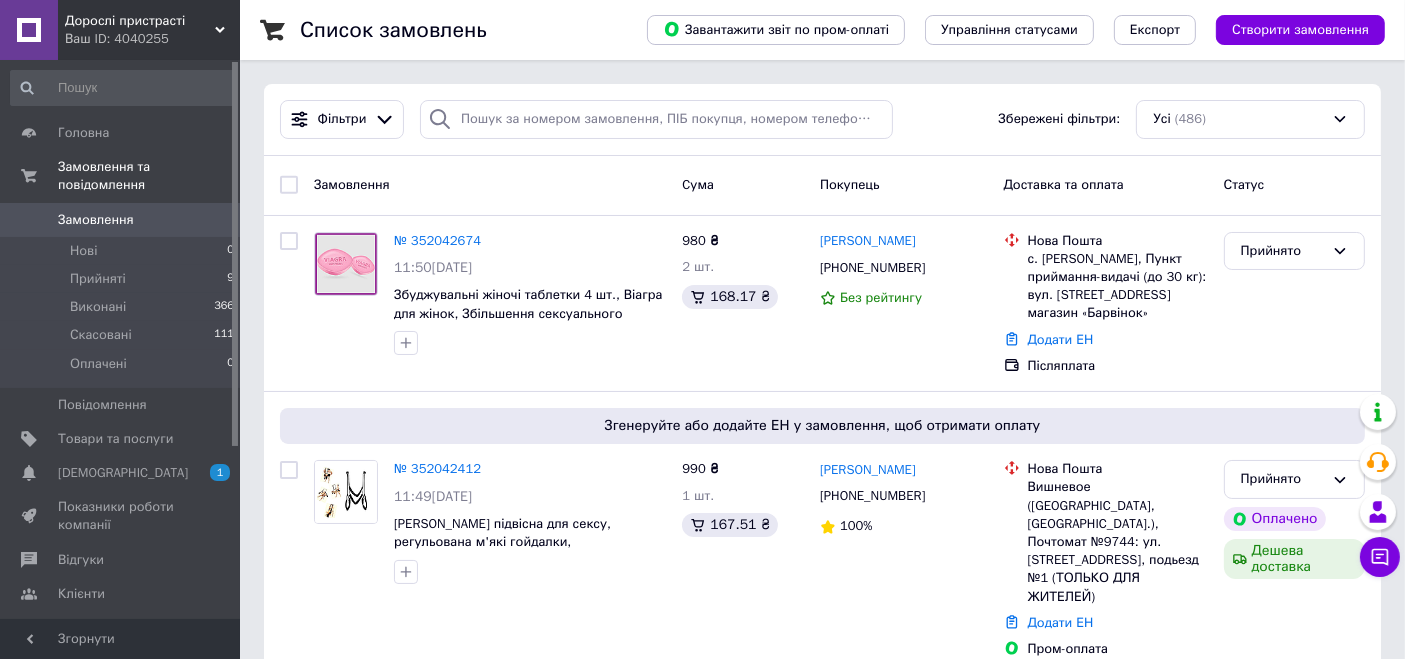 click on "Ваш ID: 4040255" at bounding box center [152, 39] 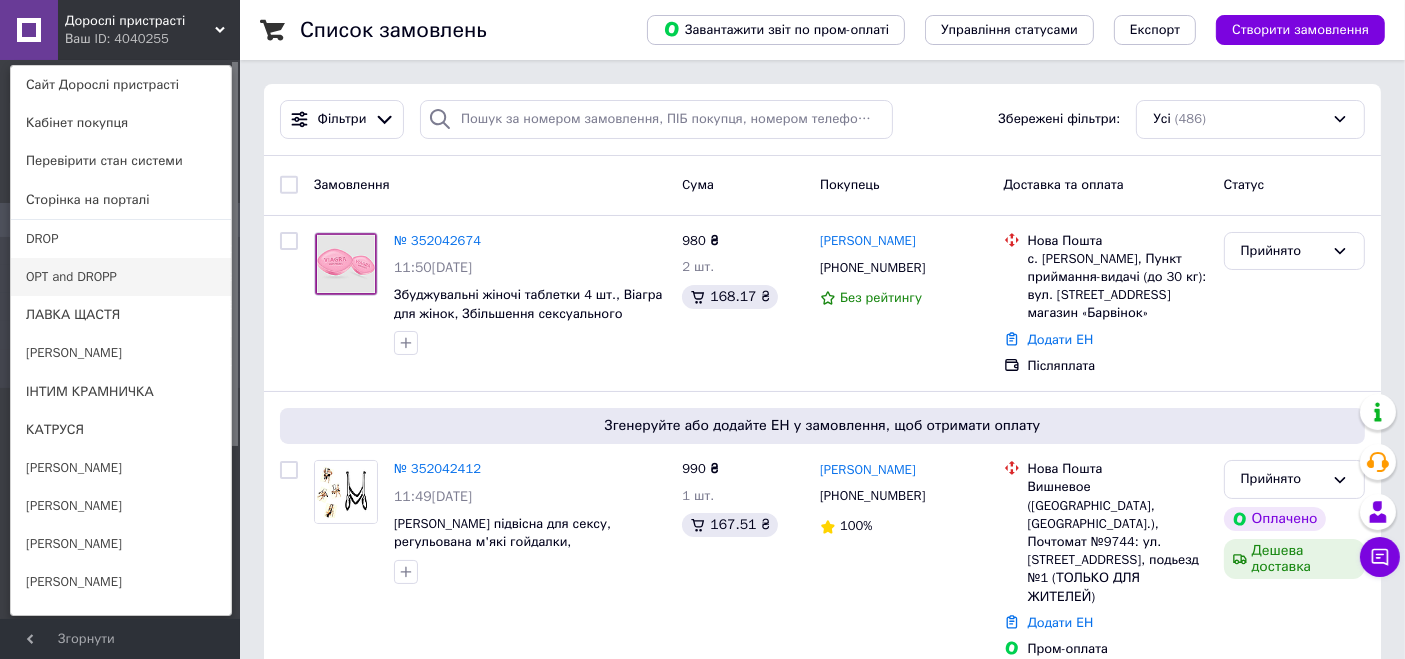 click on "OPT and DROPP" at bounding box center (121, 277) 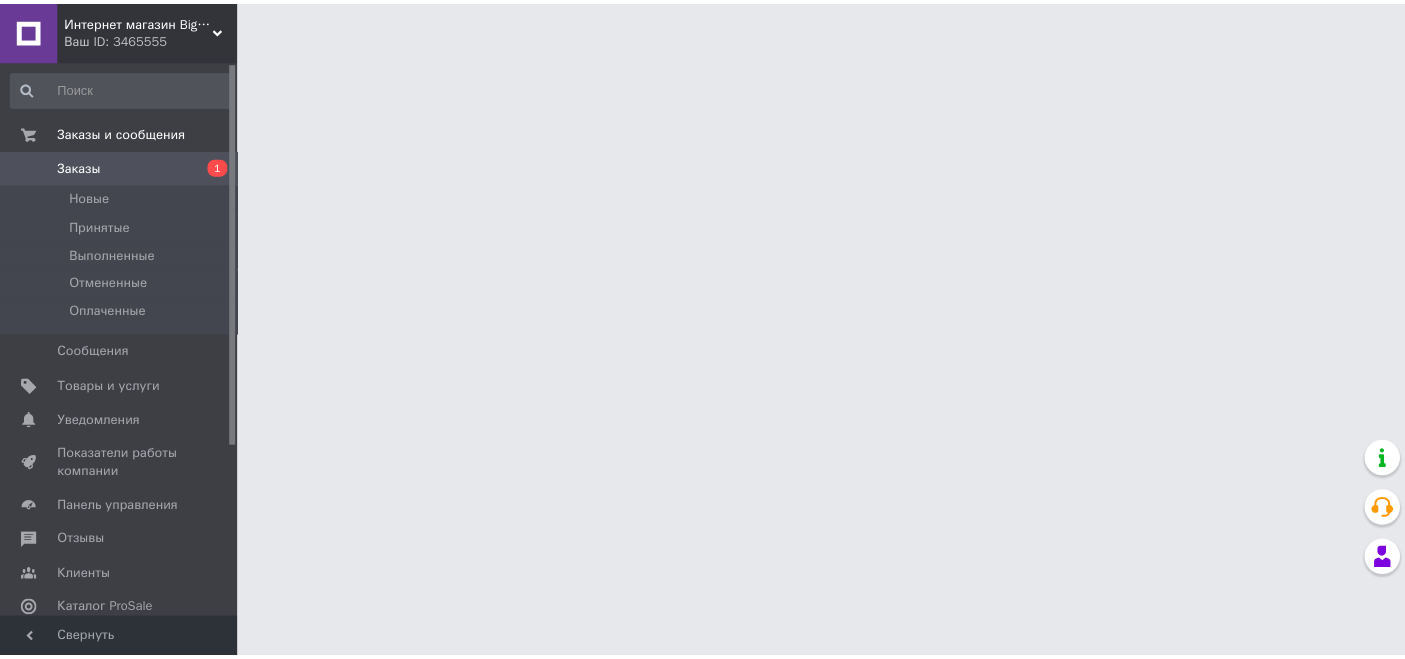 scroll, scrollTop: 0, scrollLeft: 0, axis: both 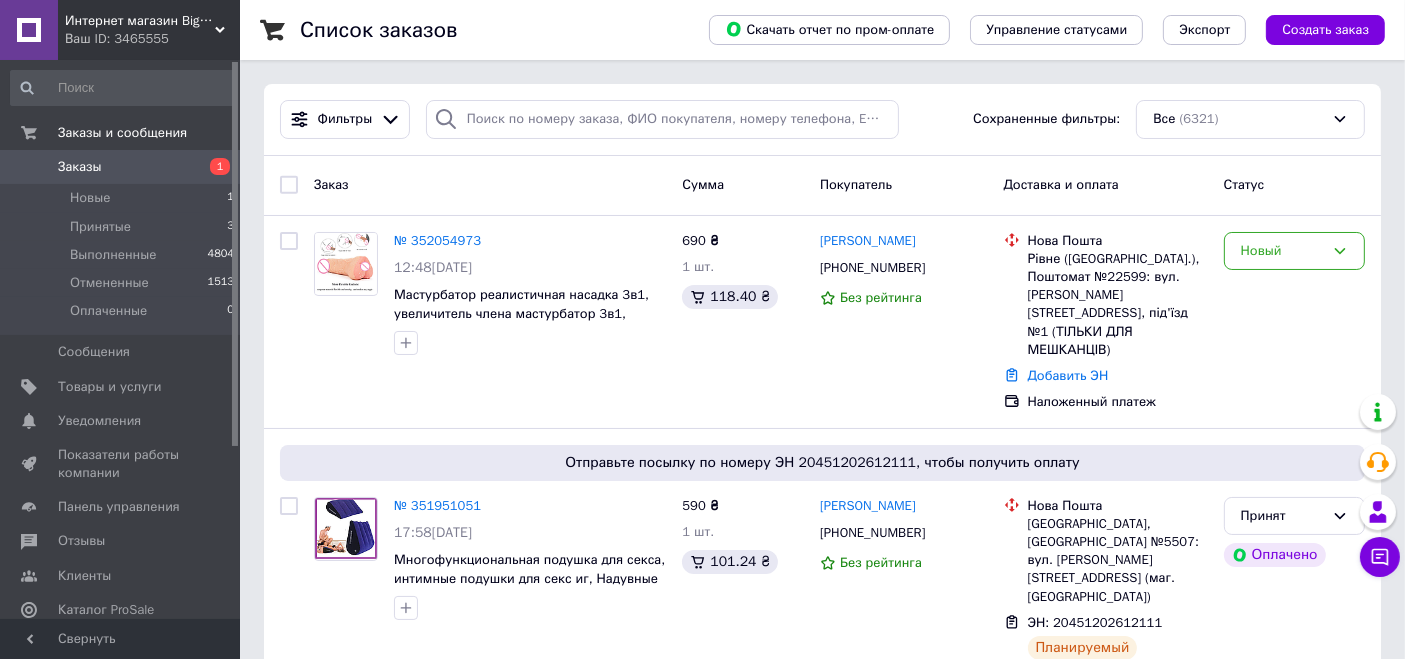 click on "Интернет магазин Big Store" at bounding box center [140, 21] 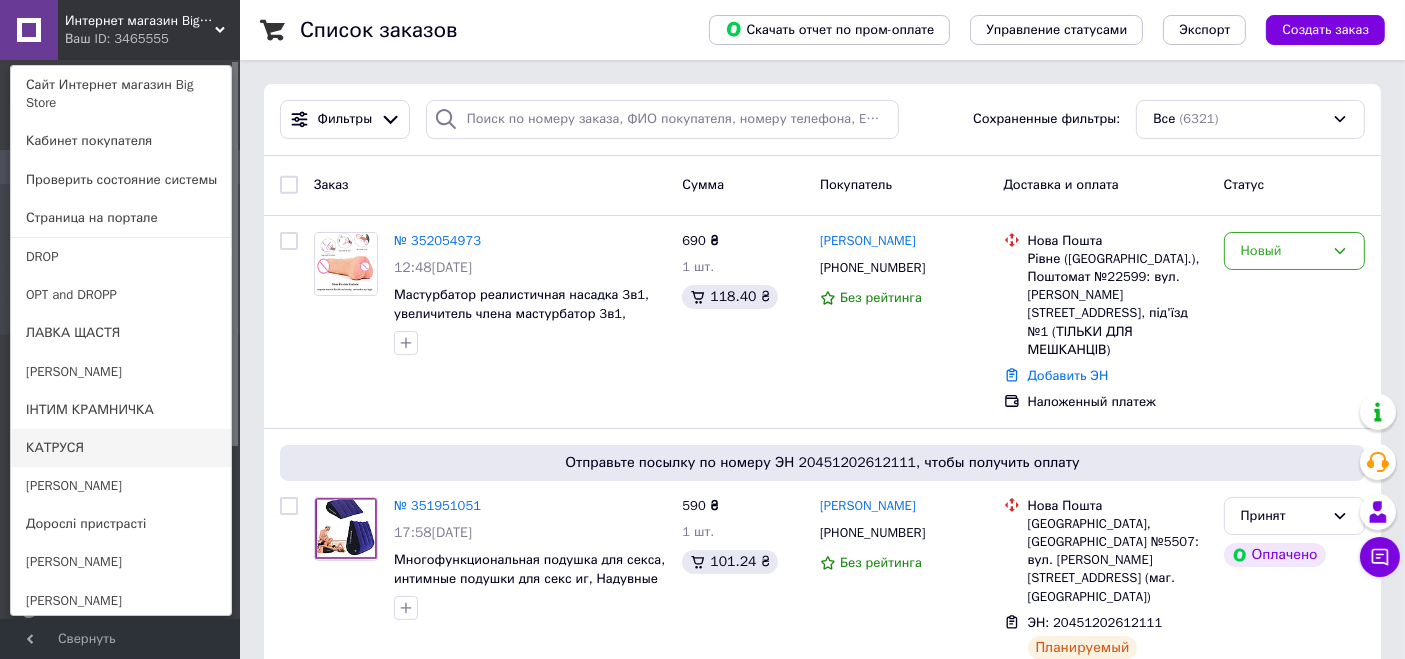 click on "КАТРУСЯ" at bounding box center (121, 448) 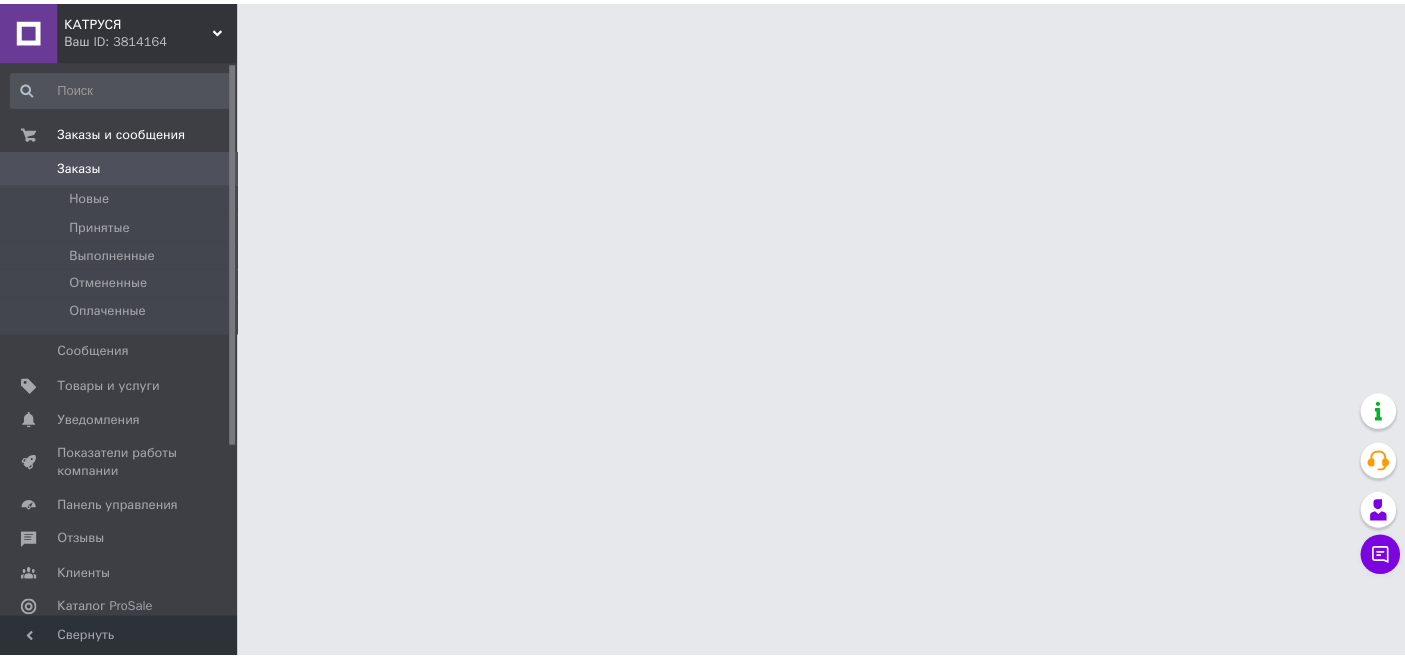 scroll, scrollTop: 0, scrollLeft: 0, axis: both 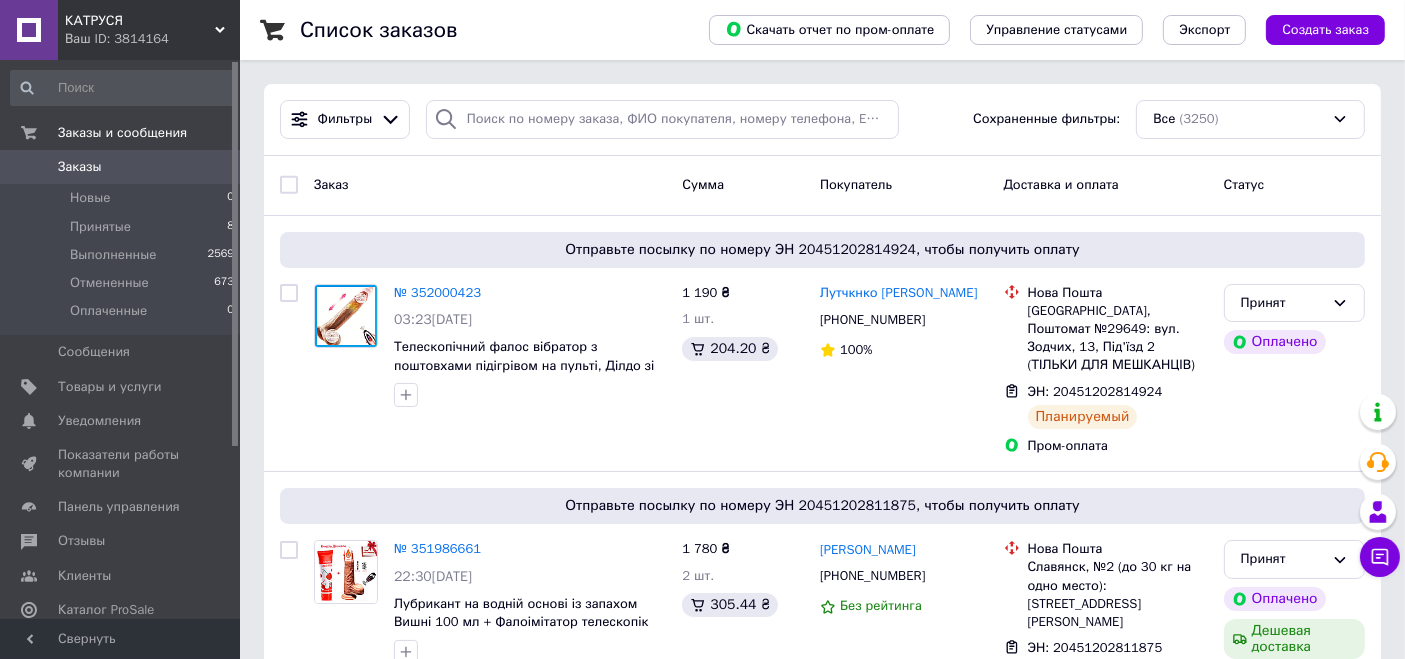 click on "Ваш ID: 3814164" at bounding box center [152, 39] 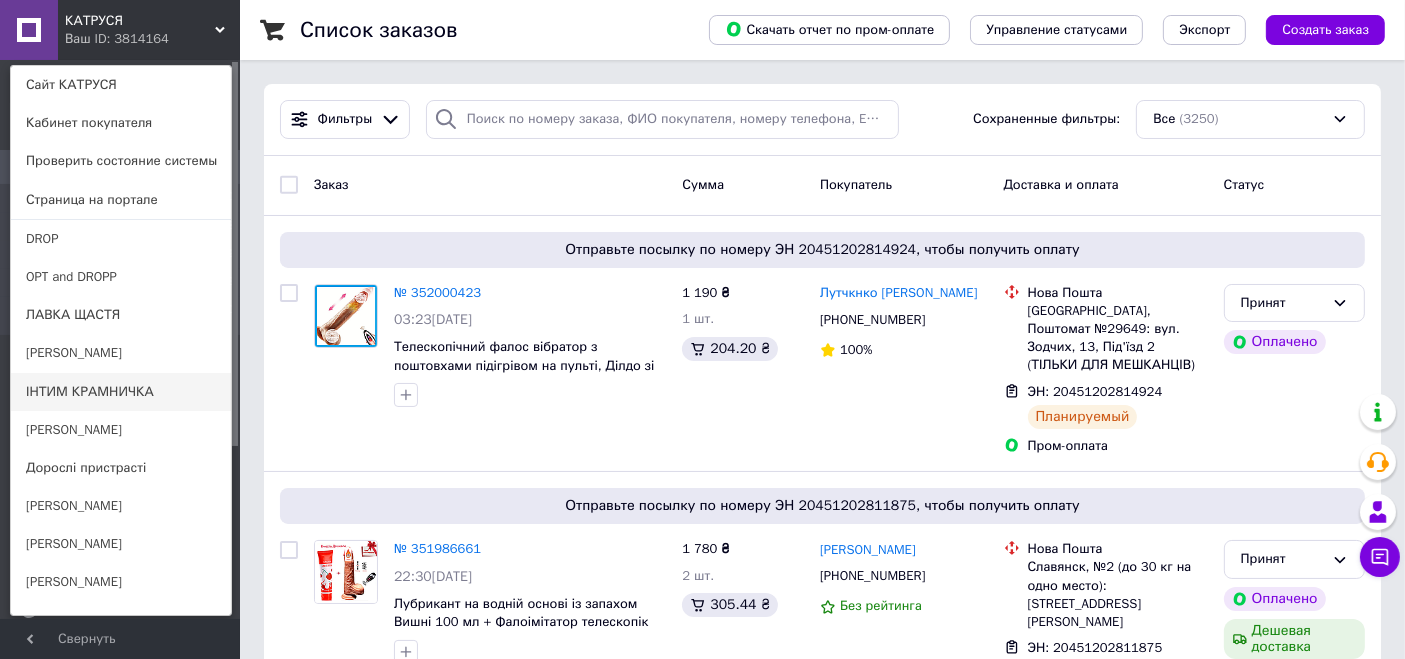 click on "ІНТИМ КРАМНИЧКА" at bounding box center (121, 392) 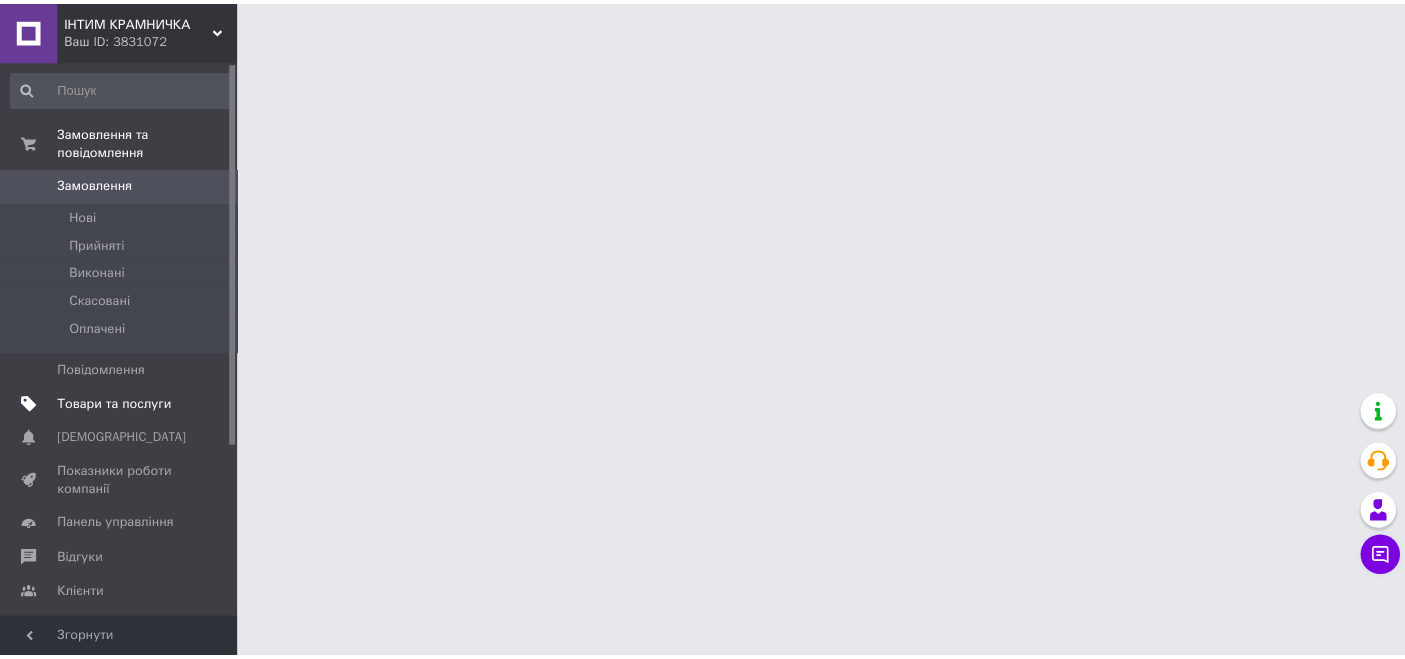 scroll, scrollTop: 0, scrollLeft: 0, axis: both 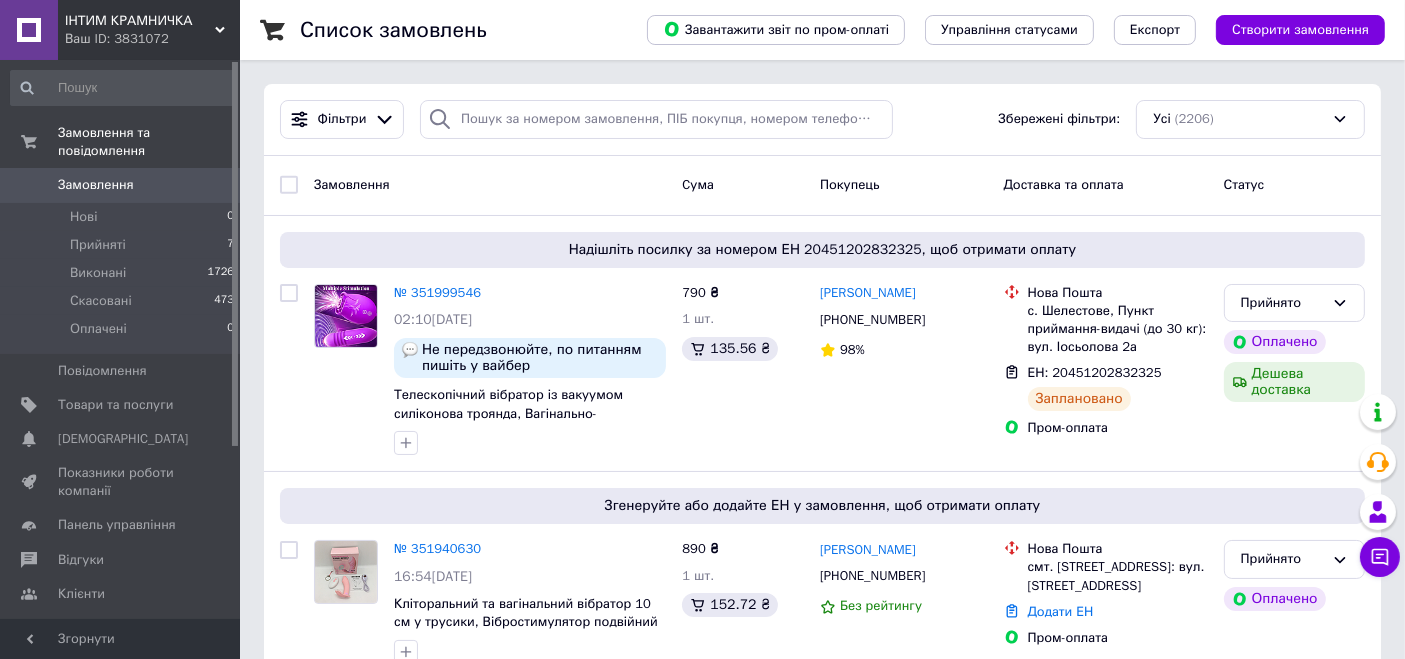 click on "ІНТИМ КРАМНИЧКА" at bounding box center [140, 21] 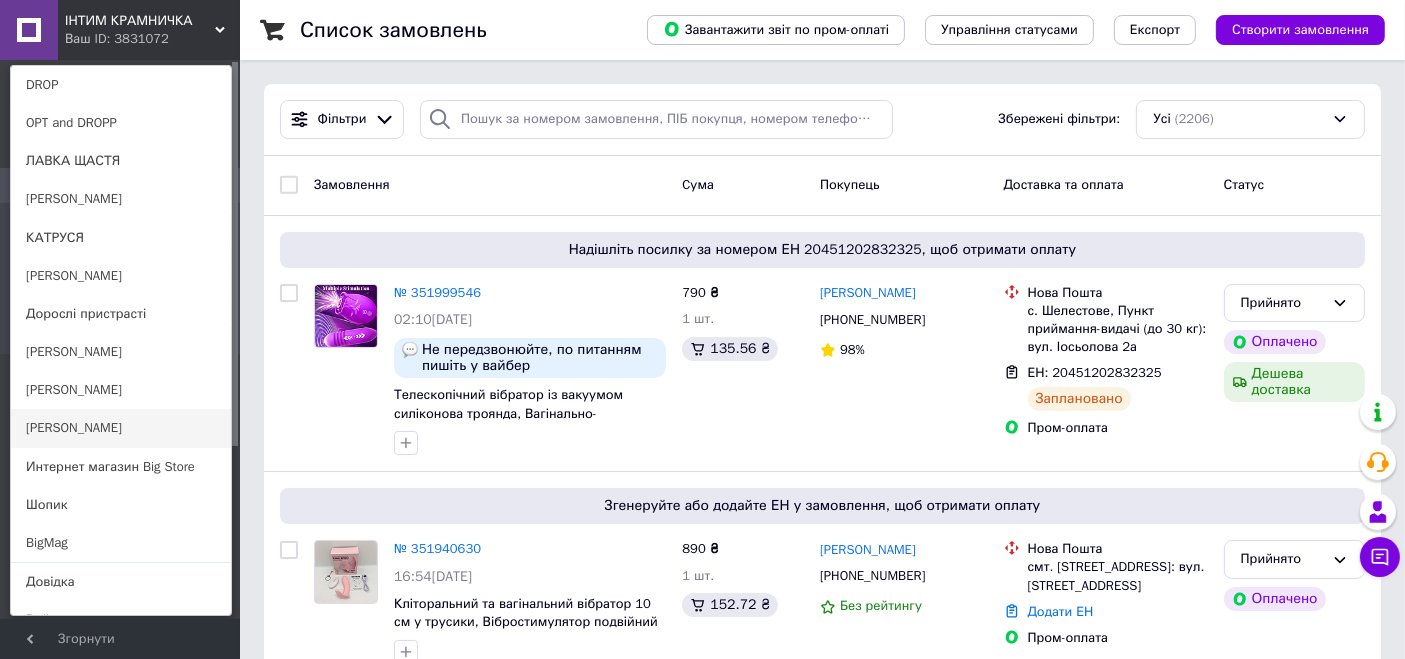 scroll, scrollTop: 177, scrollLeft: 0, axis: vertical 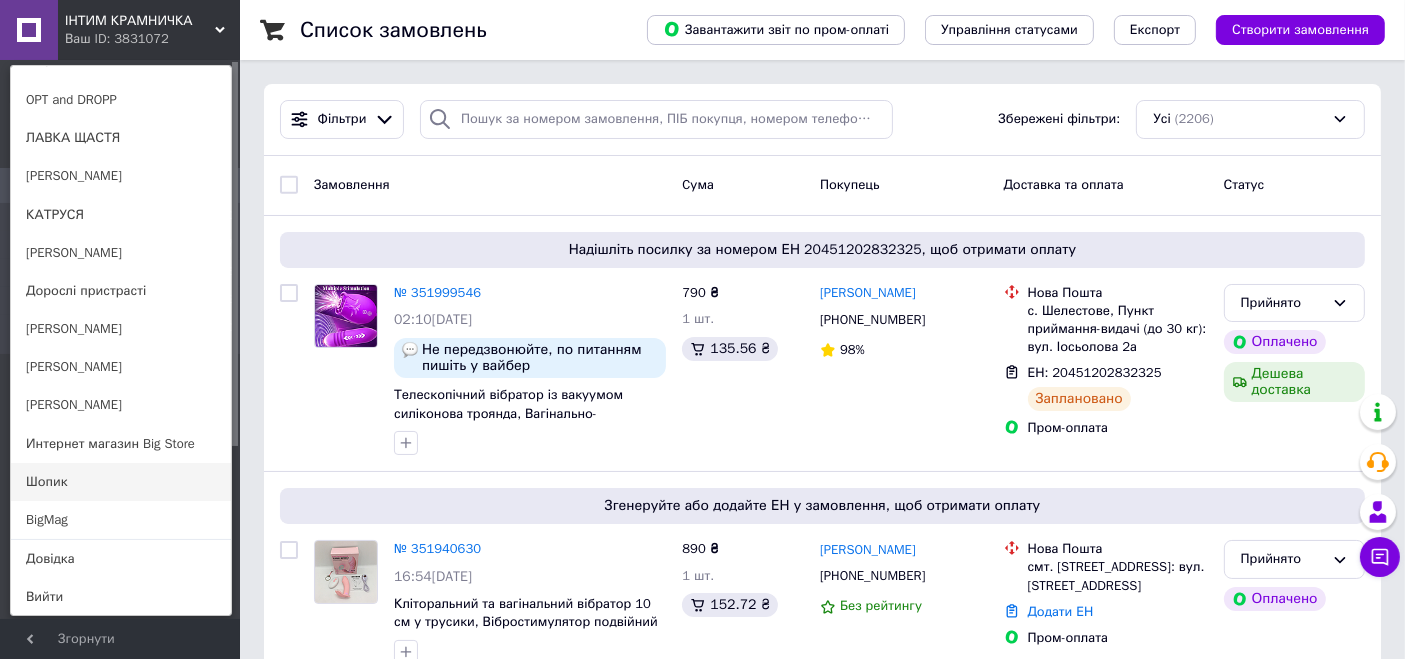 click on "Шопик" at bounding box center [121, 482] 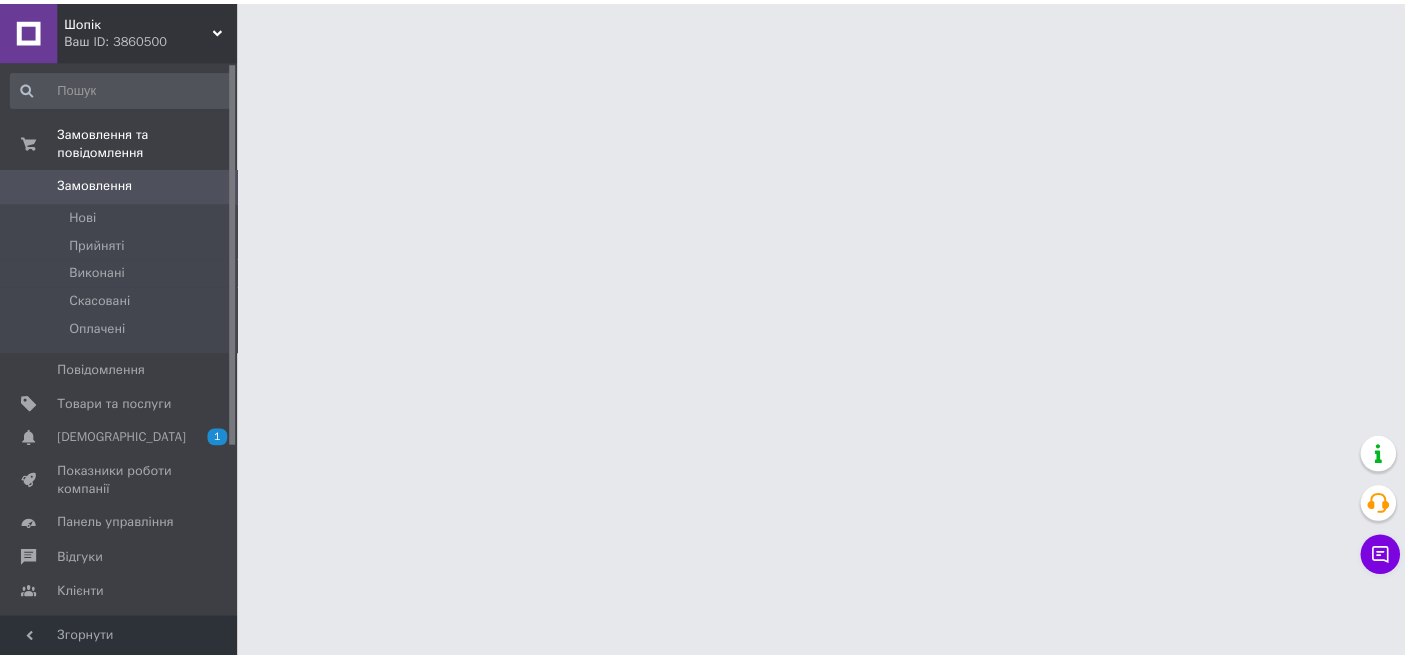 scroll, scrollTop: 0, scrollLeft: 0, axis: both 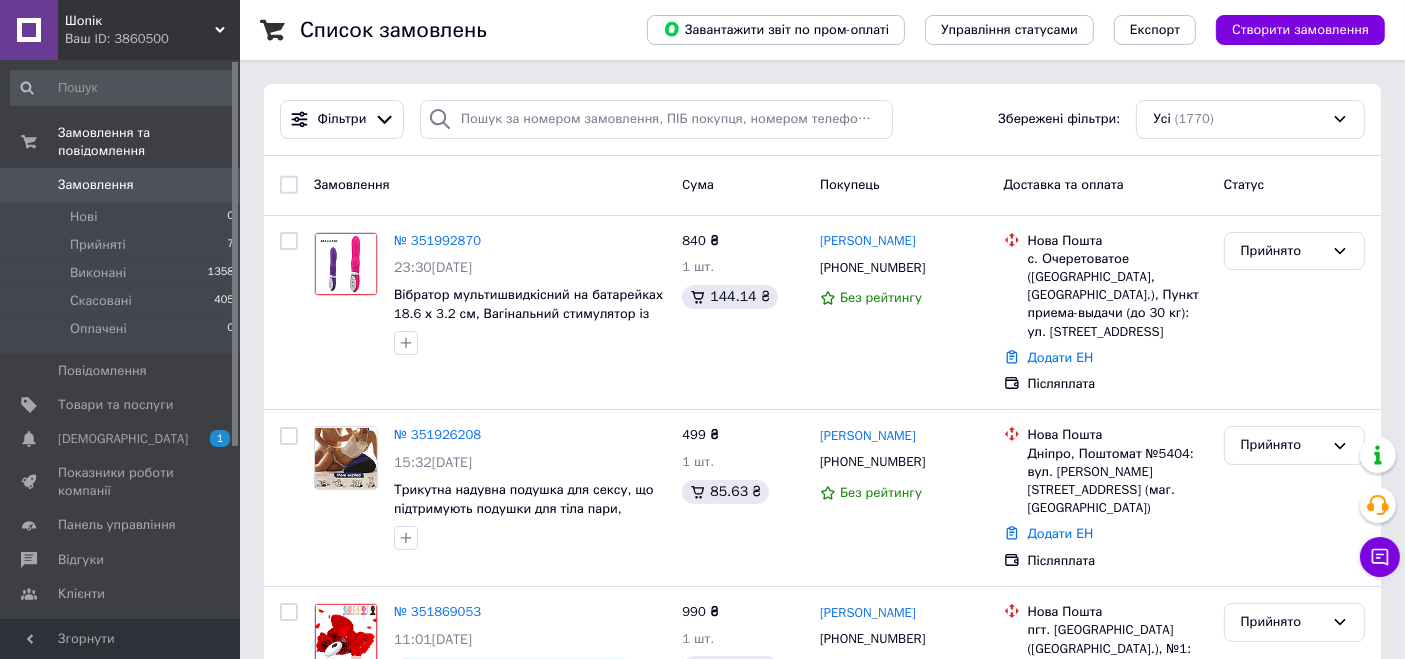 click on "Ваш ID: 3860500" at bounding box center (152, 39) 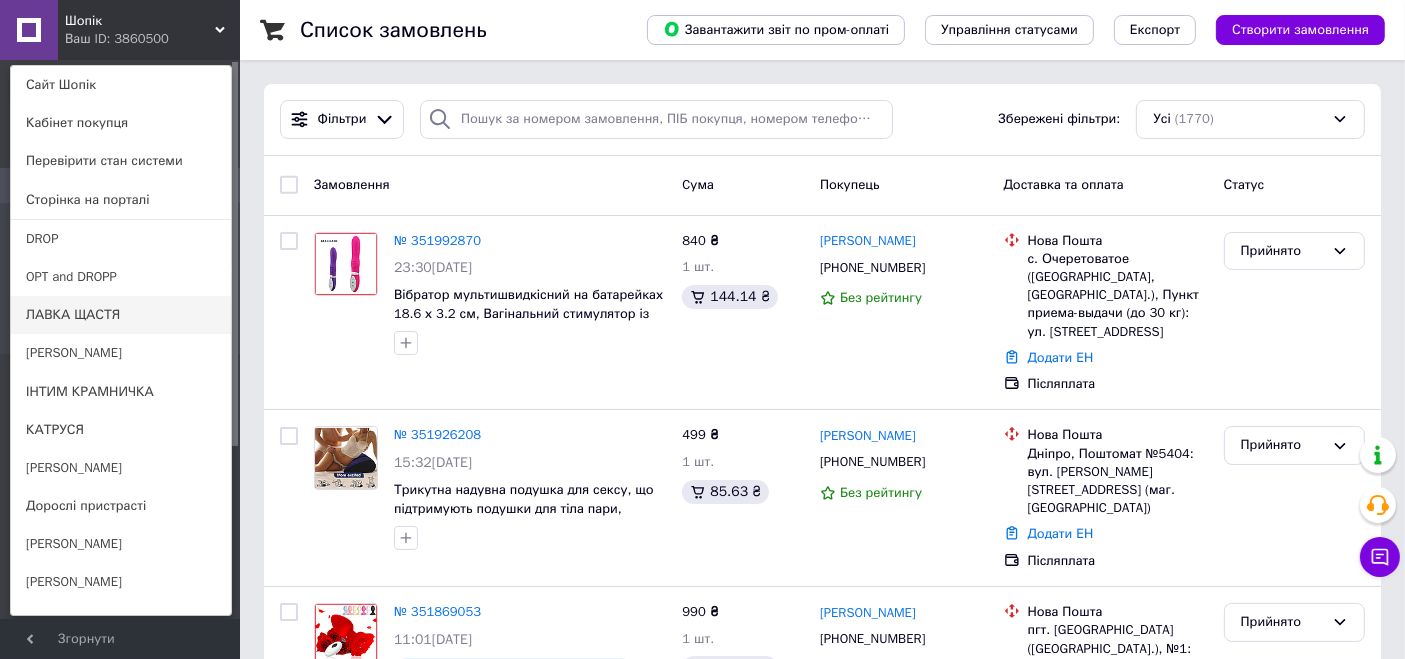 click on "ЛАВКА ЩАСТЯ" at bounding box center [121, 315] 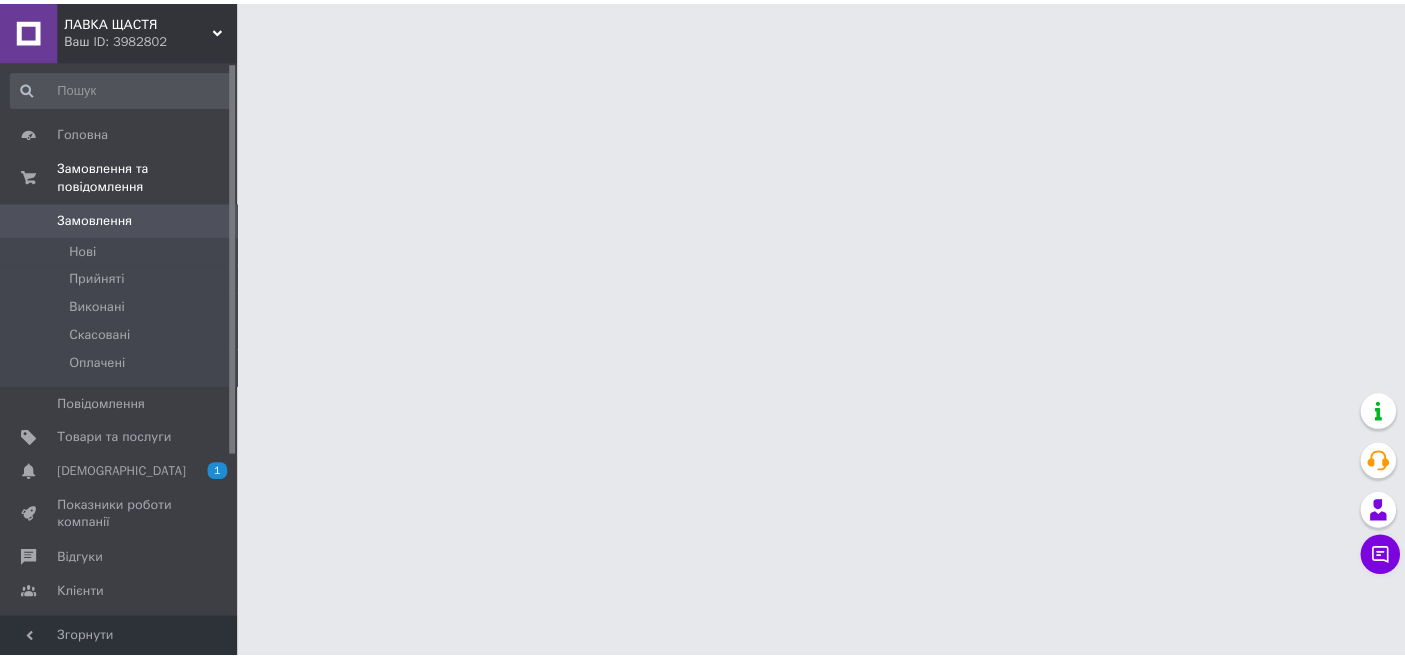 scroll, scrollTop: 0, scrollLeft: 0, axis: both 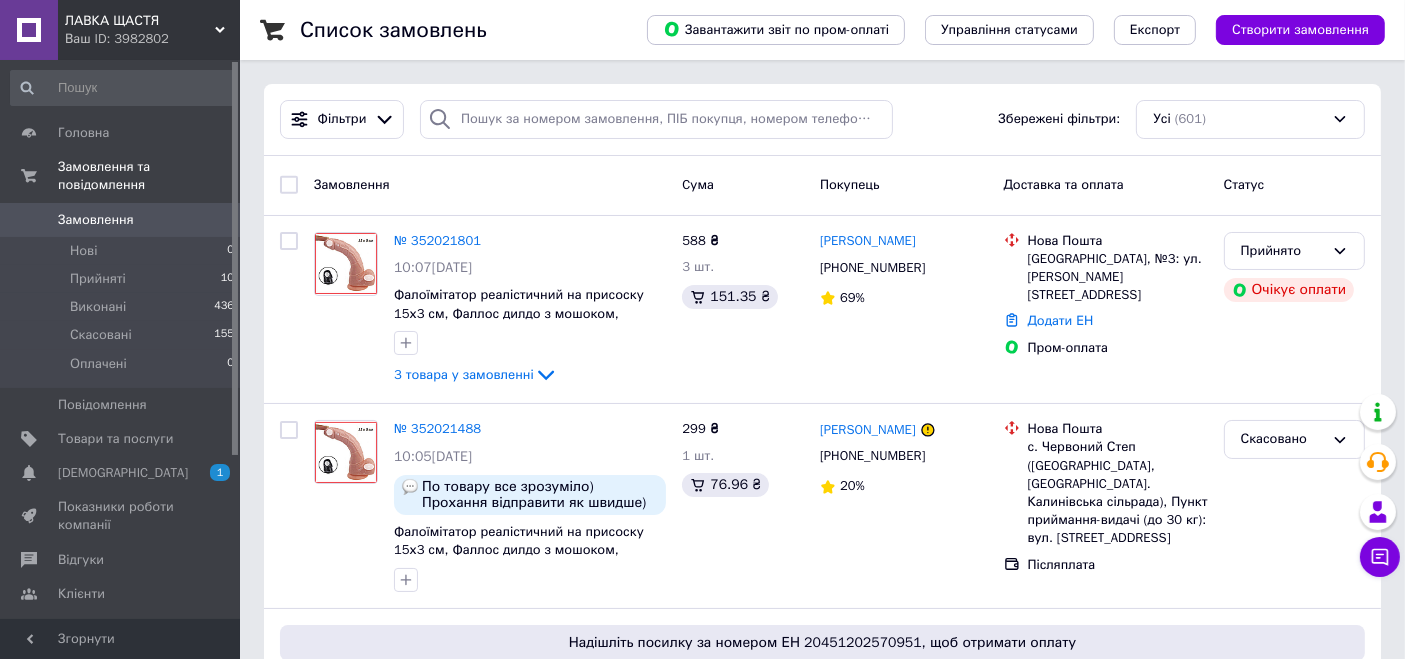 click on "ЛАВКА ЩАСТЯ" at bounding box center [140, 21] 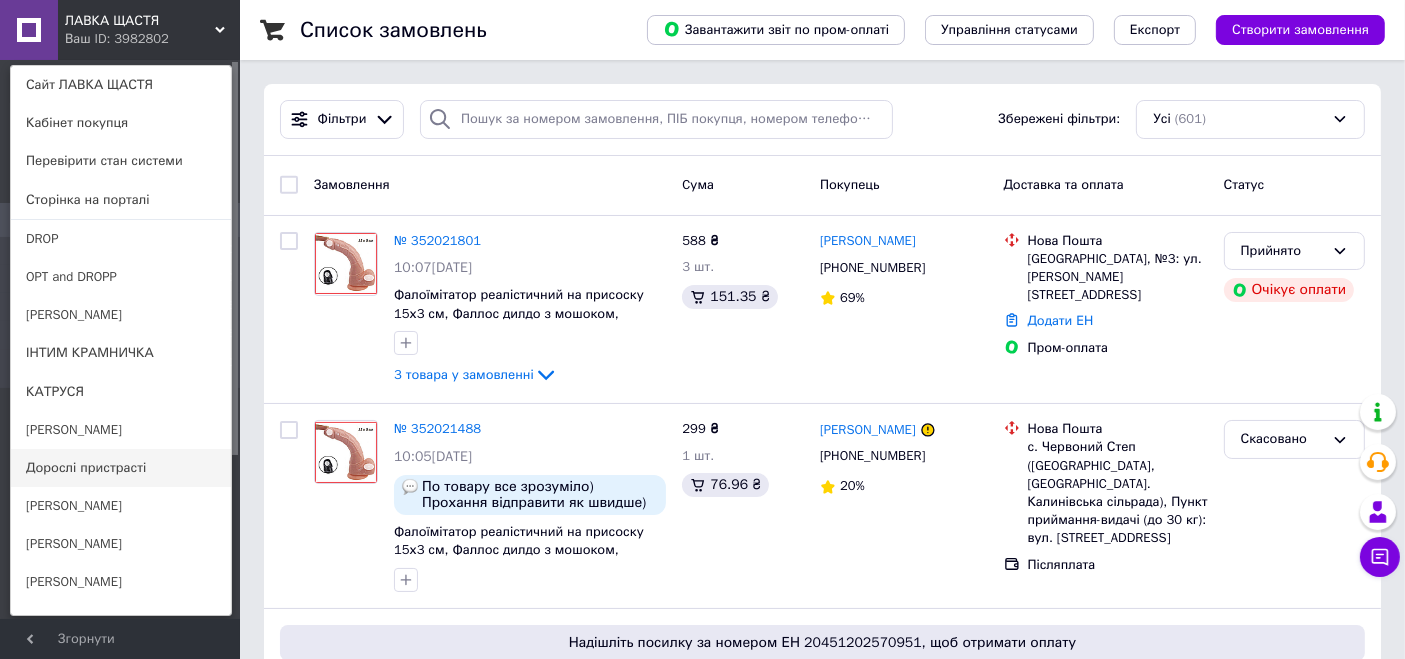 click on "Дорослі пристрасті" at bounding box center [121, 468] 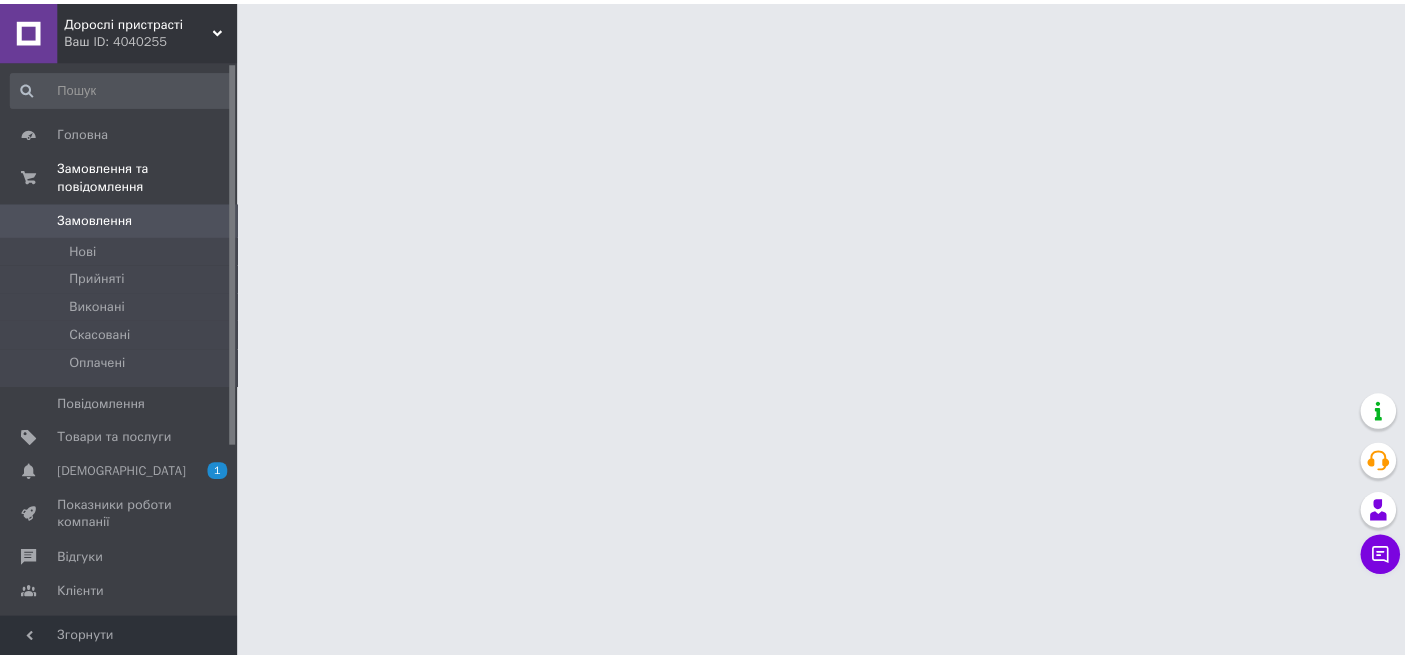 scroll, scrollTop: 0, scrollLeft: 0, axis: both 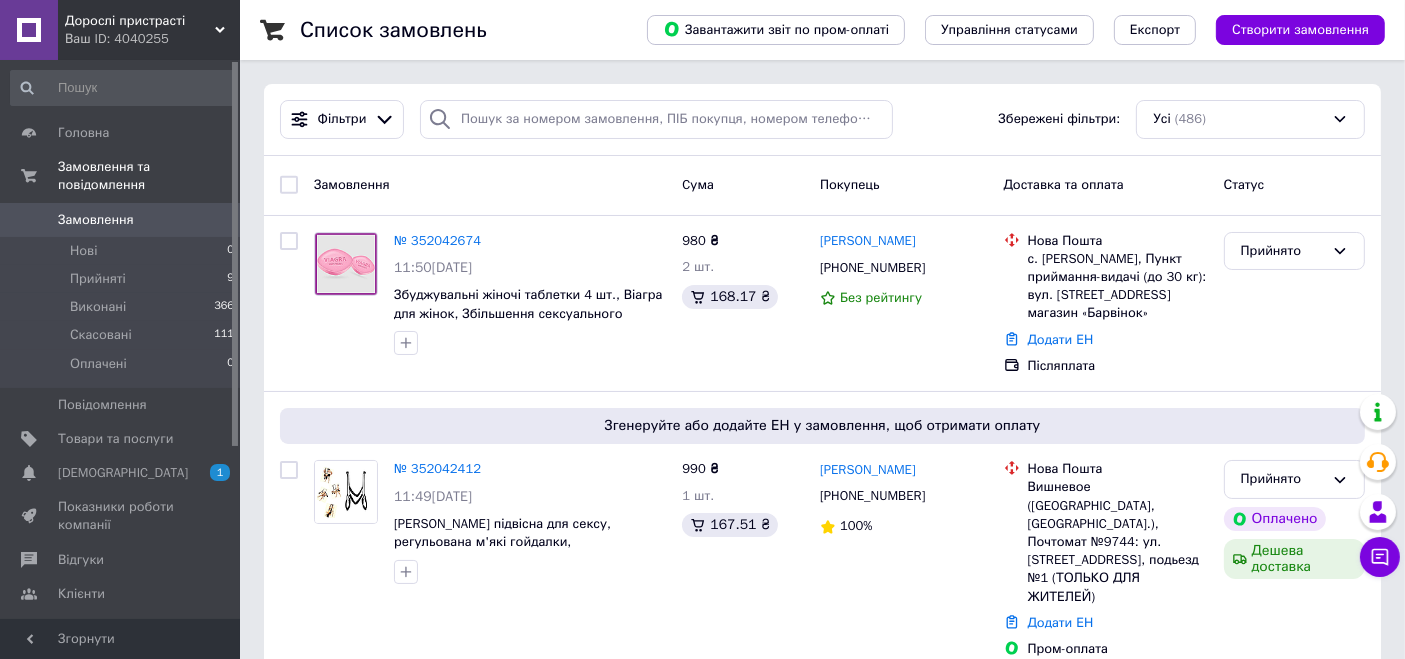click on "Ваш ID: 4040255" at bounding box center [152, 39] 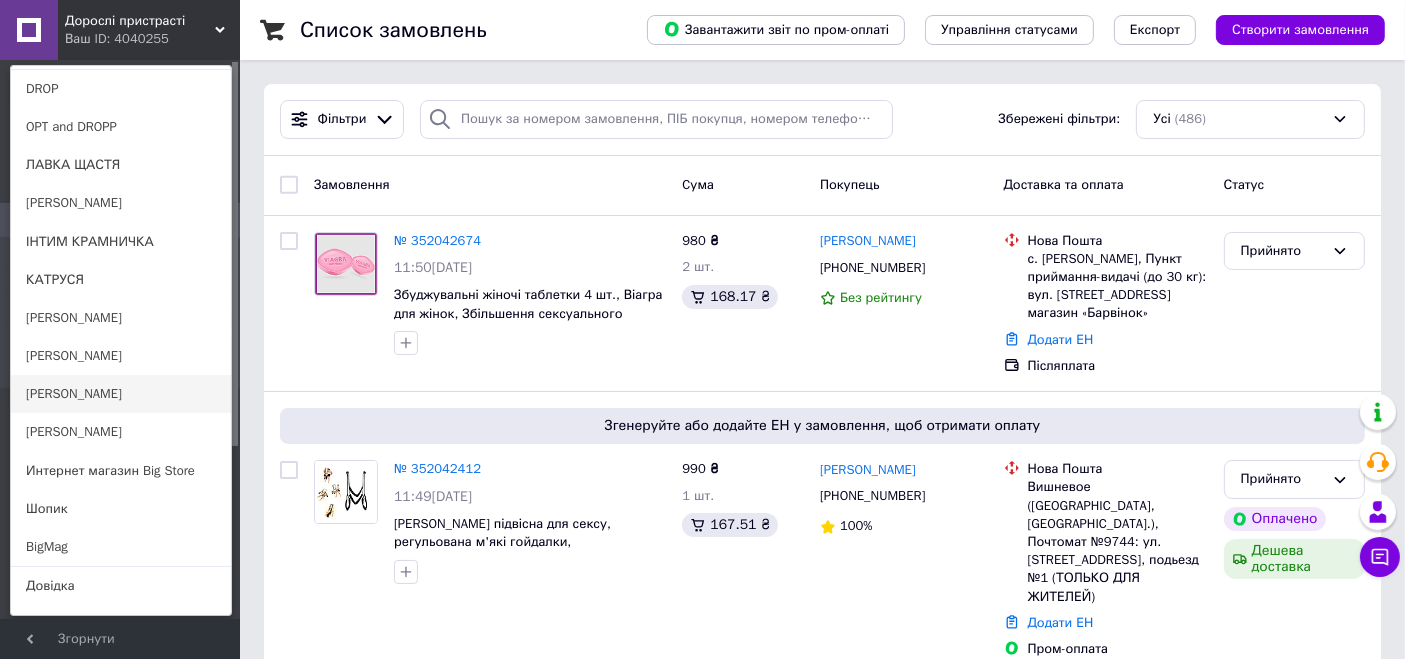 scroll, scrollTop: 177, scrollLeft: 0, axis: vertical 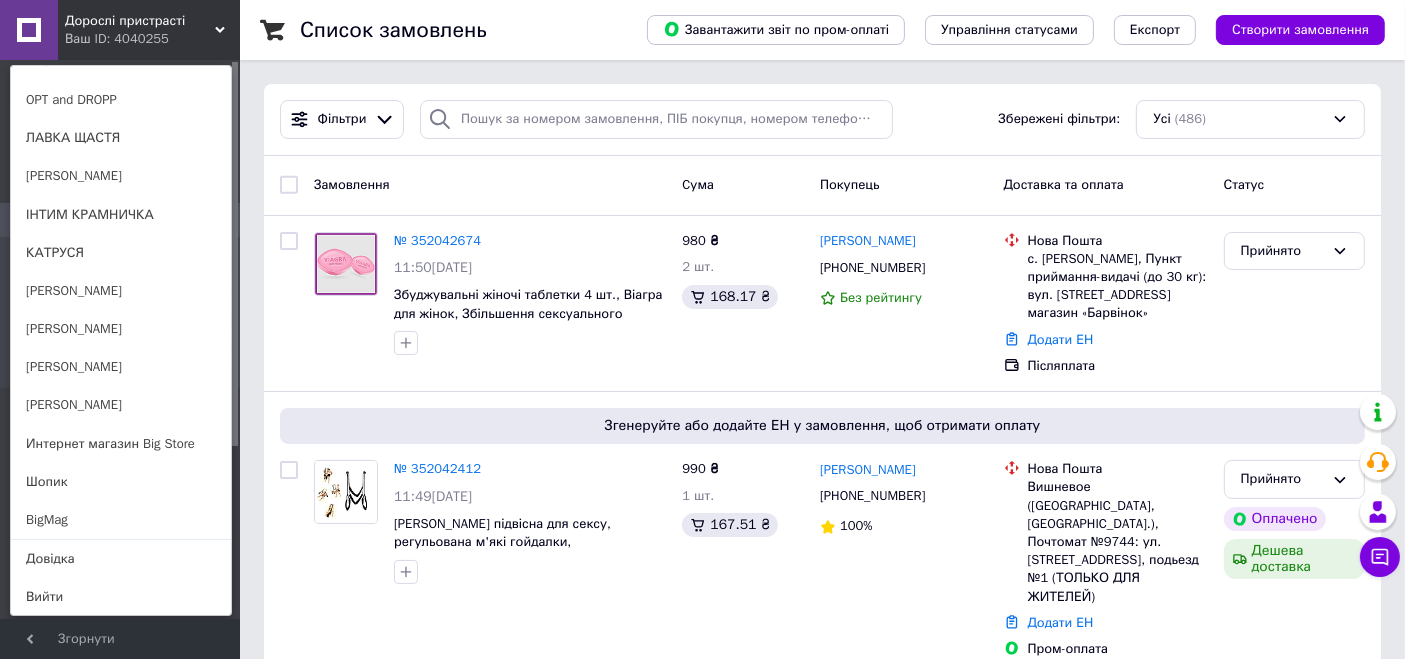 click on "Дорослі пристрасті Ваш ID: 4040255" at bounding box center (103, 30) 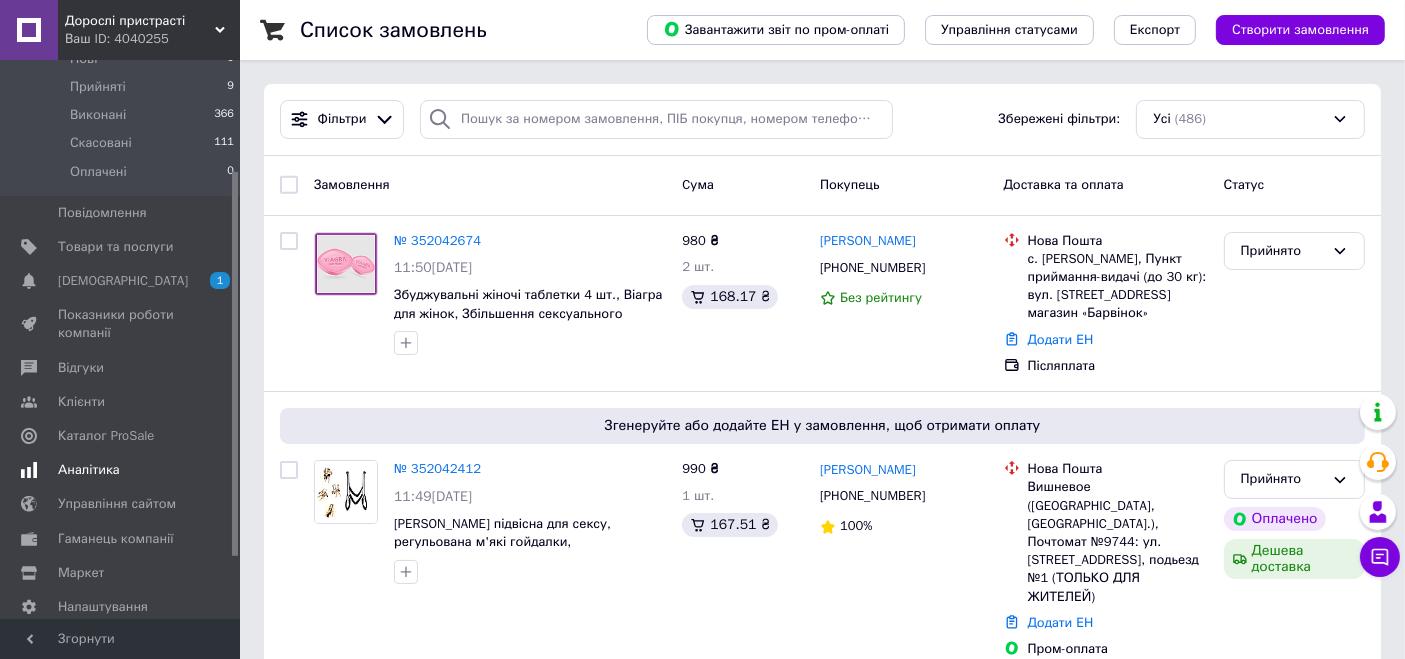 scroll, scrollTop: 248, scrollLeft: 0, axis: vertical 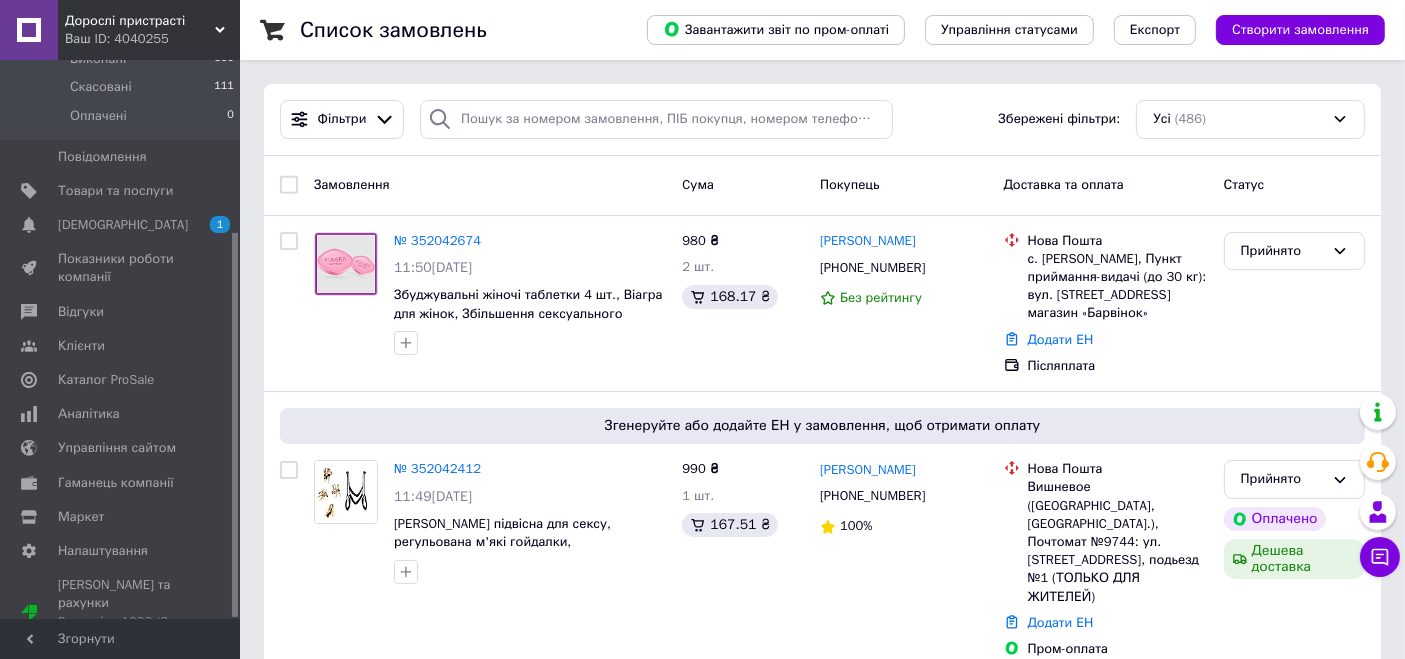 click on "Ваш ID: 4040255" at bounding box center [152, 39] 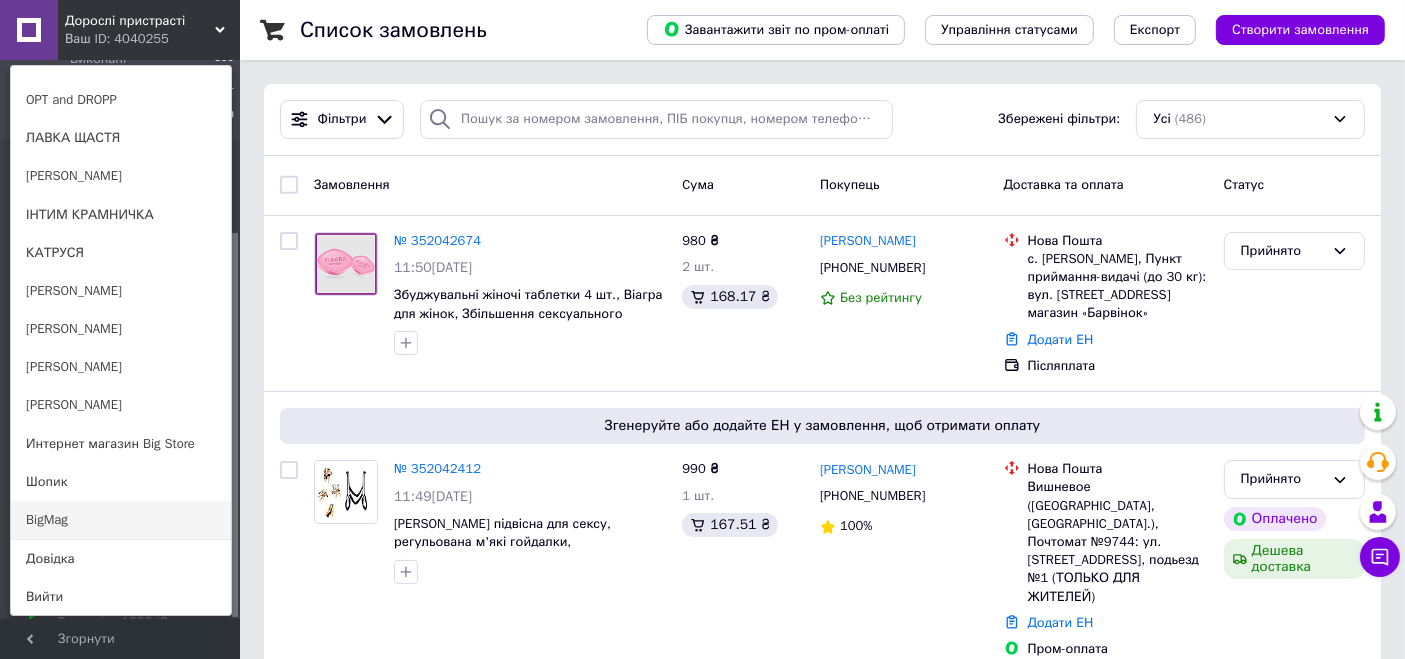 click on "BigMag" at bounding box center [121, 520] 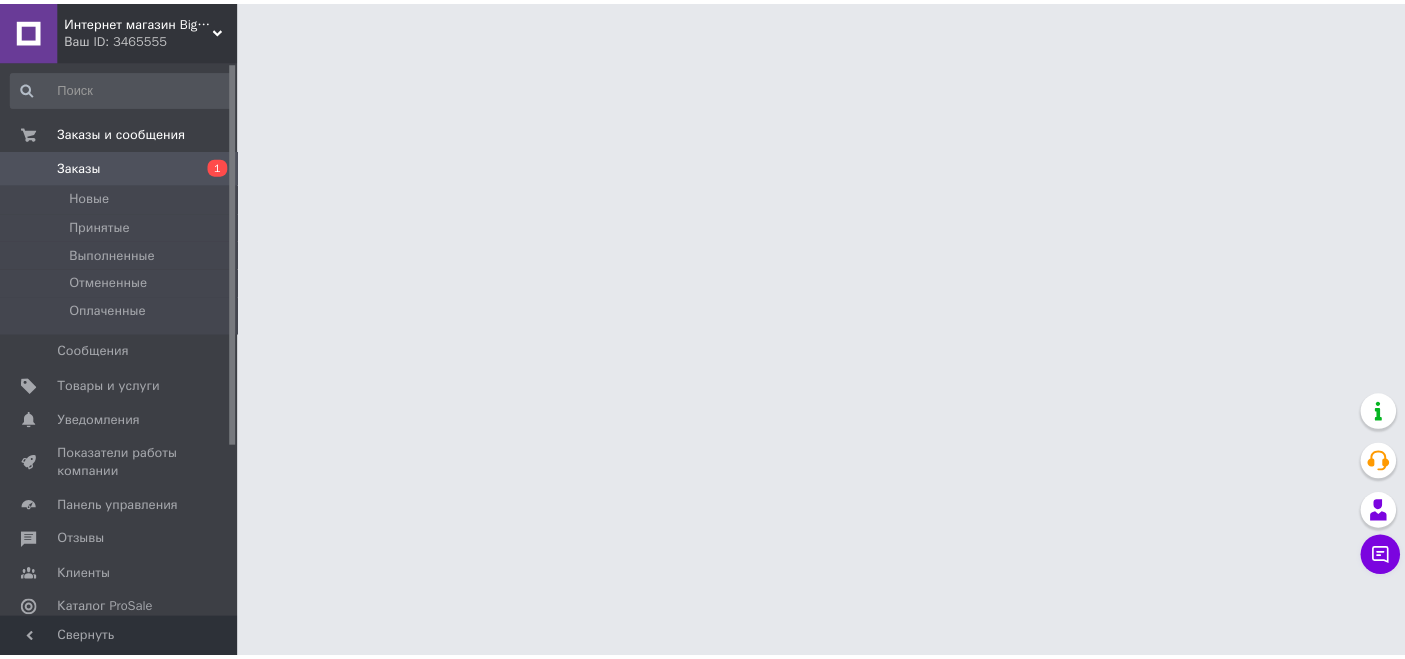 scroll, scrollTop: 0, scrollLeft: 0, axis: both 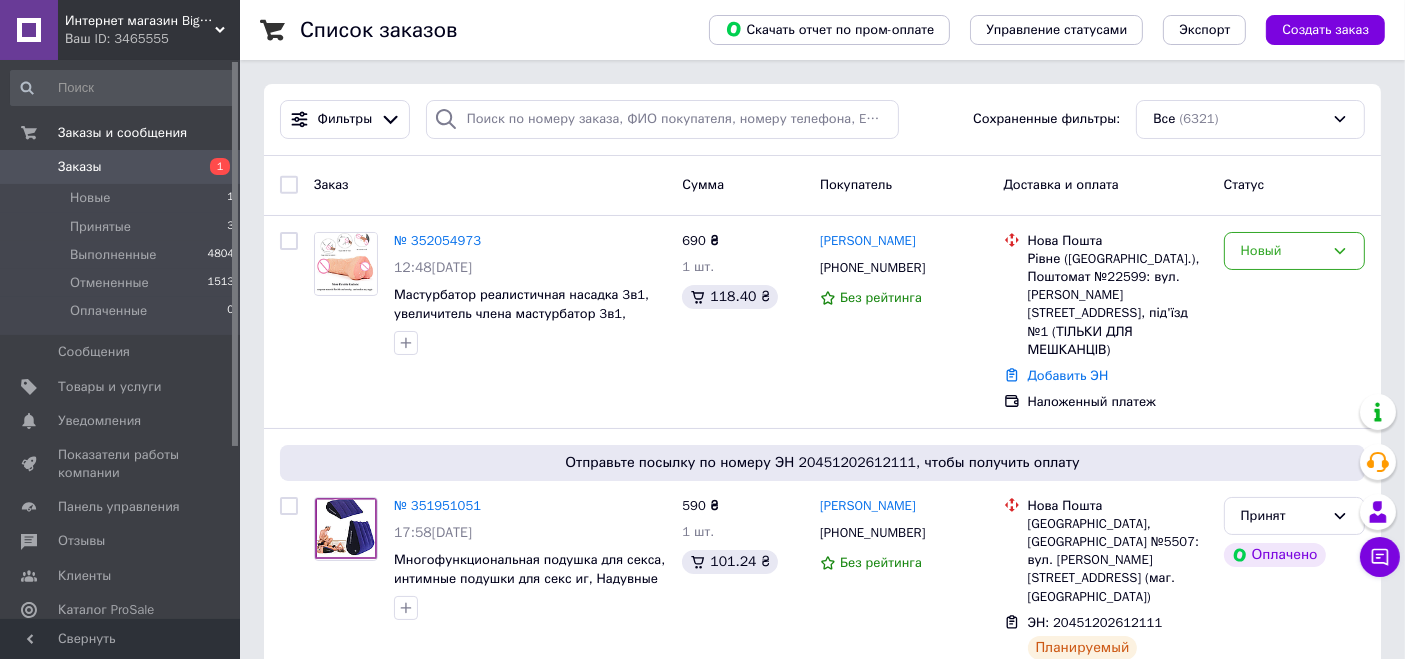 click on "Ваш ID: 3465555" at bounding box center (152, 39) 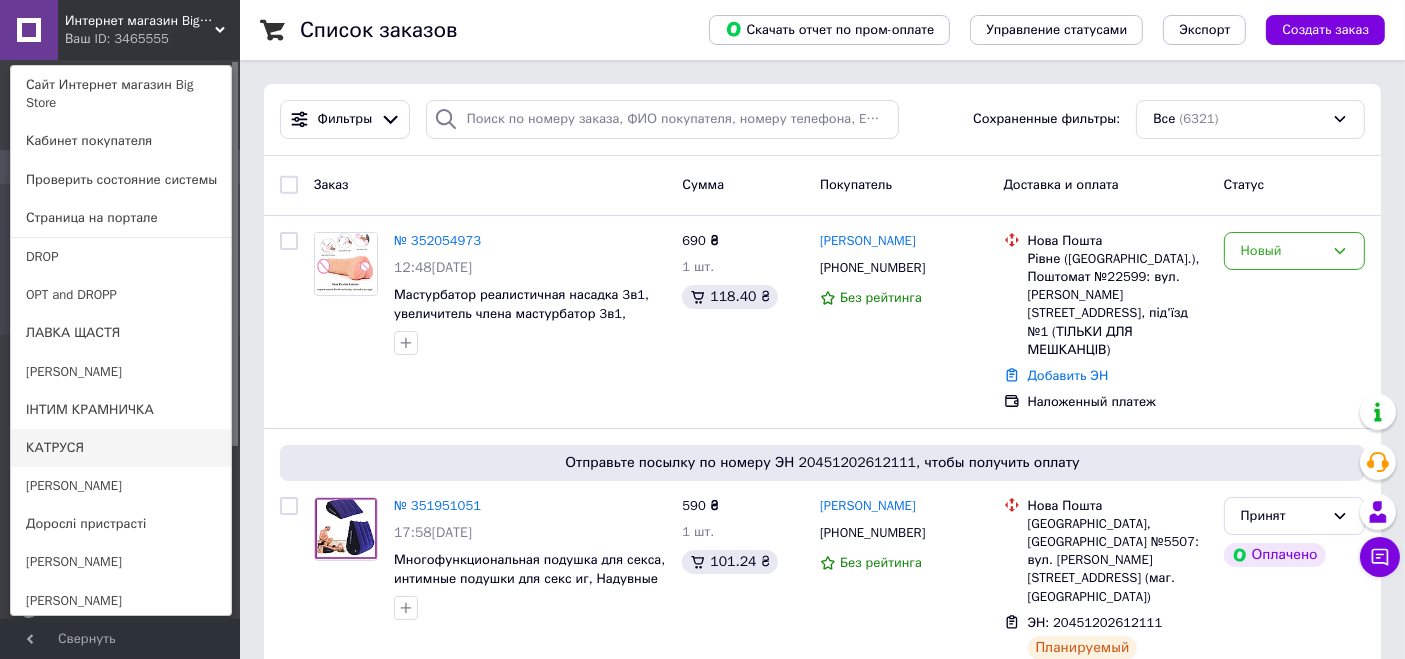 click on "КАТРУСЯ" at bounding box center (121, 448) 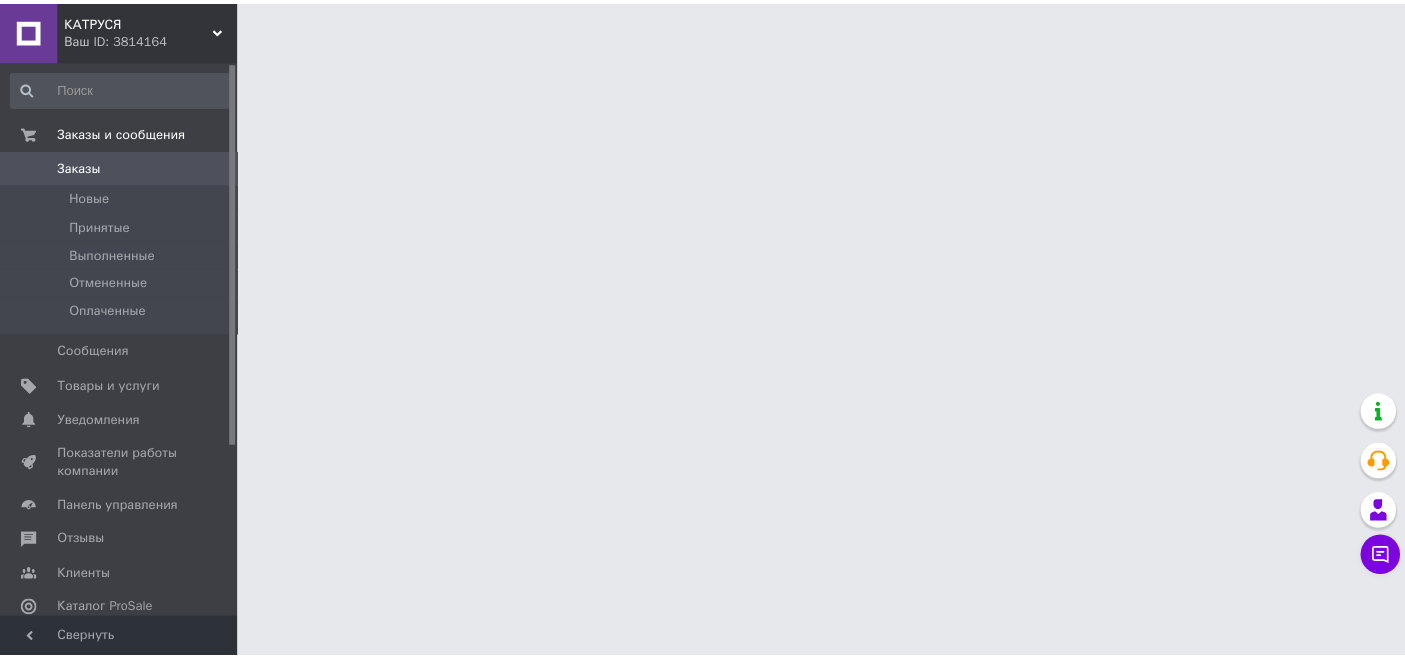 scroll, scrollTop: 0, scrollLeft: 0, axis: both 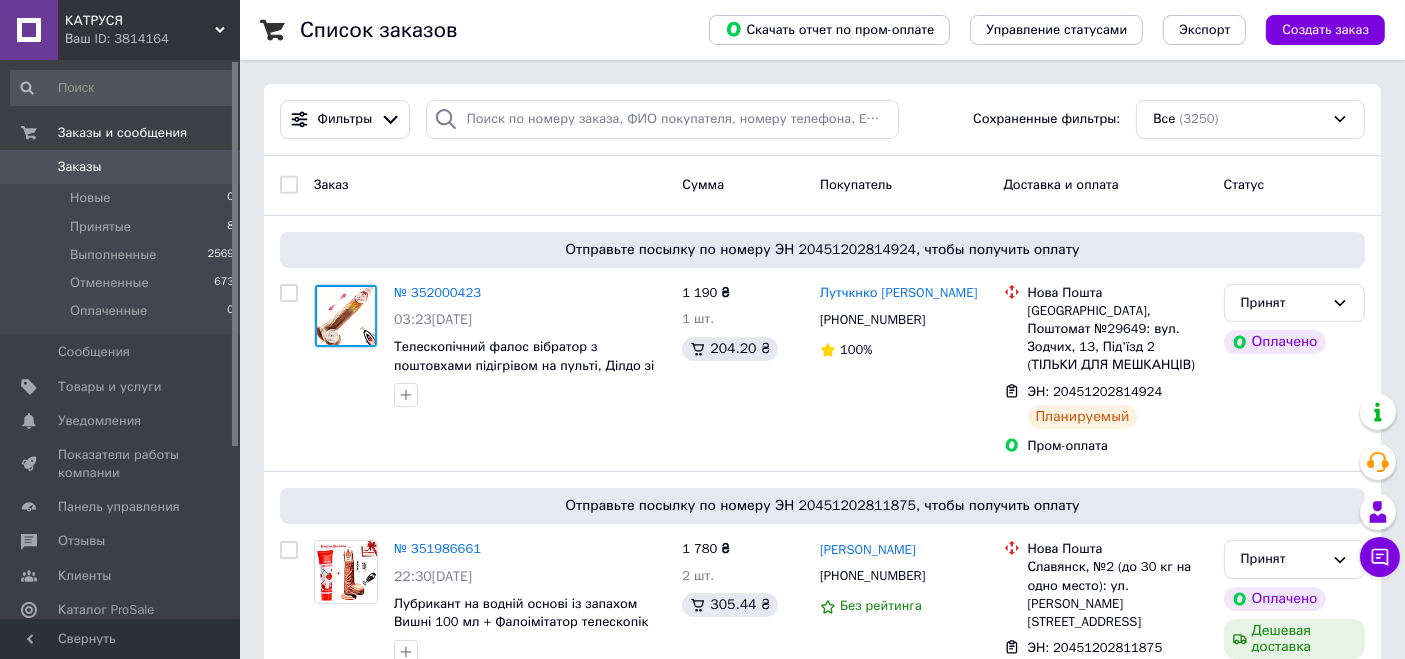 click on "КАТРУСЯ" at bounding box center [140, 21] 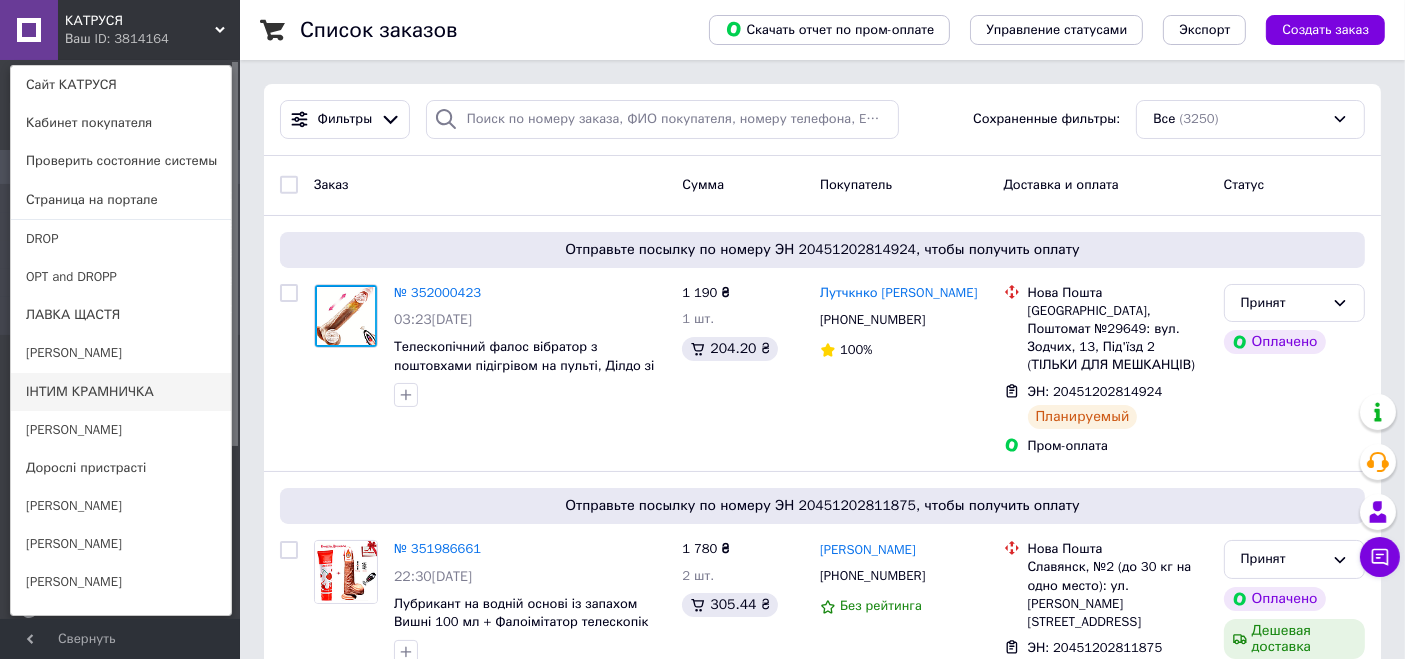 click on "ІНТИМ КРАМНИЧКА" at bounding box center (121, 392) 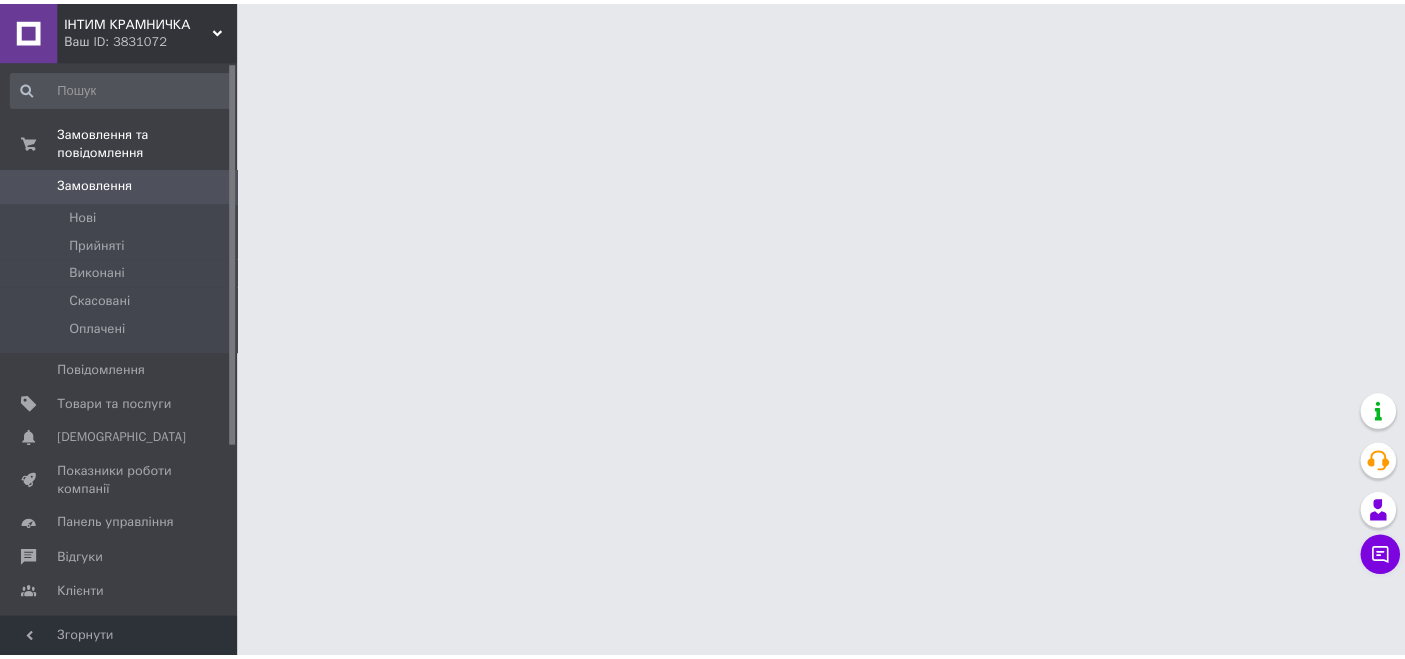 scroll, scrollTop: 0, scrollLeft: 0, axis: both 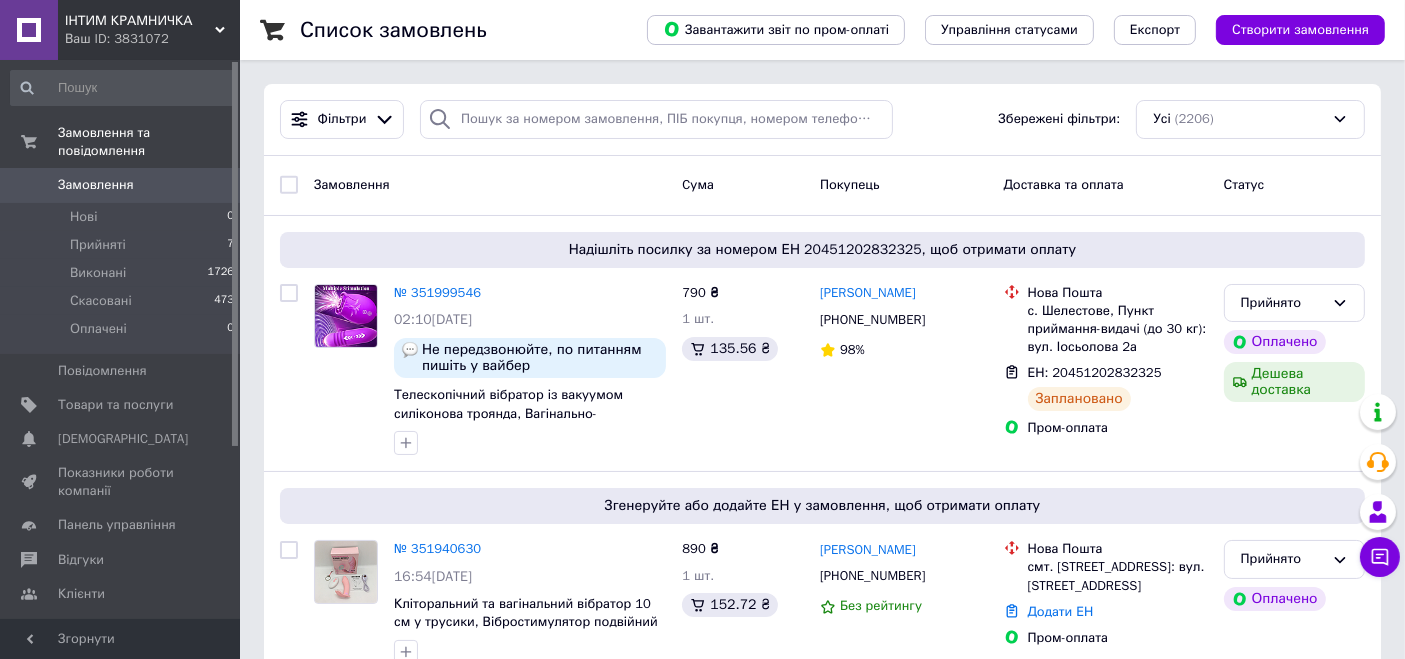 click on "ІНТИМ КРАМНИЧКА" at bounding box center (140, 21) 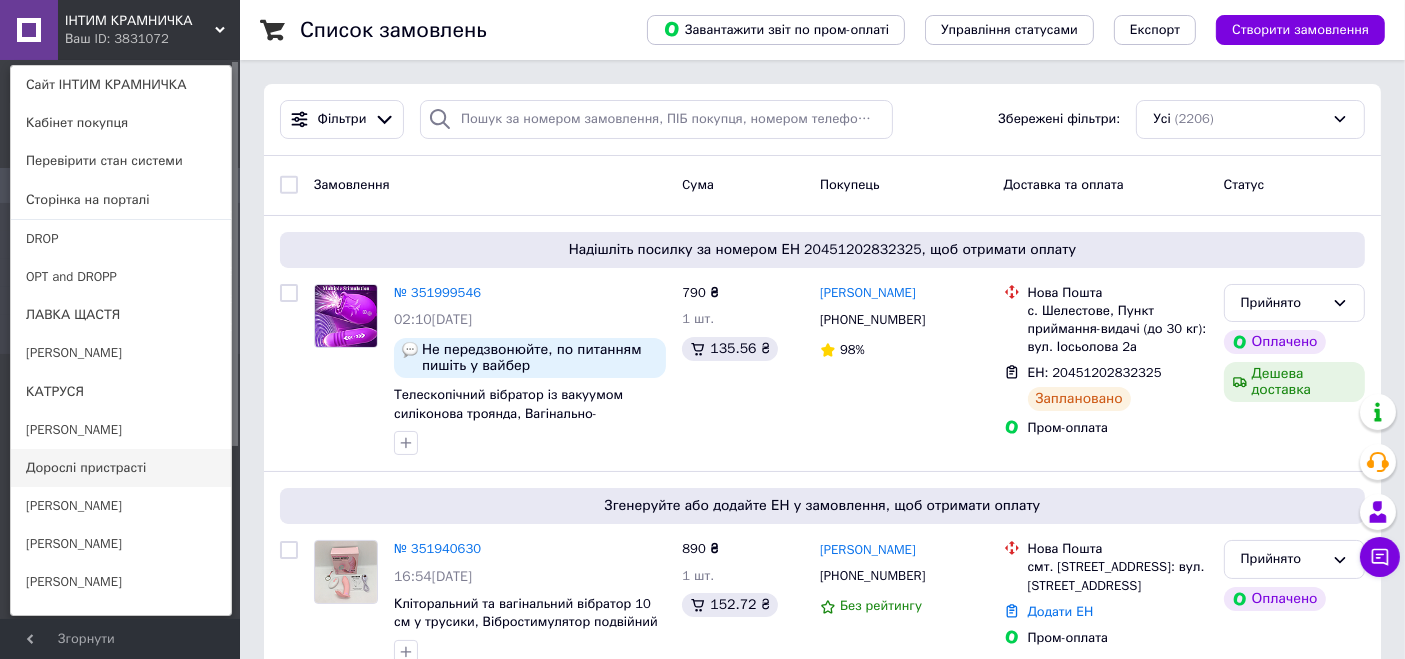 scroll, scrollTop: 177, scrollLeft: 0, axis: vertical 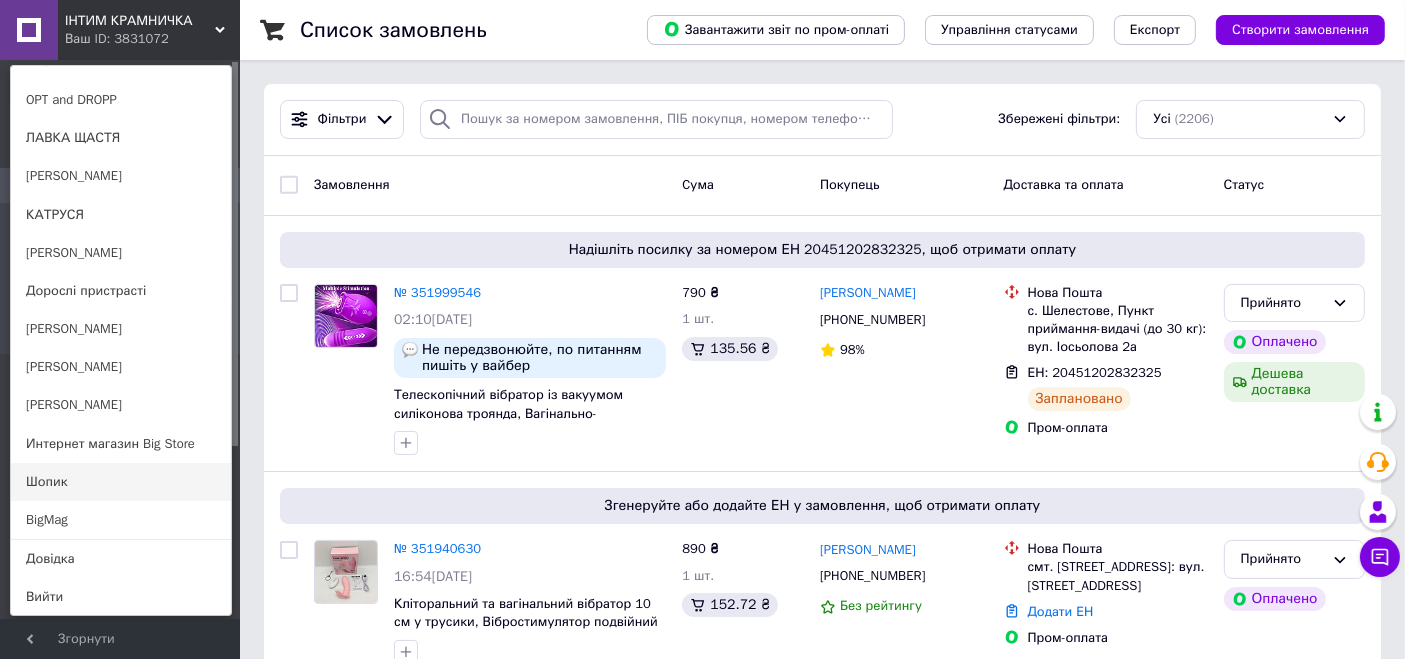 click on "Шопик" at bounding box center (121, 482) 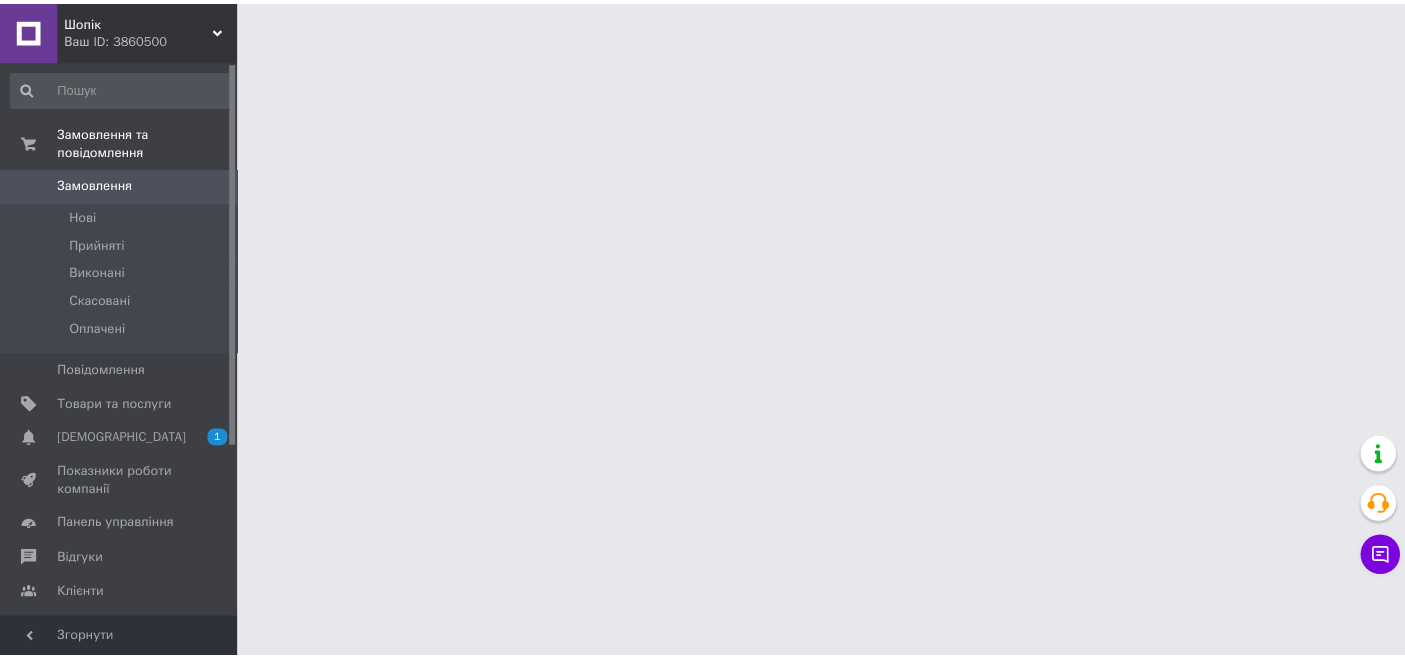 scroll, scrollTop: 0, scrollLeft: 0, axis: both 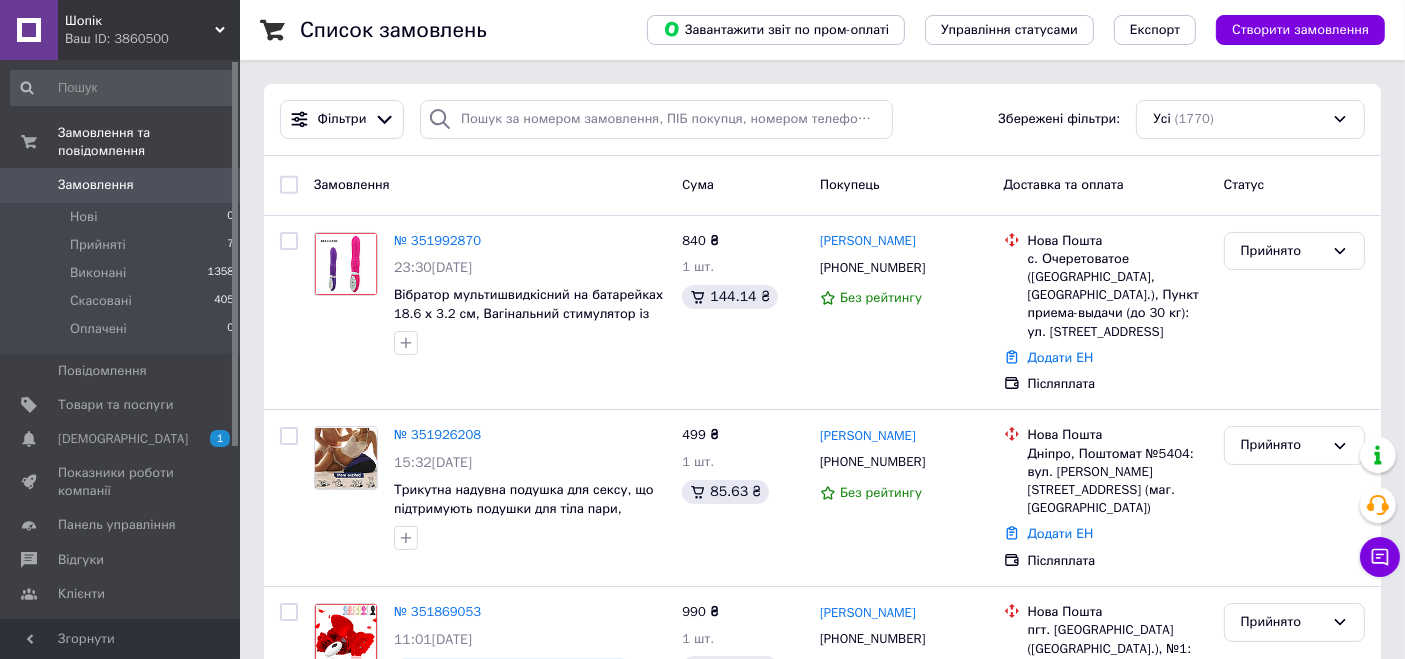 click on "Шопік" at bounding box center (140, 21) 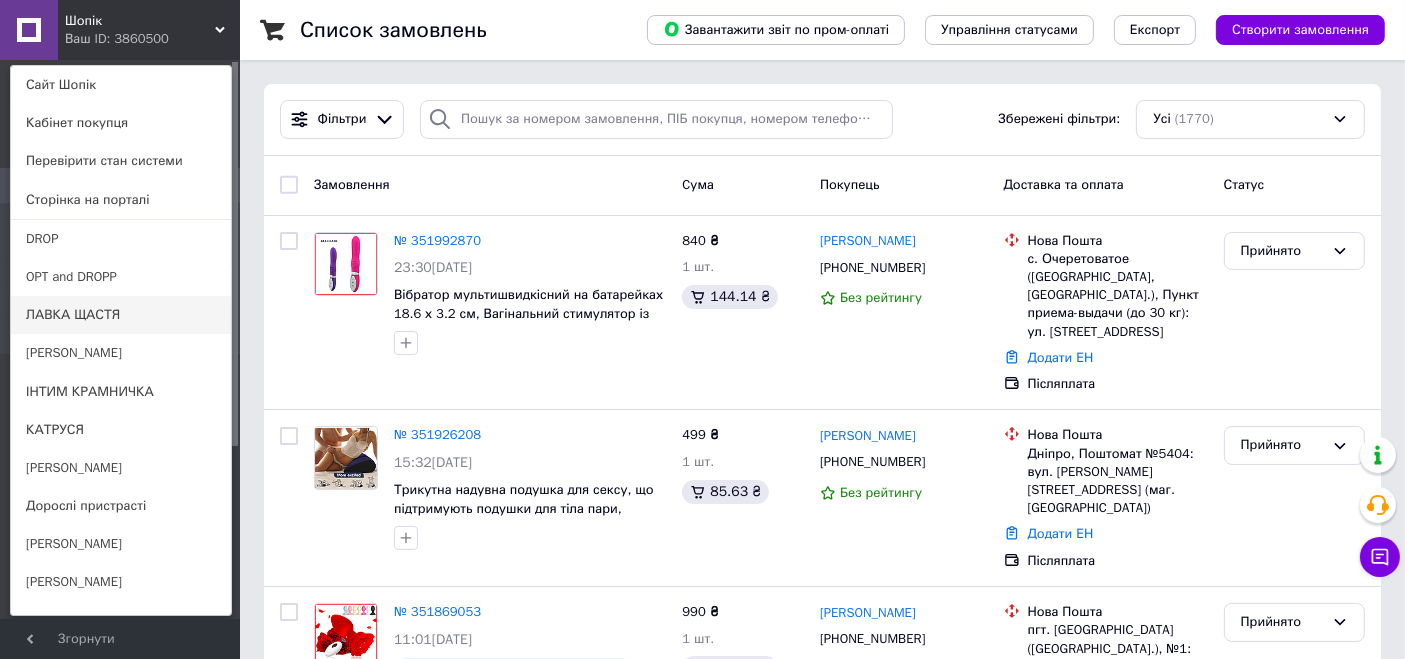 click on "ЛАВКА ЩАСТЯ" at bounding box center (121, 315) 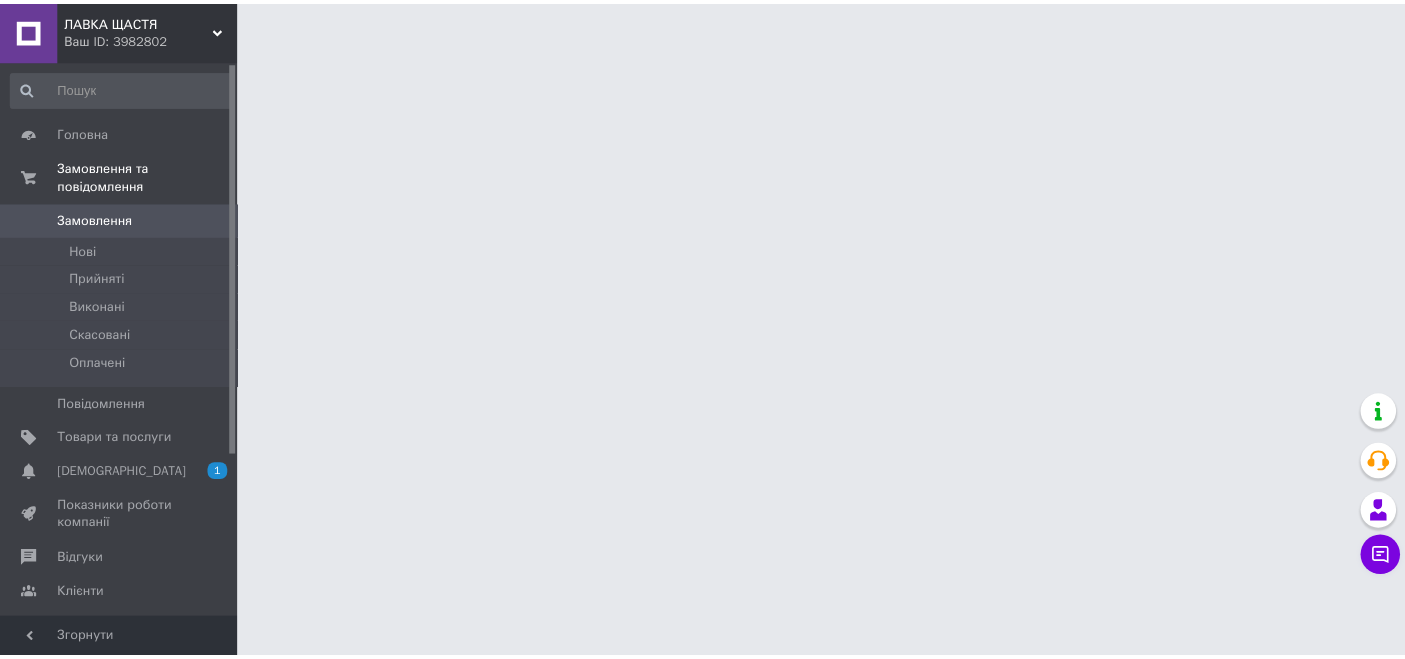 scroll, scrollTop: 0, scrollLeft: 0, axis: both 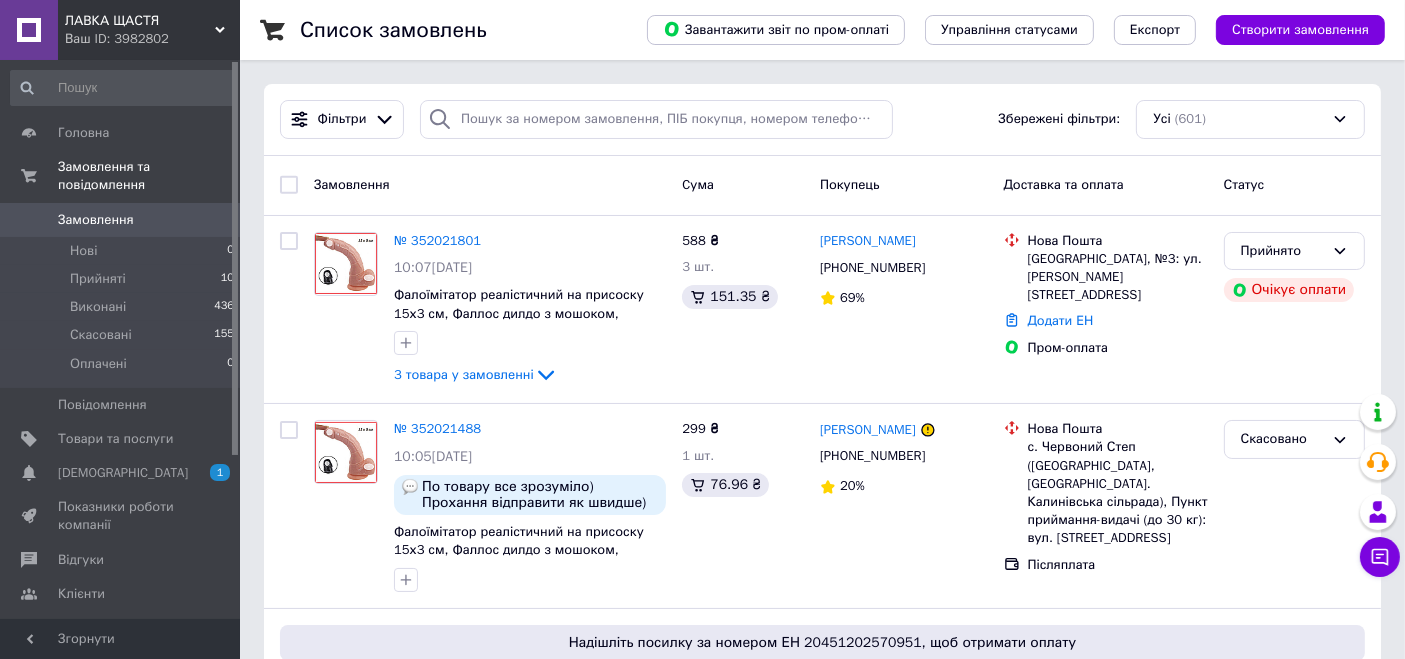 click on "ЛАВКА ЩАСТЯ" at bounding box center [140, 21] 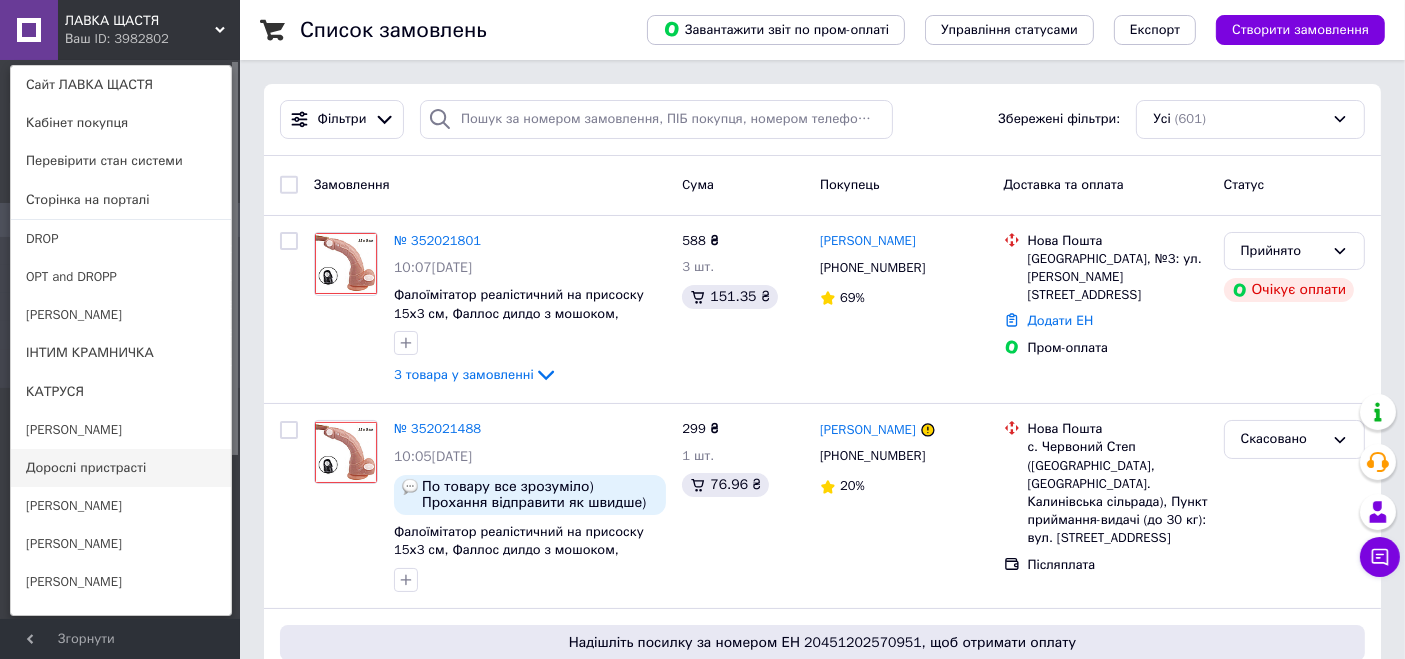 click on "Дорослі пристрасті" at bounding box center (121, 468) 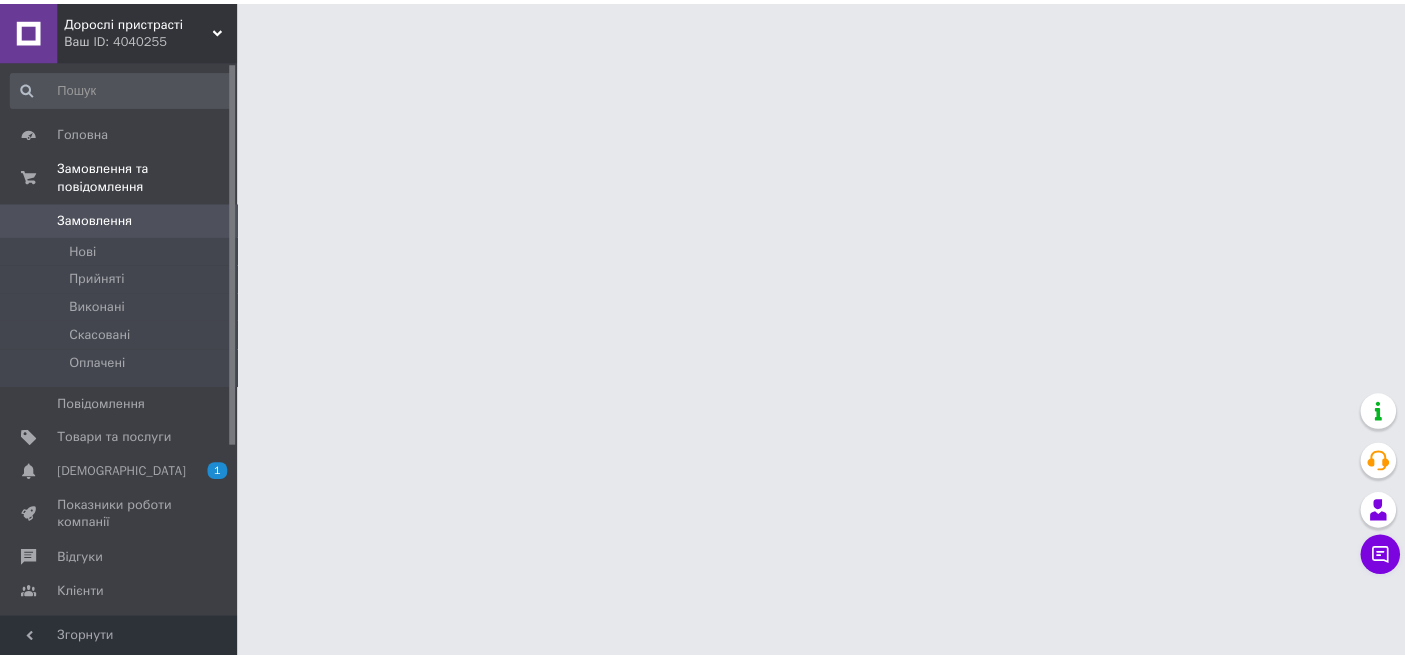 scroll, scrollTop: 0, scrollLeft: 0, axis: both 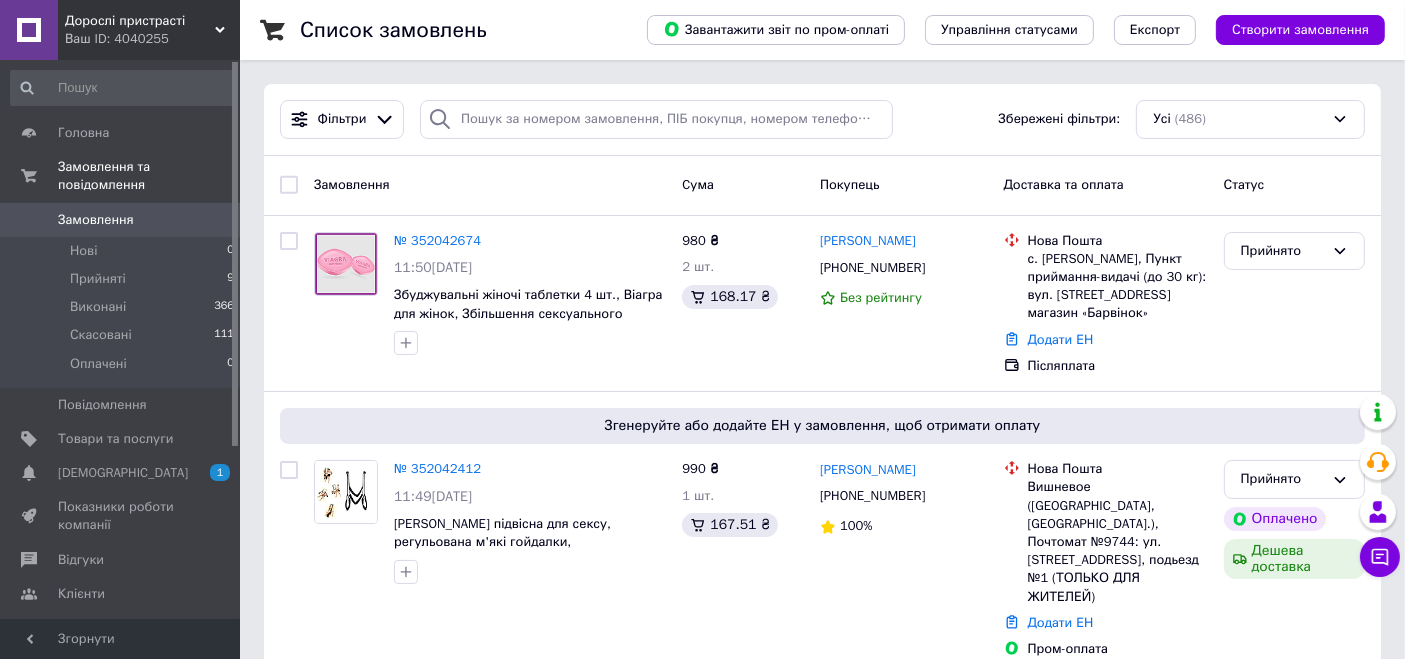 click on "Дорослі пристрасті" at bounding box center [140, 21] 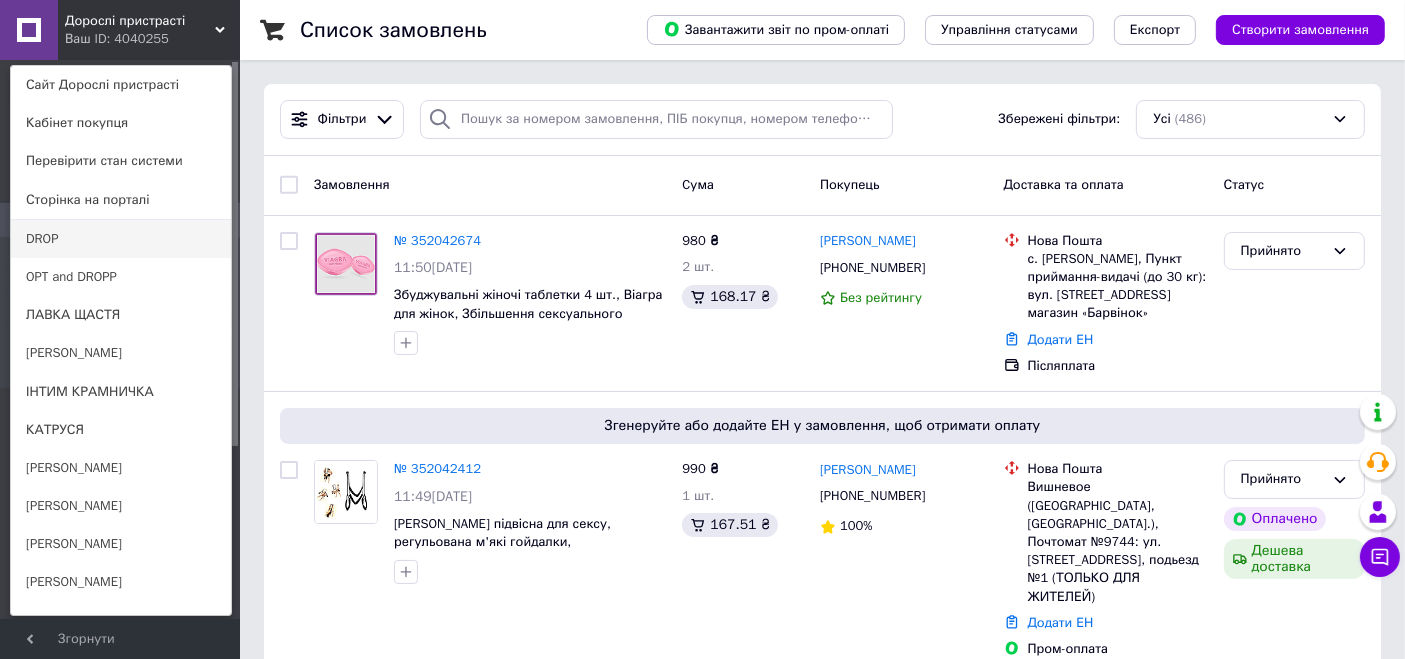 click on "DROP" at bounding box center [121, 239] 